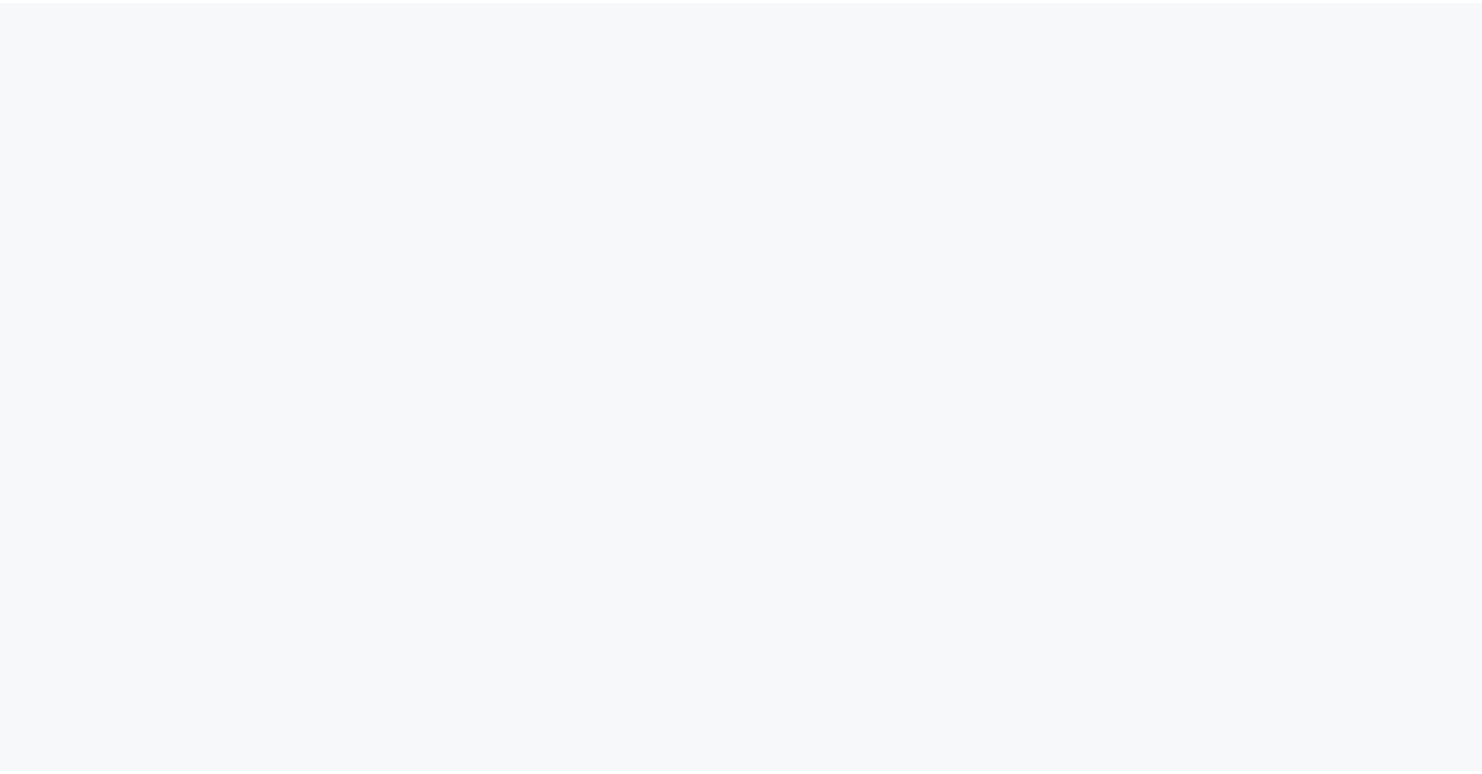scroll, scrollTop: 0, scrollLeft: 0, axis: both 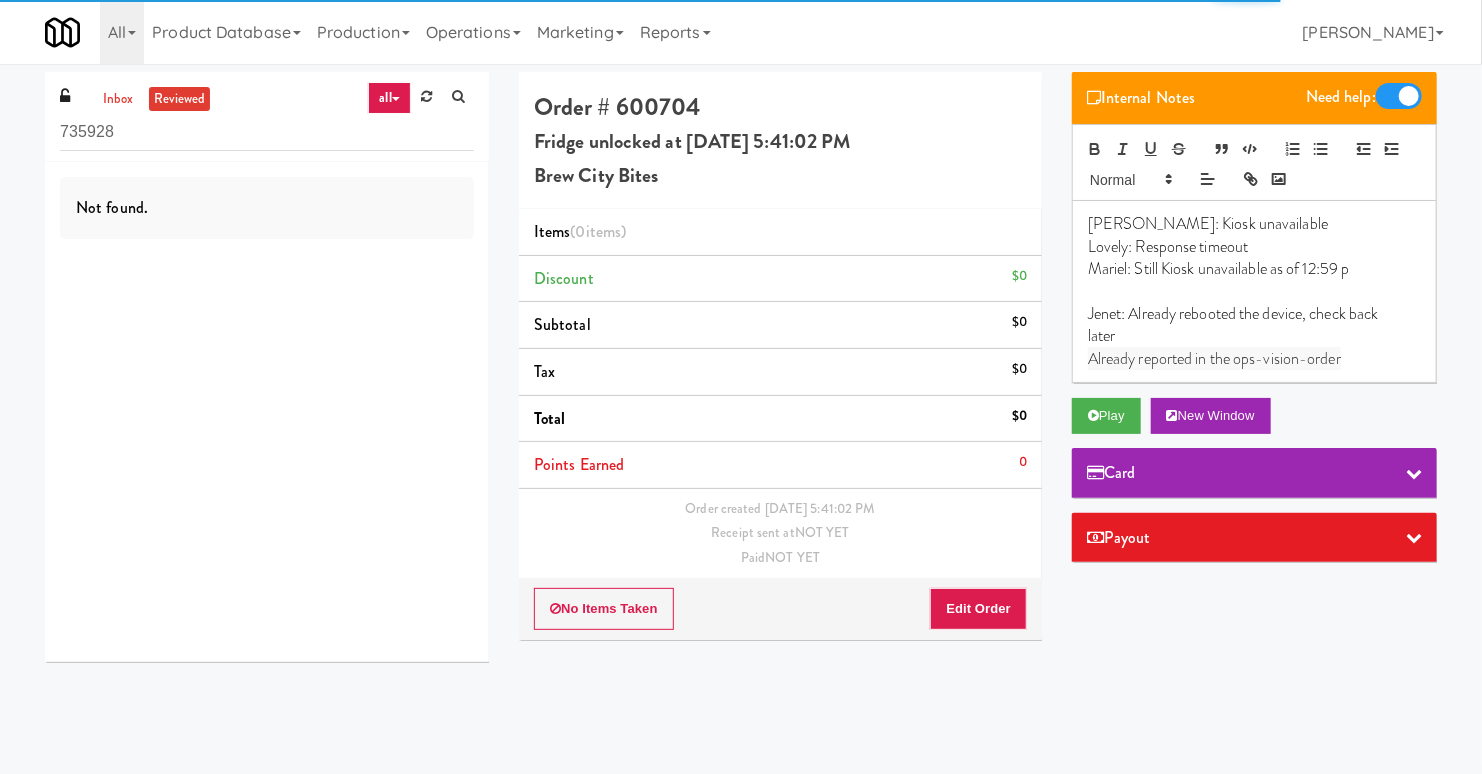 click on "later" at bounding box center [1254, 336] 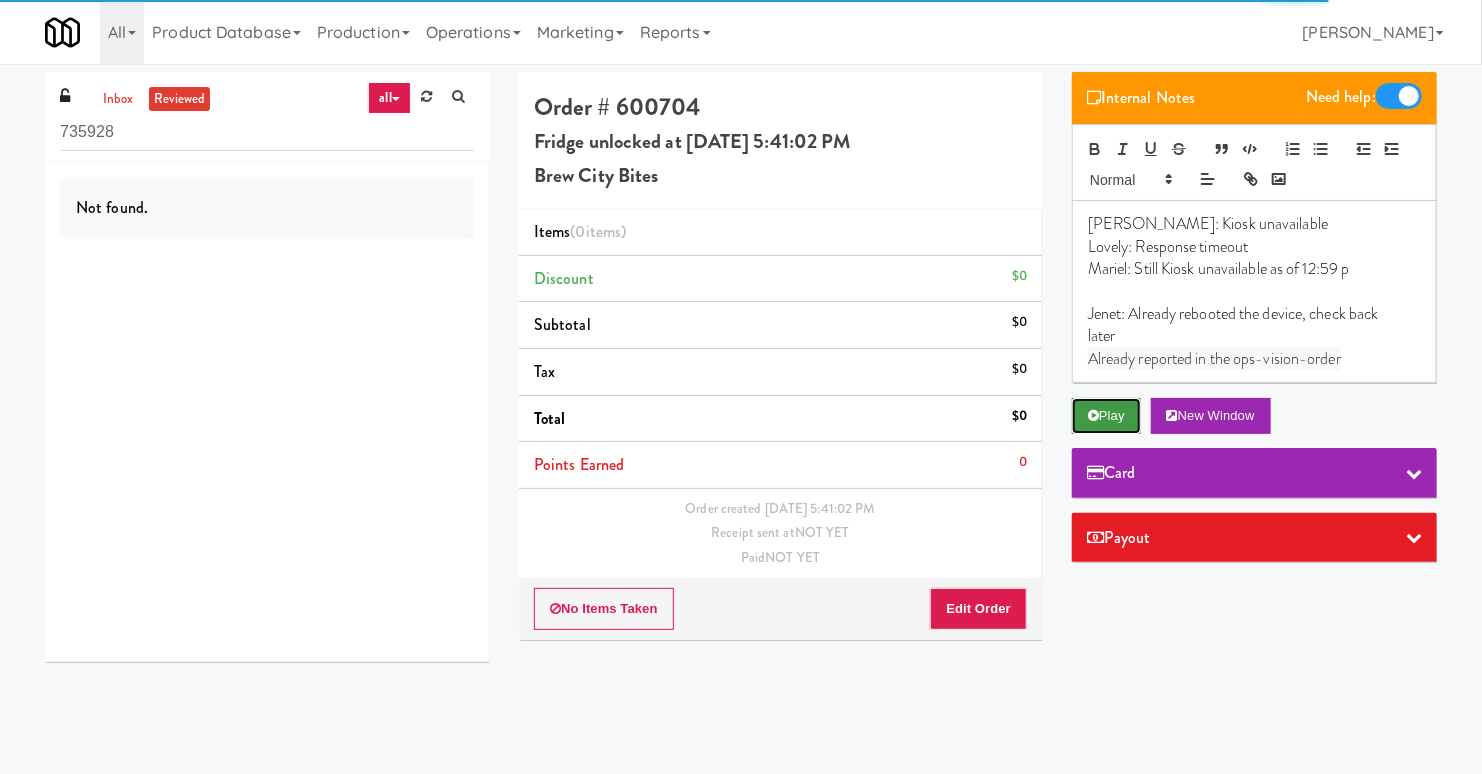click on "Play" at bounding box center [1106, 416] 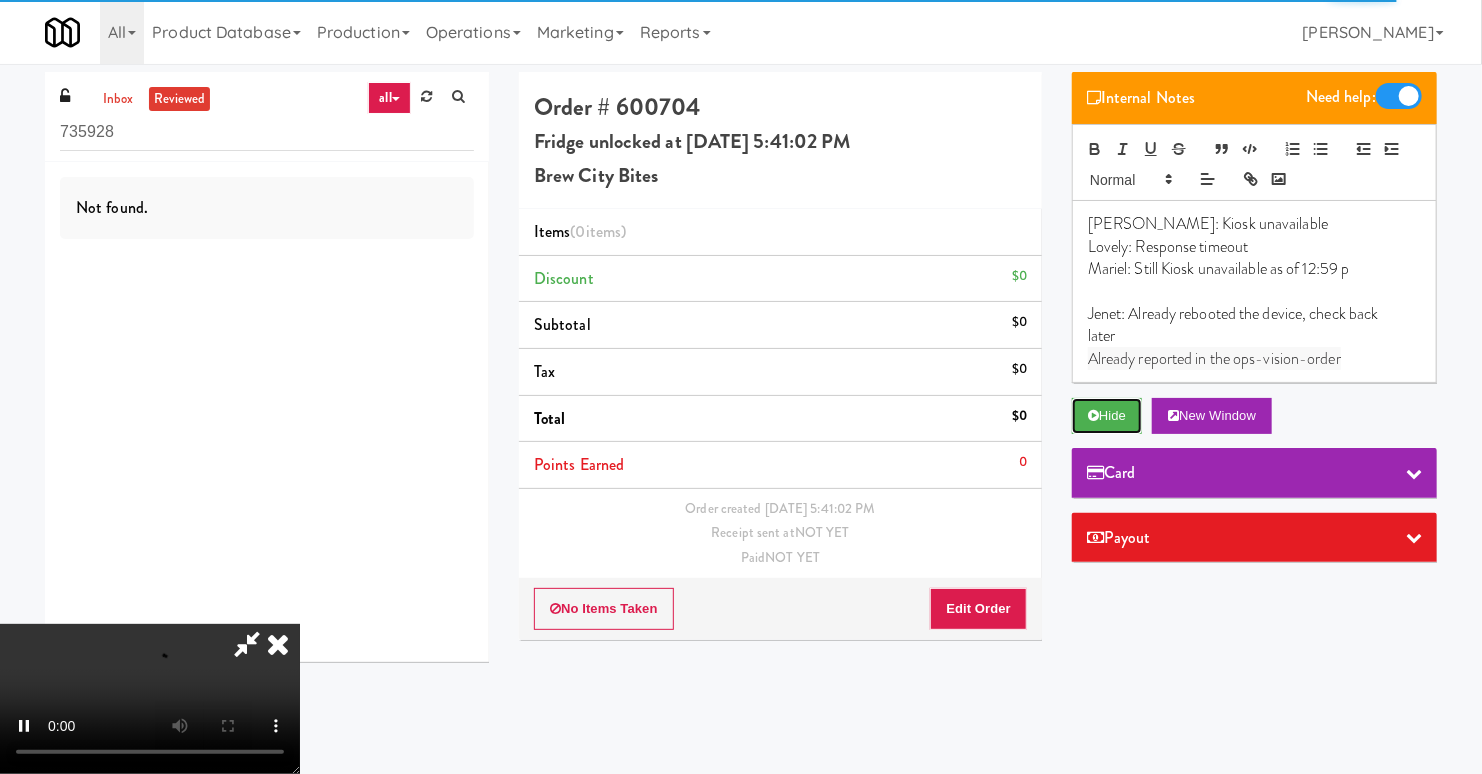 scroll, scrollTop: 216, scrollLeft: 0, axis: vertical 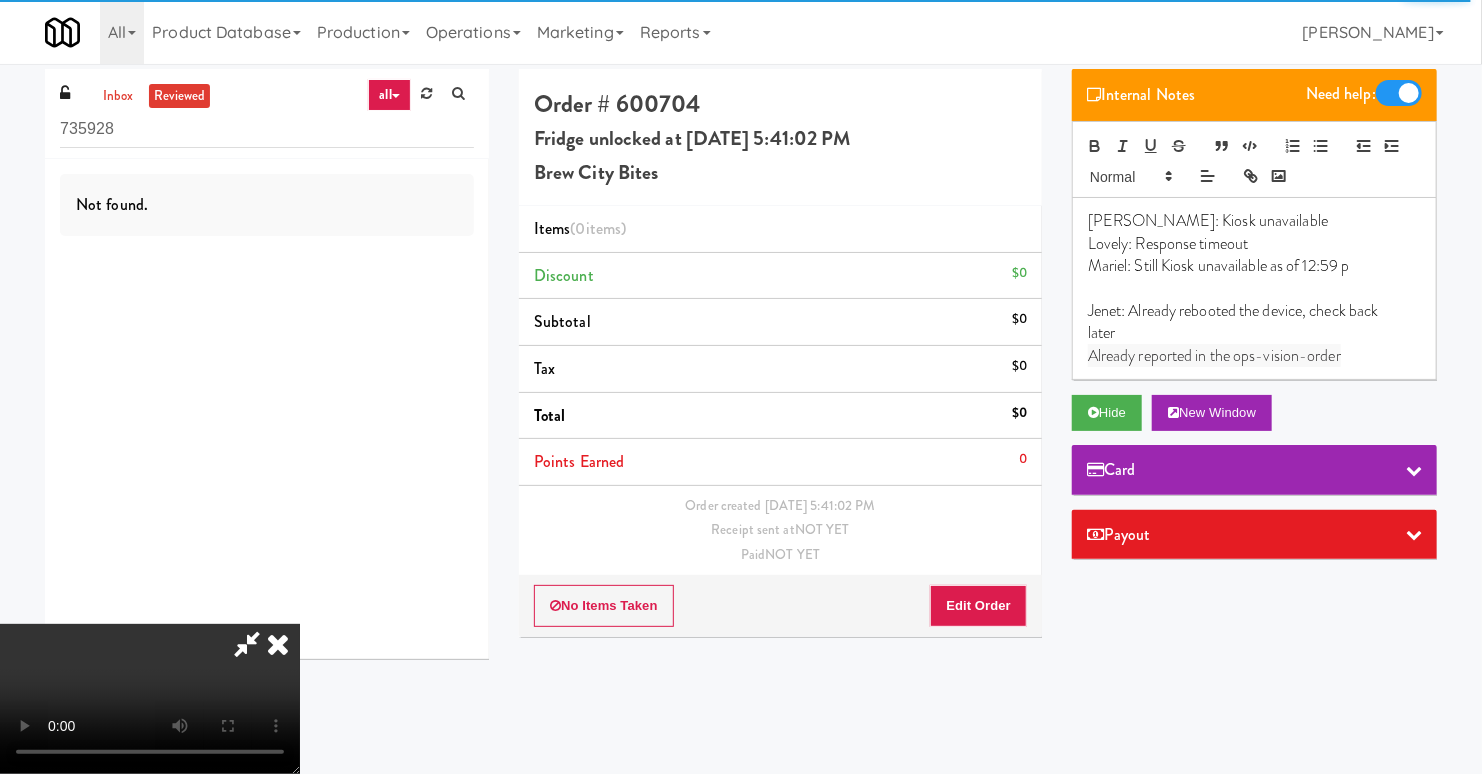 click at bounding box center [278, 644] 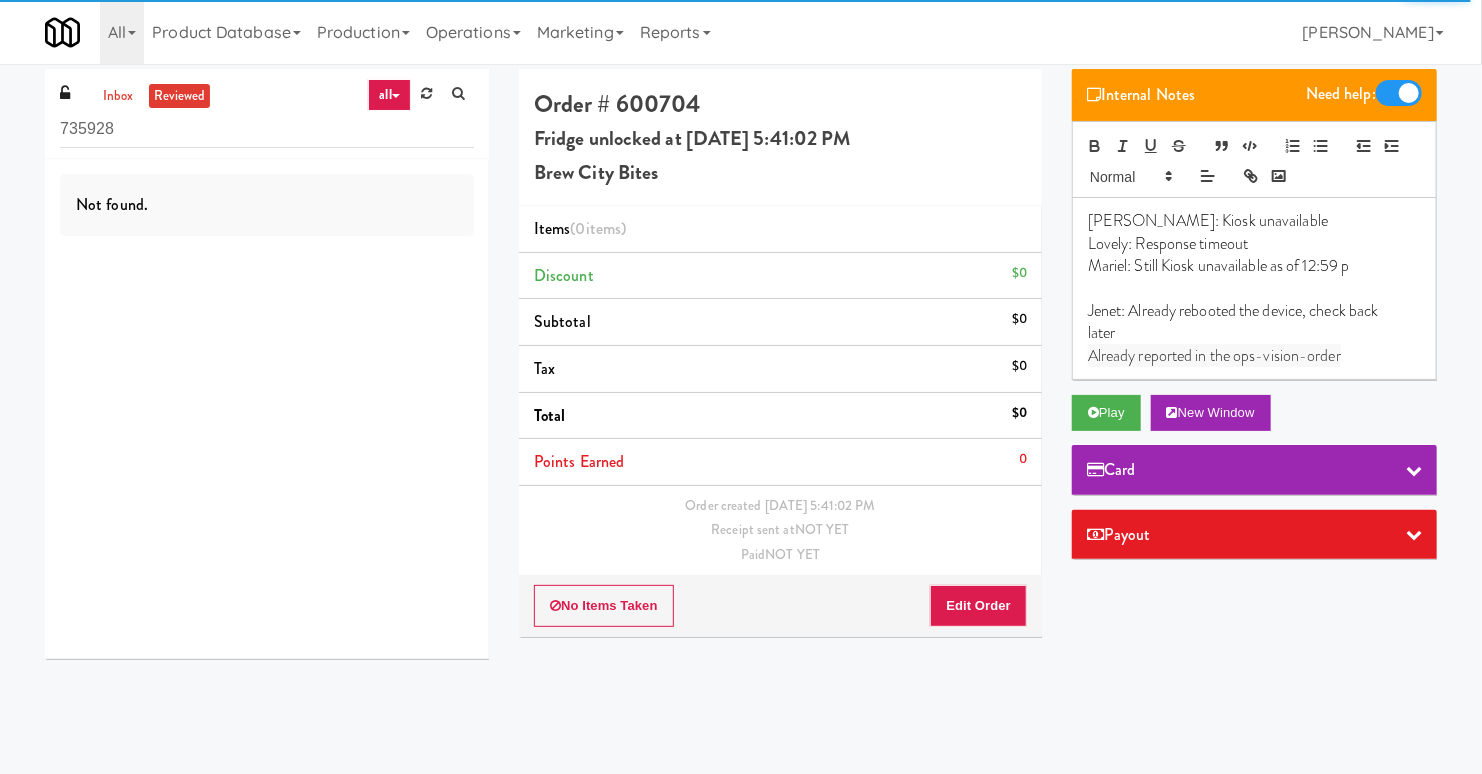 click on "Already reported in the ops-vision-order" at bounding box center [1254, 356] 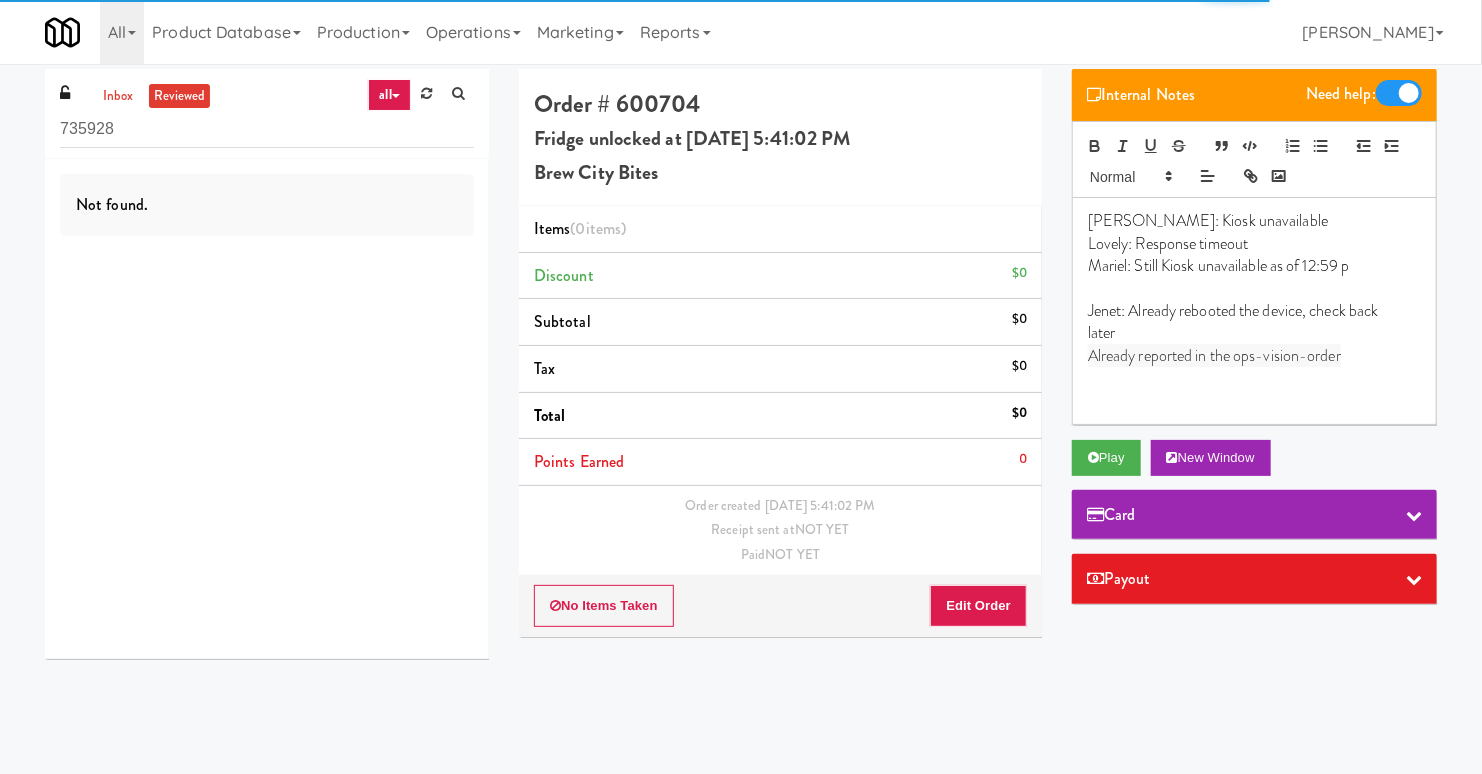 type 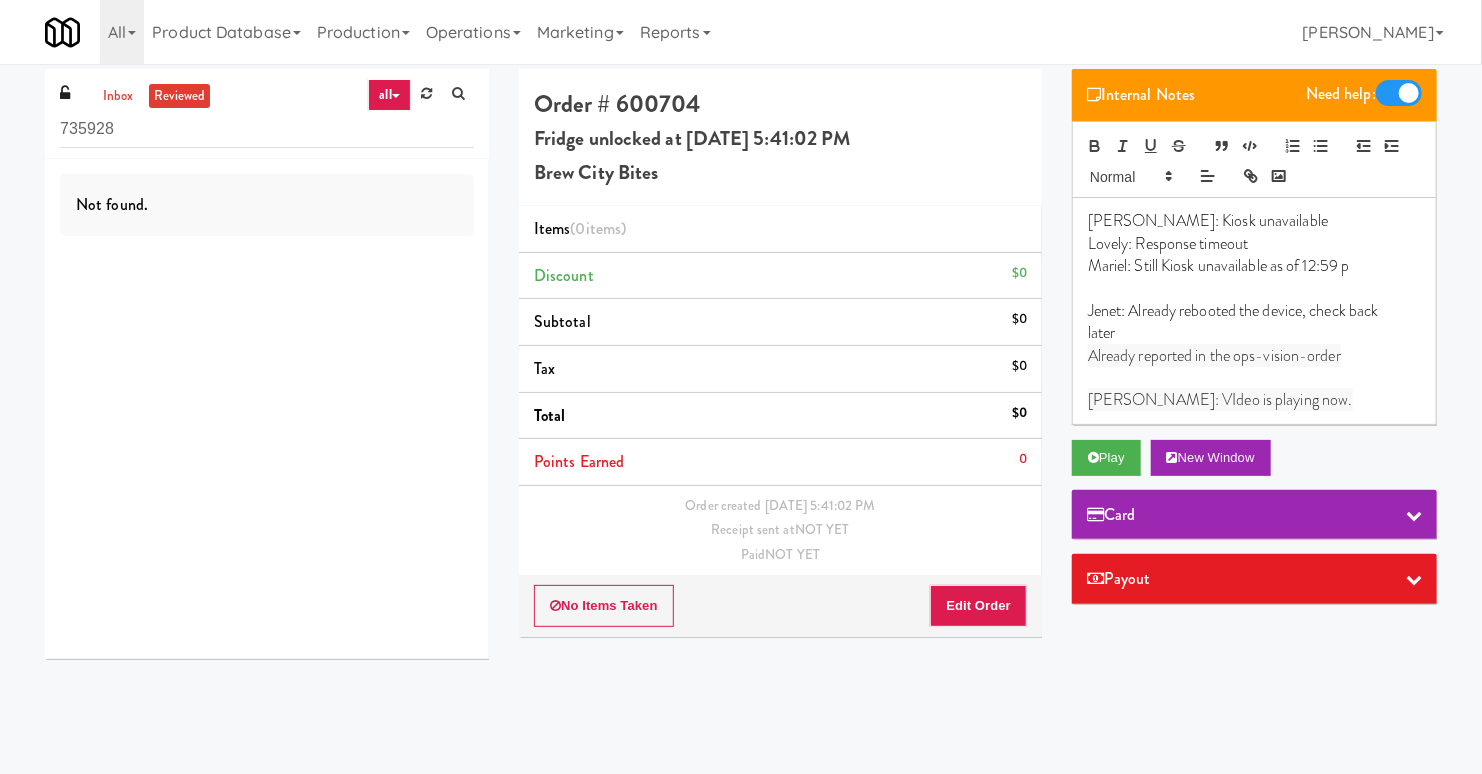 click on "Matias: VIdeo is playing now." at bounding box center (1220, 399) 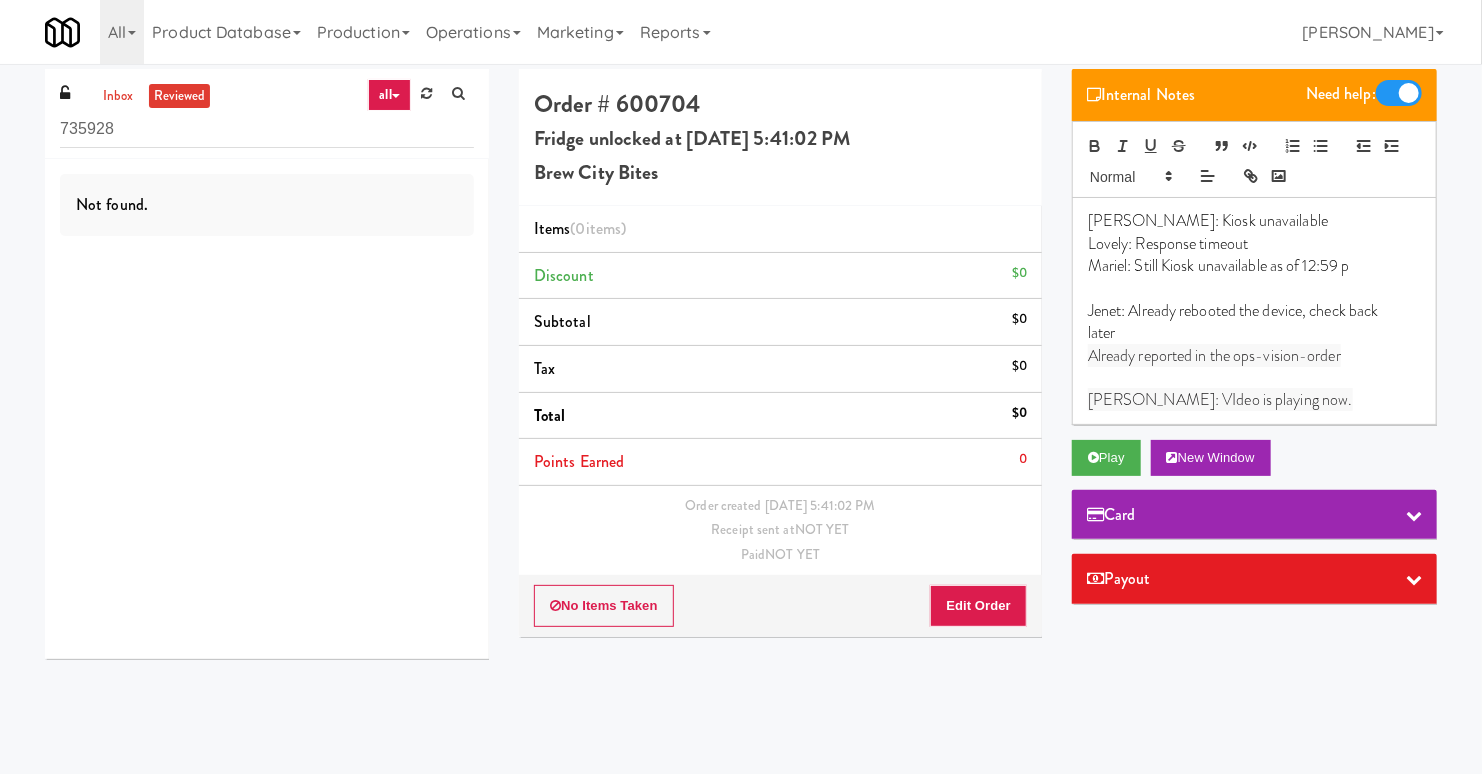 click on "Matias: VIdeo is playing now." at bounding box center (1220, 399) 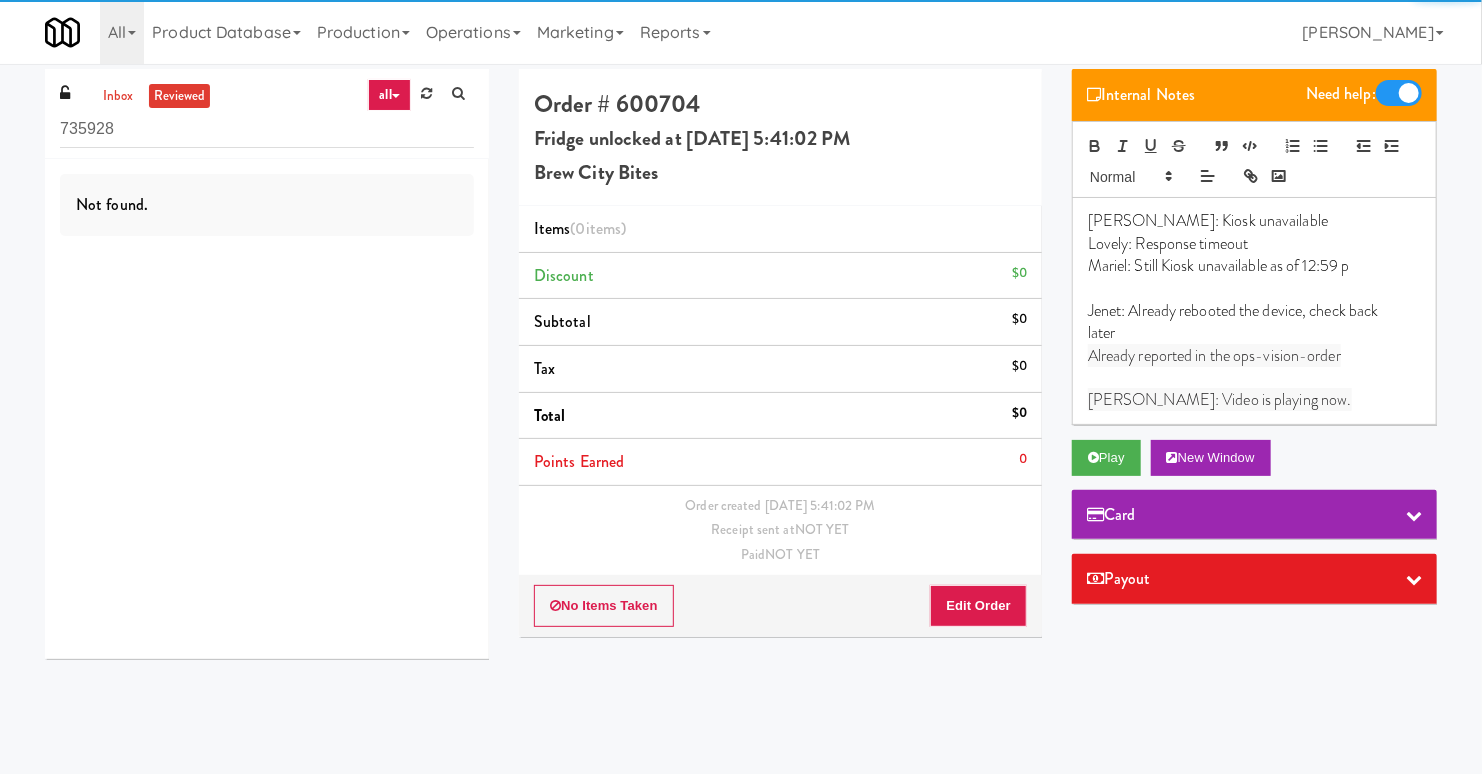 click on "later" at bounding box center [1254, 333] 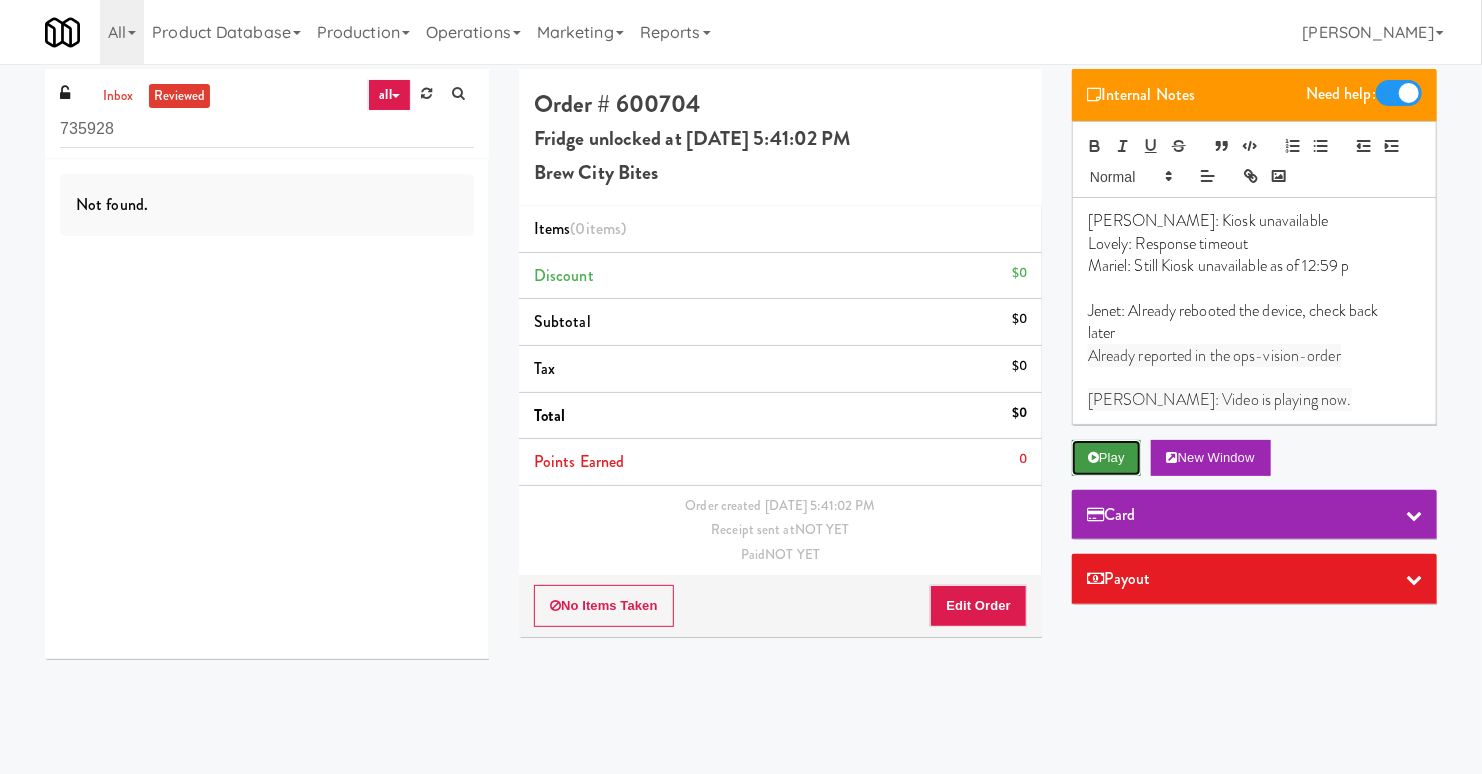 click on "Play" at bounding box center (1106, 458) 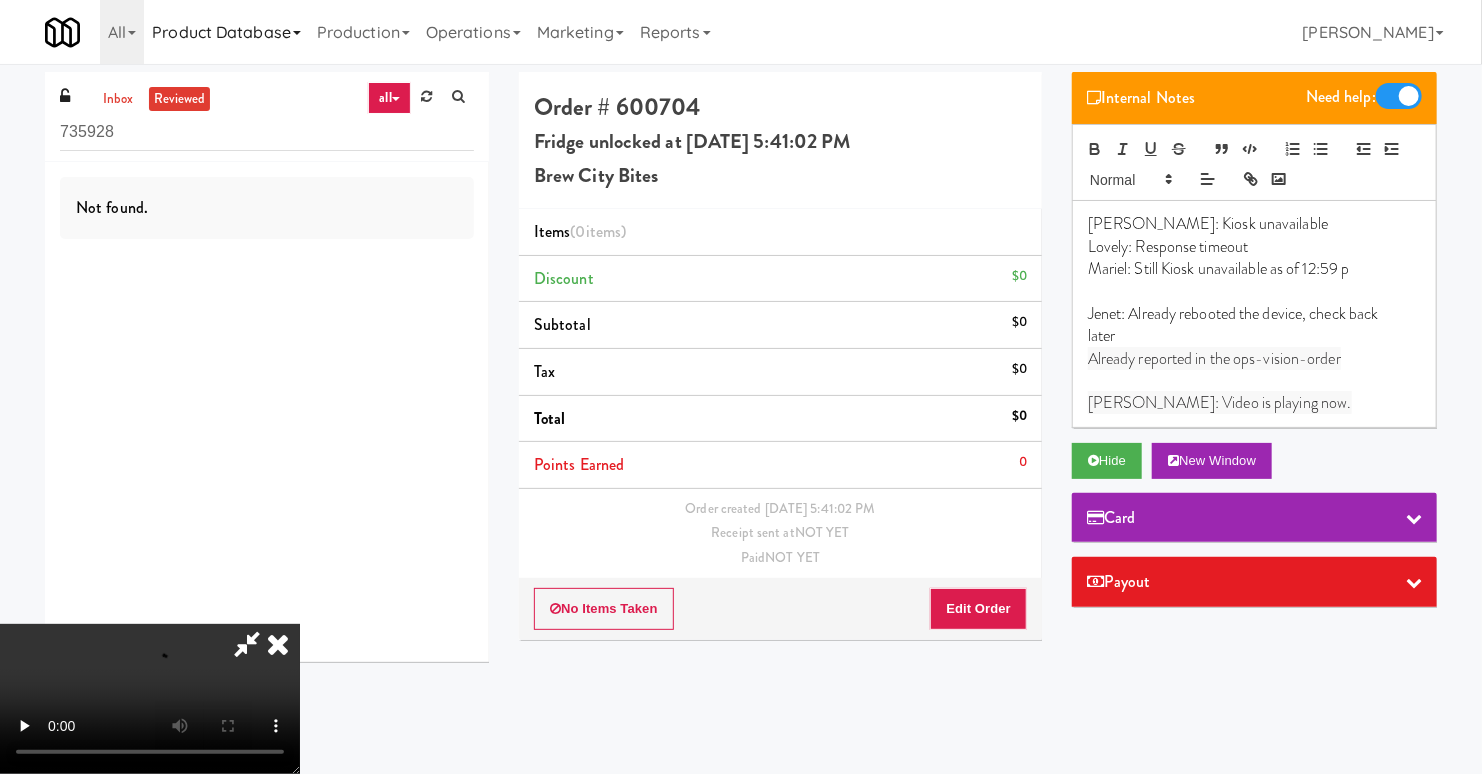 scroll, scrollTop: 0, scrollLeft: 0, axis: both 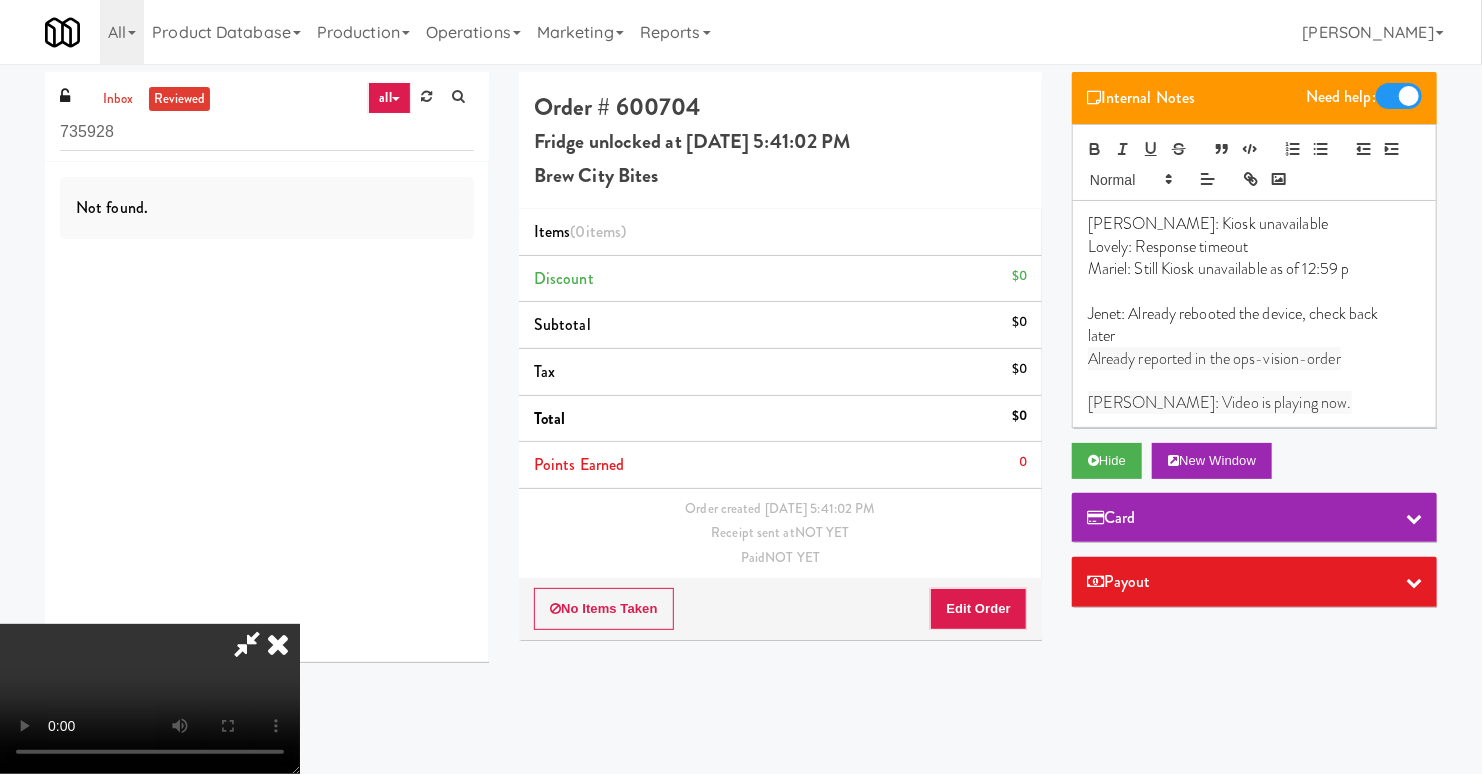 click at bounding box center (278, 644) 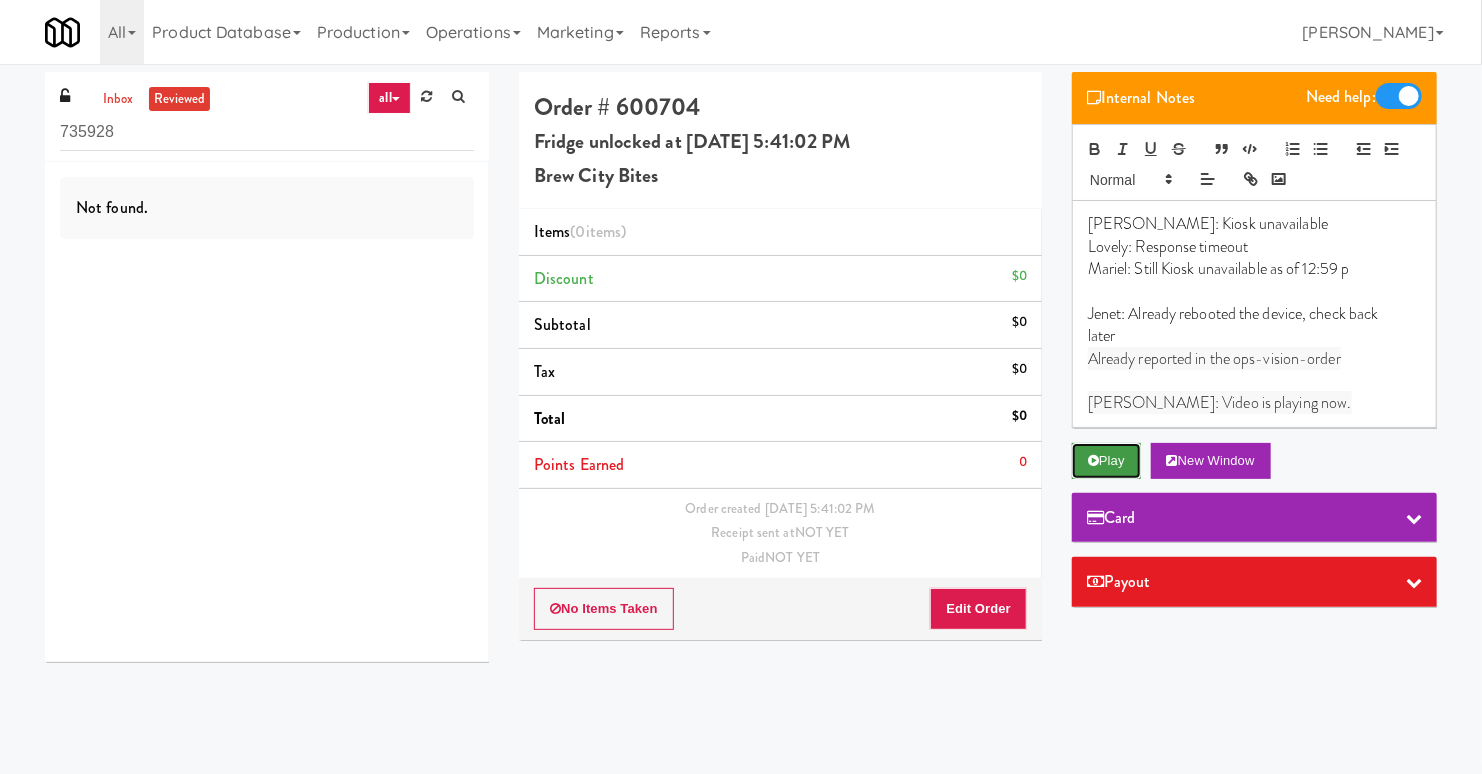 click on "Play" at bounding box center [1106, 461] 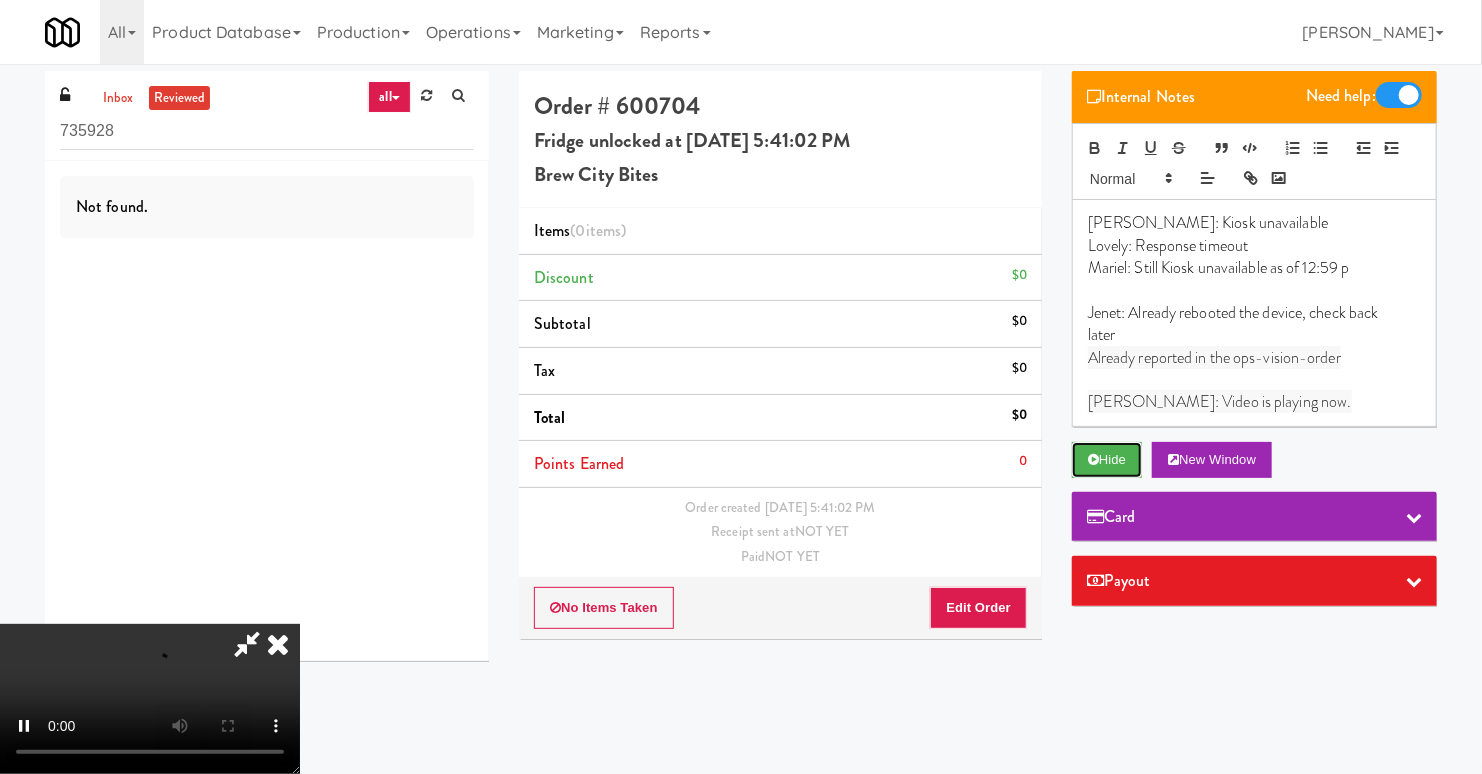 scroll, scrollTop: 0, scrollLeft: 0, axis: both 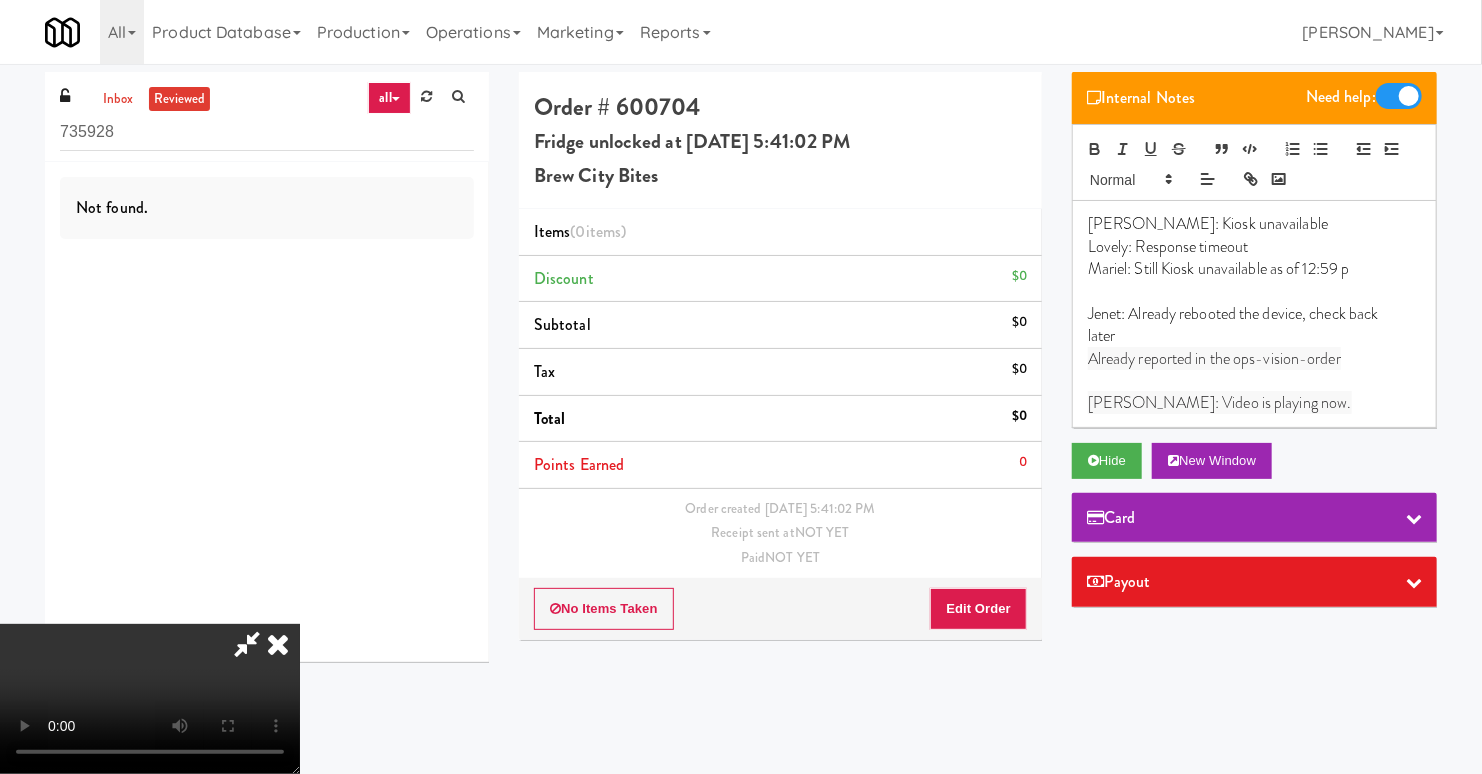 type 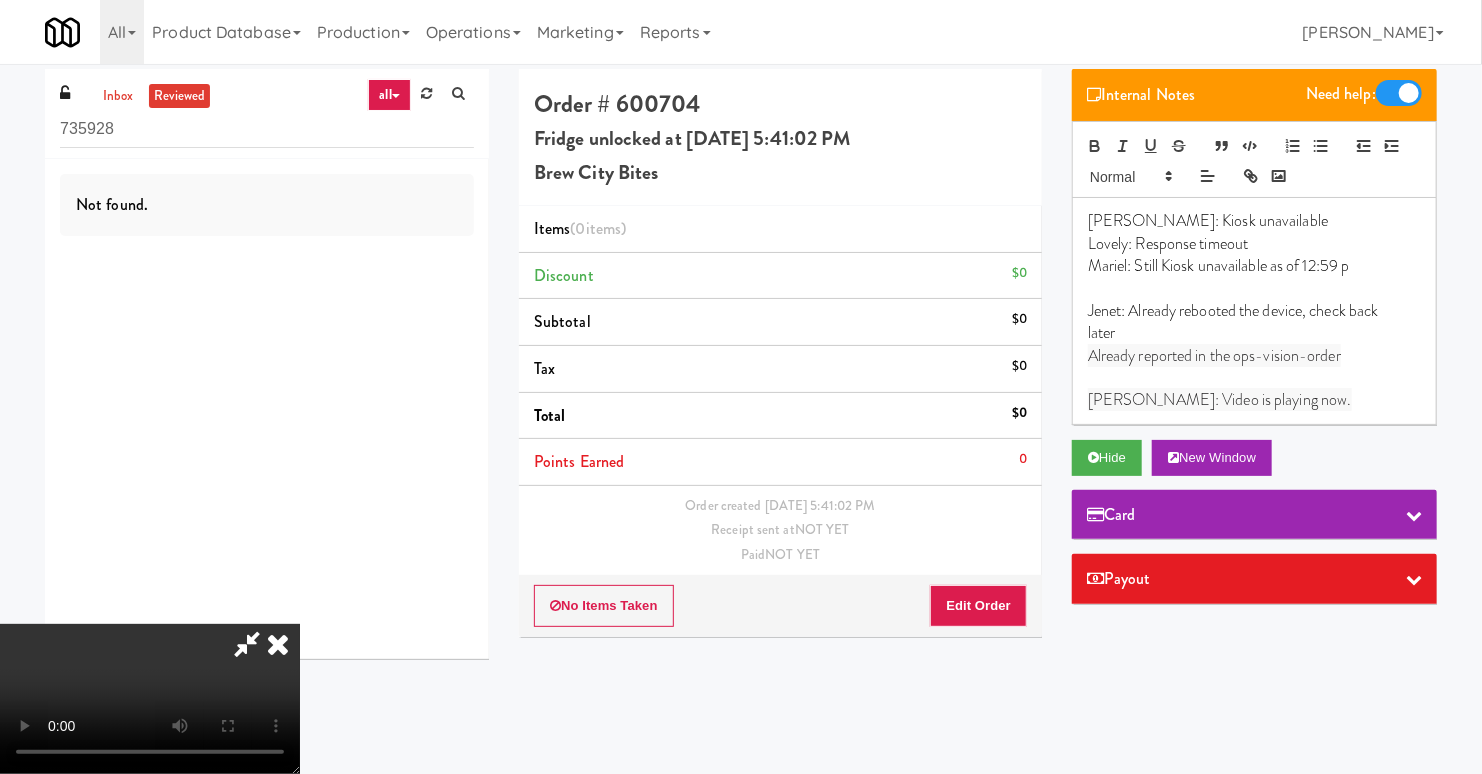 click at bounding box center (150, 699) 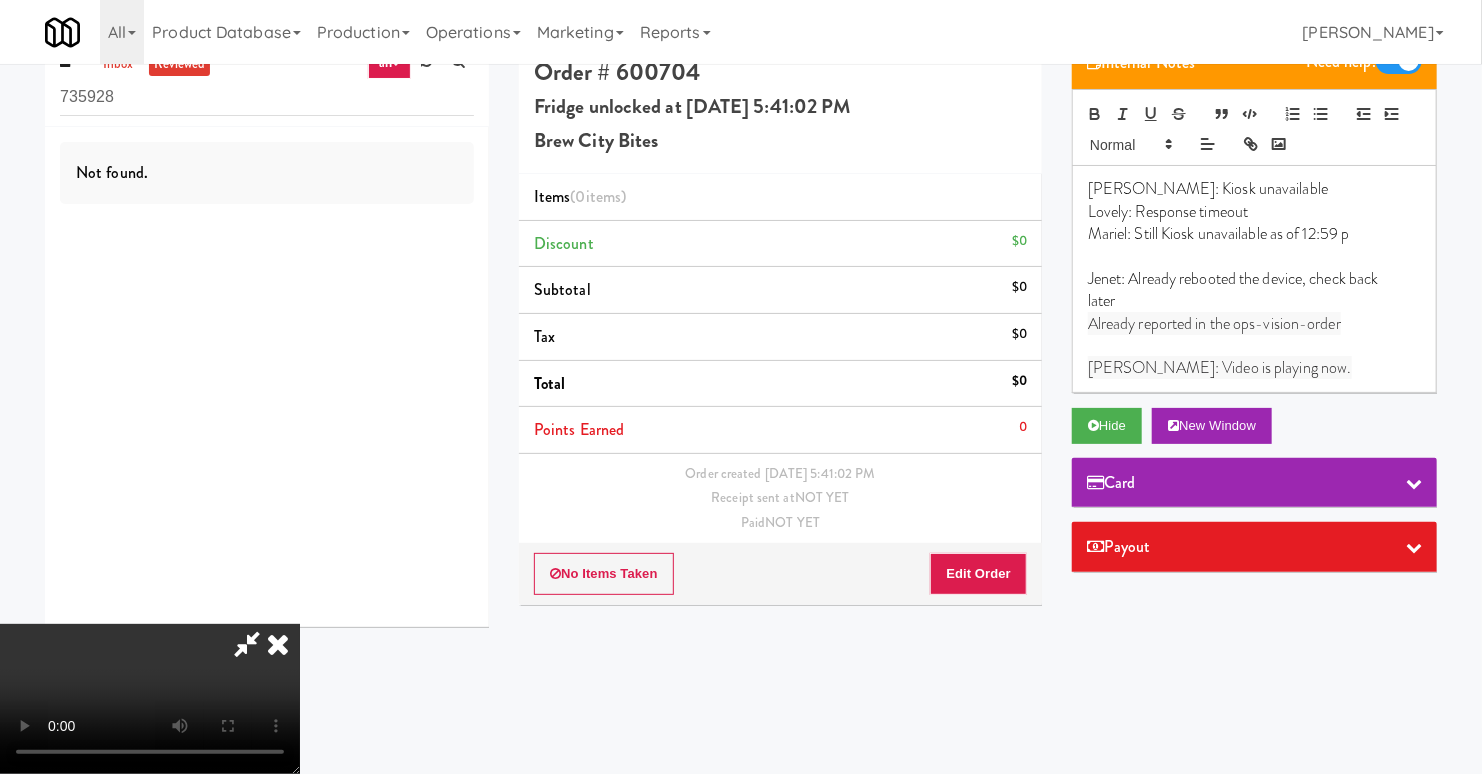 scroll, scrollTop: 36, scrollLeft: 0, axis: vertical 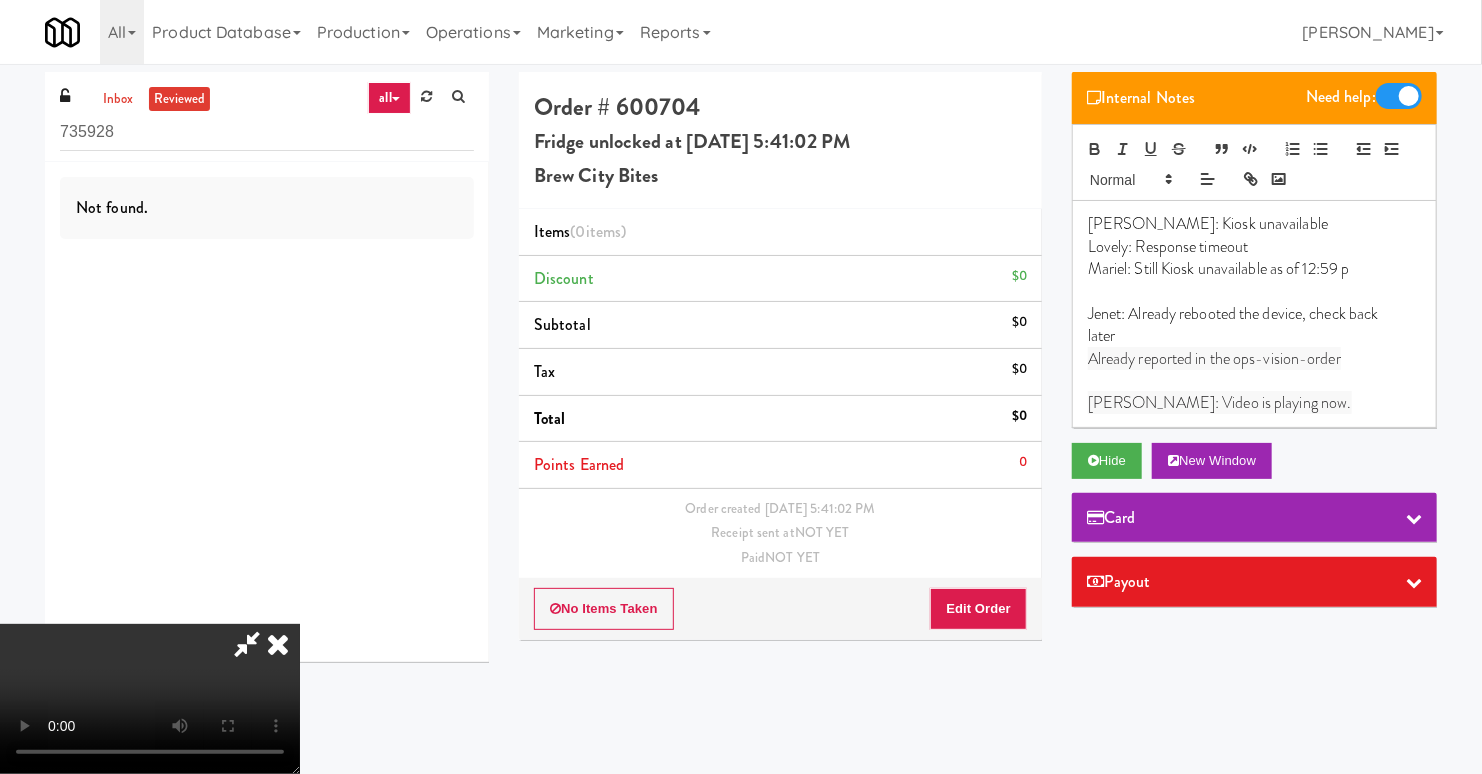 click at bounding box center [278, 644] 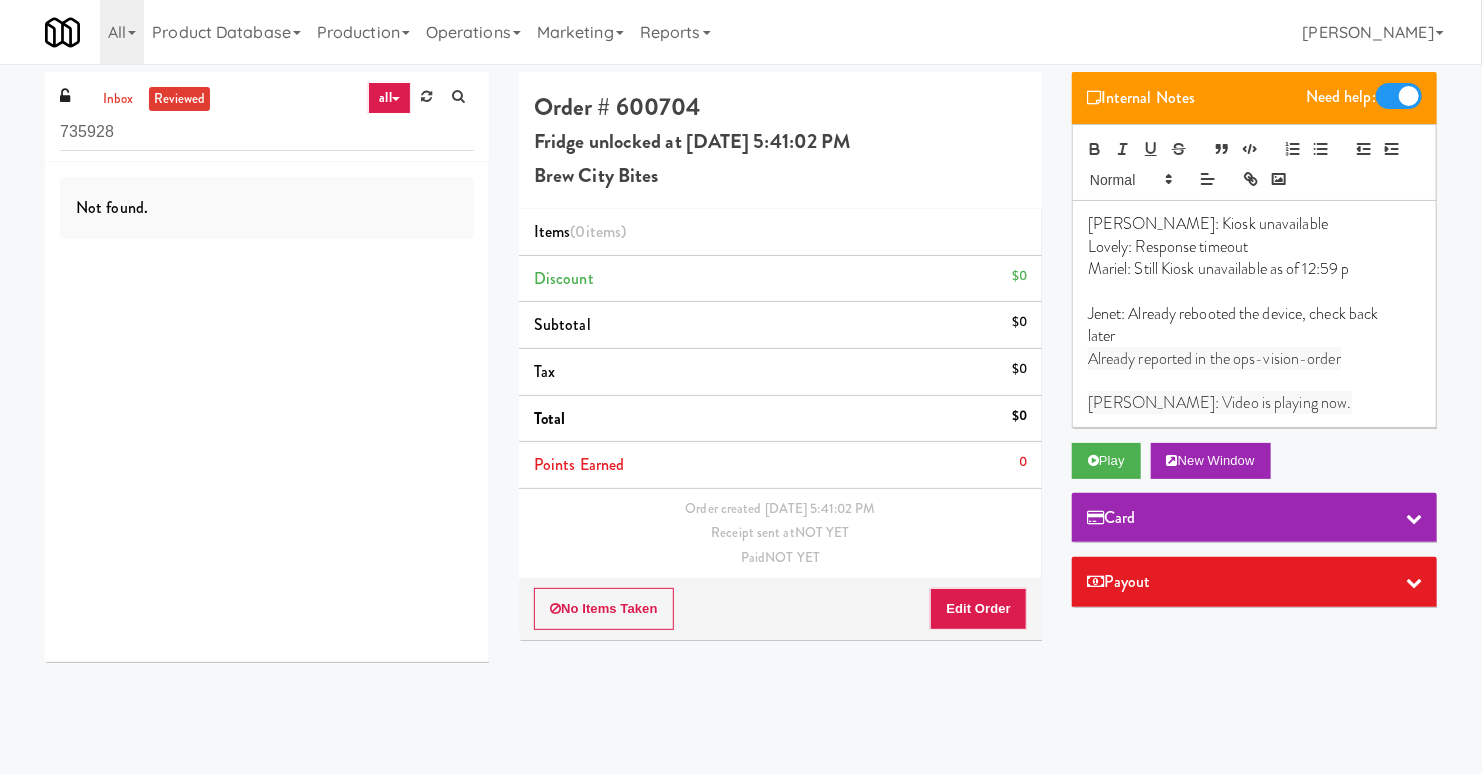 click on "Already reported in the ops-vision-order" at bounding box center [1214, 358] 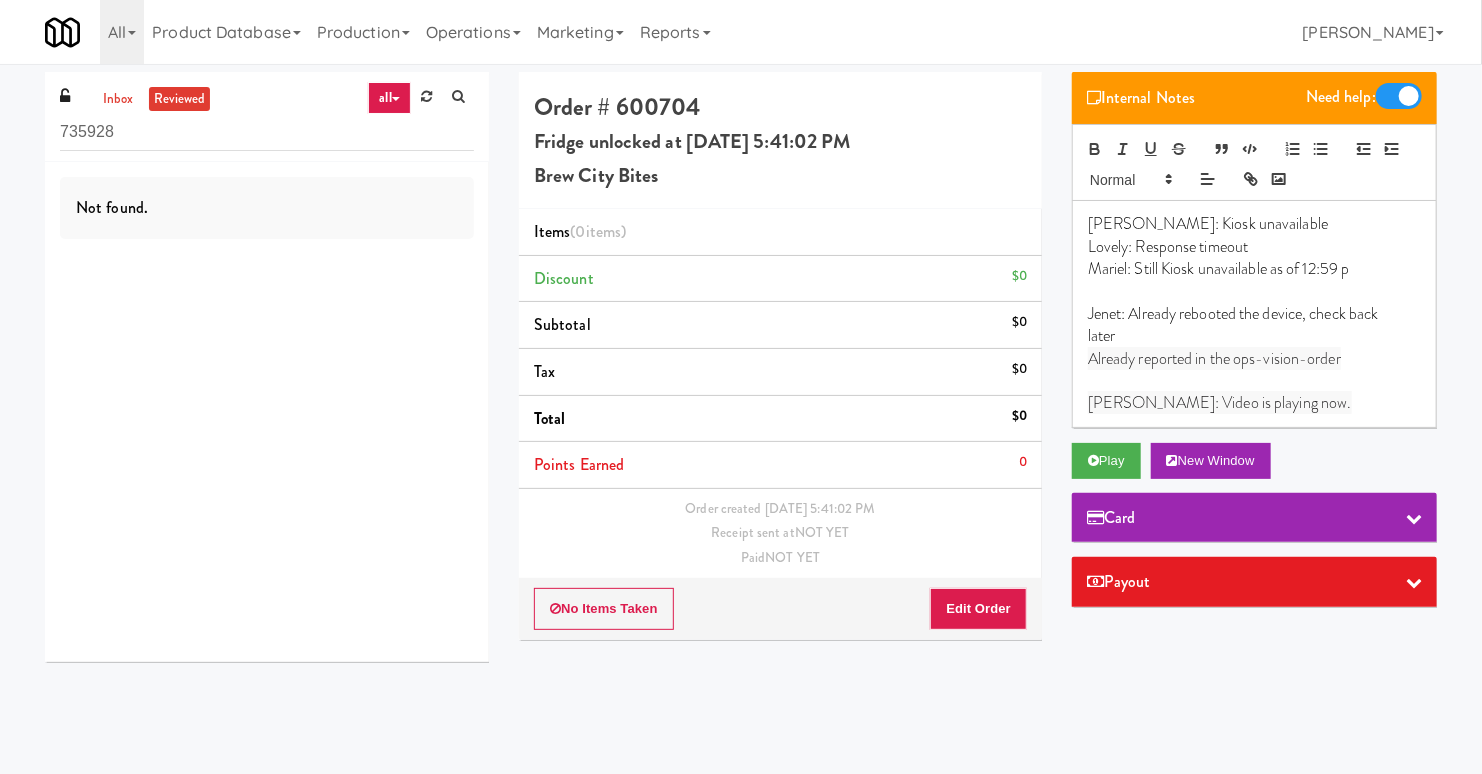 click on "Matias: Video is playing now." at bounding box center [1220, 402] 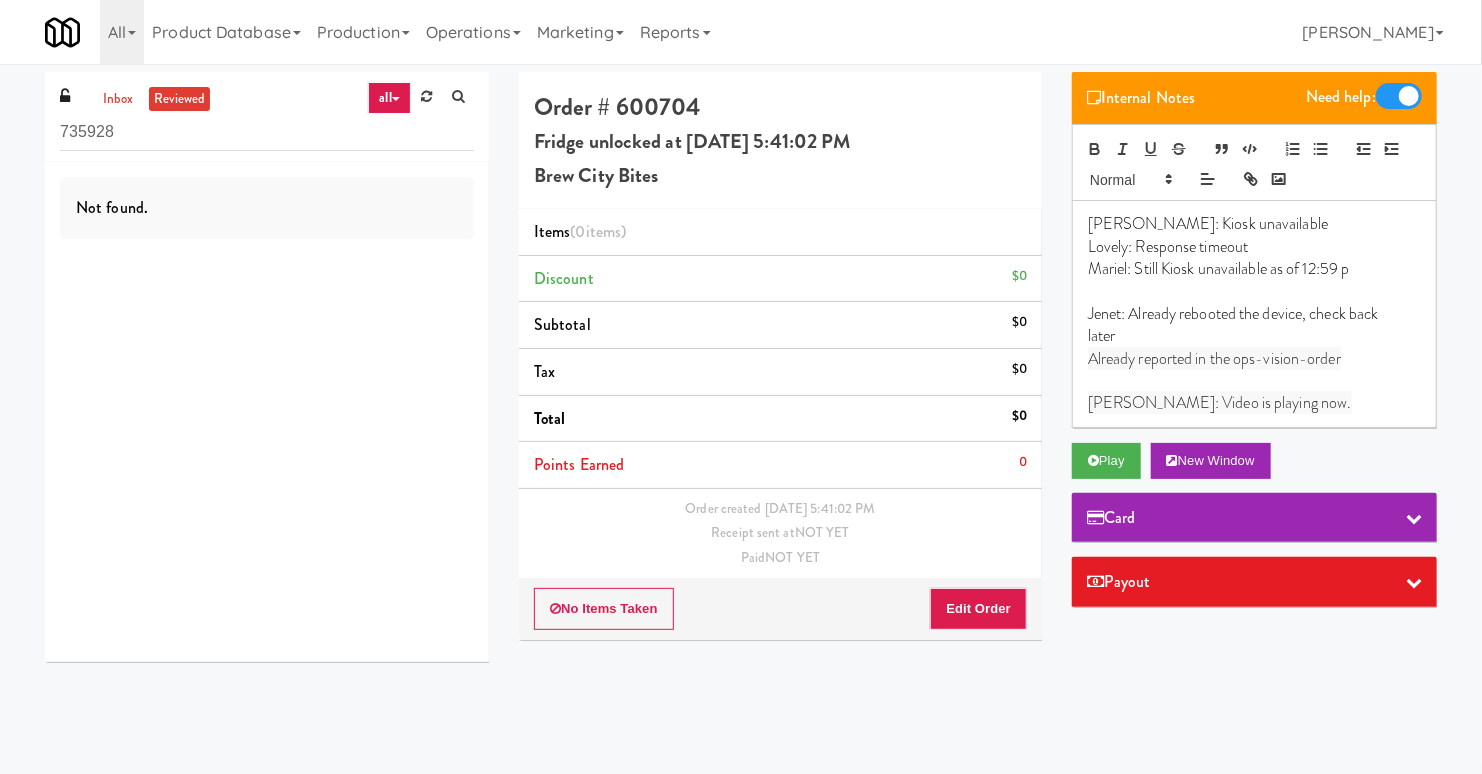 click on "Subtotal $0" at bounding box center (780, 325) 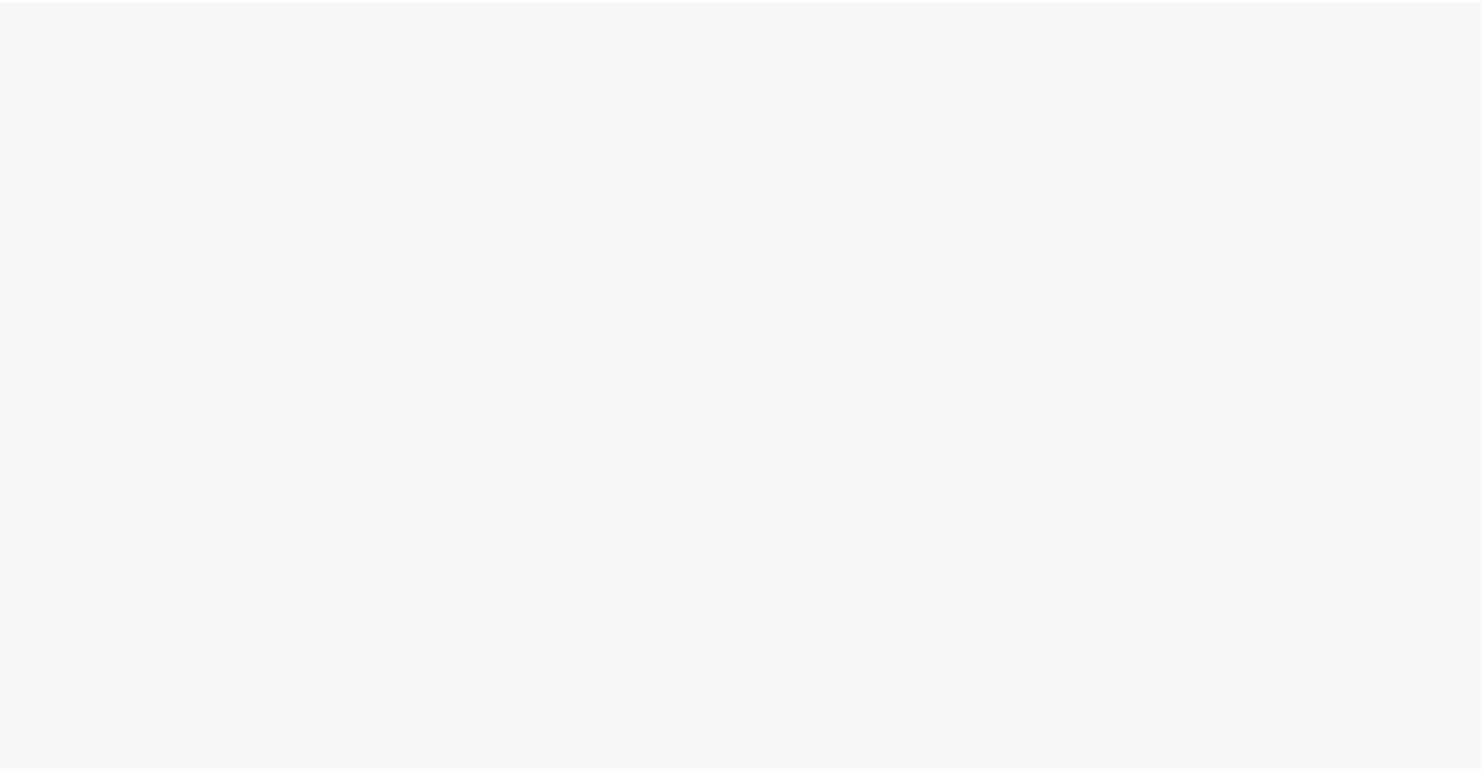 scroll, scrollTop: 0, scrollLeft: 0, axis: both 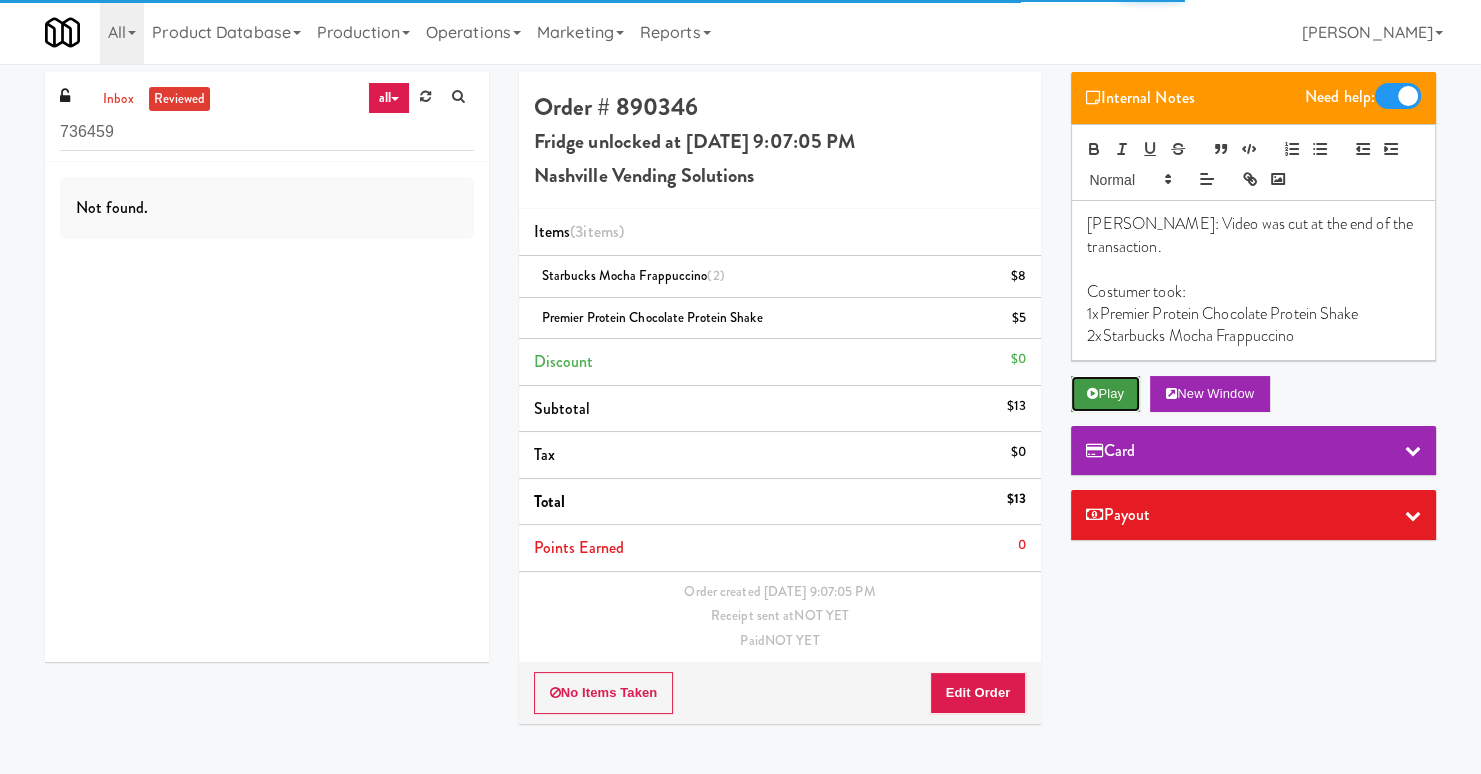 click on "Play" at bounding box center (1105, 394) 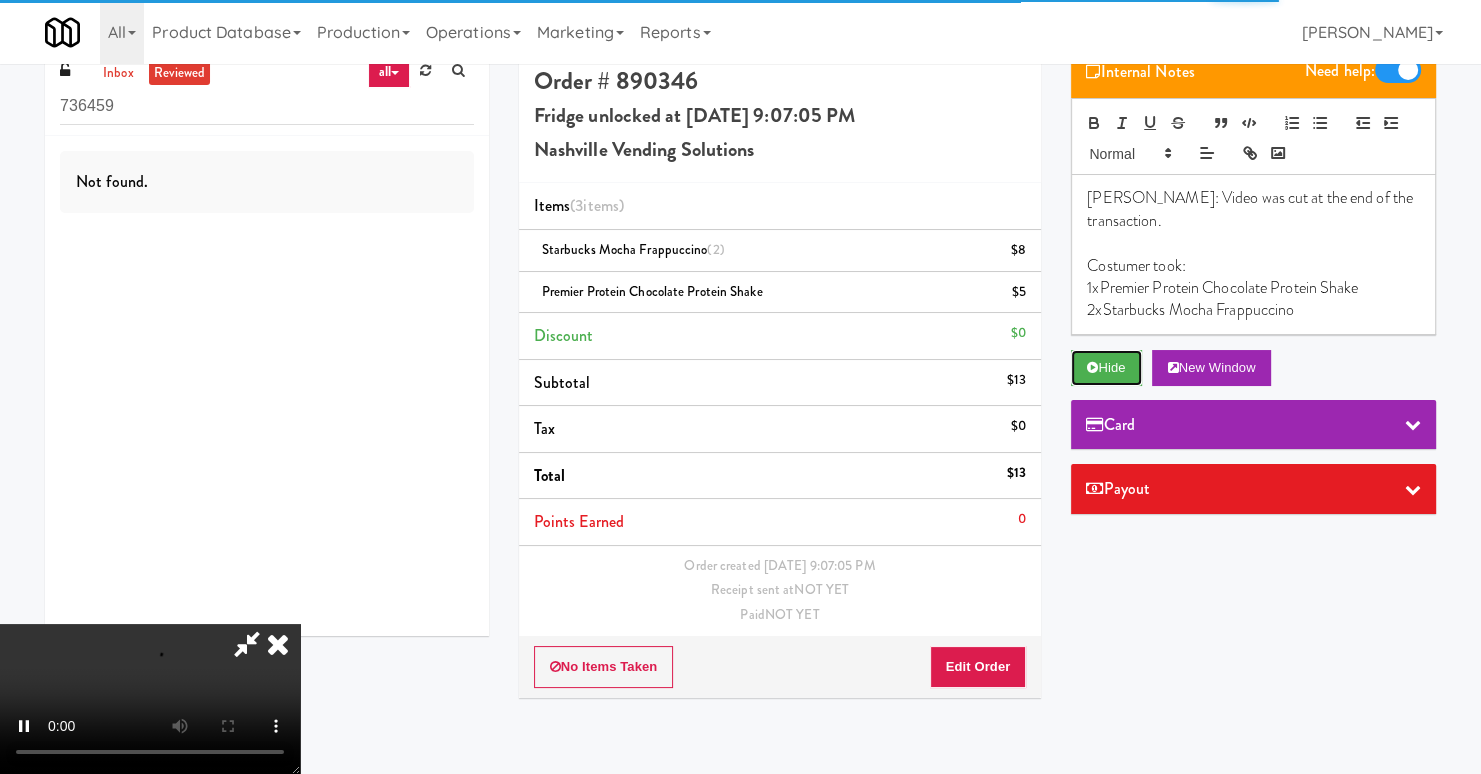 scroll, scrollTop: 64, scrollLeft: 0, axis: vertical 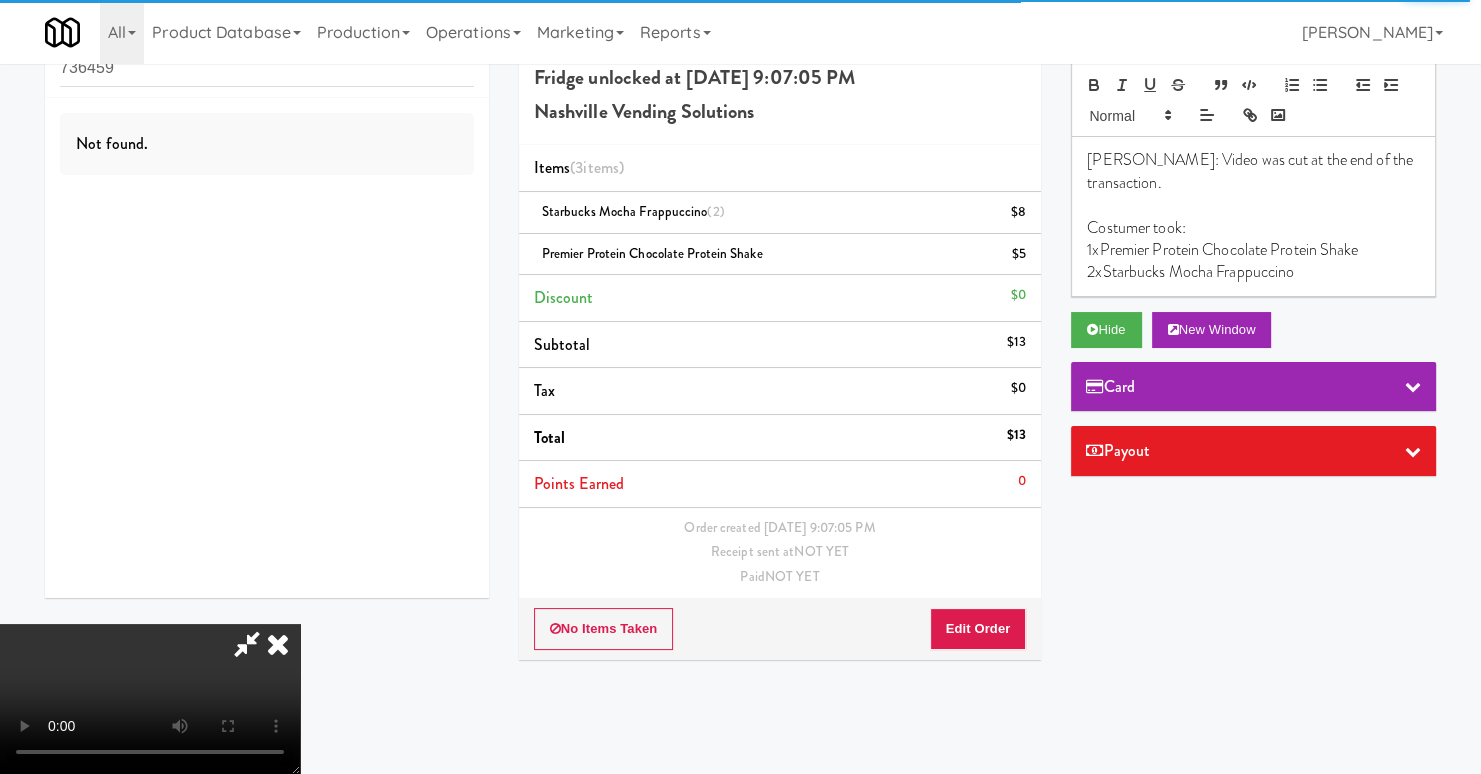 click on "2xStarbucks Mocha Frappuccino" at bounding box center (1253, 272) 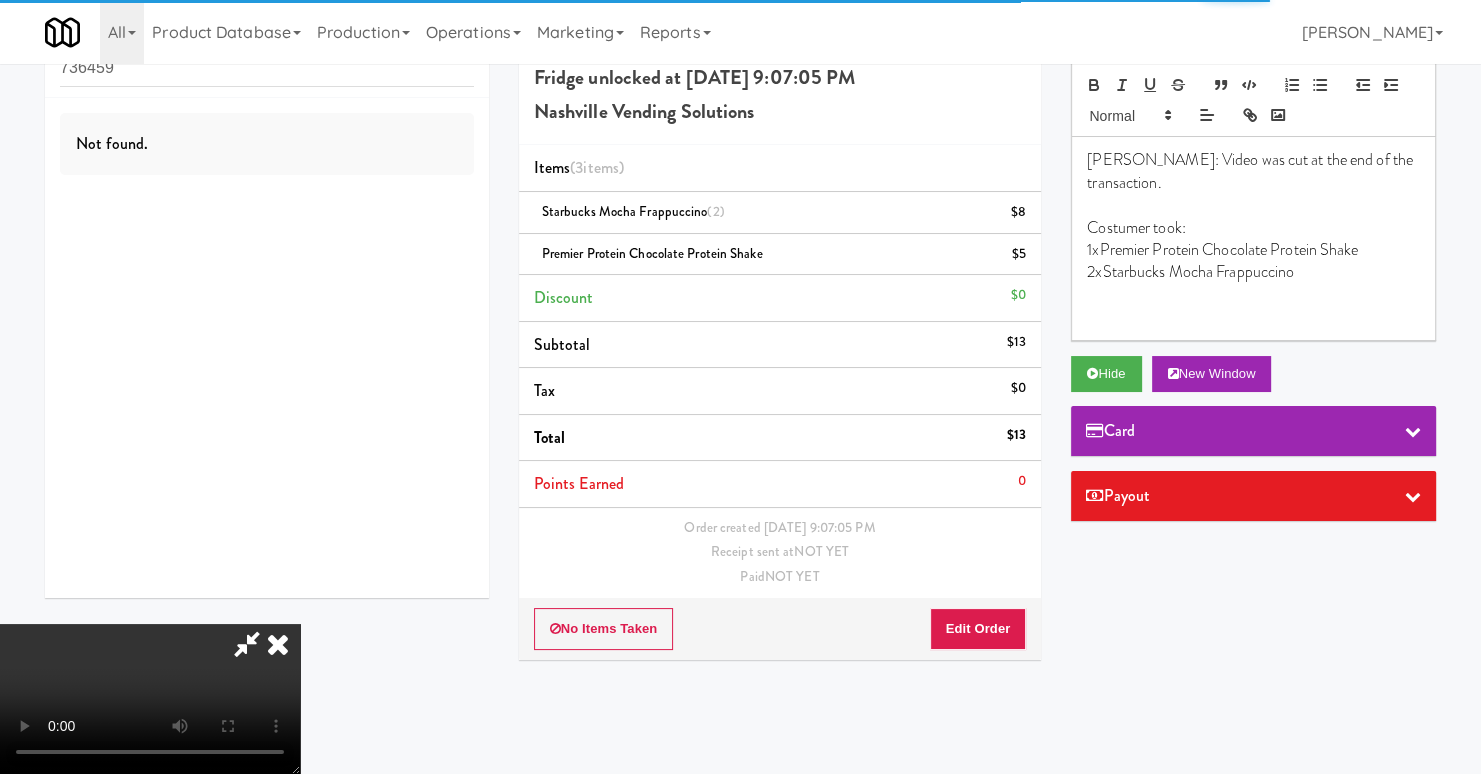 type 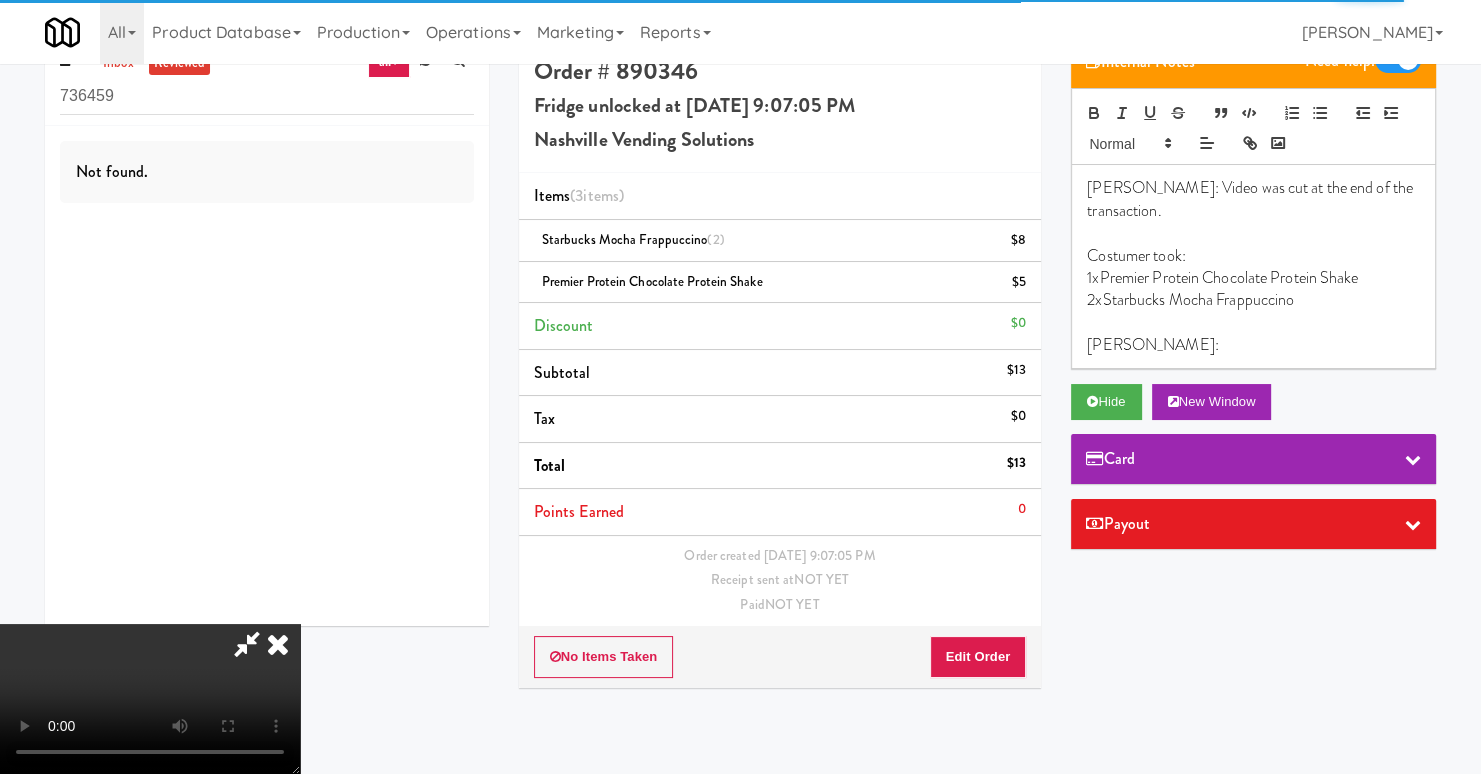 scroll, scrollTop: 0, scrollLeft: 0, axis: both 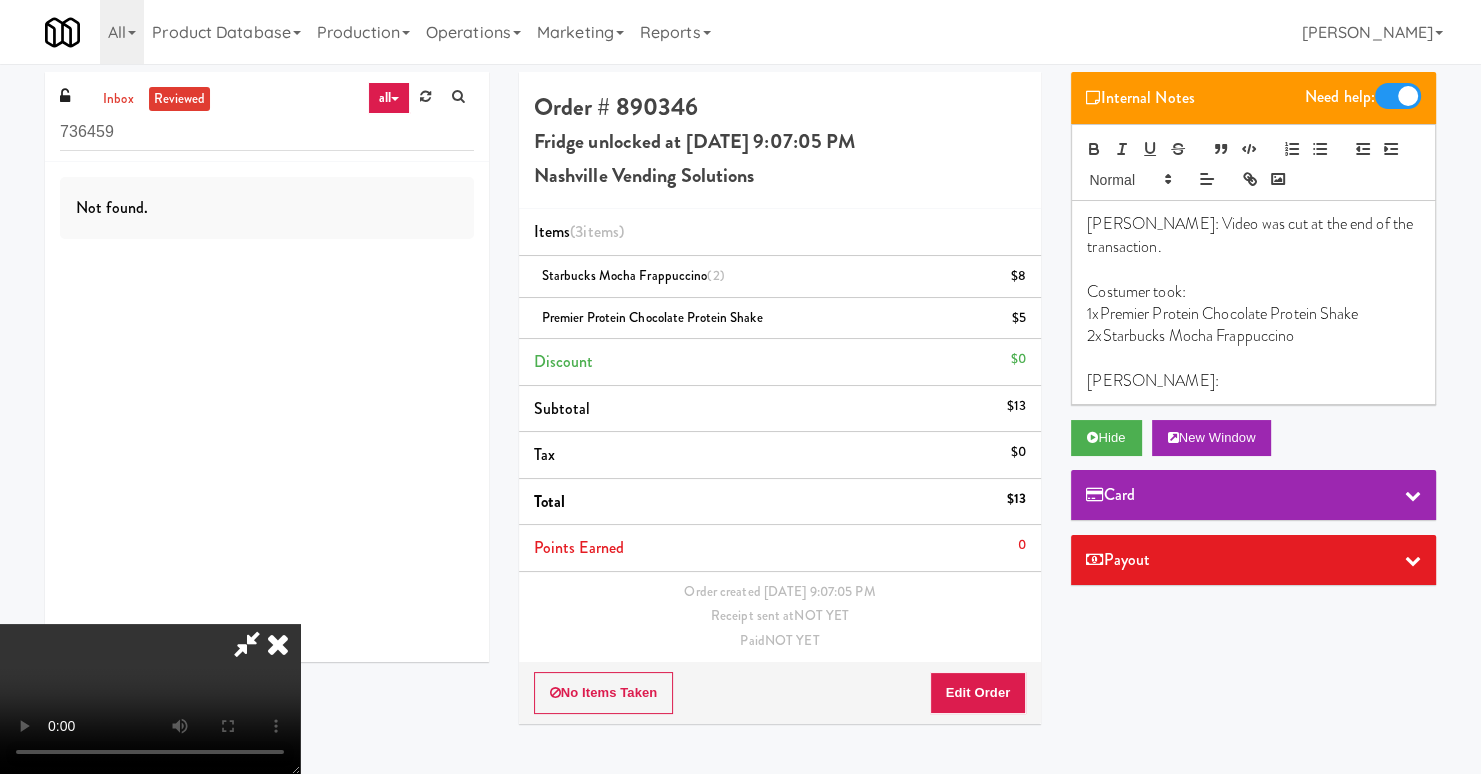 type 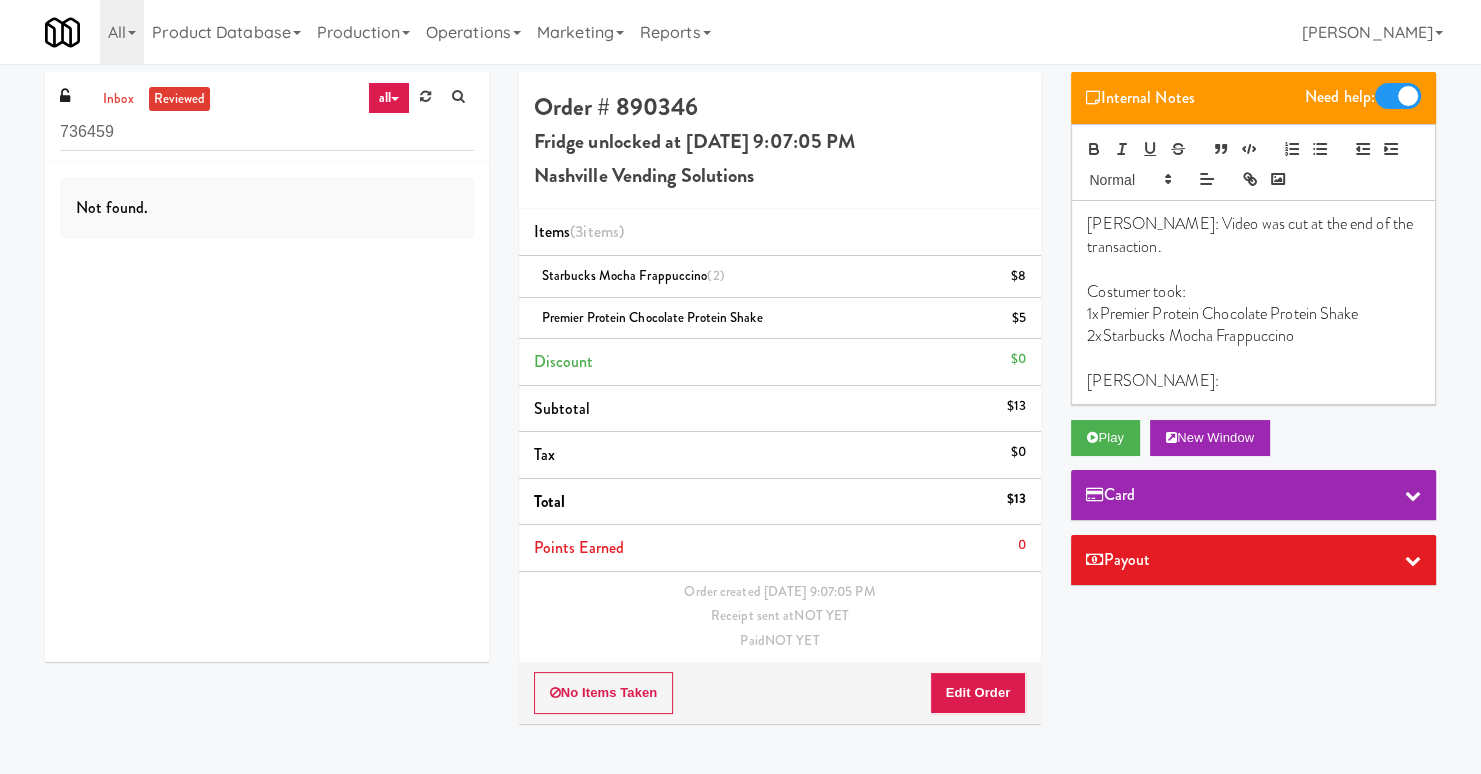 click at bounding box center (1253, 359) 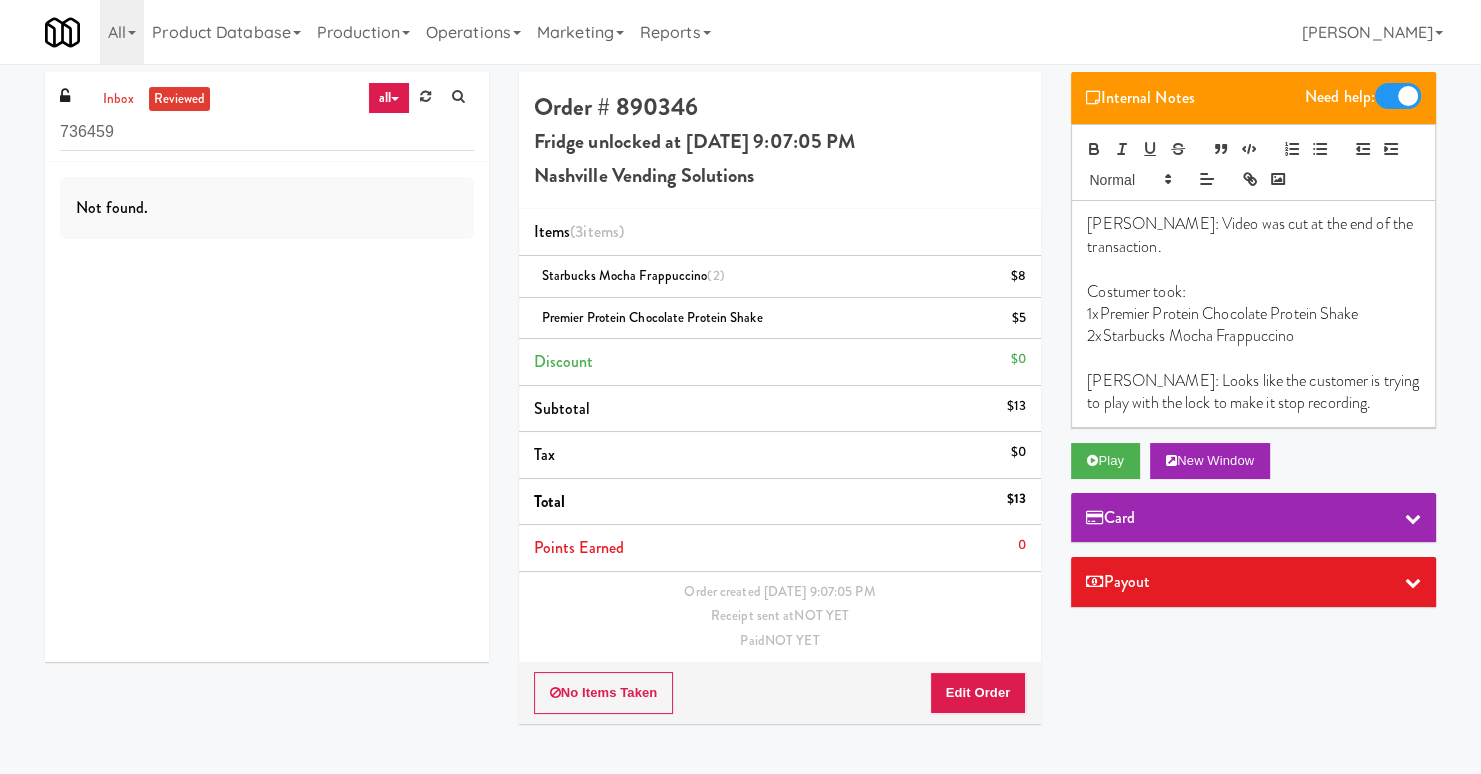click on "Matias: Looks like the customer is trying to play with the lock to make it stop recording." at bounding box center (1253, 392) 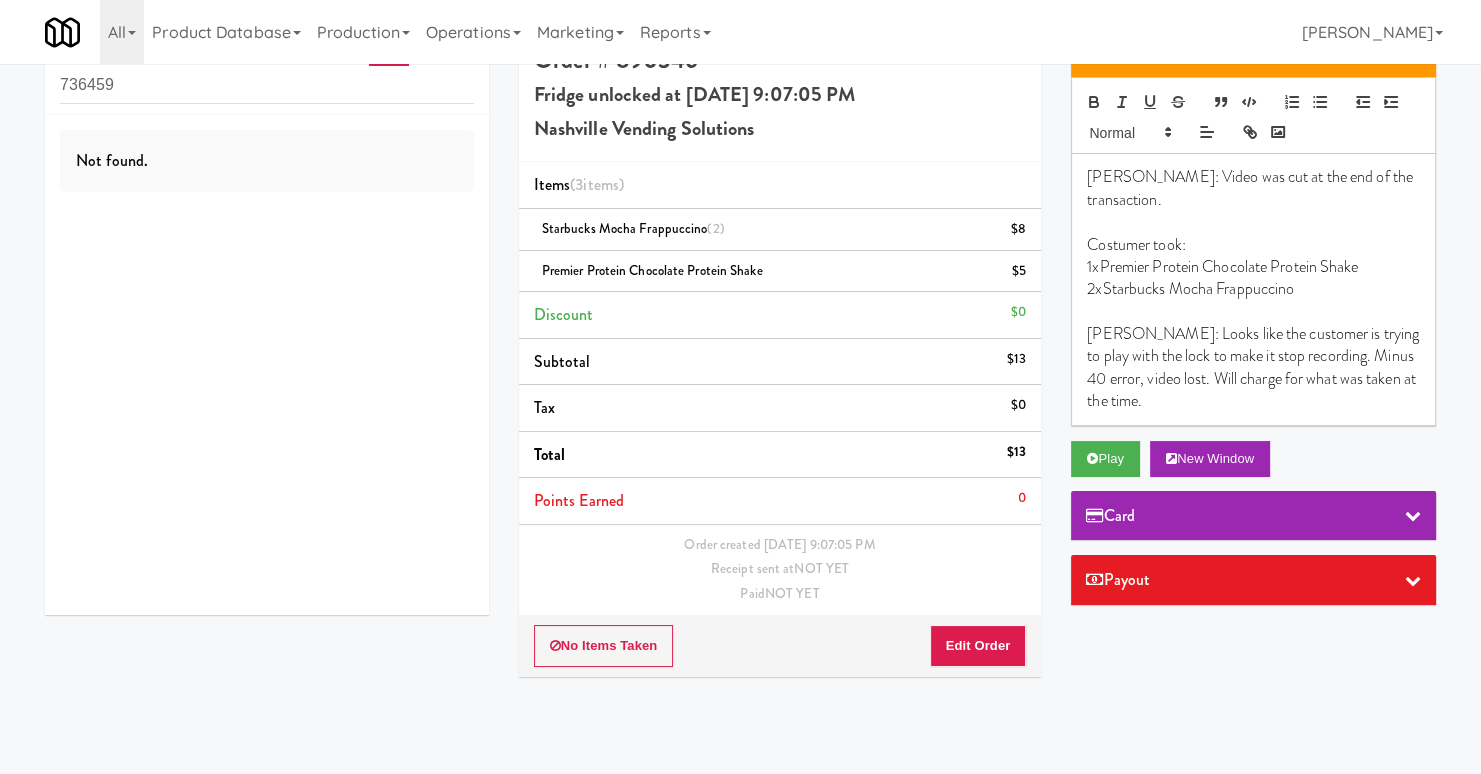 scroll, scrollTop: 64, scrollLeft: 0, axis: vertical 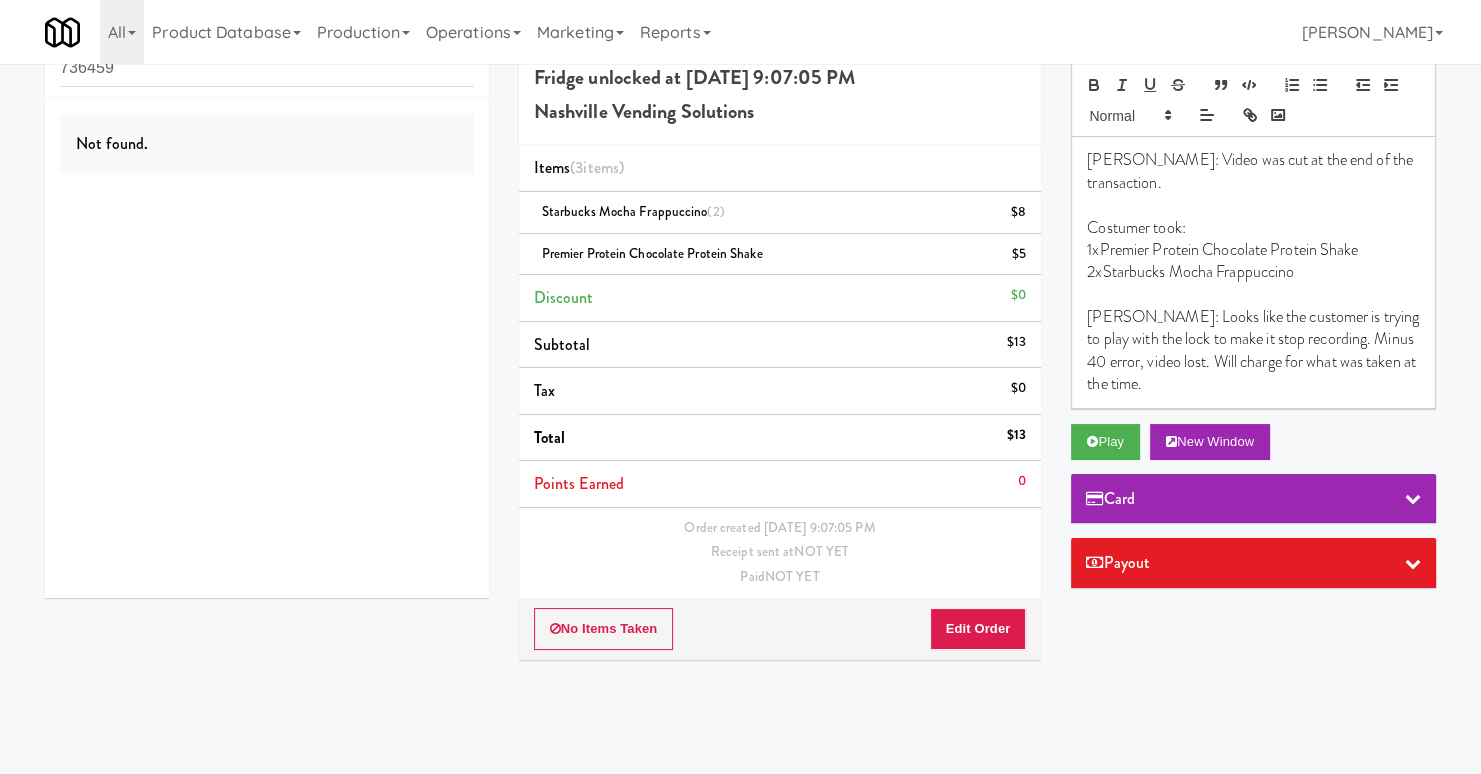 click on "Payout" at bounding box center (1253, 563) 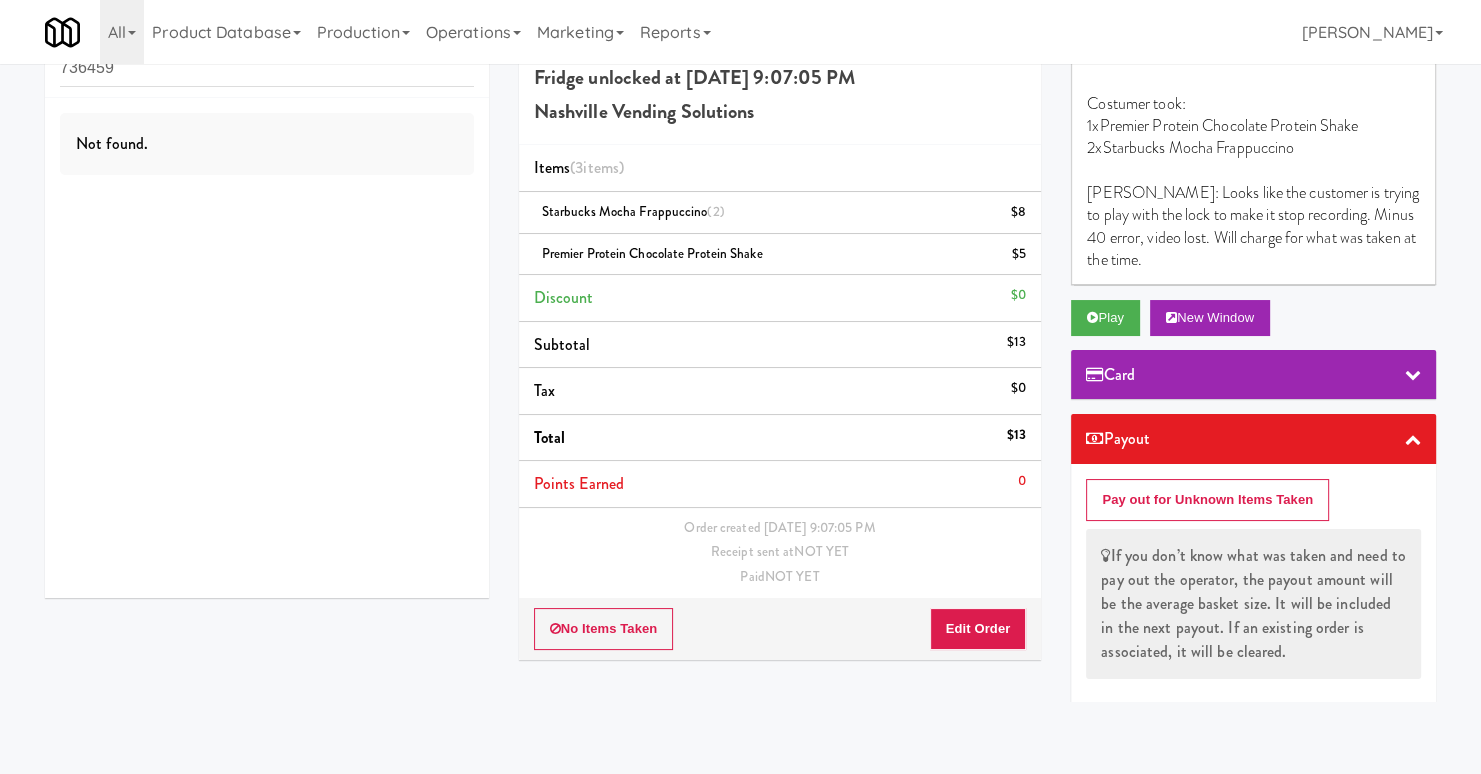 scroll, scrollTop: 128, scrollLeft: 0, axis: vertical 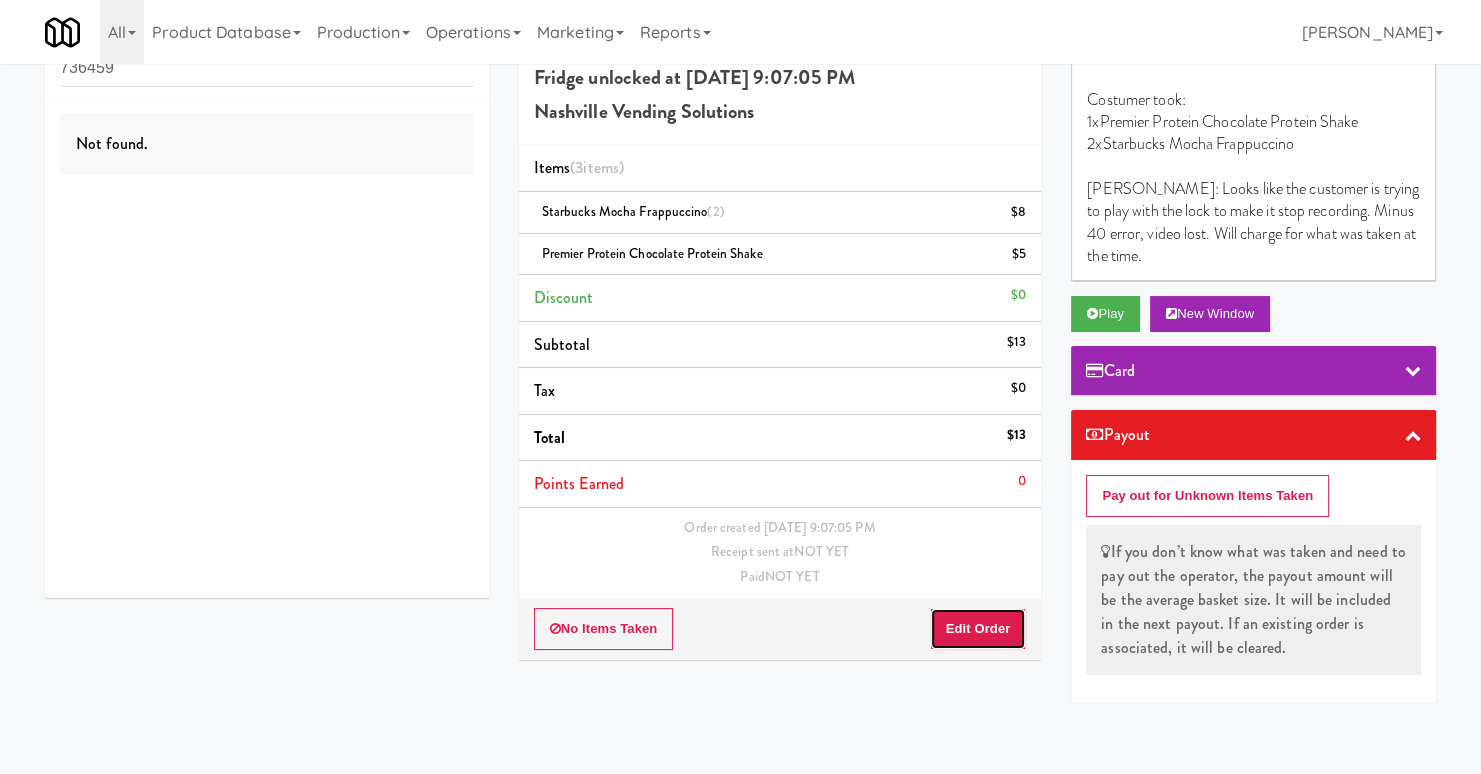 click on "Edit Order" at bounding box center (978, 629) 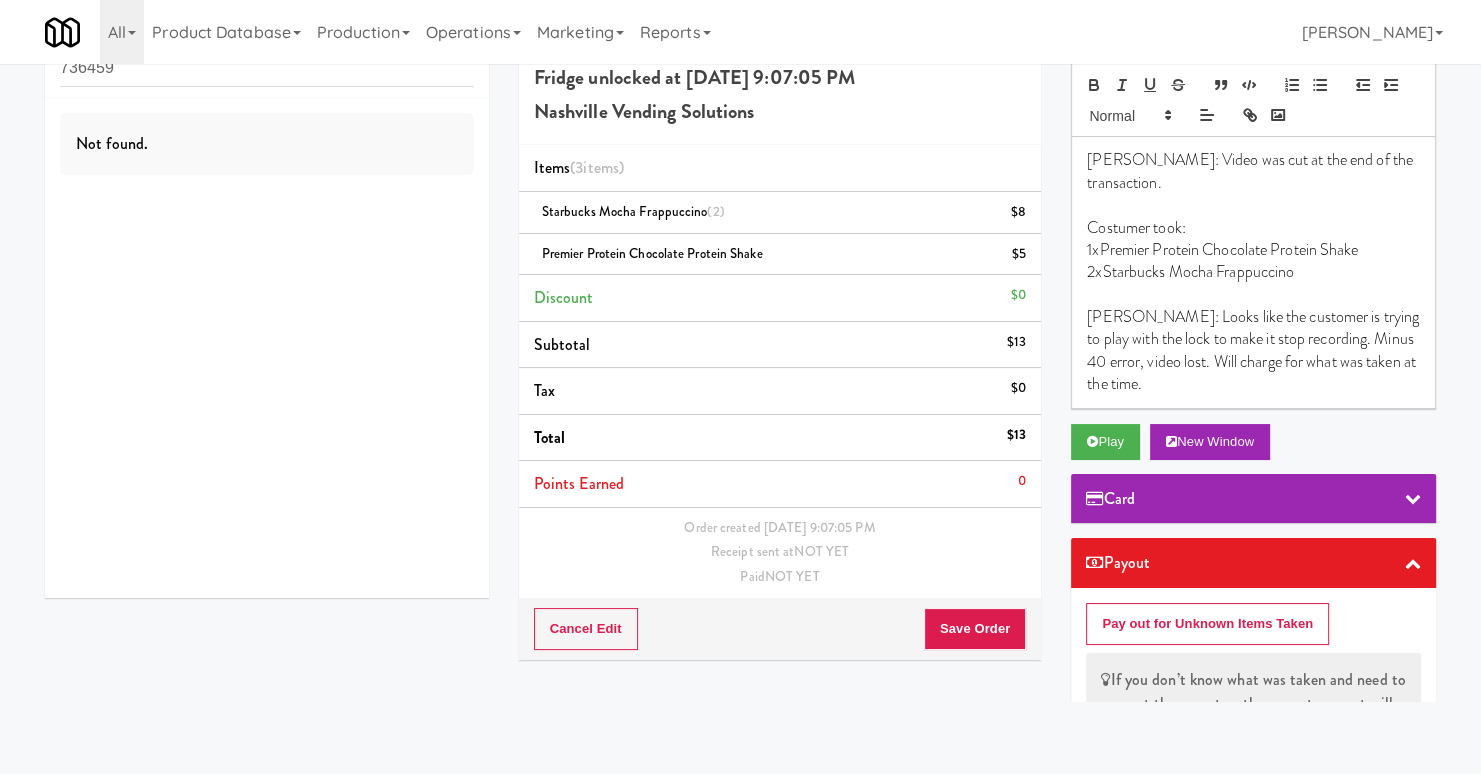 scroll, scrollTop: 2082, scrollLeft: 0, axis: vertical 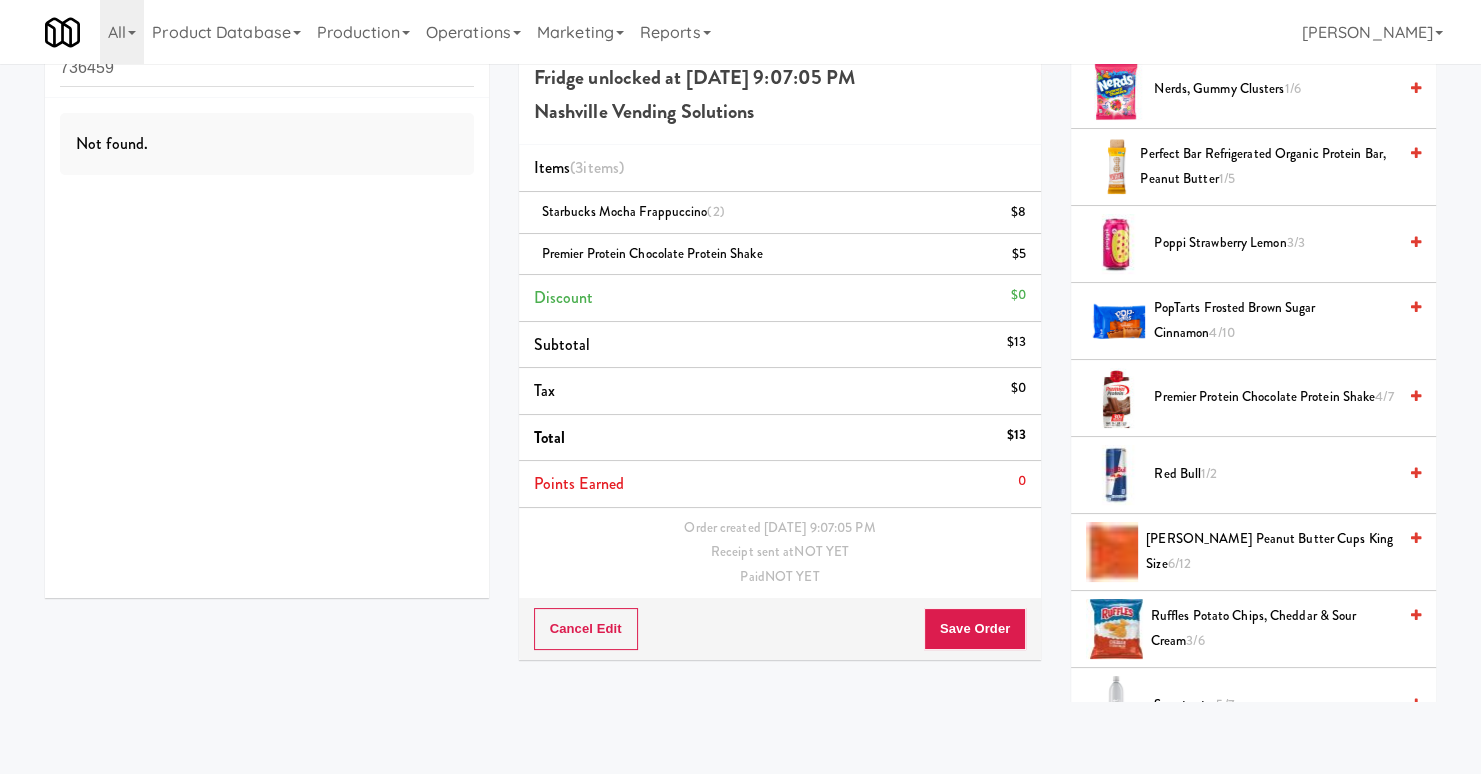 click on "Premier Protein Chocolate Protein Shake  4/7" at bounding box center [1283, 397] 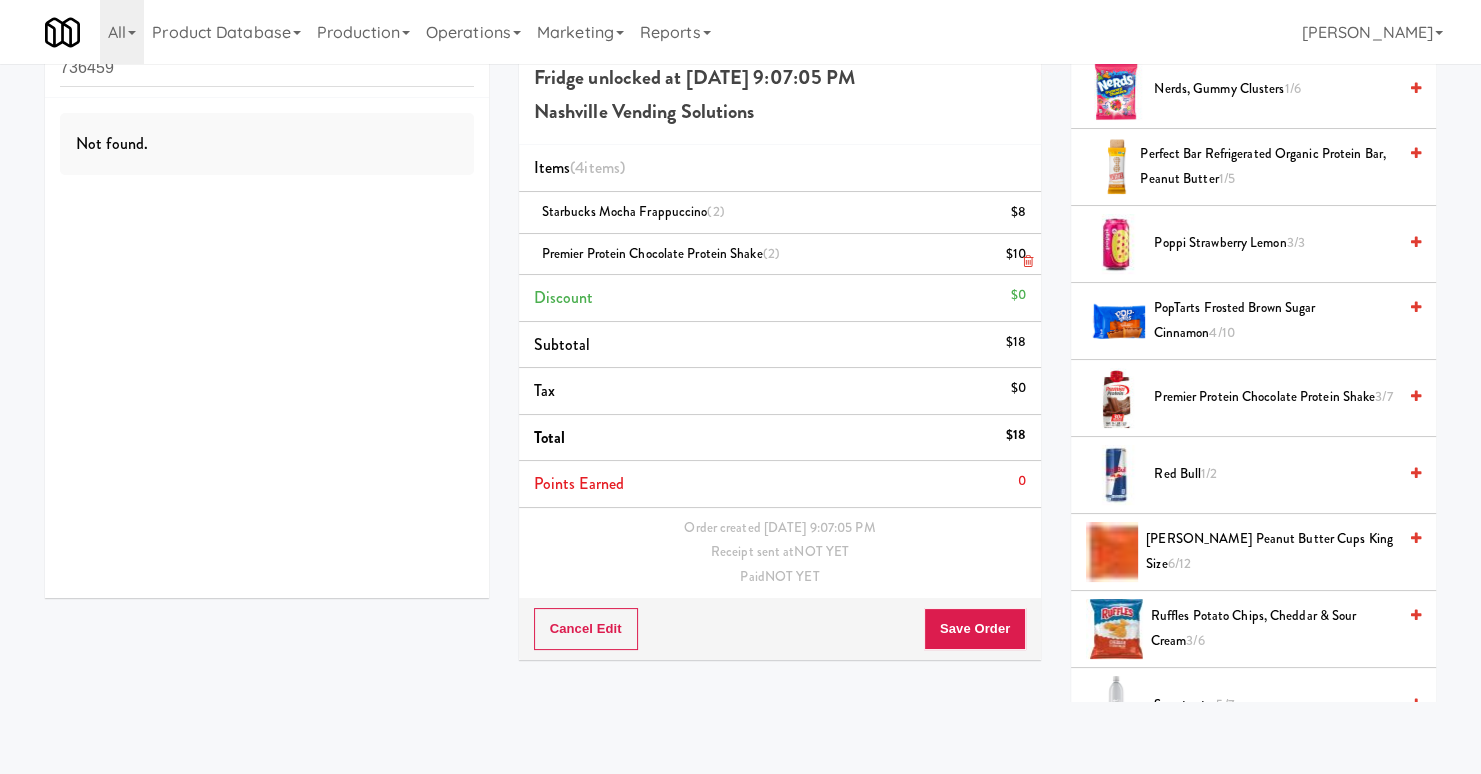 click at bounding box center (1028, 261) 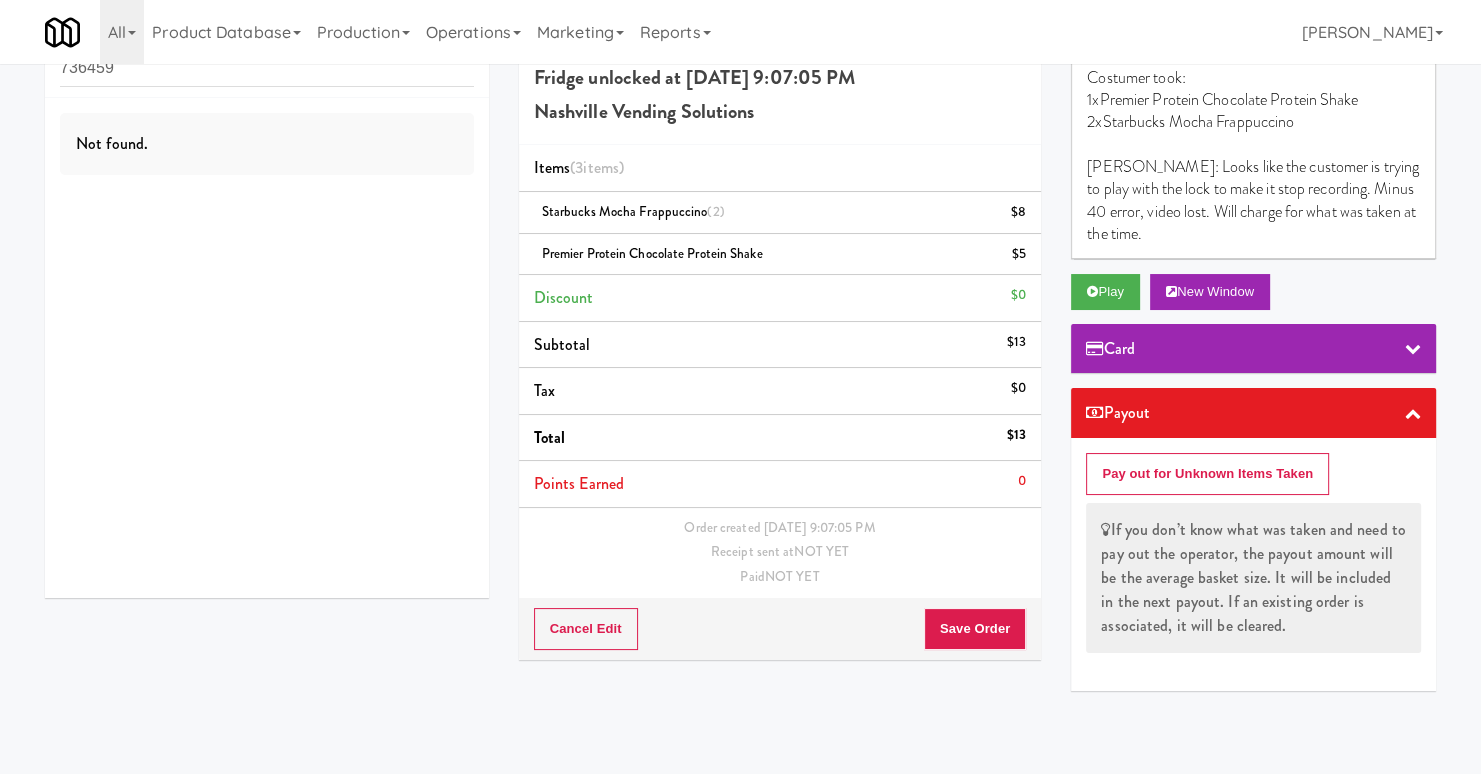 scroll, scrollTop: 0, scrollLeft: 0, axis: both 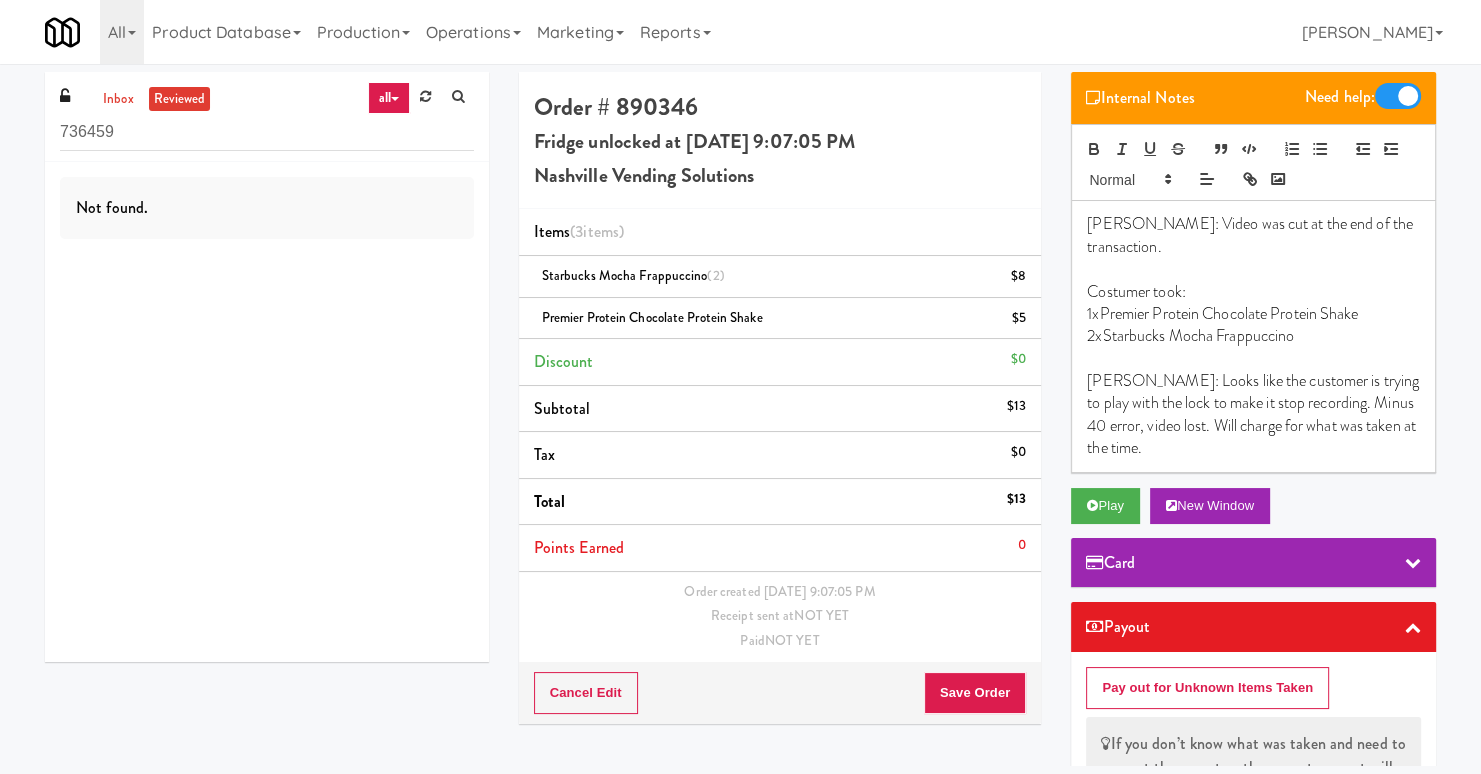 click on "Matias: Looks like the customer is trying to play with the lock to make it stop recording. Minus 40 error, video lost. Will charge for what was taken at the time." at bounding box center [1253, 415] 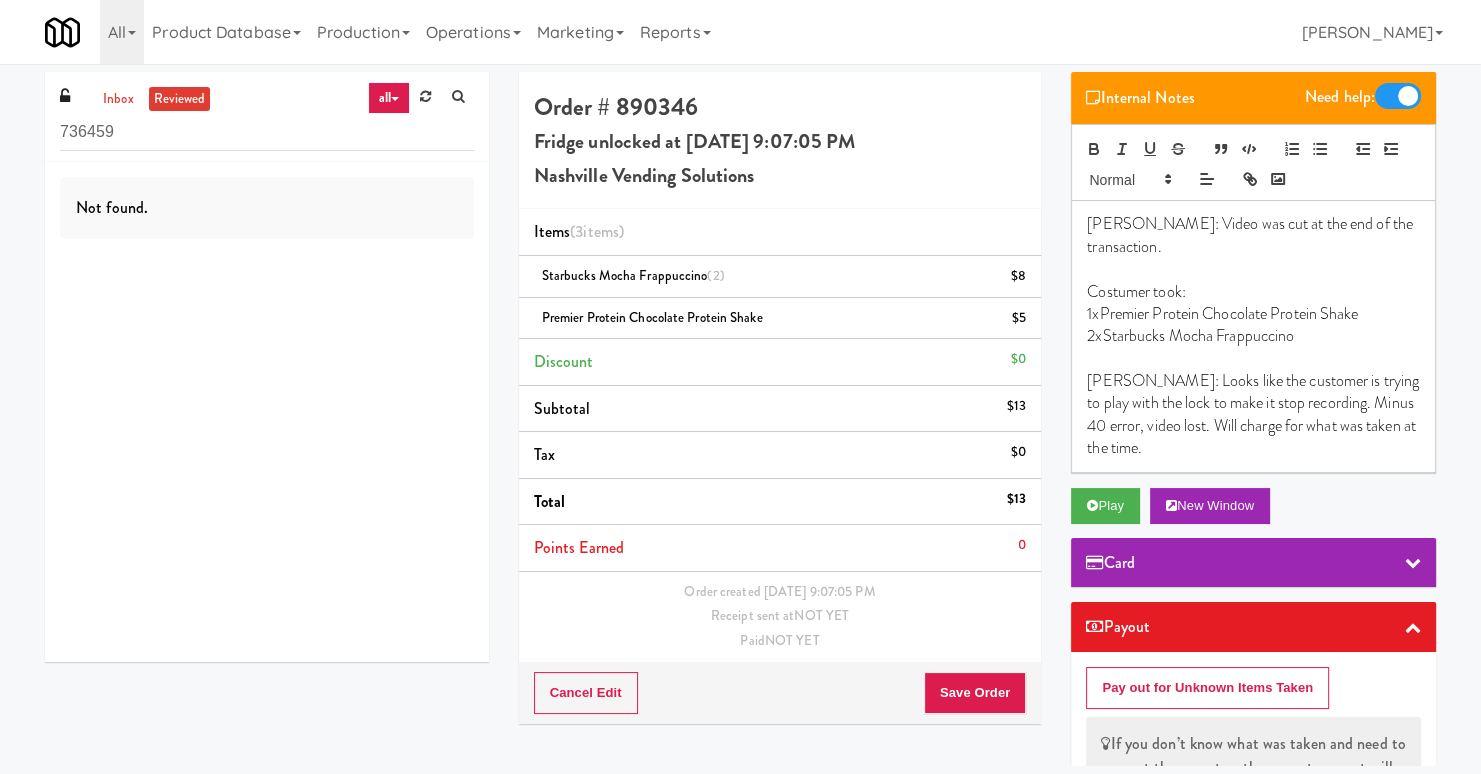 click on "Matias: Looks like the customer is trying to play with the lock to make it stop recording. Minus 40 error, video lost. Will charge for what was taken at the time." at bounding box center (1253, 415) 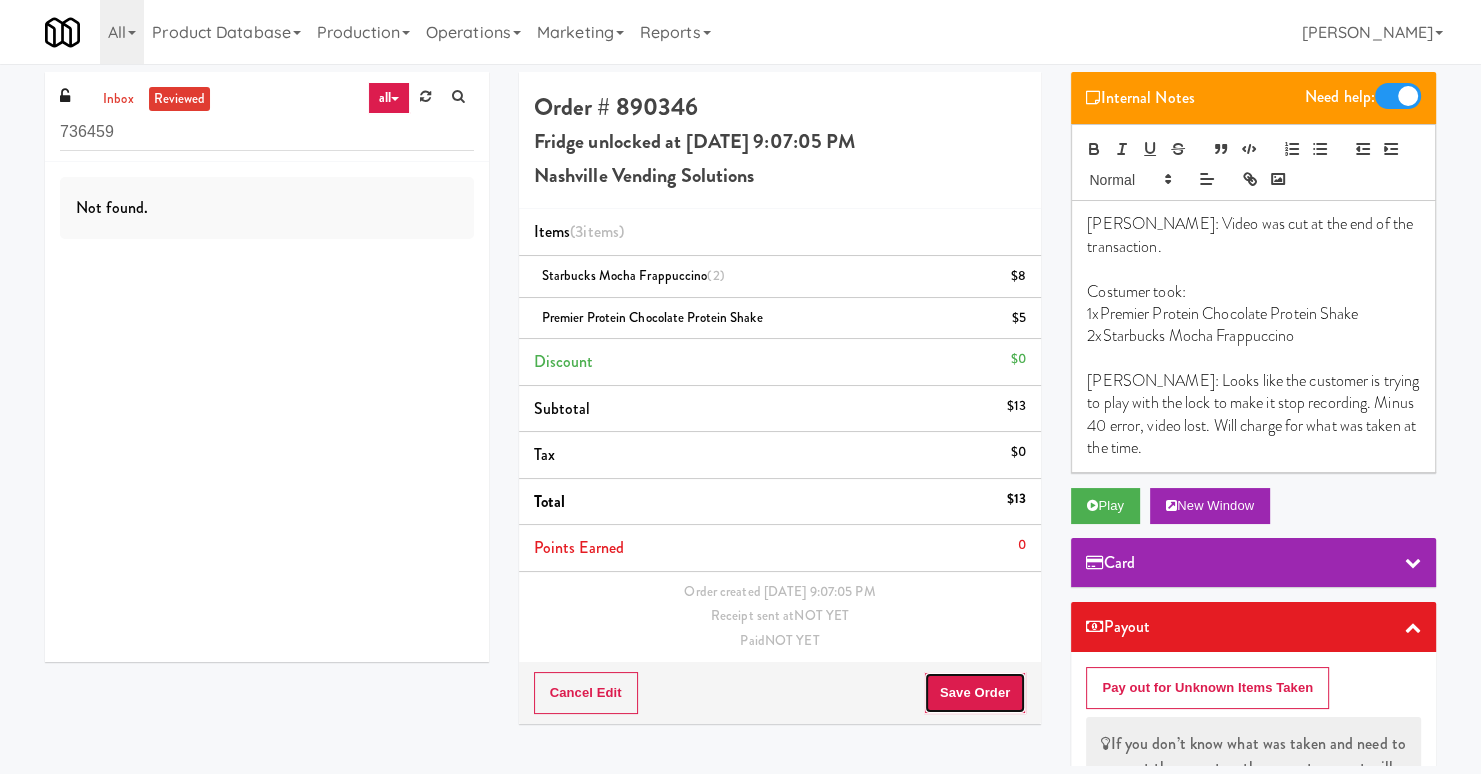 click on "Save Order" at bounding box center (975, 693) 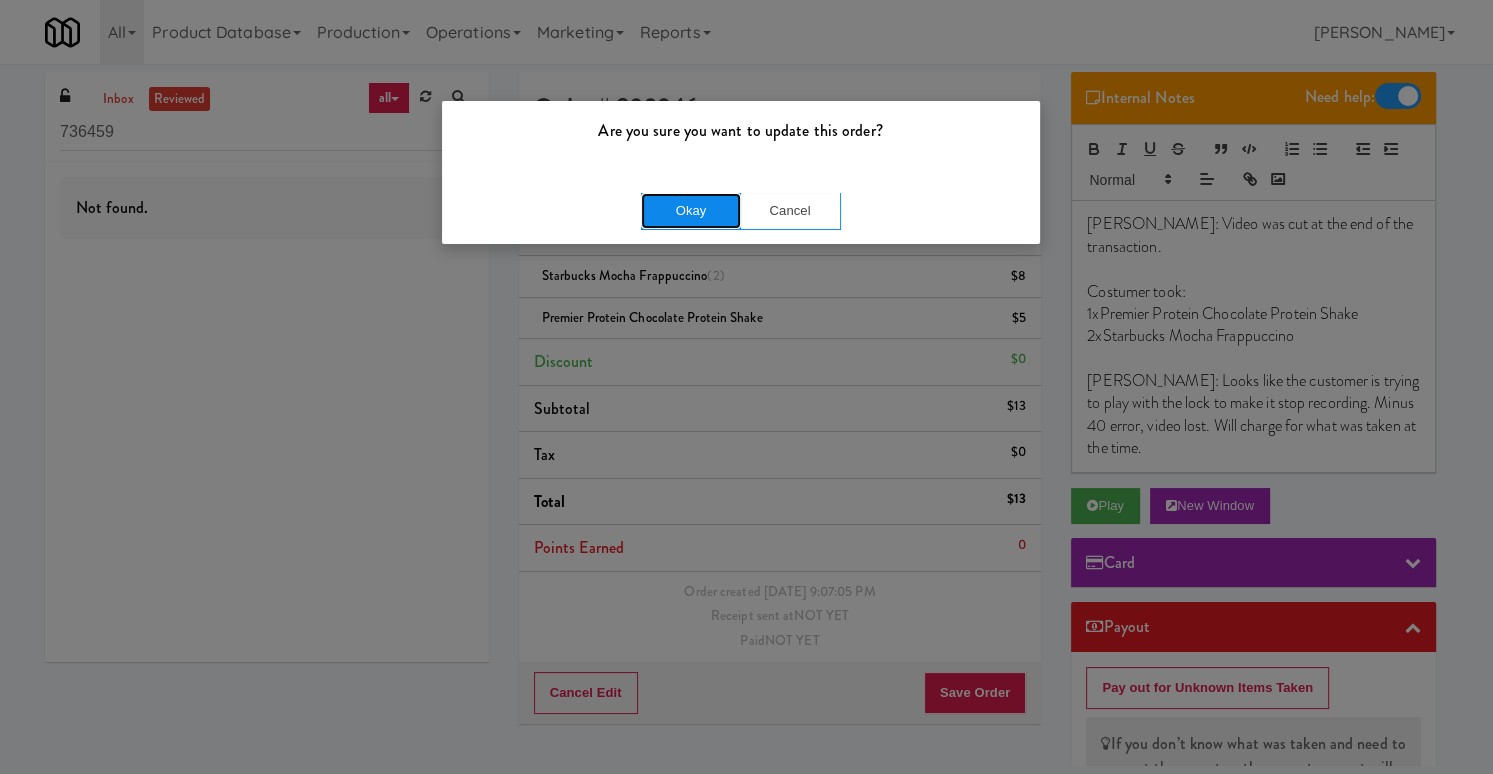 click on "Okay" at bounding box center (691, 211) 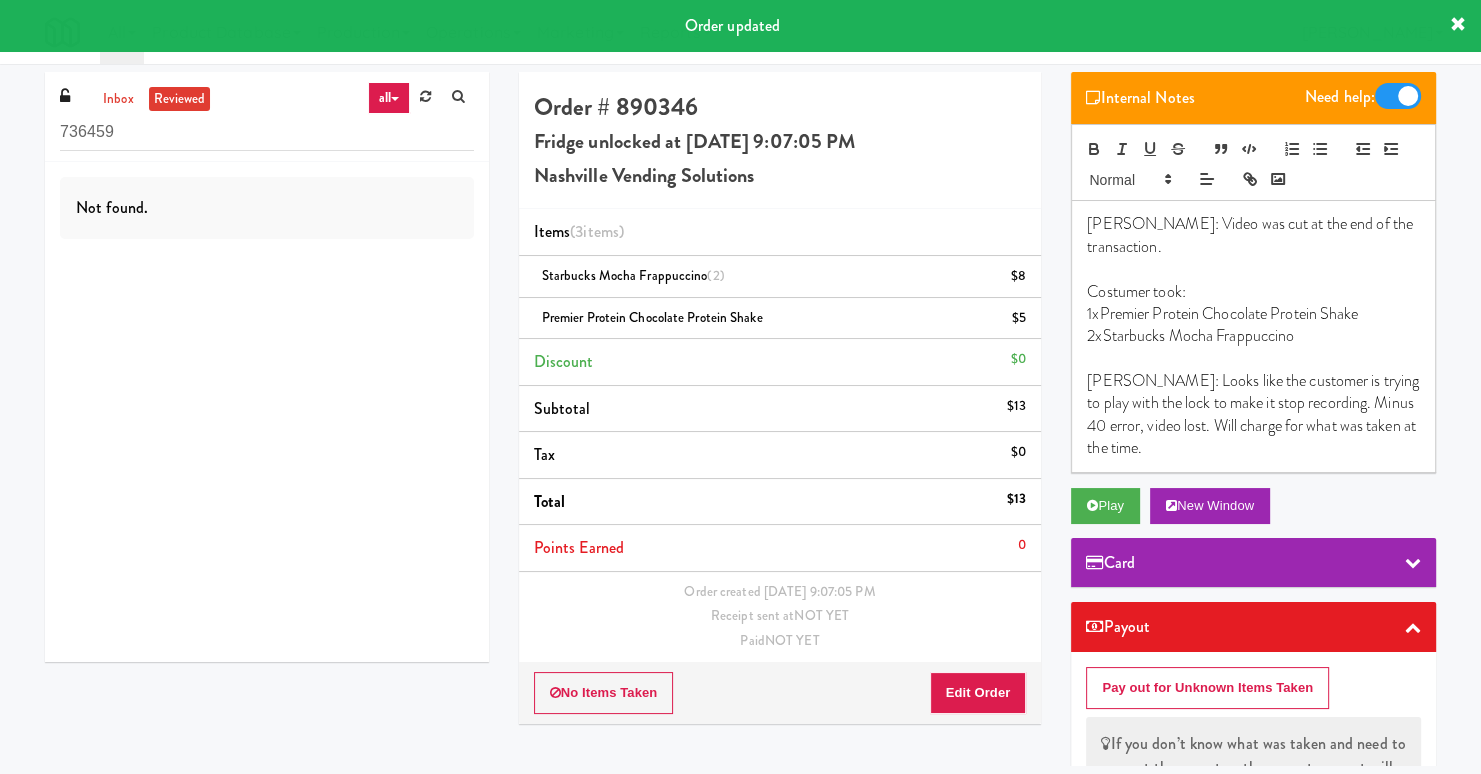 click on "2xStarbucks Mocha Frappuccino" at bounding box center [1253, 336] 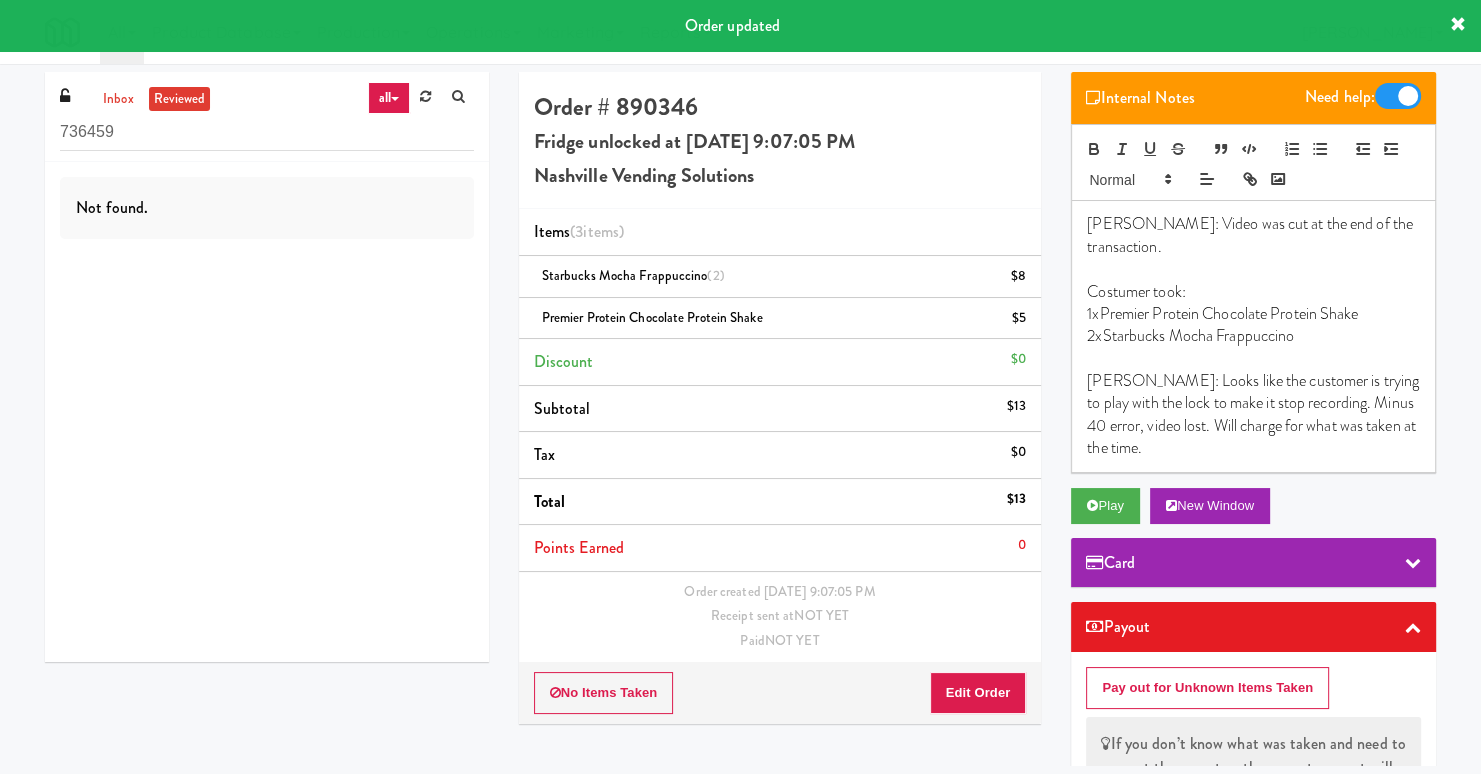 click on "Matias: Looks like the customer is trying to play with the lock to make it stop recording. Minus 40 error, video lost. Will charge for what was taken at the time." at bounding box center (1253, 415) 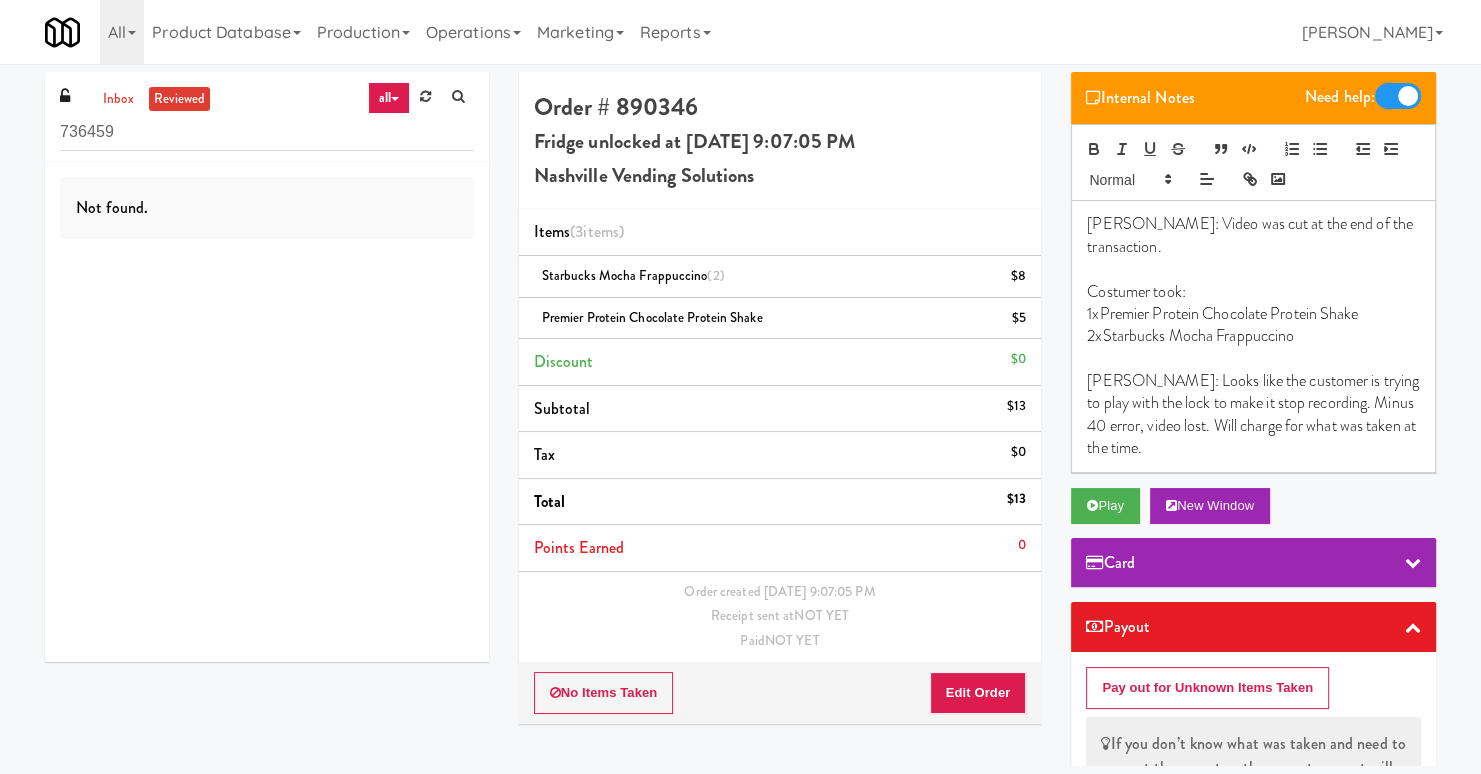 click at bounding box center [1398, 96] 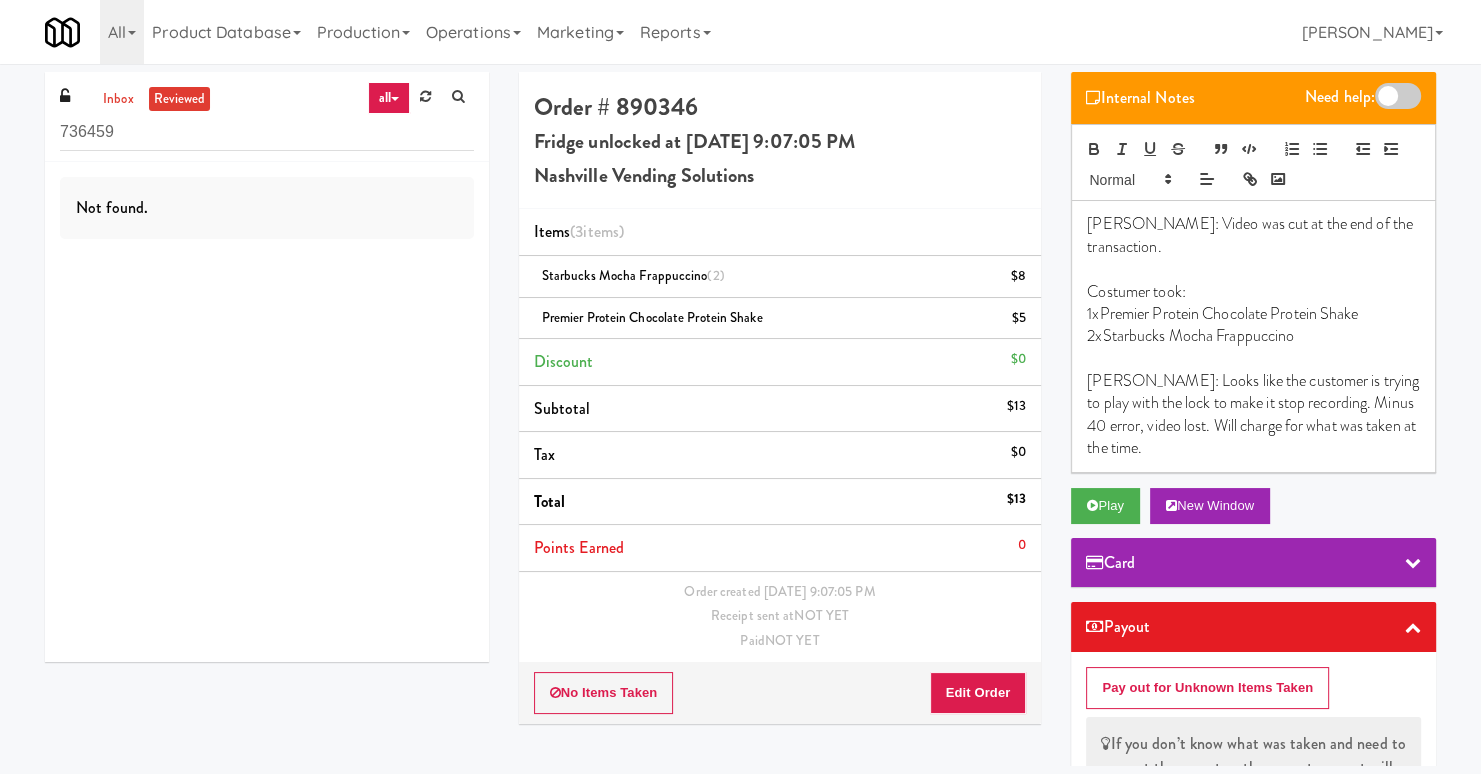 click on "1xPremier Protein Chocolate Protein Shake" at bounding box center [1253, 314] 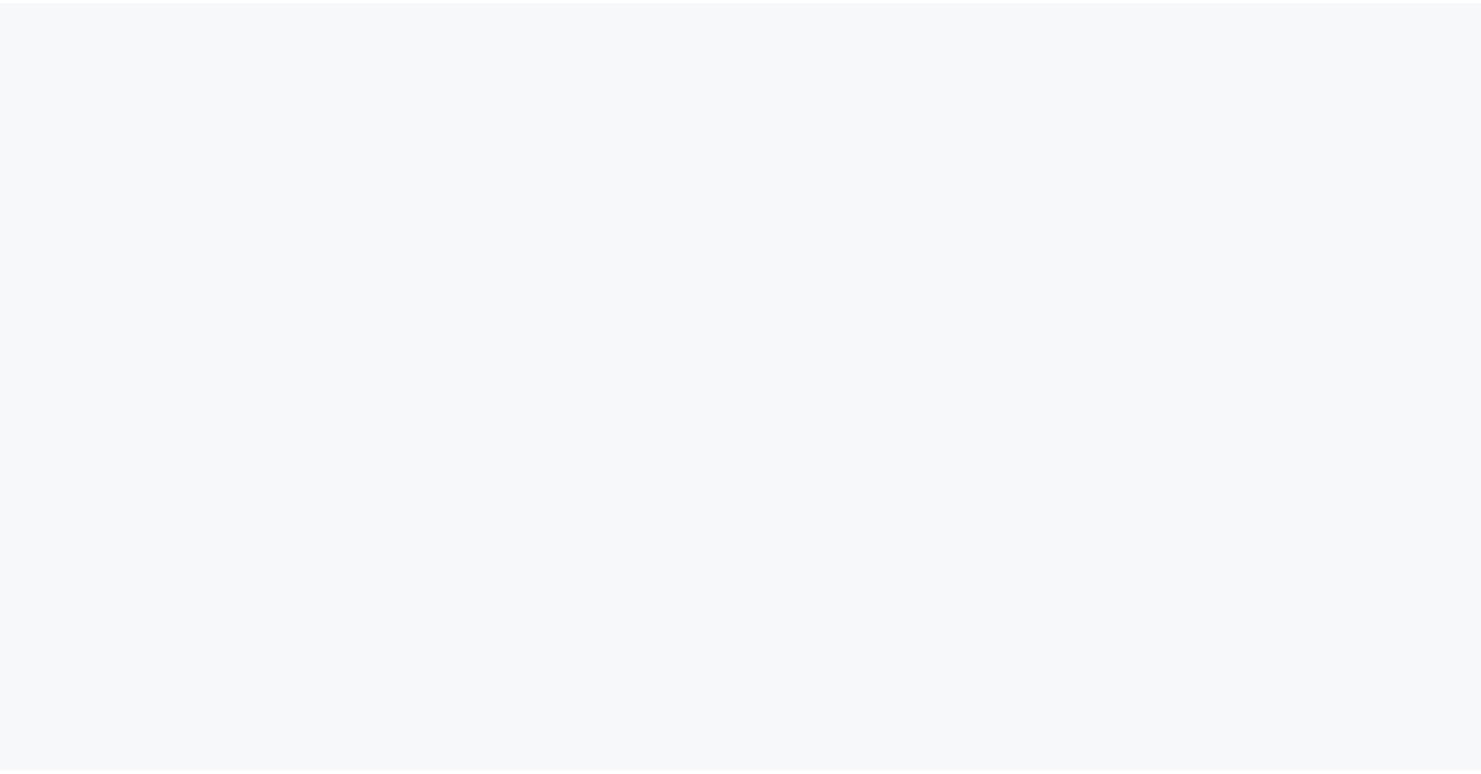 scroll, scrollTop: 0, scrollLeft: 0, axis: both 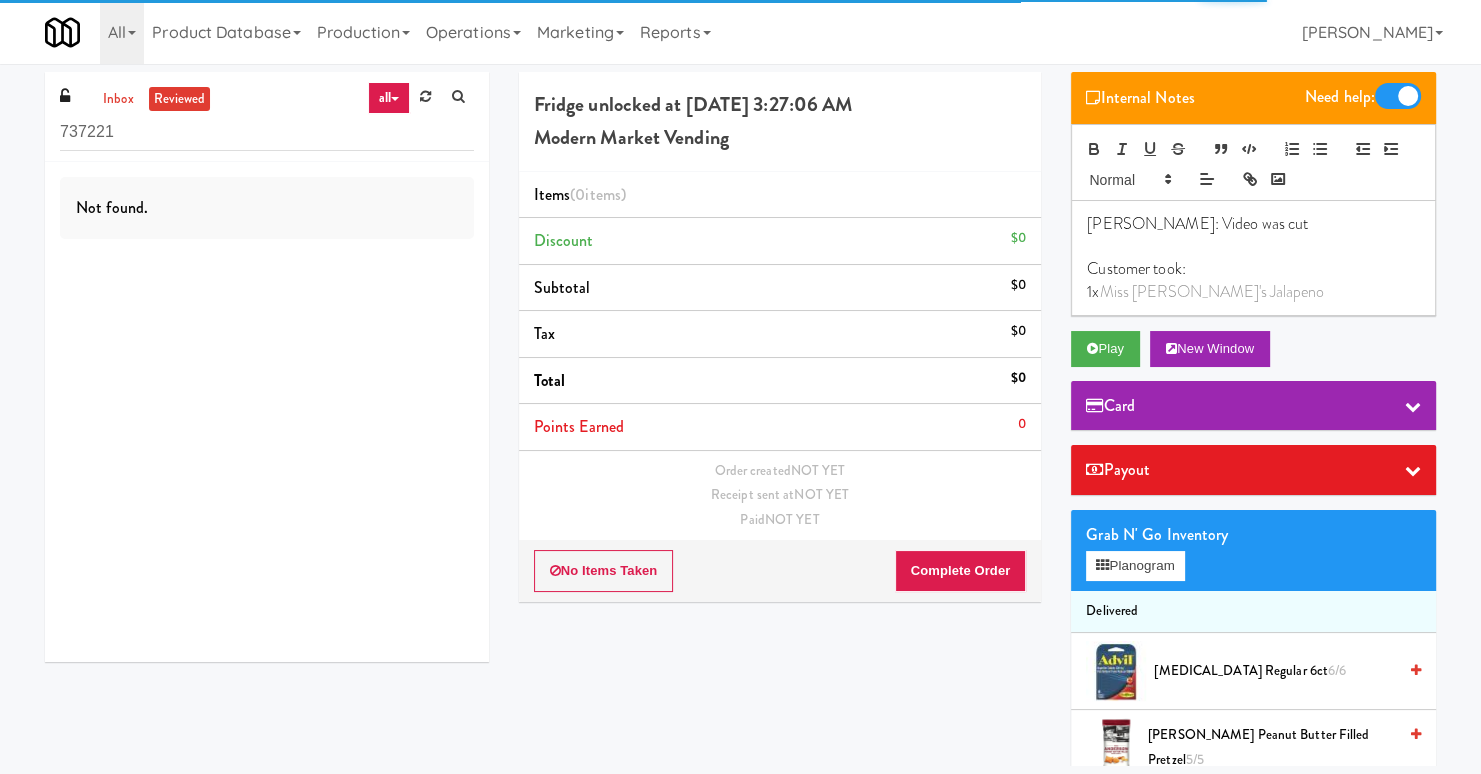 click on "Customer took:" at bounding box center [1253, 269] 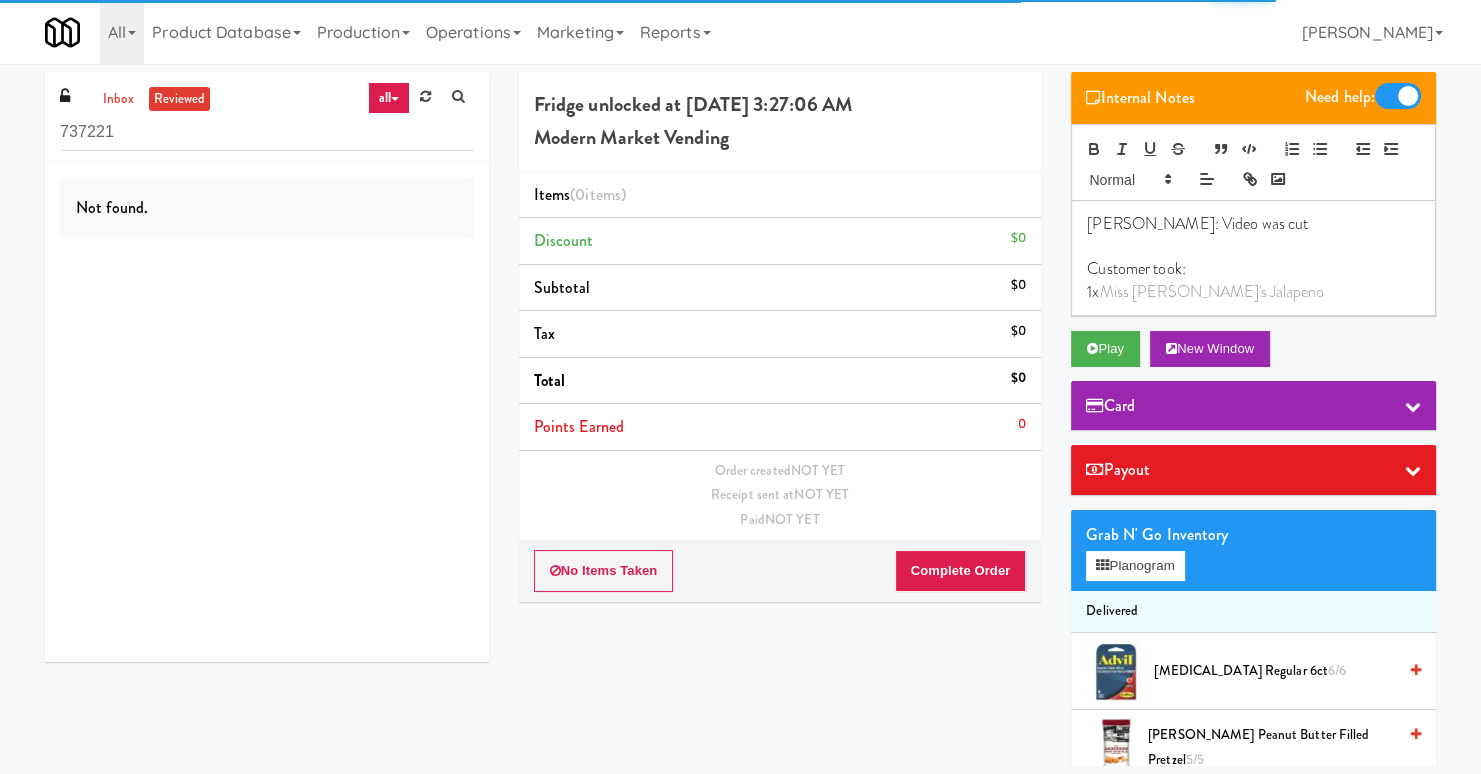 click on "1x  Miss Vickie's Jalapeno" at bounding box center (1253, 292) 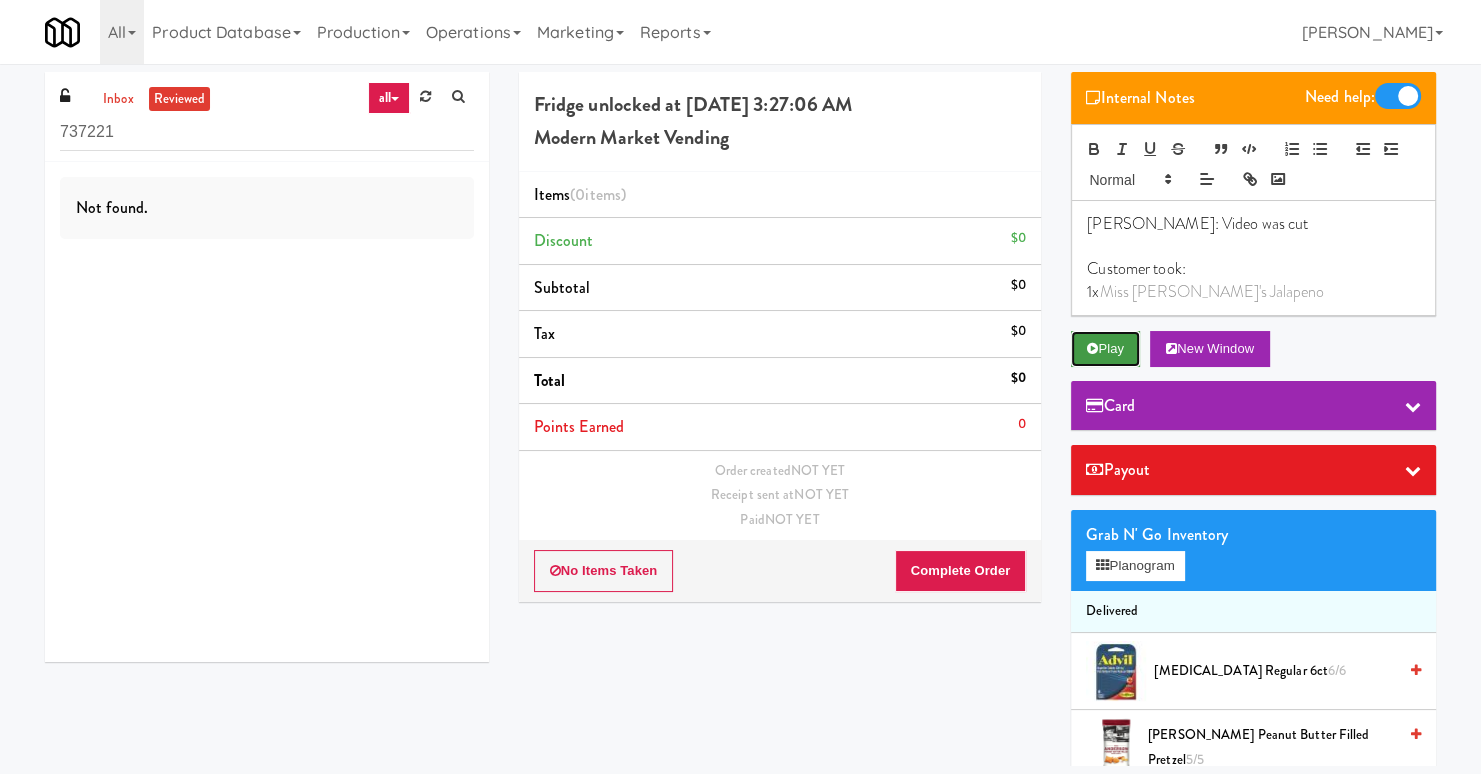 click on "Play" at bounding box center (1105, 349) 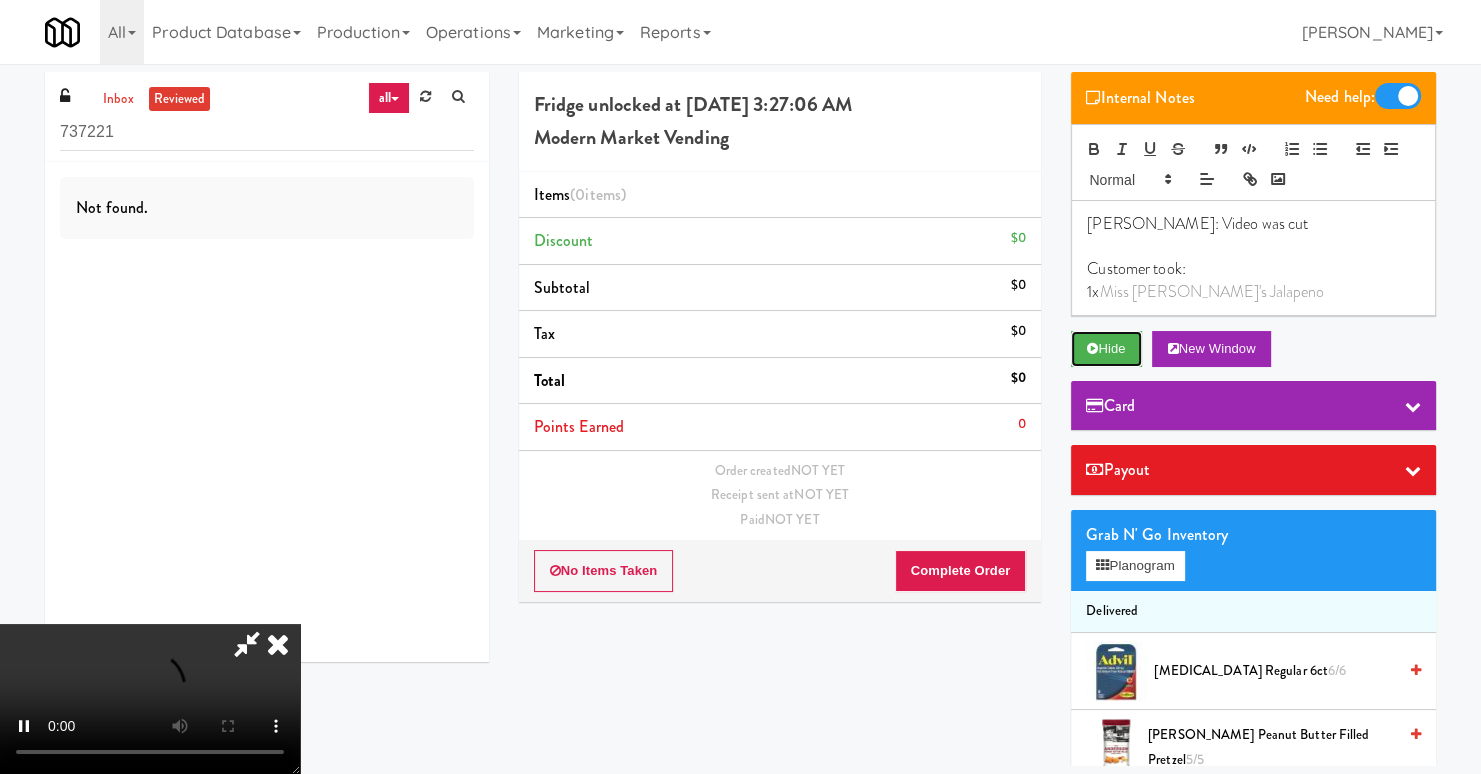 scroll, scrollTop: 0, scrollLeft: 0, axis: both 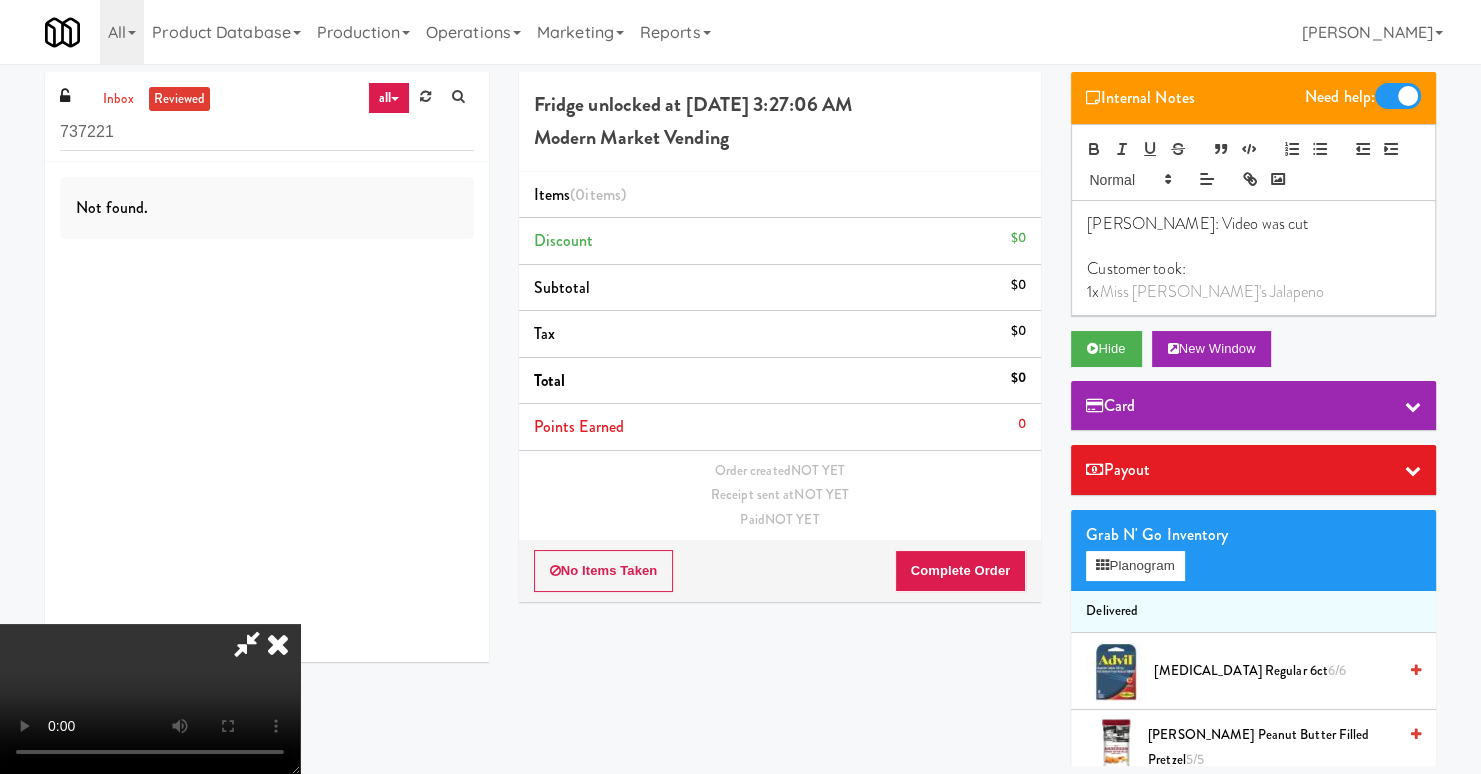 type 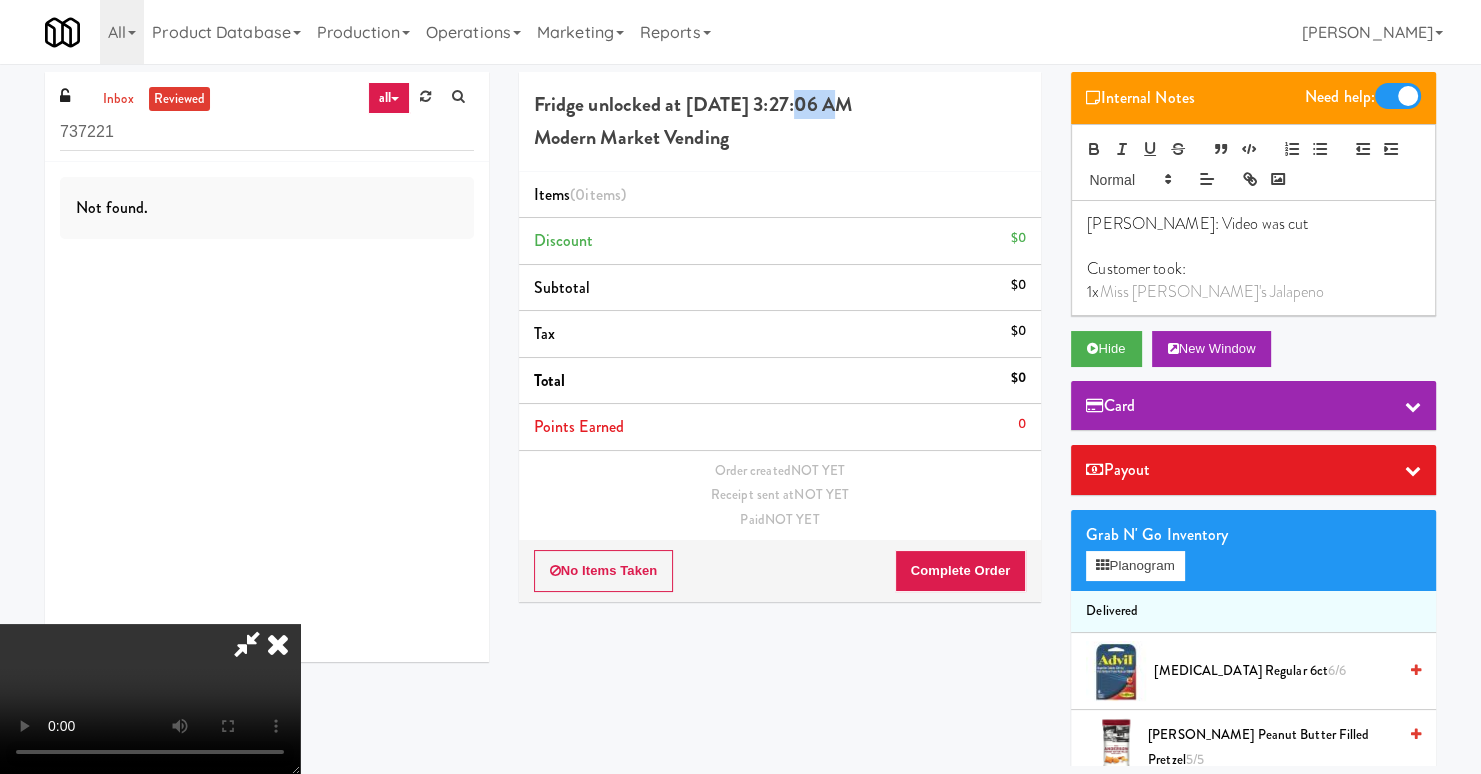 drag, startPoint x: 785, startPoint y: 110, endPoint x: 801, endPoint y: 107, distance: 16.27882 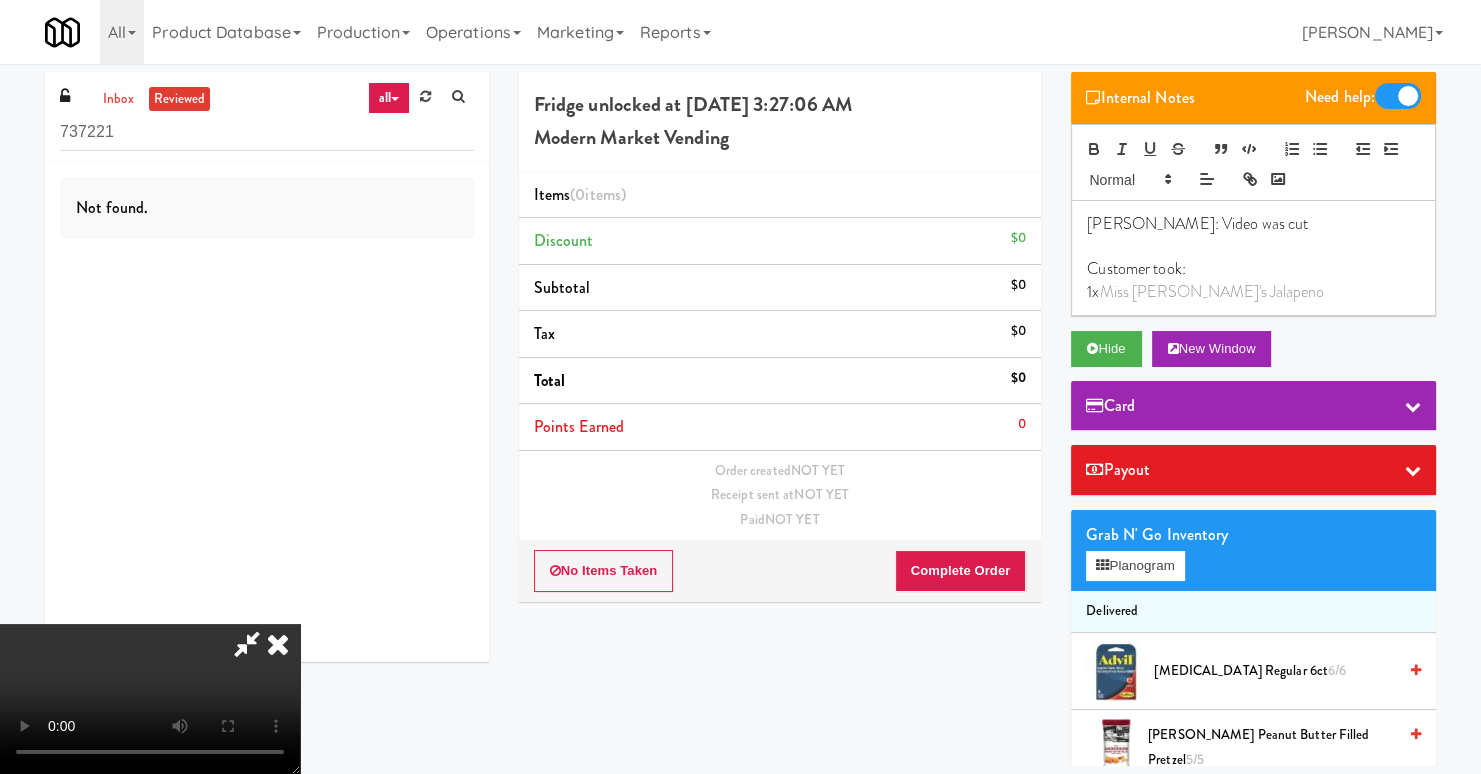 click on "Fridge unlocked at Sunday, July 6th 2025 3:27:06 AM" at bounding box center (780, 105) 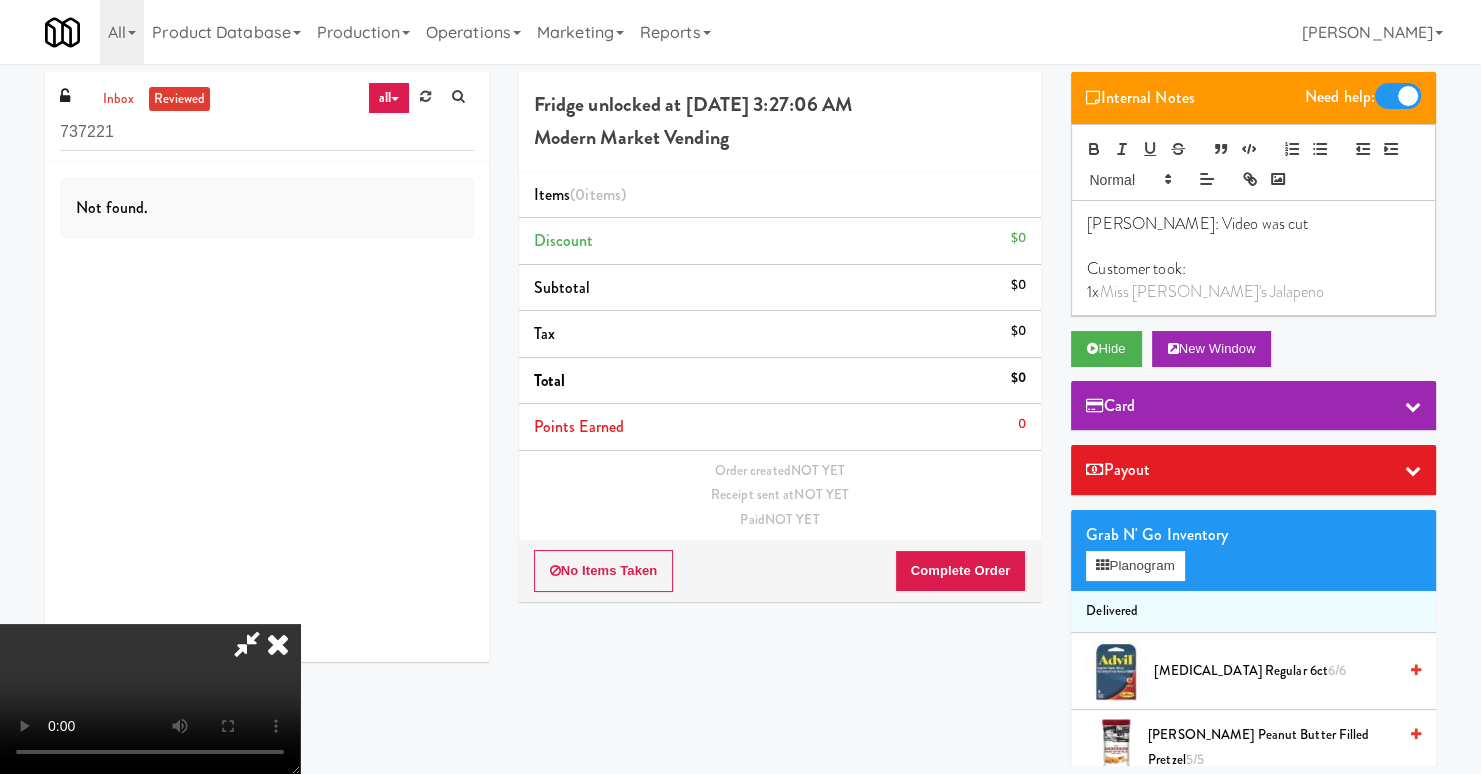 click on "1x  Miss Vickie's Jalapeno" at bounding box center [1253, 292] 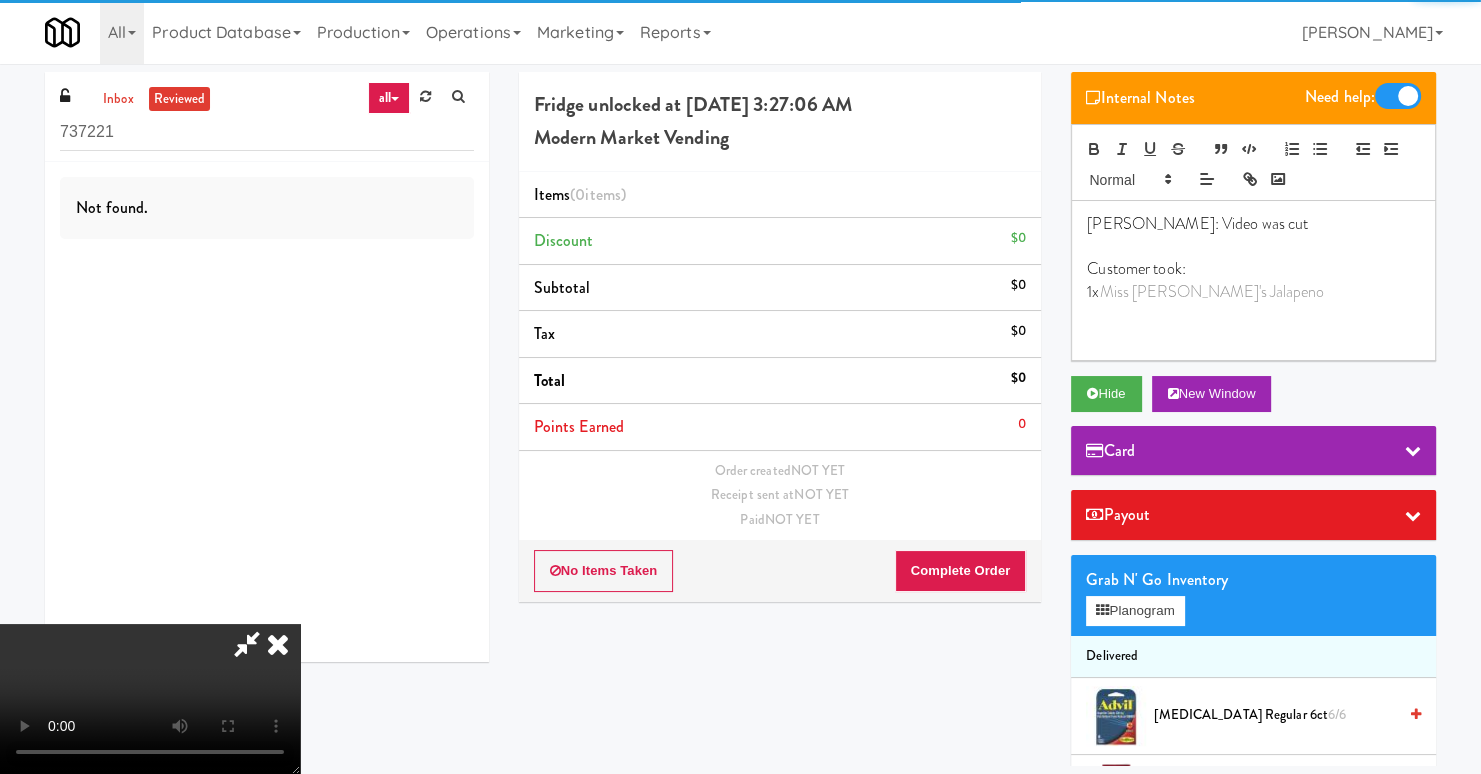 type 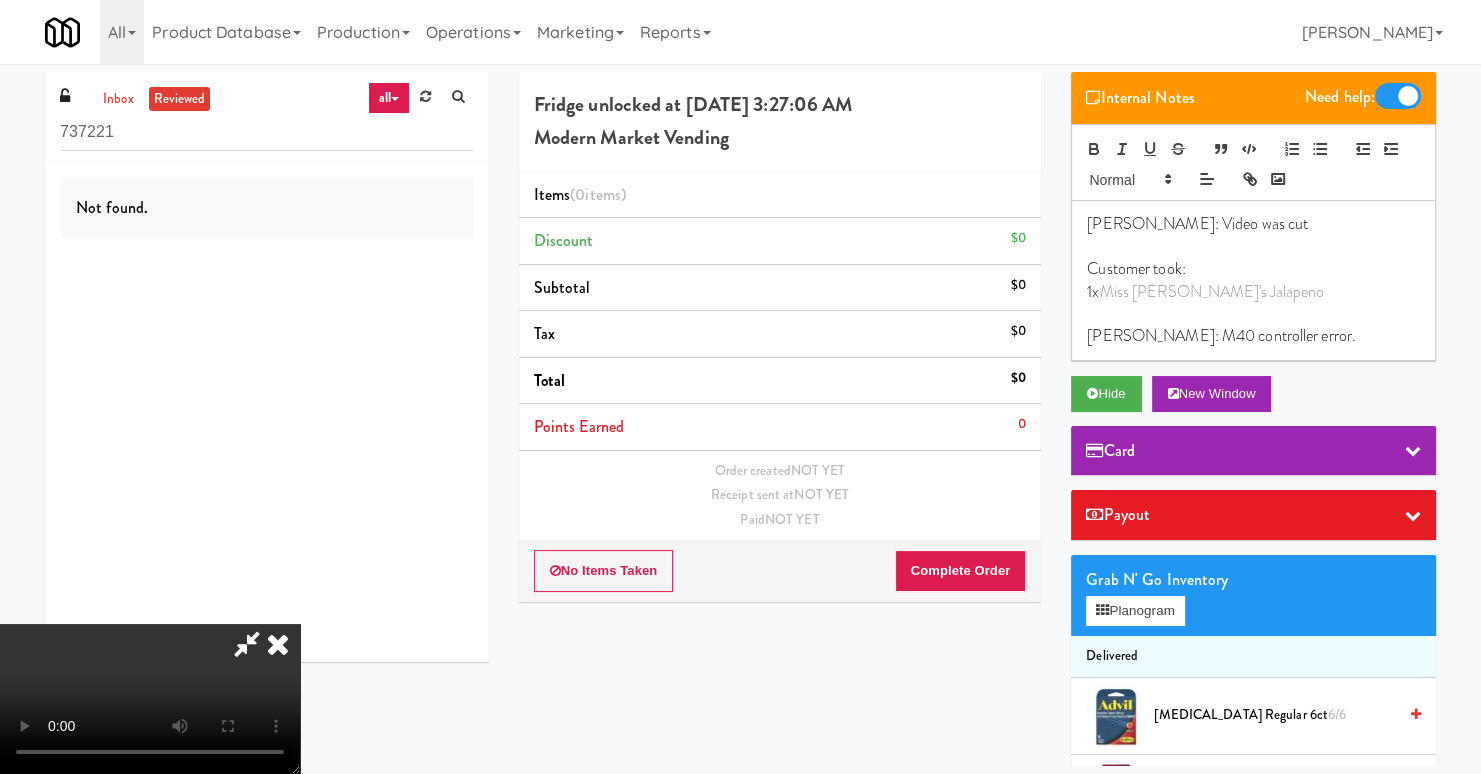 click at bounding box center [278, 644] 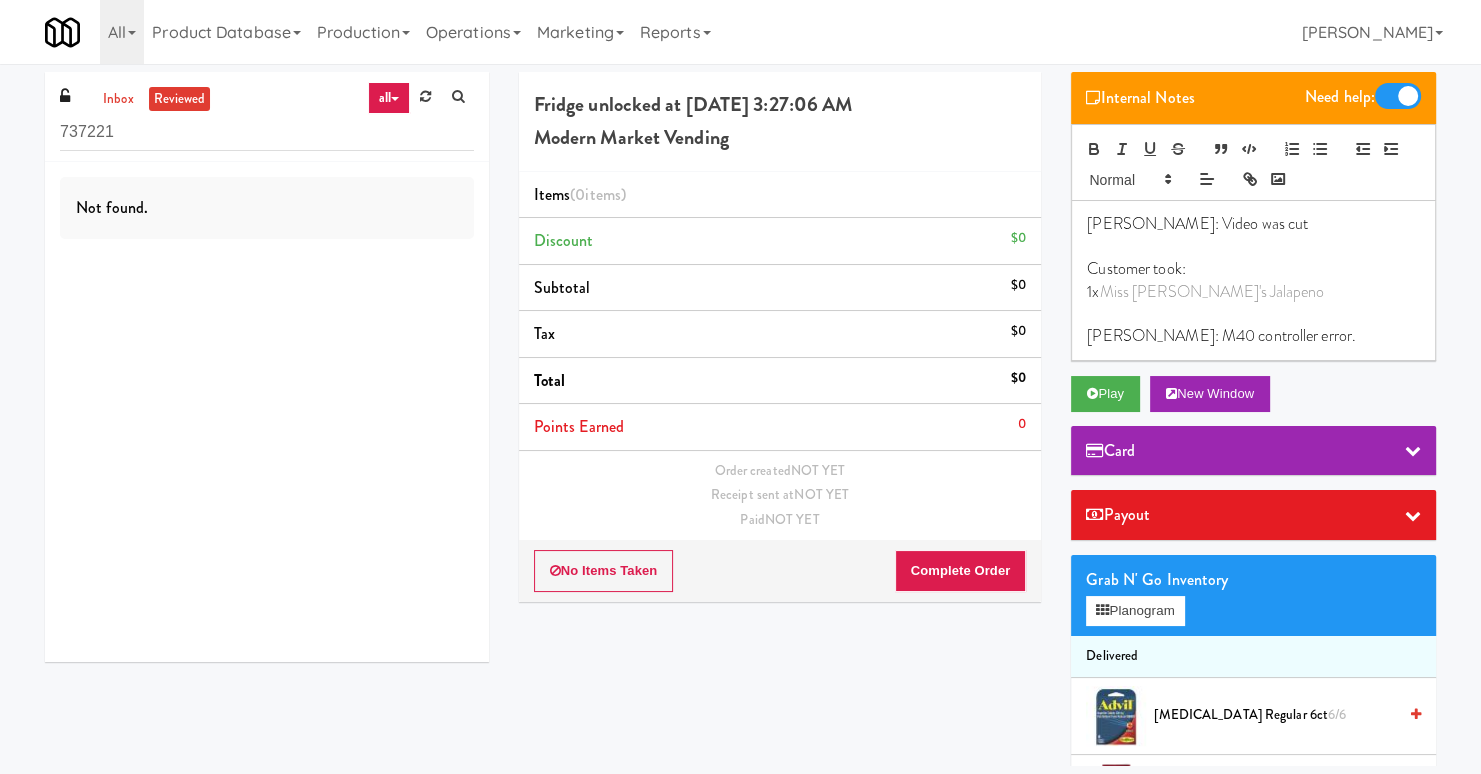 drag, startPoint x: 1249, startPoint y: 337, endPoint x: 1269, endPoint y: 337, distance: 20 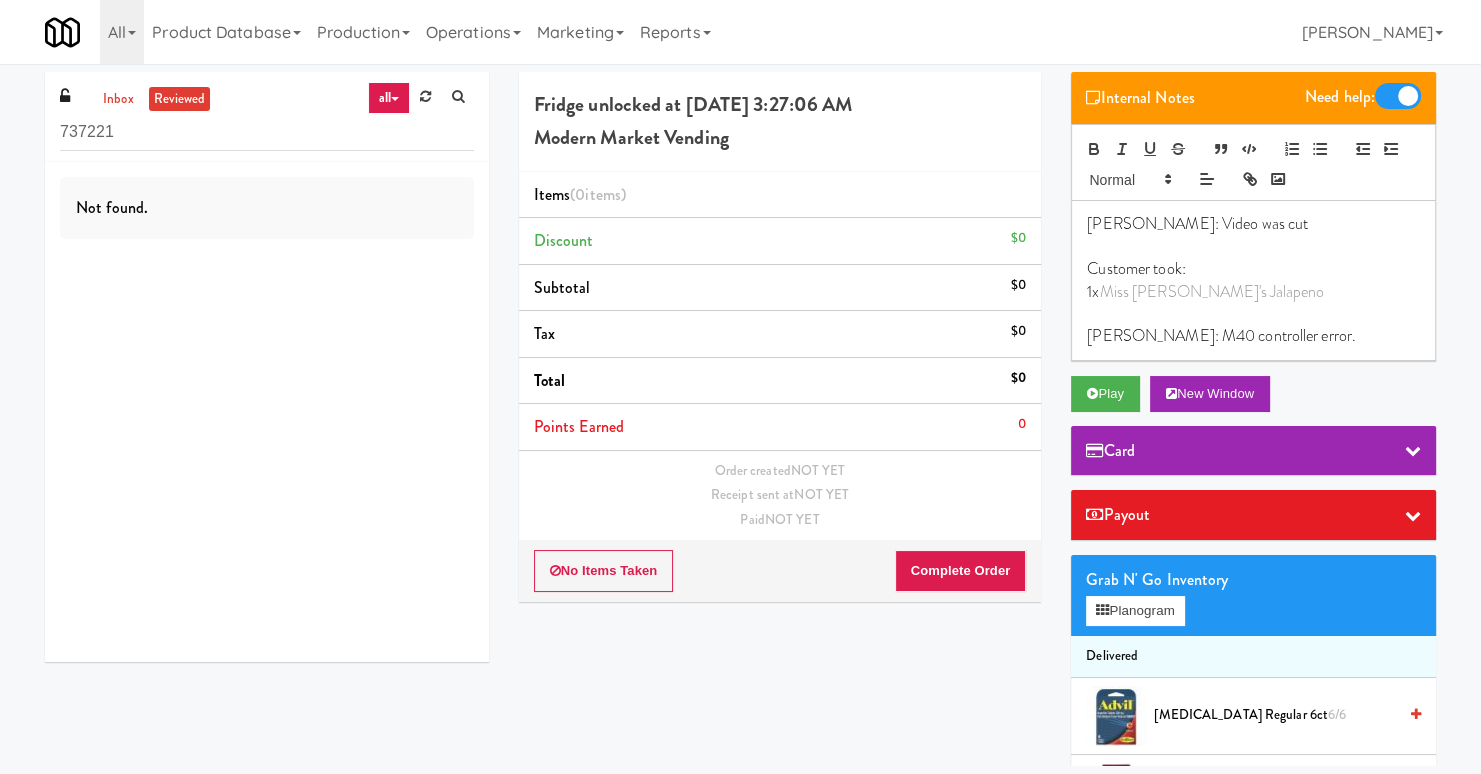 click on "Matias: M40 controller error." at bounding box center [1253, 336] 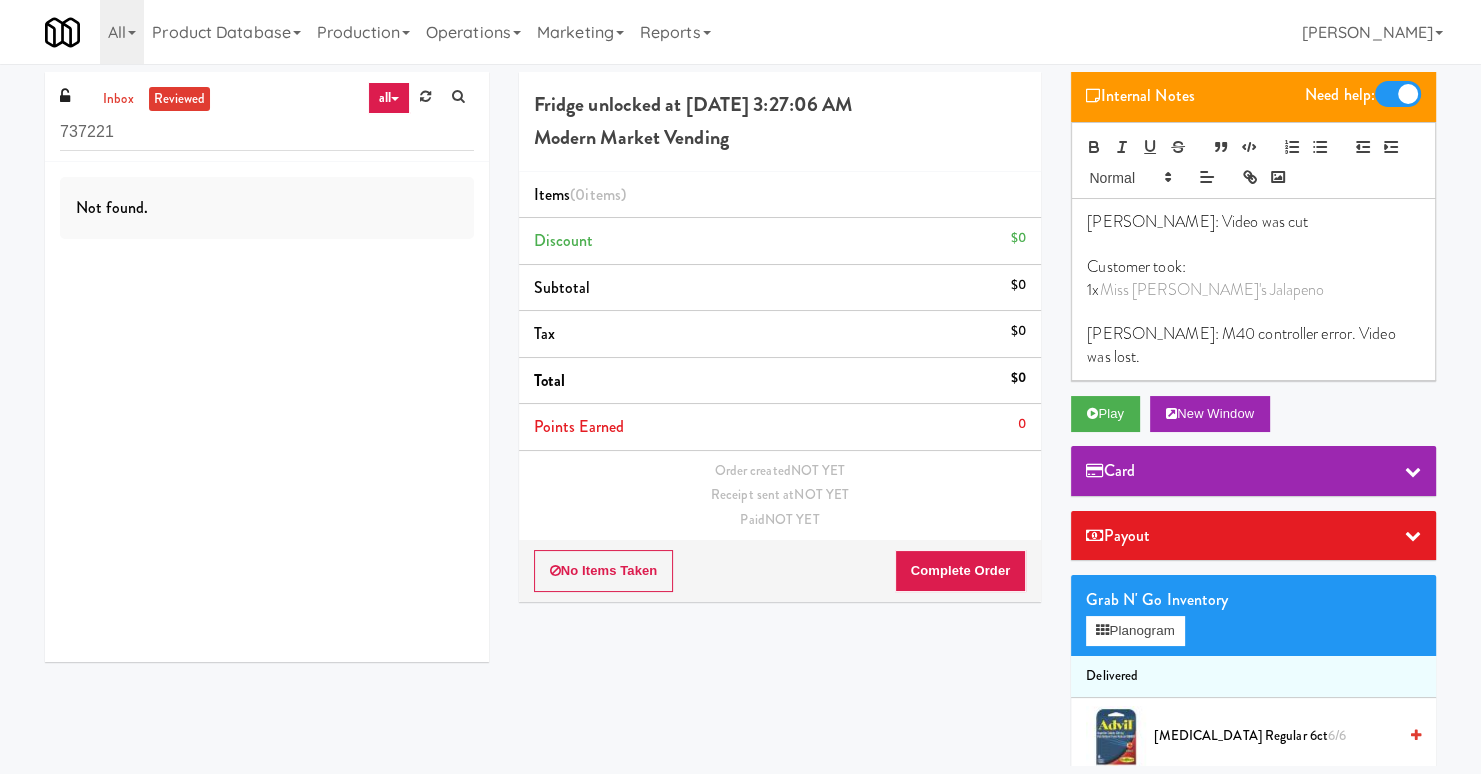 scroll, scrollTop: 0, scrollLeft: 0, axis: both 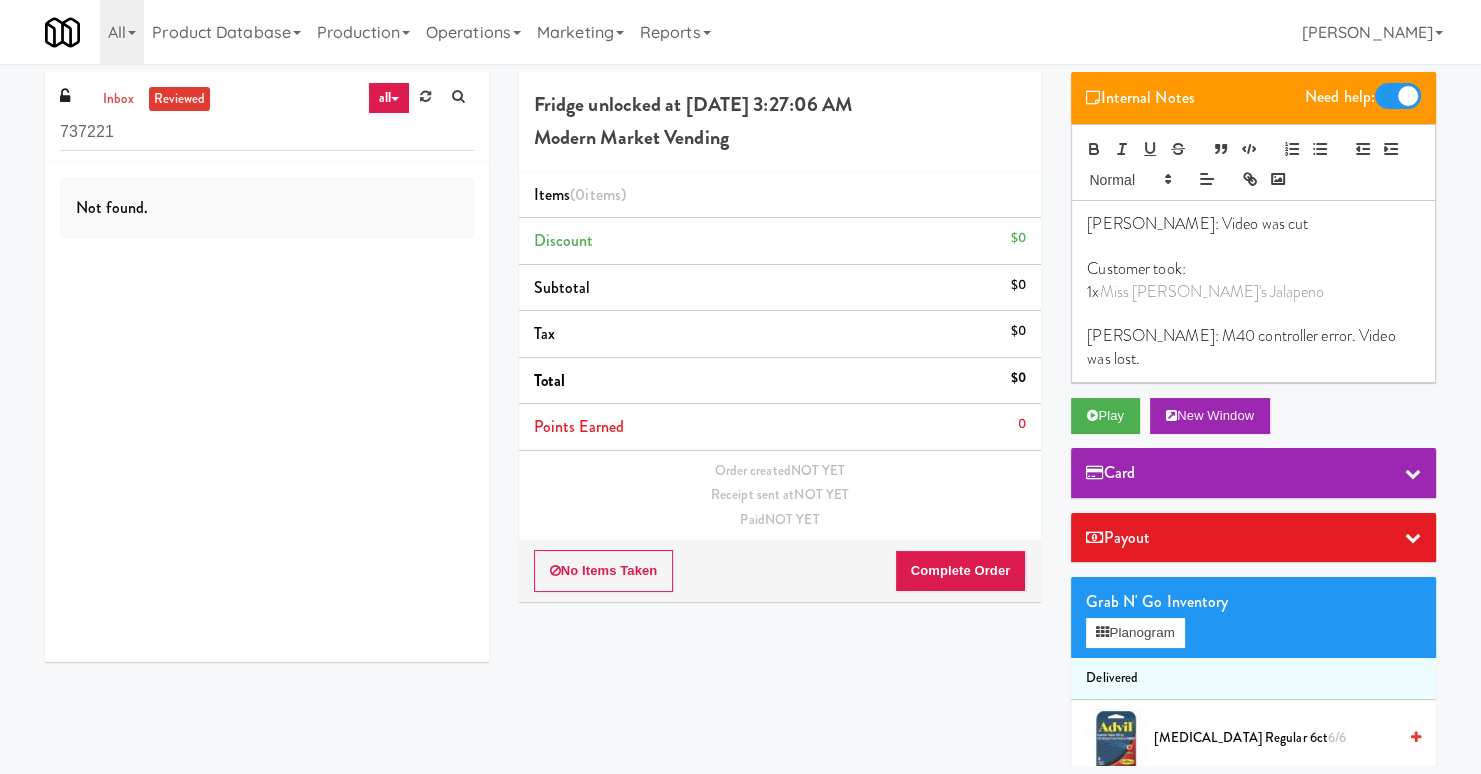 click on "Discount  $0" at bounding box center (780, 241) 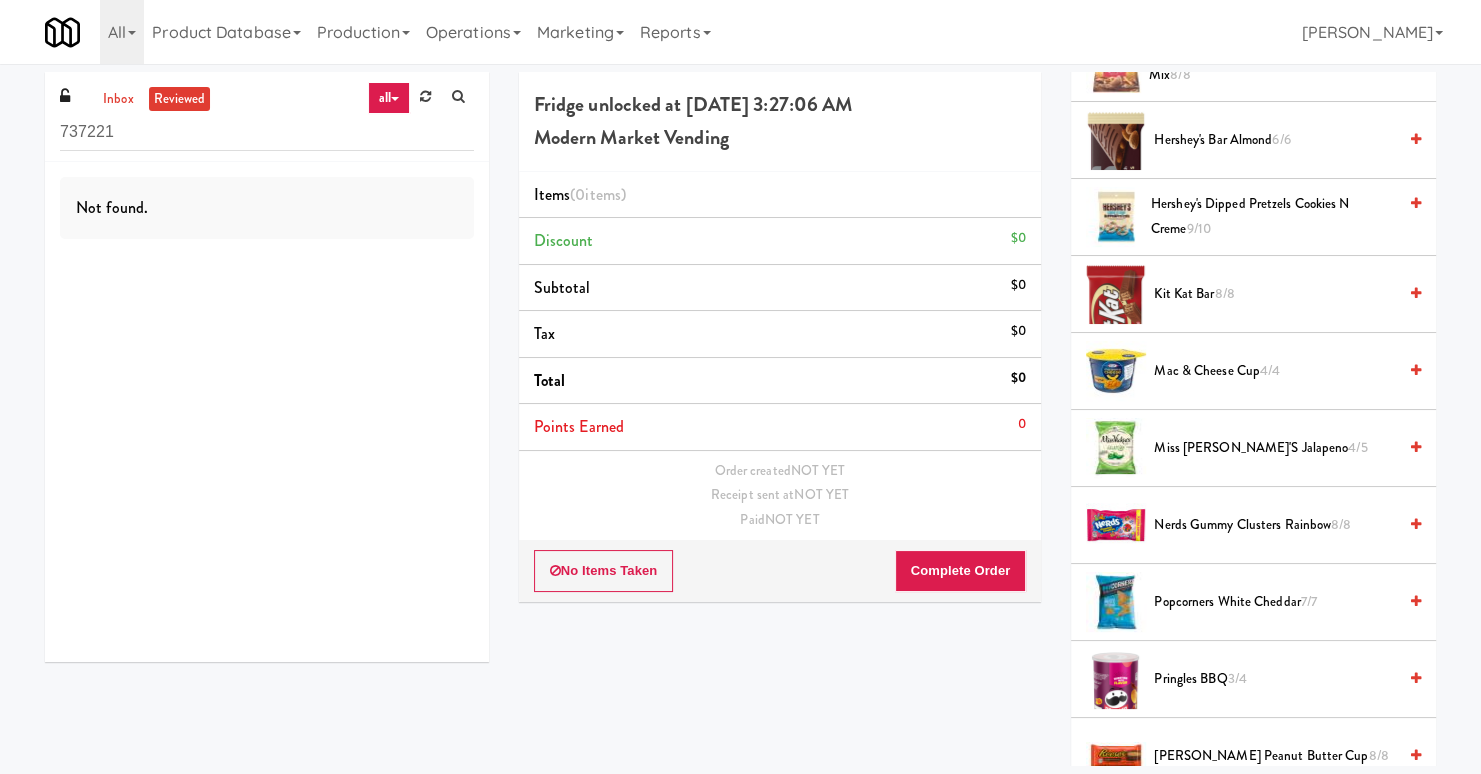 click at bounding box center (1416, 447) 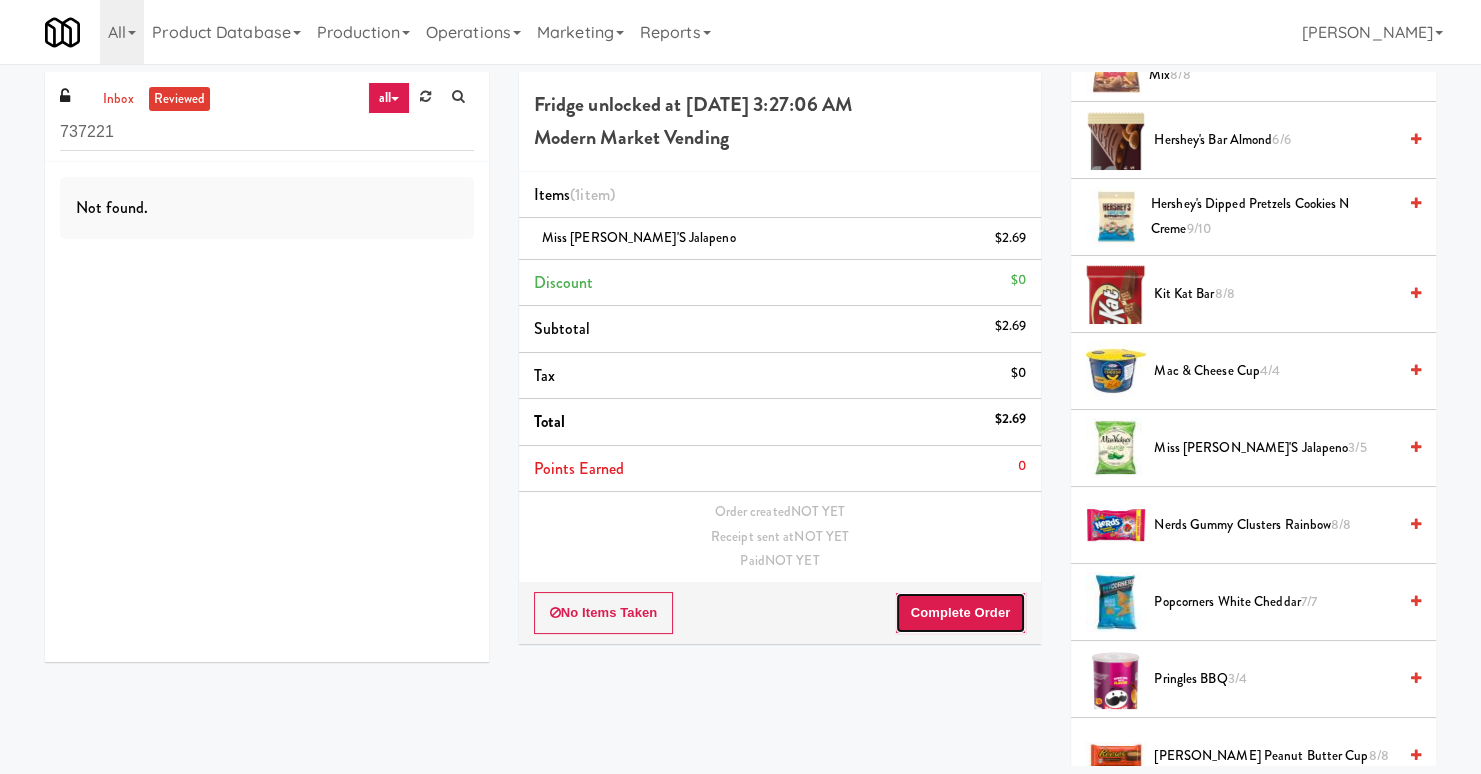 click on "Complete Order" at bounding box center (961, 613) 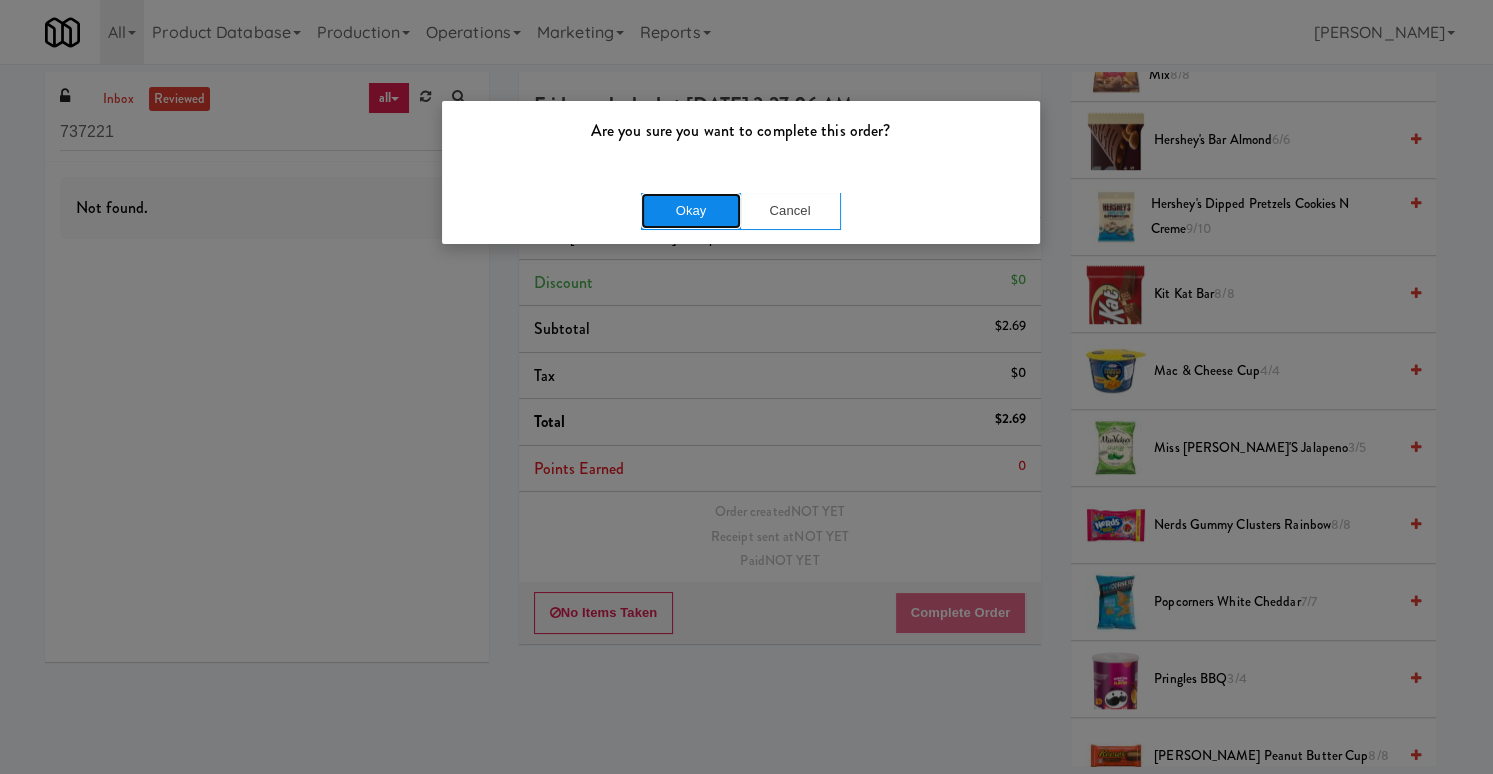 drag, startPoint x: 714, startPoint y: 209, endPoint x: 704, endPoint y: 210, distance: 10.049875 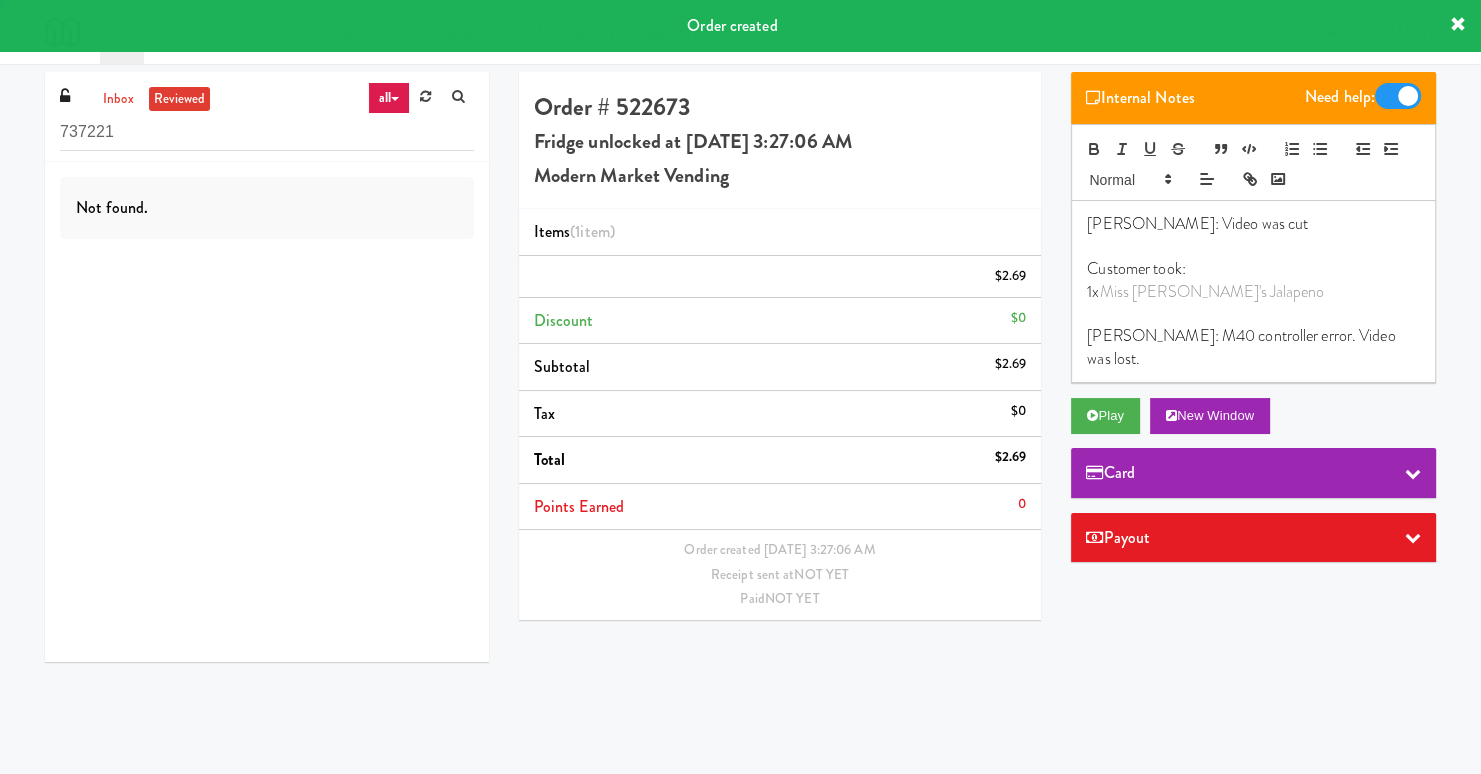 scroll, scrollTop: 18, scrollLeft: 0, axis: vertical 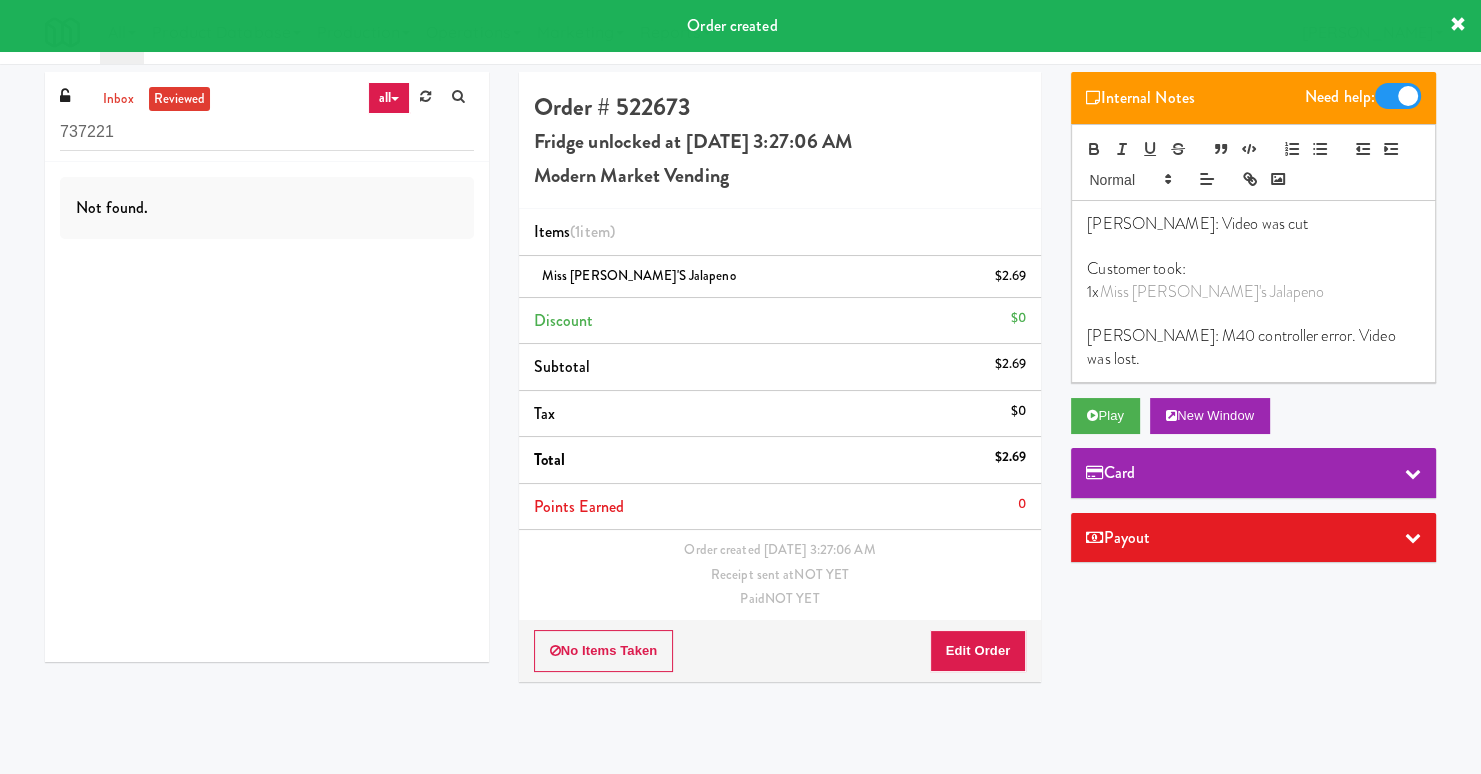 click on "Matias: M40 controller error. Video was lost." at bounding box center [1253, 347] 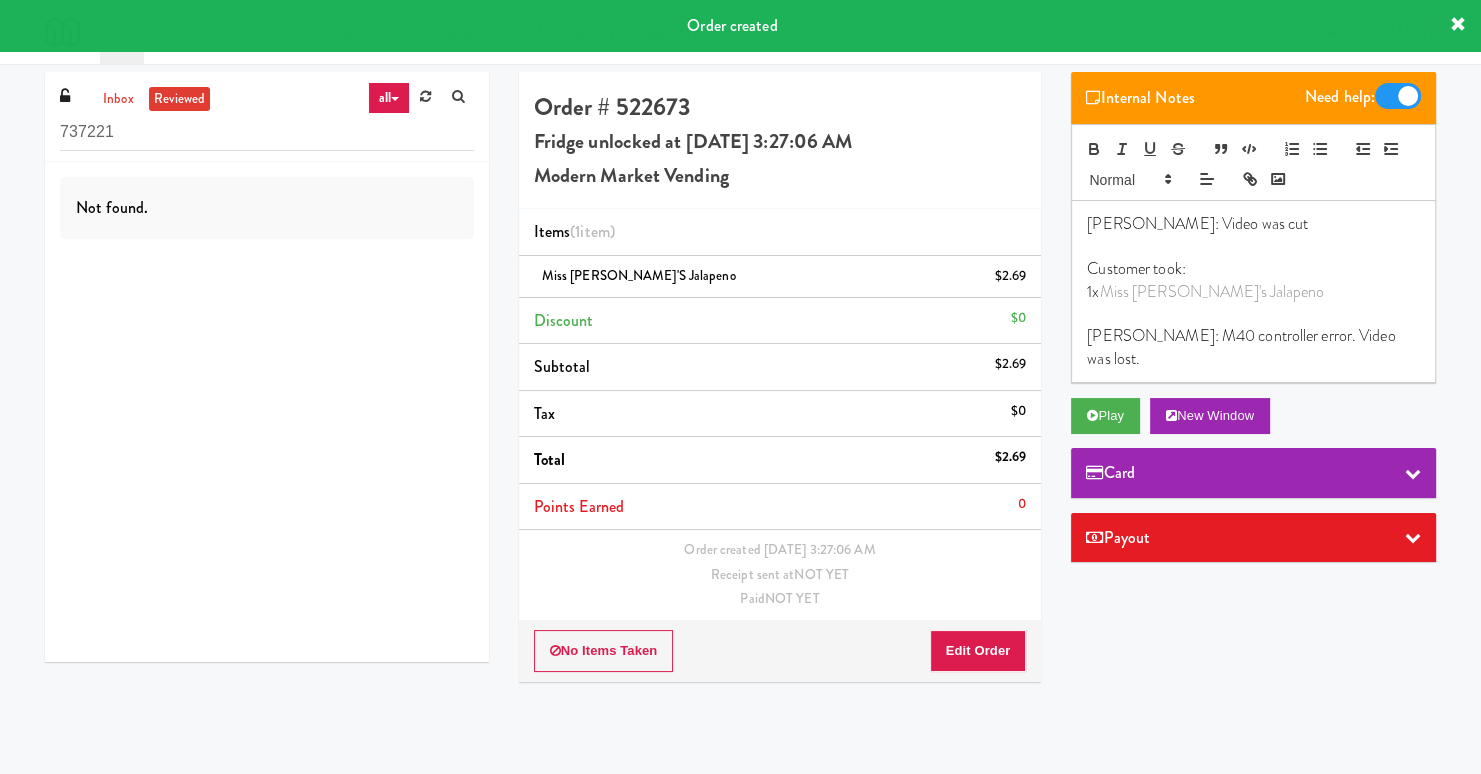 click on "Matias: M40 controller error. Video was lost." at bounding box center (1253, 347) 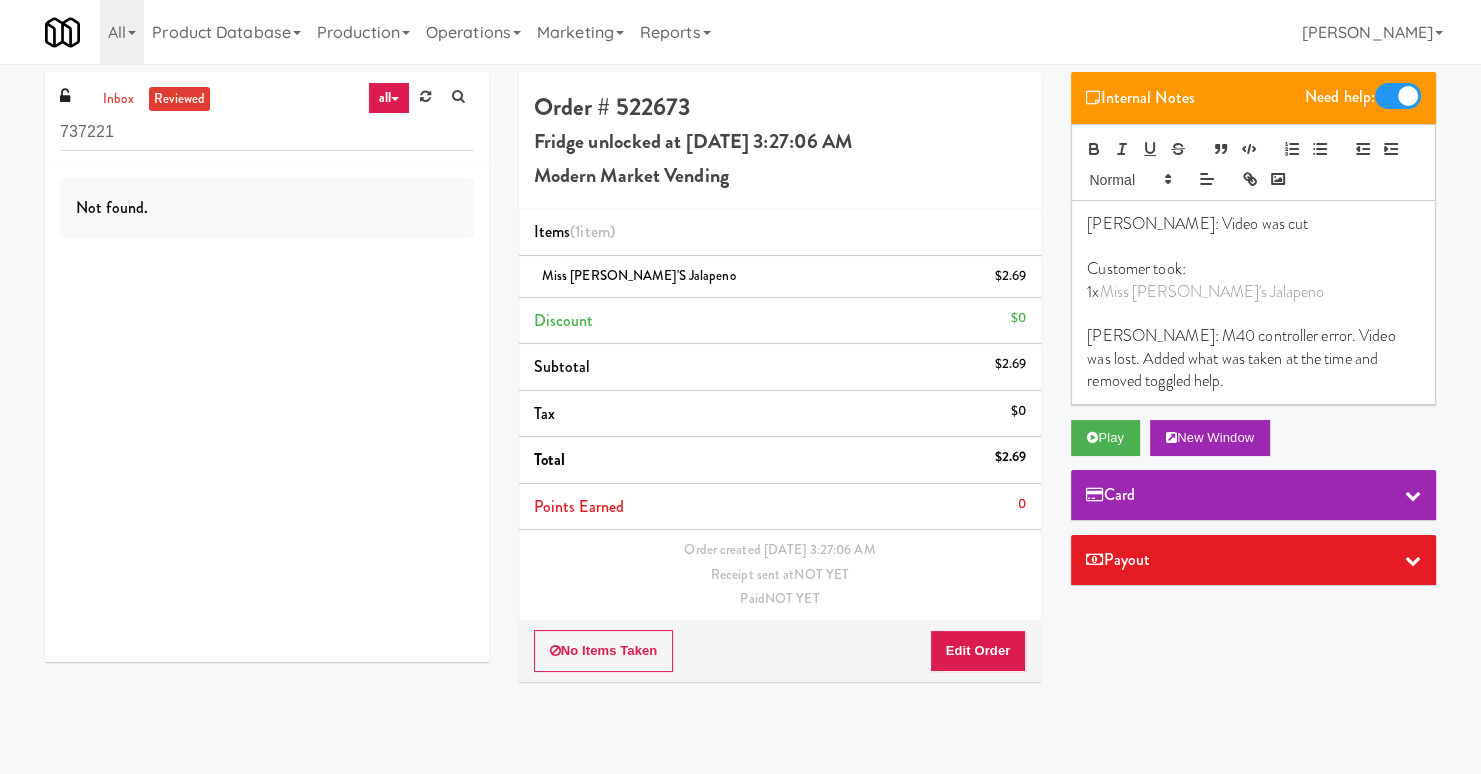 click on "Internal Notes Need help:" at bounding box center [1253, 98] 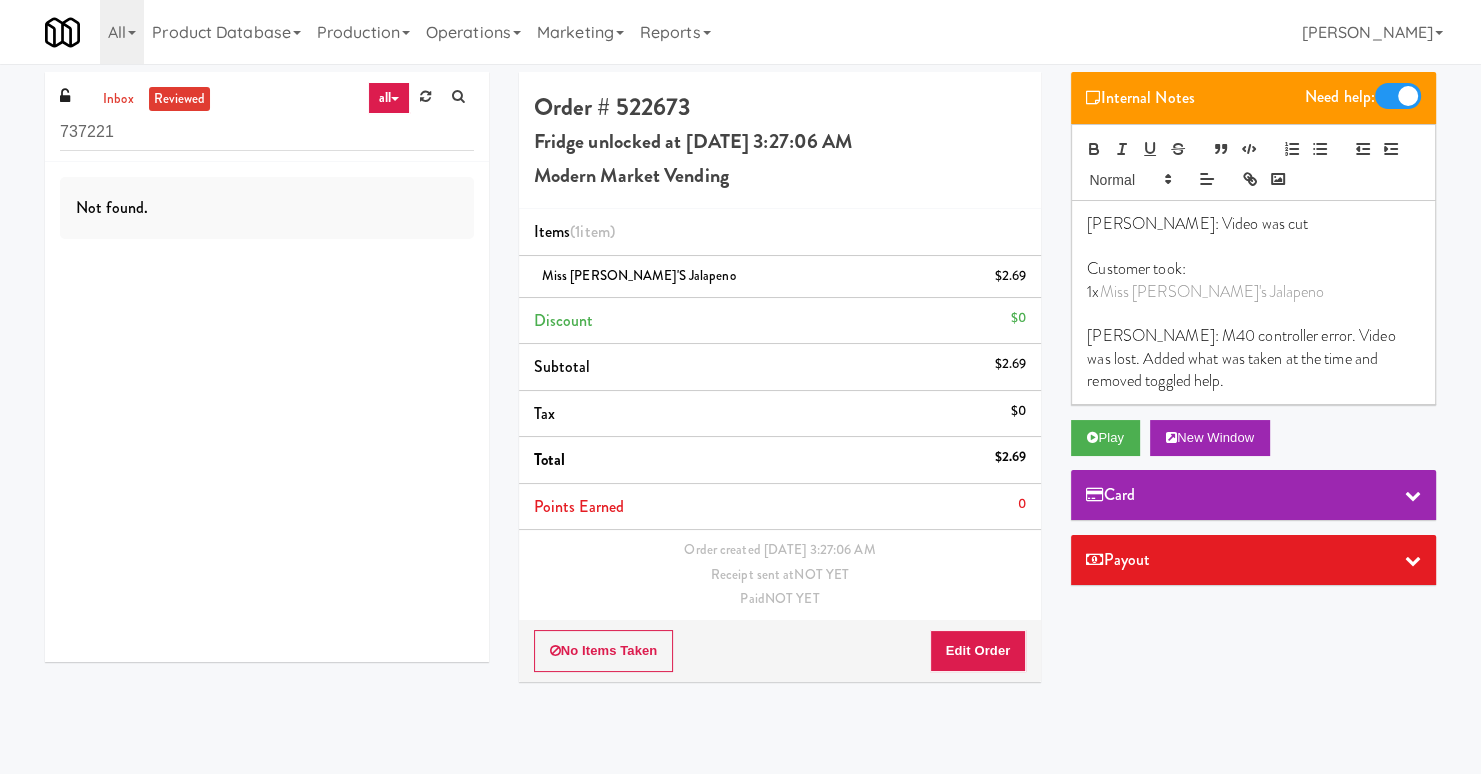 click at bounding box center (1398, 96) 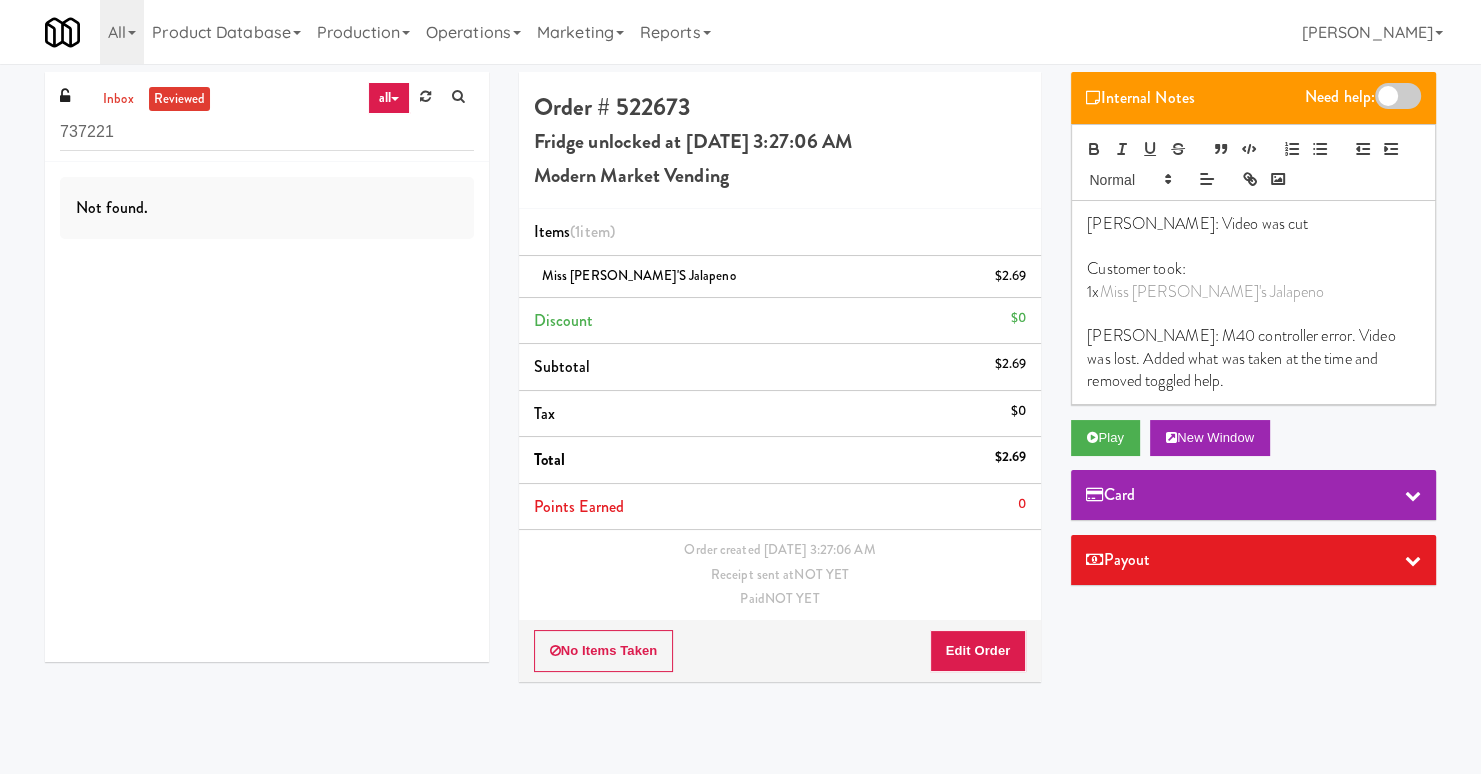 click on "All   901 Smrt Mrkt https://classic.micromart.com/vision-orders/737221?operator_id=142   9518002 Canada https://classic.micromart.com/vision-orders/737221?operator_id=259   Abrom Vending https://classic.micromart.com/vision-orders/737221?operator_id=294   Access Amenities https://classic.micromart.com/vision-orders/737221?operator_id=194   Ace Plus Vending https://classic.micromart.com/vision-orders/737221?operator_id=300   AetherTek, Inc. https://classic.micromart.com/vision-orders/737221?operator_id=183   AI Vending https://classic.micromart.com/vision-orders/737221?operator_id=276   Allgood Provisions https://classic.micromart.com/vision-orders/737221?operator_id=309   Alligator Arms Vending https://classic.micromart.com/vision-orders/737221?operator_id=159   All Things Vending https://classic.micromart.com/vision-orders/737221?operator_id=178   Alpine Modern Vending https://classic.micromart.com/vision-orders/737221?operator_id=80   Amenity Advocates   AsRight Ventures   AVI Foodsystems   Ayoba Vending" at bounding box center (740, 32) 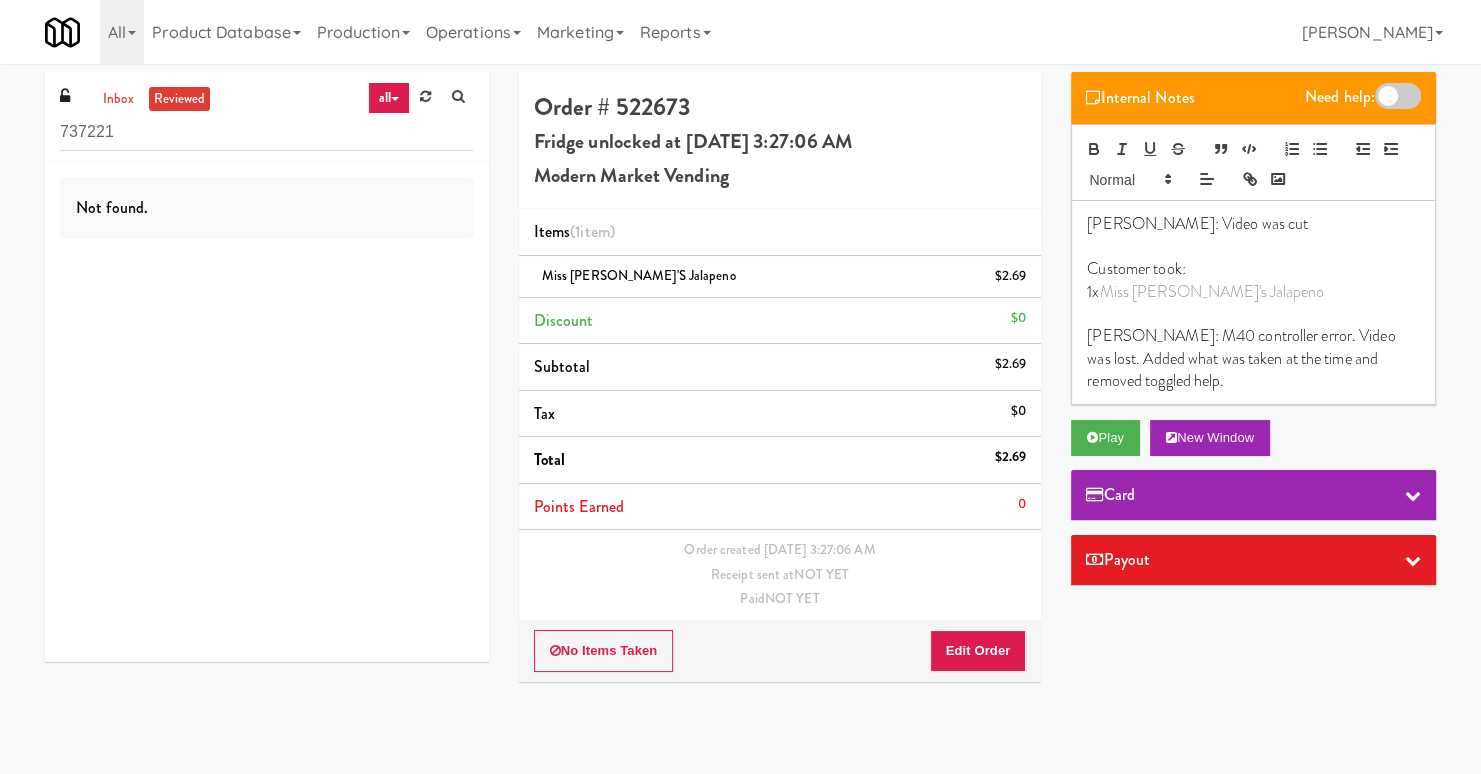 click on "All   901 Smrt Mrkt https://classic.micromart.com/vision-orders/737221?operator_id=142   9518002 Canada https://classic.micromart.com/vision-orders/737221?operator_id=259   Abrom Vending https://classic.micromart.com/vision-orders/737221?operator_id=294   Access Amenities https://classic.micromart.com/vision-orders/737221?operator_id=194   Ace Plus Vending https://classic.micromart.com/vision-orders/737221?operator_id=300   AetherTek, Inc. https://classic.micromart.com/vision-orders/737221?operator_id=183   AI Vending https://classic.micromart.com/vision-orders/737221?operator_id=276   Allgood Provisions https://classic.micromart.com/vision-orders/737221?operator_id=309   Alligator Arms Vending https://classic.micromart.com/vision-orders/737221?operator_id=159   All Things Vending https://classic.micromart.com/vision-orders/737221?operator_id=178   Alpine Modern Vending https://classic.micromart.com/vision-orders/737221?operator_id=80   Amenity Advocates   AsRight Ventures   AVI Foodsystems   Ayoba Vending" at bounding box center [740, 32] 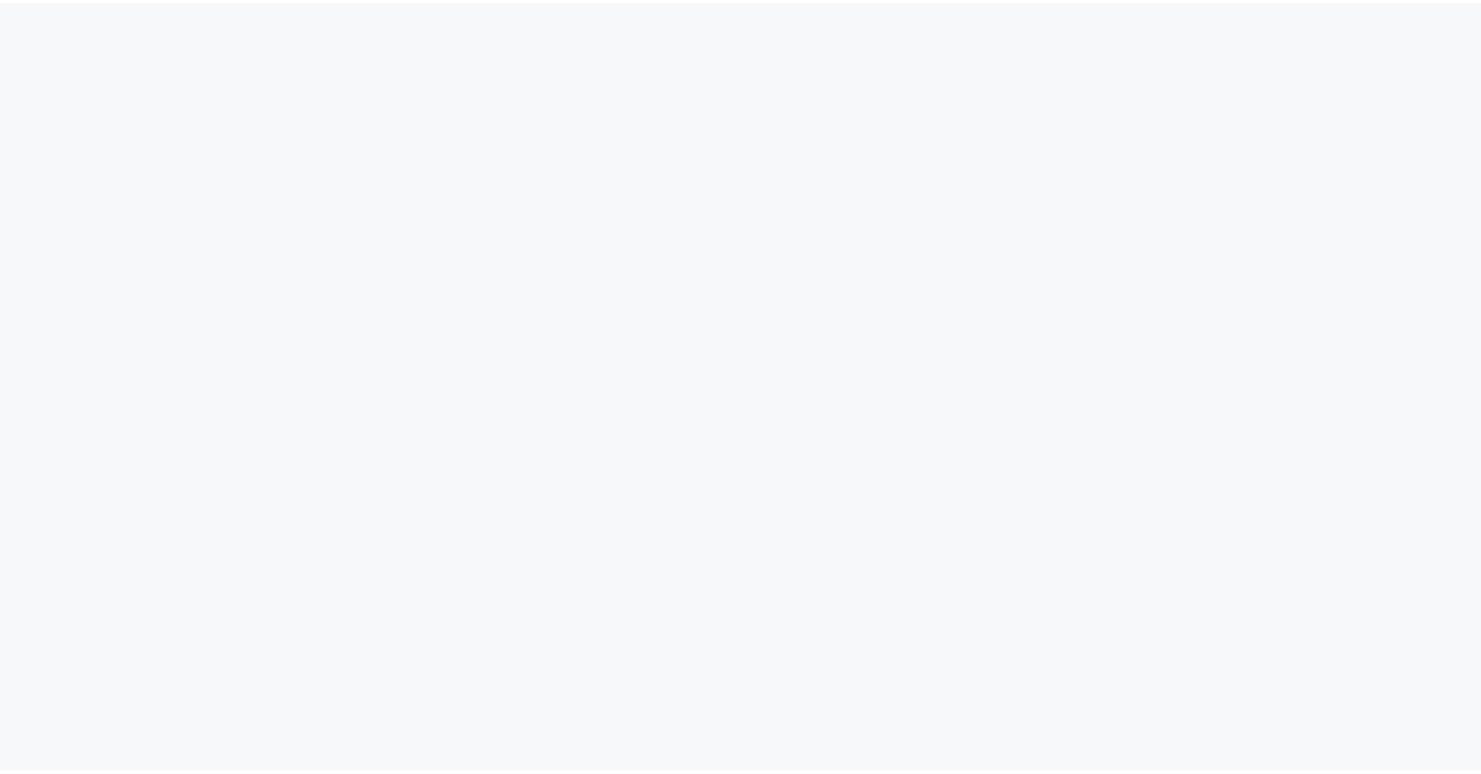scroll, scrollTop: 0, scrollLeft: 0, axis: both 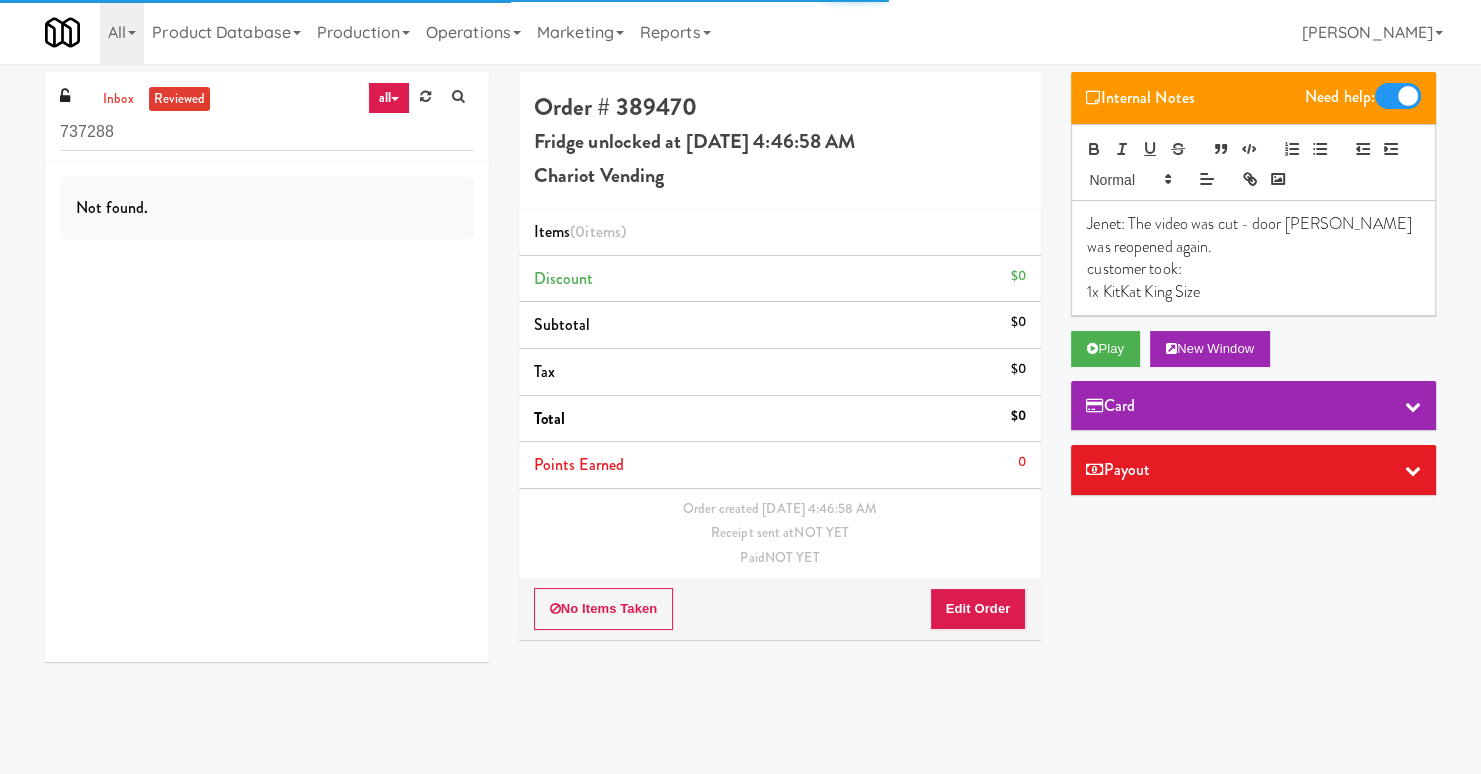 drag, startPoint x: 1258, startPoint y: 242, endPoint x: 1251, endPoint y: 252, distance: 12.206555 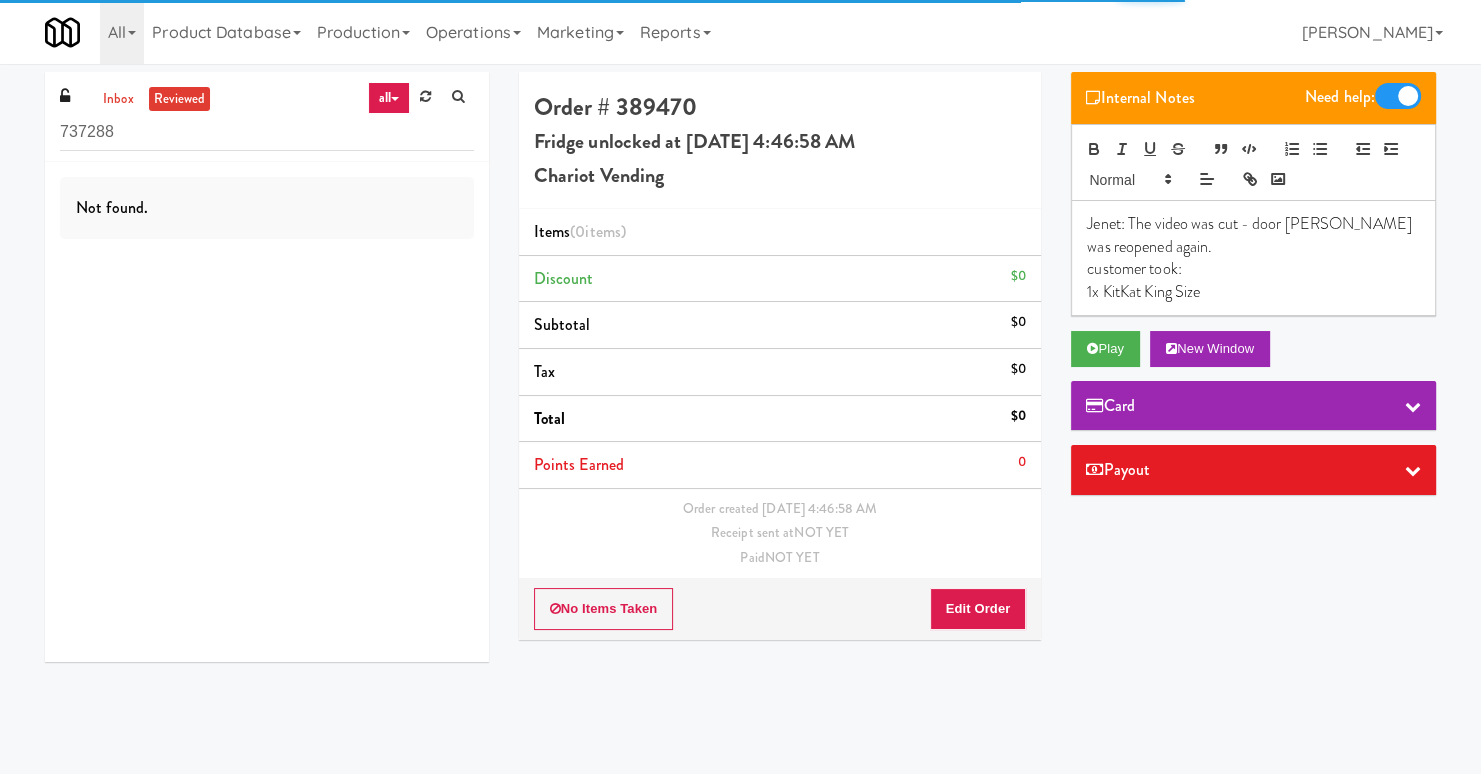 click on "Jenet: The video was cut - door [PERSON_NAME] was reopened again. customer took: 1x KitKat King Size" at bounding box center (1253, 258) 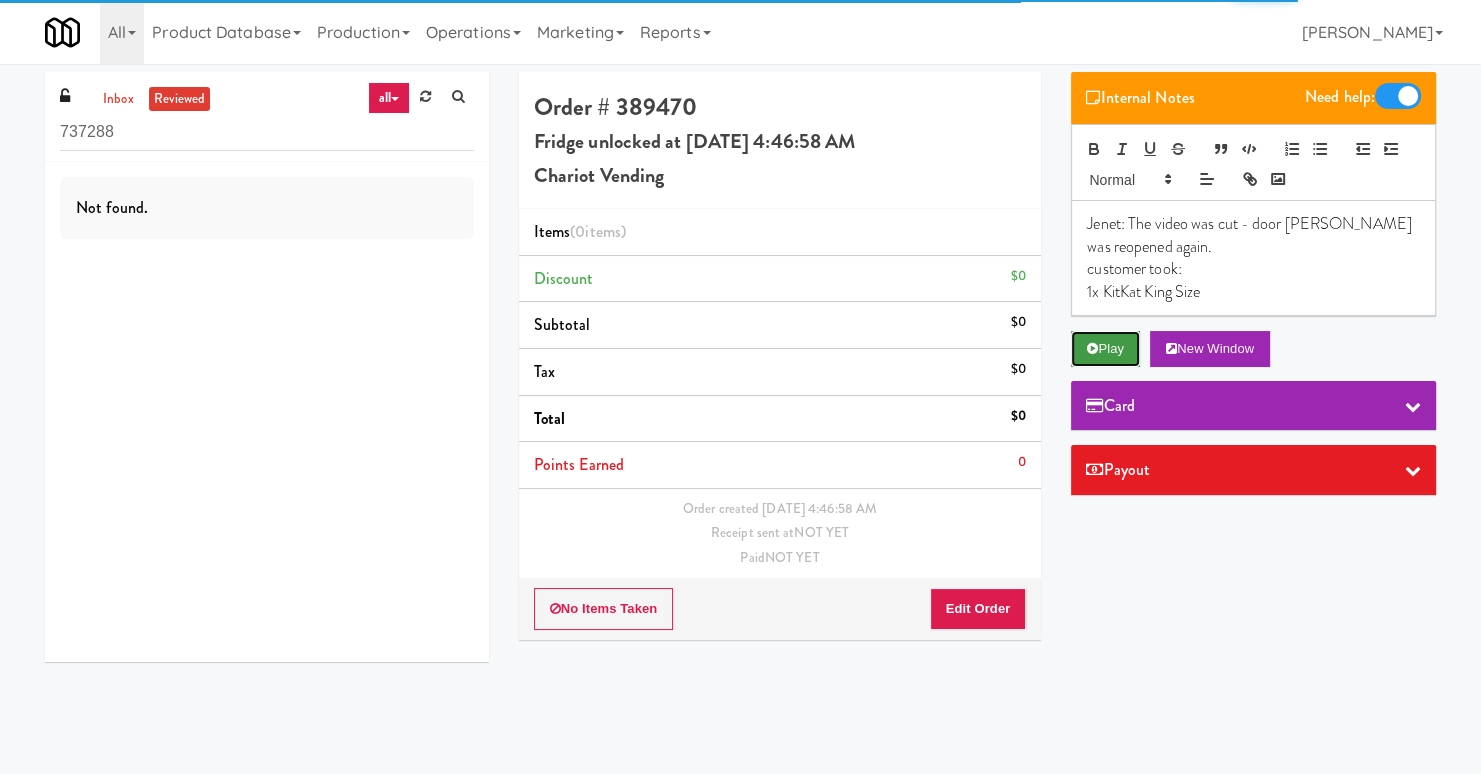 click on "Play" at bounding box center (1105, 349) 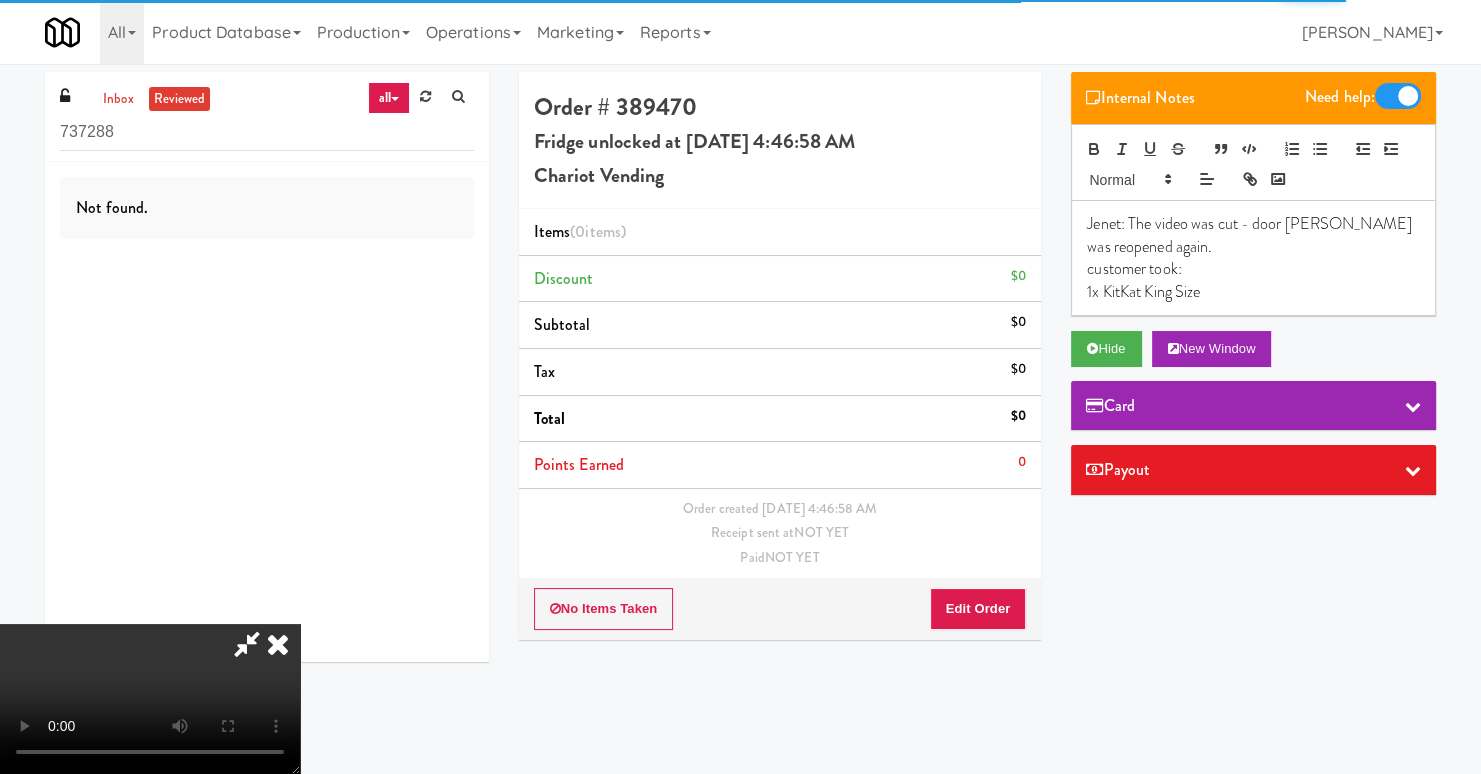 click on "Jenet: The video was cut - door [PERSON_NAME] was reopened again. customer took: 1x KitKat King Size" at bounding box center [1253, 258] 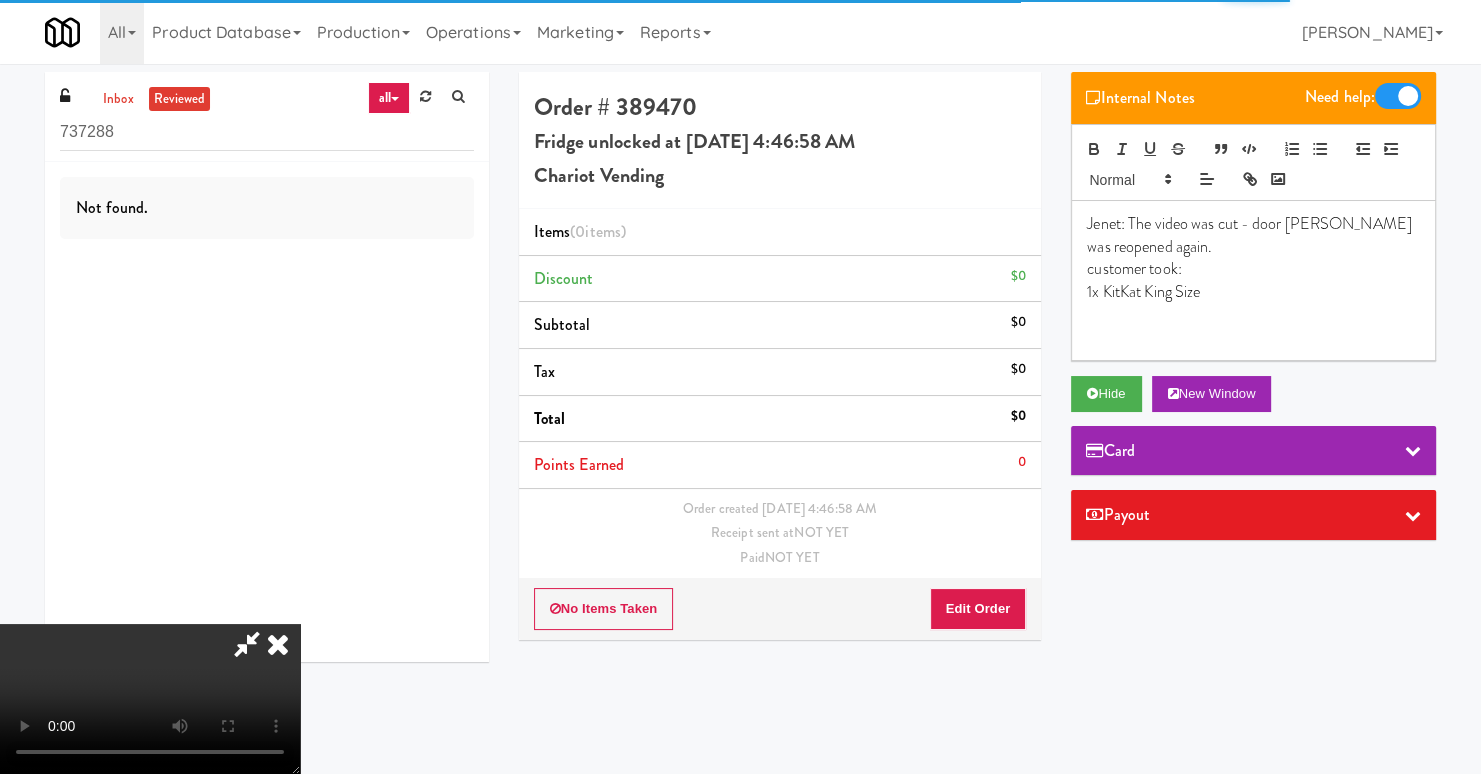 type 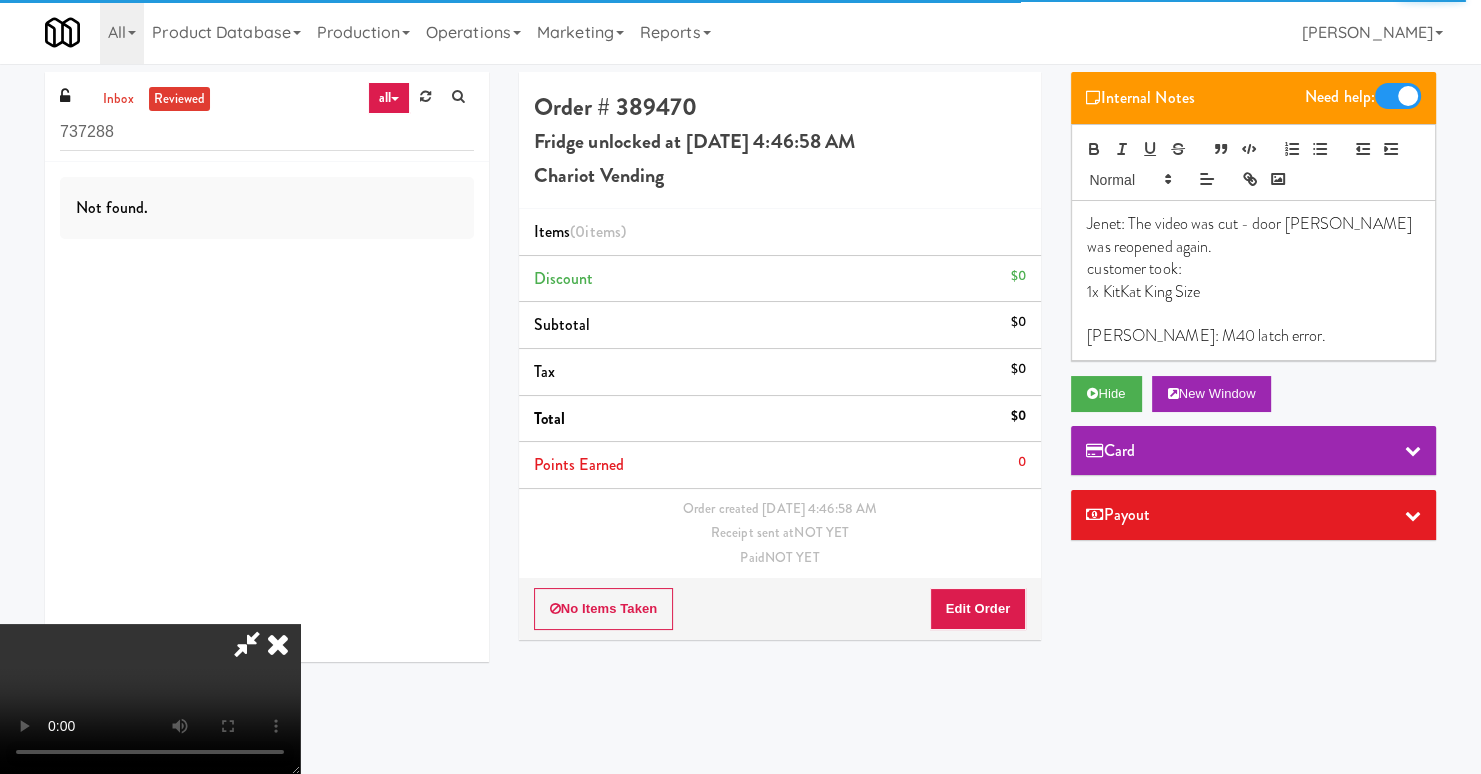 type 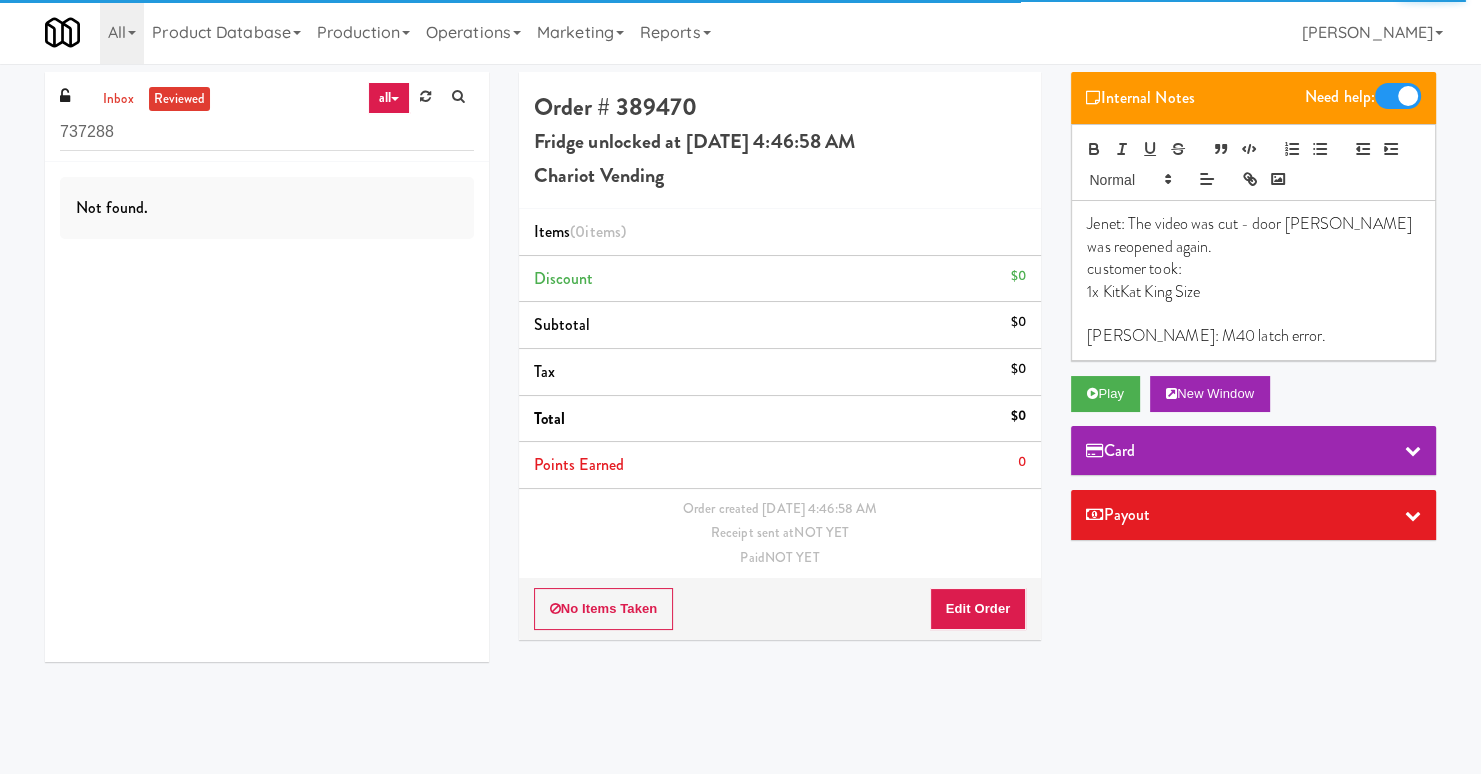 click on "[PERSON_NAME]: M40 latch error." at bounding box center [1253, 336] 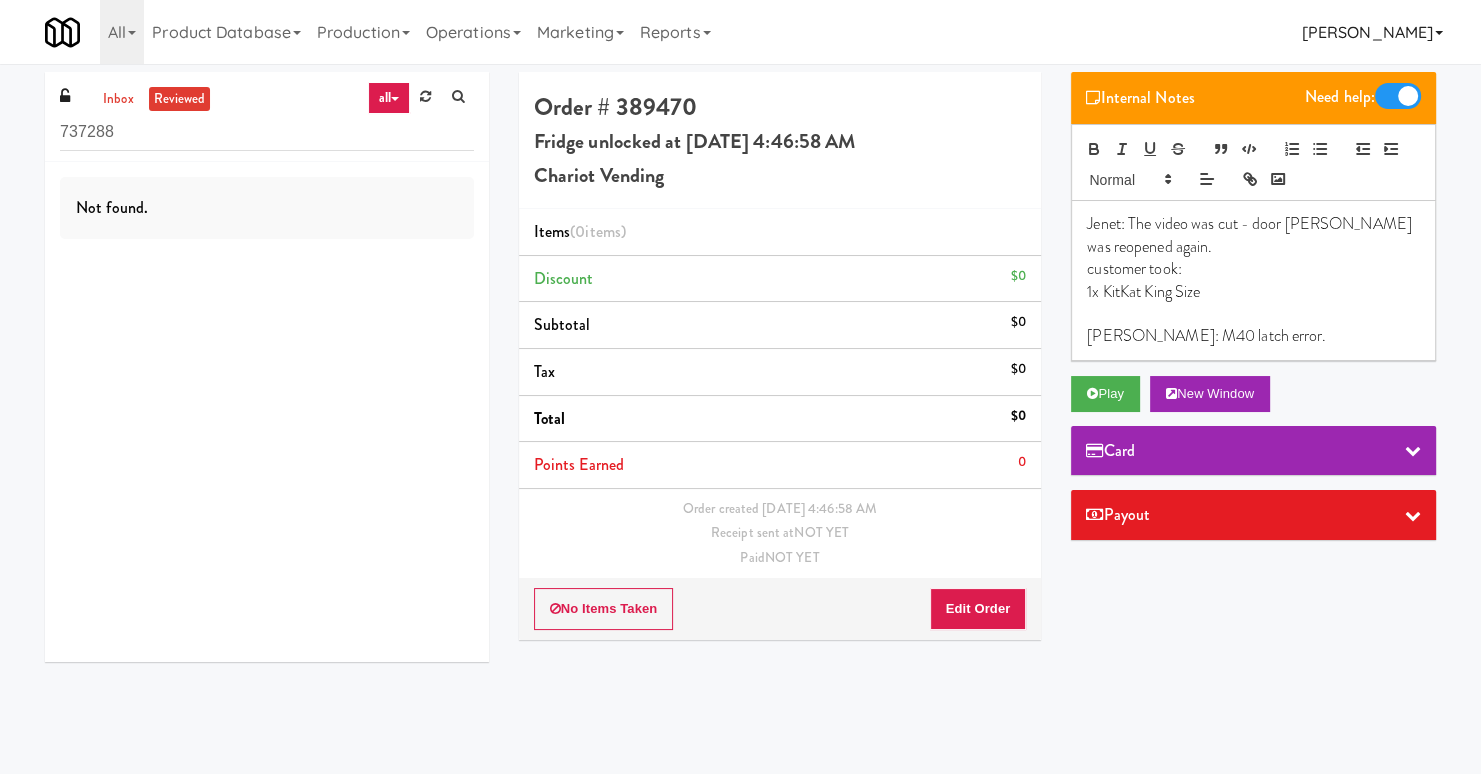 click on "[PERSON_NAME]" at bounding box center [1372, 32] 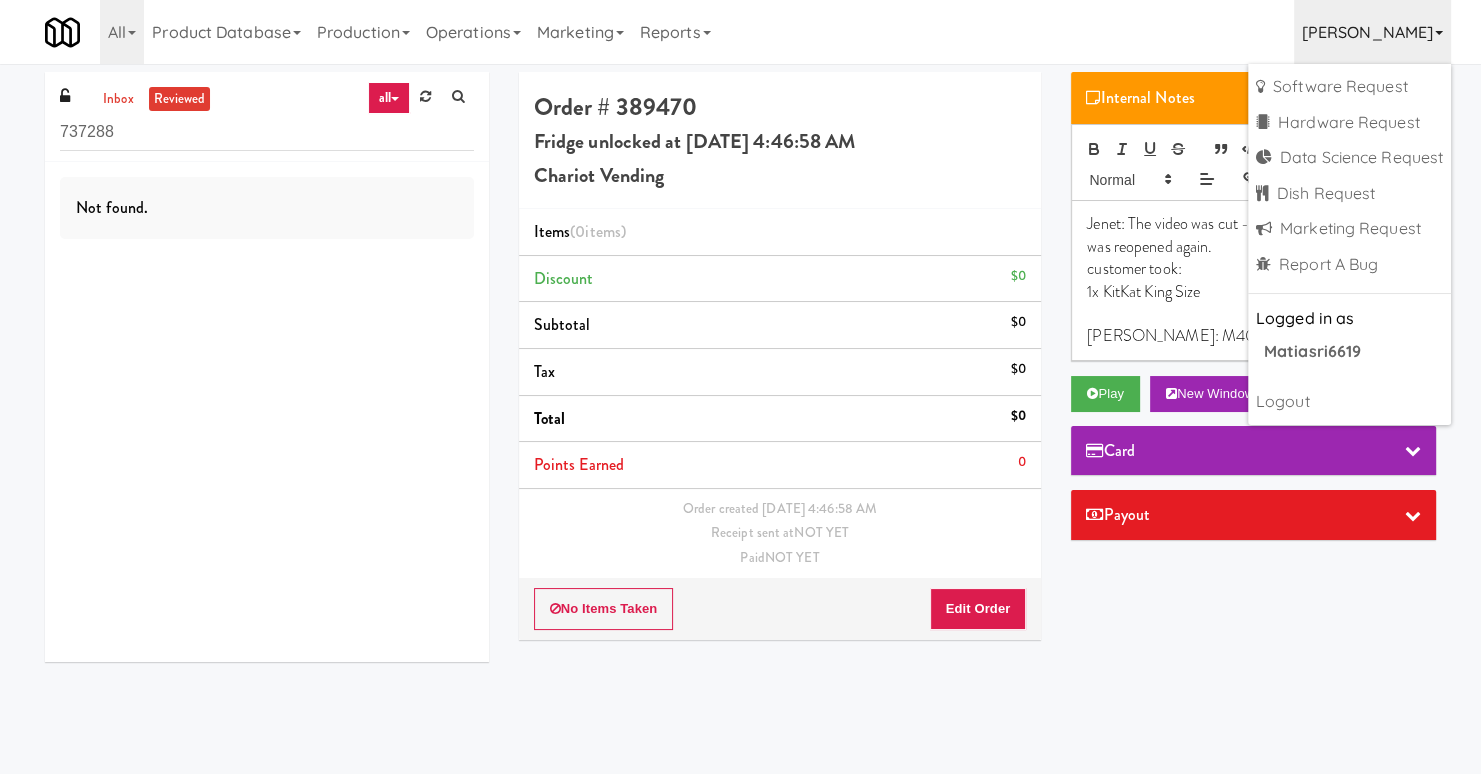 click at bounding box center (1253, 314) 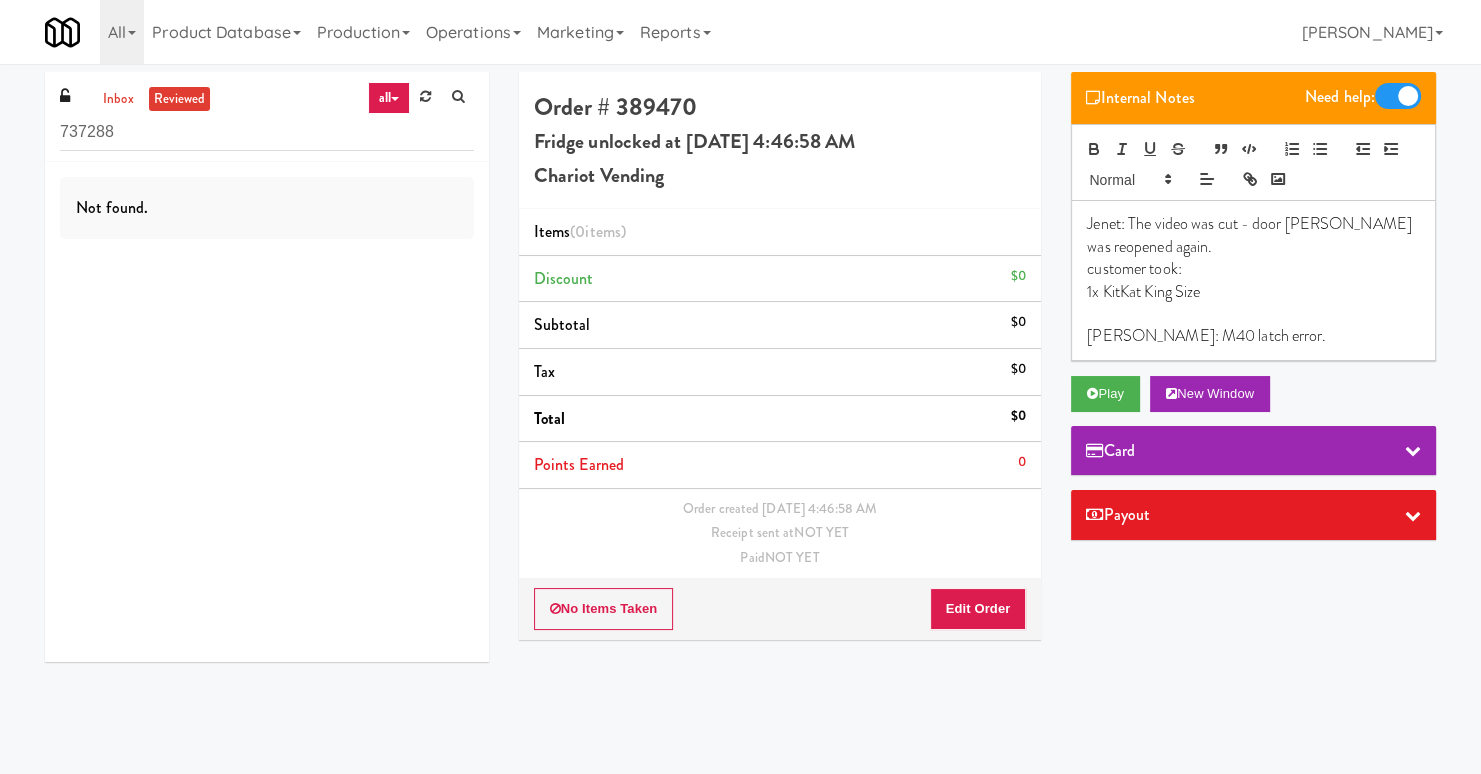 click at bounding box center [1253, 314] 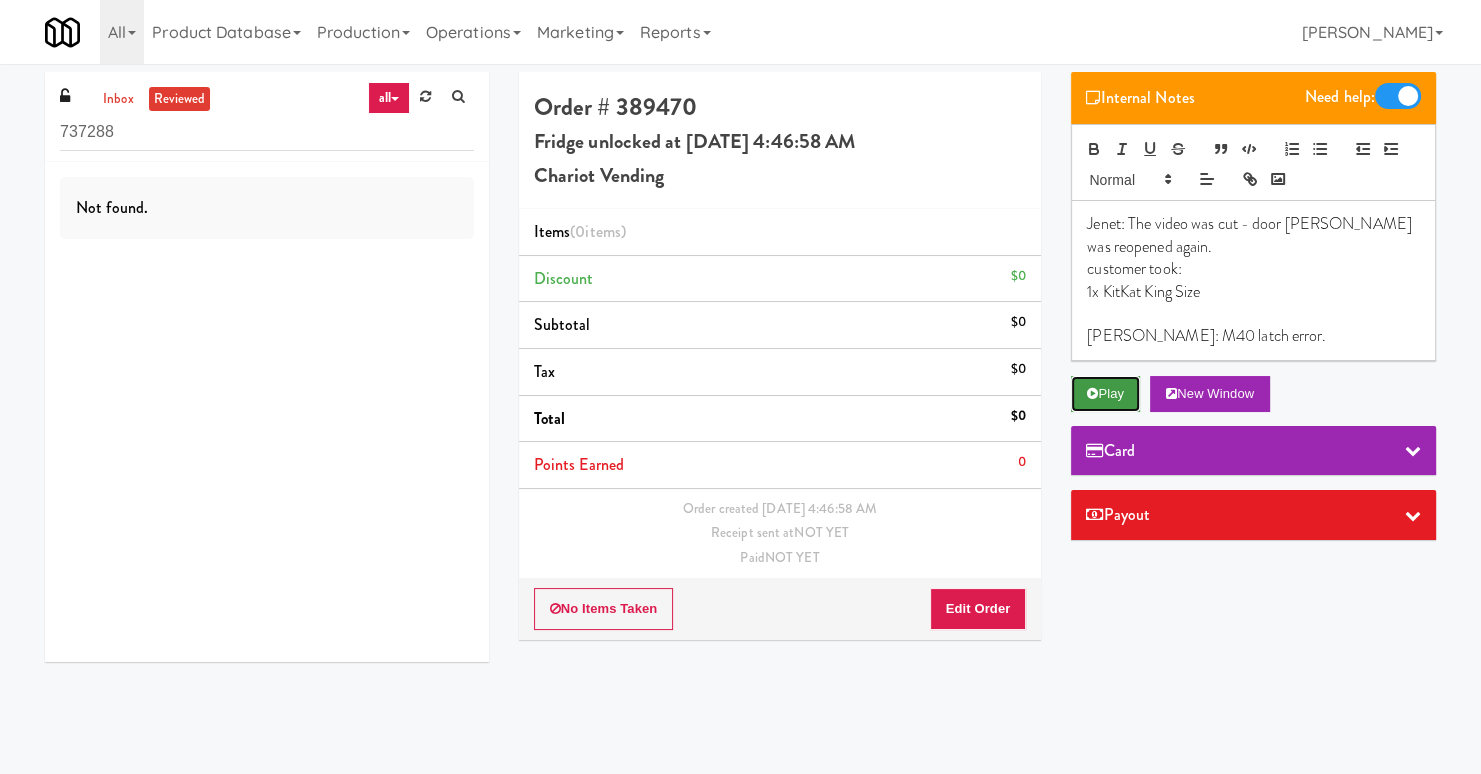 click on "Play" at bounding box center (1105, 394) 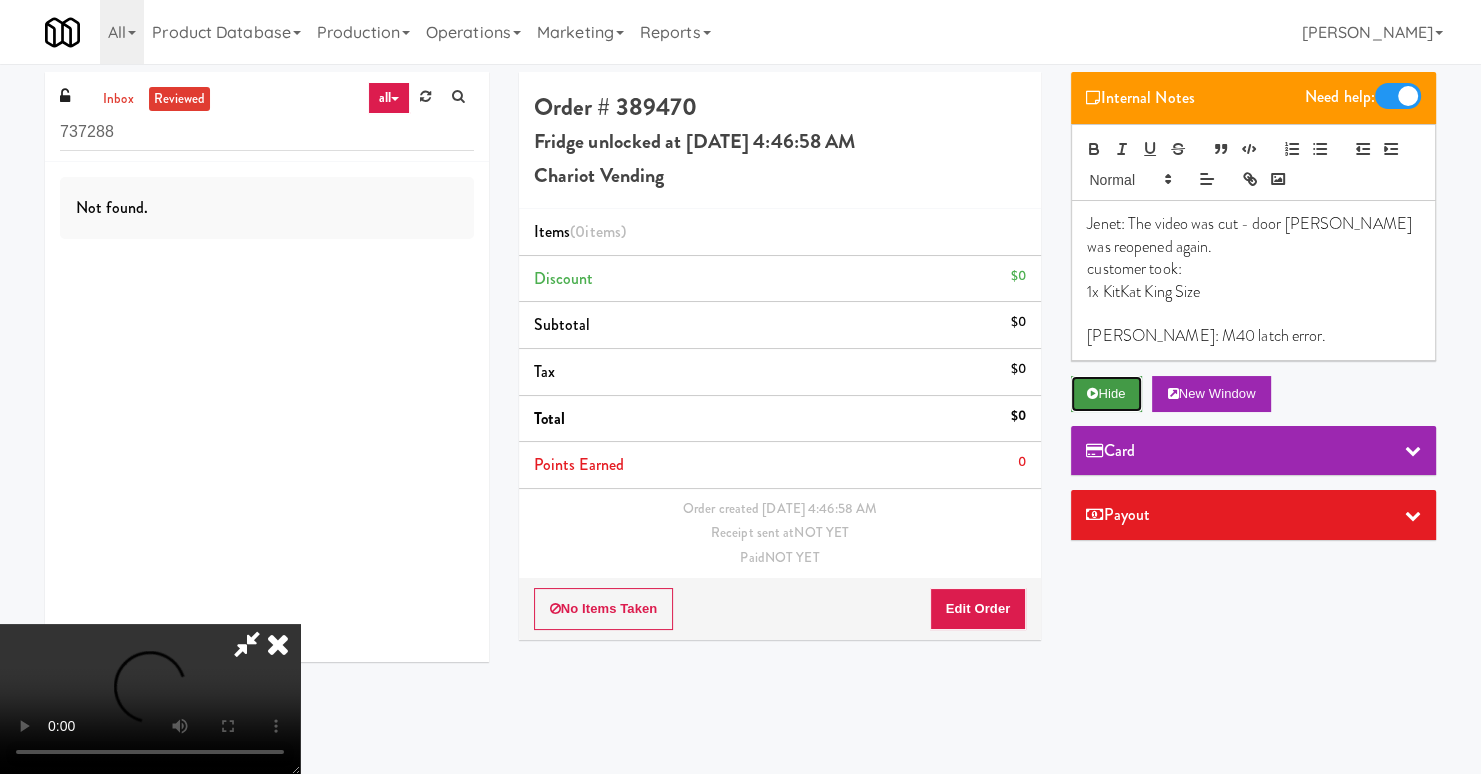 drag, startPoint x: 1108, startPoint y: 391, endPoint x: 1096, endPoint y: 372, distance: 22.472204 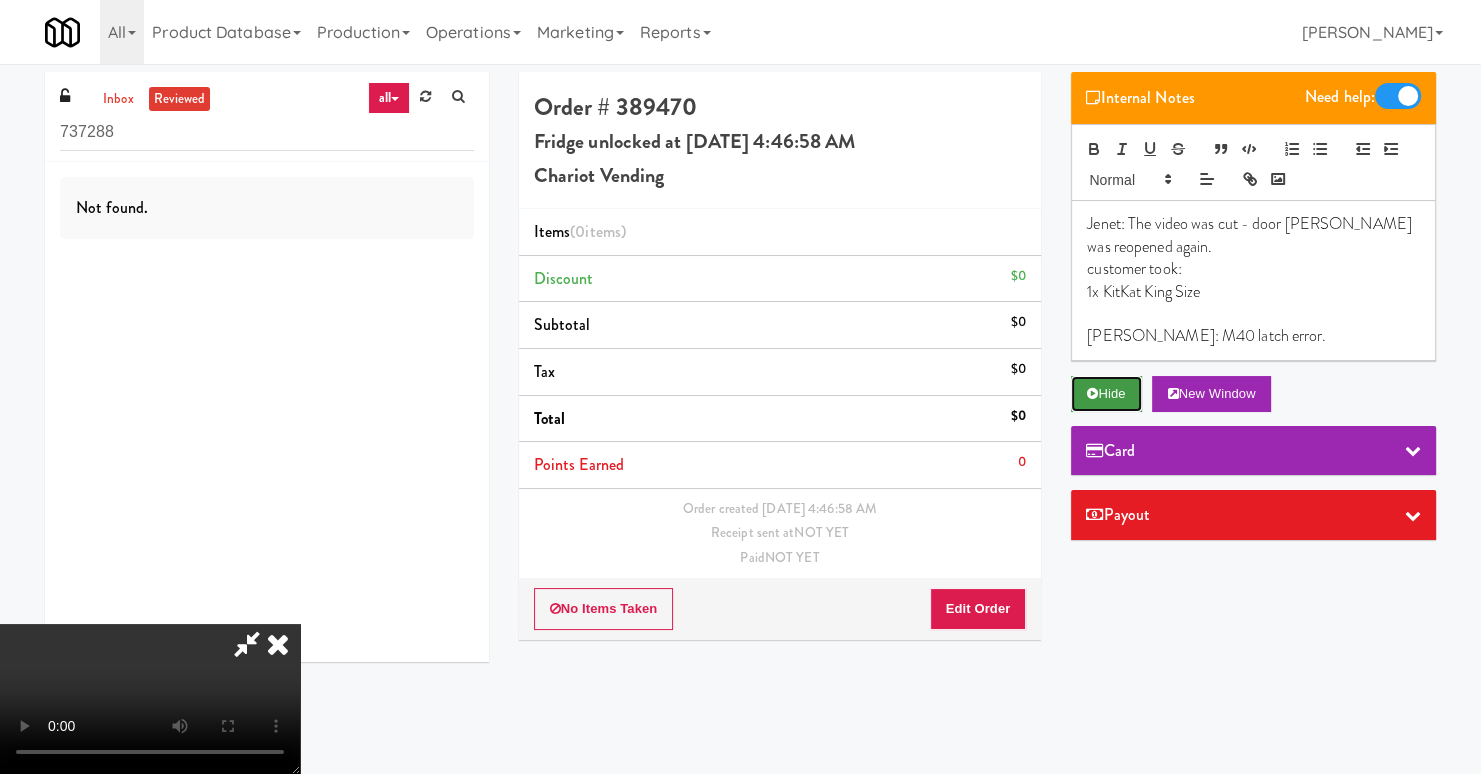 click on "Hide" at bounding box center (1106, 394) 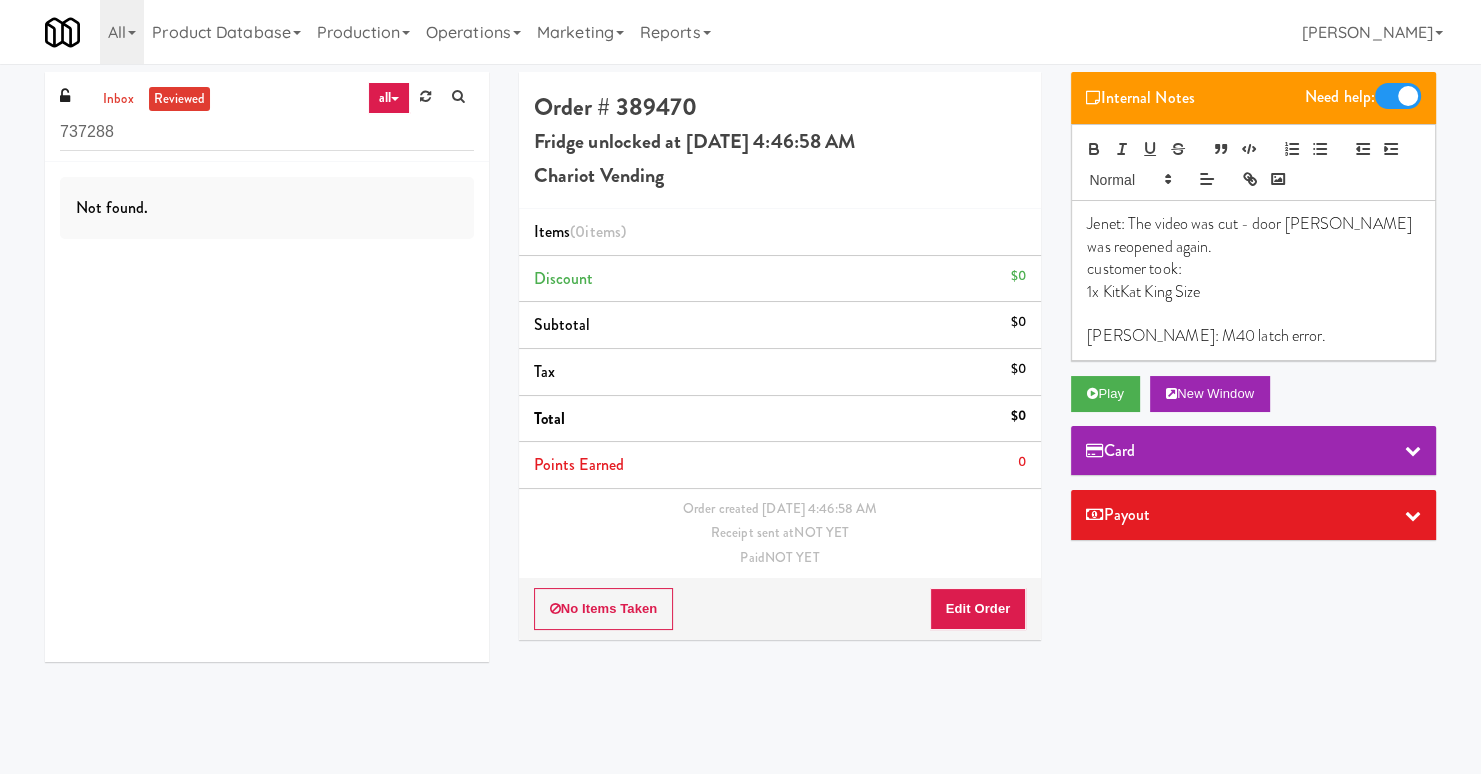 click on "Order # 389470 Fridge unlocked at [DATE] 4:46:58 AM Chariot Vending" at bounding box center [780, 140] 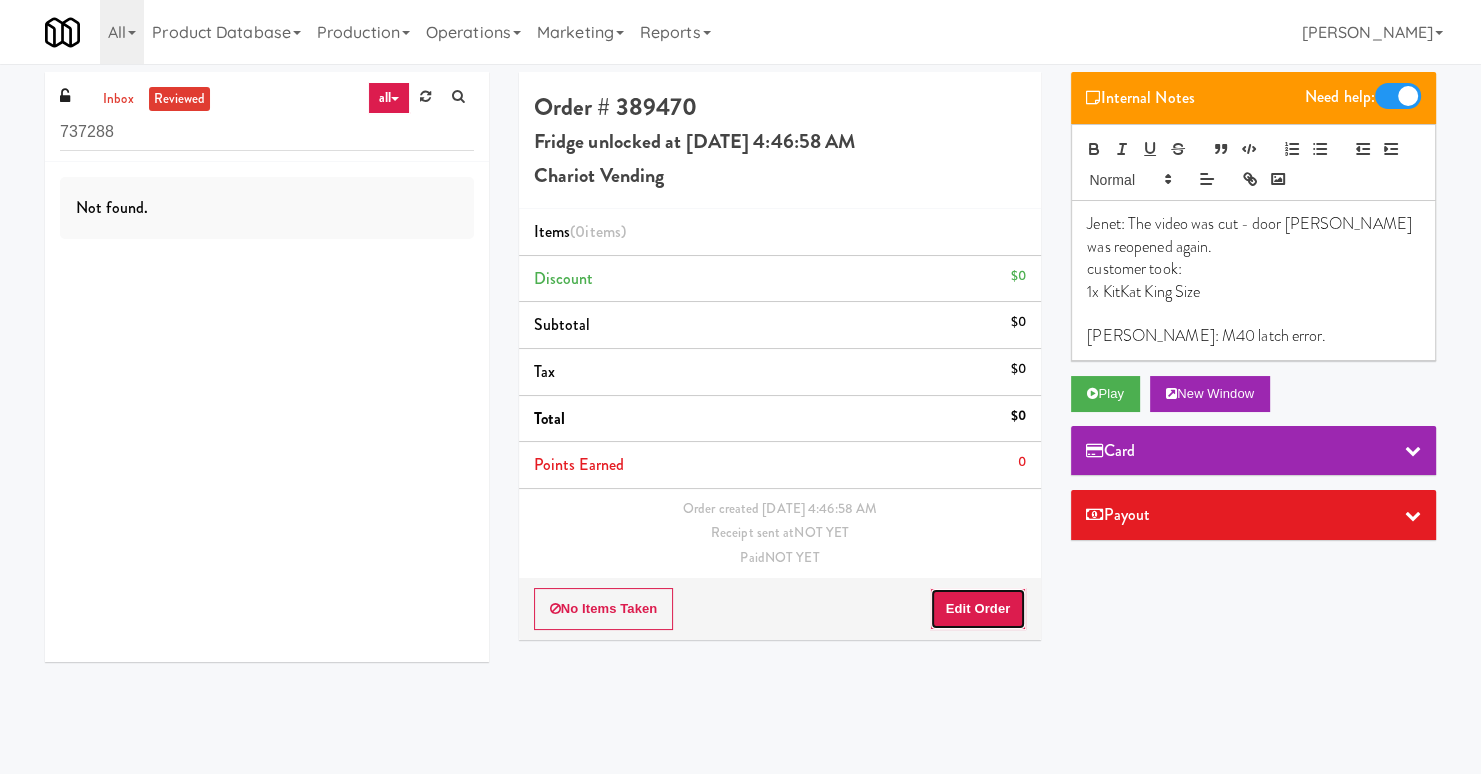 click on "Edit Order" at bounding box center (978, 609) 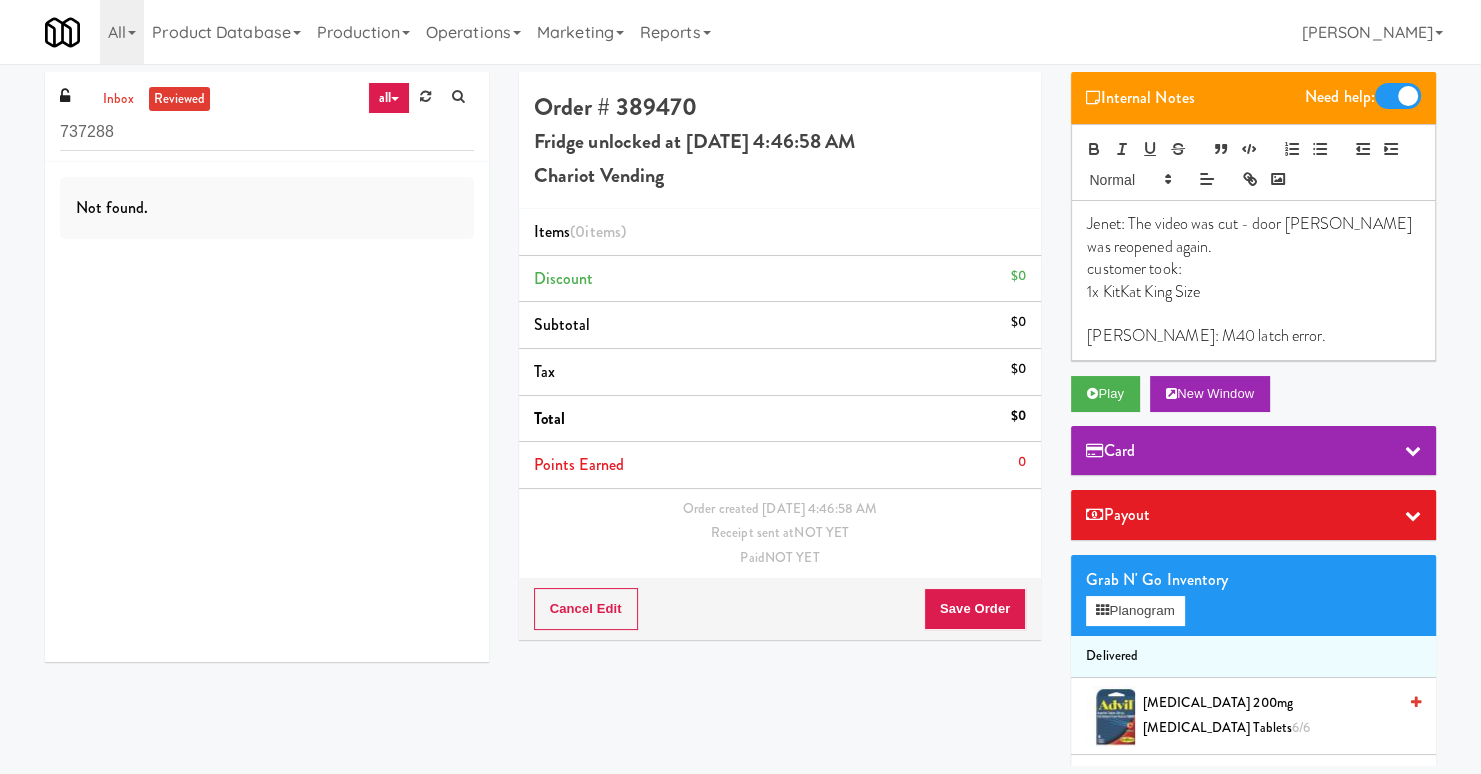scroll, scrollTop: 1061, scrollLeft: 0, axis: vertical 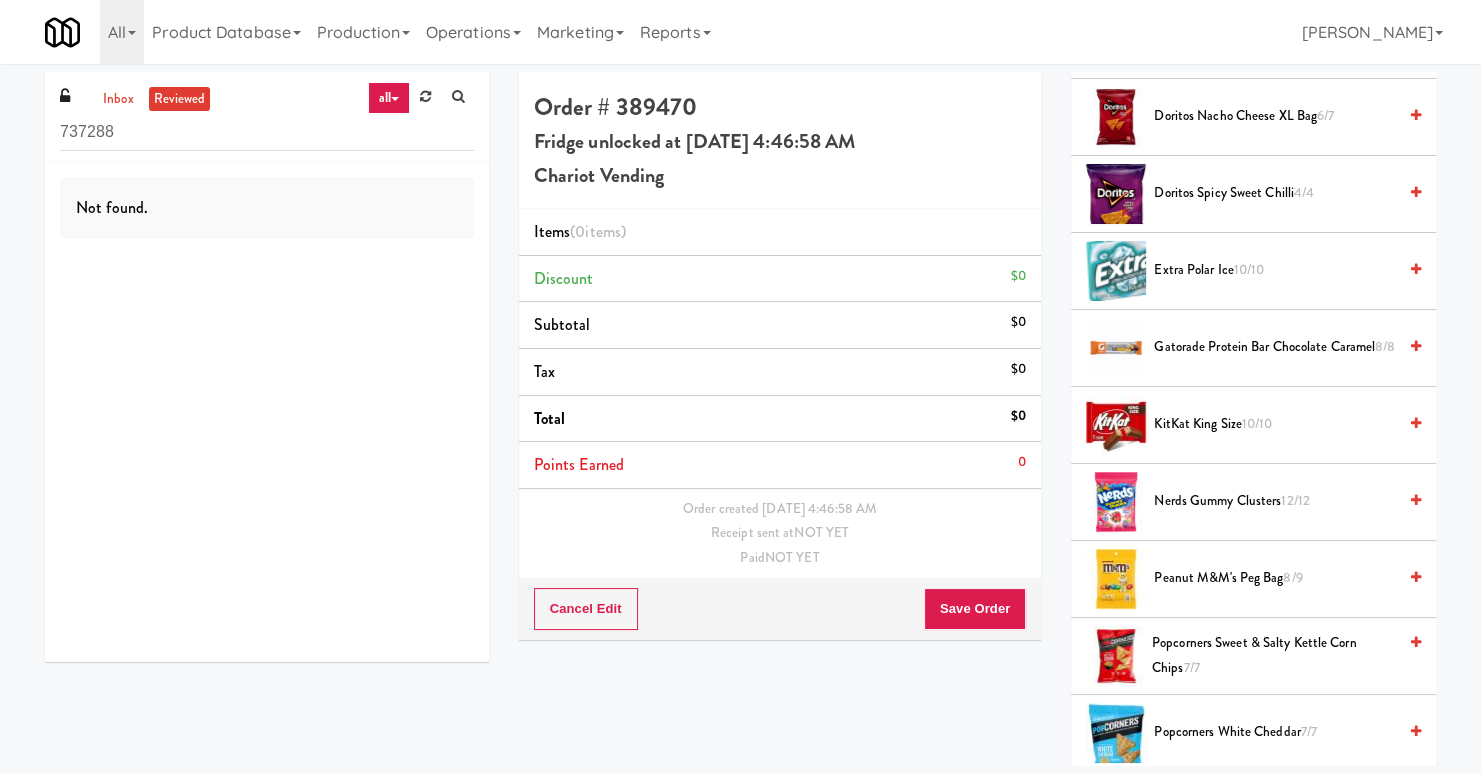 click on "KitKat King Size  10/10" at bounding box center (1283, 424) 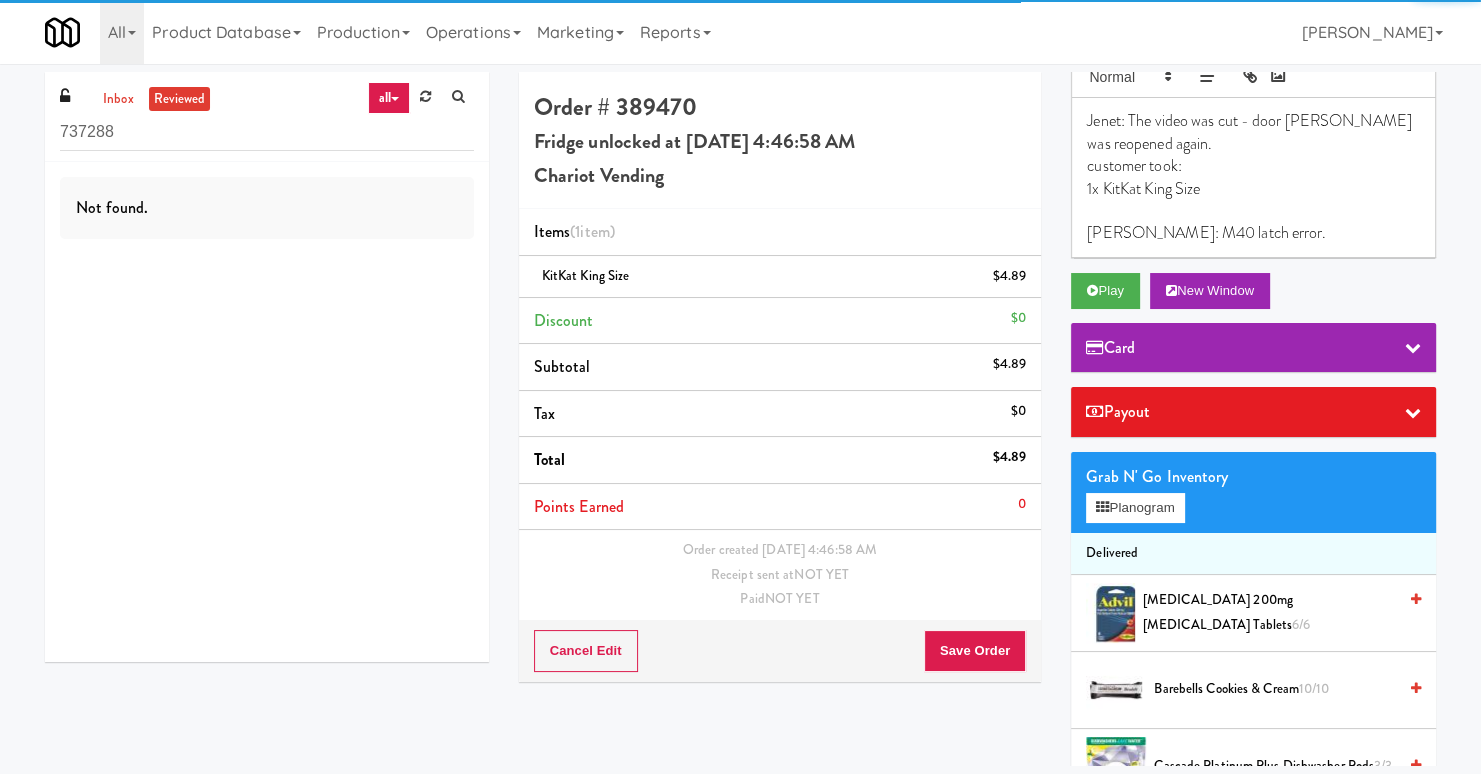 scroll, scrollTop: 0, scrollLeft: 0, axis: both 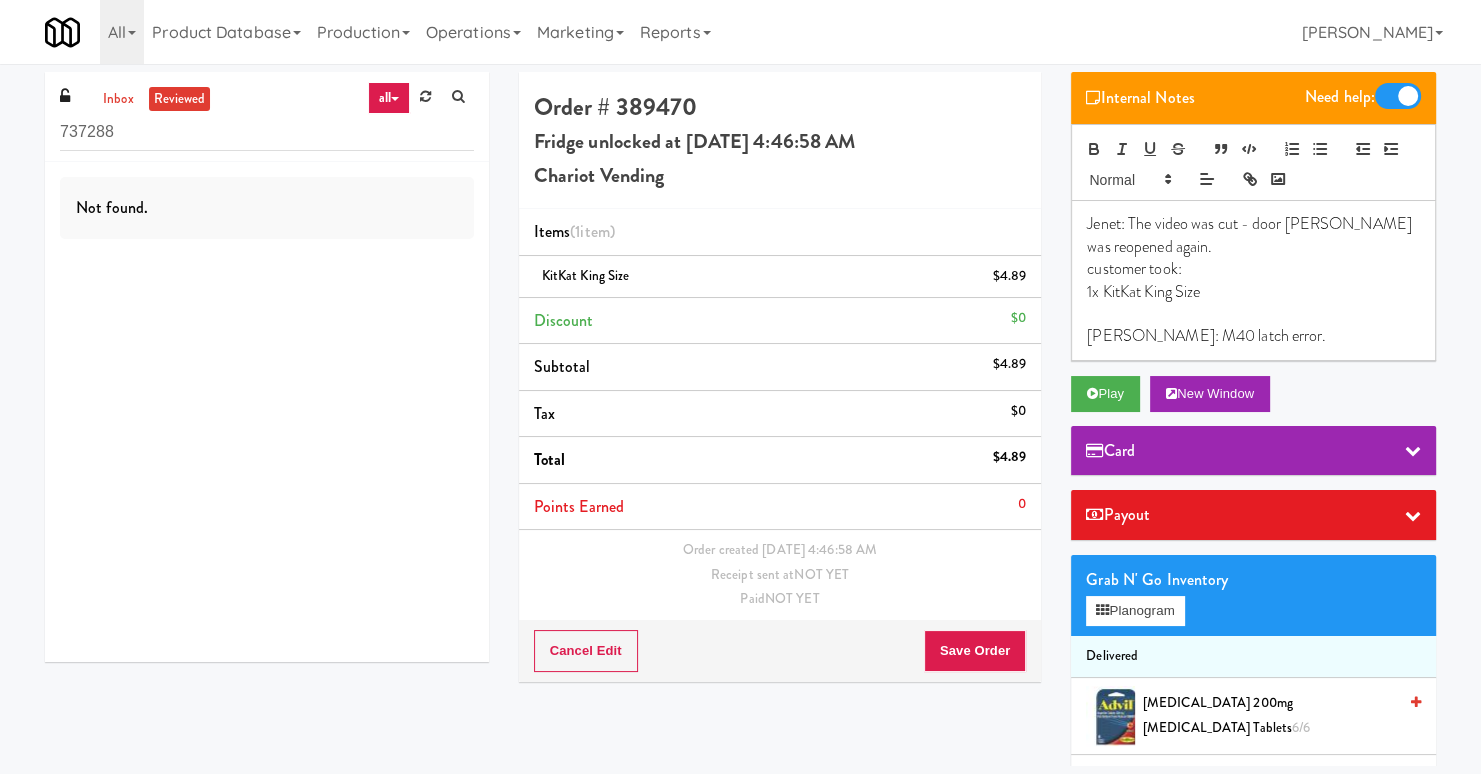 click at bounding box center (1253, 314) 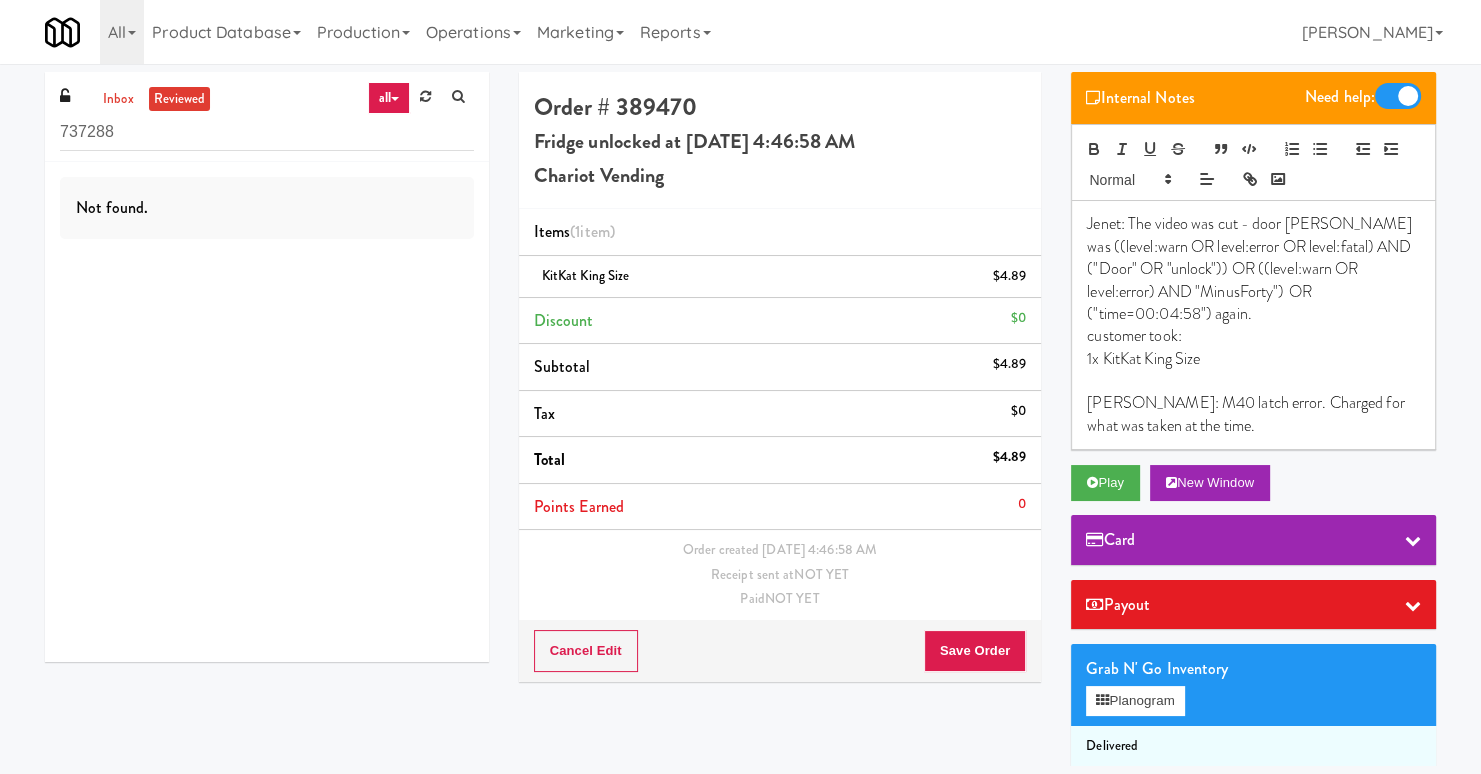 scroll, scrollTop: 0, scrollLeft: 0, axis: both 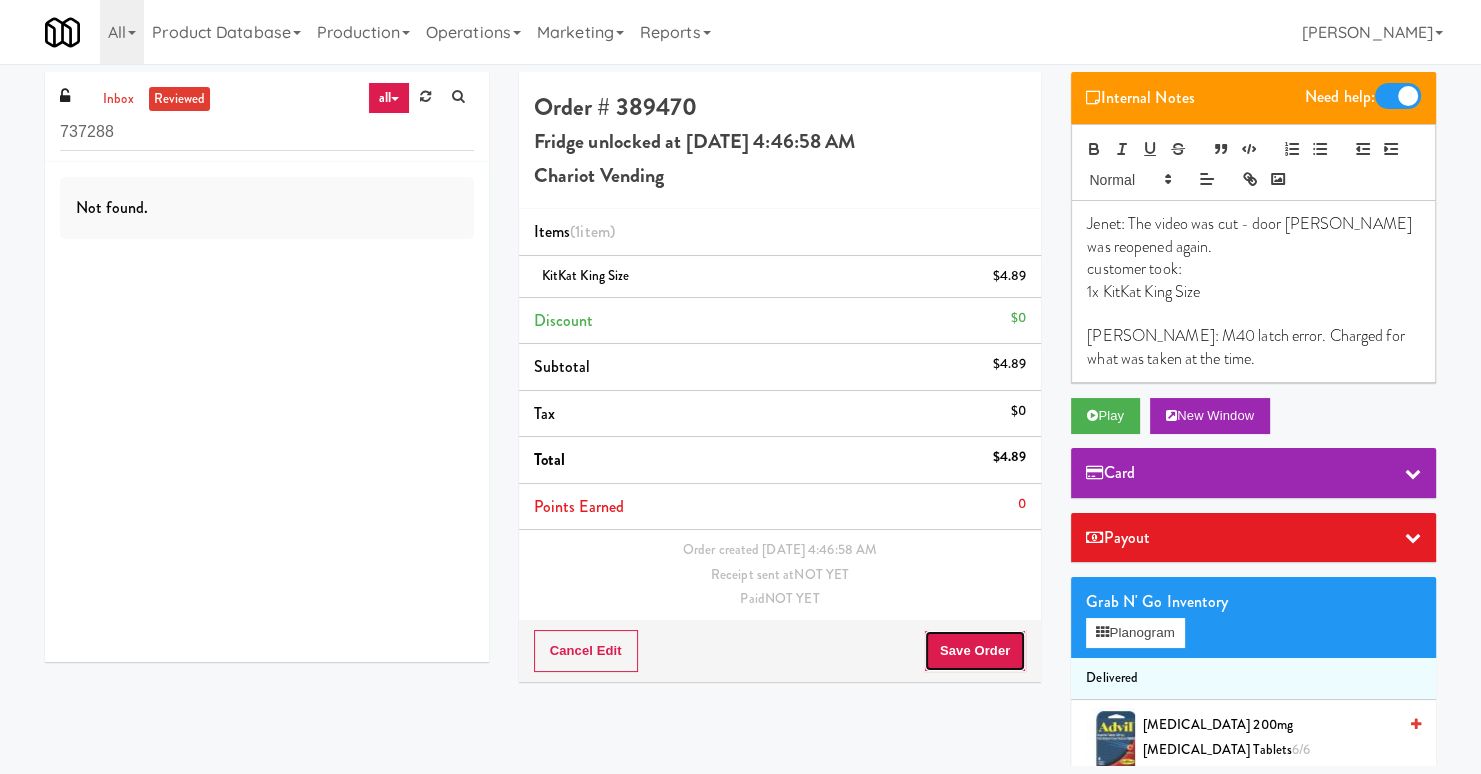 click on "Save Order" at bounding box center [975, 651] 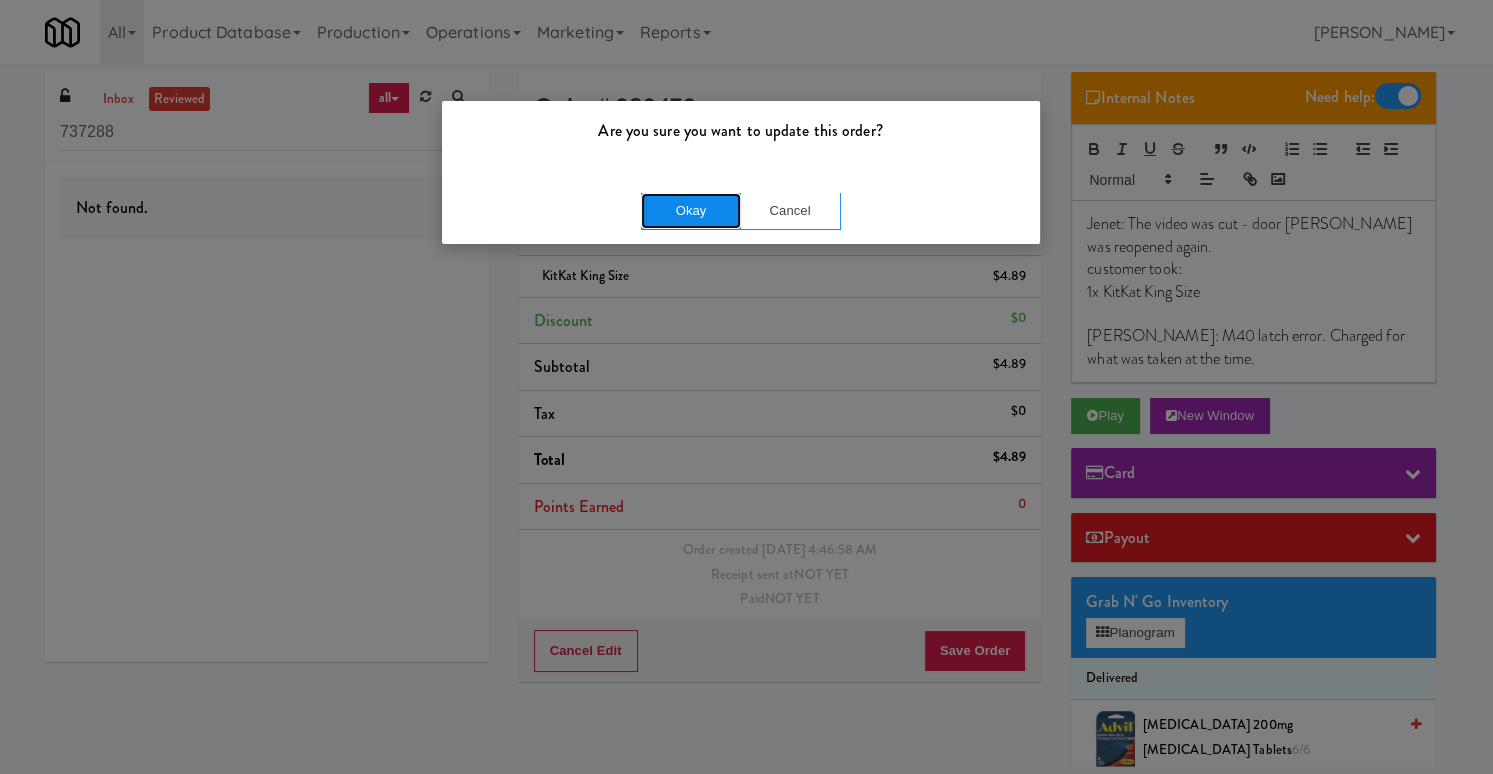 click on "Okay" at bounding box center (691, 211) 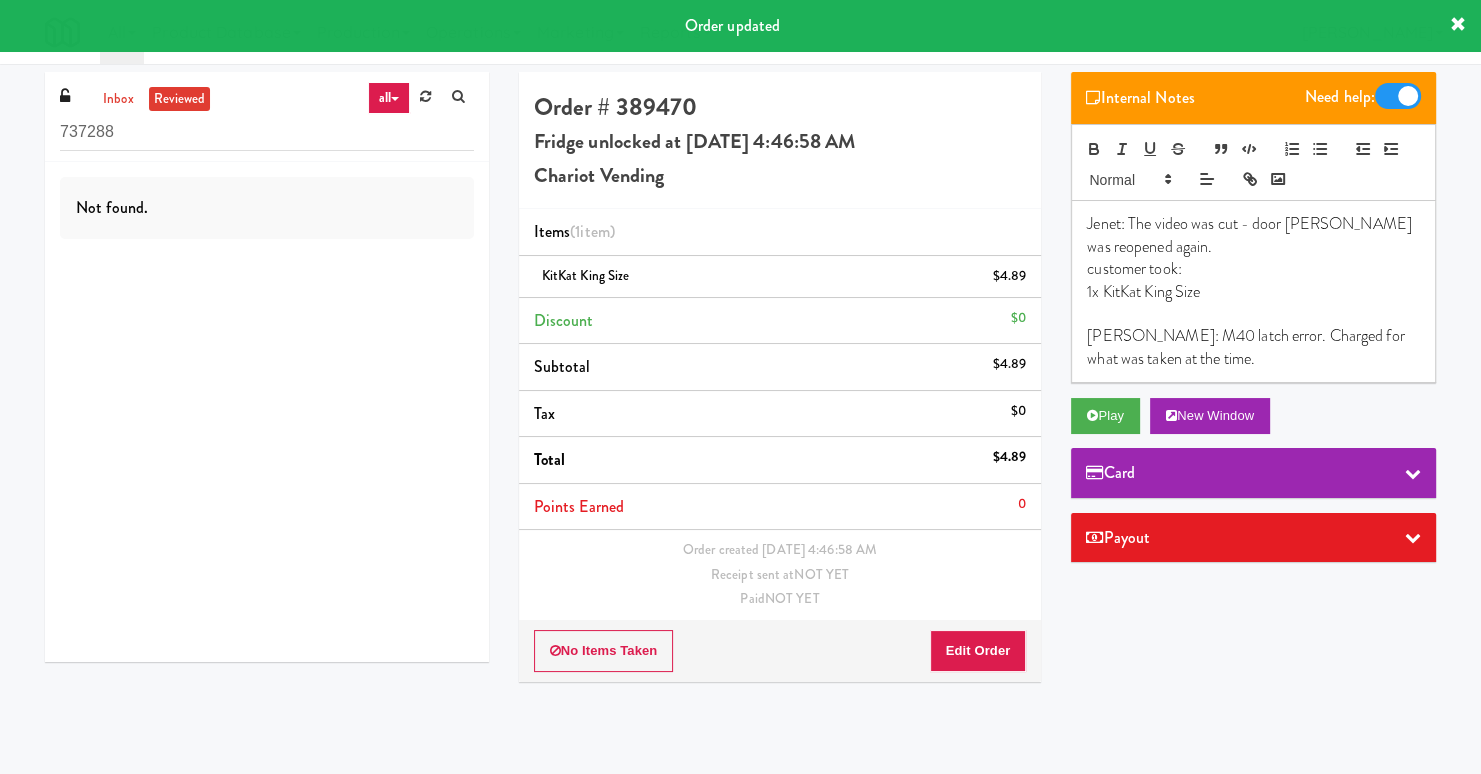 click at bounding box center [1398, 96] 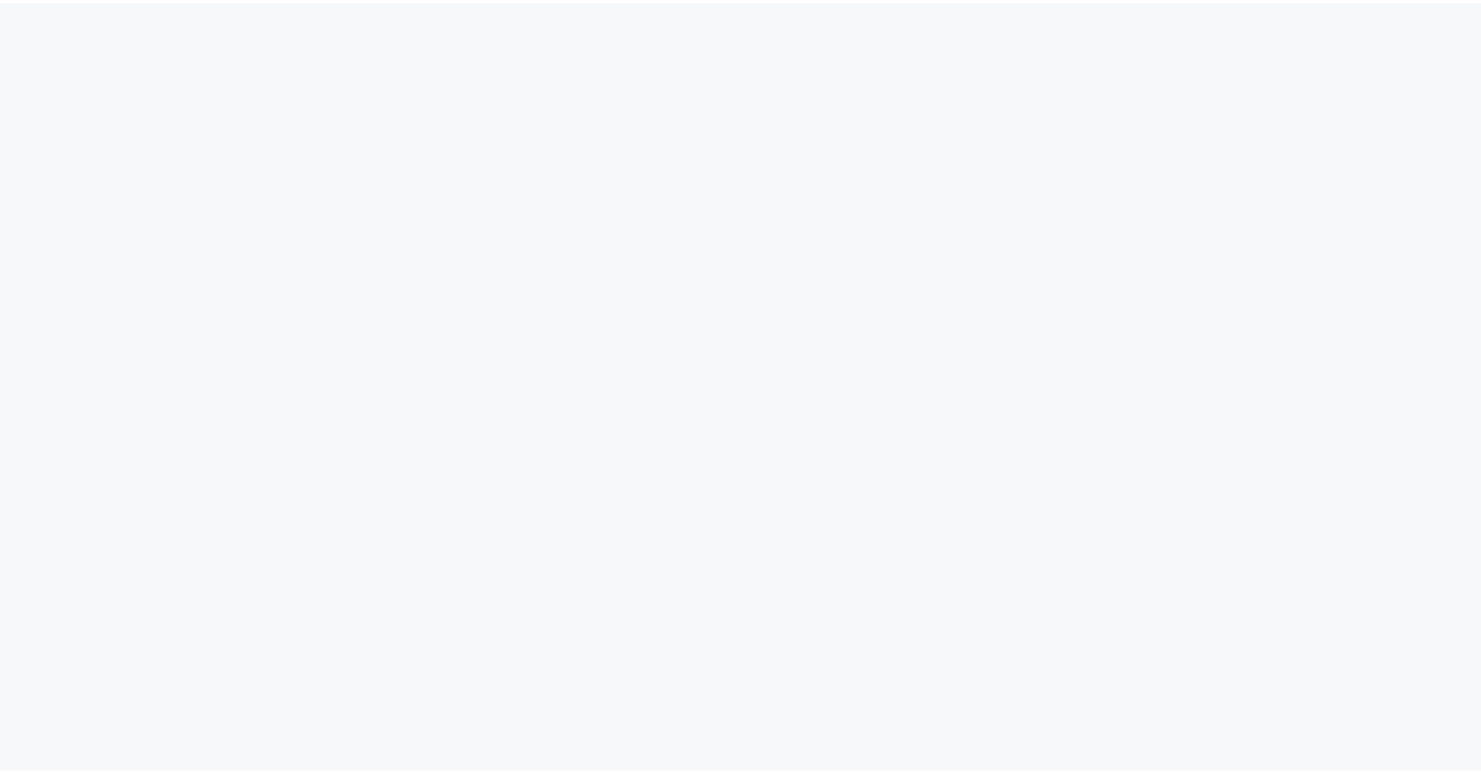 scroll, scrollTop: 0, scrollLeft: 0, axis: both 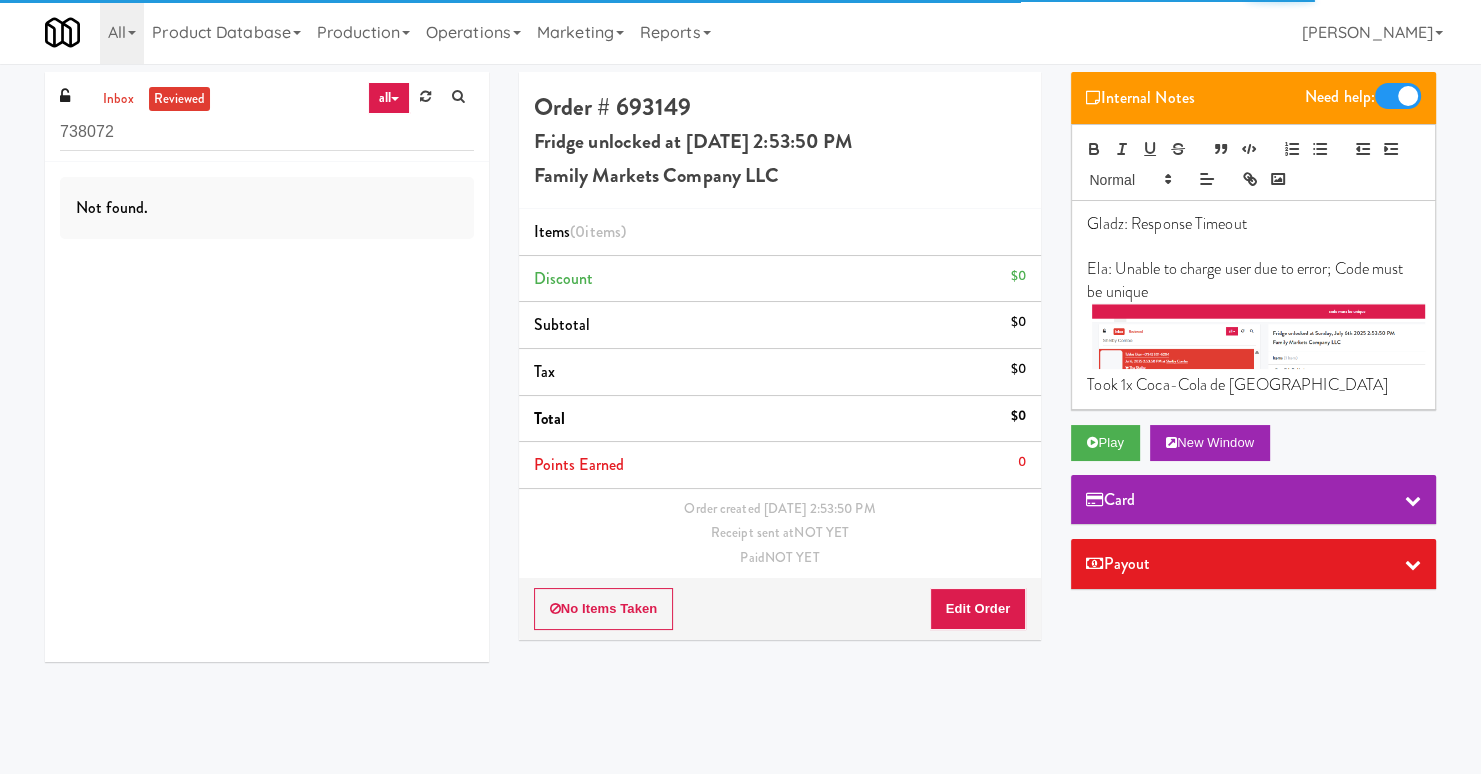 click on "Payout" at bounding box center [1118, 564] 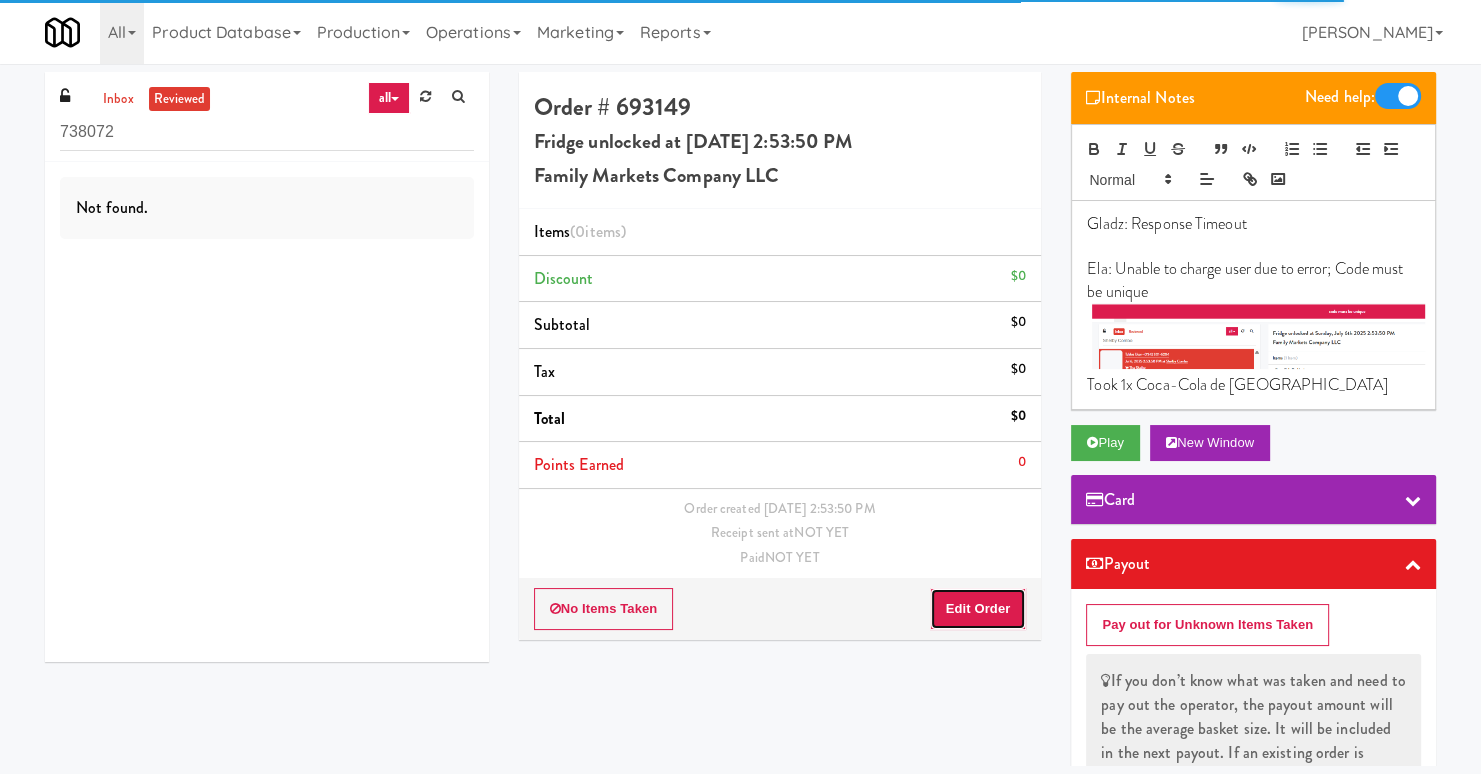 click on "Edit Order" at bounding box center (978, 609) 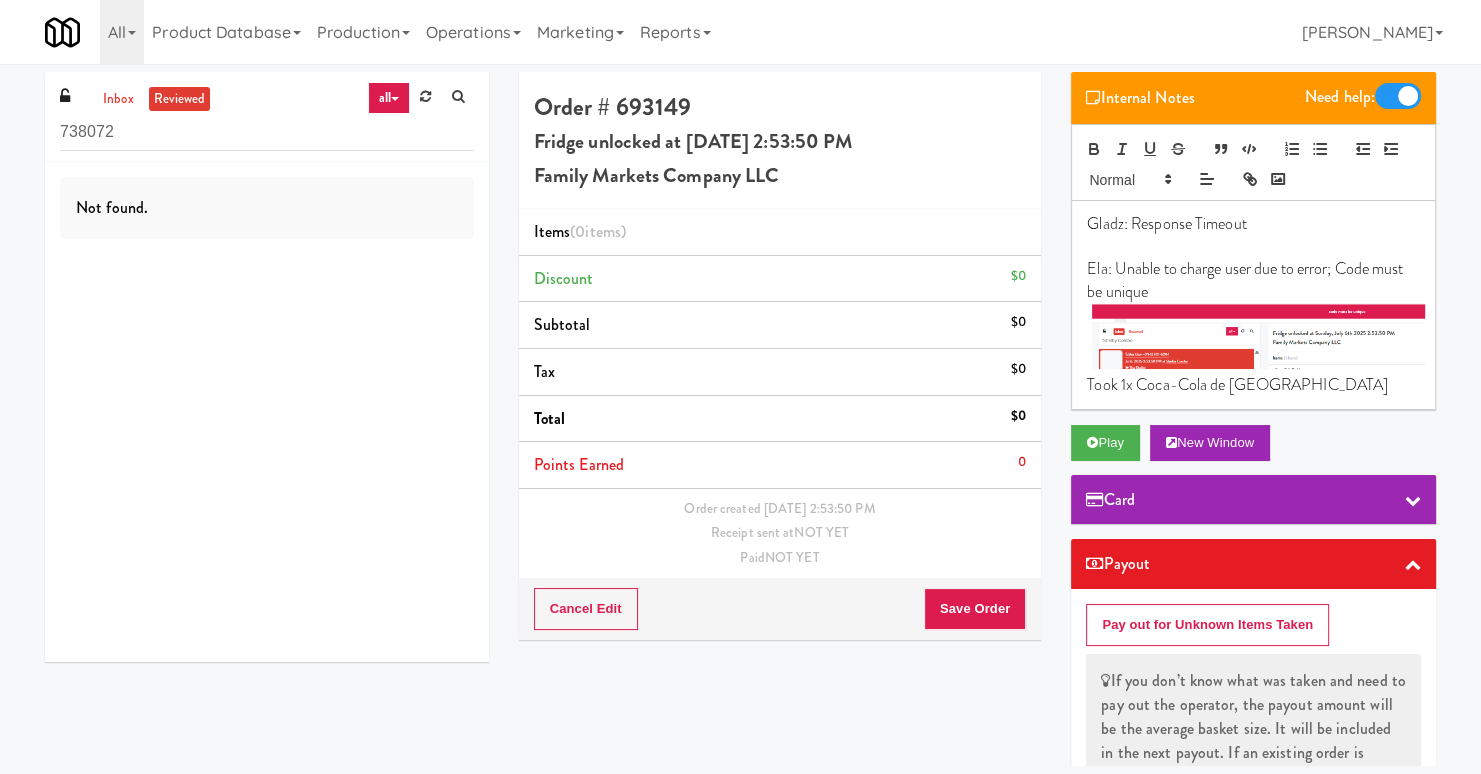 scroll, scrollTop: 1591, scrollLeft: 0, axis: vertical 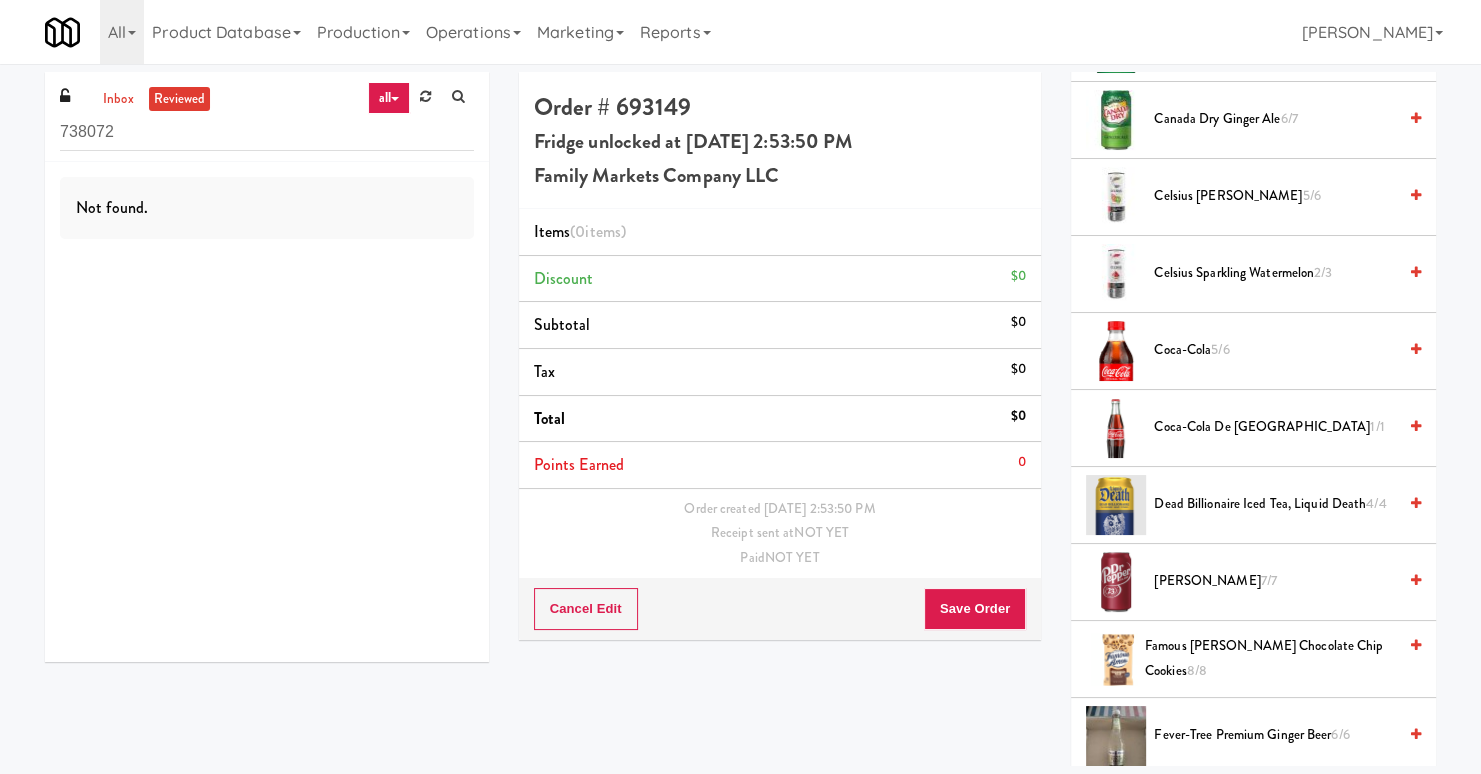 click at bounding box center (1416, 426) 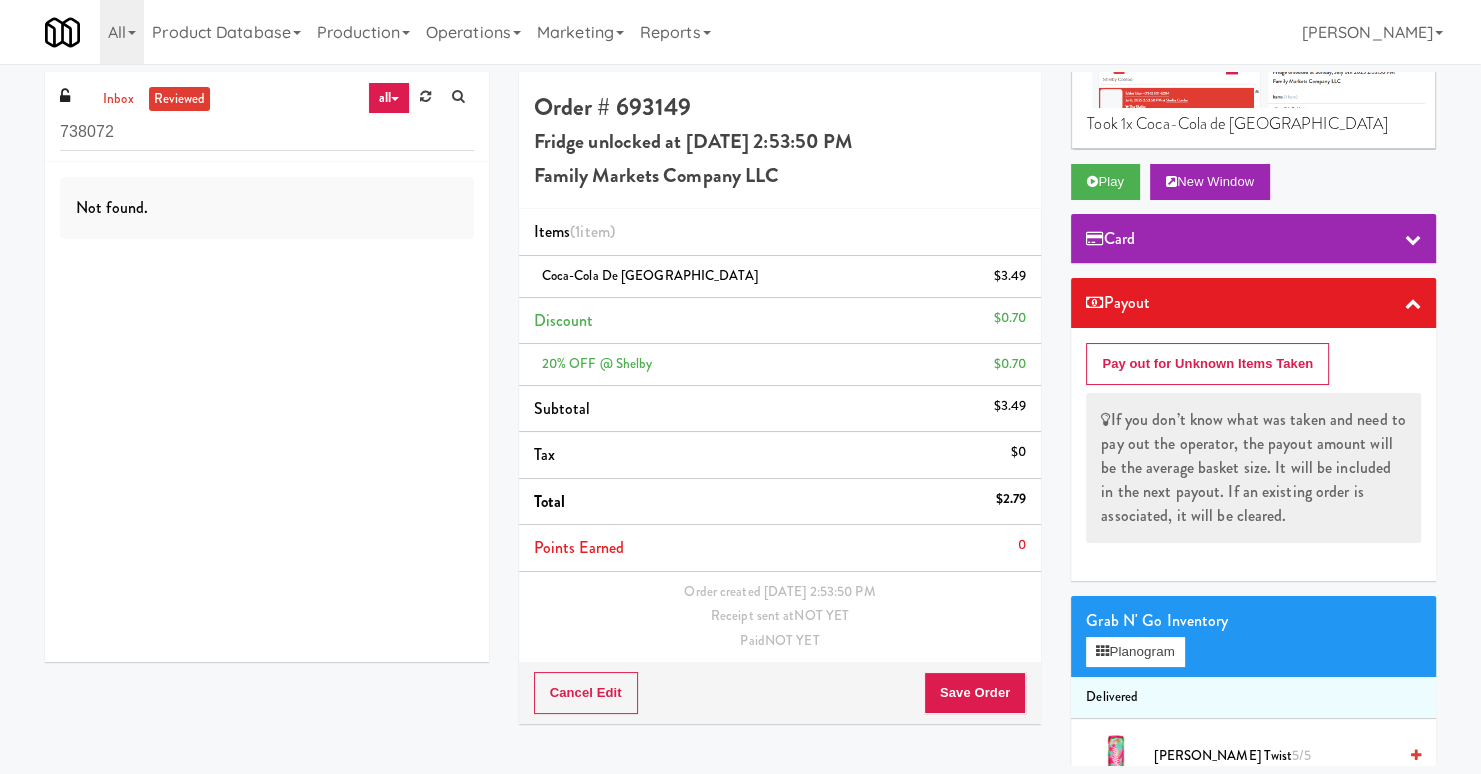 scroll, scrollTop: 0, scrollLeft: 0, axis: both 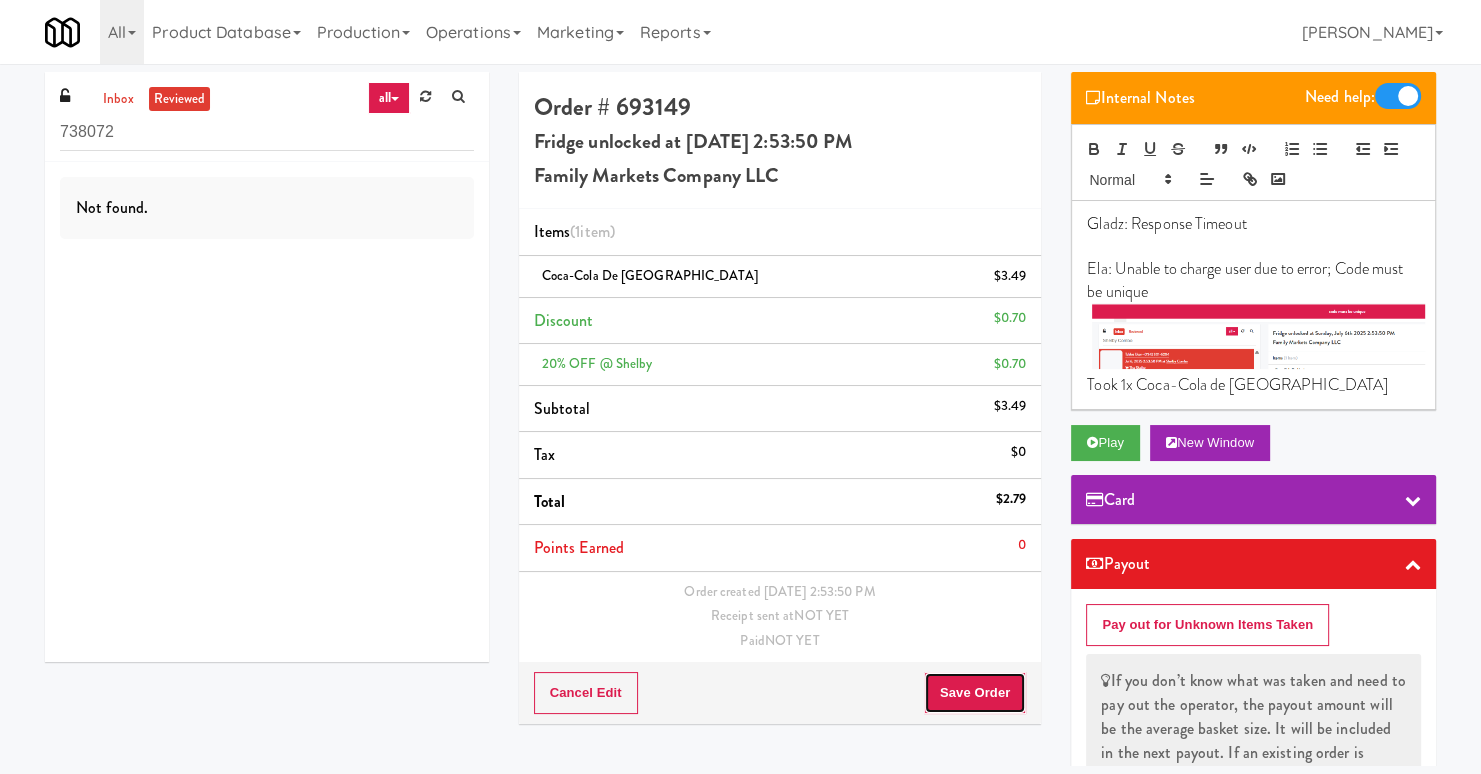 click on "Save Order" at bounding box center [975, 693] 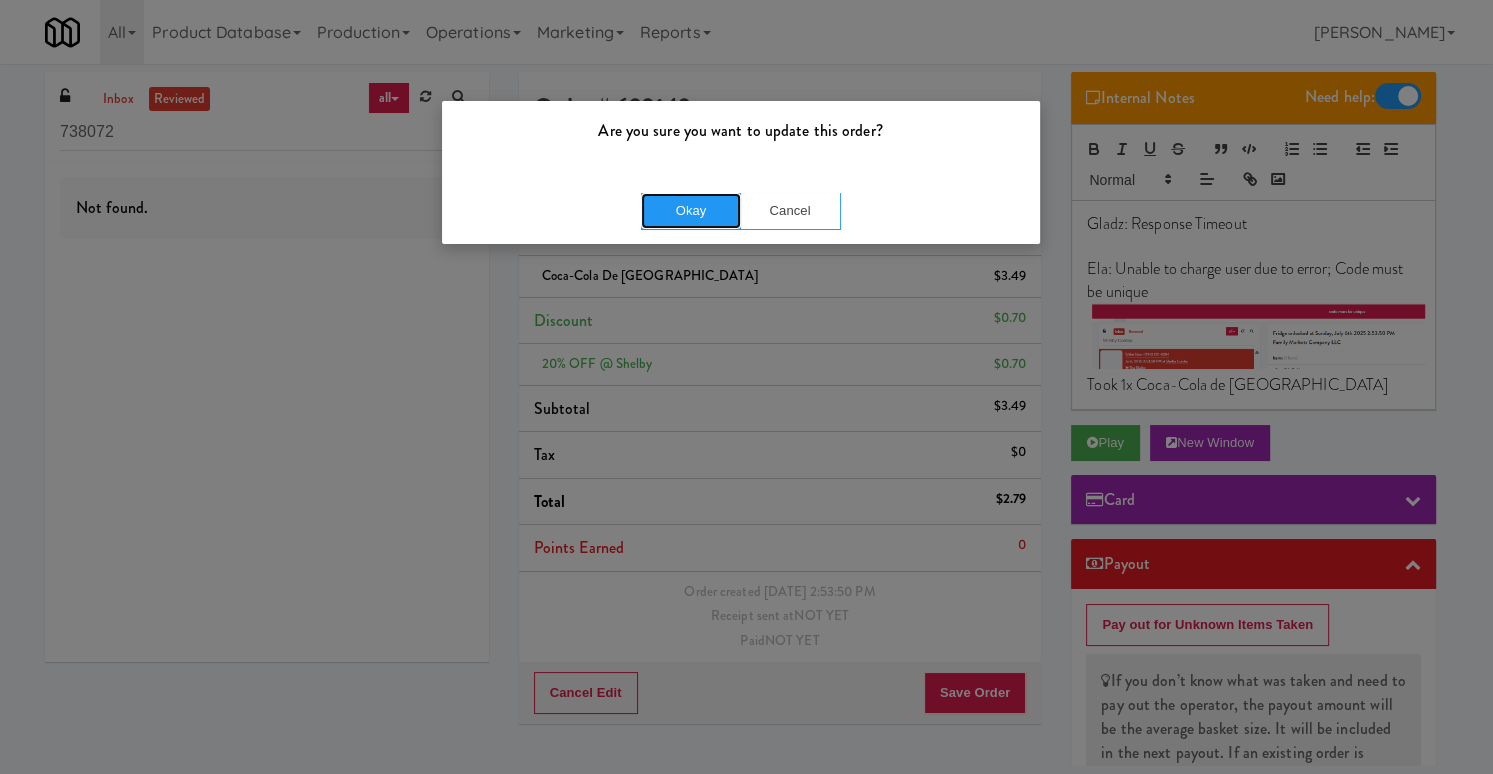 click on "Okay" at bounding box center [691, 211] 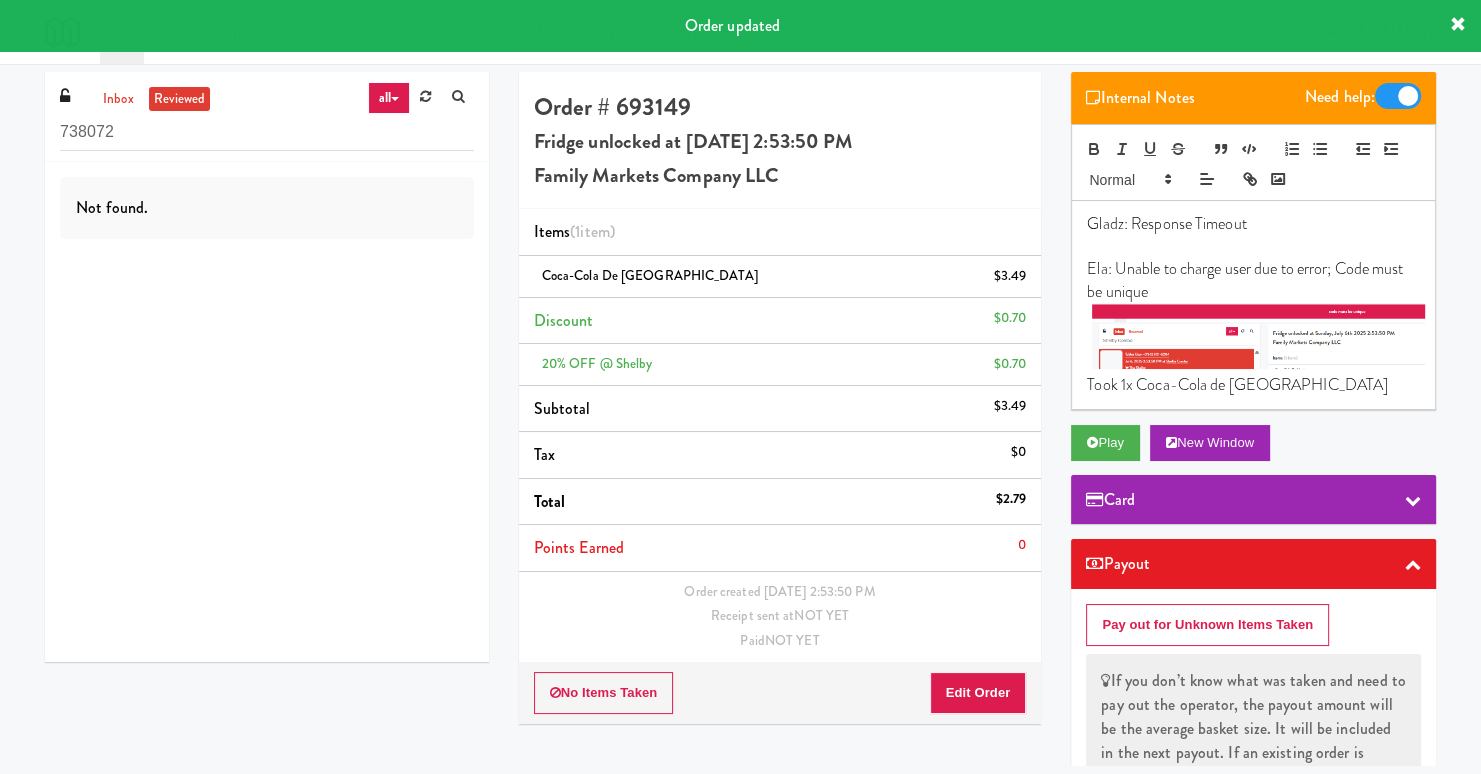 click at bounding box center [1398, 96] 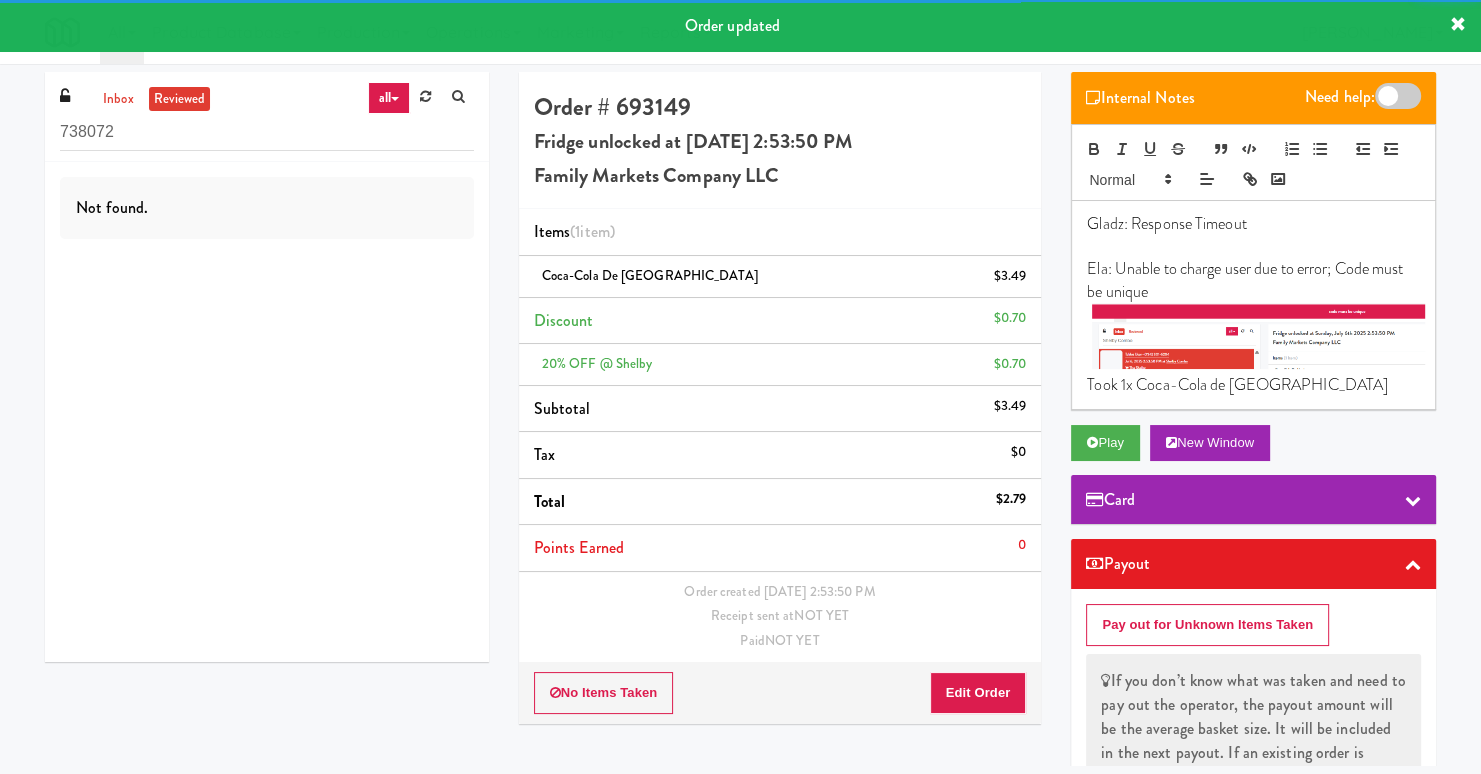click on "Took 1x Coca-Cola de Mexico" at bounding box center (1253, 385) 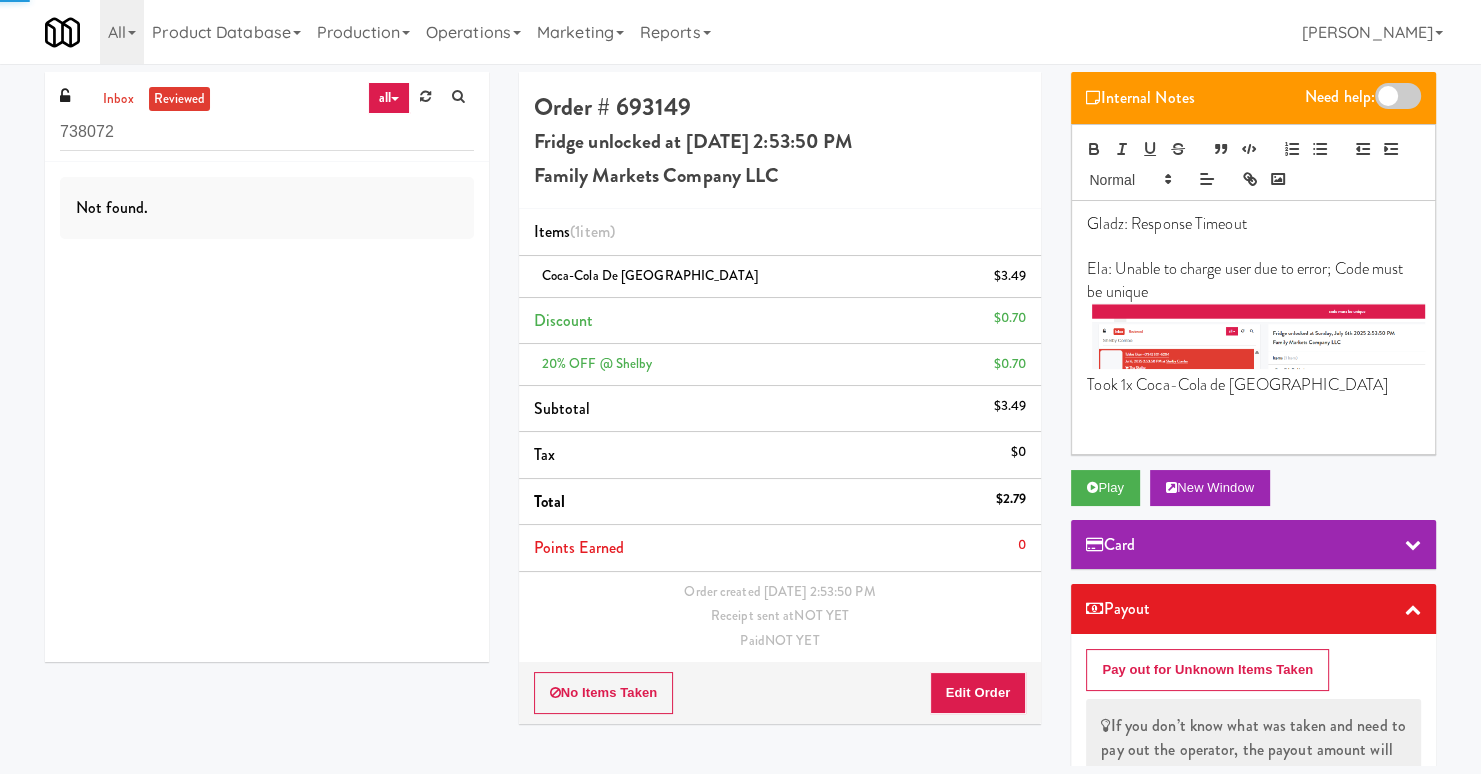 type 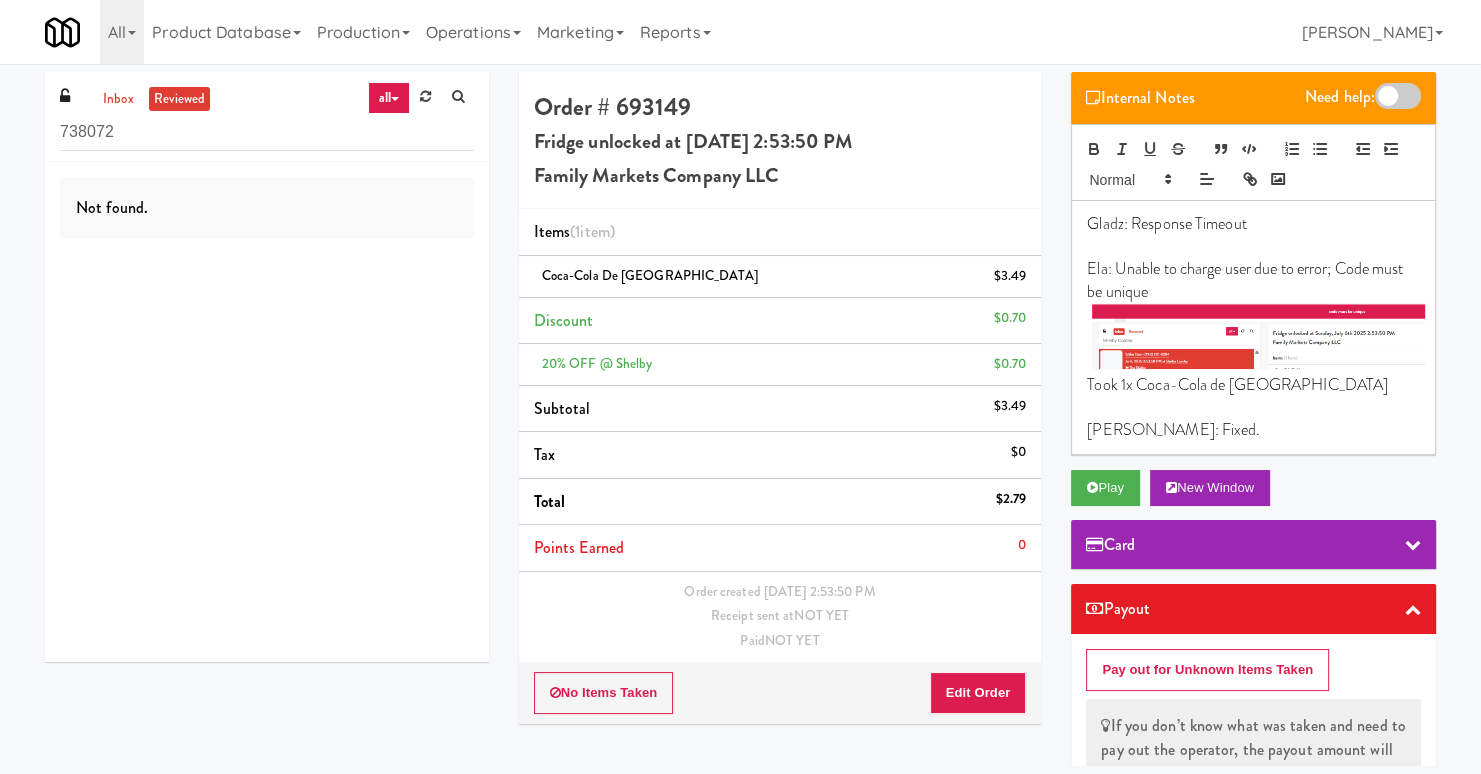 click on "Internal Notes Need help:                                                                                                                                                                Gladz: Response Timeout Ela: Unable to charge user due to error; Code must be unique Took 1x Coca-Cola de Mexico  Matias: Fixed.   Play  New Window  Card   Payout Pay out for Unknown Items Taken  If you don’t know what was taken and need to pay out the operator, the payout amount will be the average basket size. It will be included in the next payout. If an existing order is associated, it will be cleared." at bounding box center (1253, 419) 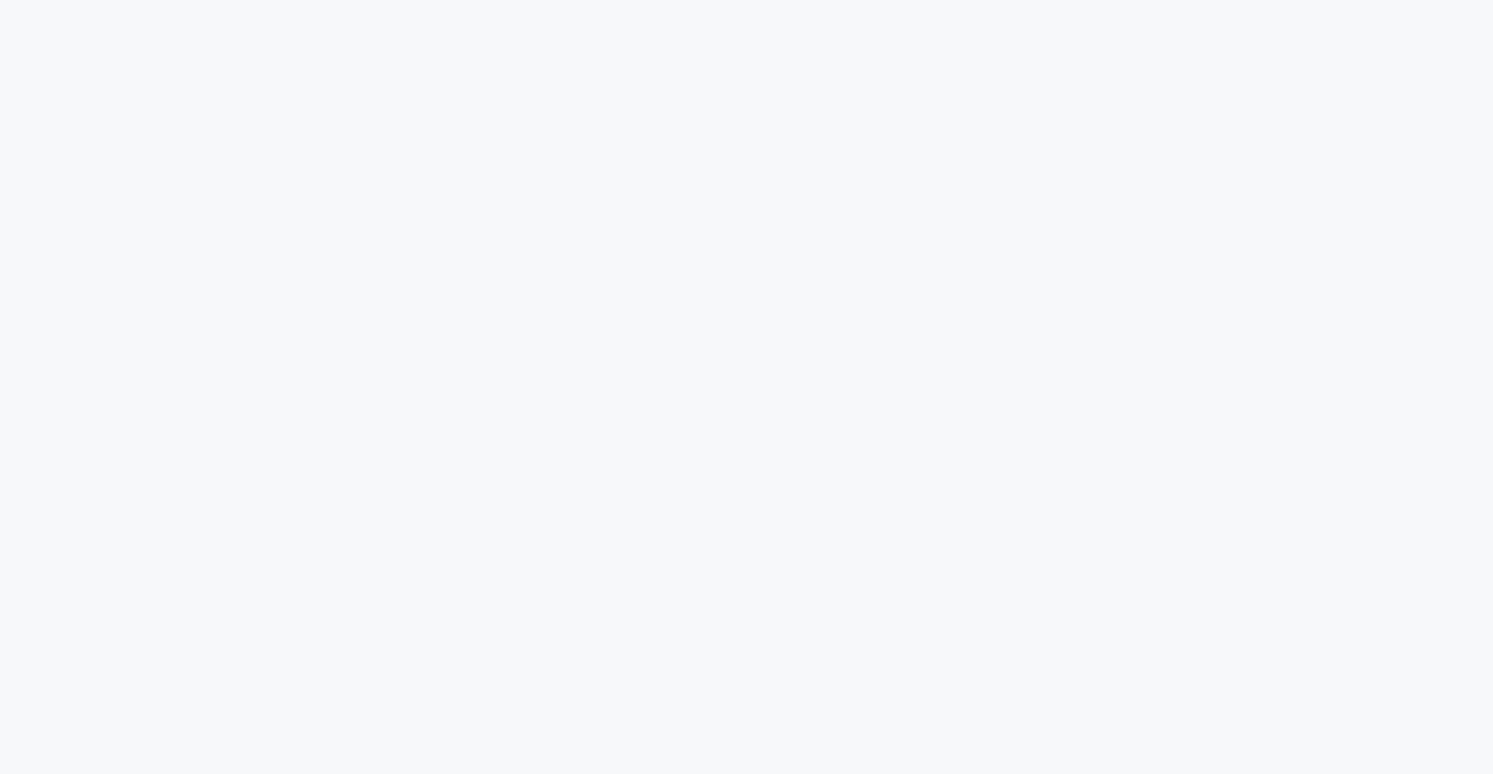 scroll, scrollTop: 0, scrollLeft: 0, axis: both 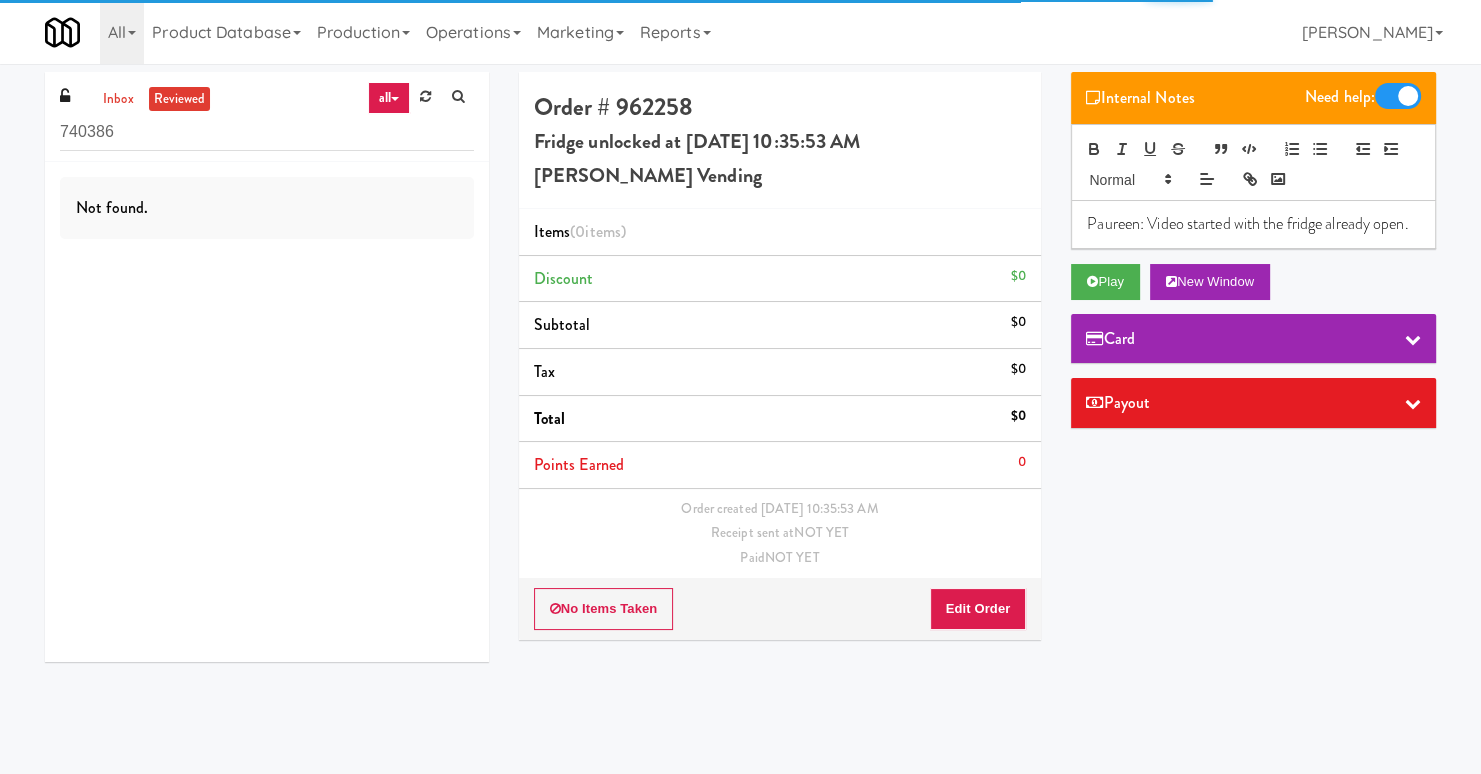 click on "Paureen: Video started with the fridge already open." at bounding box center (1253, 224) 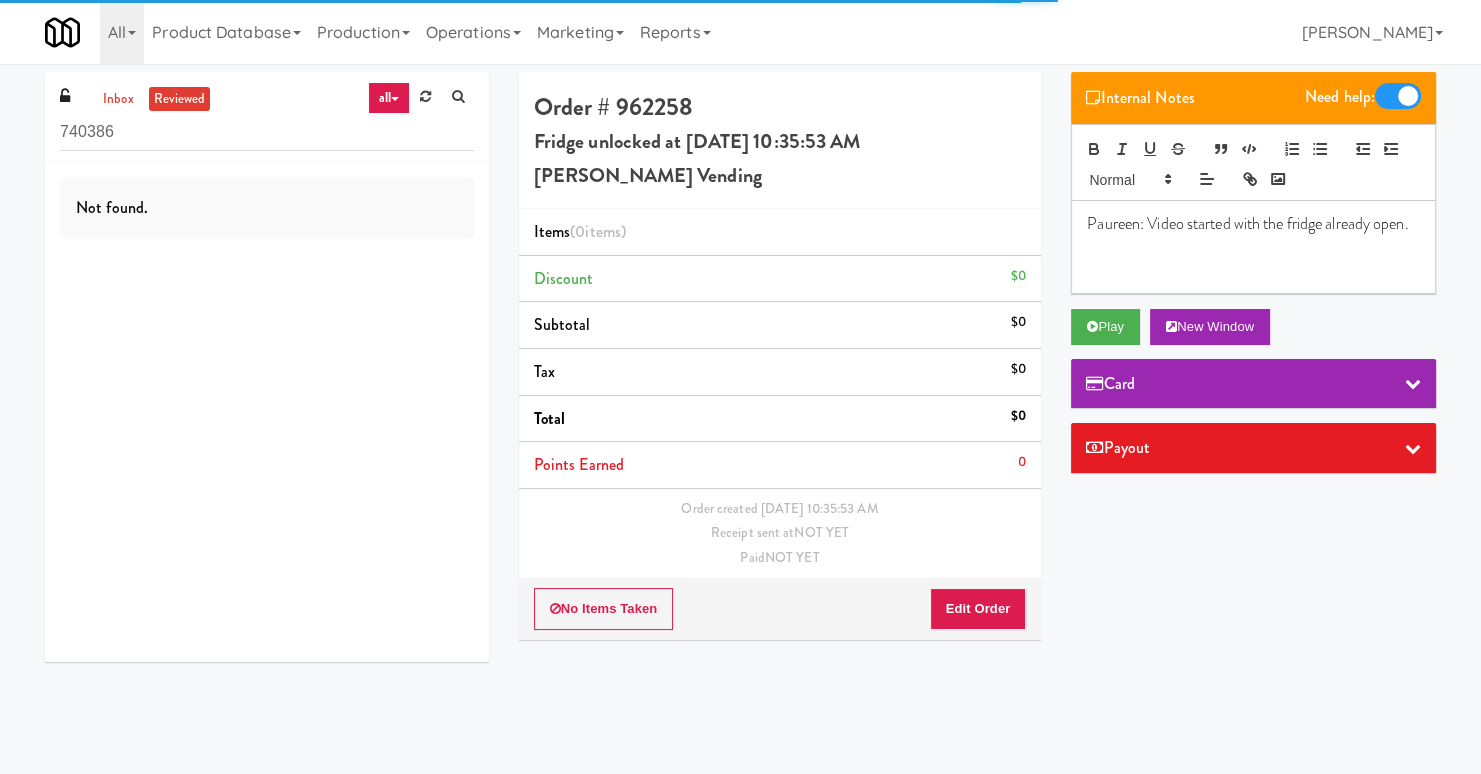 type 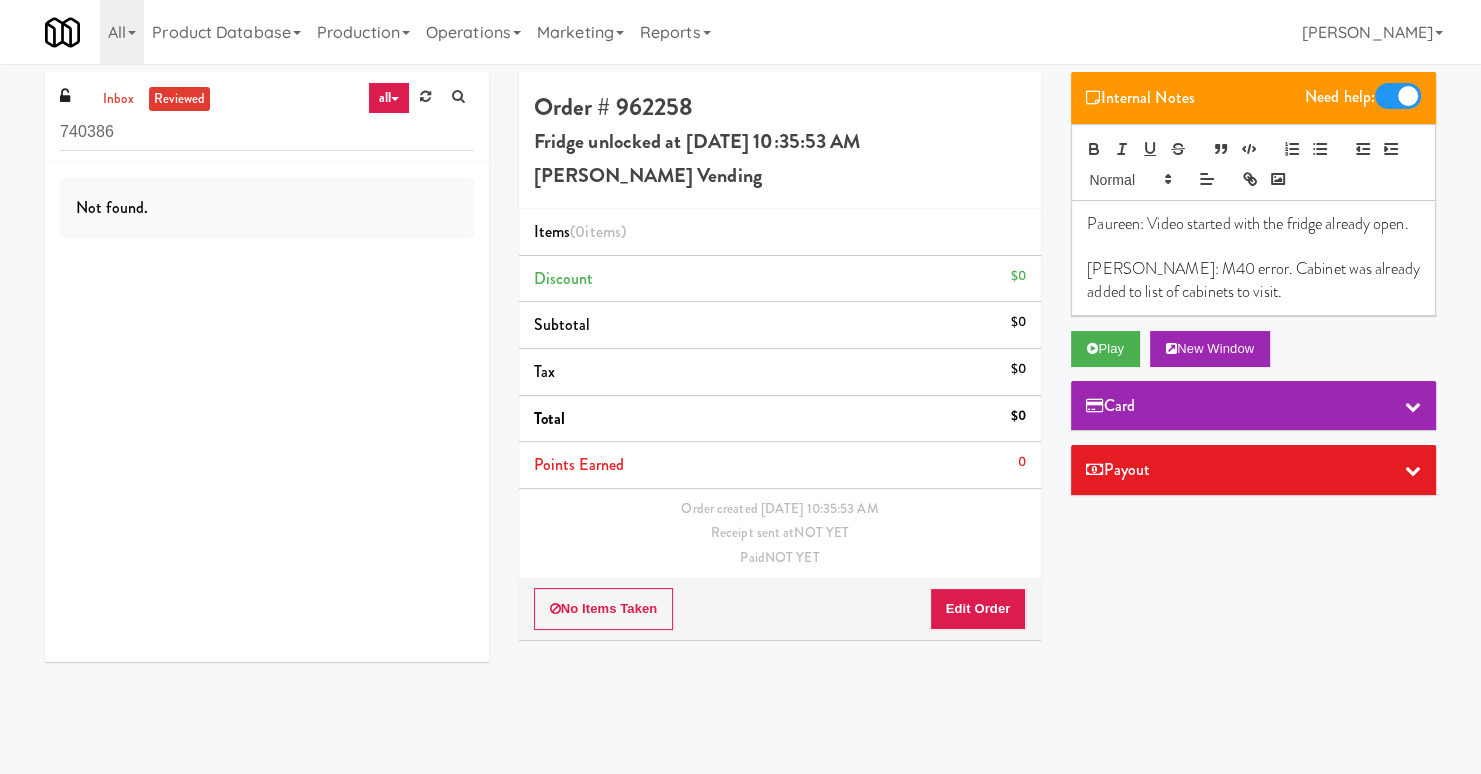 click on "Paureen: Video started with the fridge already open." at bounding box center (1253, 224) 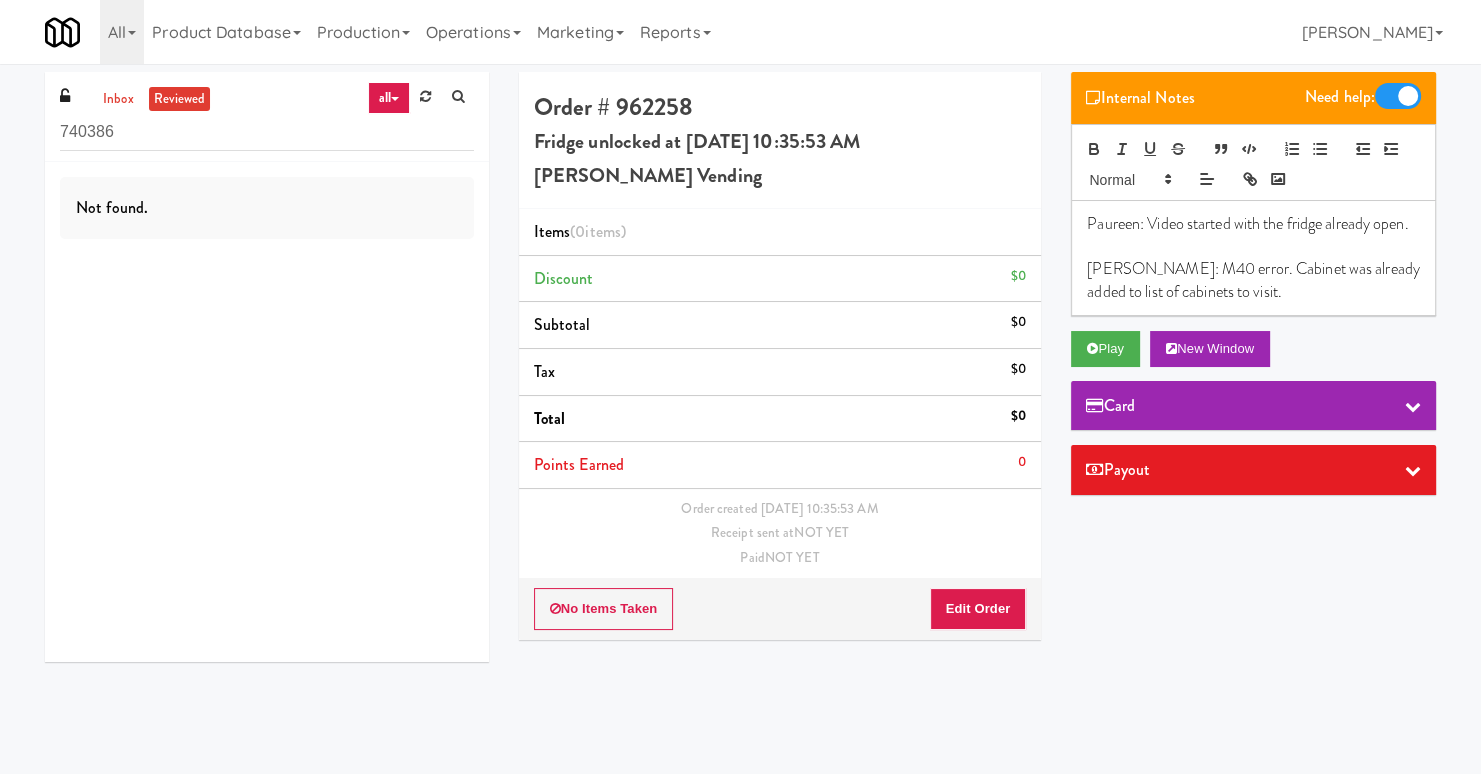 click on "Matias: M40 error. Cabinet was already added to list of cabinets to visit." at bounding box center (1253, 280) 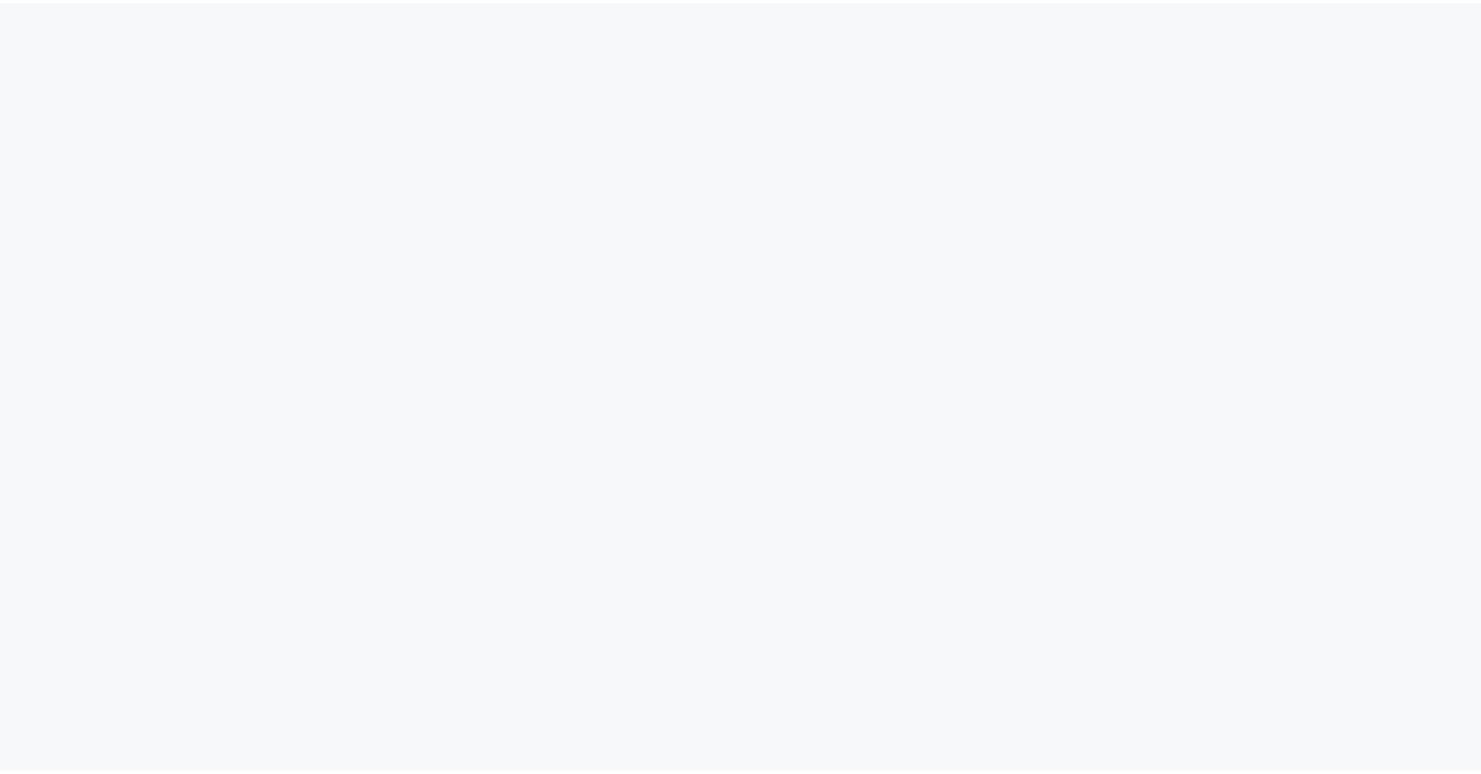 scroll, scrollTop: 0, scrollLeft: 0, axis: both 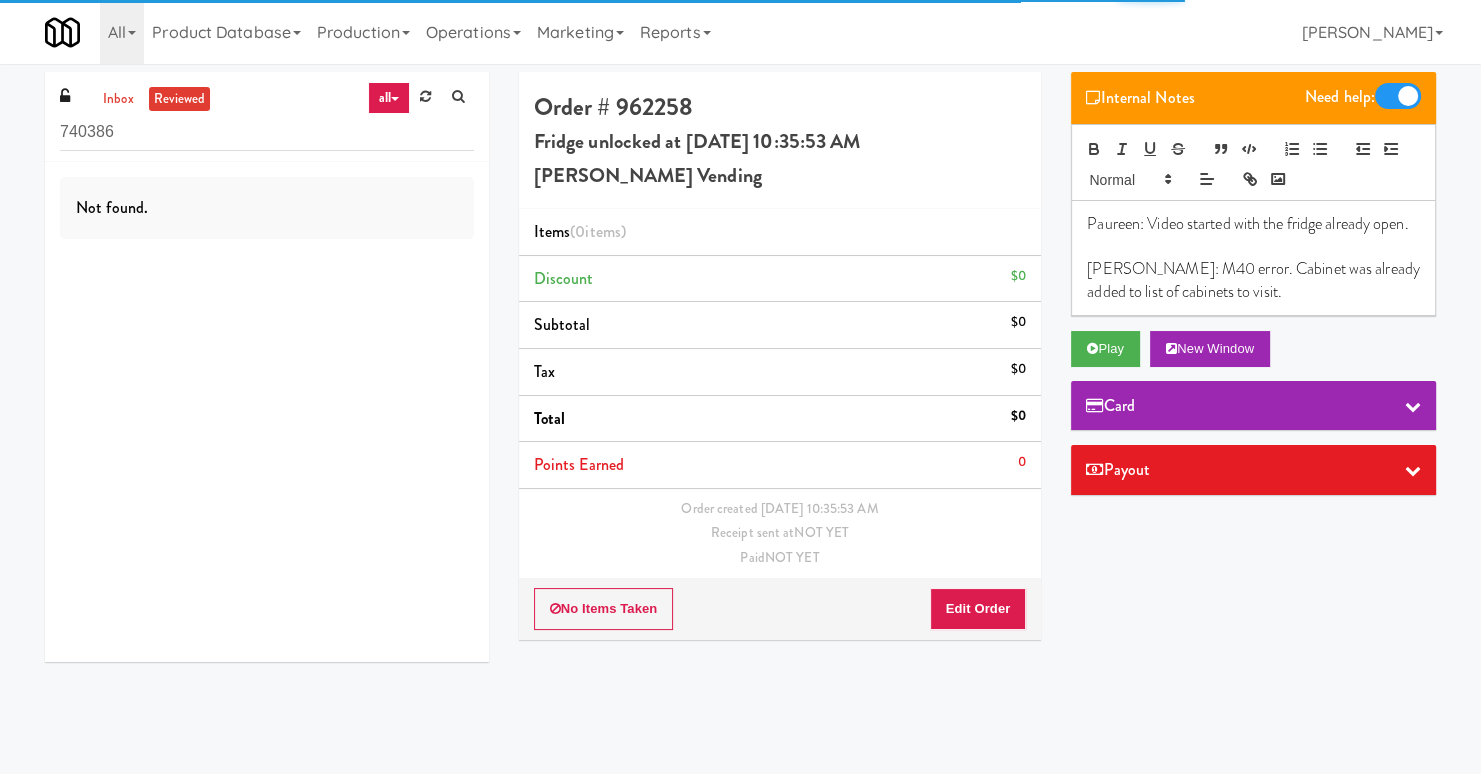 click on "[PERSON_NAME]: M40 error. Cabinet was already added to list of cabinets to visit." at bounding box center (1253, 280) 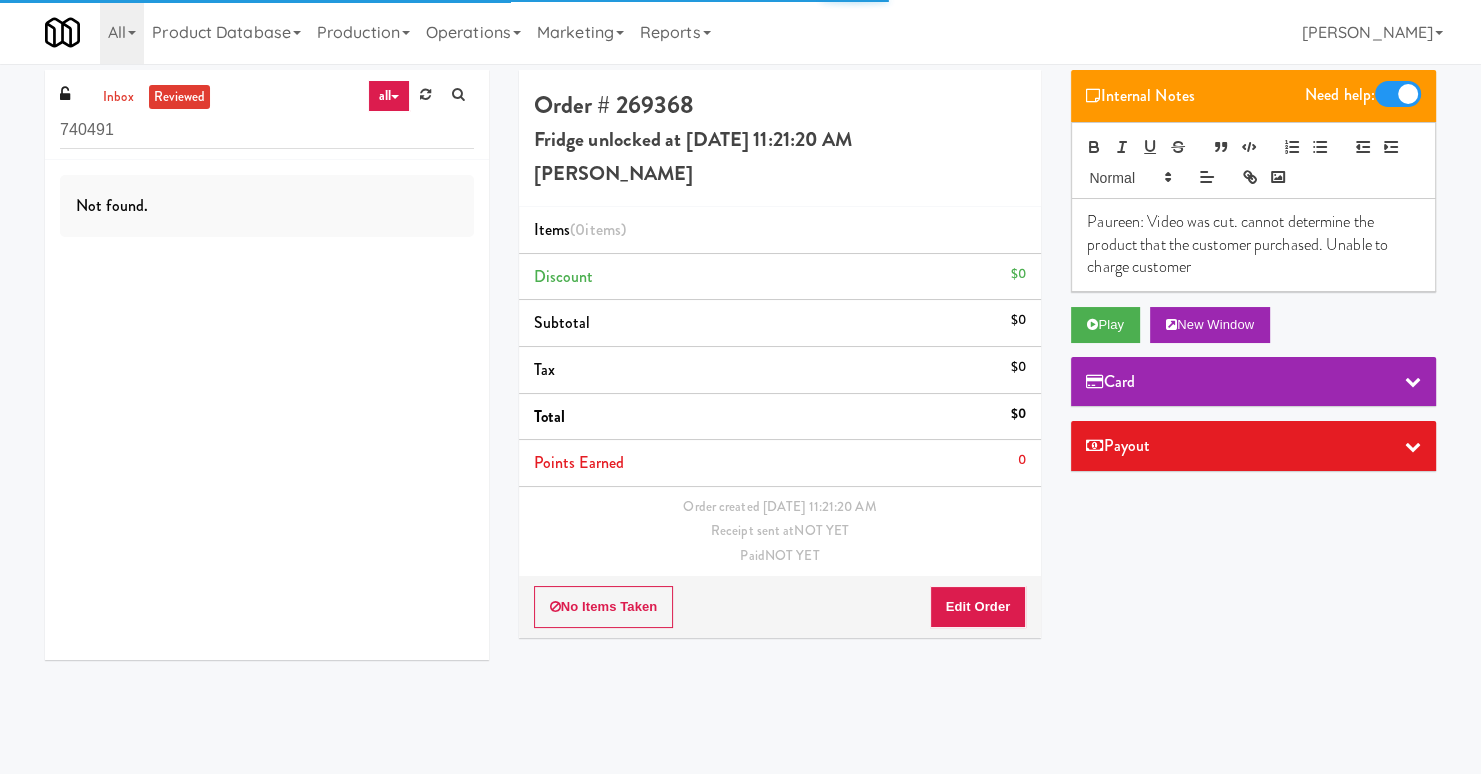 scroll, scrollTop: 3, scrollLeft: 0, axis: vertical 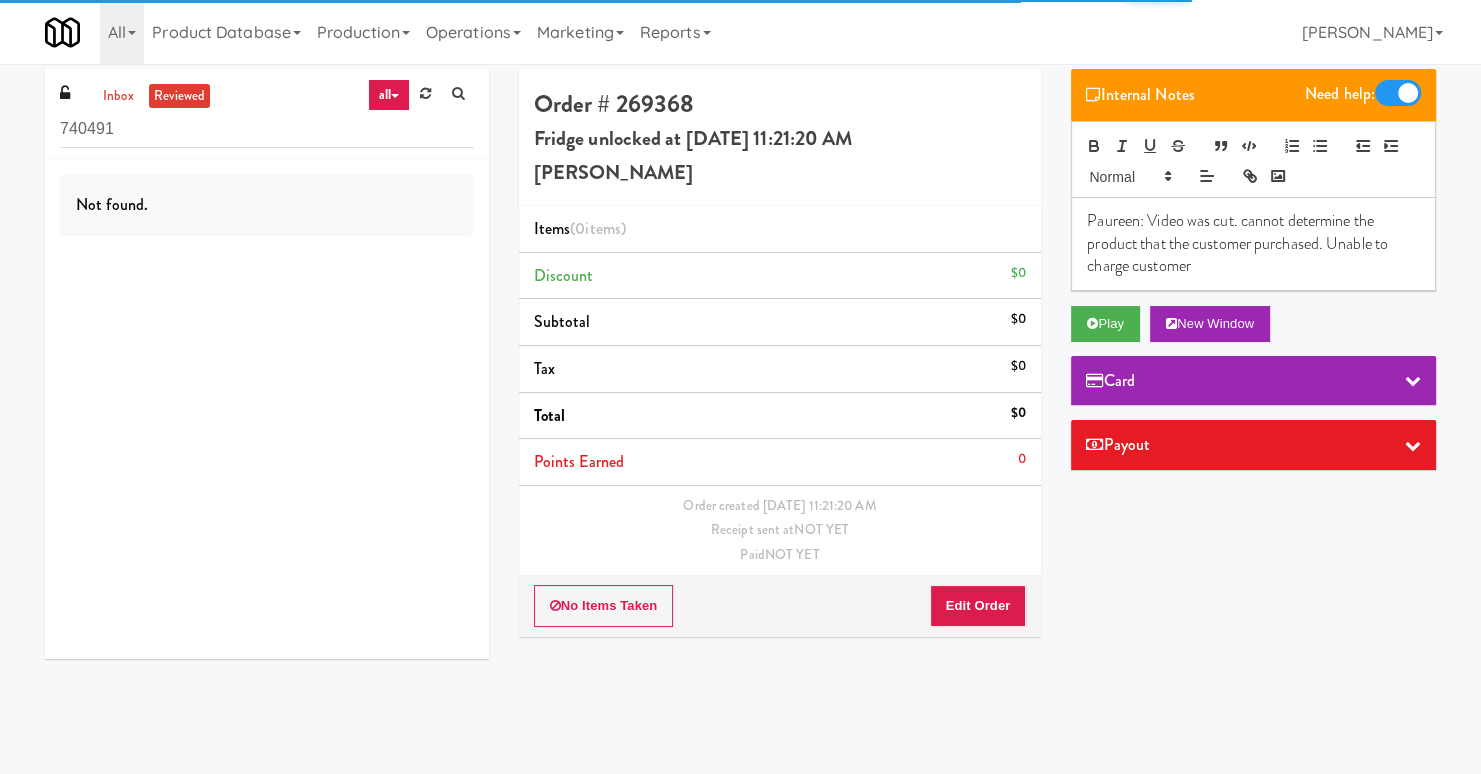 click on "Paureen: Video was cut. cannot determine the product that the customer purchased. Unable to charge customer" at bounding box center (1253, 243) 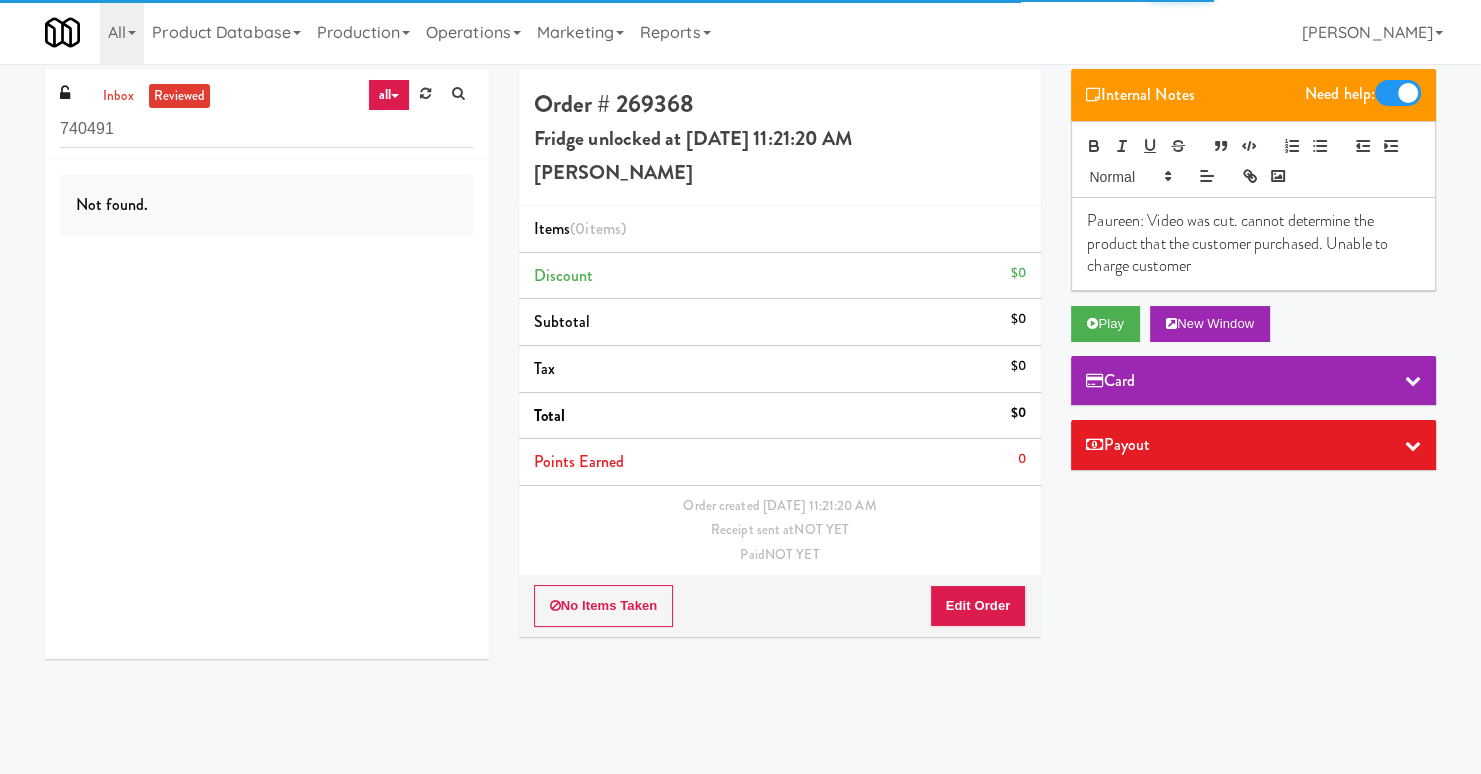 click on "Paureen: Video was cut. cannot determine the product that the customer purchased. Unable to charge customer" at bounding box center [1253, 243] 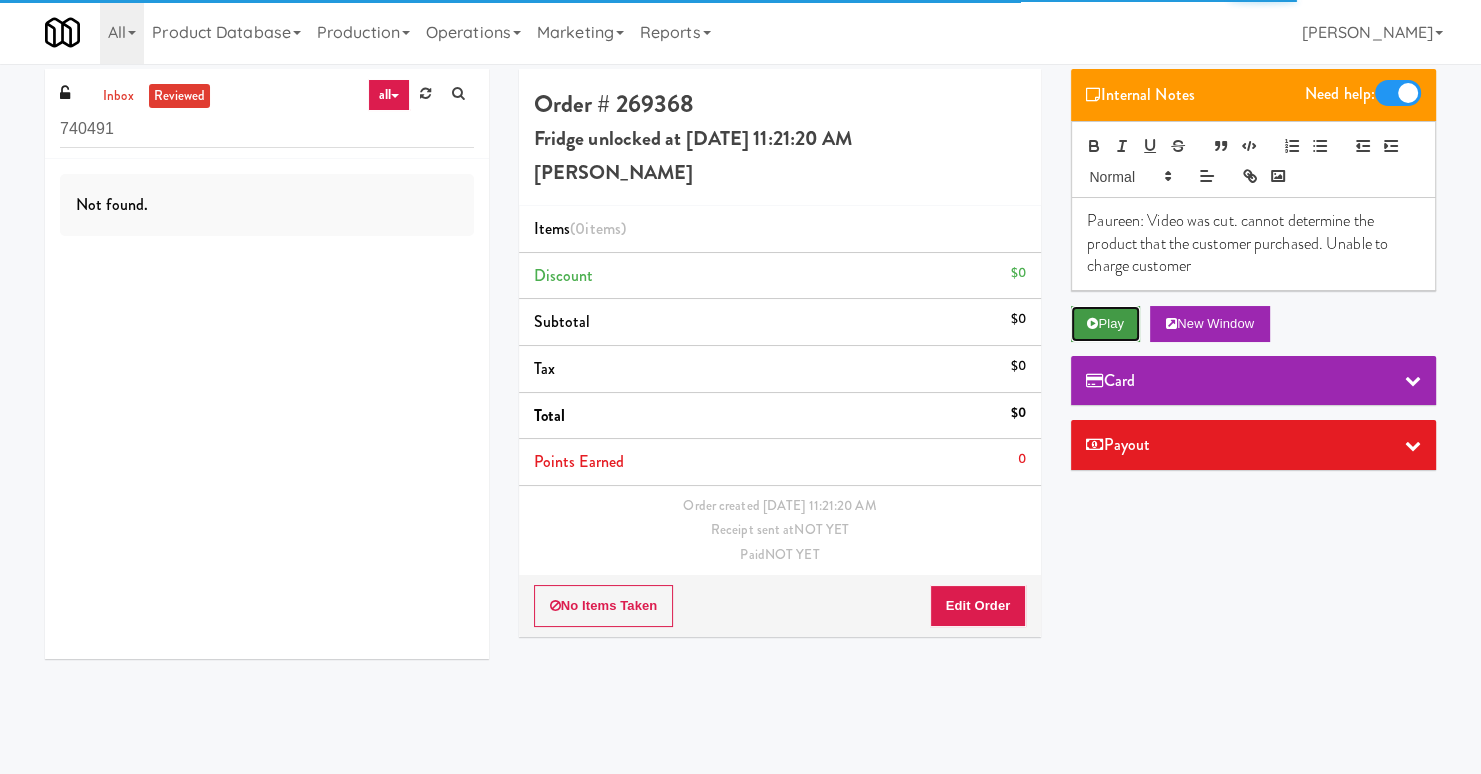 click on "Play" at bounding box center (1105, 324) 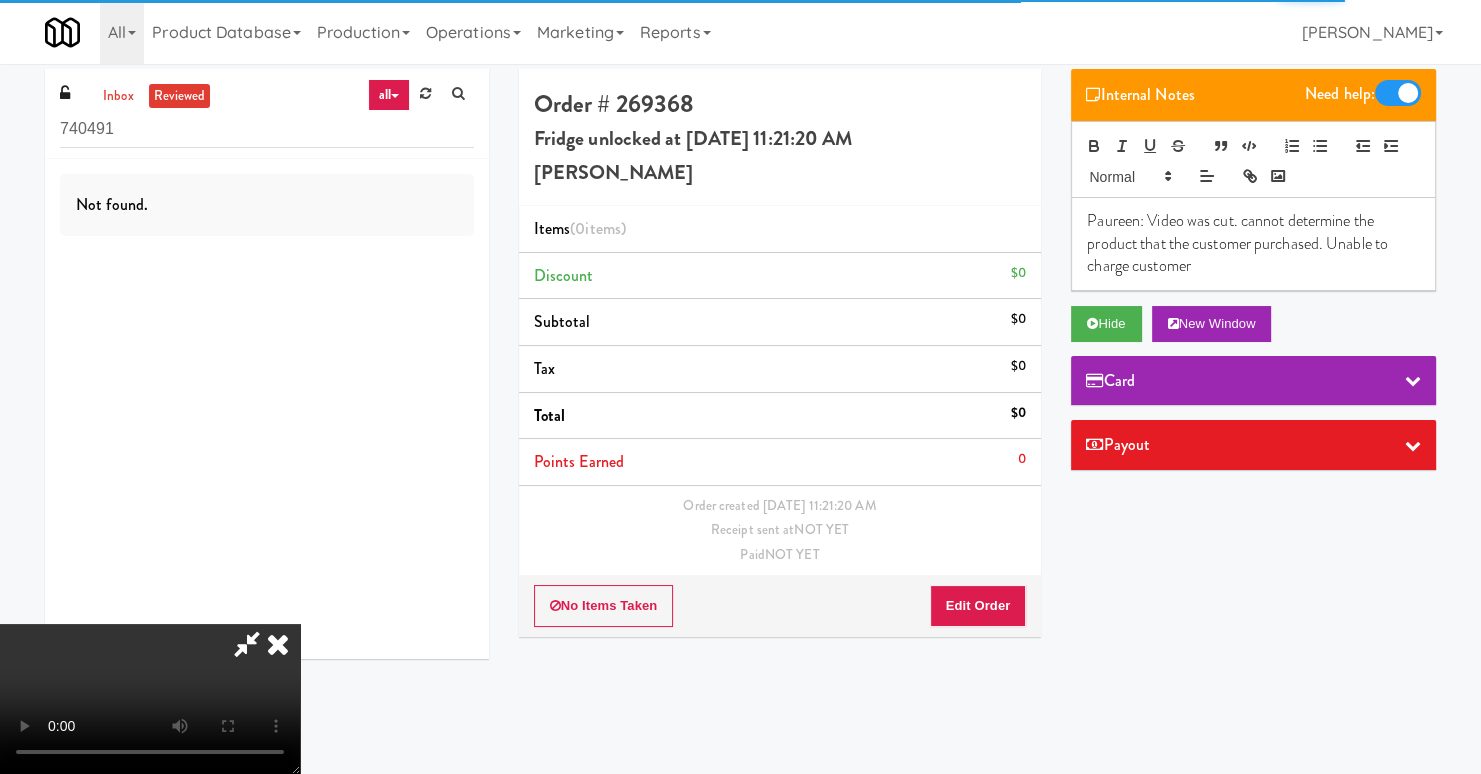 click on "Paureen: Video was cut. cannot determine the product that the customer purchased. Unable to charge customer" at bounding box center [1253, 243] 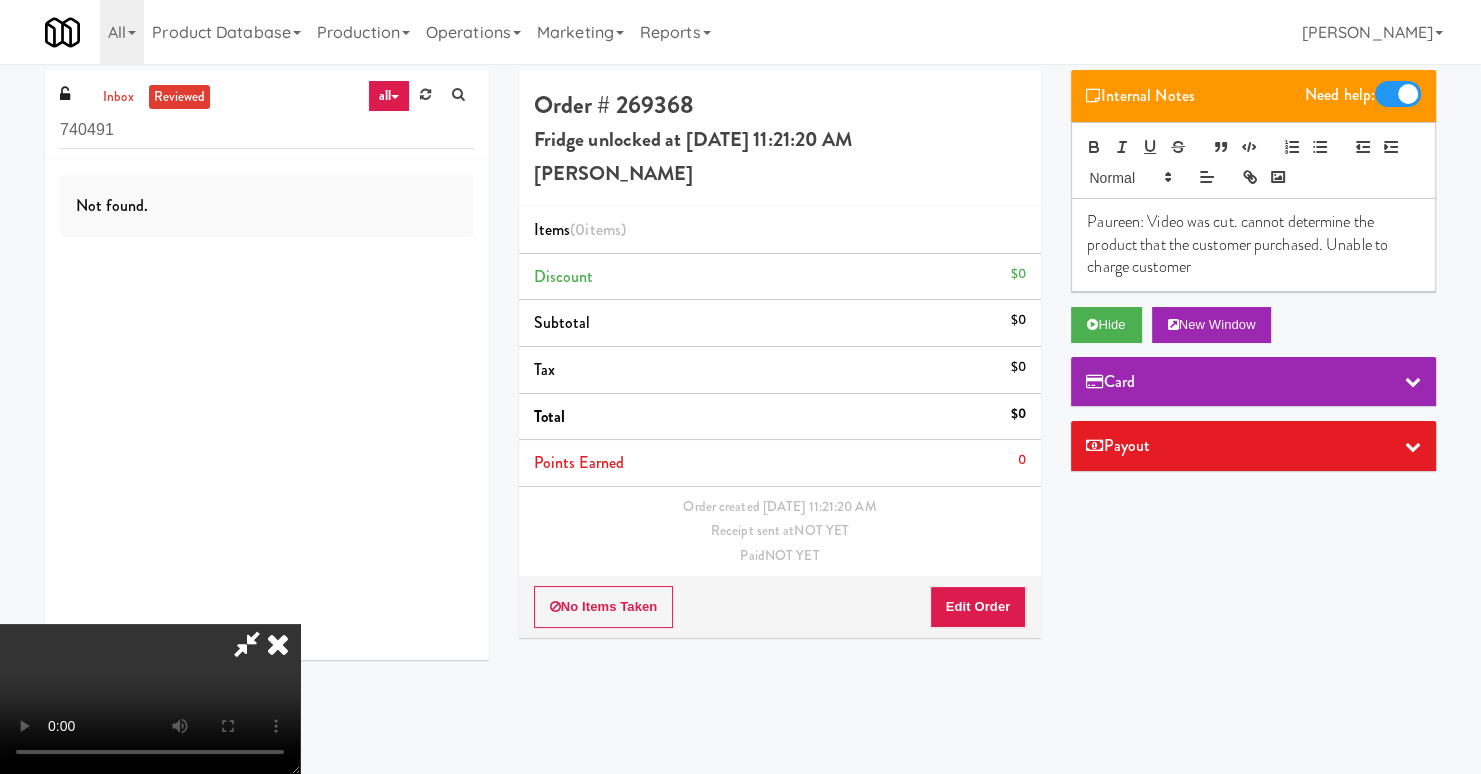 scroll, scrollTop: 3, scrollLeft: 0, axis: vertical 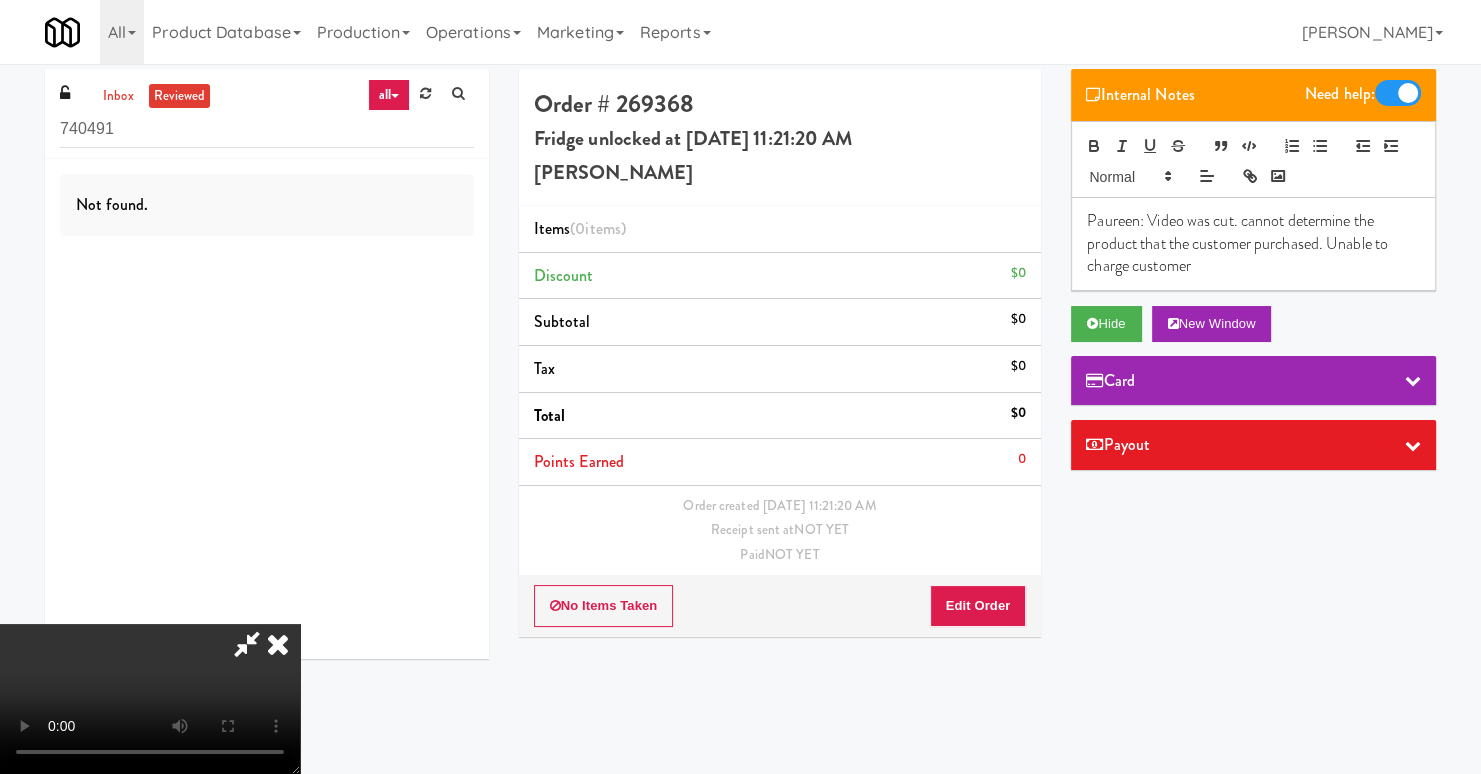 click on "Paureen: Video was cut. cannot determine the product that the customer purchased. Unable to charge customer" at bounding box center (1253, 243) 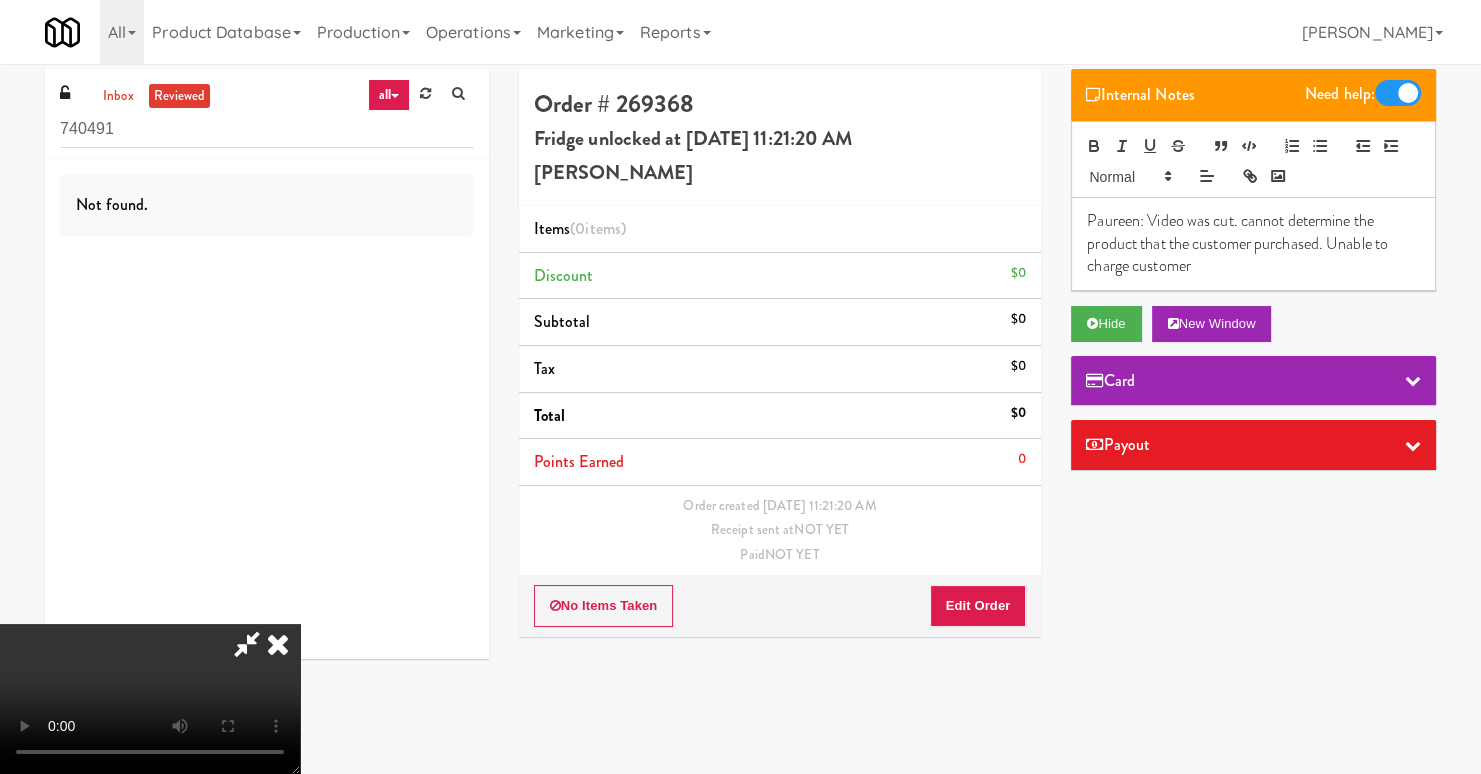 click on "Paureen: Video was cut. cannot determine the product that the customer purchased. Unable to charge customer" at bounding box center (1253, 243) 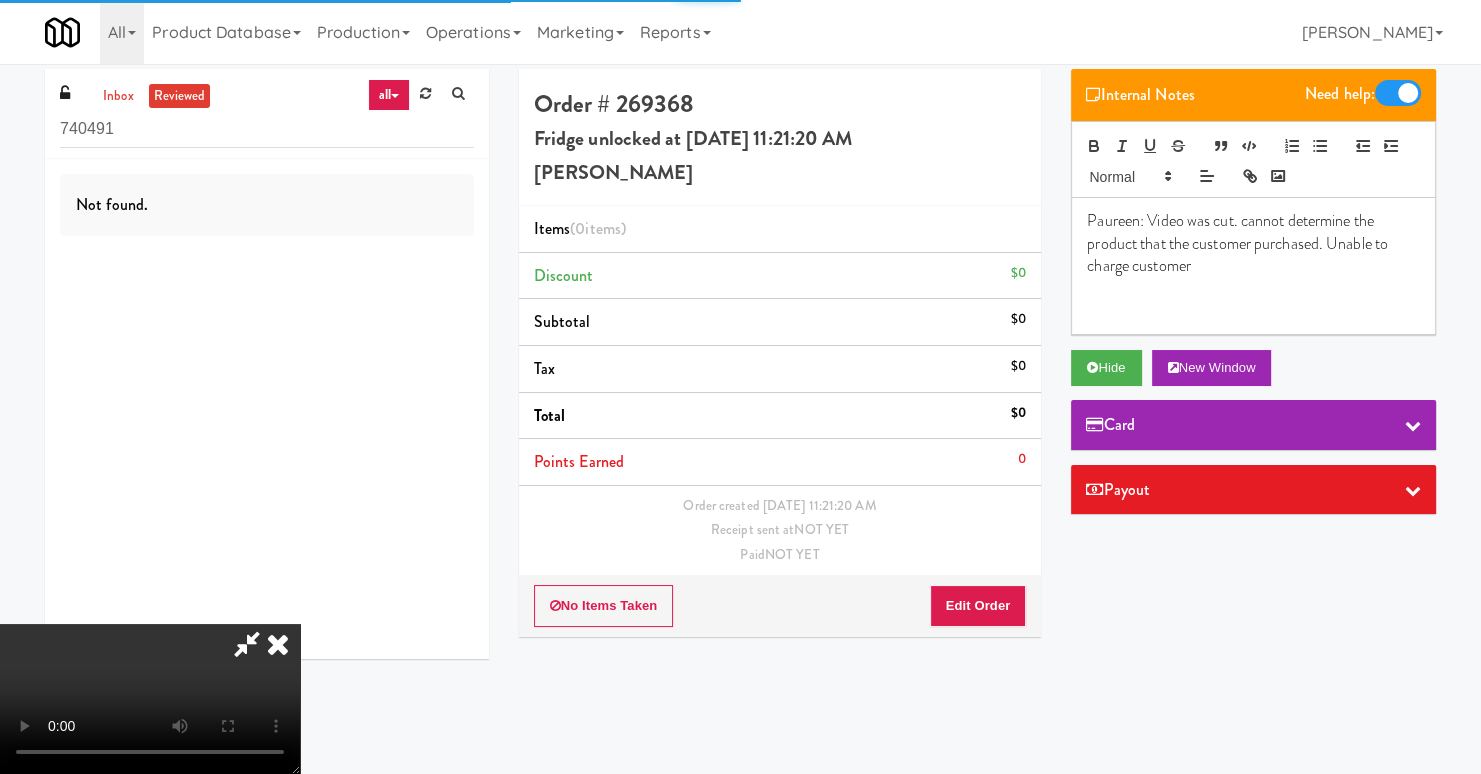 type 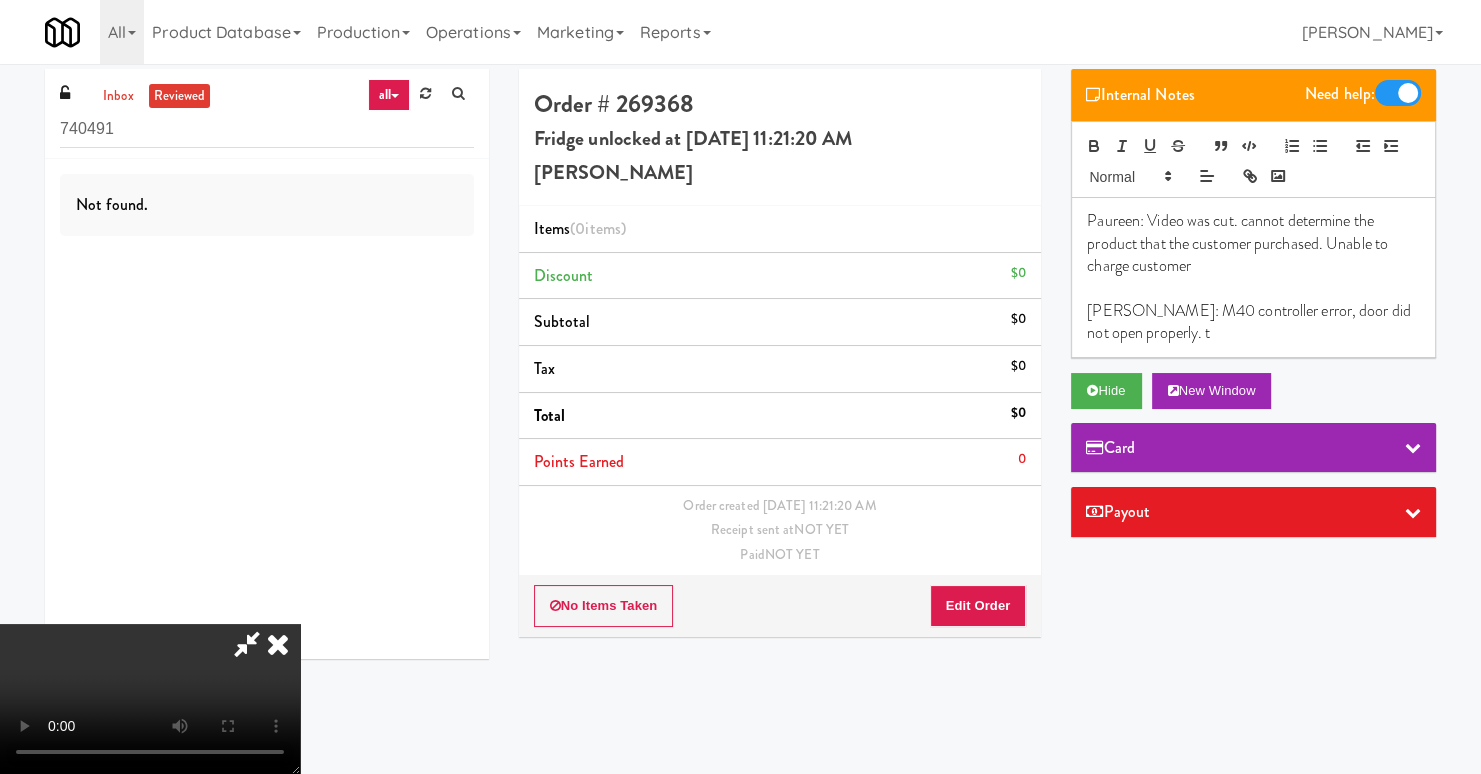 drag, startPoint x: 876, startPoint y: 139, endPoint x: 1000, endPoint y: 133, distance: 124.14507 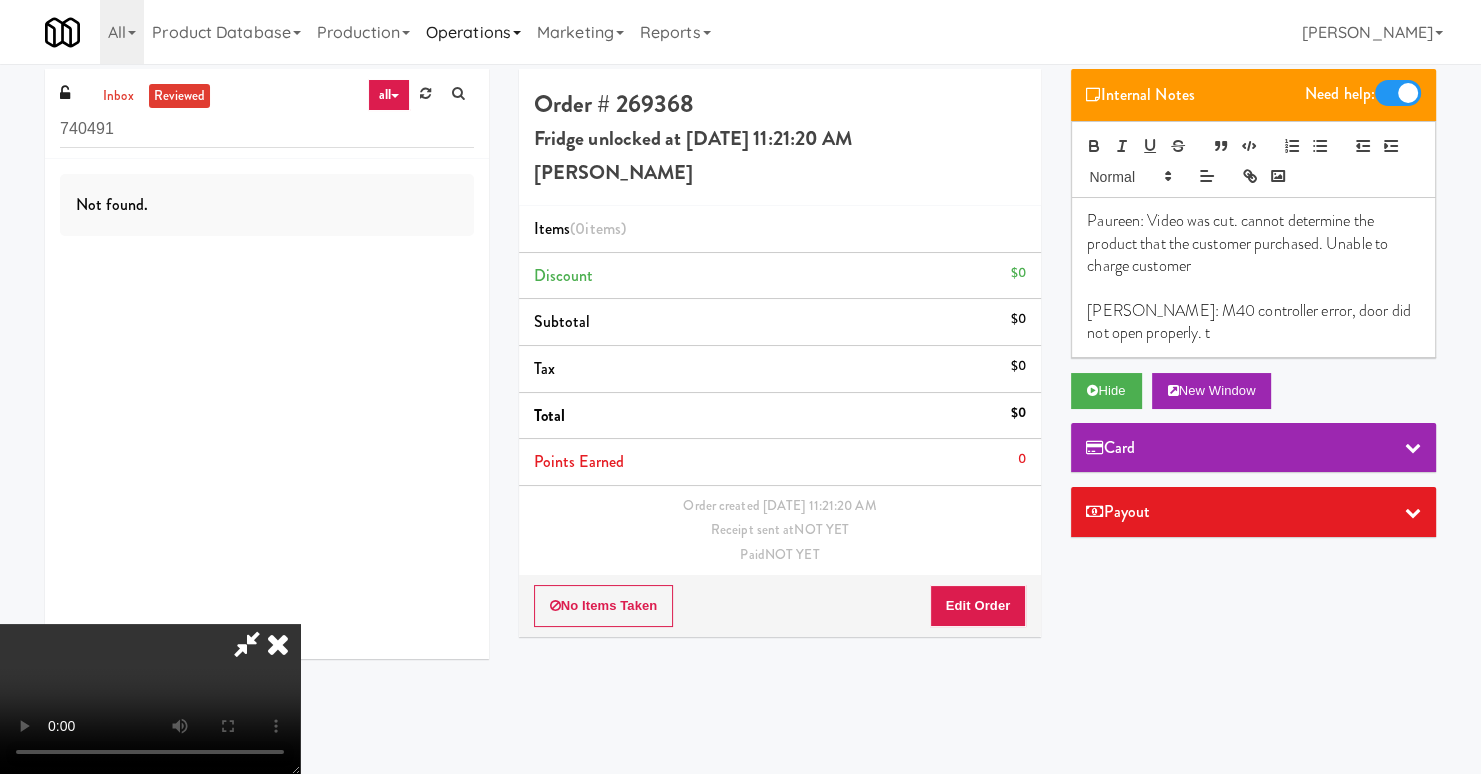 click on "Operations" at bounding box center [473, 32] 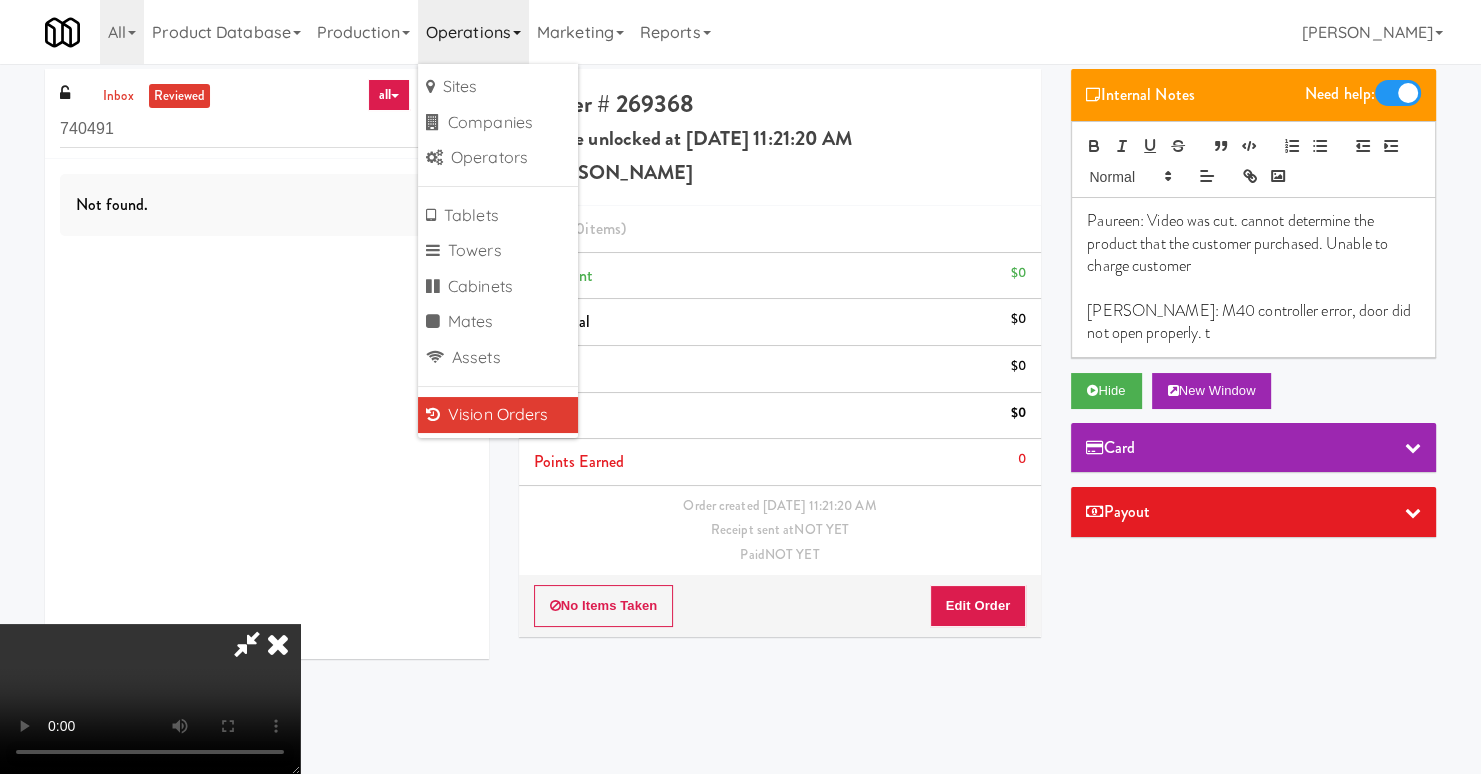 click on "Operations" at bounding box center (473, 32) 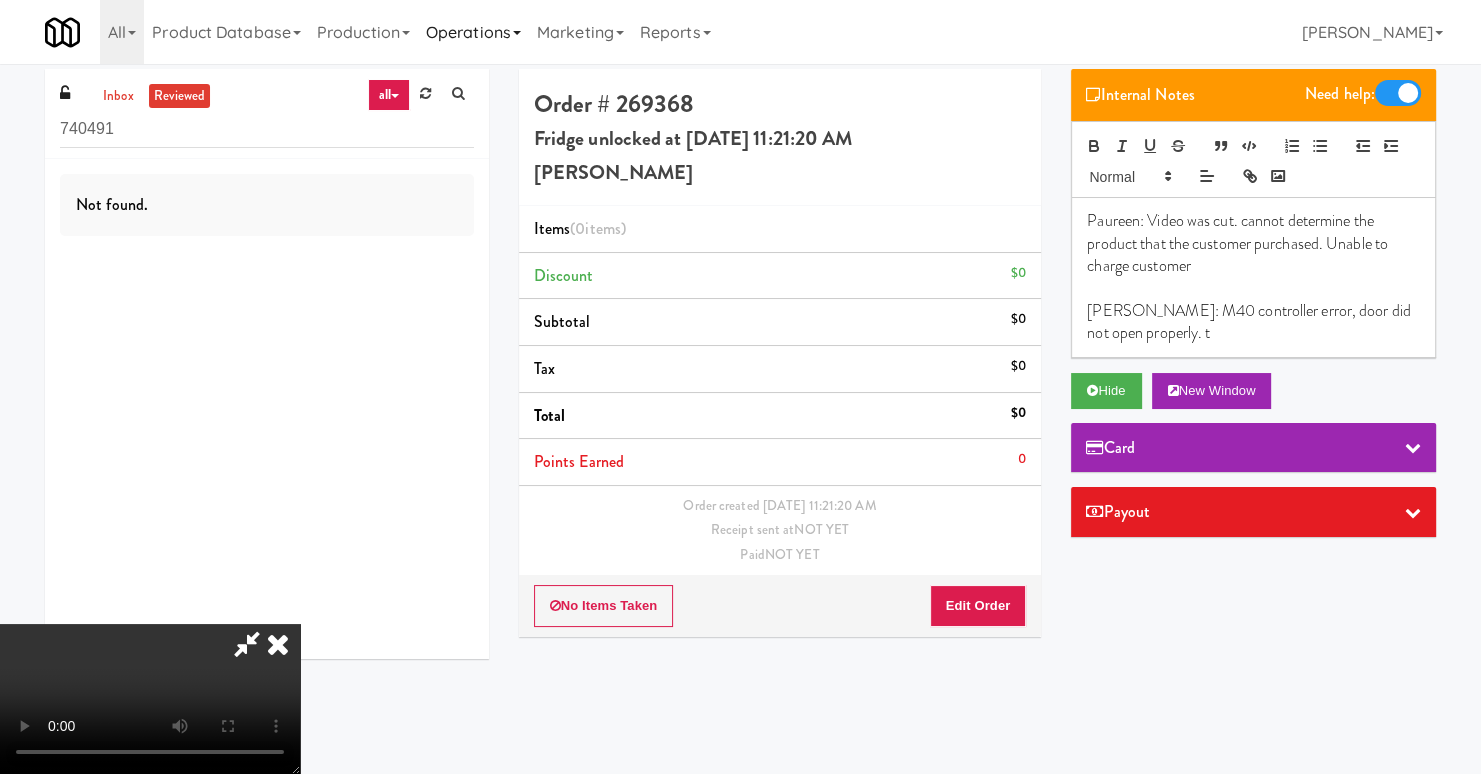 click on "Operations" at bounding box center (473, 32) 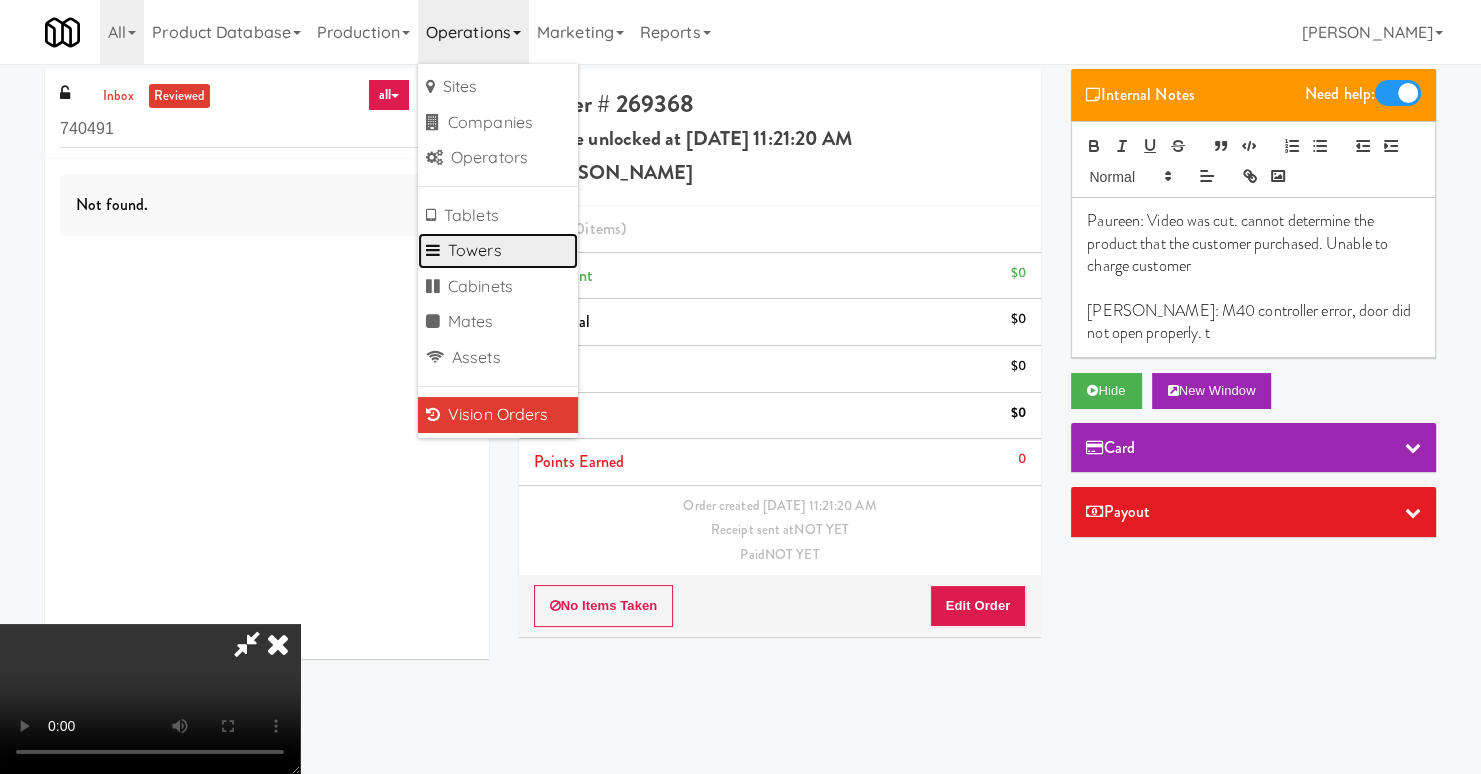 click on "Towers" at bounding box center [498, 251] 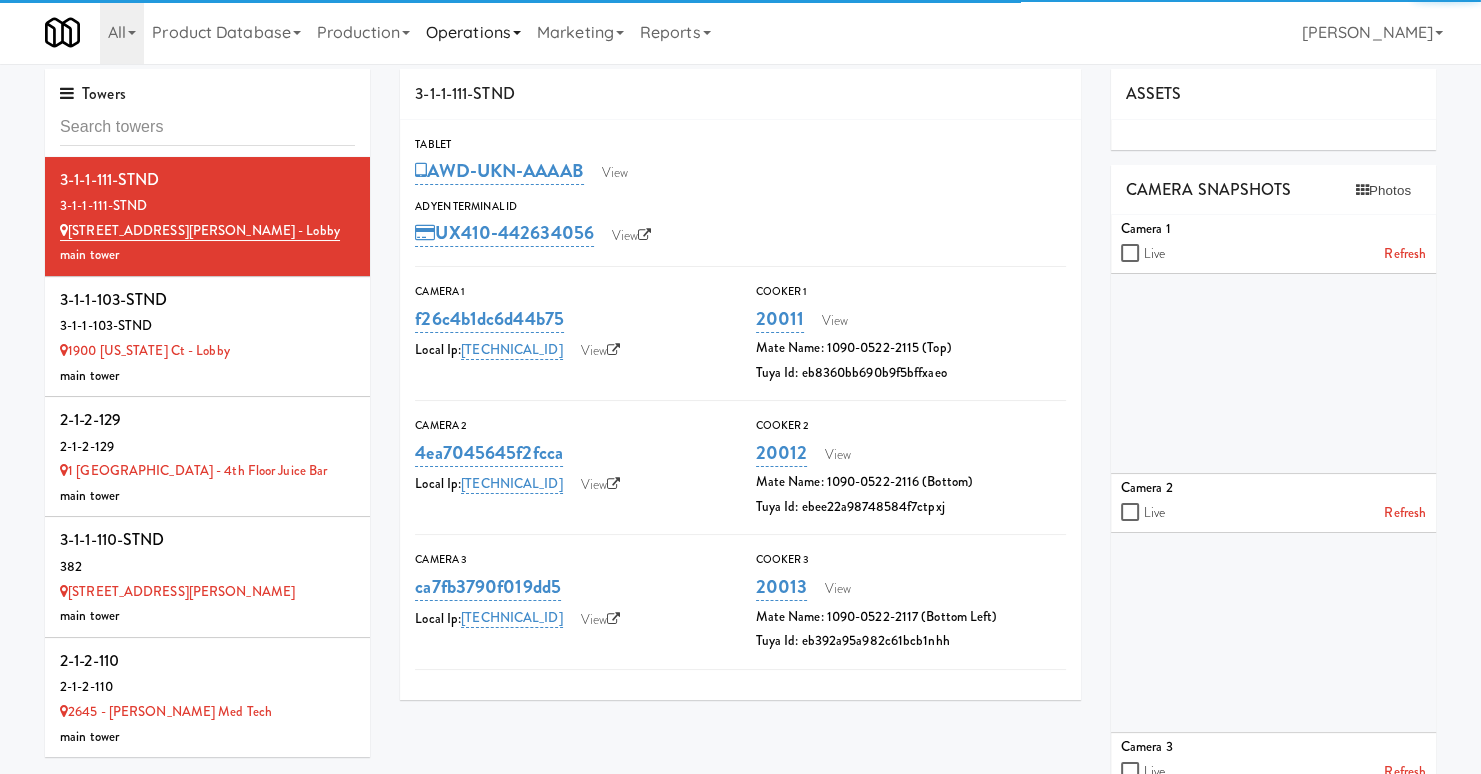 click on "Operations" at bounding box center (473, 32) 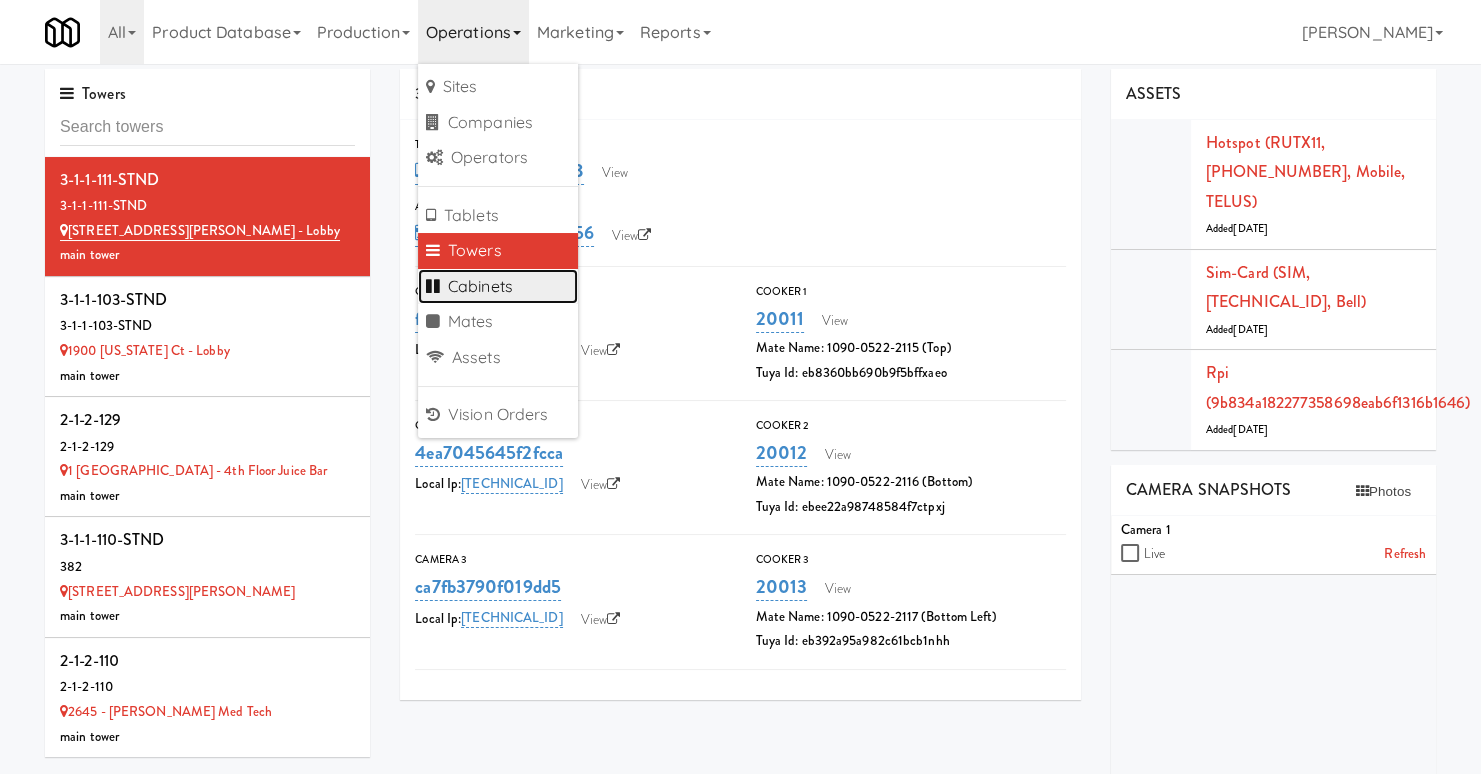 click on "Cabinets" at bounding box center (498, 287) 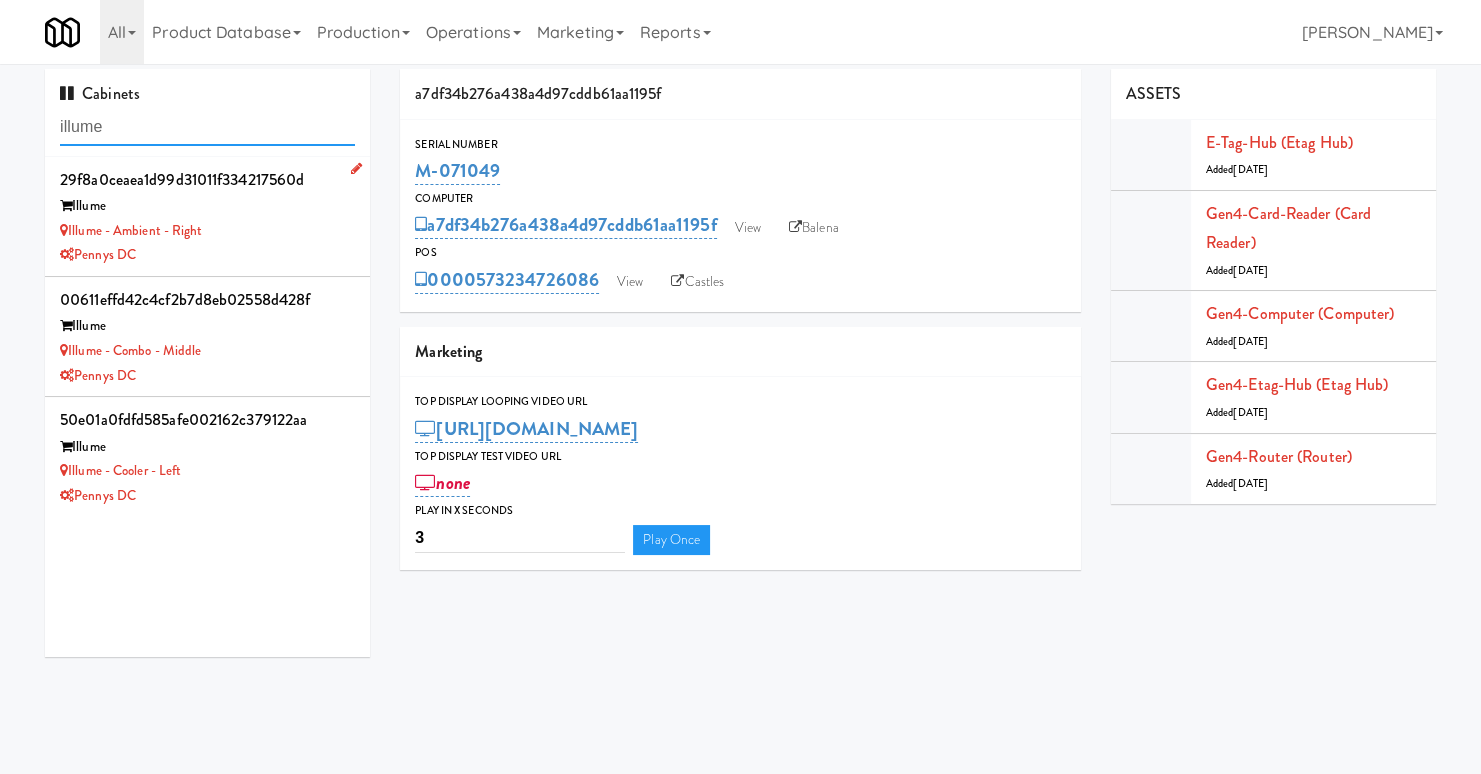 type on "illume" 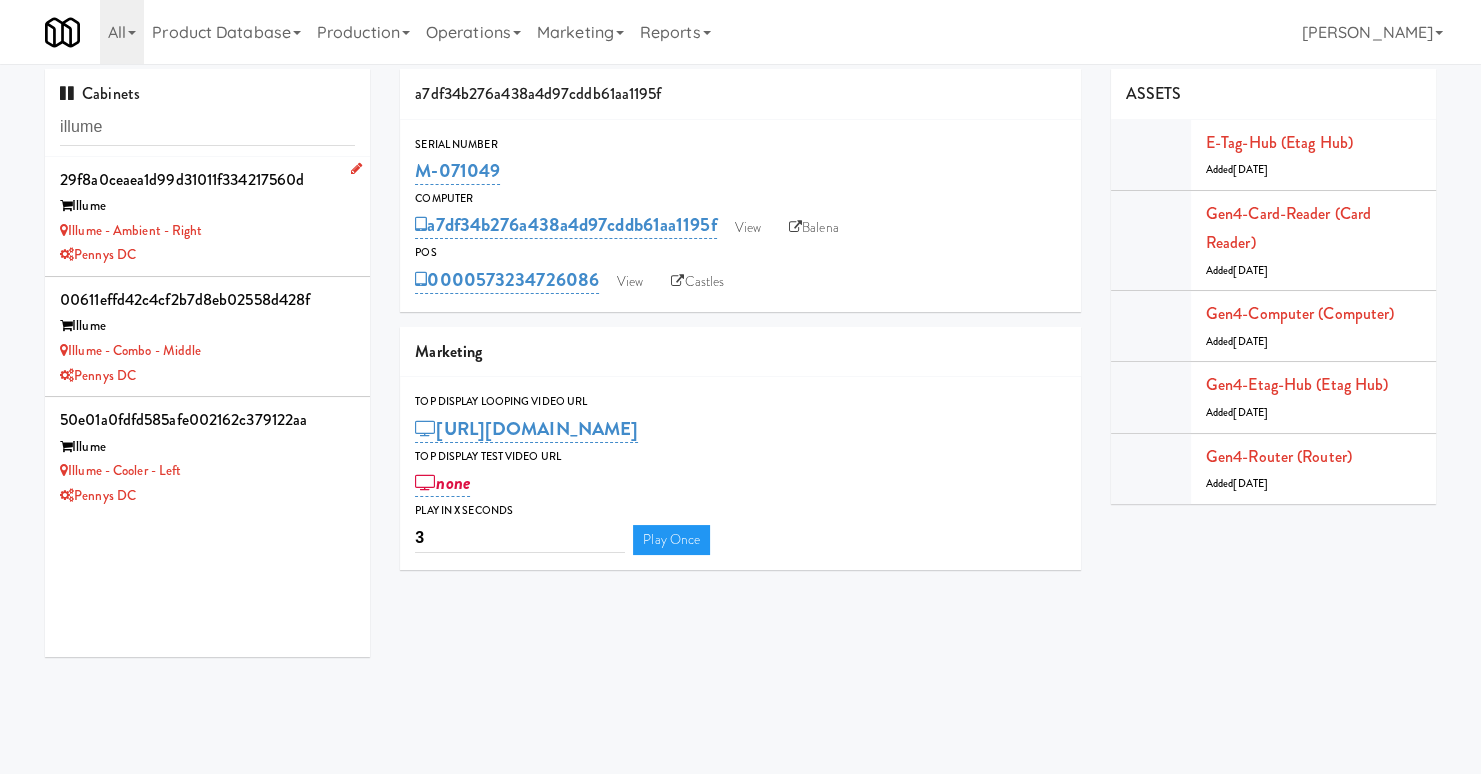 click on "Pennys DC" at bounding box center [207, 255] 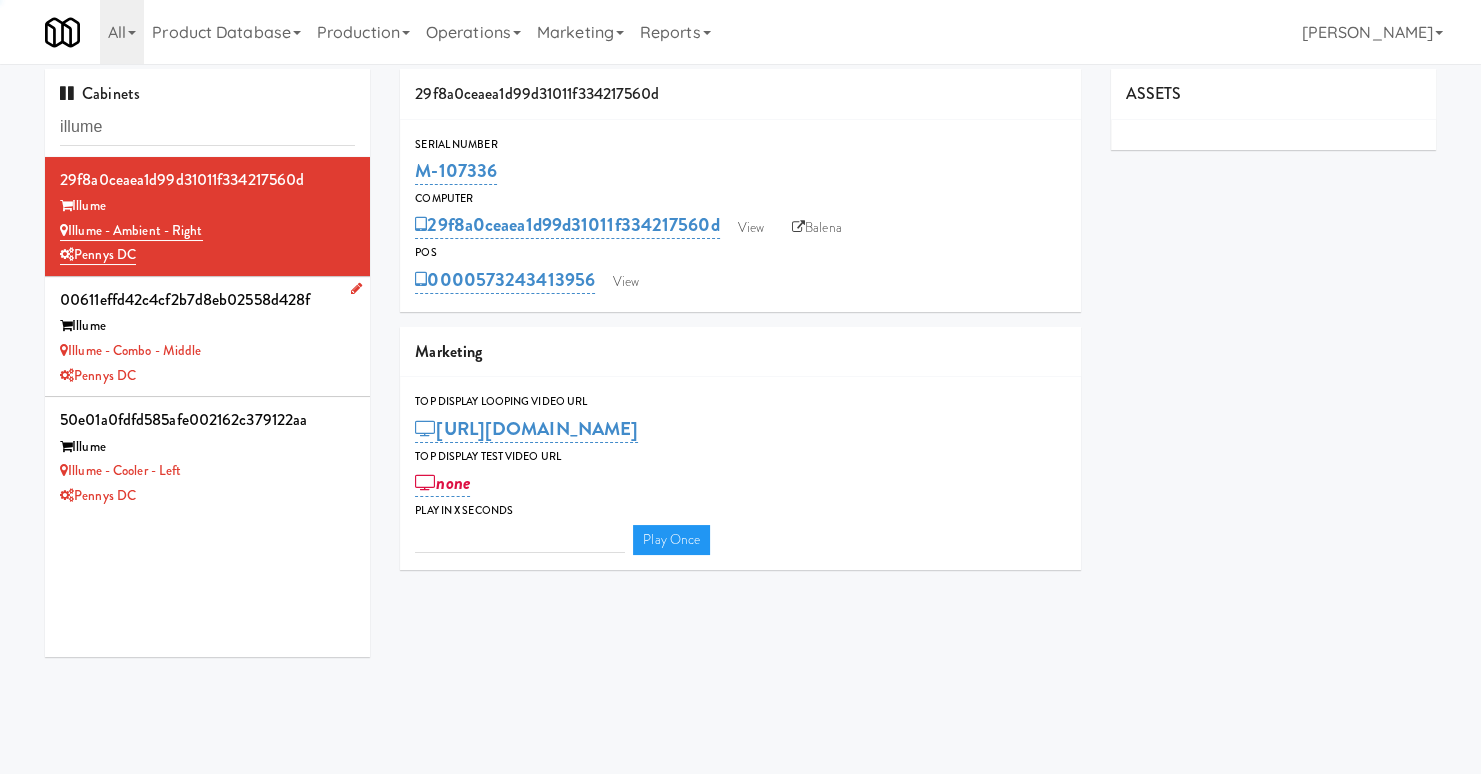 type on "3" 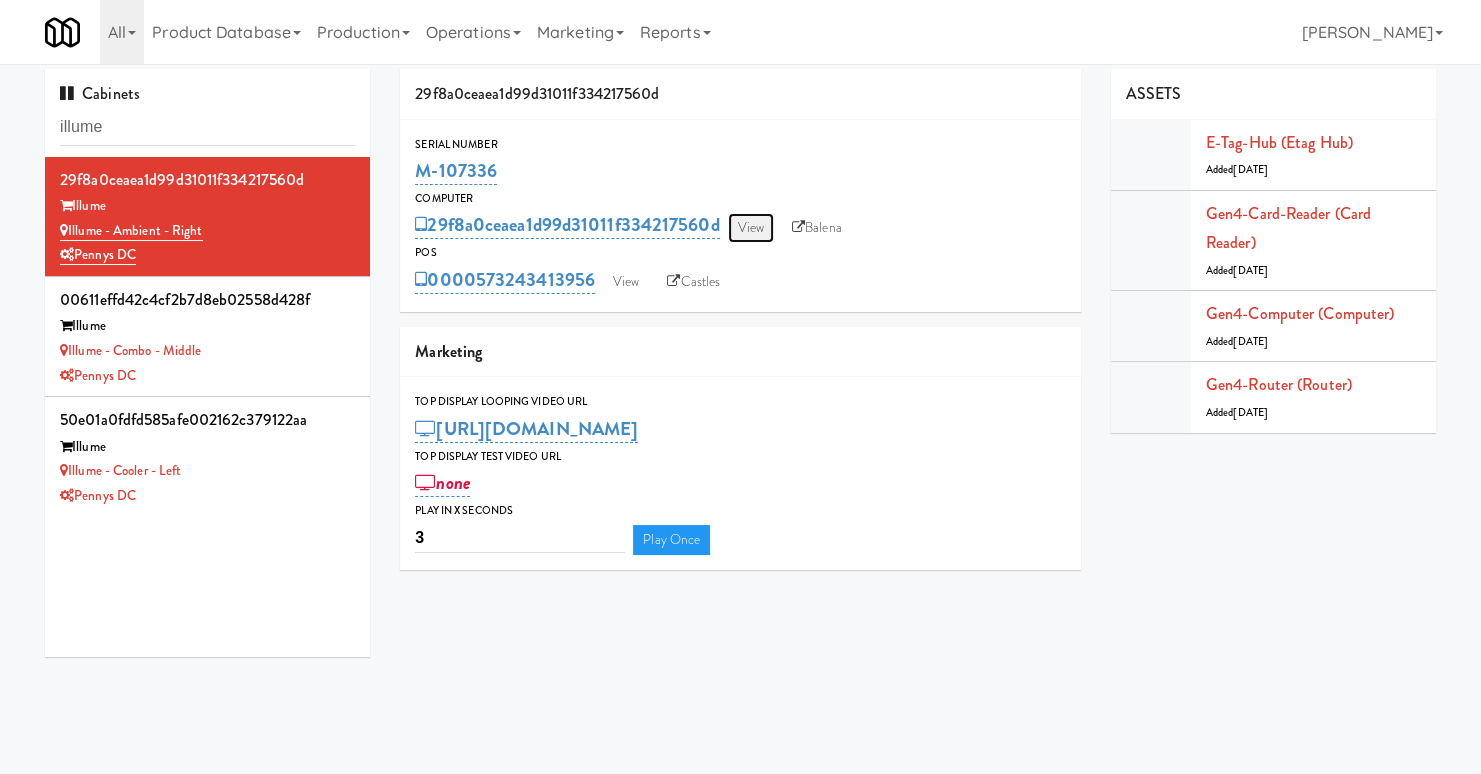 click on "View" at bounding box center (751, 228) 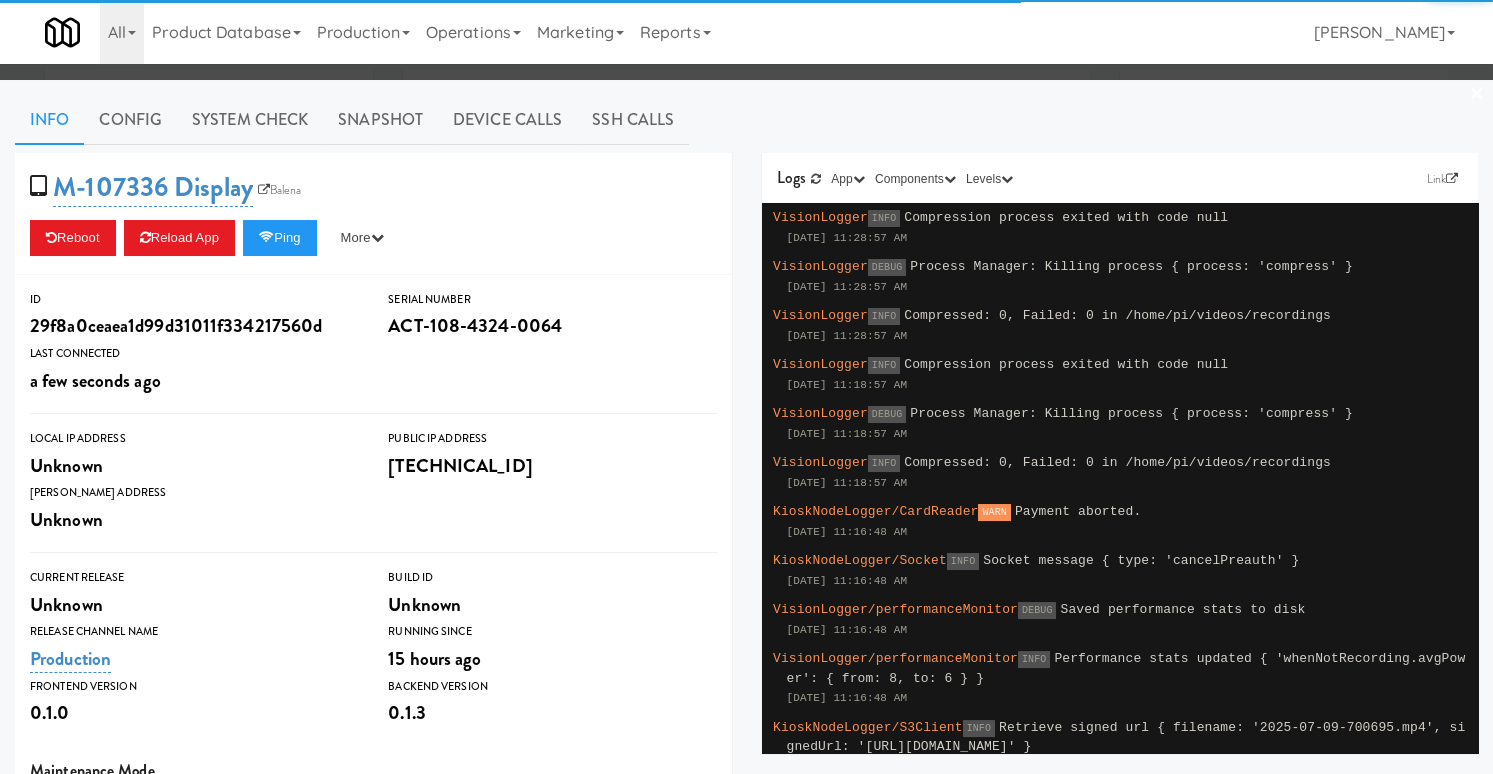 click on "Logs Link  App    KioskNodeLogger   KioskBrowserLogger   KioskTopDisplayLogger Components    Kiosk   Cooler   Cooker   Imbera   Camera   Sandstar   AdyenWebhooks   SandstarWebhooks   Proxy   S3Client   KitchenMateAPIClient   Update   TuyaLocalClient   NodeSocket   Device Levels    debug   info   warn   error   fatal" at bounding box center (1120, 178) 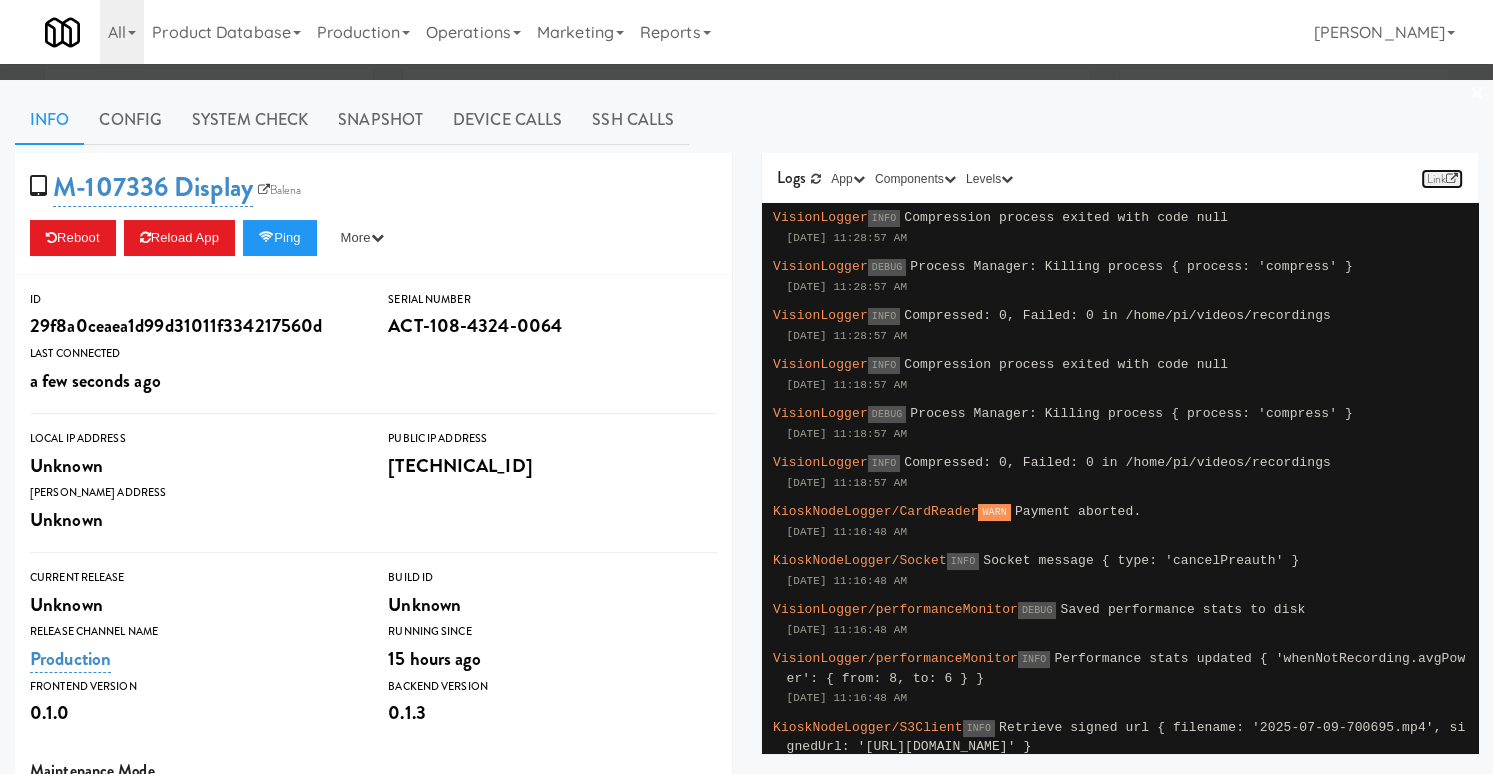 click on "Link" at bounding box center (1442, 179) 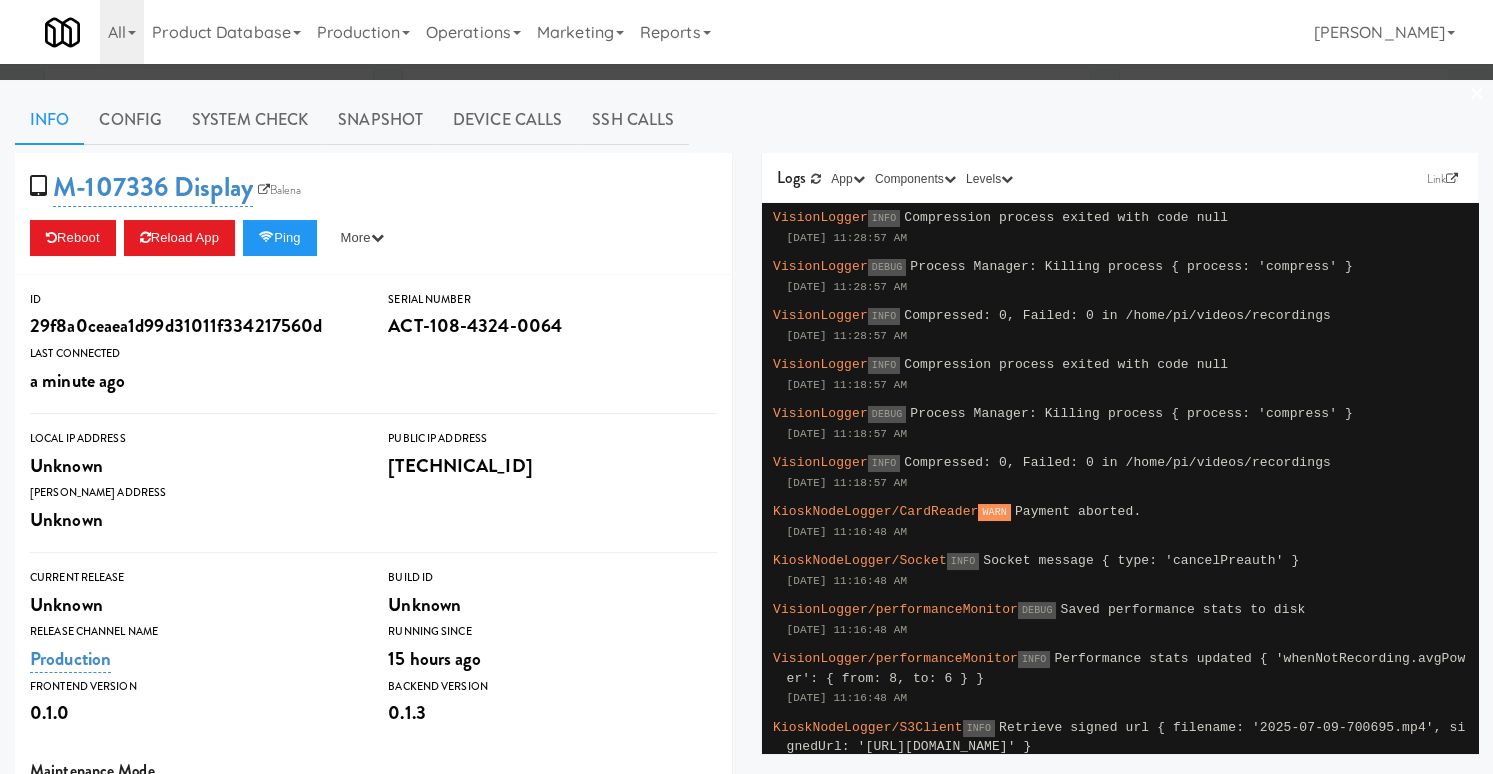 click on "×" at bounding box center (1477, 95) 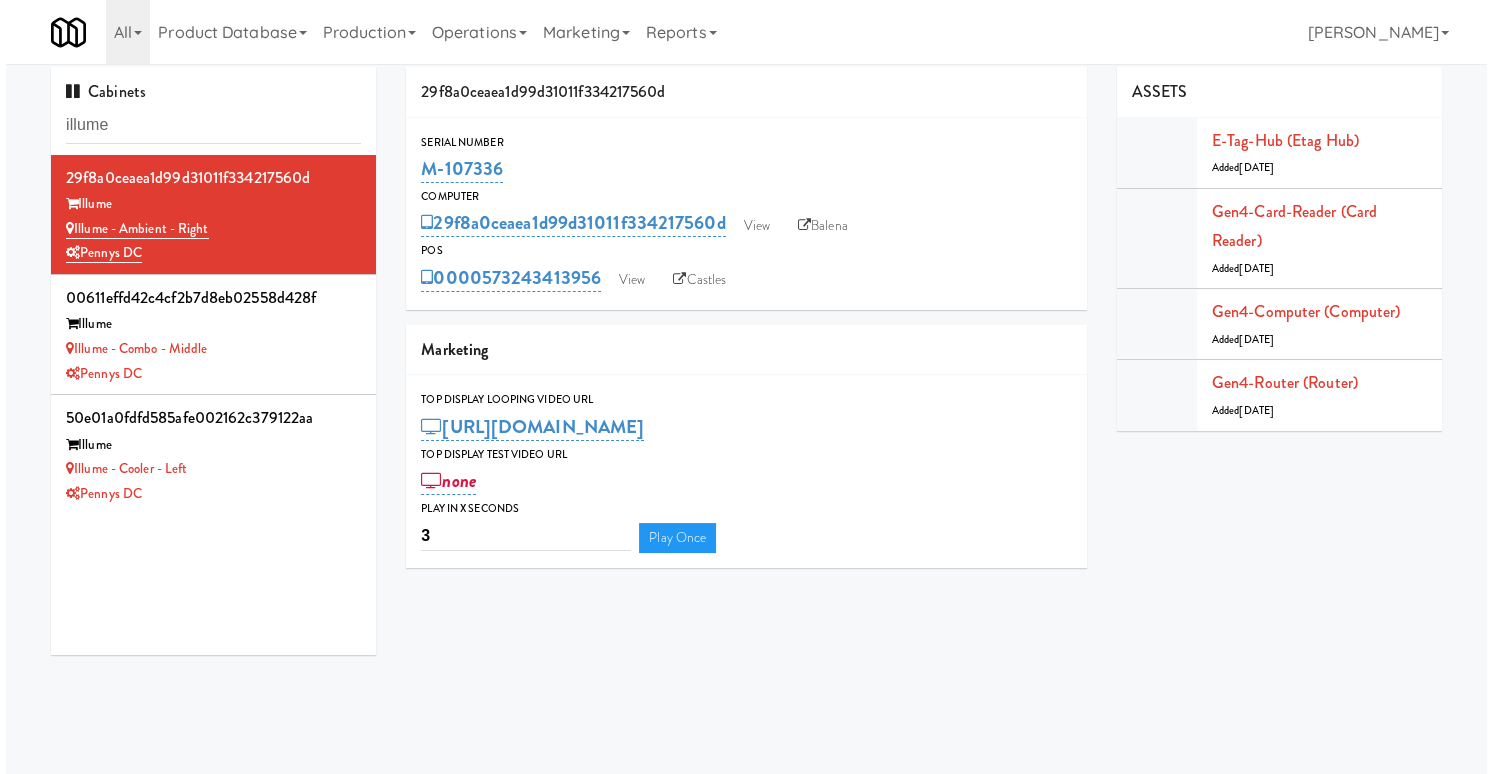 scroll, scrollTop: 6, scrollLeft: 0, axis: vertical 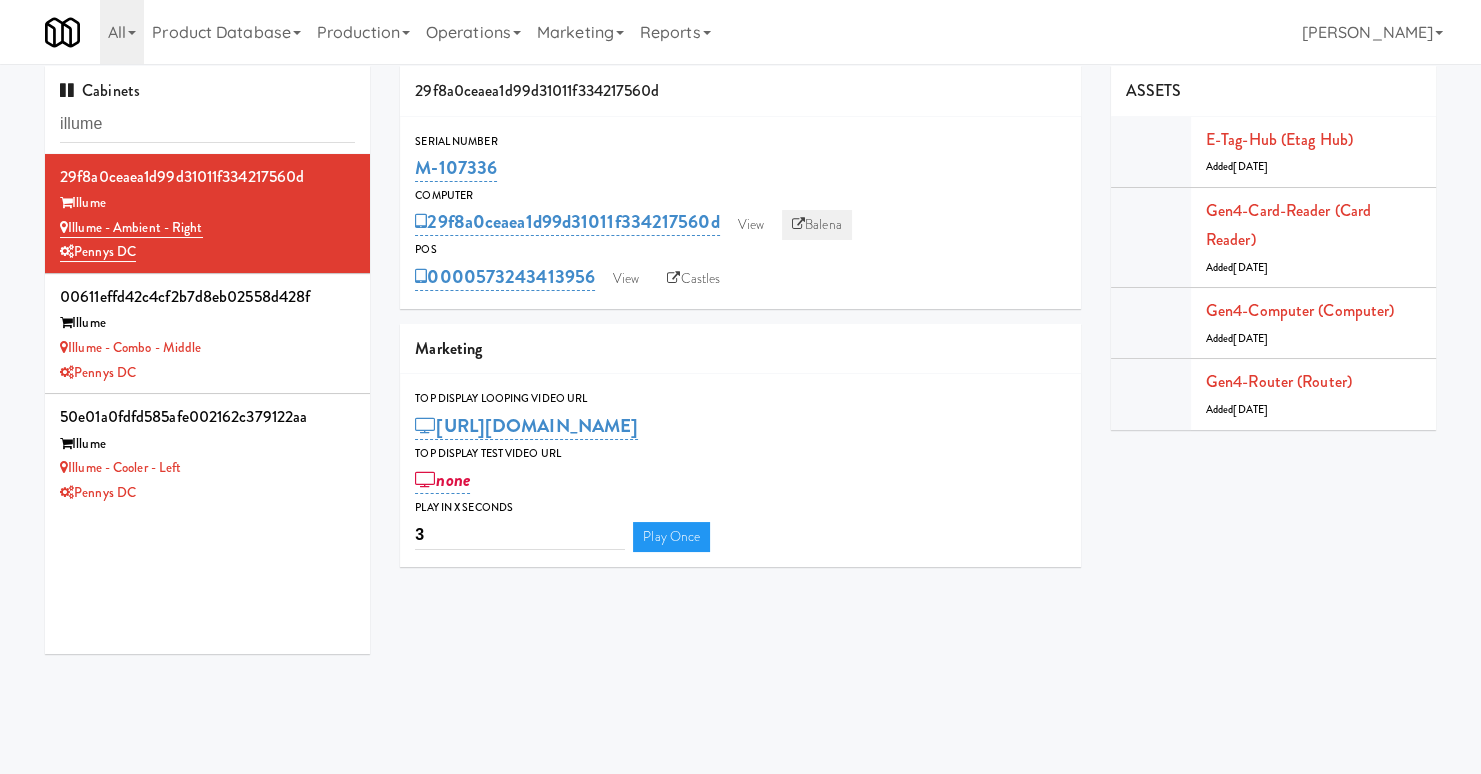click on "Balena" at bounding box center (817, 225) 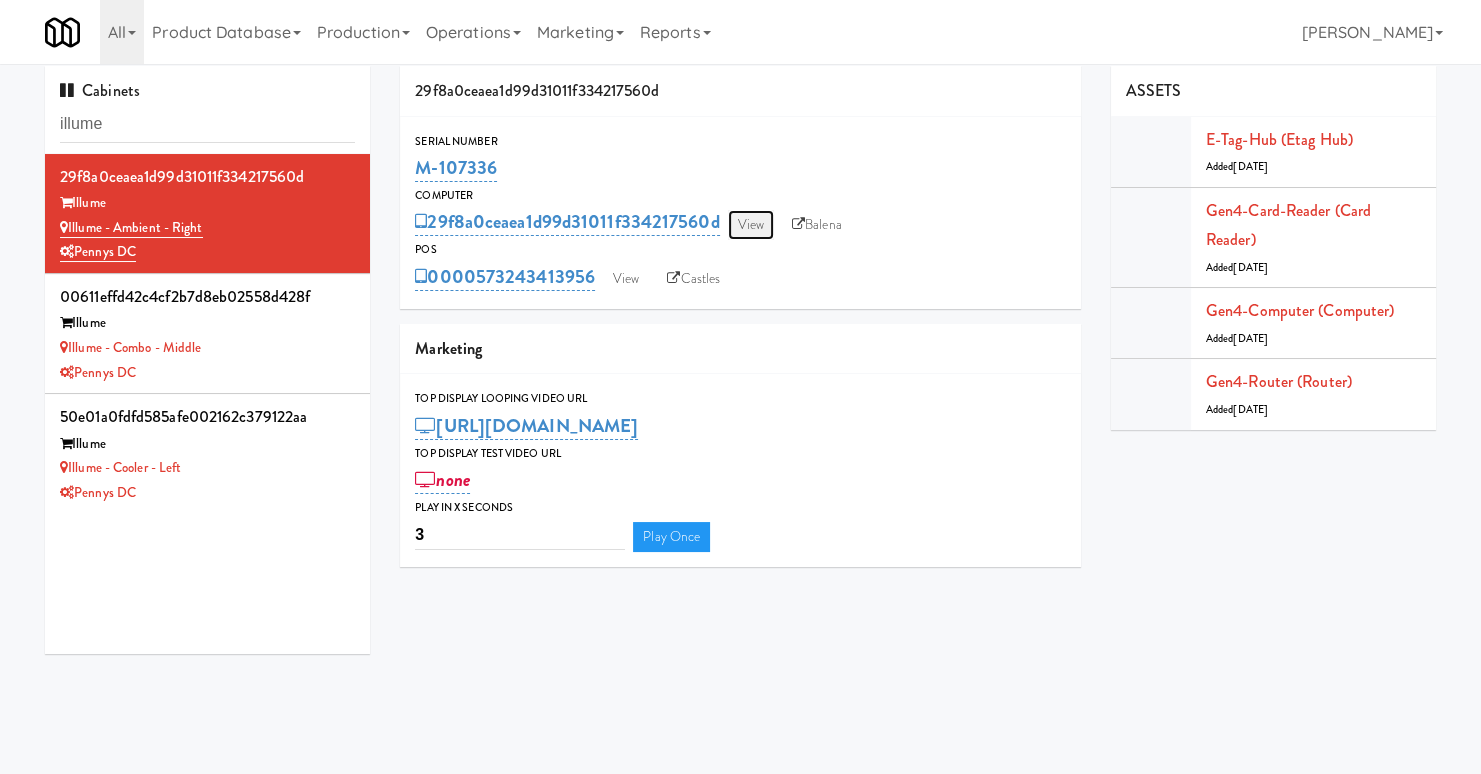 click on "View" at bounding box center (751, 225) 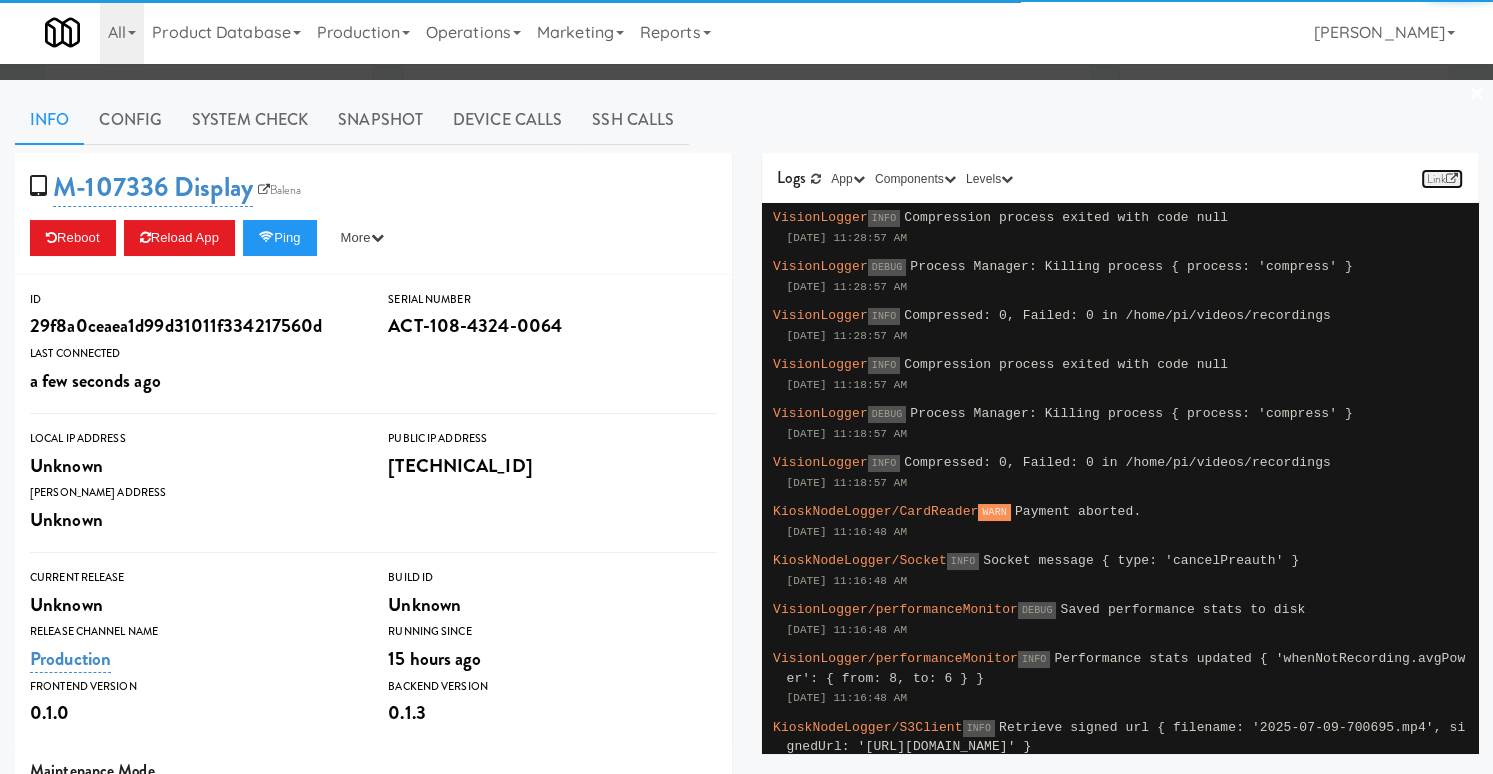 click at bounding box center [1452, 179] 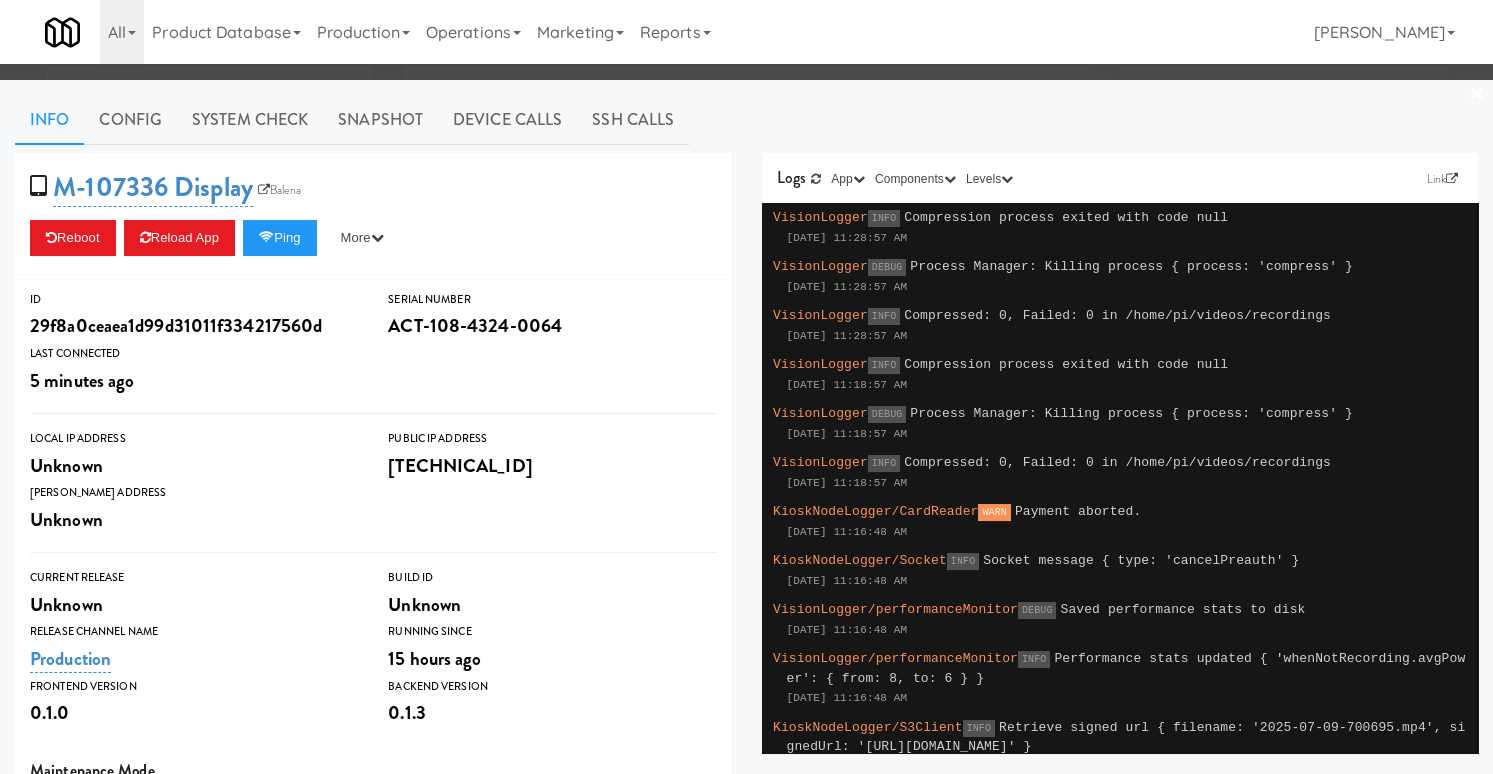 click on "×" at bounding box center (1477, 95) 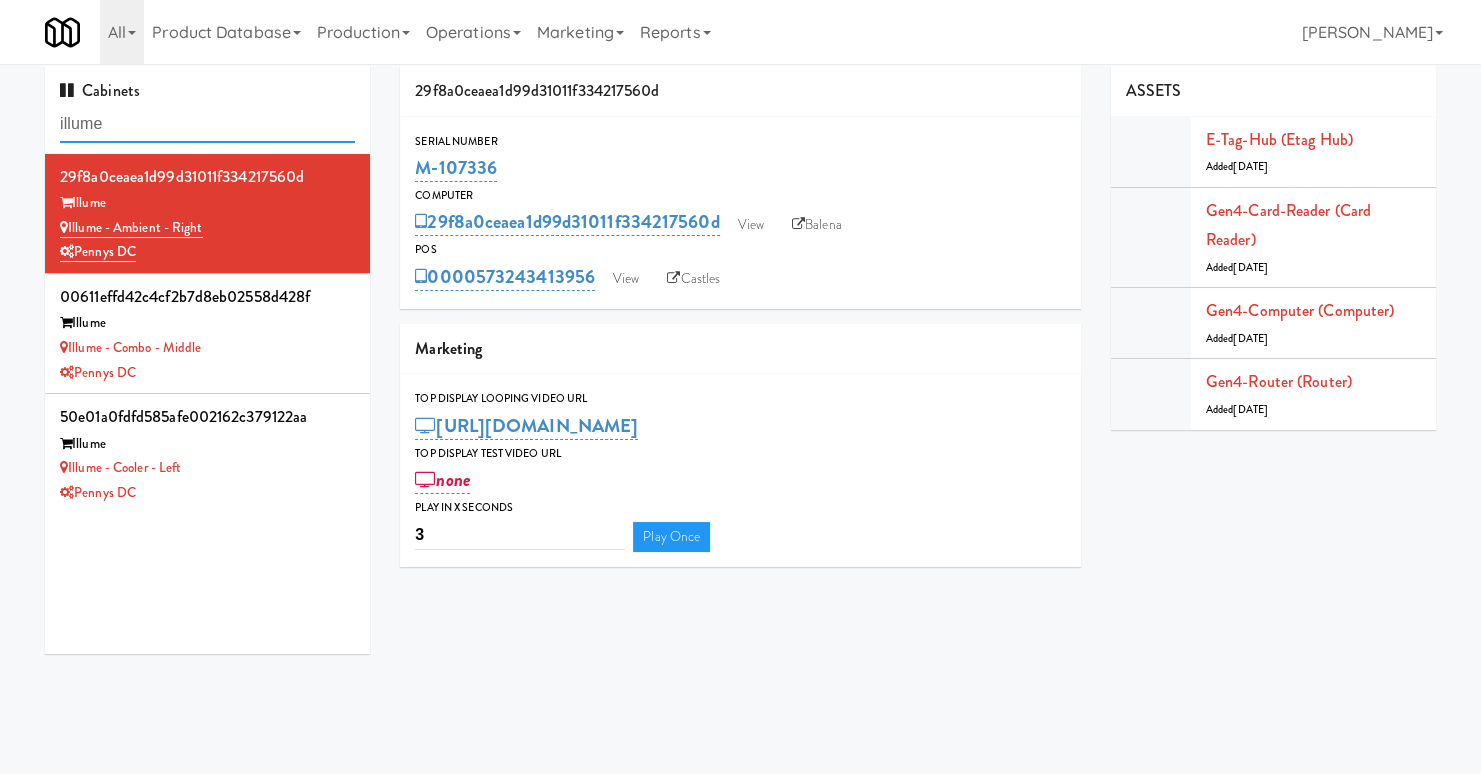 click on "illume" at bounding box center [207, 124] 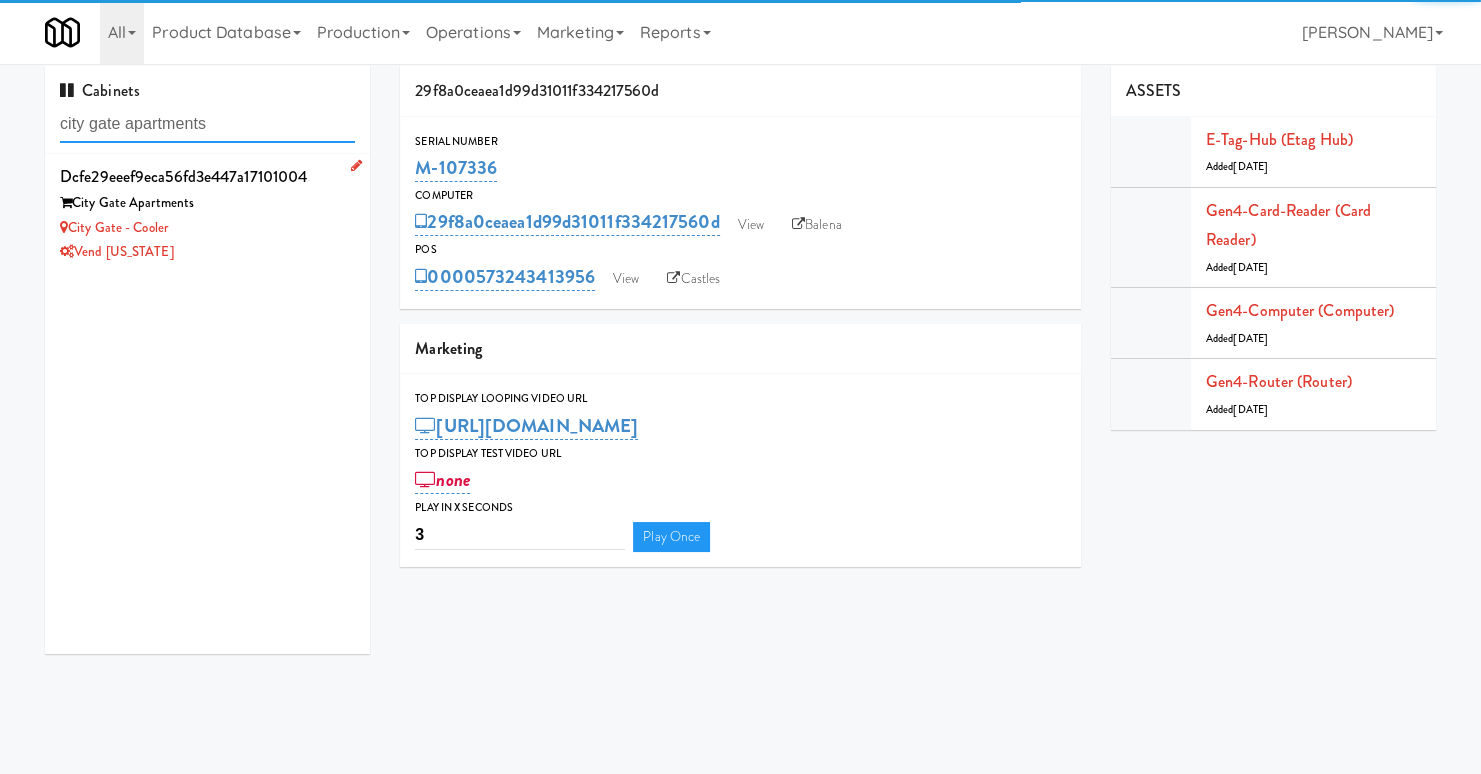 type on "city gate apartments" 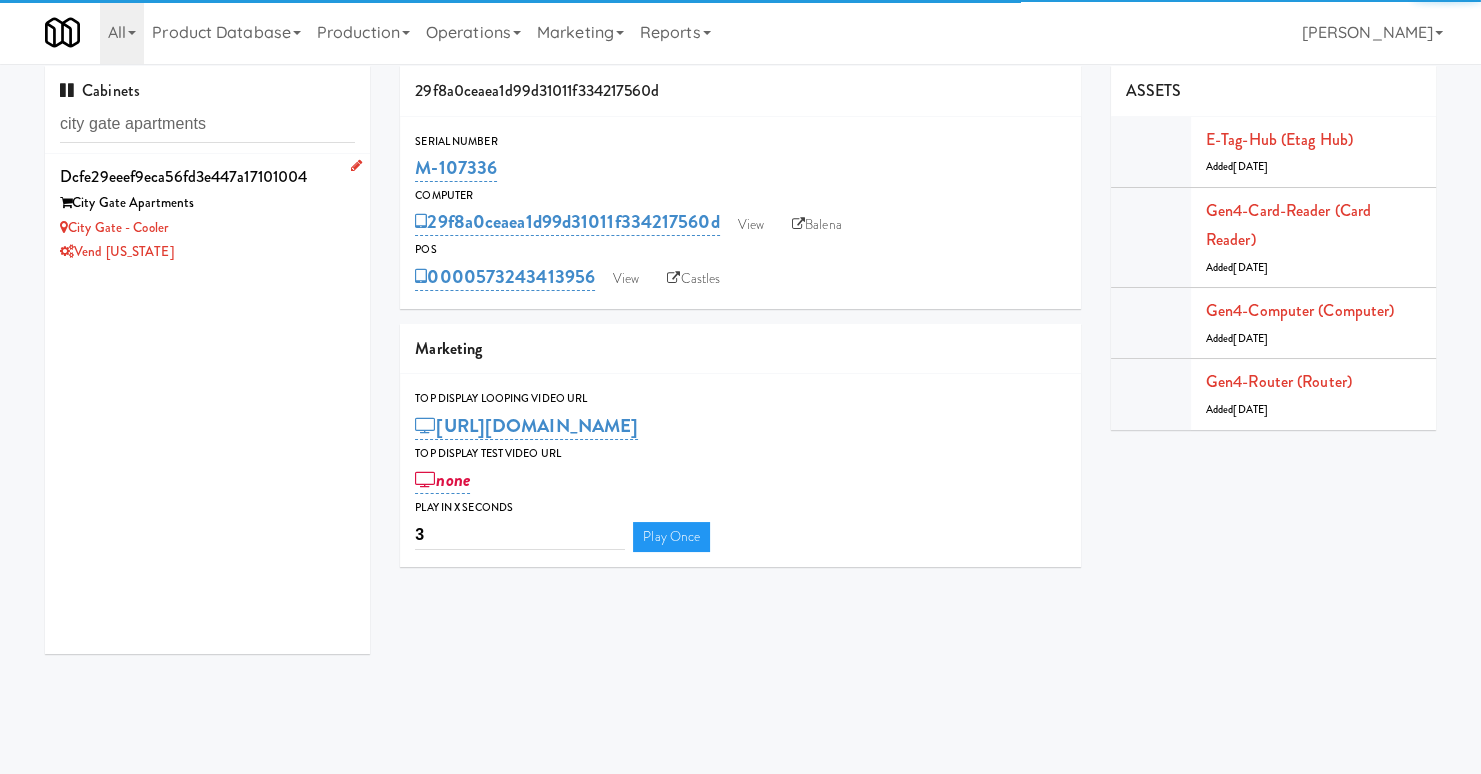 click on "City Gate - Cooler" at bounding box center (207, 228) 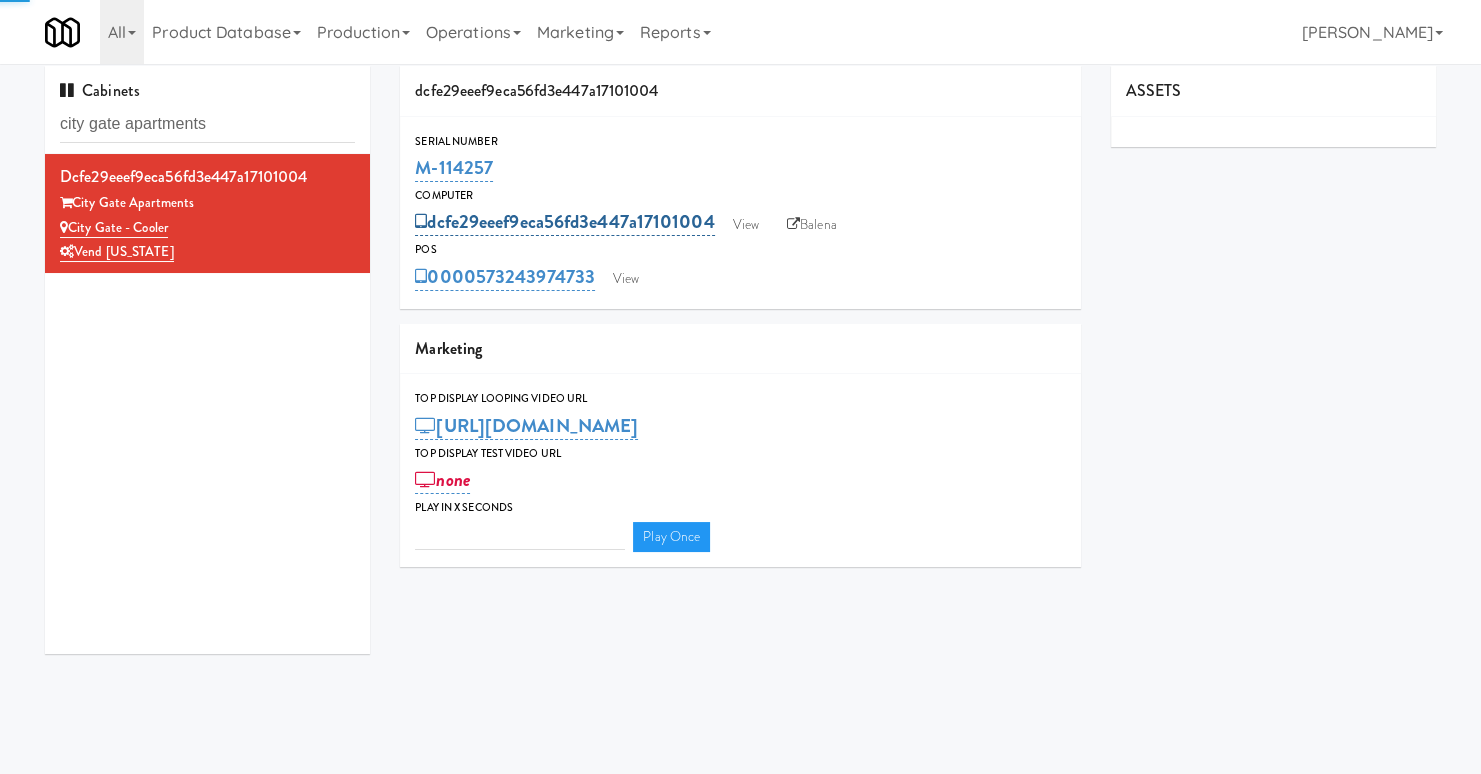type on "3" 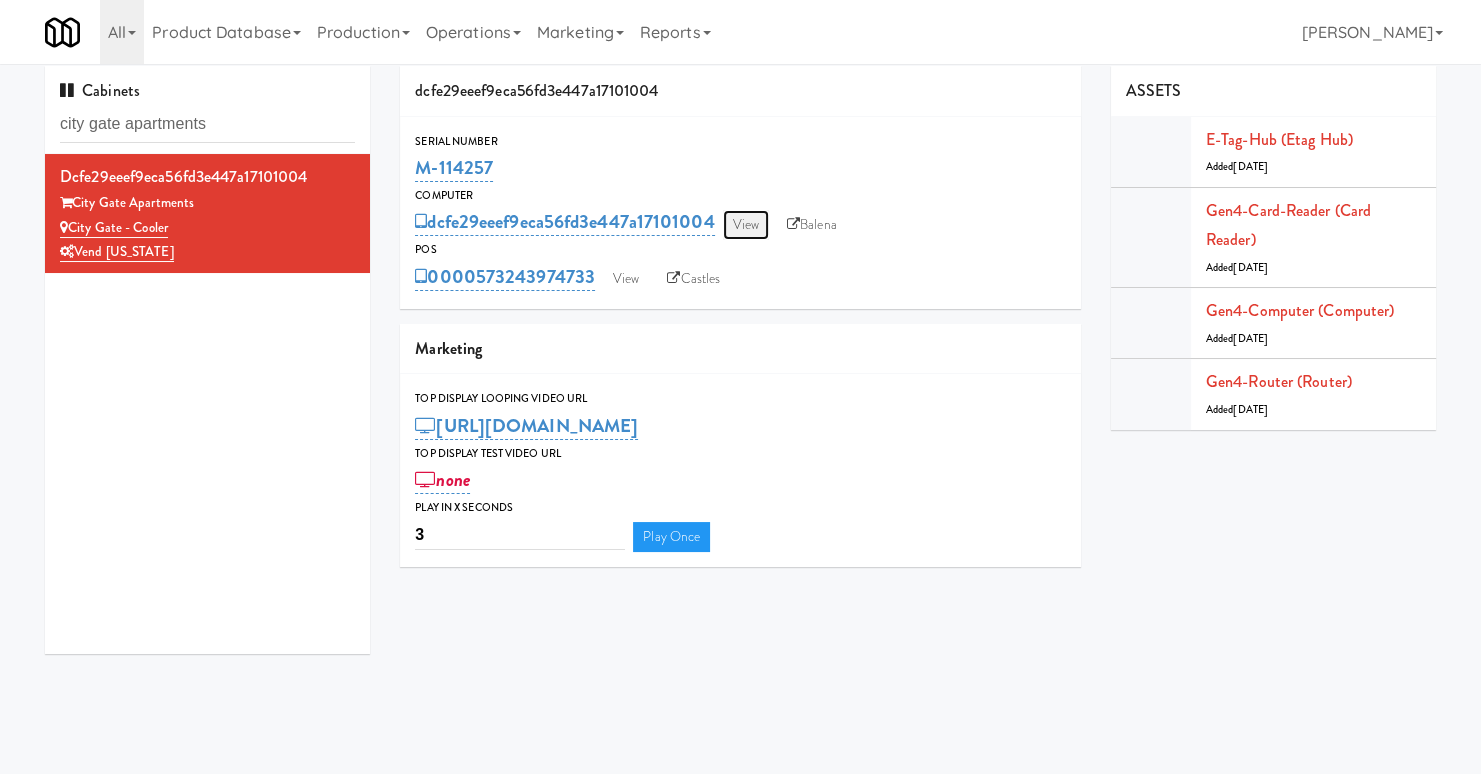 click on "View" at bounding box center (746, 225) 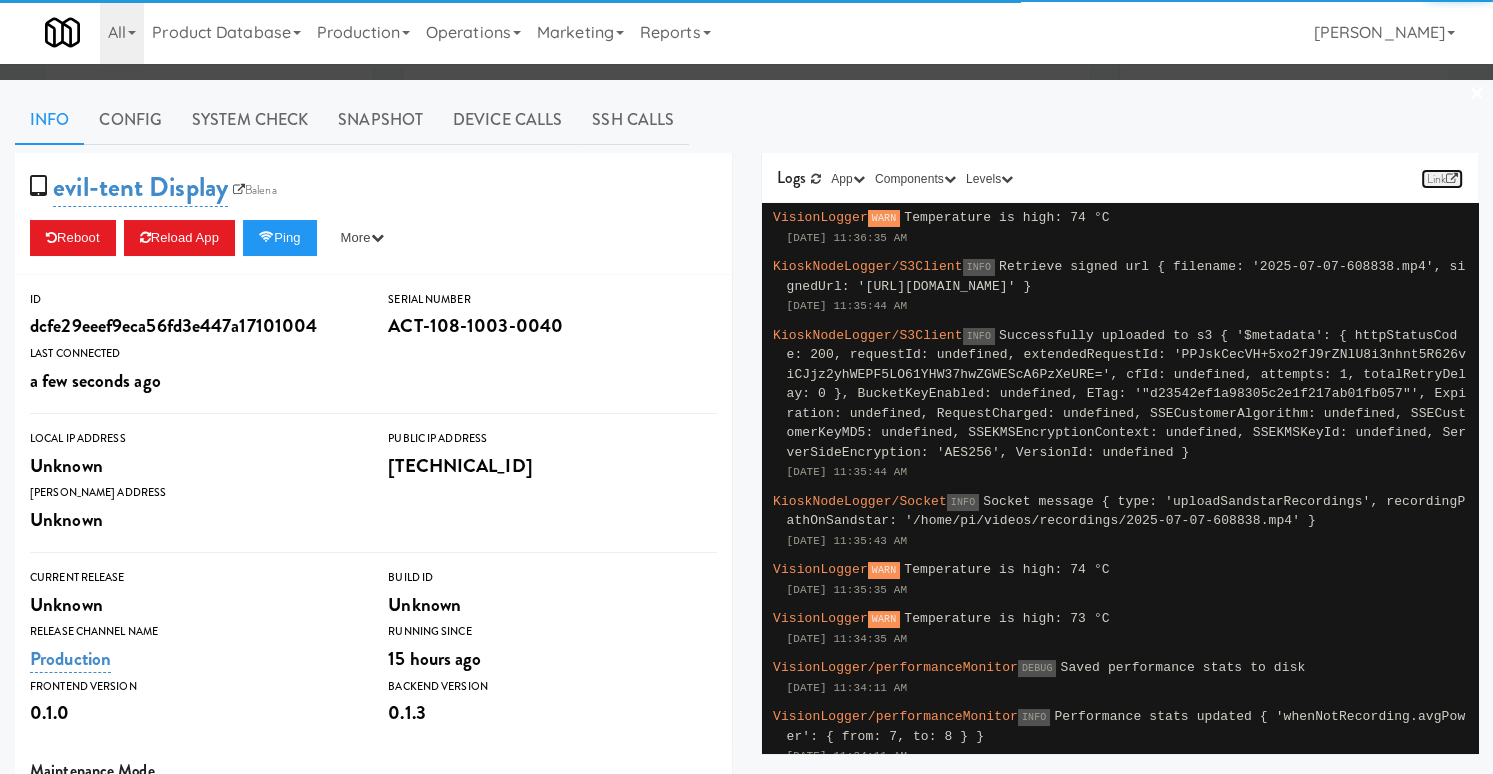click on "Link" at bounding box center [1442, 179] 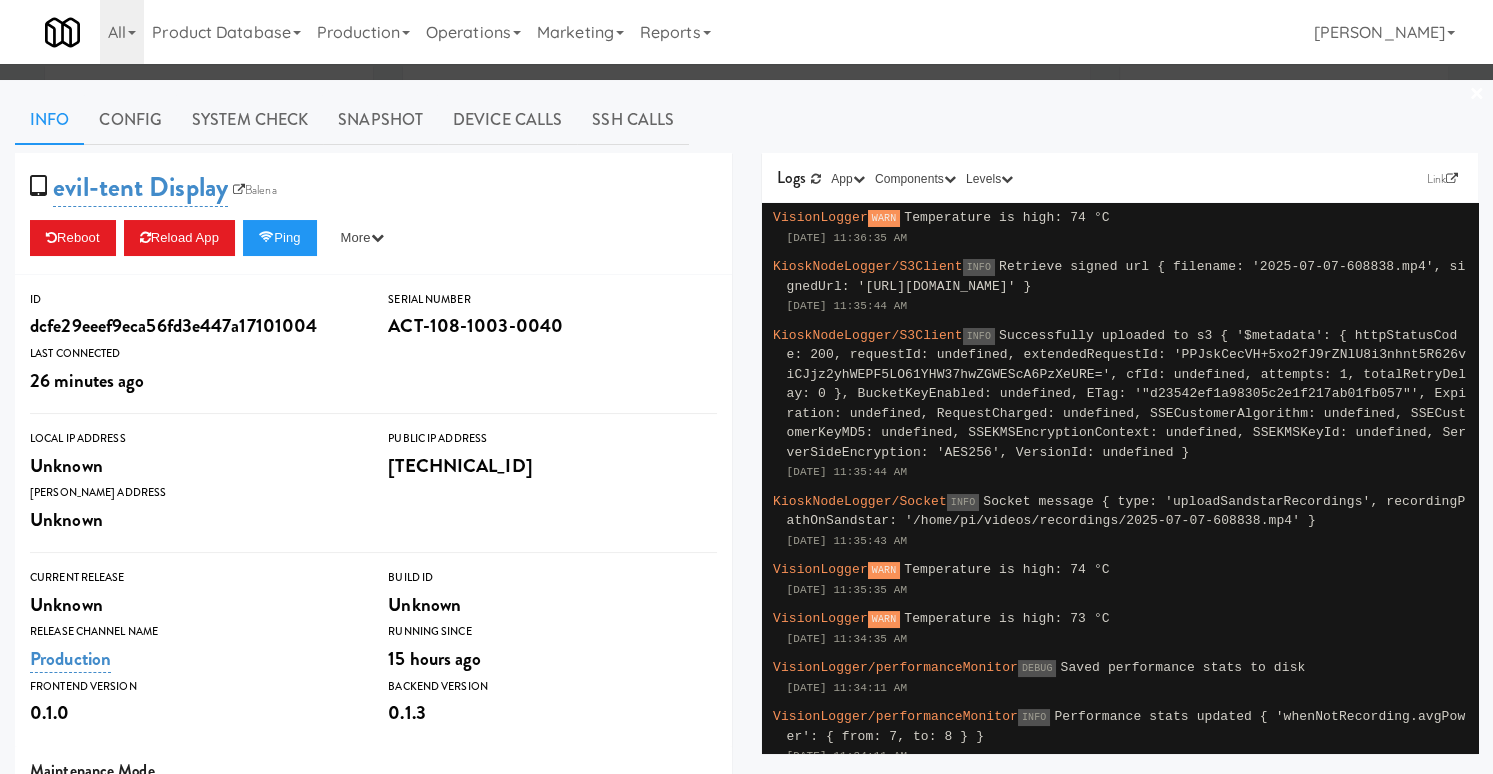 click on "×" at bounding box center (1477, 95) 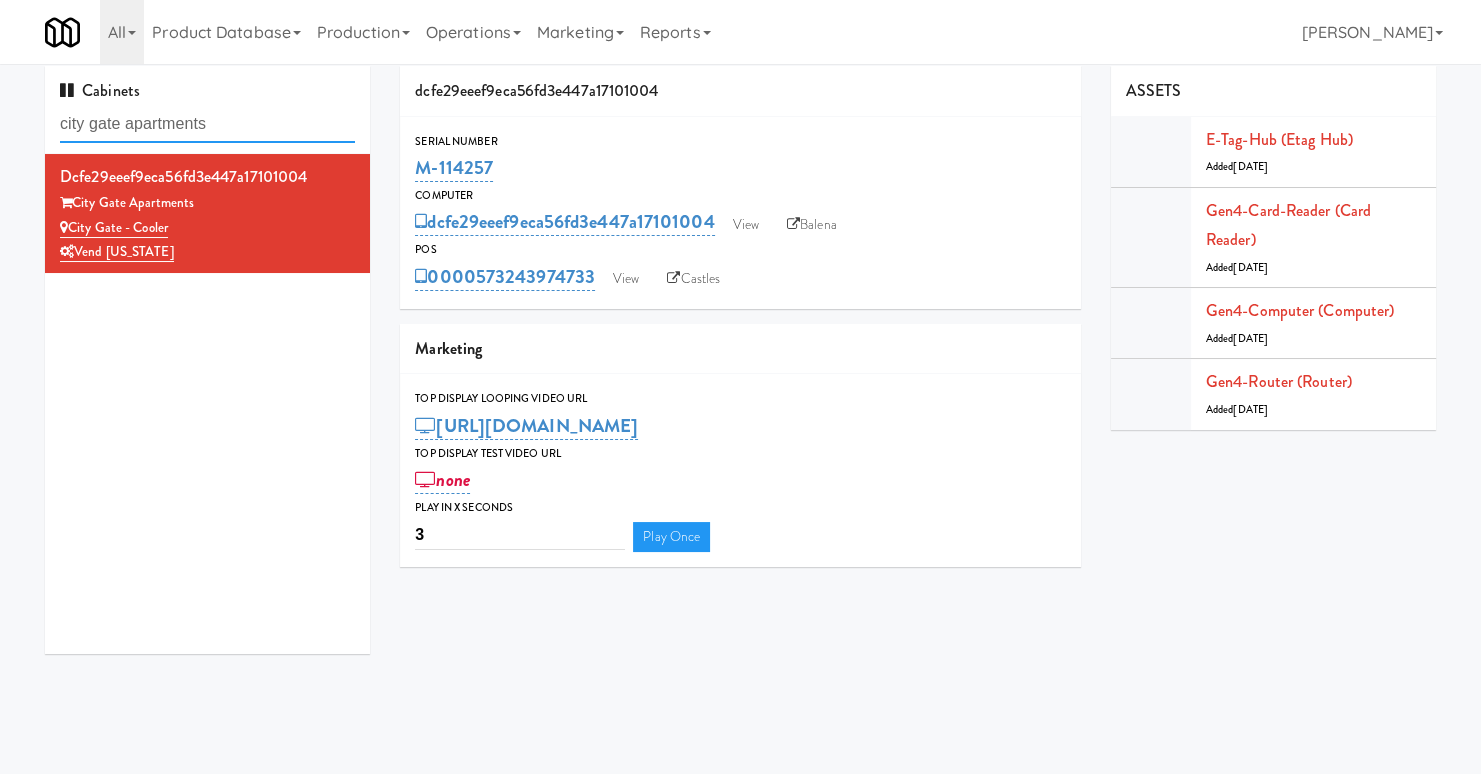 click on "city gate apartments" at bounding box center (207, 124) 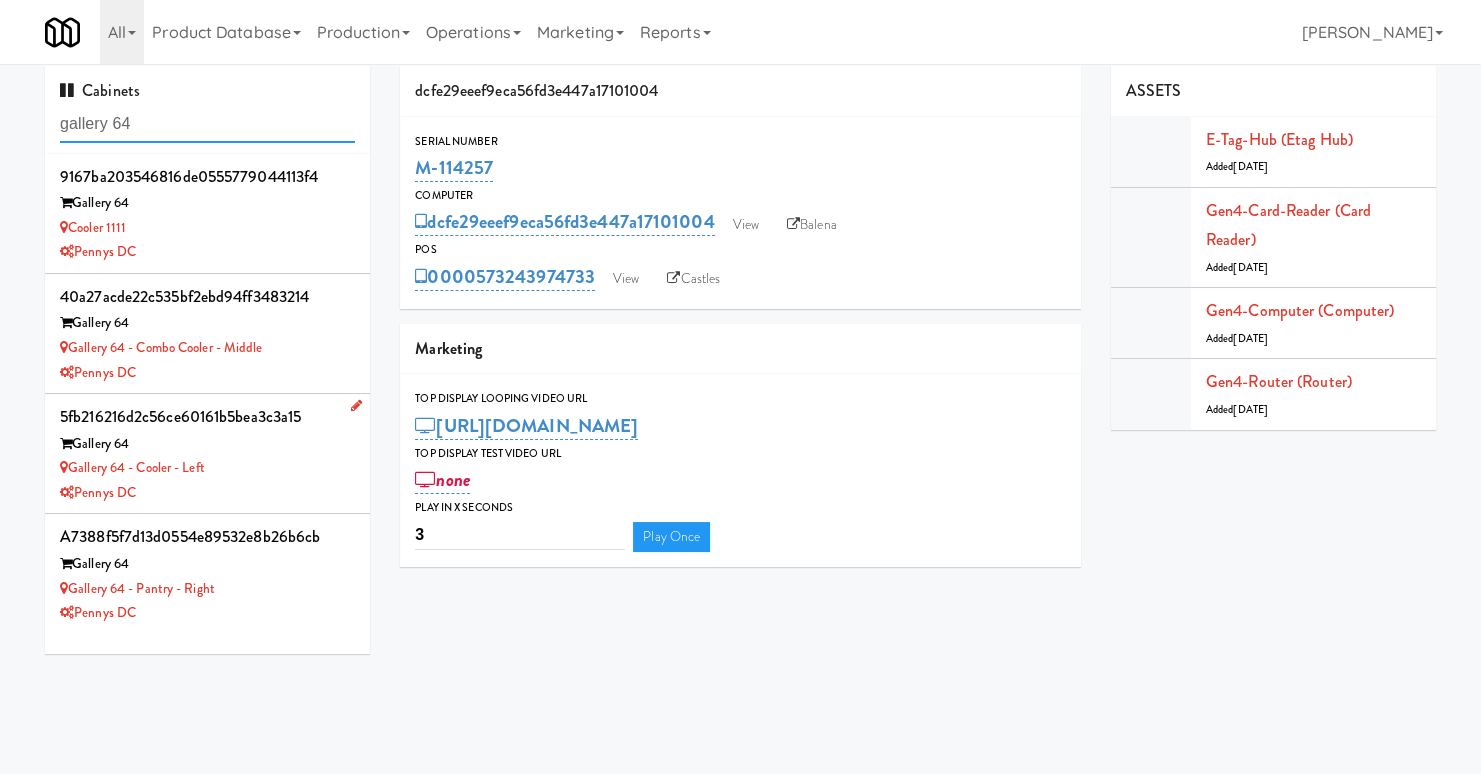 type on "gallery 64" 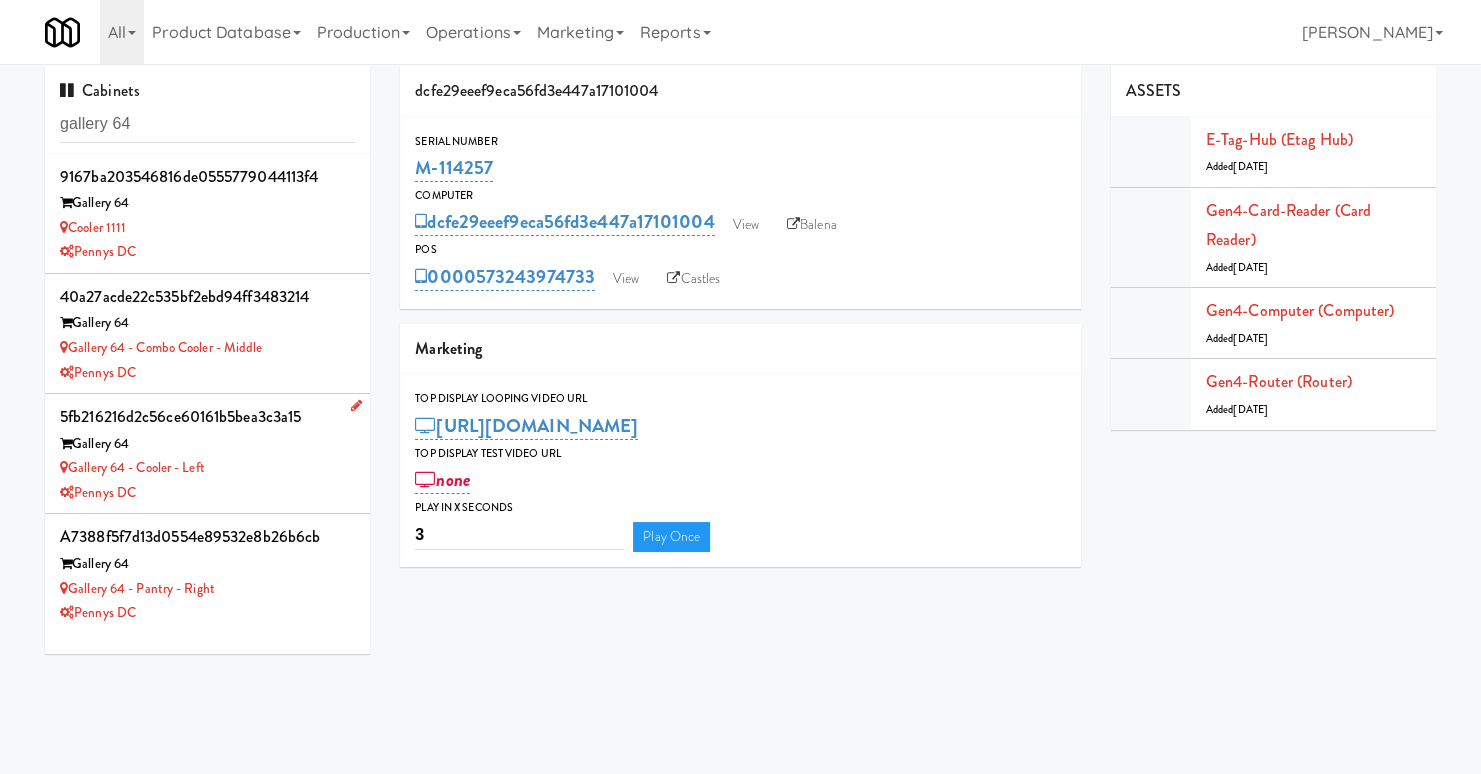 click on "Pennys DC" at bounding box center (207, 493) 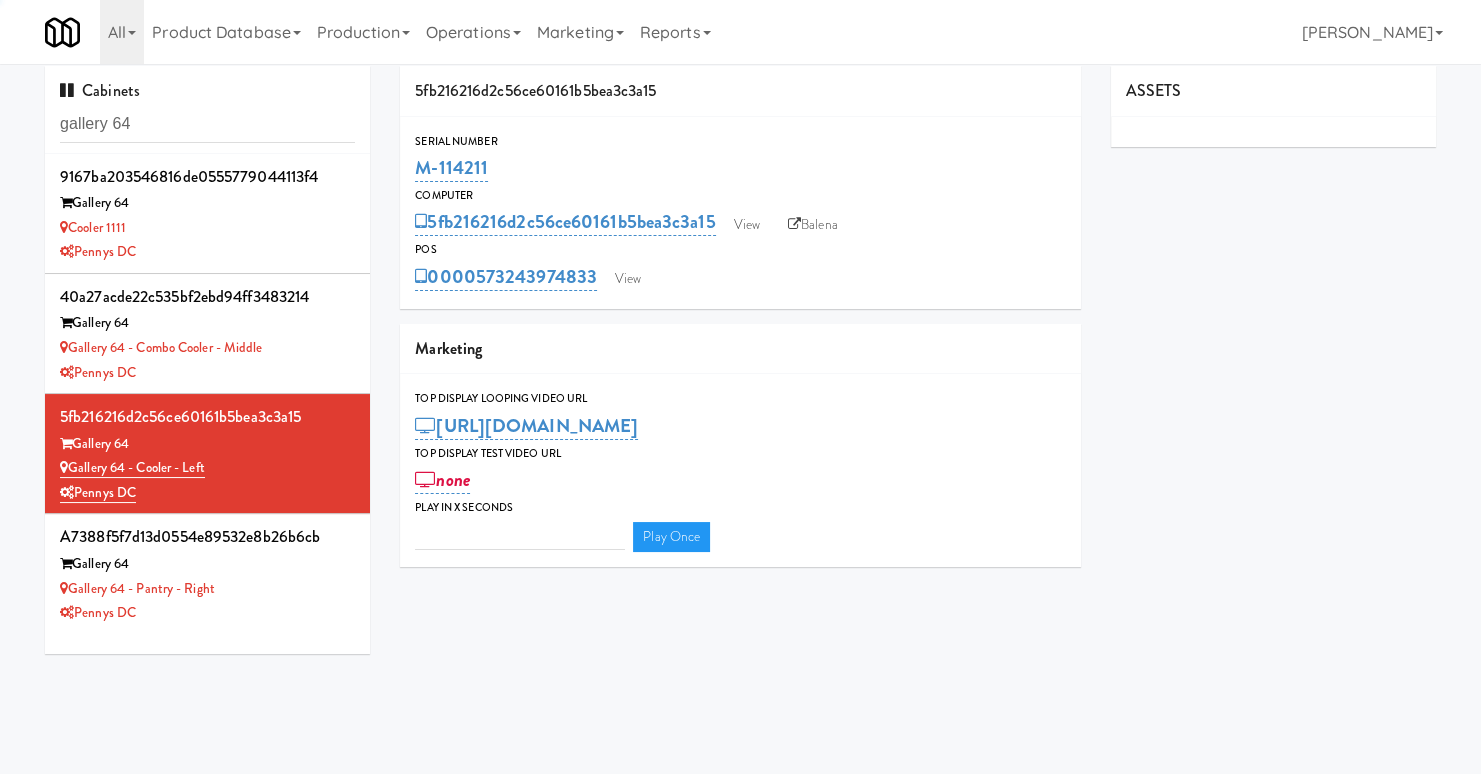 type on "3" 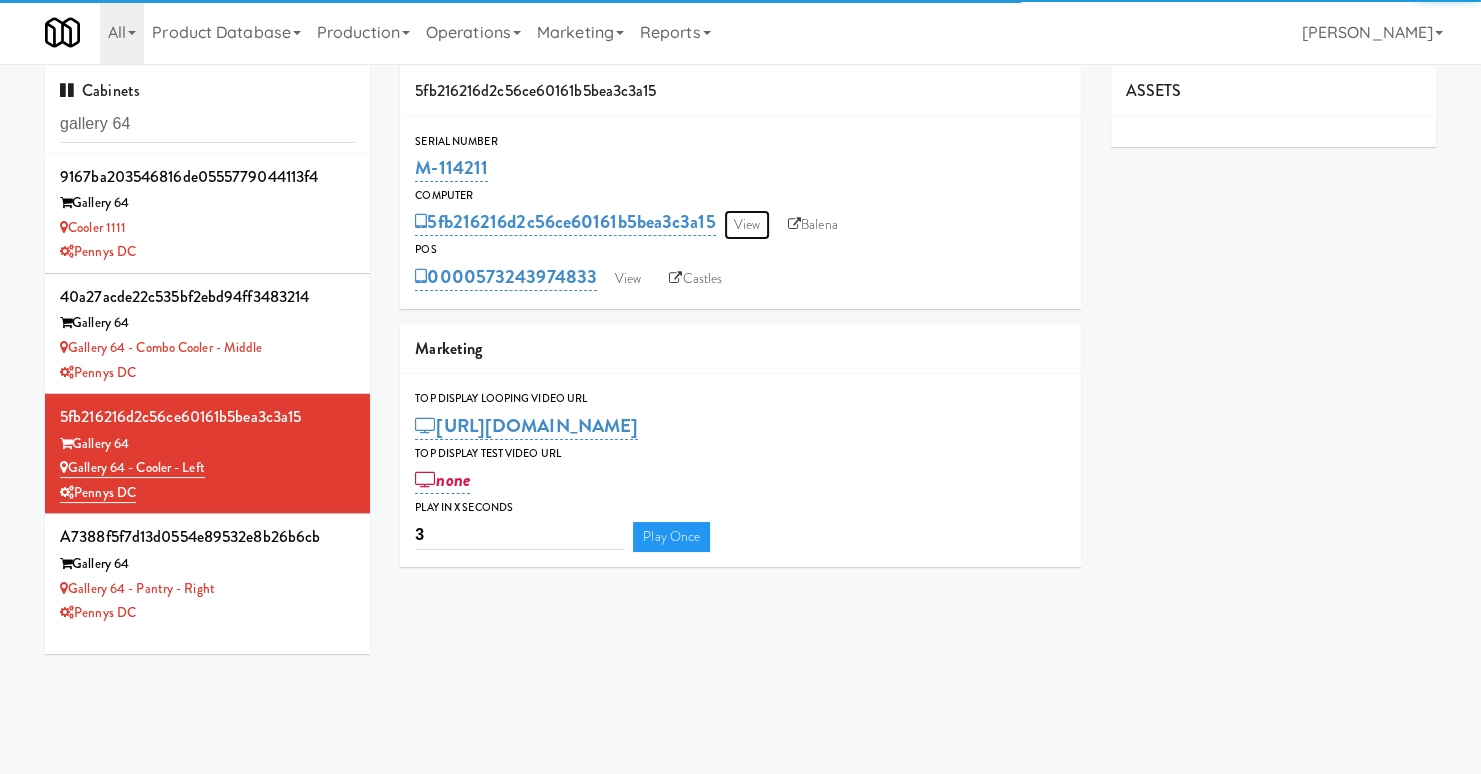 click on "View" at bounding box center (747, 225) 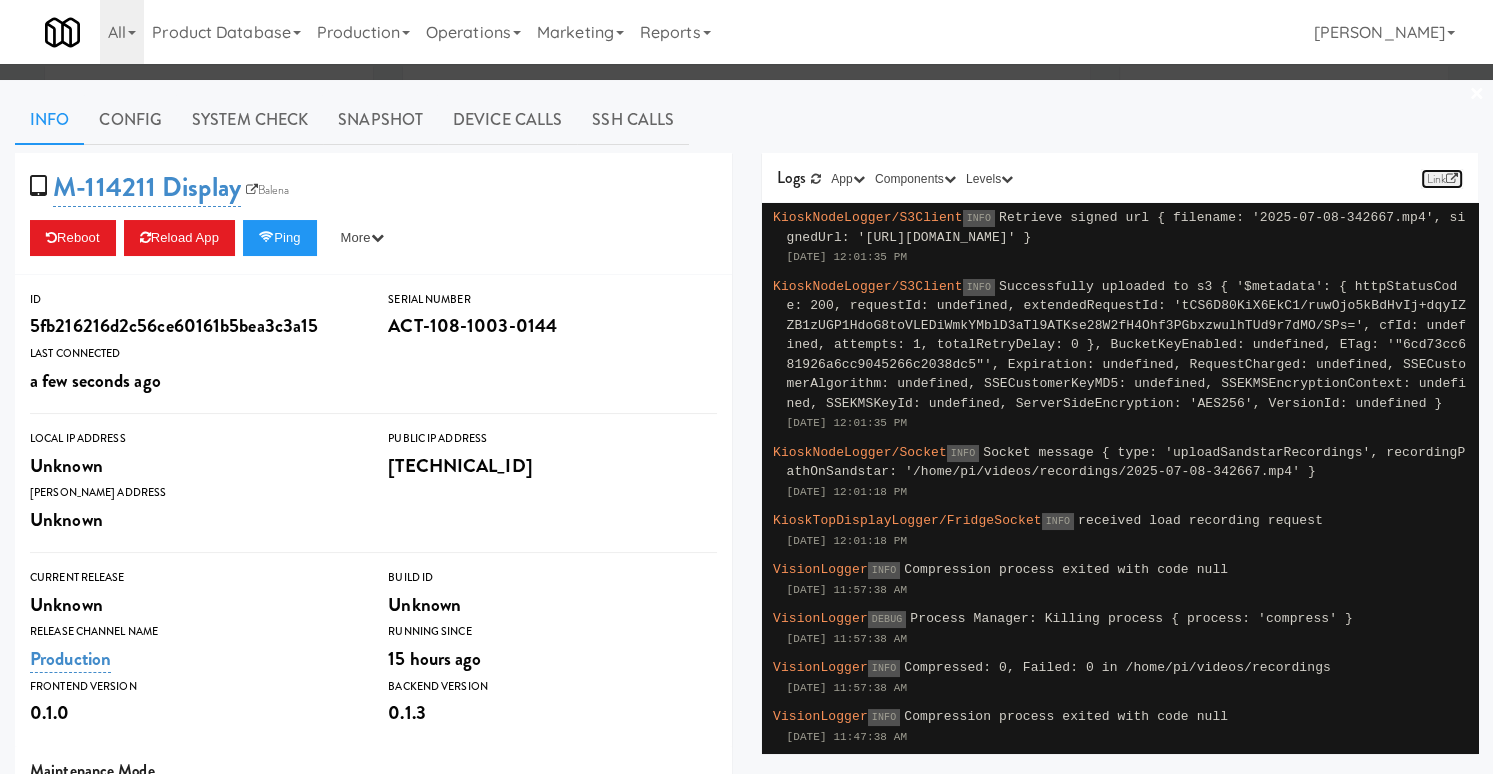 click on "Link" at bounding box center [1442, 179] 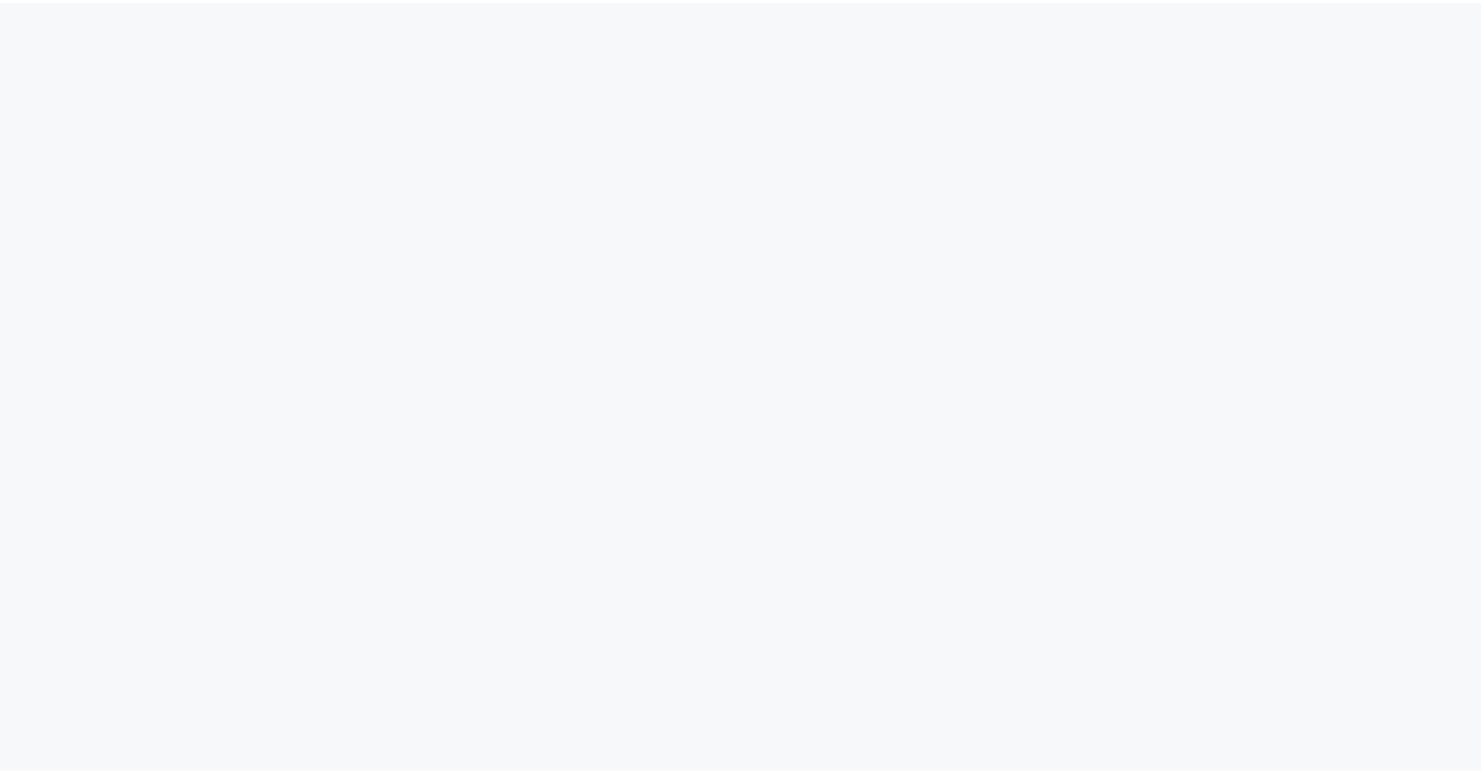 scroll, scrollTop: 0, scrollLeft: 0, axis: both 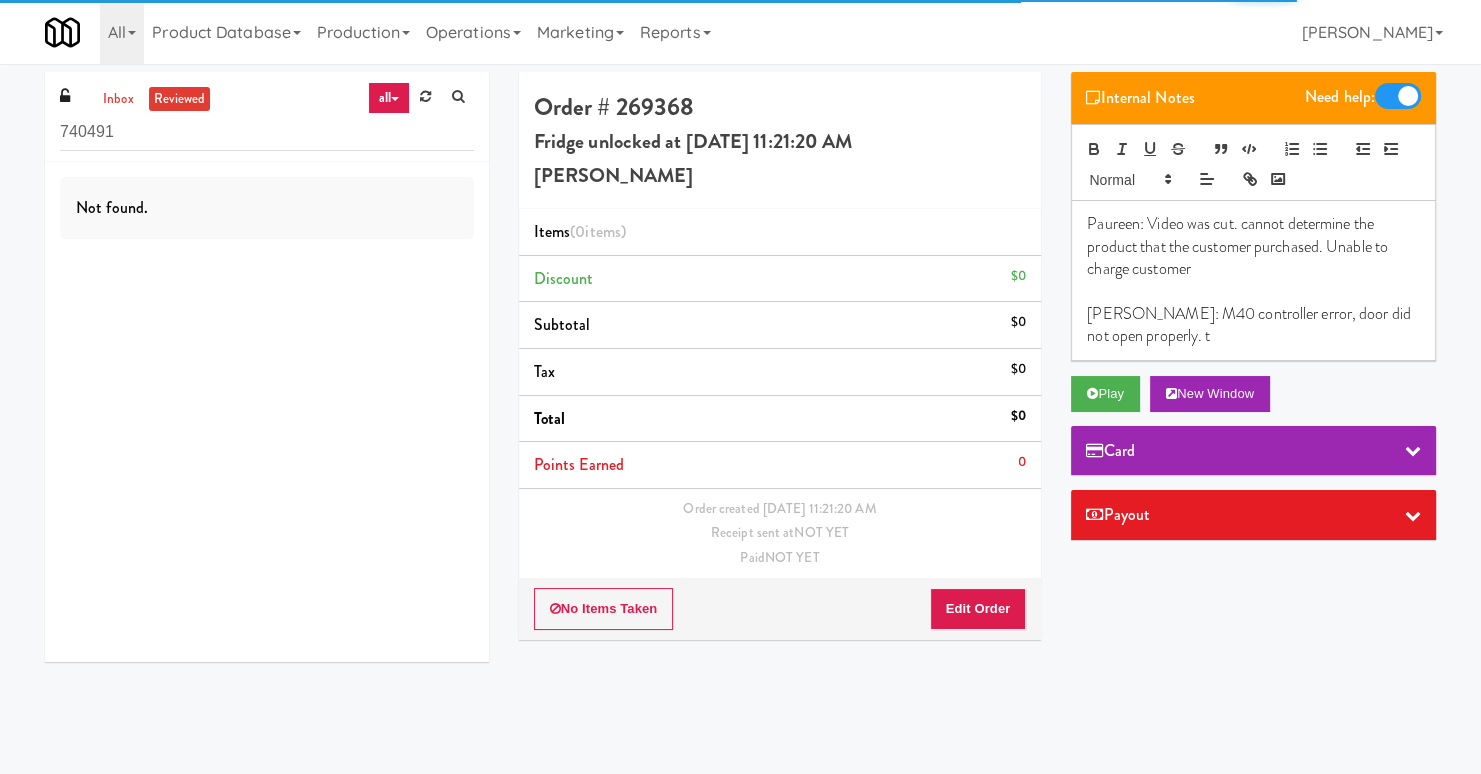 click on "[PERSON_NAME]: M40 controller error, door did not open properly. t" at bounding box center (1253, 325) 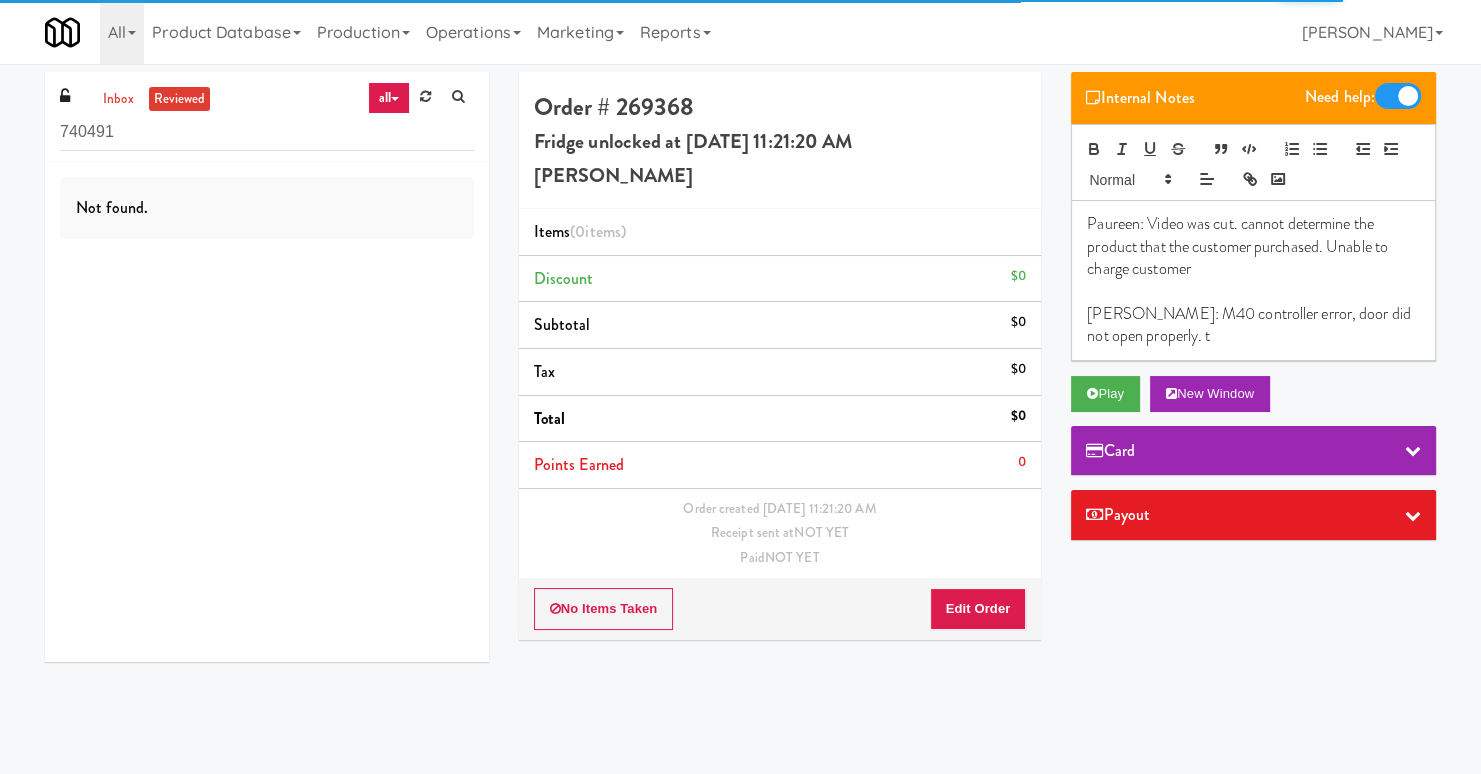 type 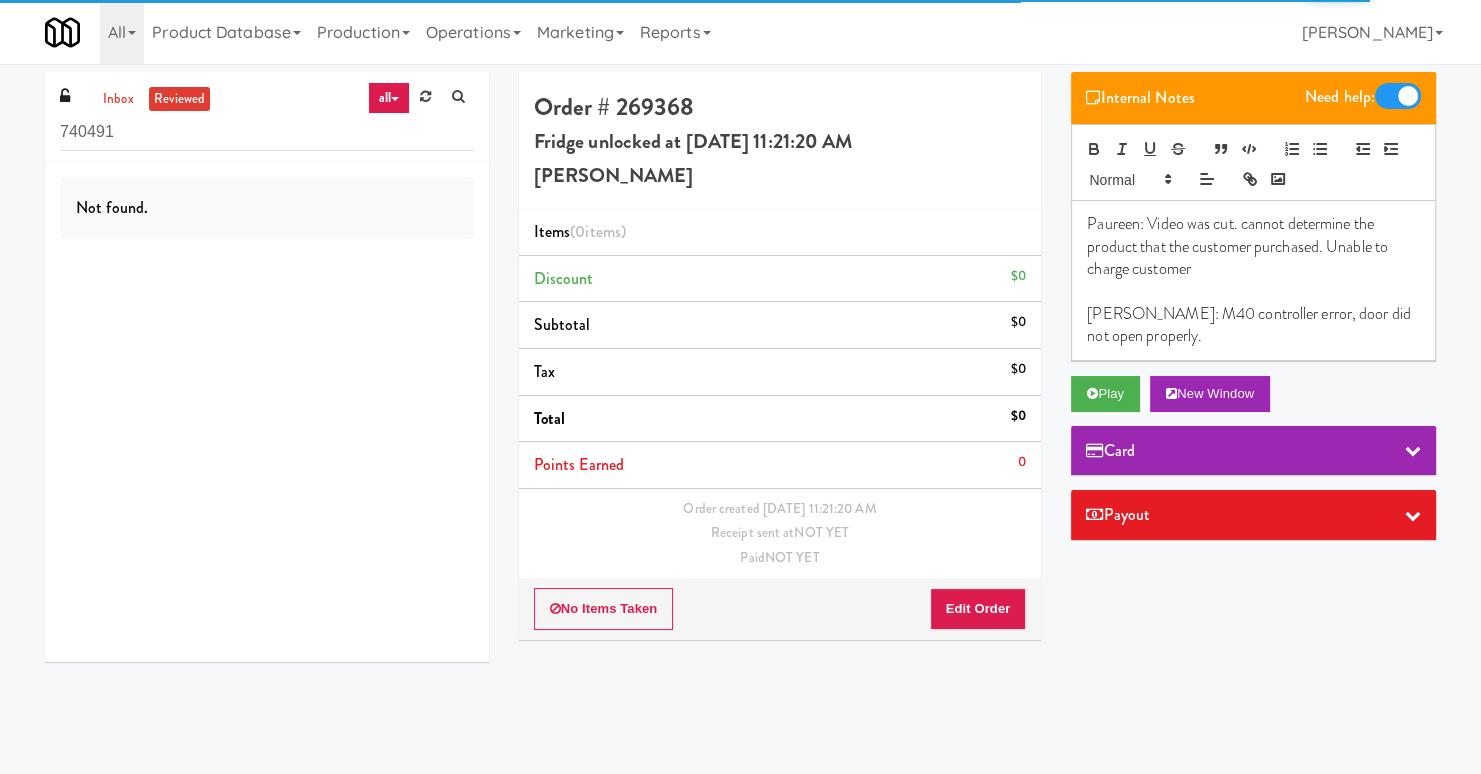 click on "Paureen: Video was cut. cannot determine the product that the customer purchased. Unable to charge customer" at bounding box center (1253, 246) 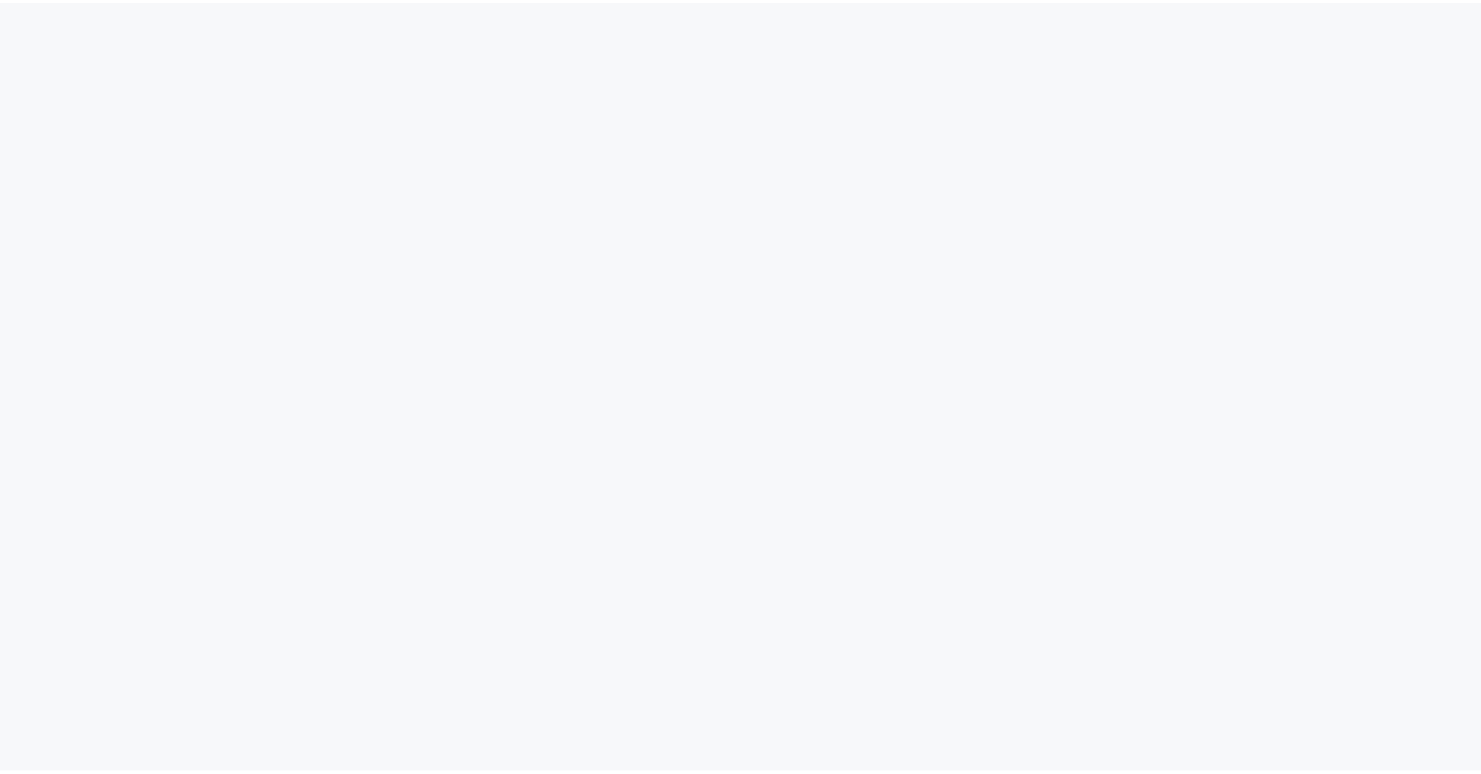 scroll, scrollTop: 0, scrollLeft: 0, axis: both 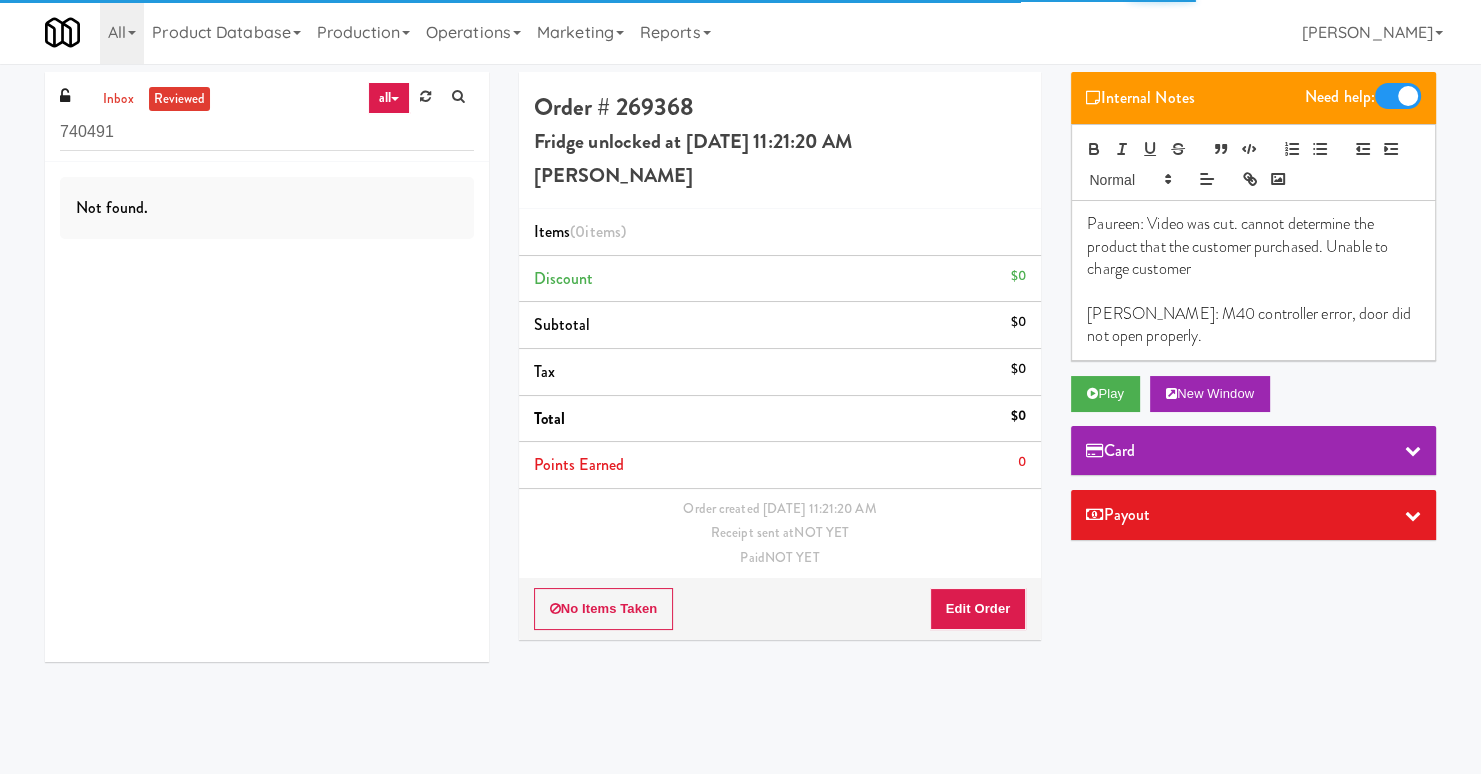 click on "Paureen: Video was cut. cannot determine the product that the customer purchased. Unable to charge customer Matias: M40 controller error, door did not open properly." 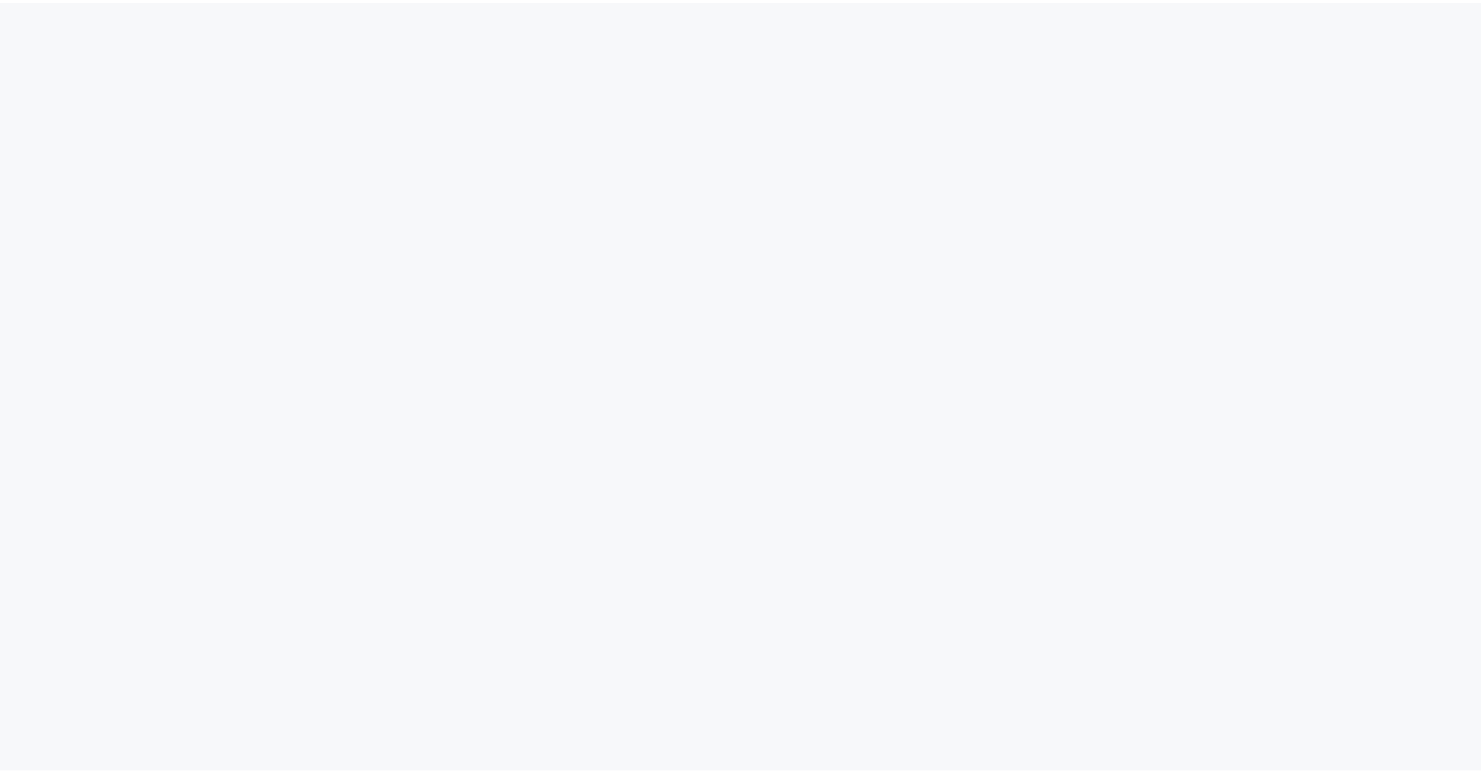 scroll, scrollTop: 0, scrollLeft: 0, axis: both 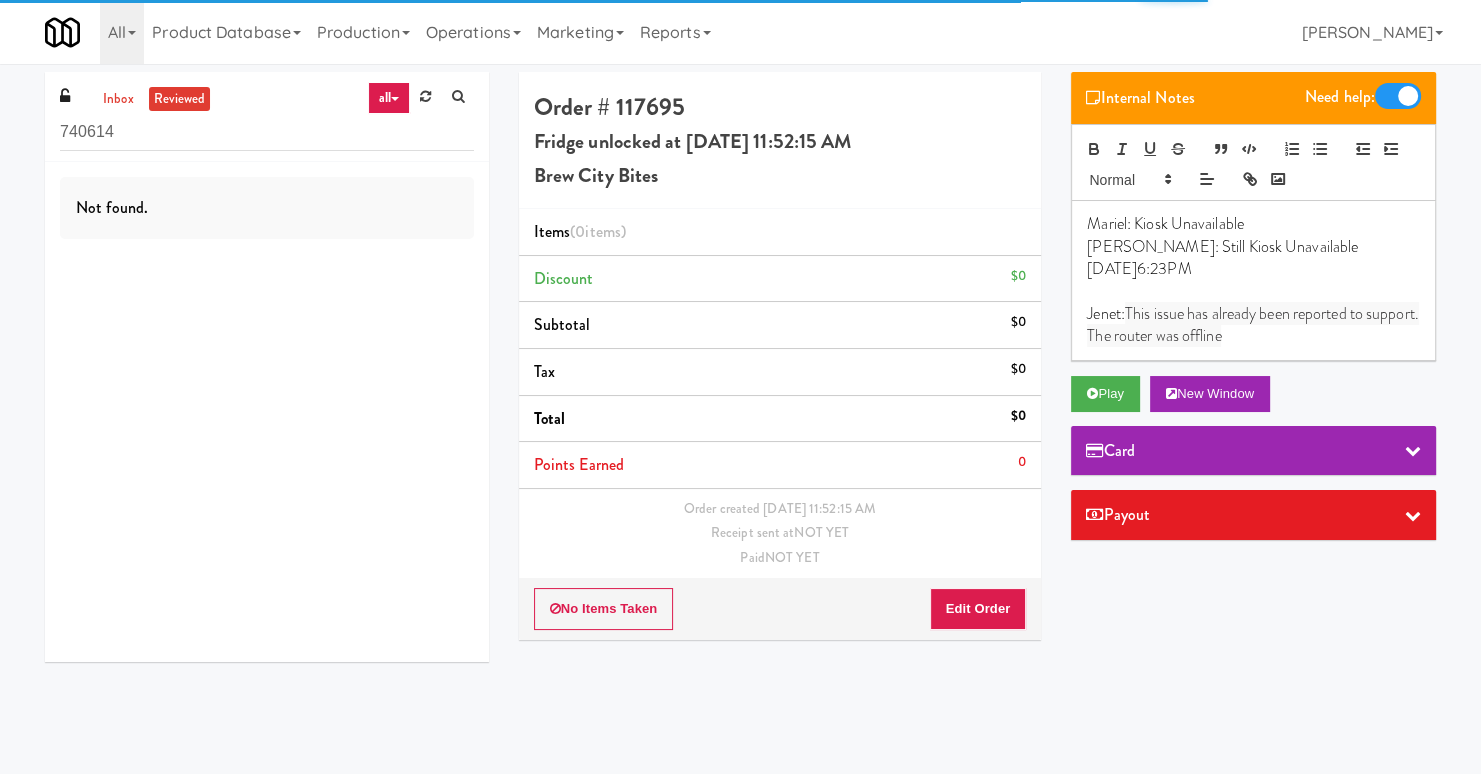 click on "The router was offline" at bounding box center [1253, 336] 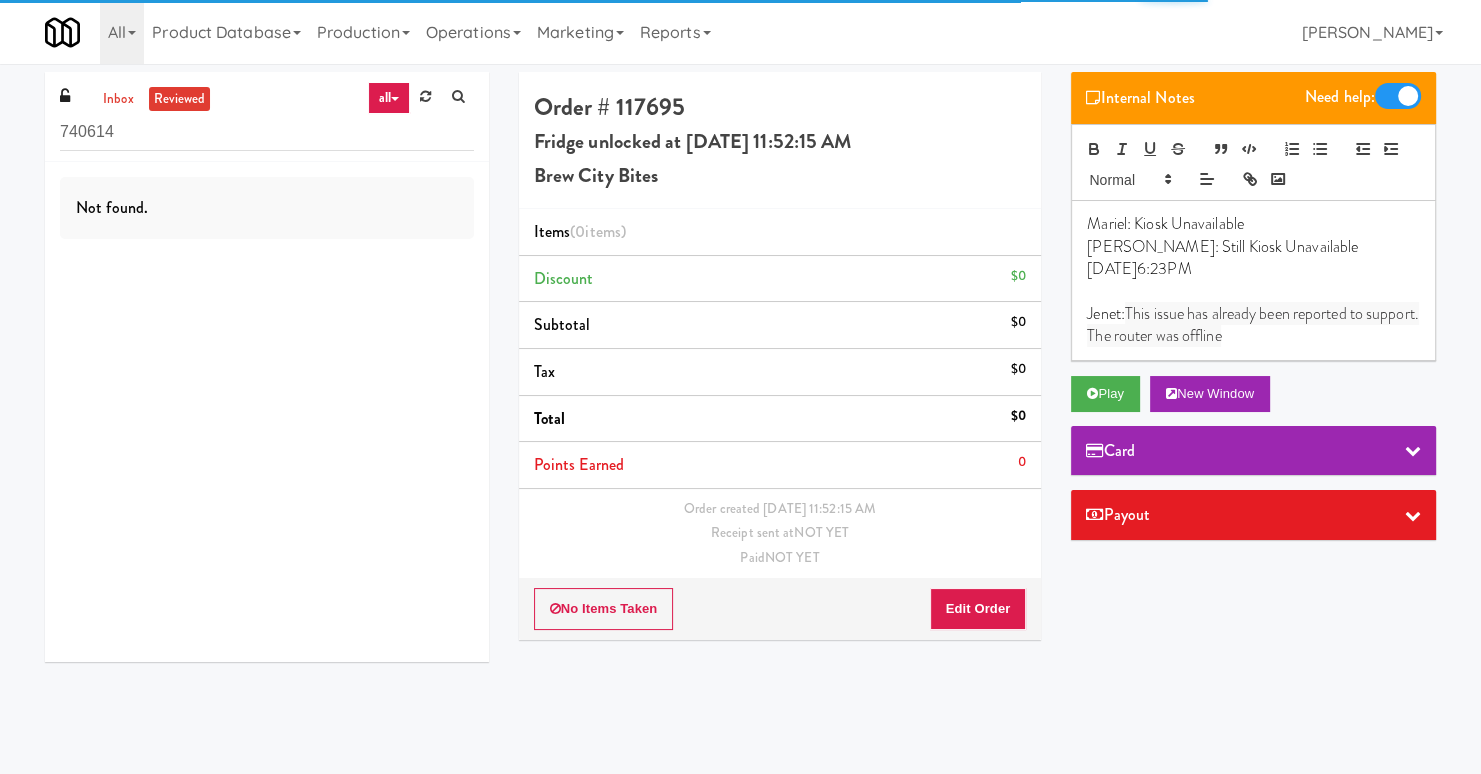 click on "The router was offline" at bounding box center [1253, 336] 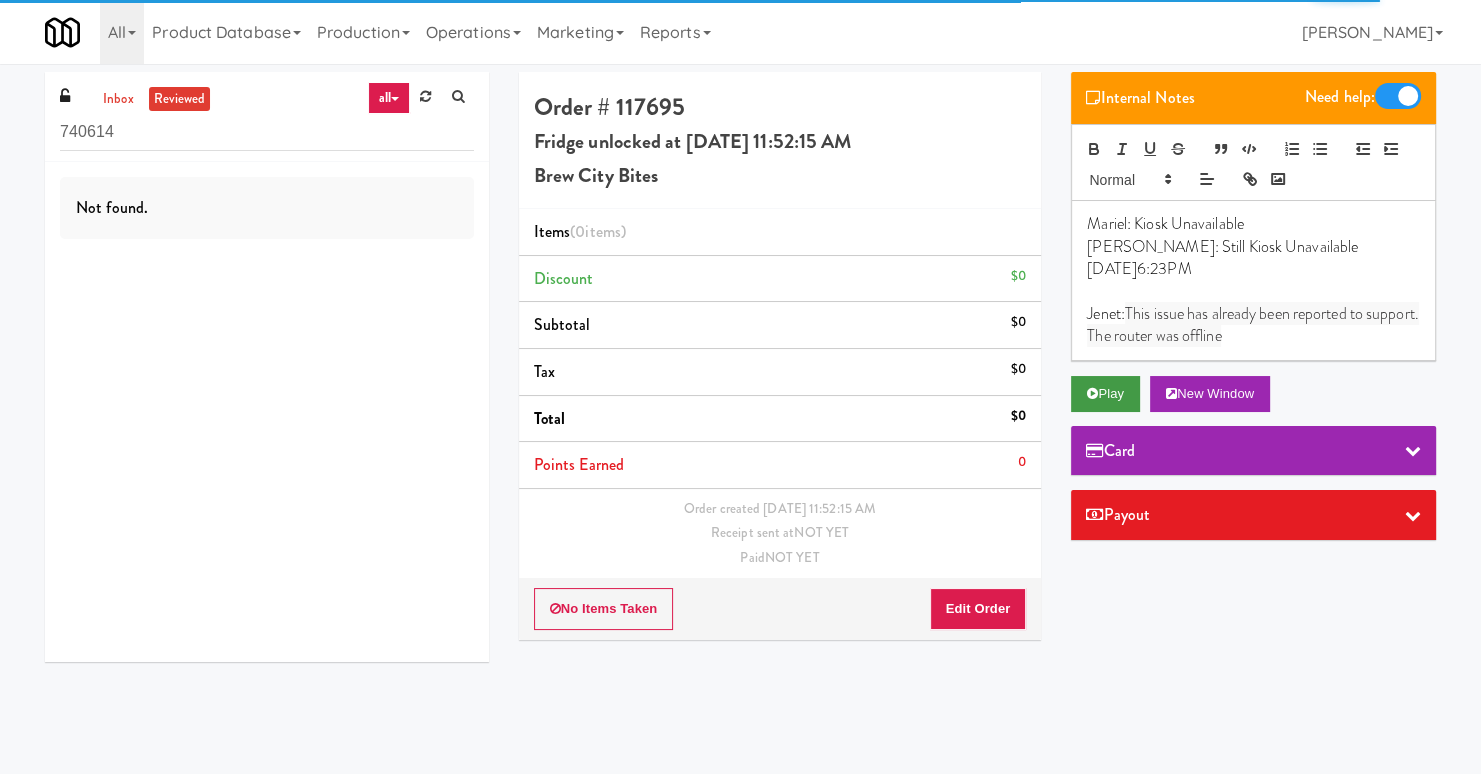 click on "Play  New Window" at bounding box center [1253, 394] 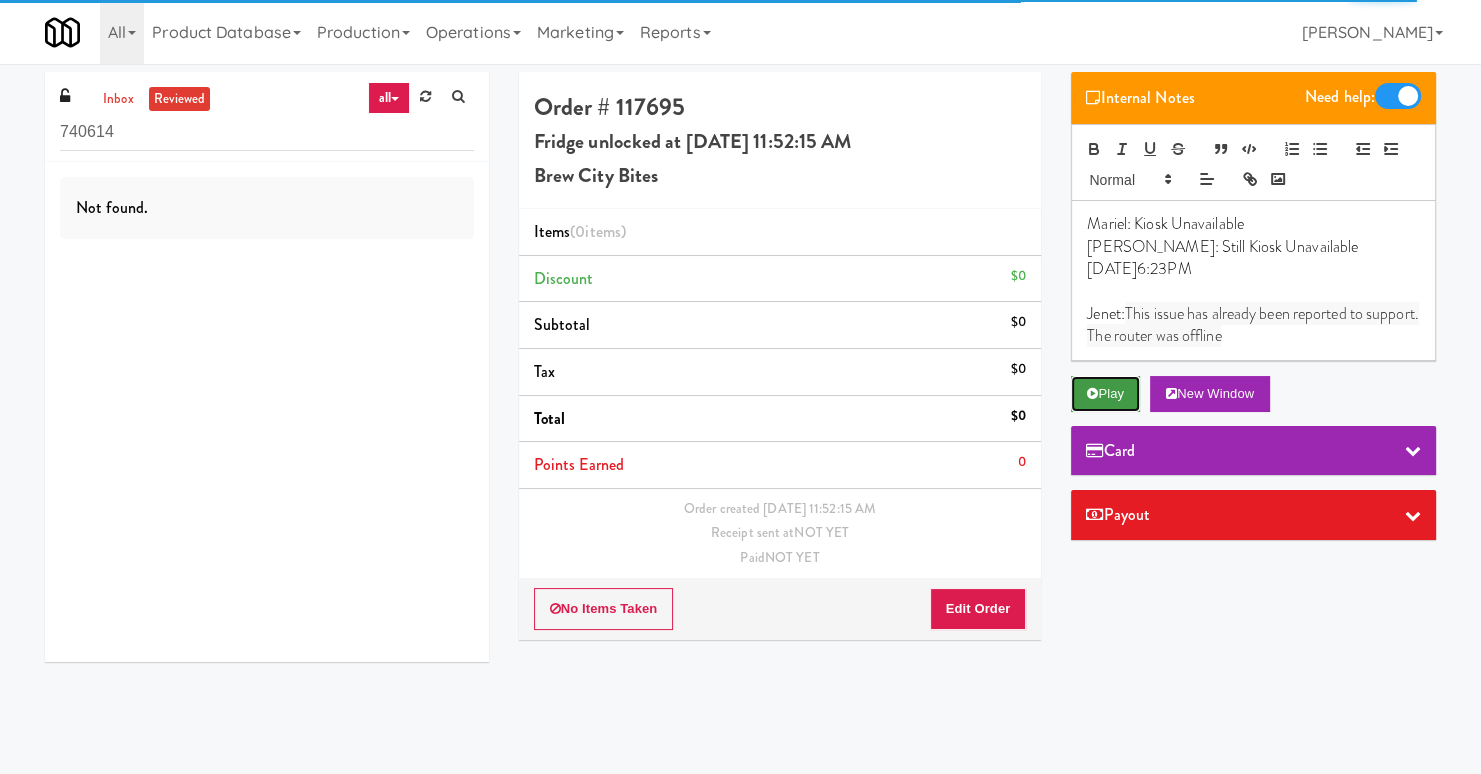 click on "Play" at bounding box center [1105, 394] 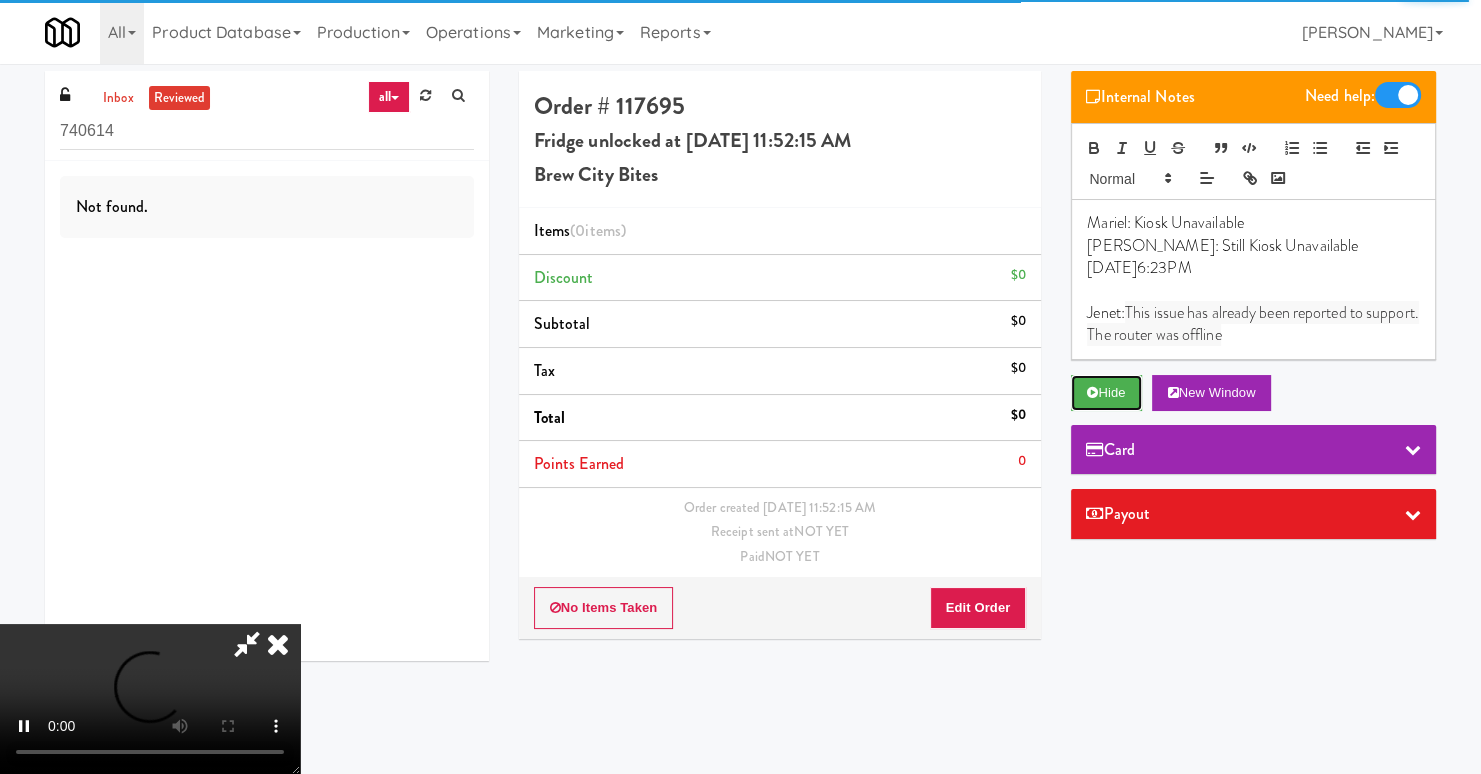 scroll, scrollTop: 0, scrollLeft: 0, axis: both 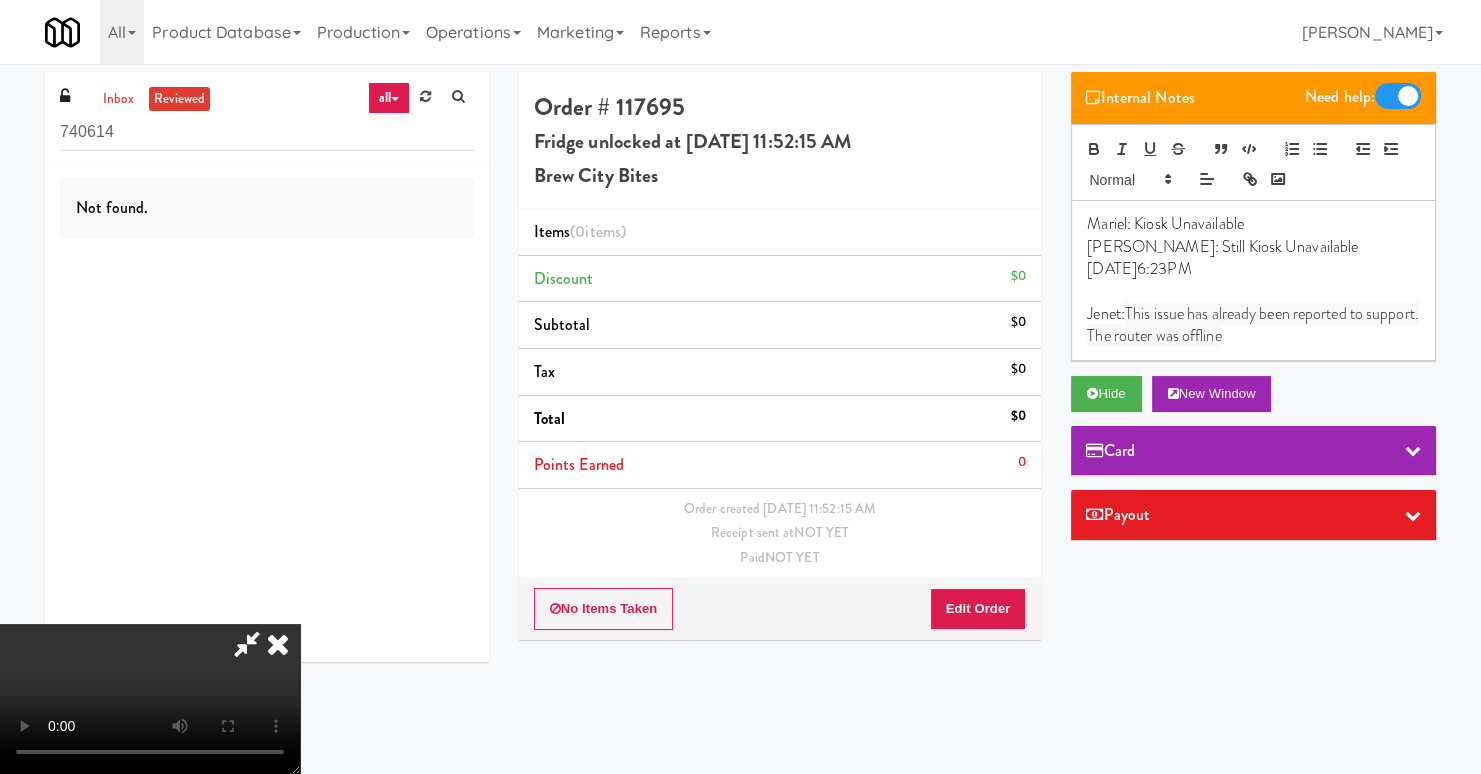 click at bounding box center (278, 644) 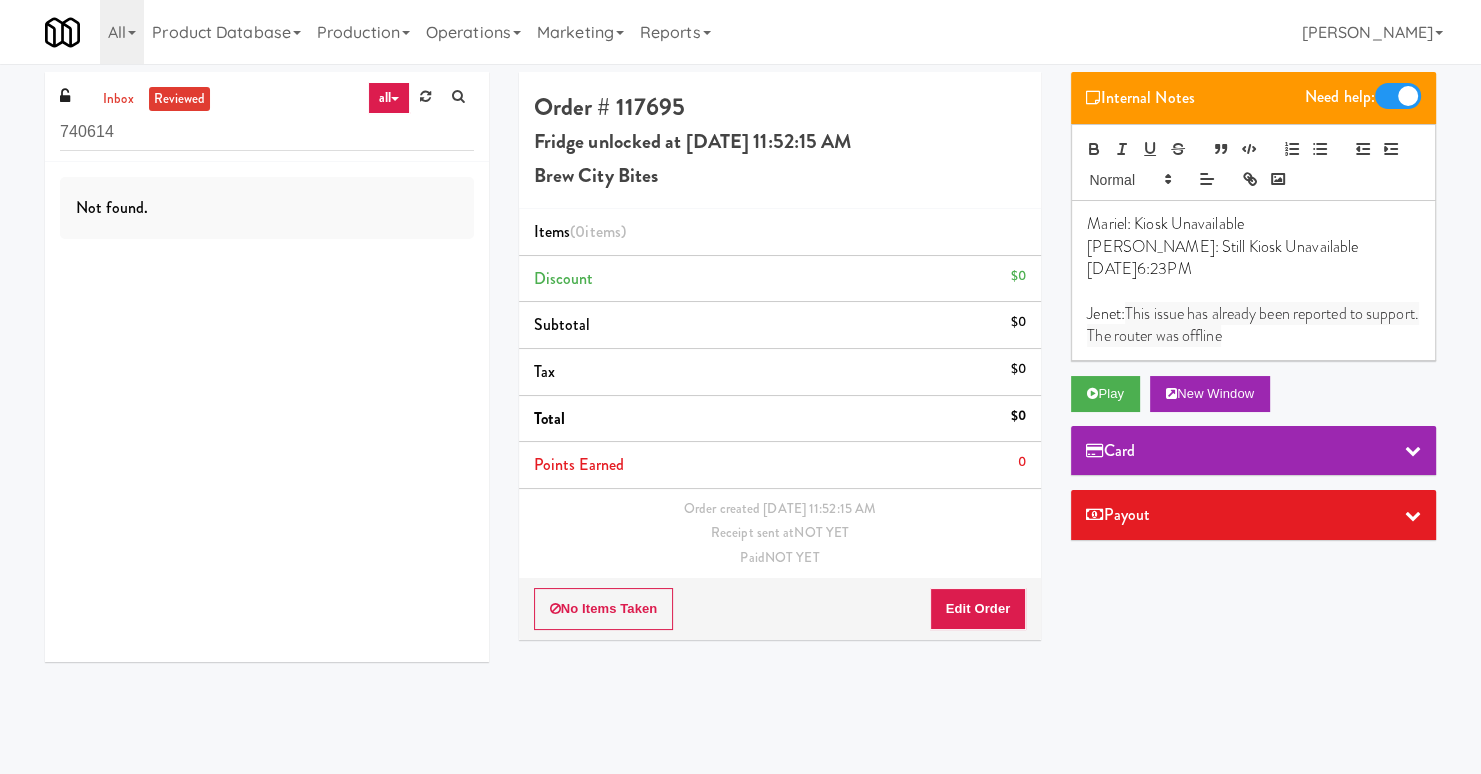 click on "Brew City Bites" at bounding box center (780, 176) 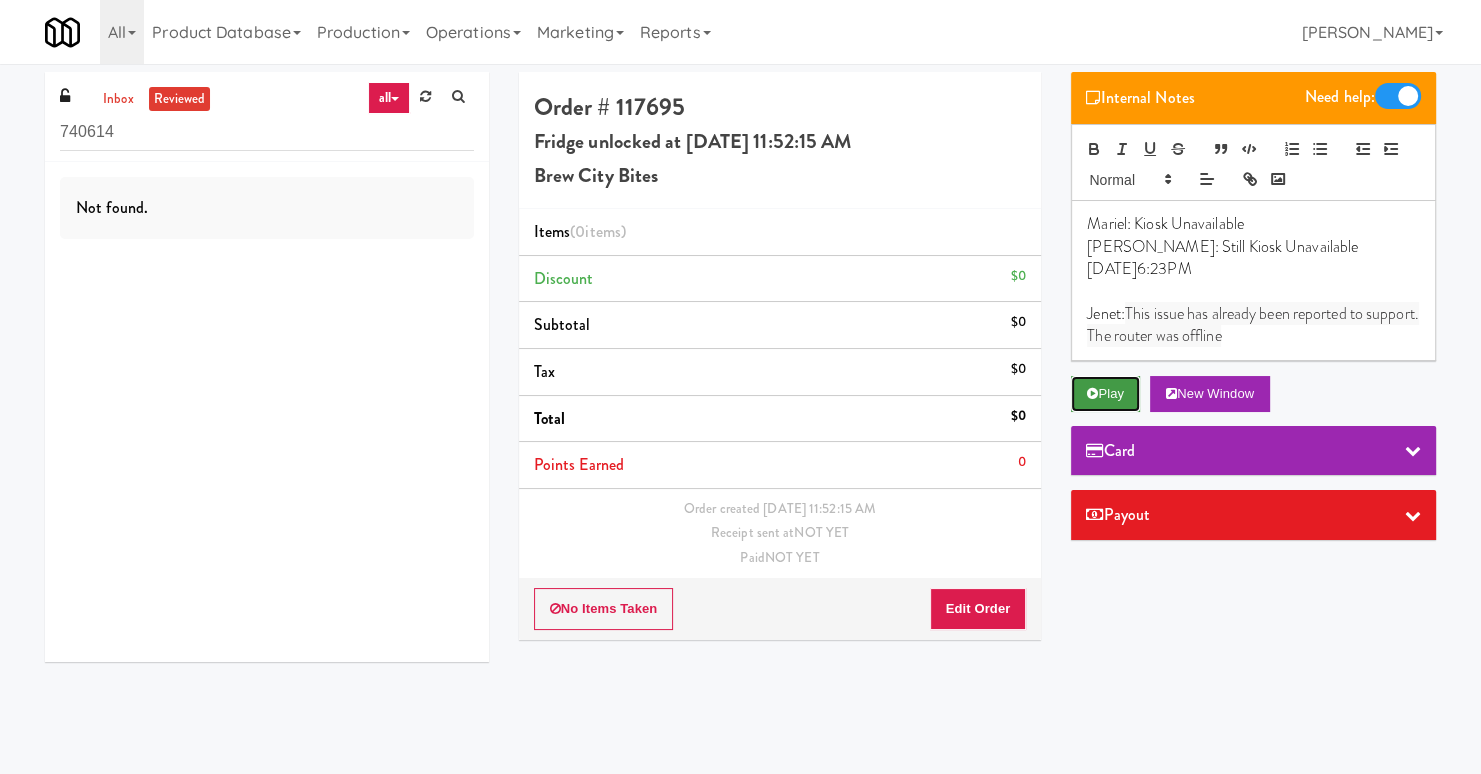 click on "Play" at bounding box center (1105, 394) 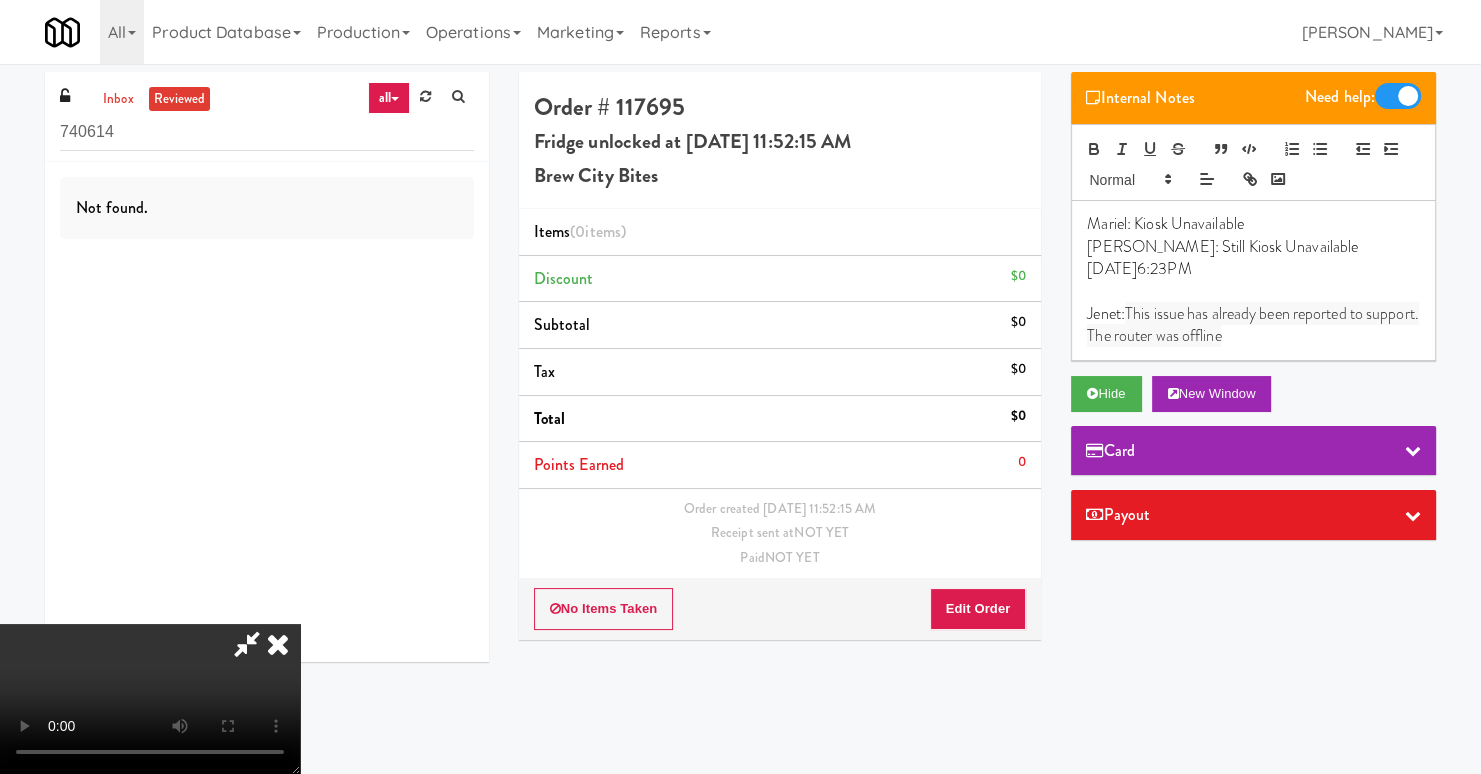 click at bounding box center (278, 644) 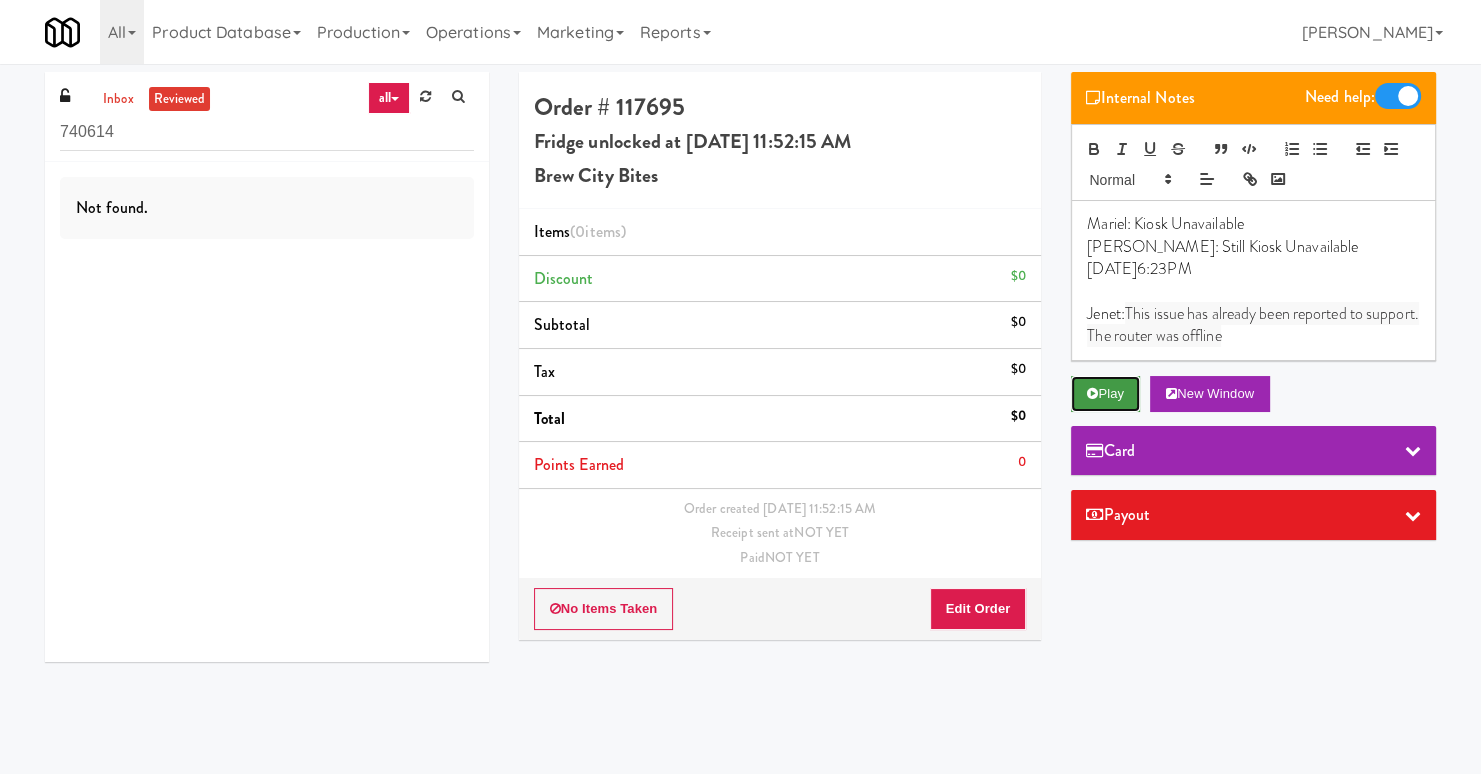 click on "Play" at bounding box center (1105, 394) 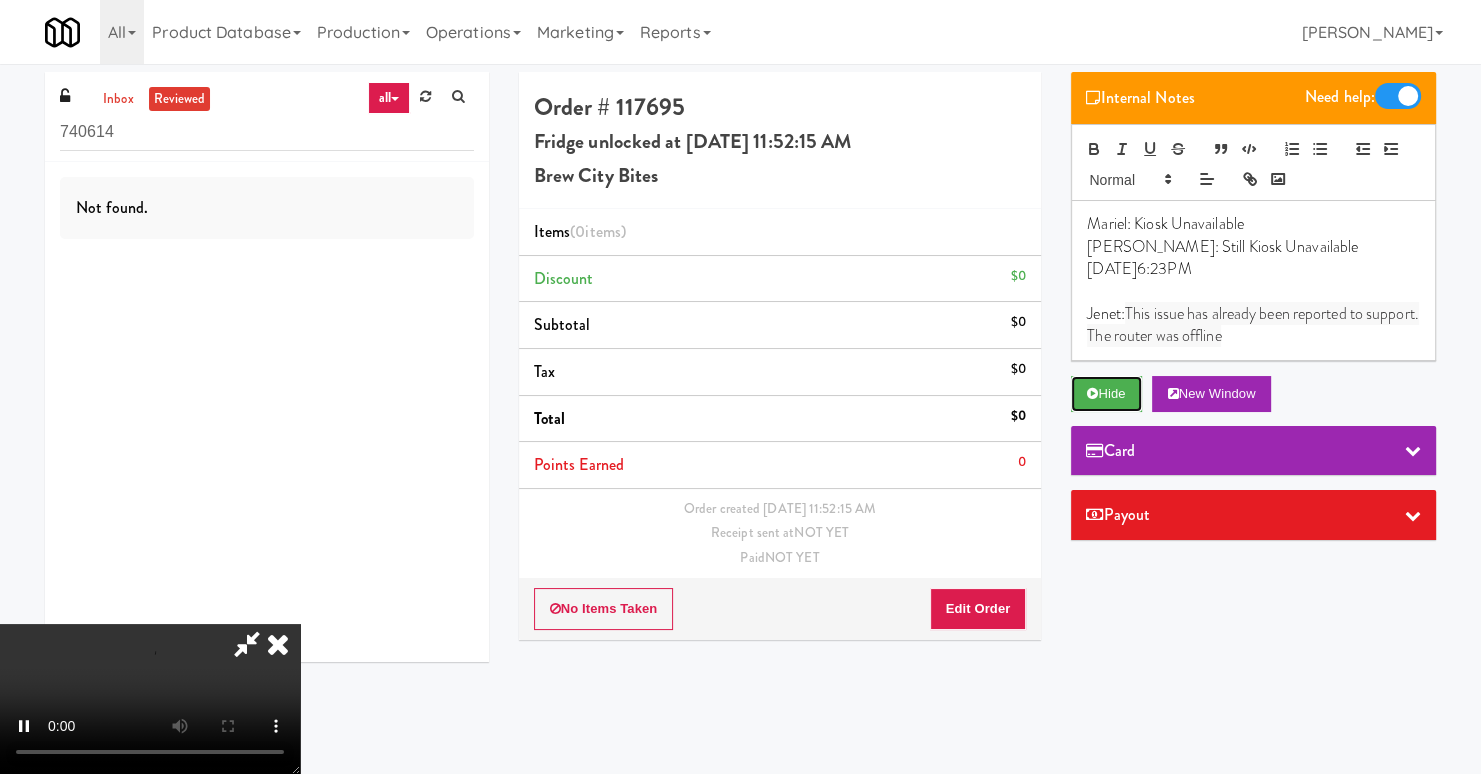 scroll, scrollTop: 0, scrollLeft: 0, axis: both 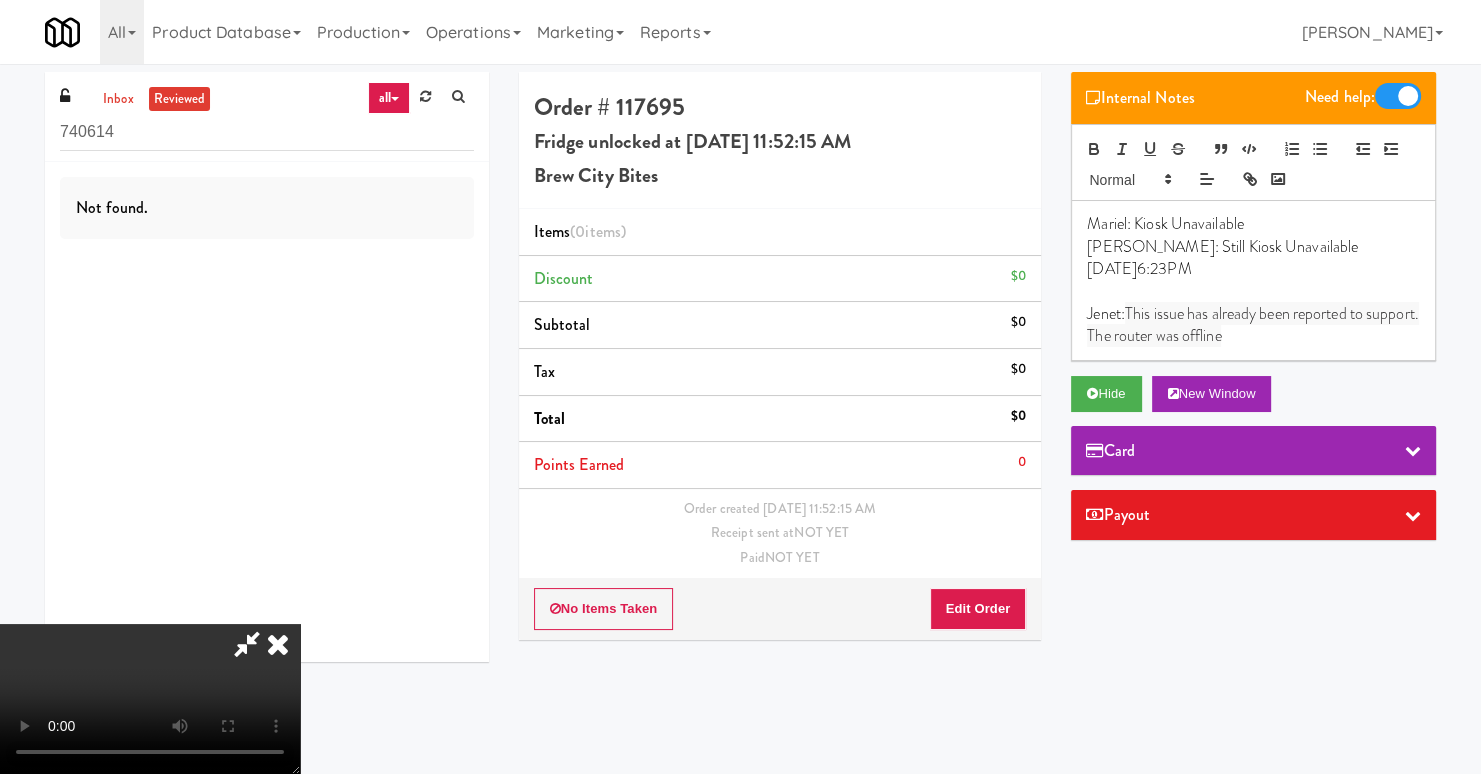 click at bounding box center (278, 644) 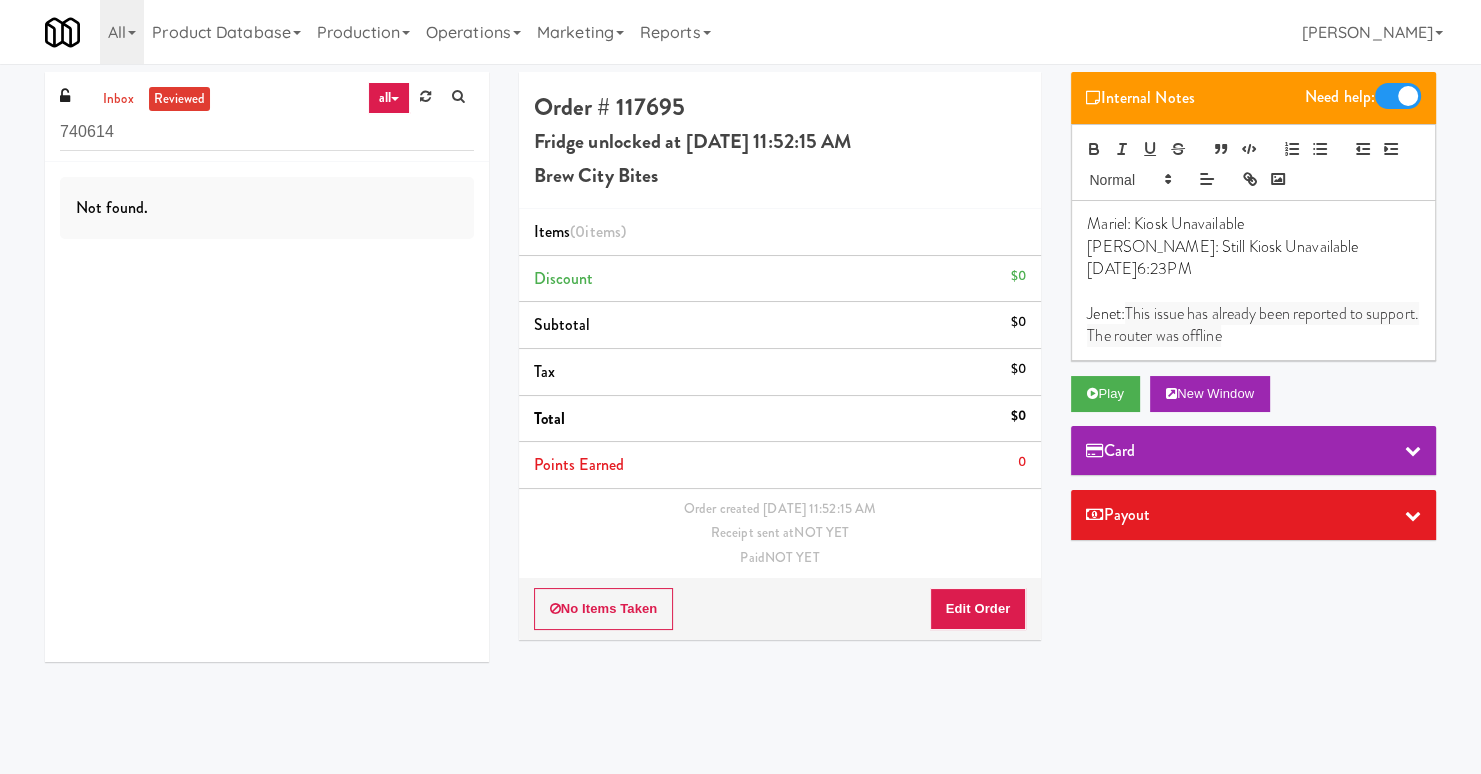 click on "Jenet:  This issue has already been reported to support." at bounding box center (1253, 314) 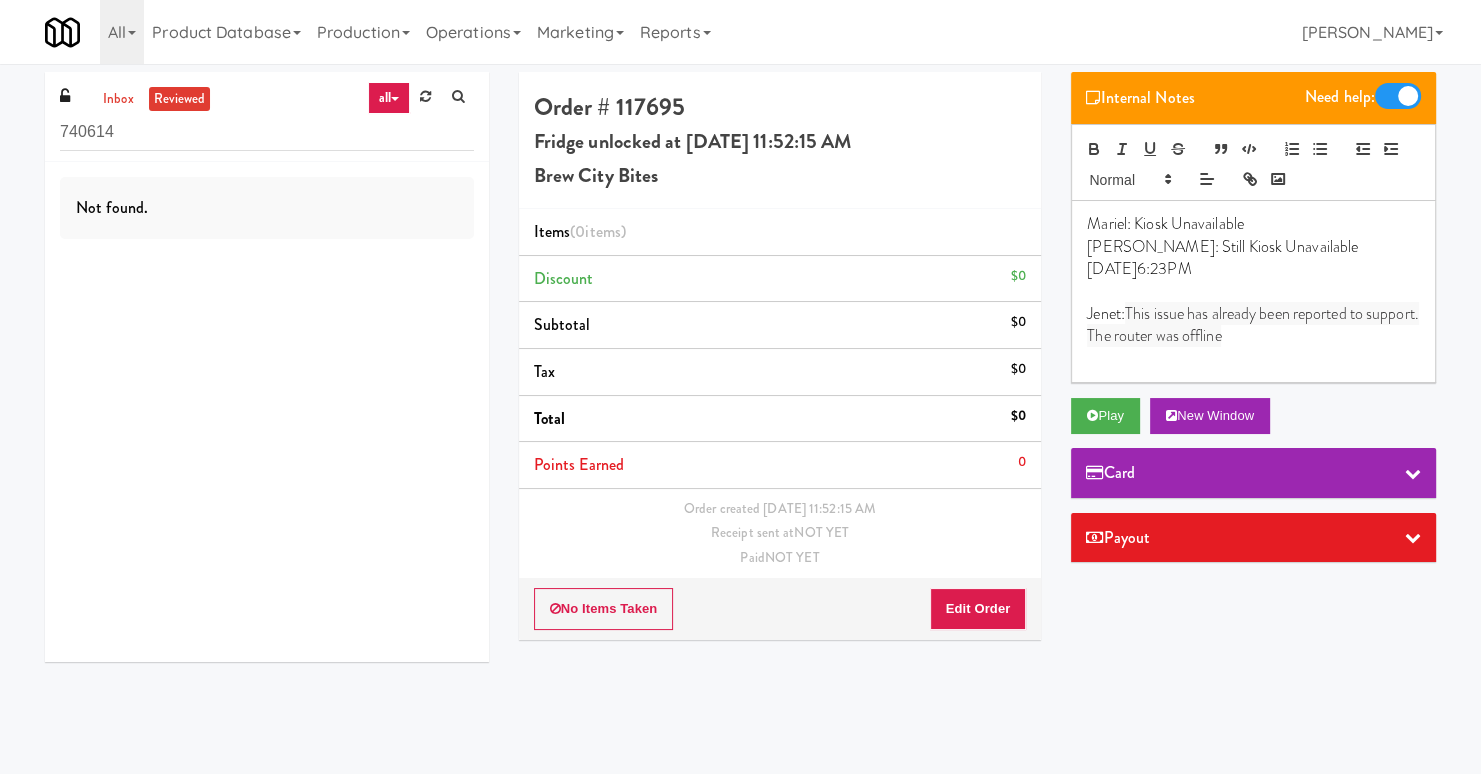 type 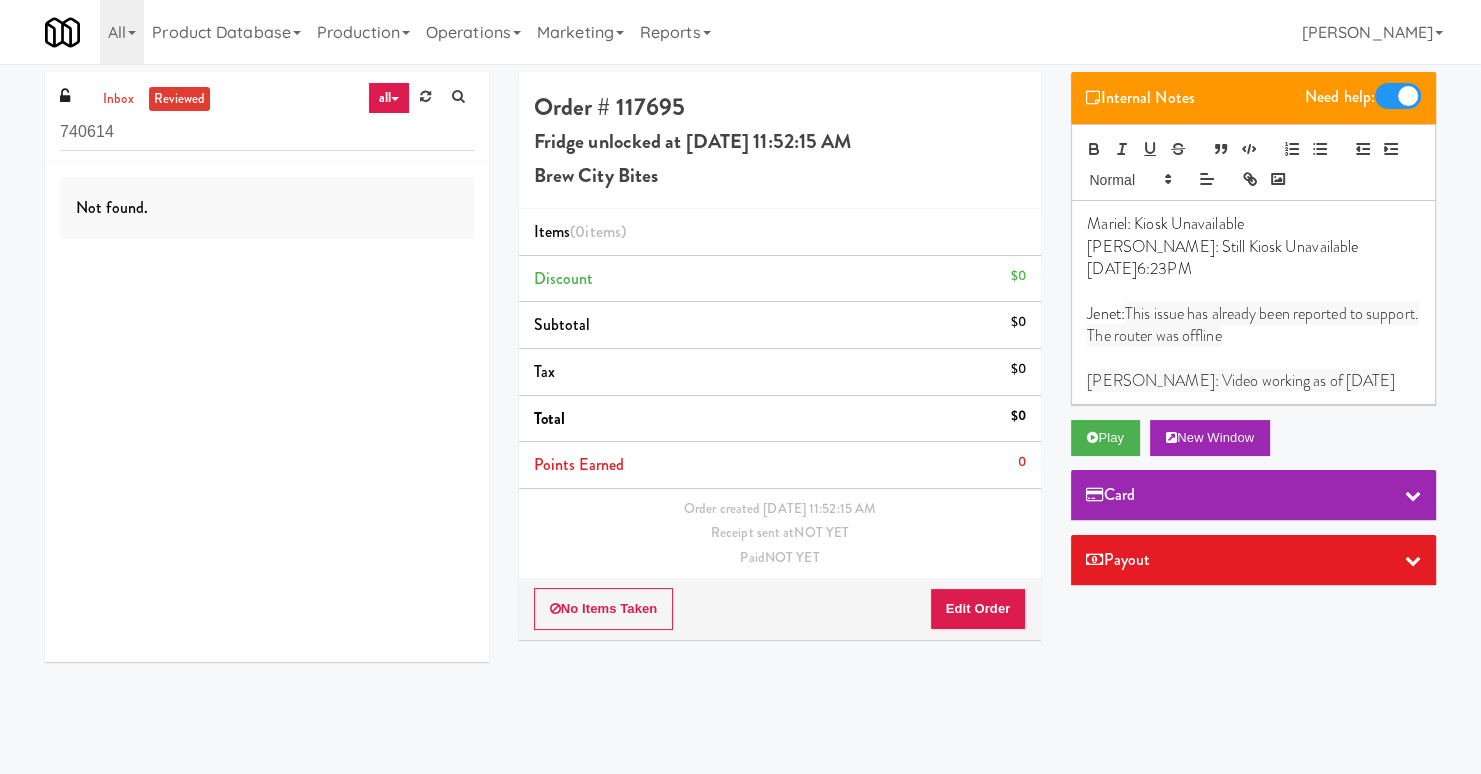 click on "Jenet:  This issue has already been reported to support." at bounding box center (1253, 314) 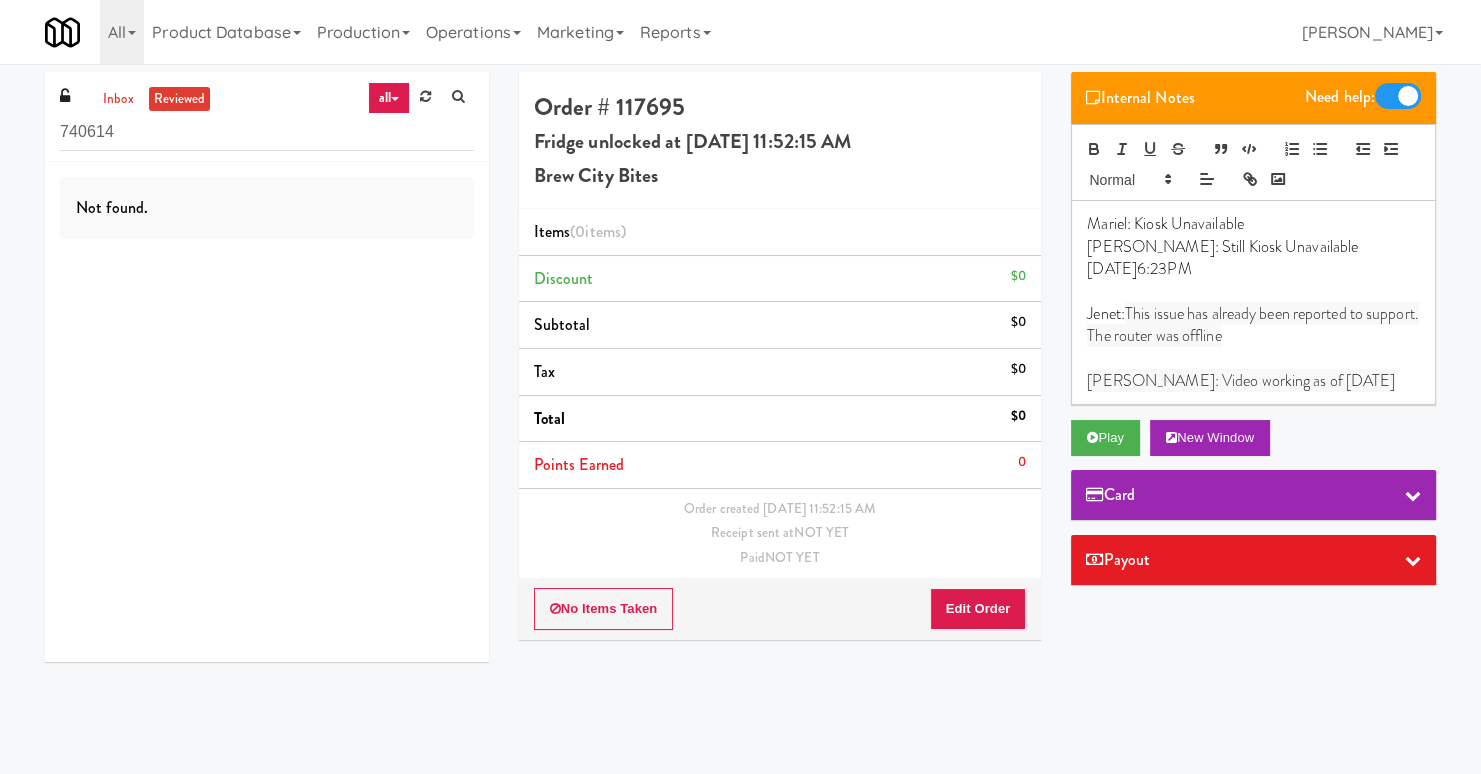 click on "Lyn: Still Kiosk Unavailable June 8/6:23PM" at bounding box center [1253, 258] 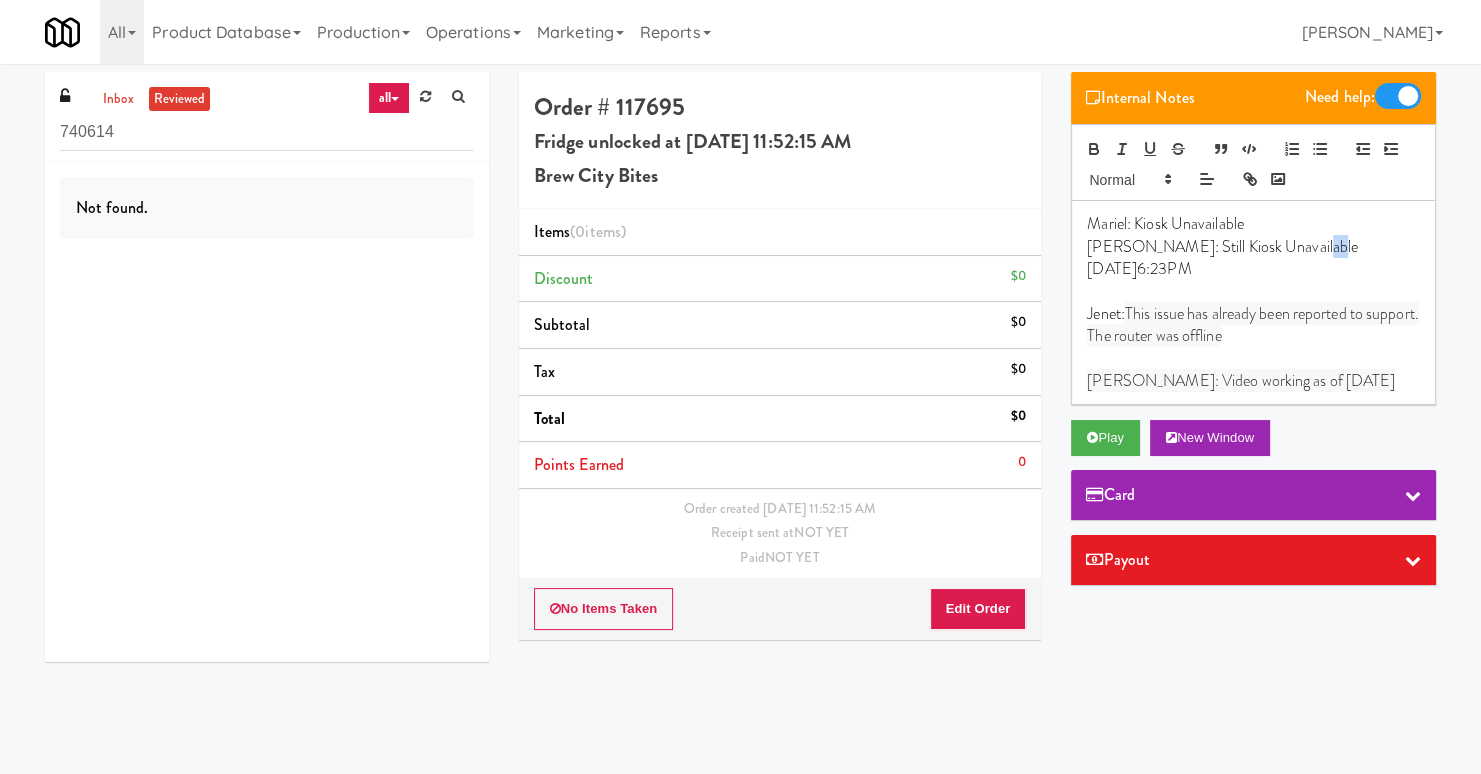 click on "Lyn: Still Kiosk Unavailable June 8/6:23PM" at bounding box center (1253, 258) 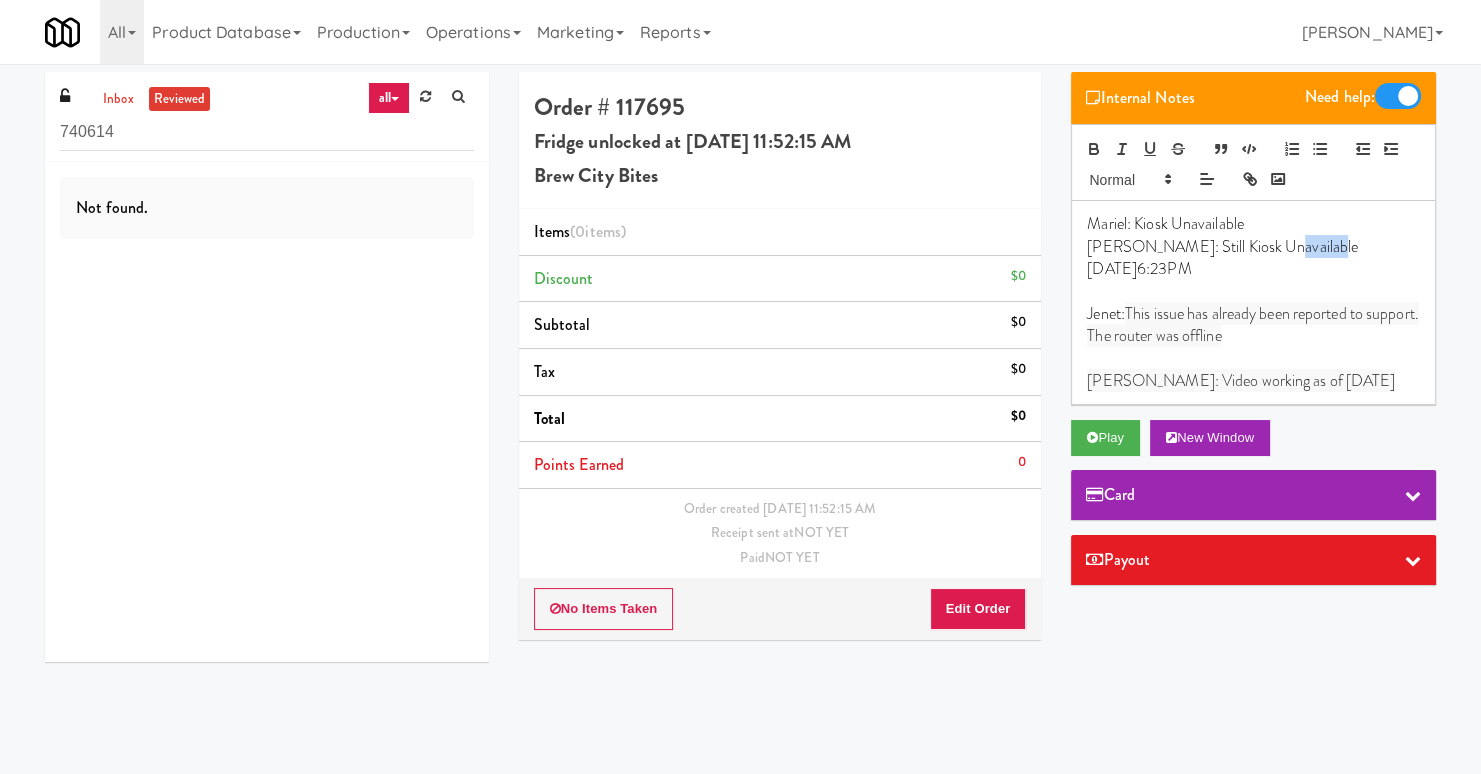 drag, startPoint x: 1296, startPoint y: 242, endPoint x: 1277, endPoint y: 240, distance: 19.104973 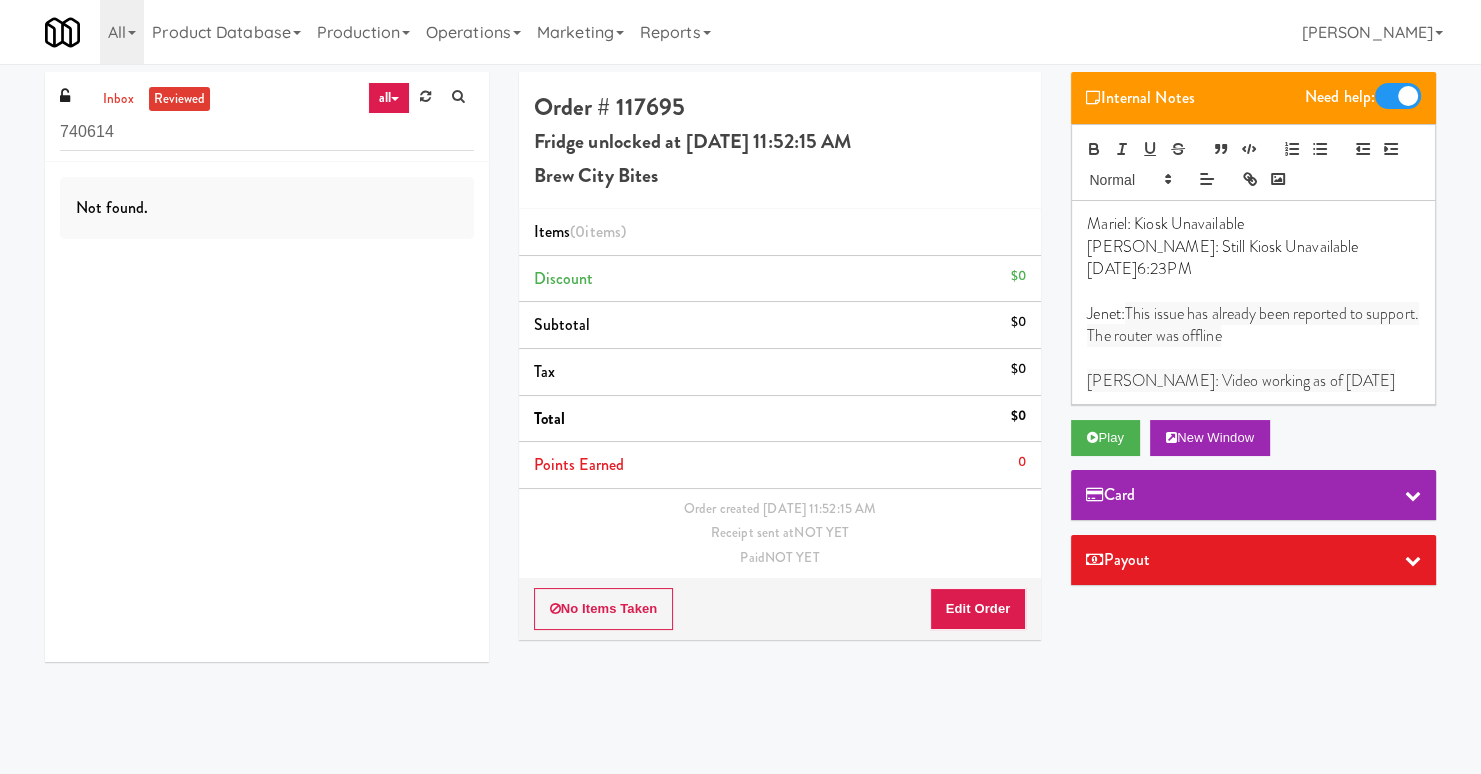 click on "Order # 117695 Fridge unlocked at Monday, July 7th 2025 11:52:15 AM Brew City Bites" at bounding box center [780, 140] 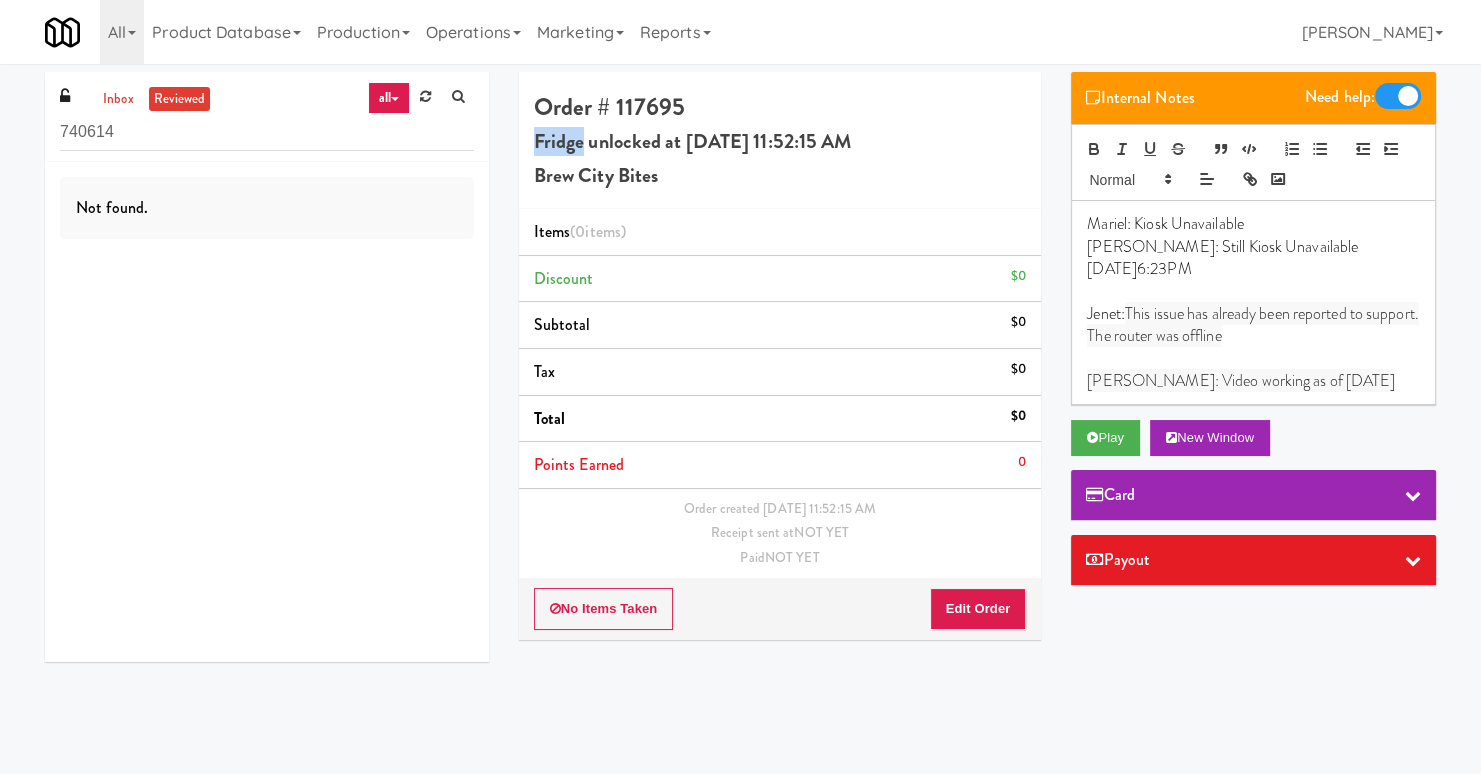 click on "Order # 117695 Fridge unlocked at Monday, July 7th 2025 11:52:15 AM Brew City Bites" at bounding box center [780, 140] 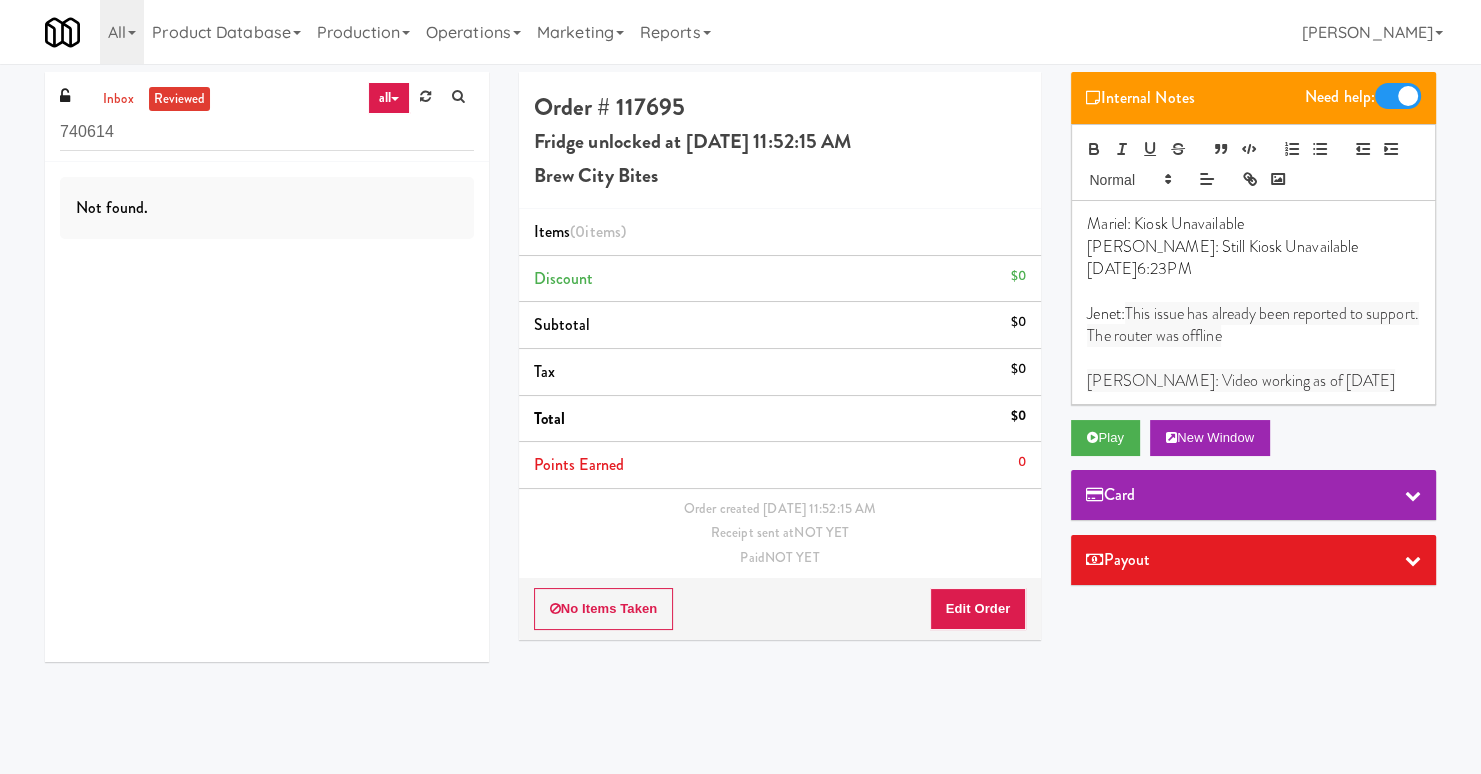click on "Fridge unlocked at Monday, July 7th 2025 11:52:15 AM" at bounding box center (780, 142) 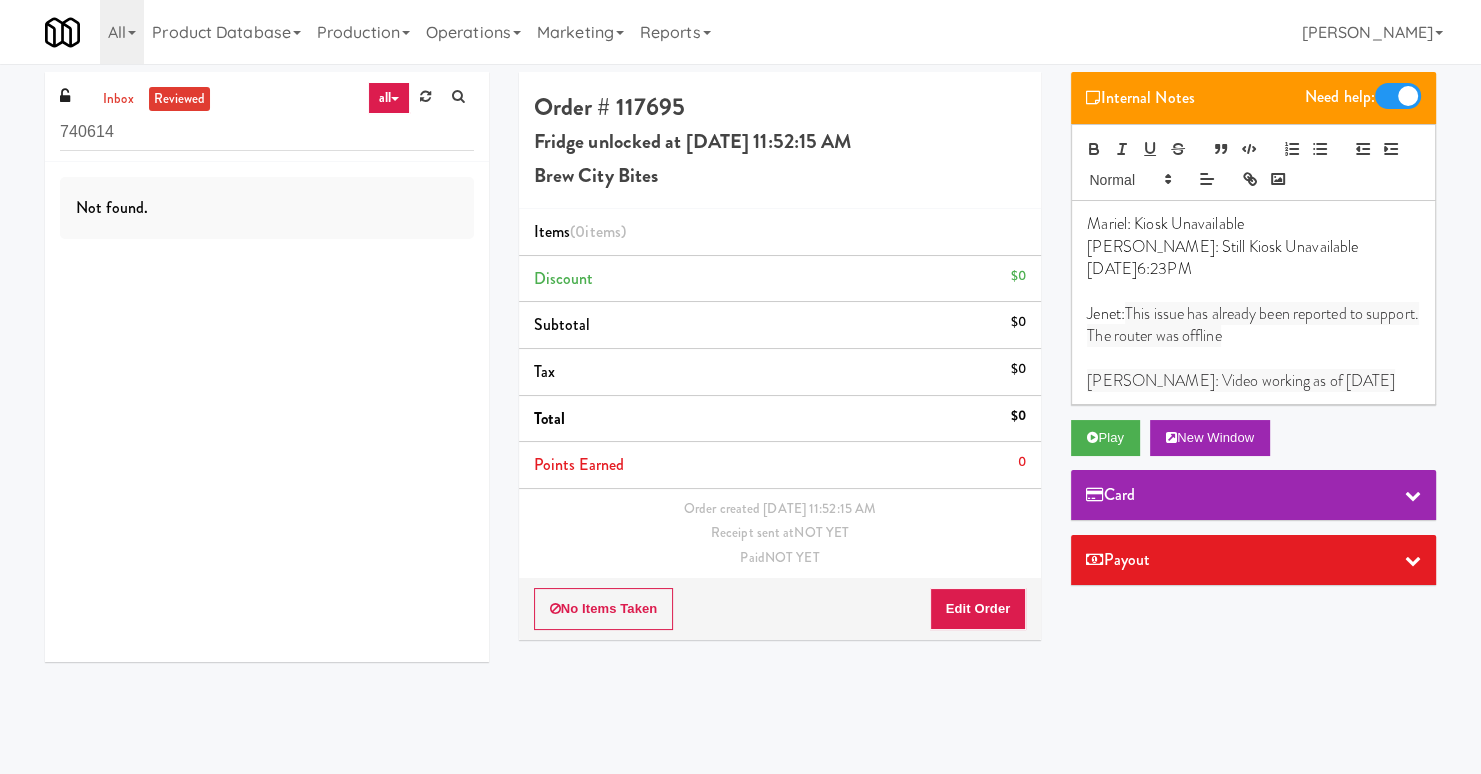 click on "This issue has already been reported to support." at bounding box center (1272, 313) 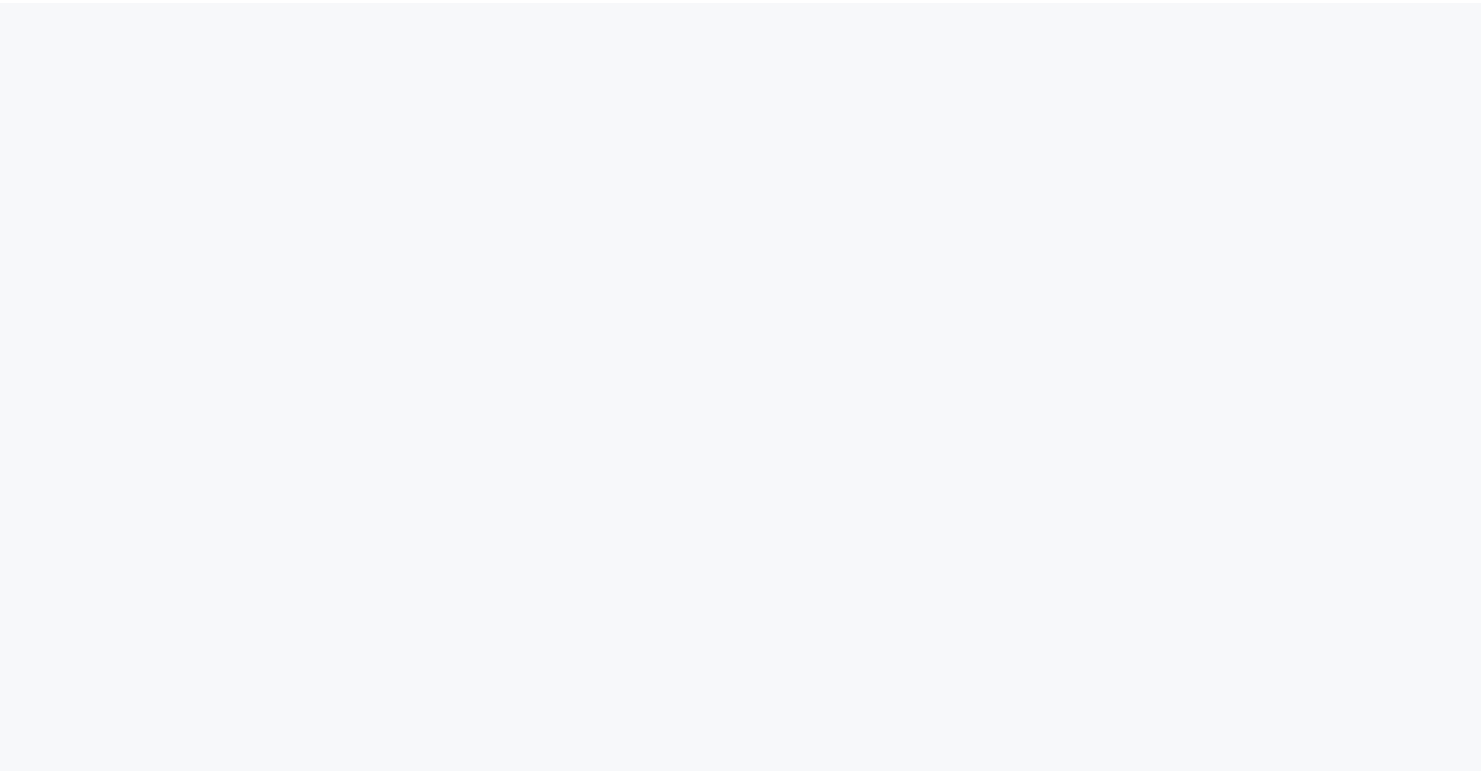 scroll, scrollTop: 0, scrollLeft: 0, axis: both 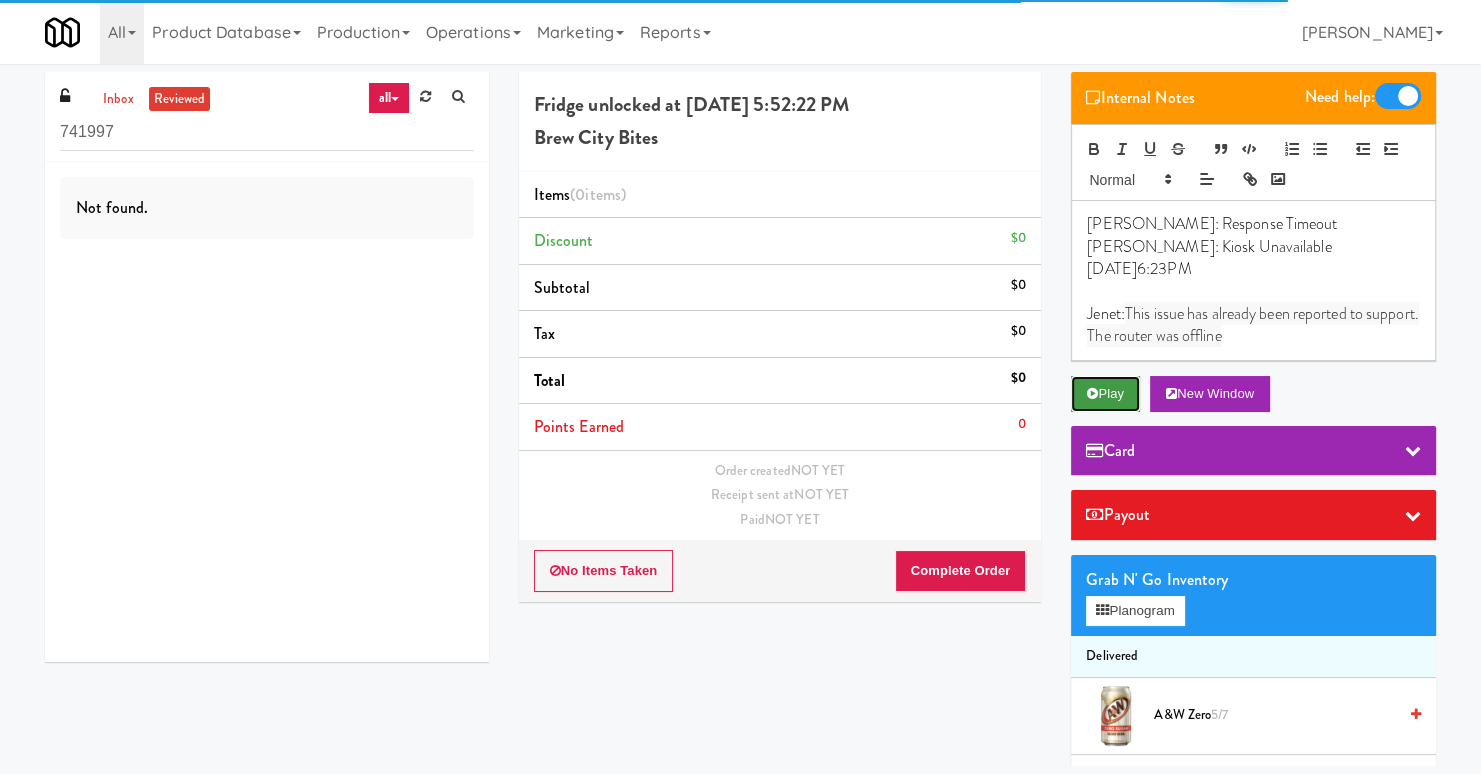 click on "Play" at bounding box center (1105, 394) 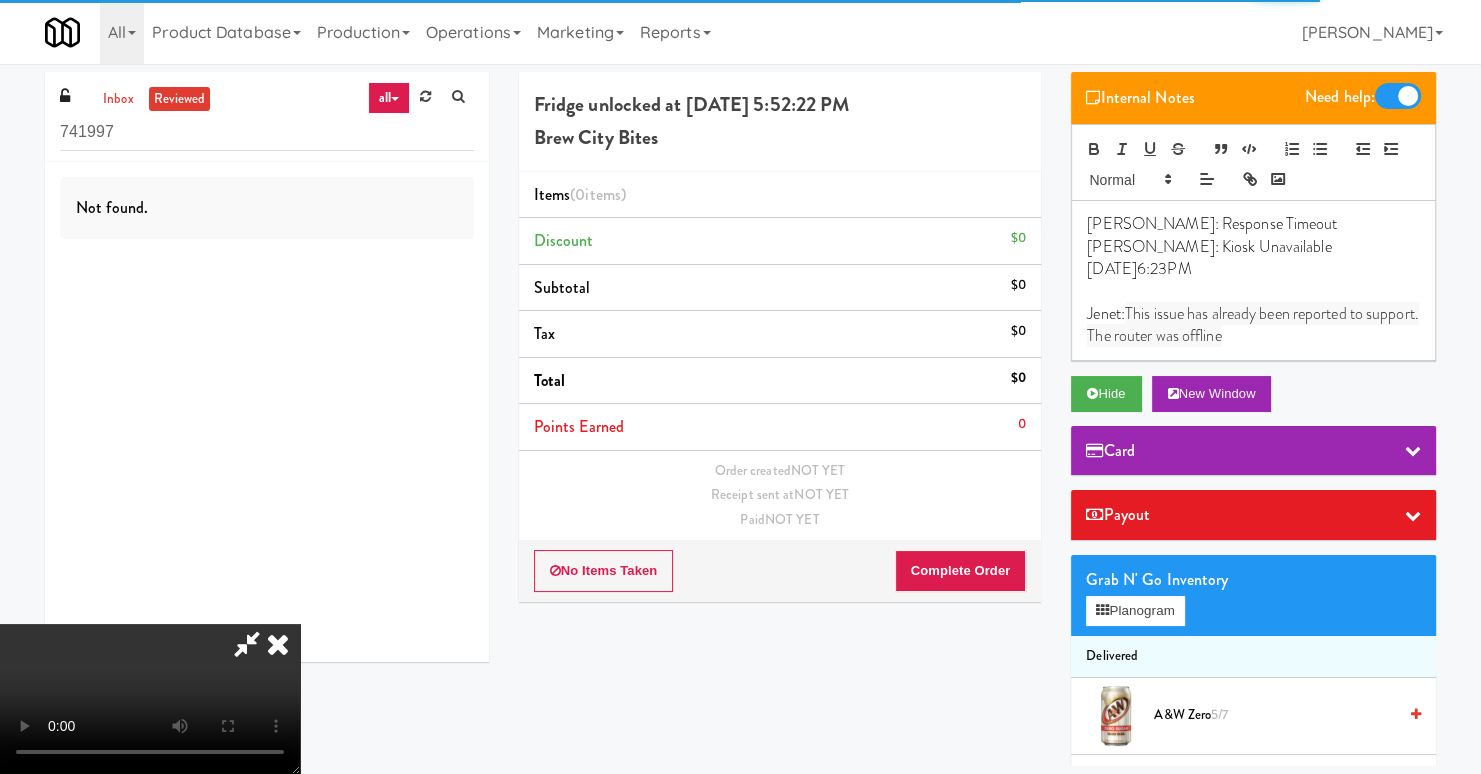 click on "The router was offline" at bounding box center [1253, 336] 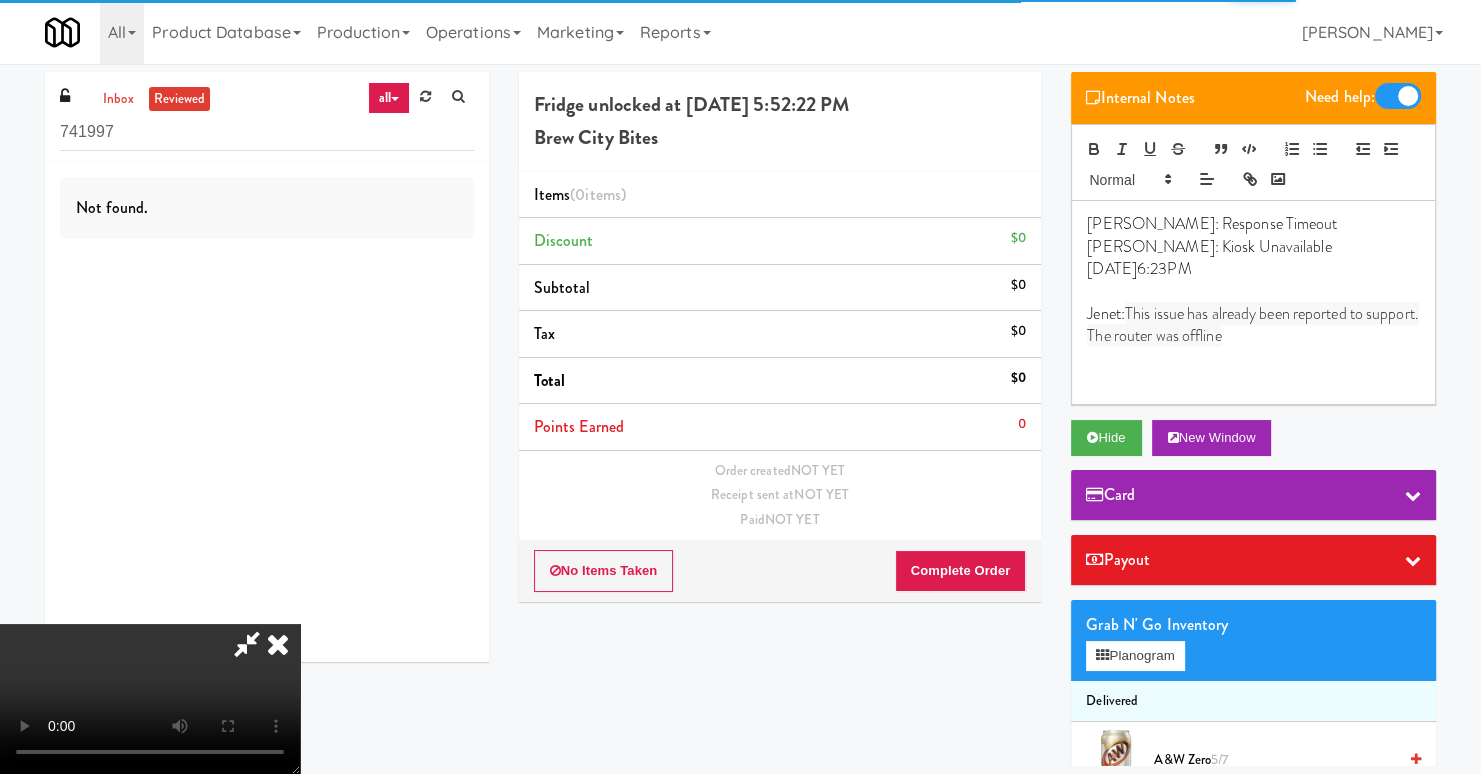 type 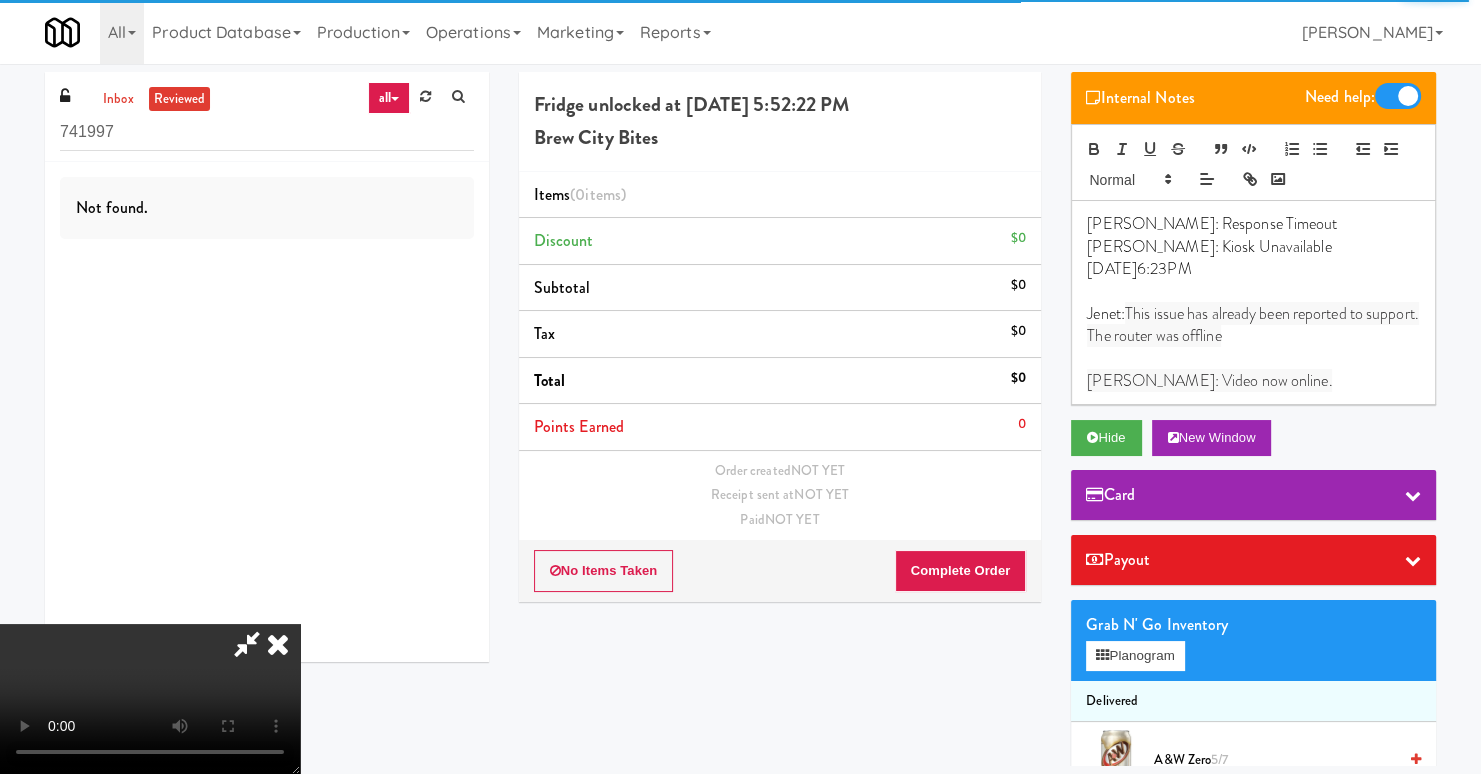 scroll, scrollTop: 0, scrollLeft: 0, axis: both 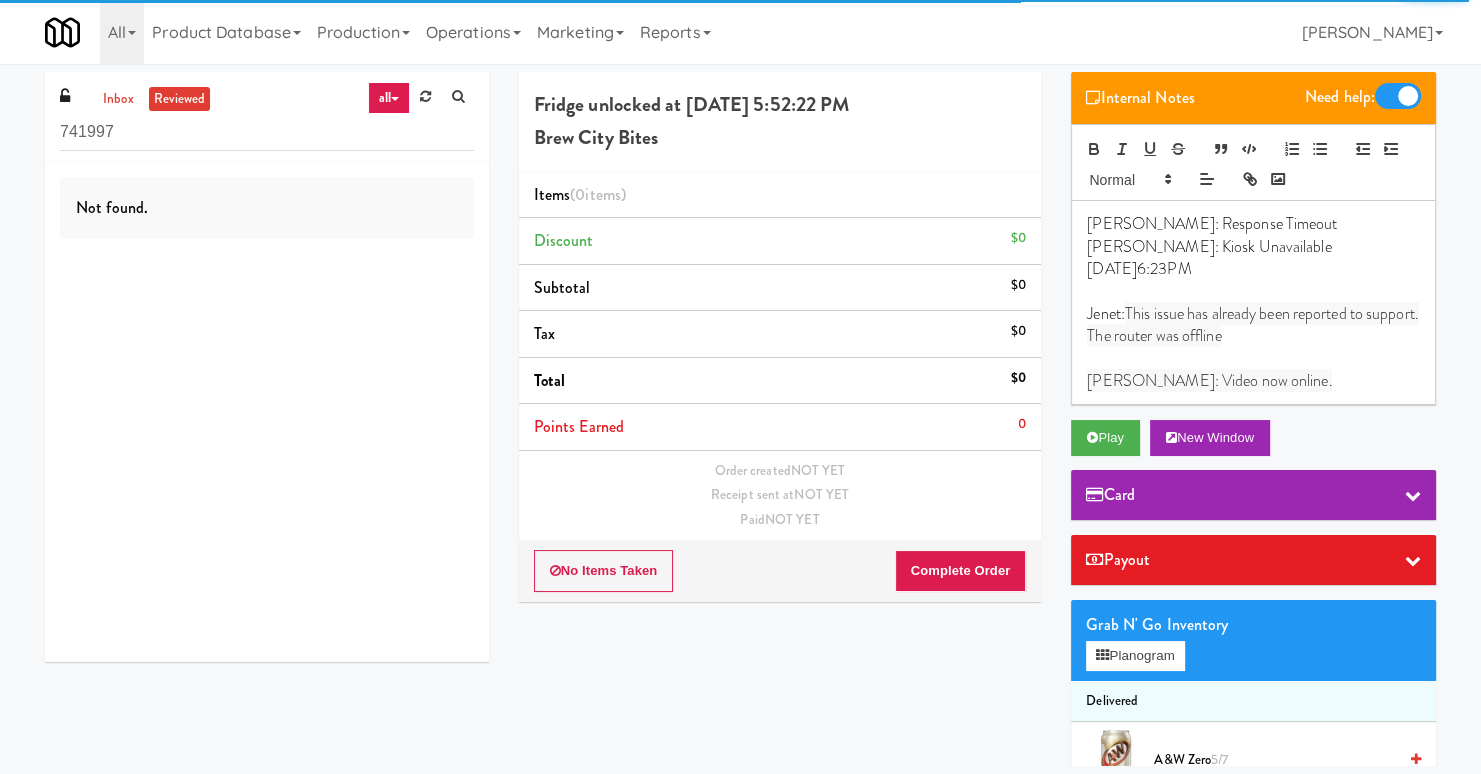 click on "Items  (0  items )" at bounding box center [780, 195] 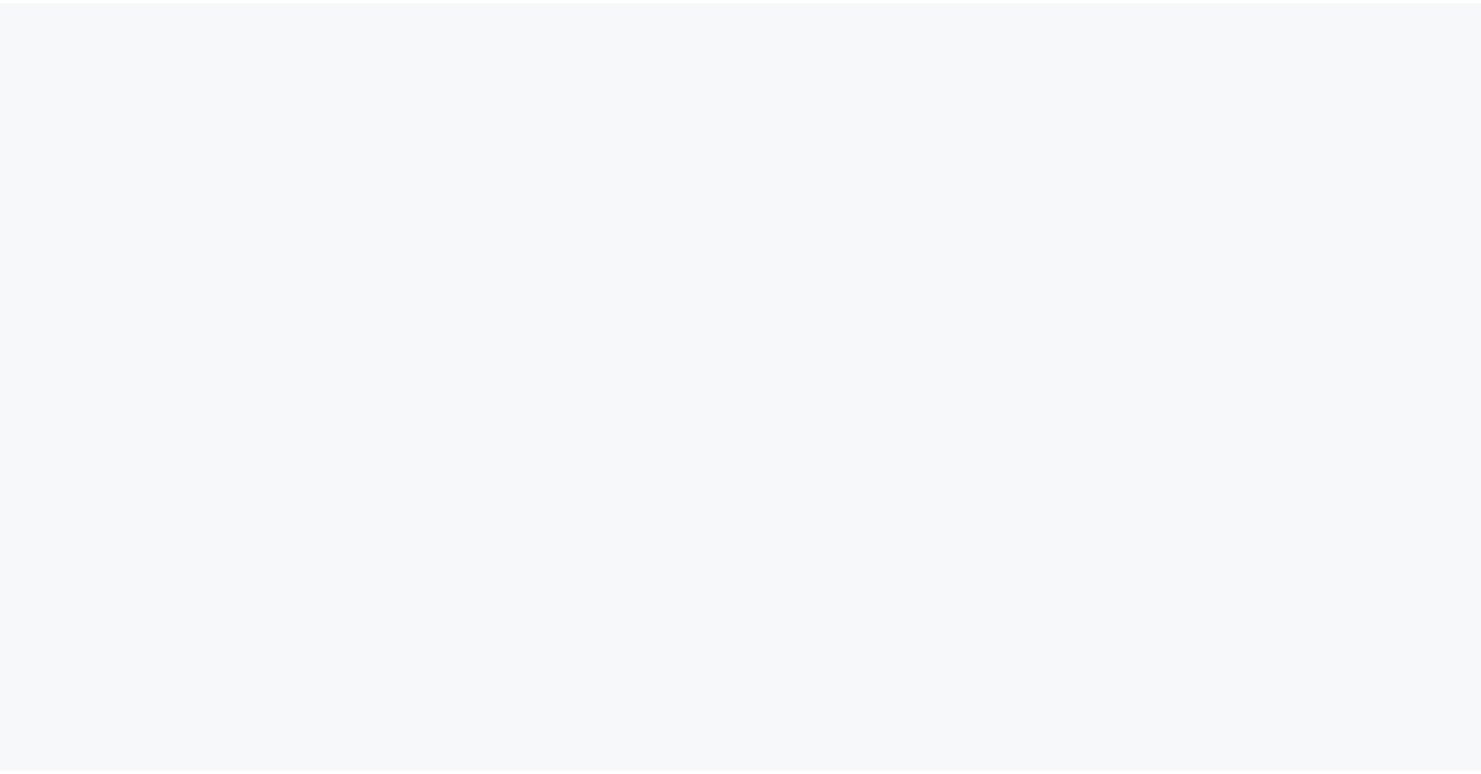 scroll, scrollTop: 0, scrollLeft: 0, axis: both 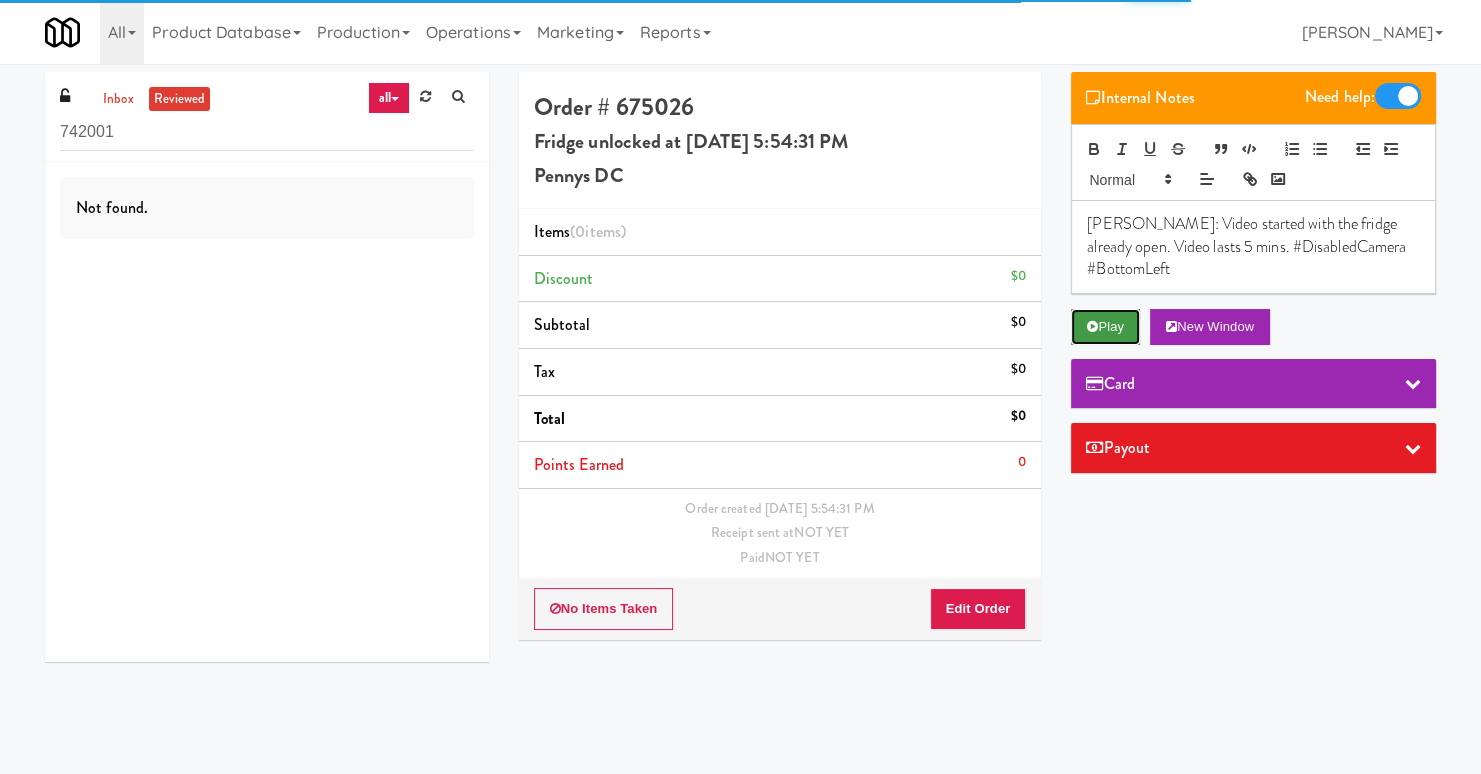 click on "Play" at bounding box center [1105, 327] 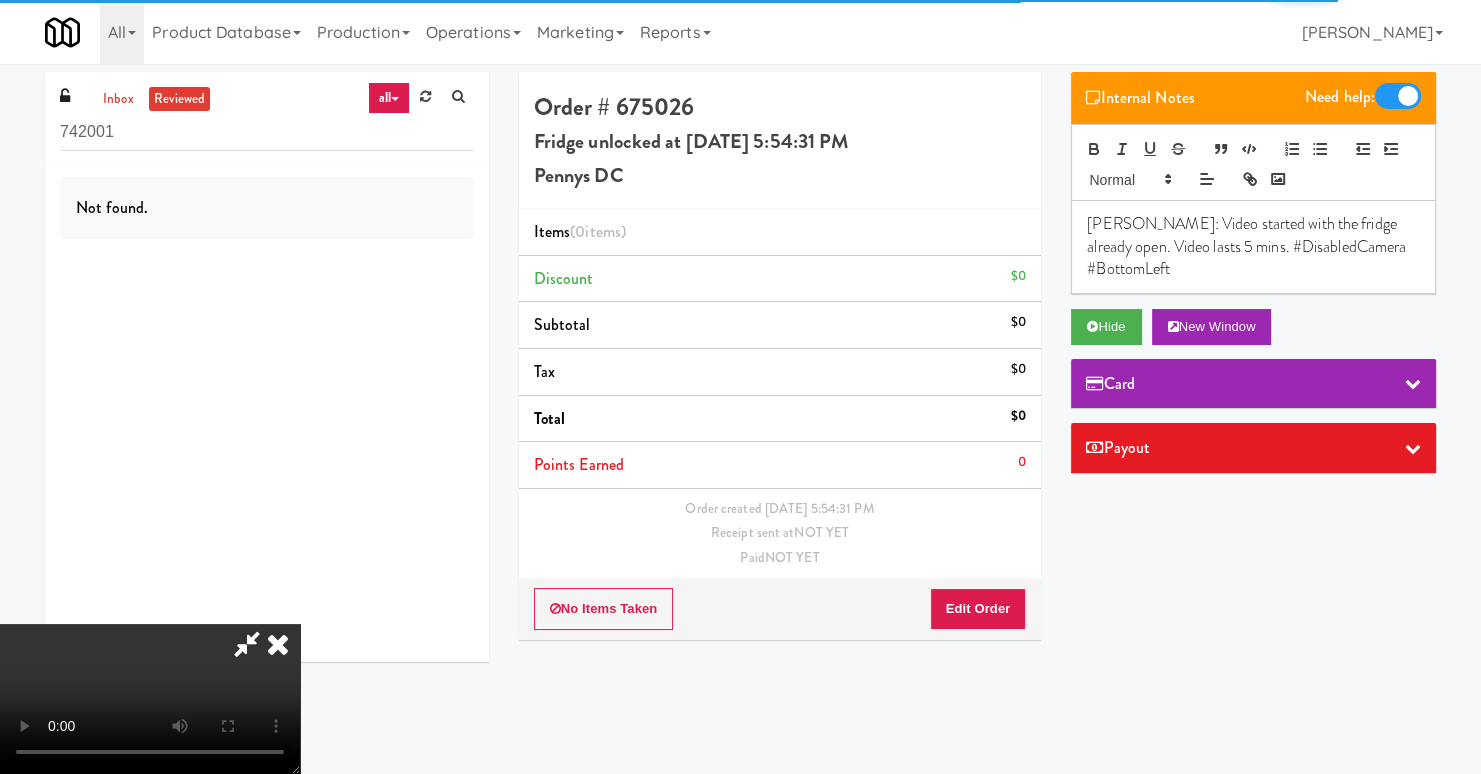 click on "[PERSON_NAME]: Video started with the fridge already open. Video lasts 5 mins. #DisabledCamera #BottomLeft" at bounding box center (1253, 246) 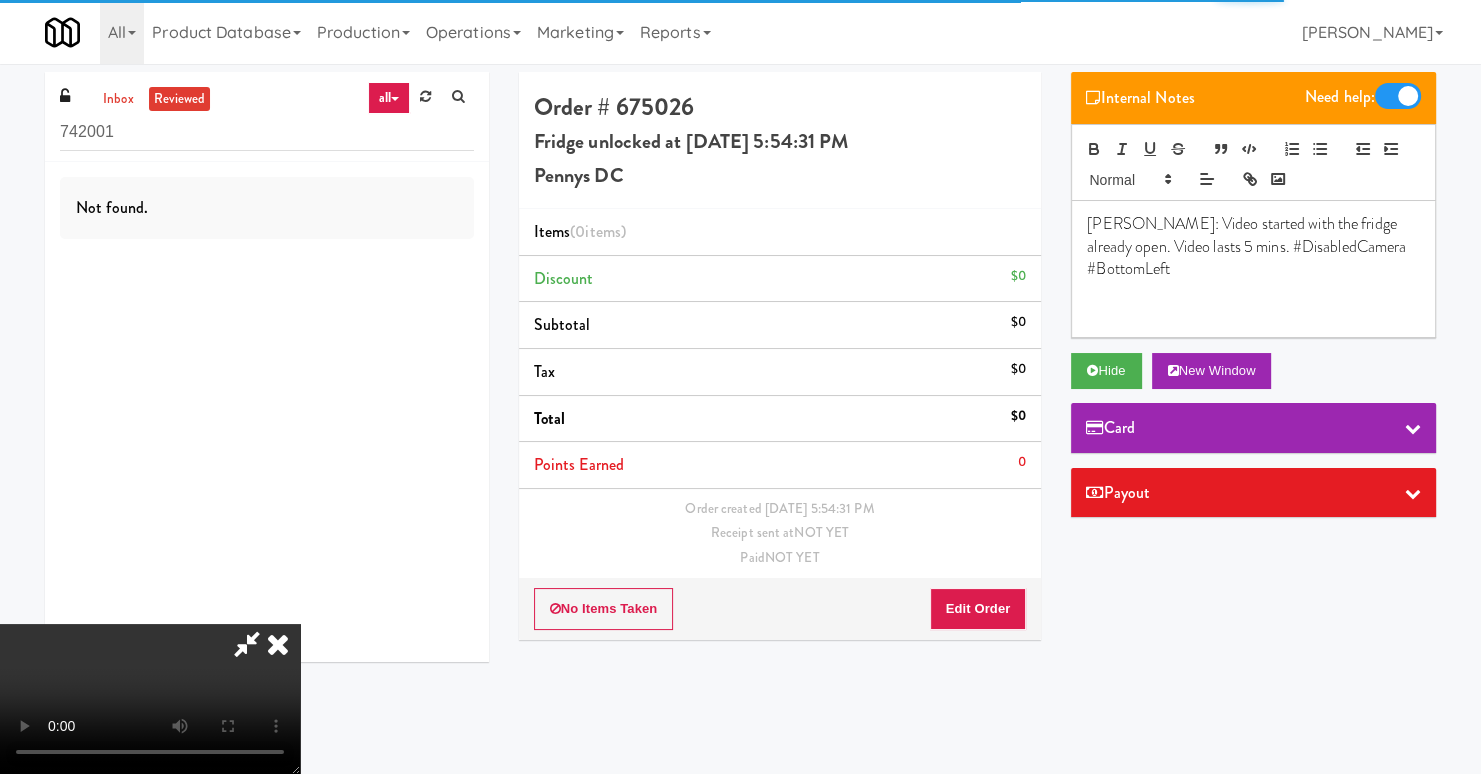 type 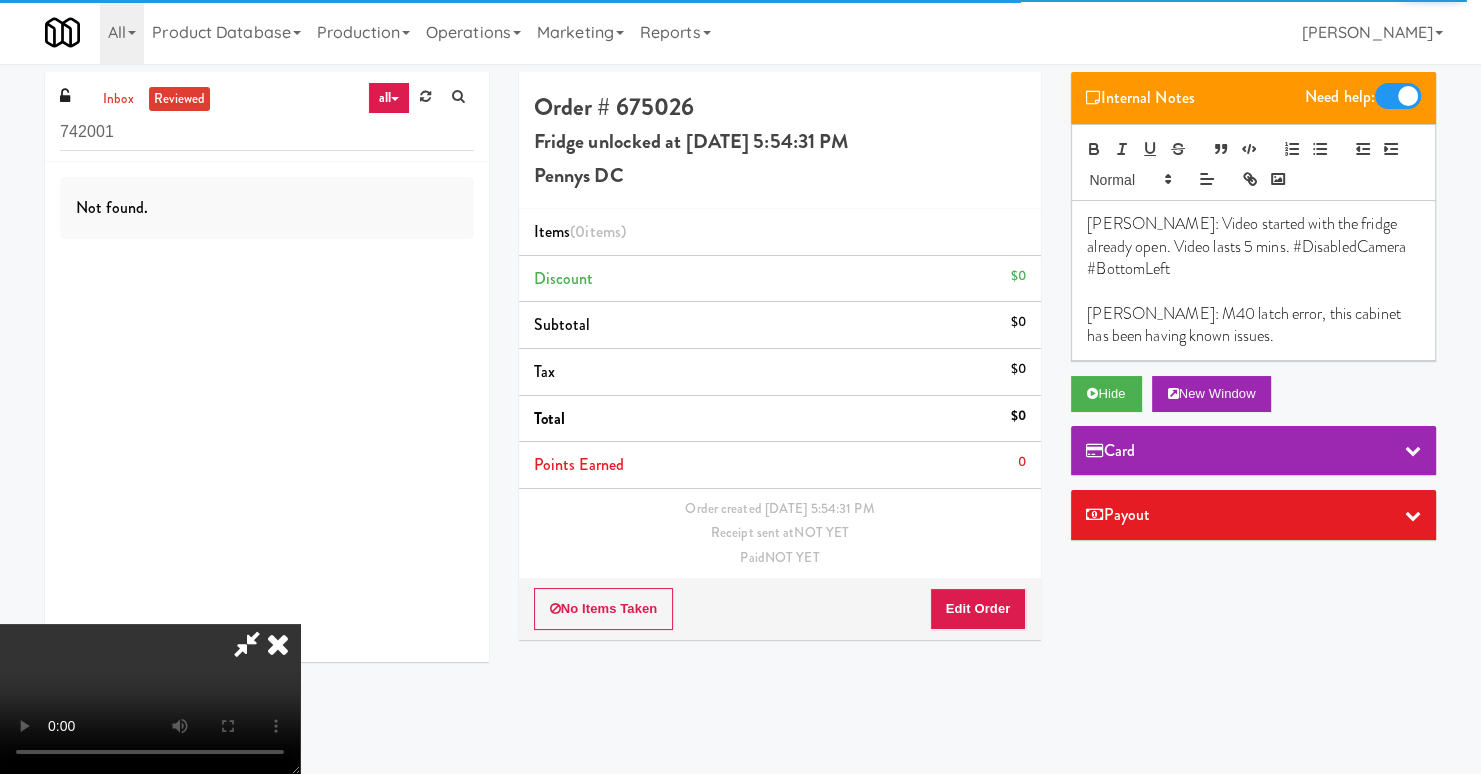 click at bounding box center (278, 644) 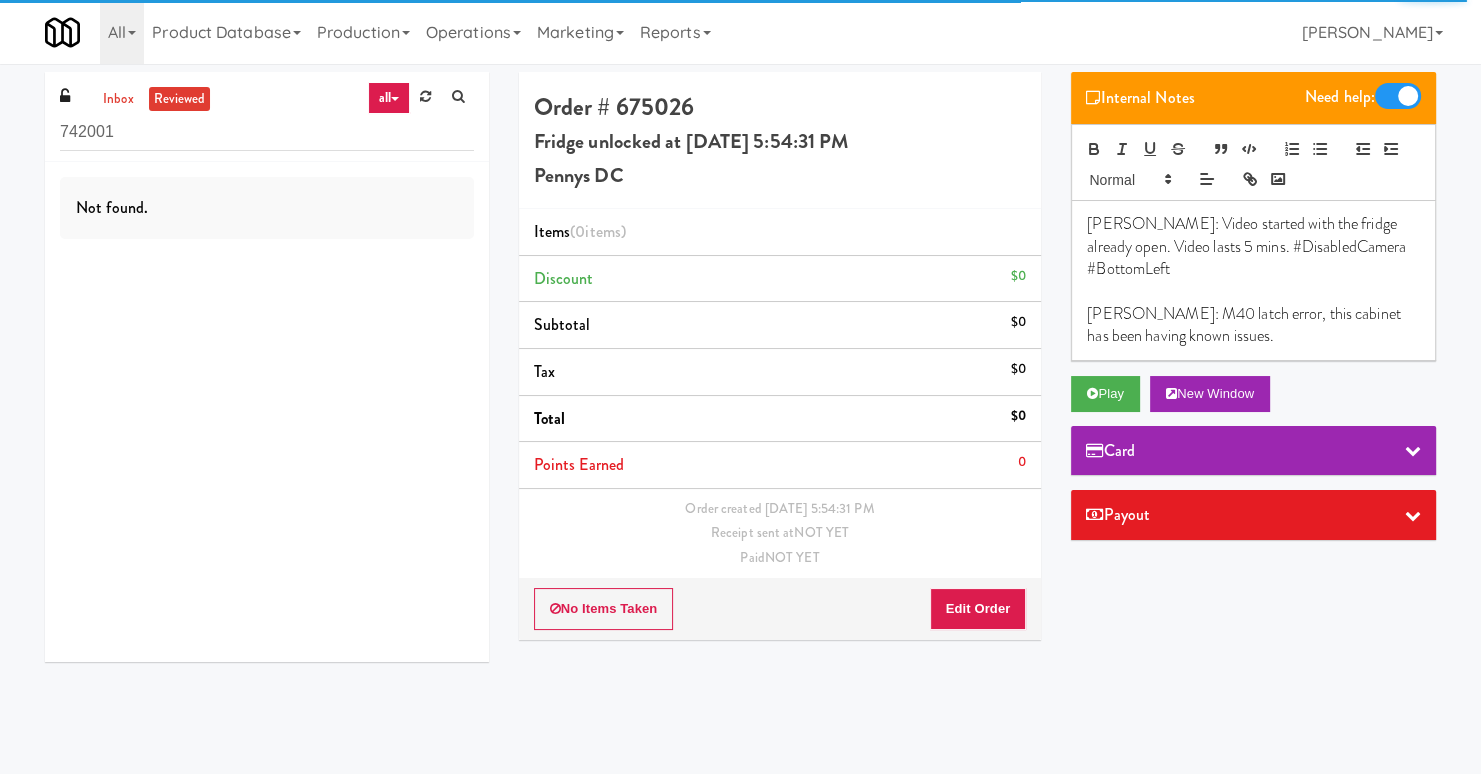 click on "[PERSON_NAME]: M40 latch error, this cabinet has been having known issues." at bounding box center (1253, 325) 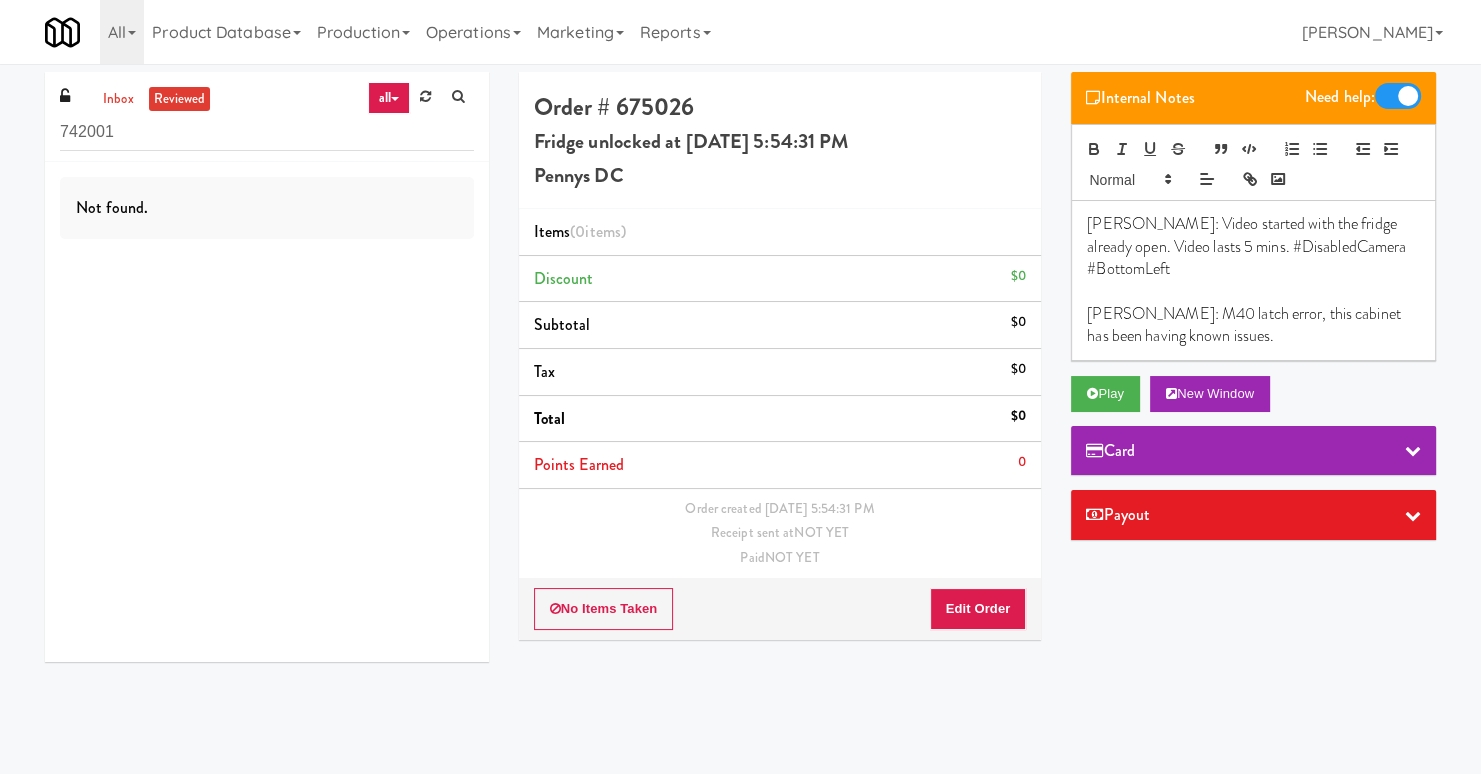 drag, startPoint x: 757, startPoint y: 141, endPoint x: 979, endPoint y: 135, distance: 222.08107 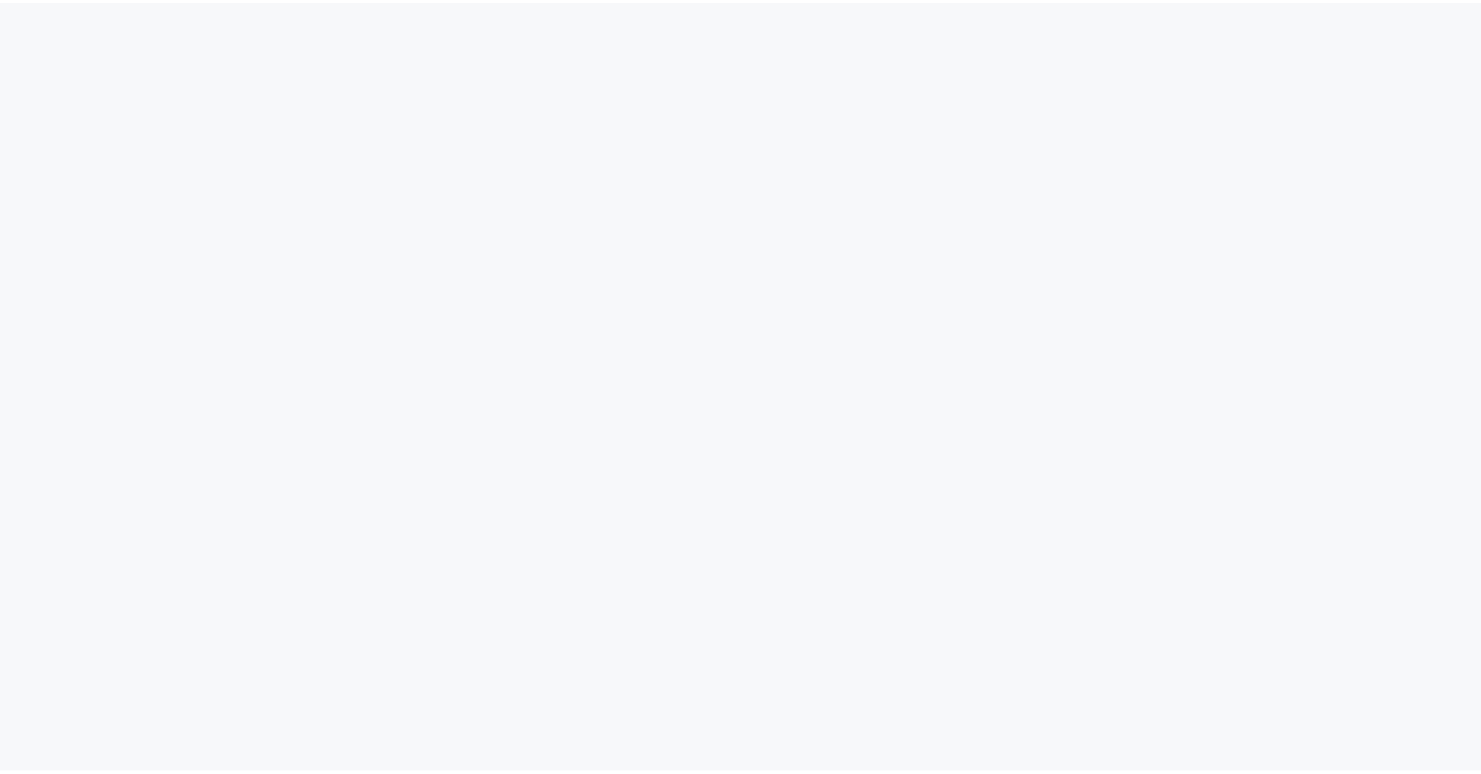 scroll, scrollTop: 0, scrollLeft: 0, axis: both 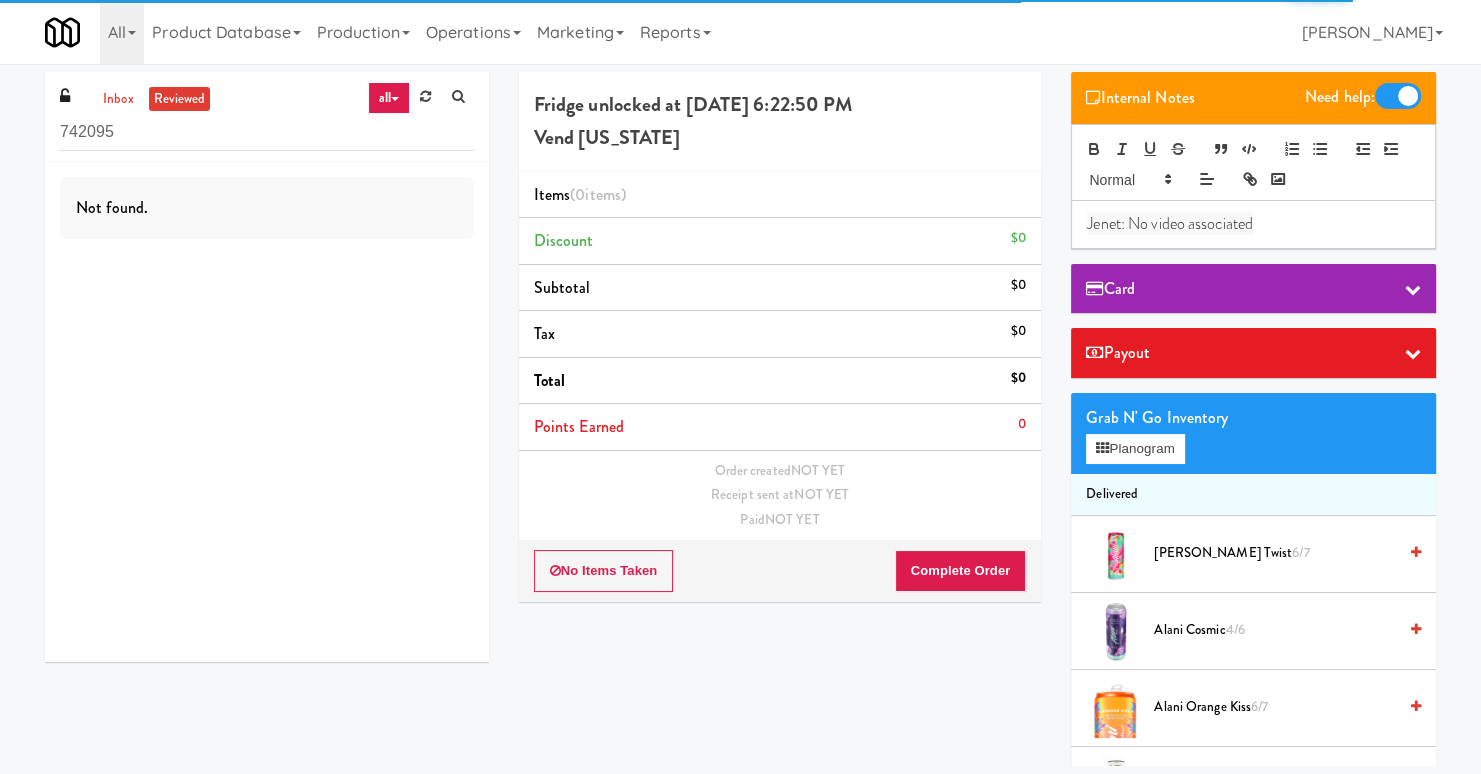 drag, startPoint x: 1335, startPoint y: 208, endPoint x: 1270, endPoint y: 238, distance: 71.5891 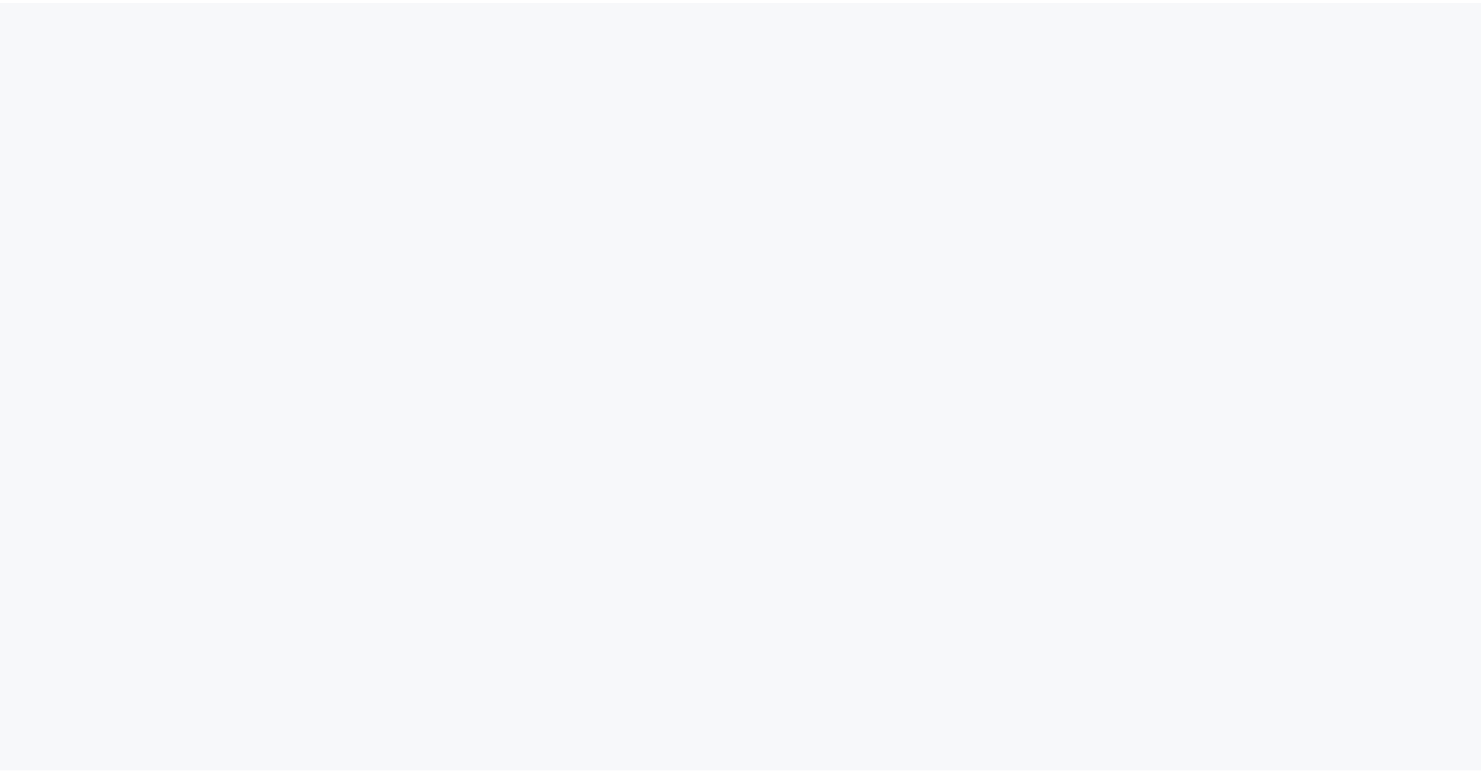 scroll, scrollTop: 0, scrollLeft: 0, axis: both 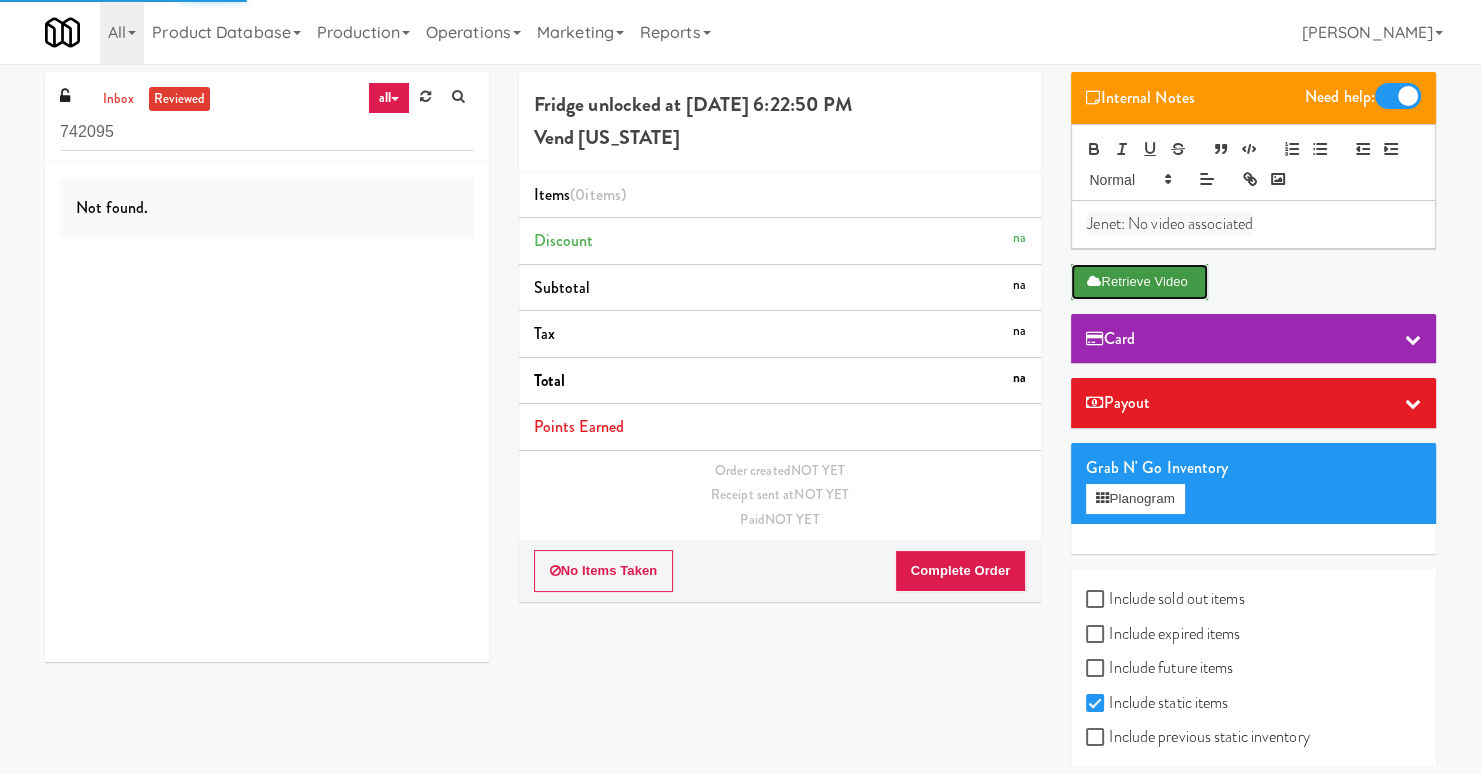 click on "Retrieve Video" at bounding box center (1139, 282) 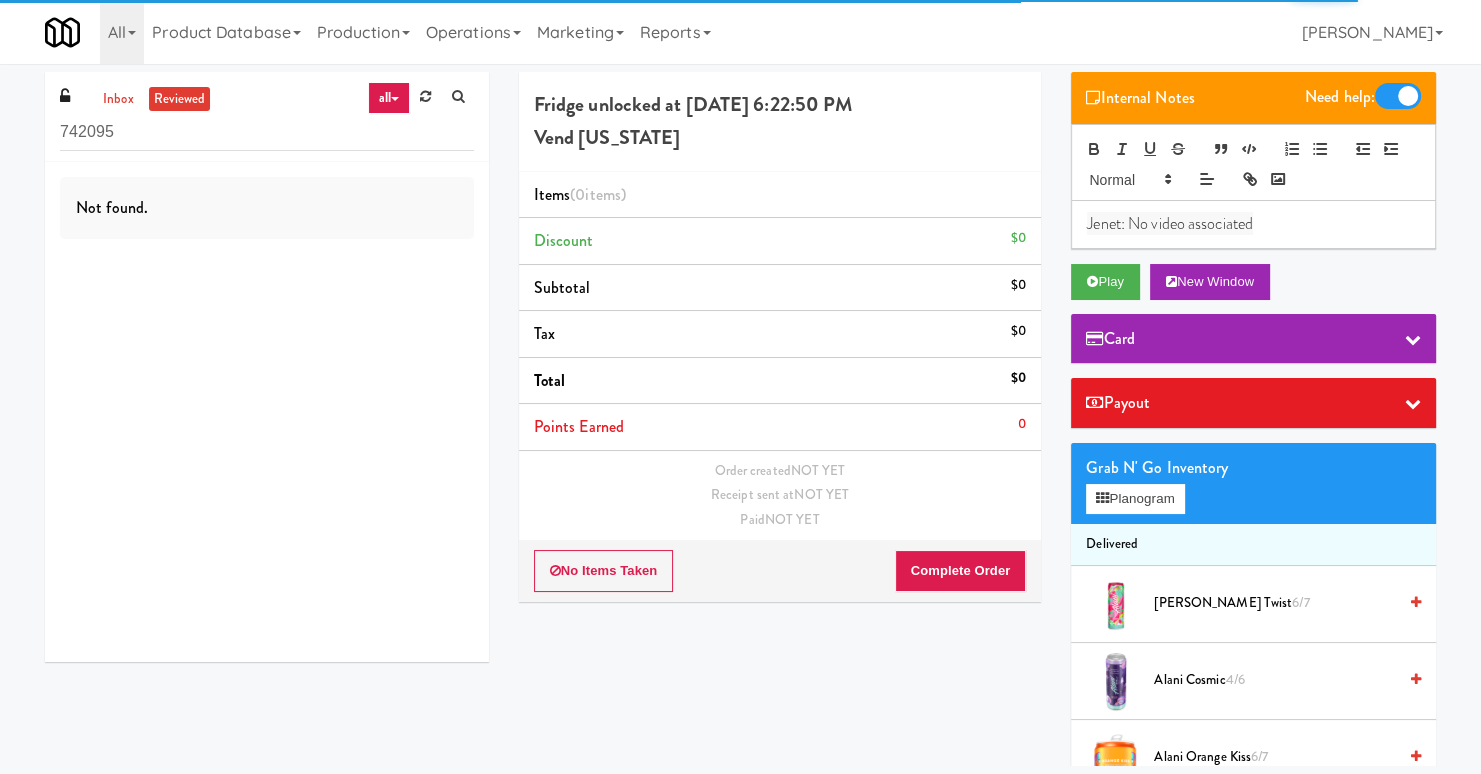click on "Internal Notes Need help:                                                                                                                                                                Jenet: No video associated  Play  New Window  Card   Payout Grab N' Go Inventory  Planogram Delivered  Alani Cherry Twist  6/7 Alani Cosmic  4/6 Alani Orange Kiss  6/7 Celsius Kiwi Guava  7/7 Celsius Orange  6/7 Celsius Tropical Vibe  7/7 Celsius Watermelon  7/7 Coca-Cola  5/6 Coca-Cola  4/7 Coke Zero  3/7 Diet Coke  2/7 Dr Pepper  1/8 Flamin Hot Fries 1.75oz  6/7 Gatorade Cool Blue  5/7 Gatorade Fruit Punch  6/7 Gatorade Lemon Lime  3/6 Gatorade Lemon Lime  6/7 Honey Stinger  10/10 KitKat, King Size  11/15 Kraft Mac & Cheese Cups  3/8 Nacho Cheese Doritos  5/7 Nerd Clusters  13/14 Nerds Gummy Clusters Very Berry  14/14 Oreos 6-pack  6/10 Pepsi Soda Cola  7/8 Premier Protein: Chocolate Peanut Butter  6/9 Red Bull 12oz  5/7 Reese's King Size  12/14 Skittles Sour  11/15 Smart Water  6/8 Snickers, King Size  12/15 Sprite  4/8" at bounding box center [1253, 419] 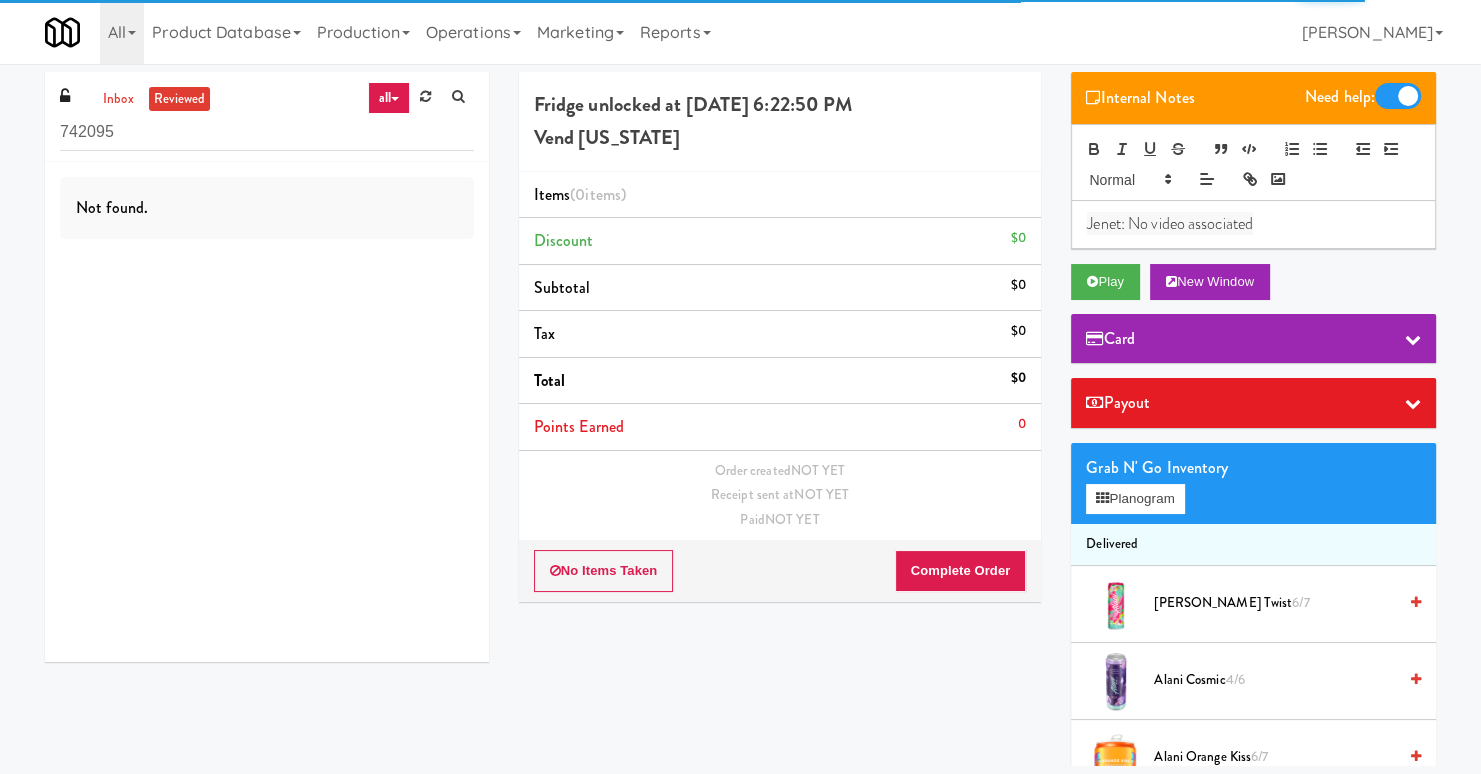 click on "Internal Notes Need help:                                                                                                                                                                Jenet: No video associated  Play  New Window  Card   Payout Grab N' Go Inventory  Planogram Delivered  Alani Cherry Twist  6/7 Alani Cosmic  4/6 Alani Orange Kiss  6/7 Celsius Kiwi Guava  7/7 Celsius Orange  6/7 Celsius Tropical Vibe  7/7 Celsius Watermelon  7/7 Coca-Cola  5/6 Coca-Cola  4/7 Coke Zero  3/7 Diet Coke  2/7 Dr Pepper  1/8 Flamin Hot Fries 1.75oz  6/7 Gatorade Cool Blue  5/7 Gatorade Fruit Punch  6/7 Gatorade Lemon Lime  3/6 Gatorade Lemon Lime  6/7 Honey Stinger  10/10 KitKat, King Size  11/15 Kraft Mac & Cheese Cups  3/8 Nacho Cheese Doritos  5/7 Nerd Clusters  13/14 Nerds Gummy Clusters Very Berry  14/14 Oreos 6-pack  6/10 Pepsi Soda Cola  7/8 Premier Protein: Chocolate Peanut Butter  6/9 Red Bull 12oz  5/7 Reese's King Size  12/14 Skittles Sour  11/15 Smart Water  6/8 Snickers, King Size  12/15 Sprite  4/8" at bounding box center [1253, 419] 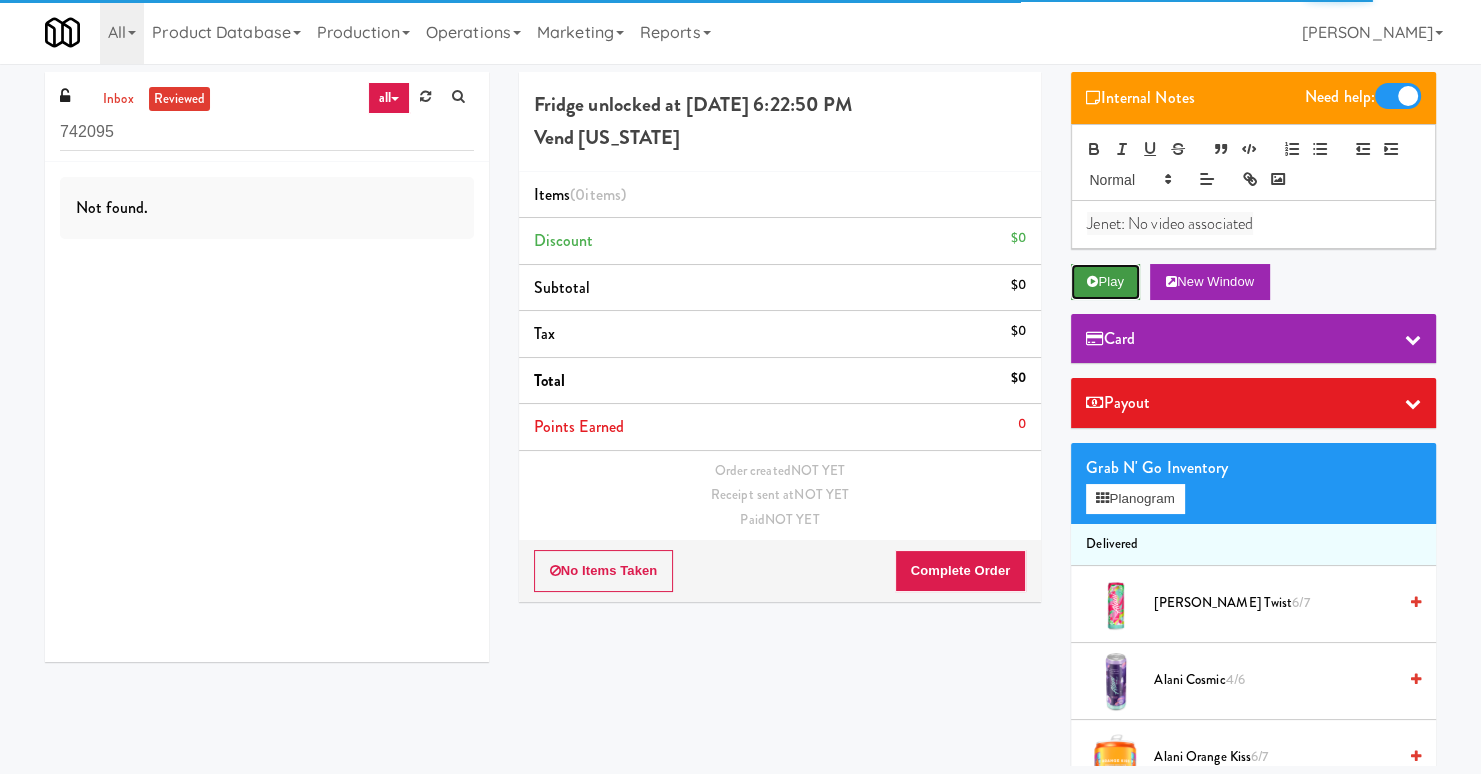 click on "Play" at bounding box center (1105, 282) 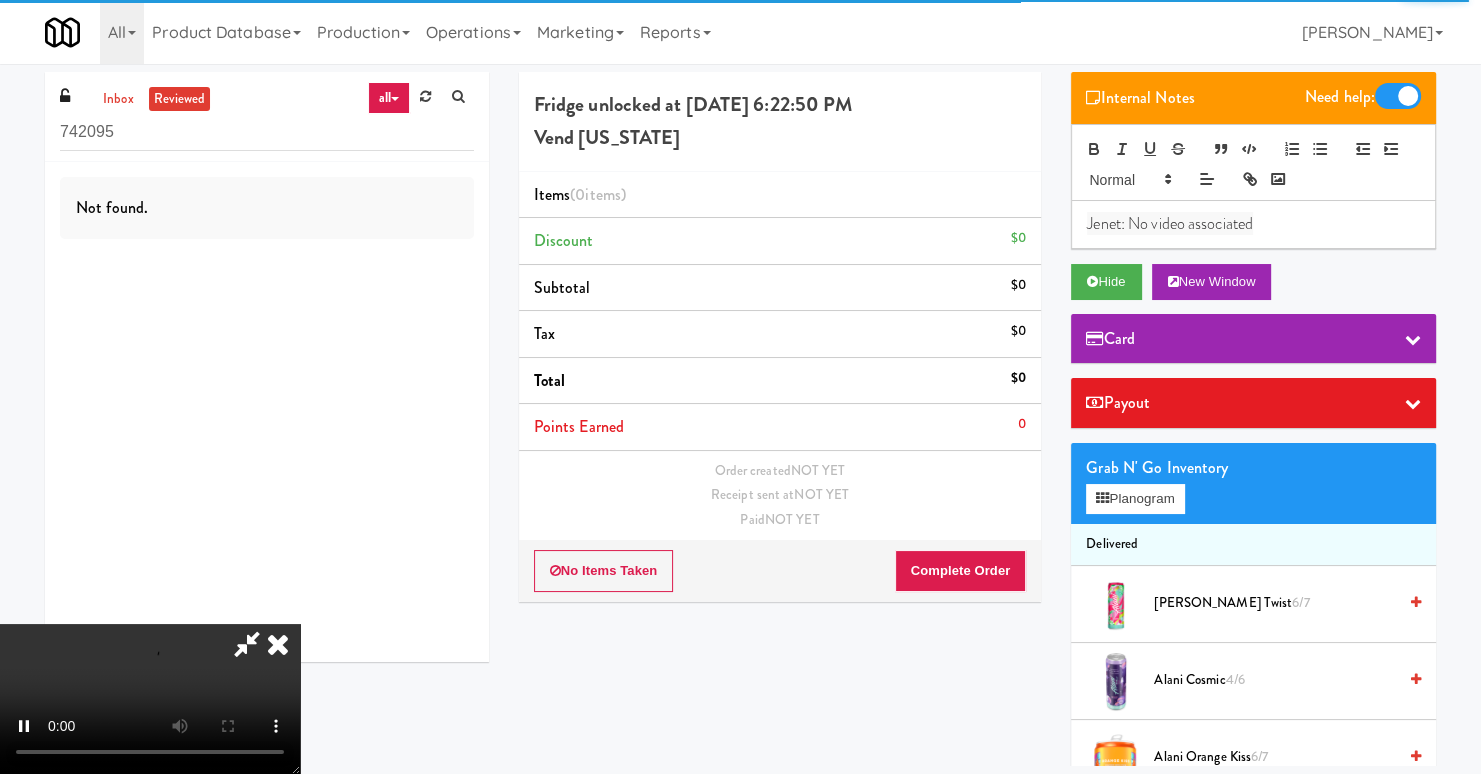 scroll, scrollTop: 0, scrollLeft: 0, axis: both 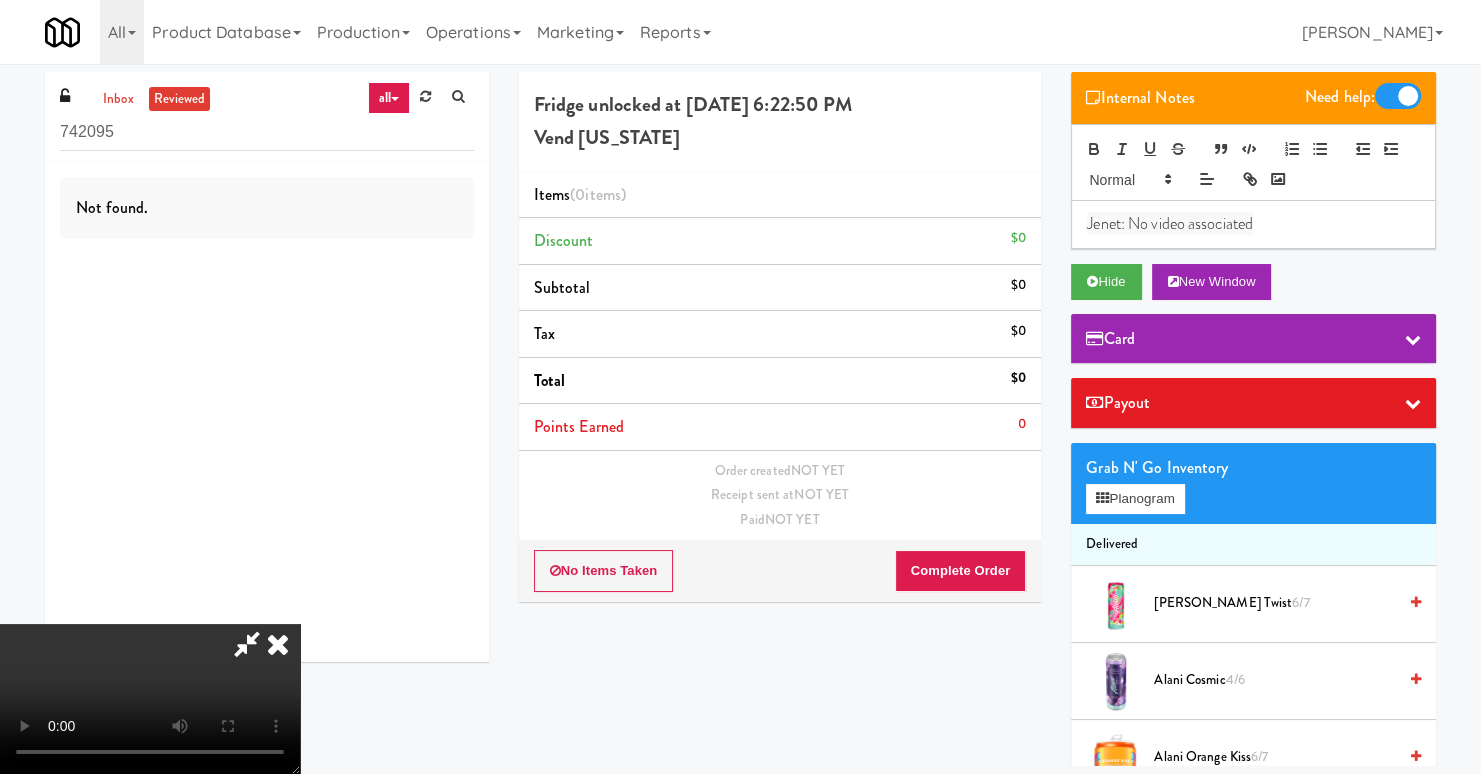 click at bounding box center [278, 644] 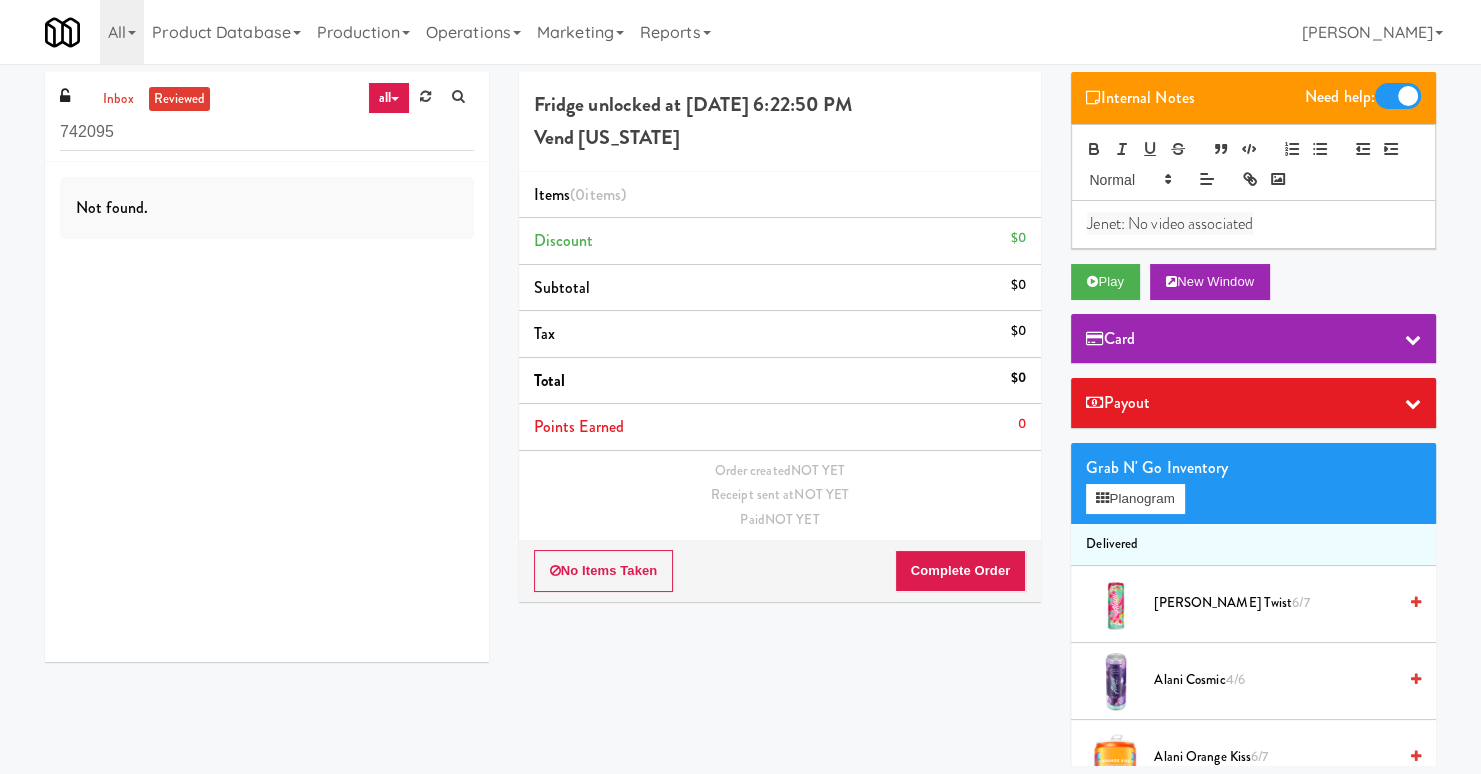 drag, startPoint x: 1295, startPoint y: 195, endPoint x: 1306, endPoint y: 208, distance: 17.029387 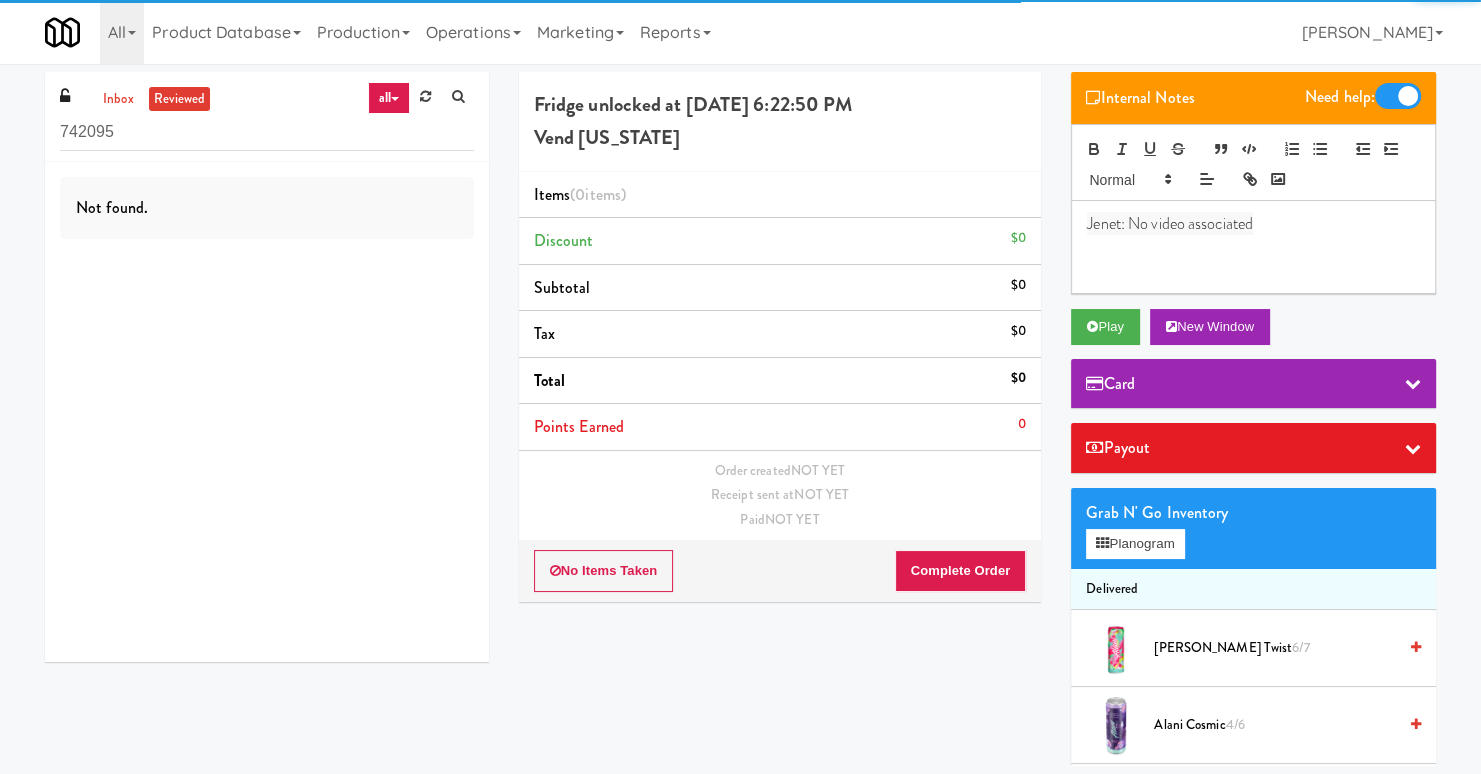 type 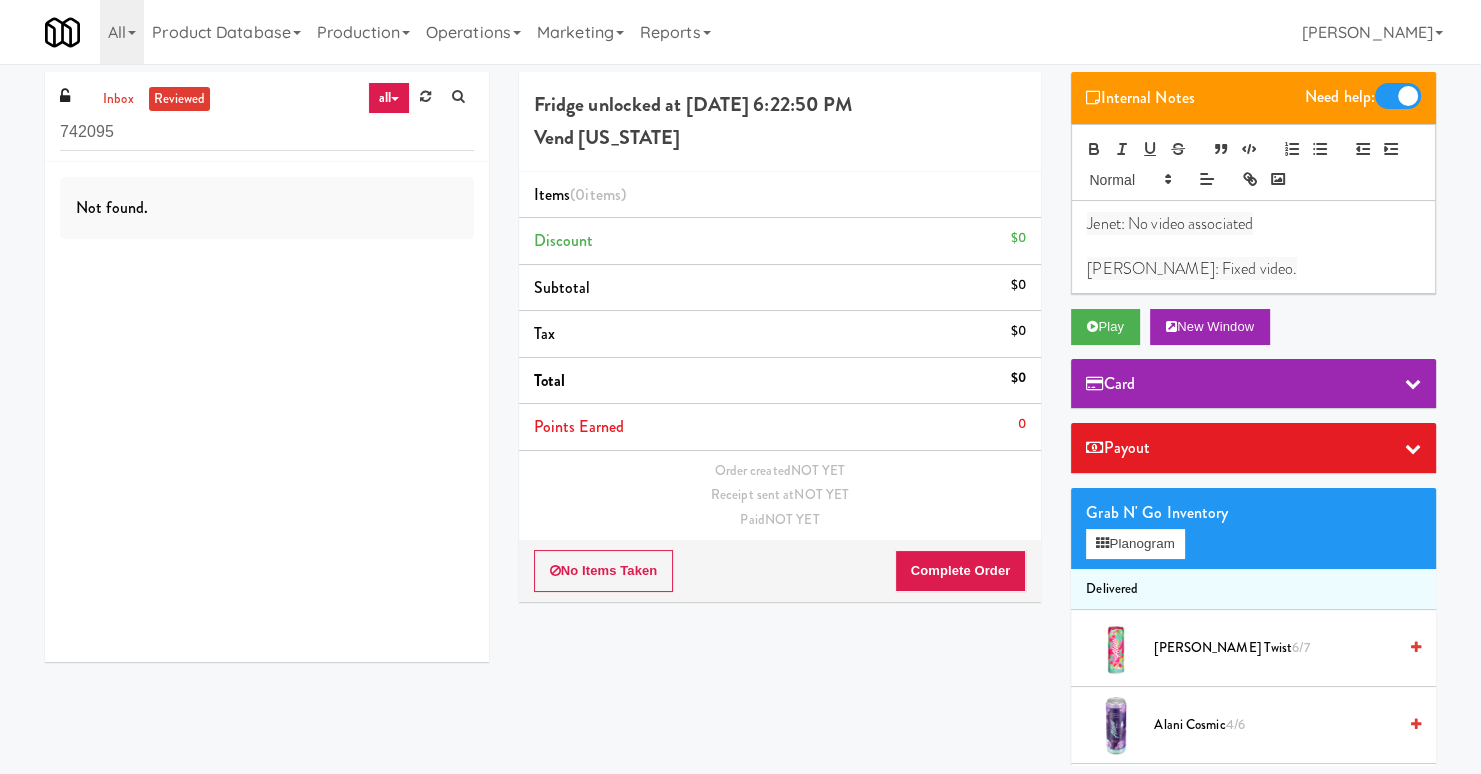drag, startPoint x: 925, startPoint y: 175, endPoint x: 913, endPoint y: 139, distance: 37.94733 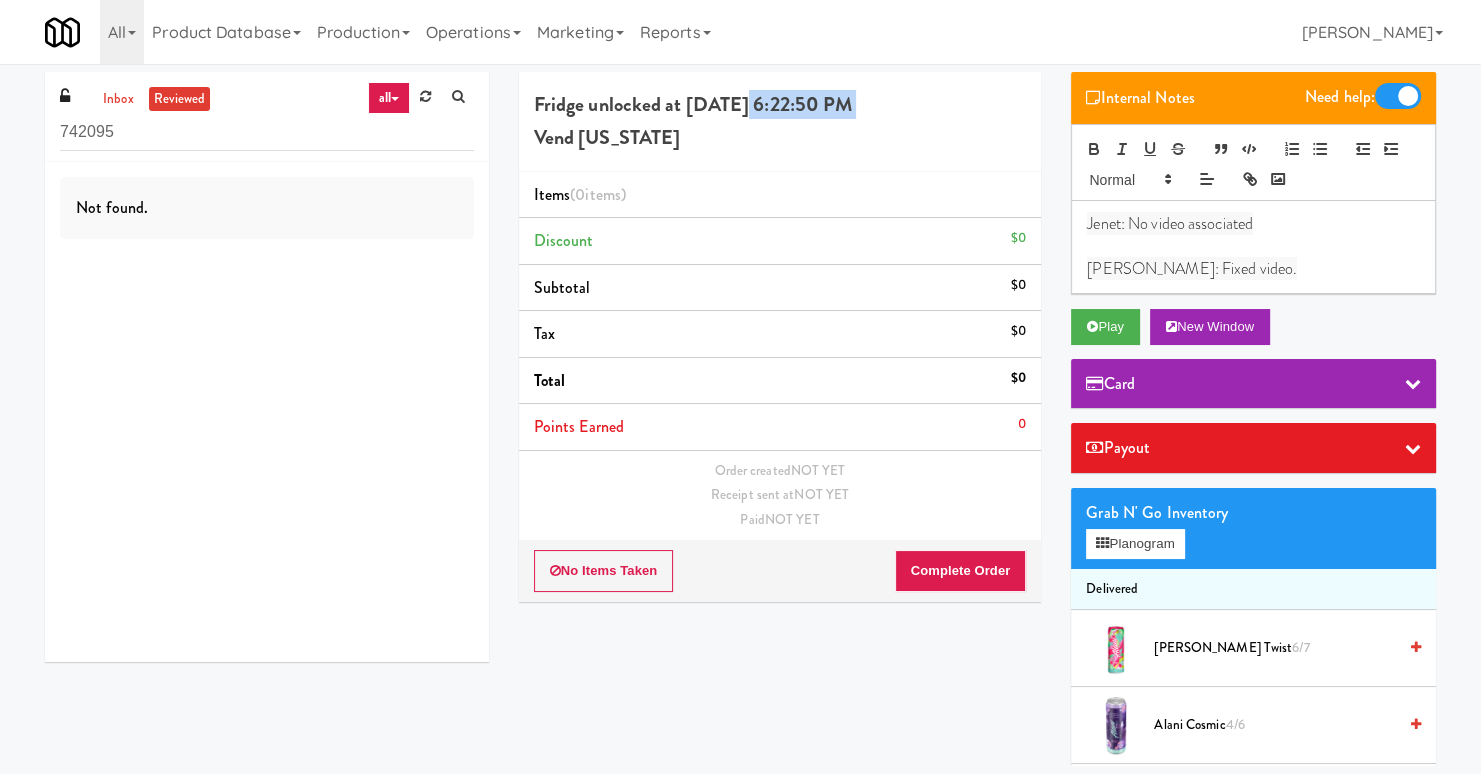 drag, startPoint x: 753, startPoint y: 105, endPoint x: 985, endPoint y: 117, distance: 232.31013 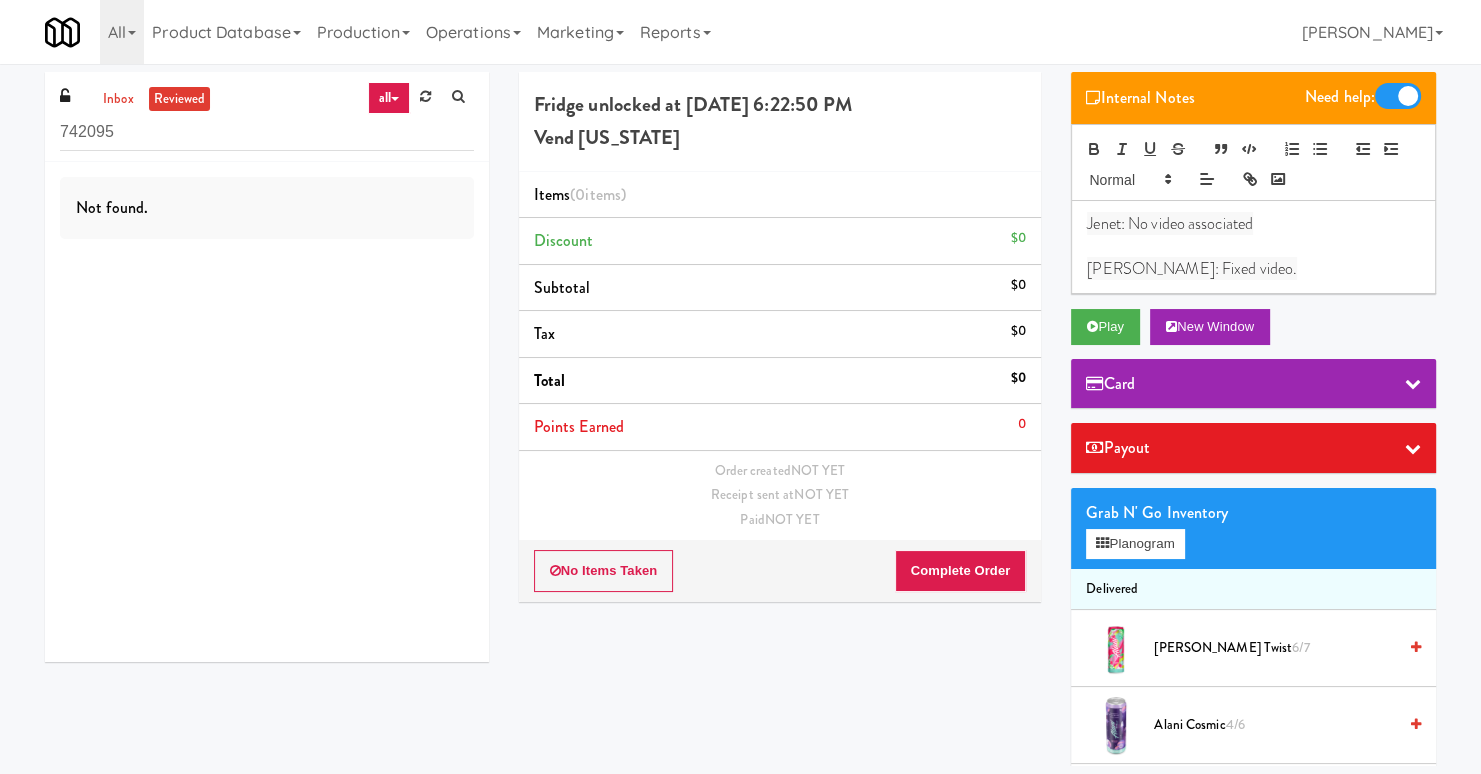 click on "Fridge unlocked at Monday, July 7th 2025 6:22:50 PM" at bounding box center [780, 105] 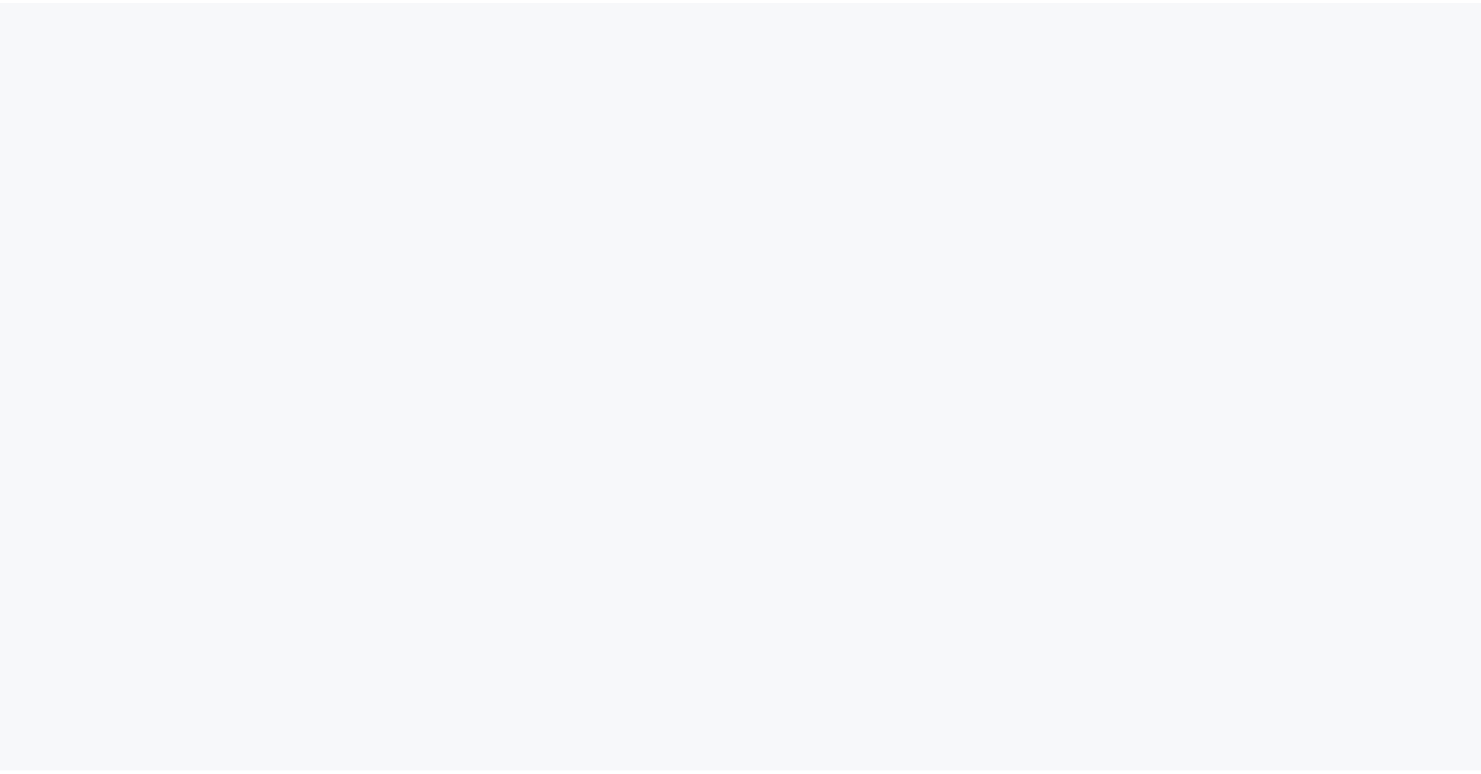 scroll, scrollTop: 0, scrollLeft: 0, axis: both 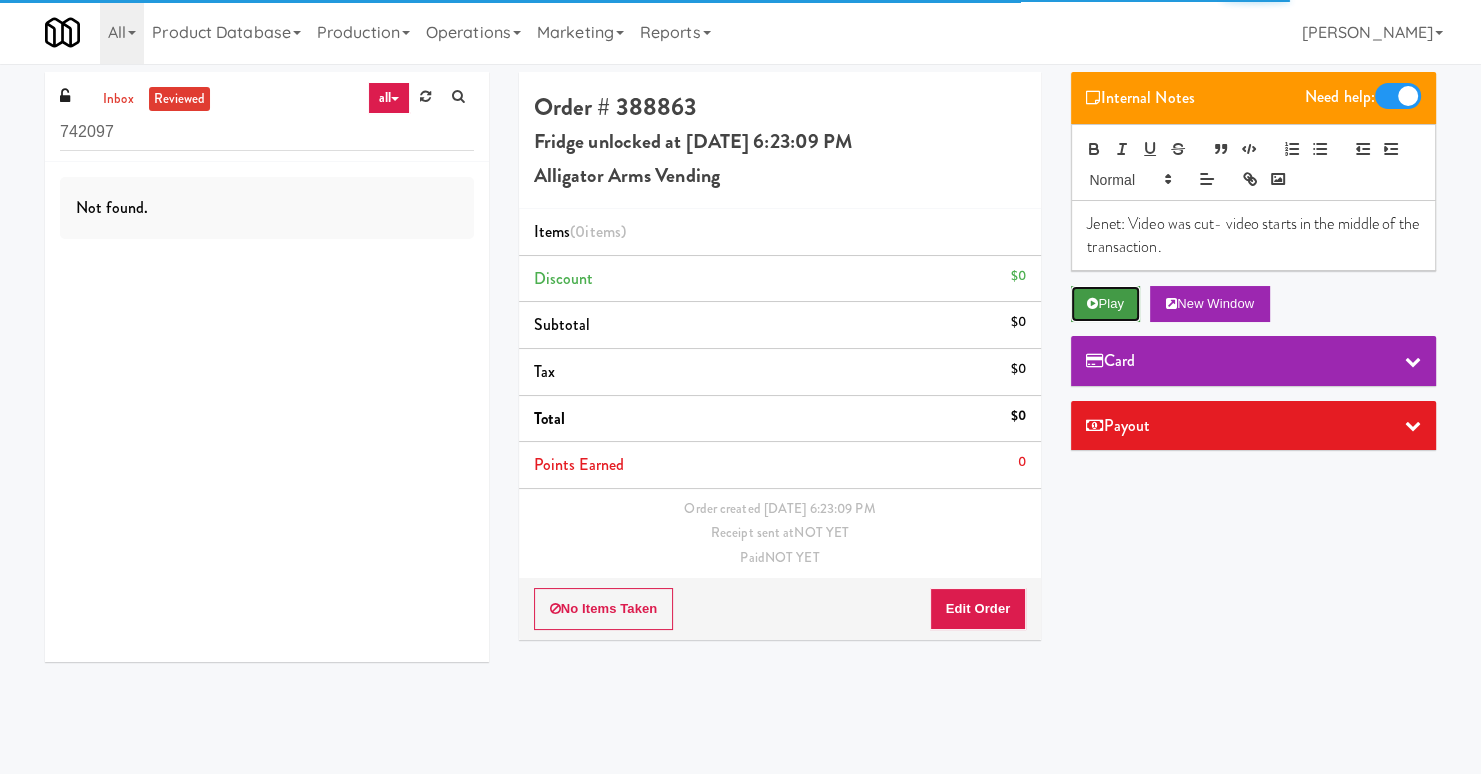 click on "Play" at bounding box center [1105, 304] 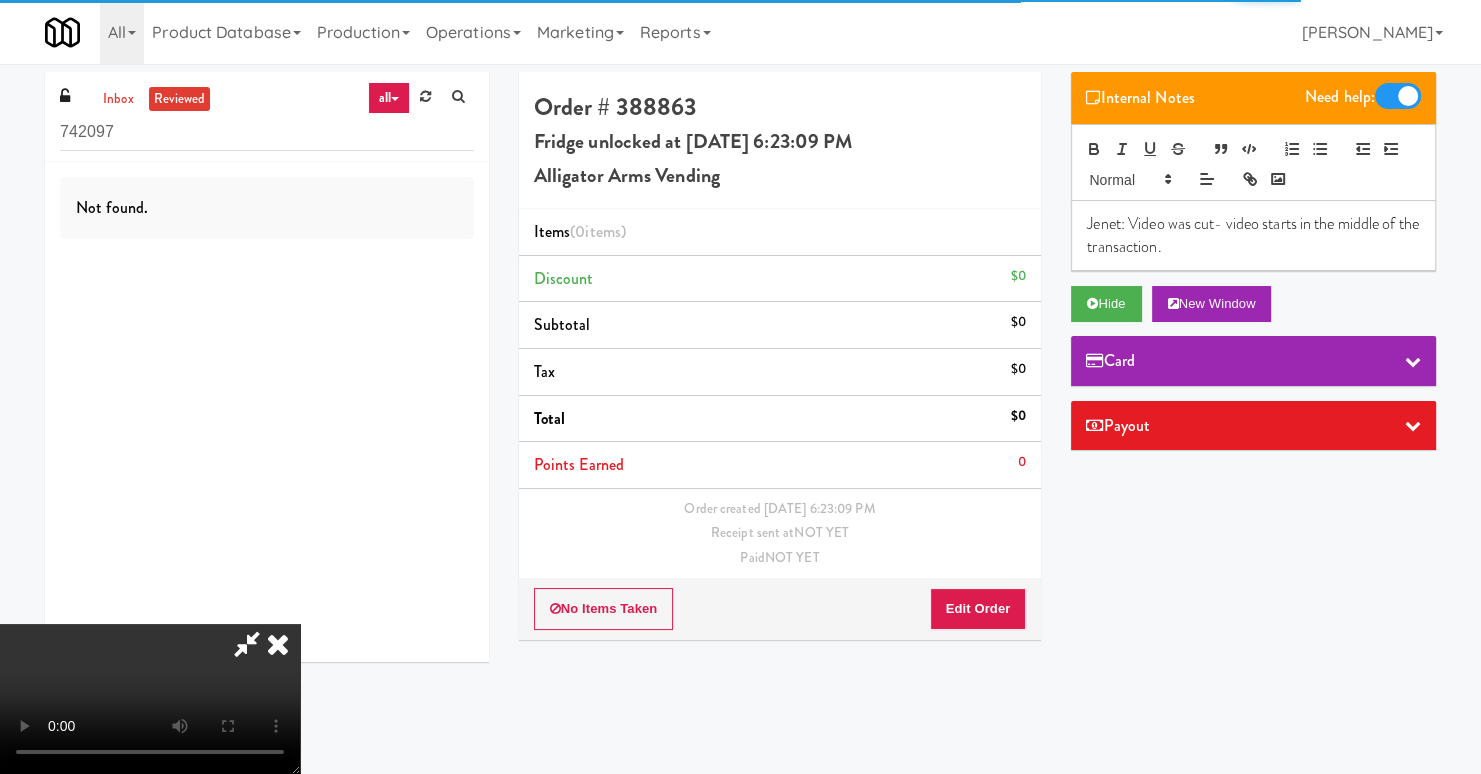 click on "Jenet: Video was cut- video starts in the middle of the transaction." at bounding box center (1253, 235) 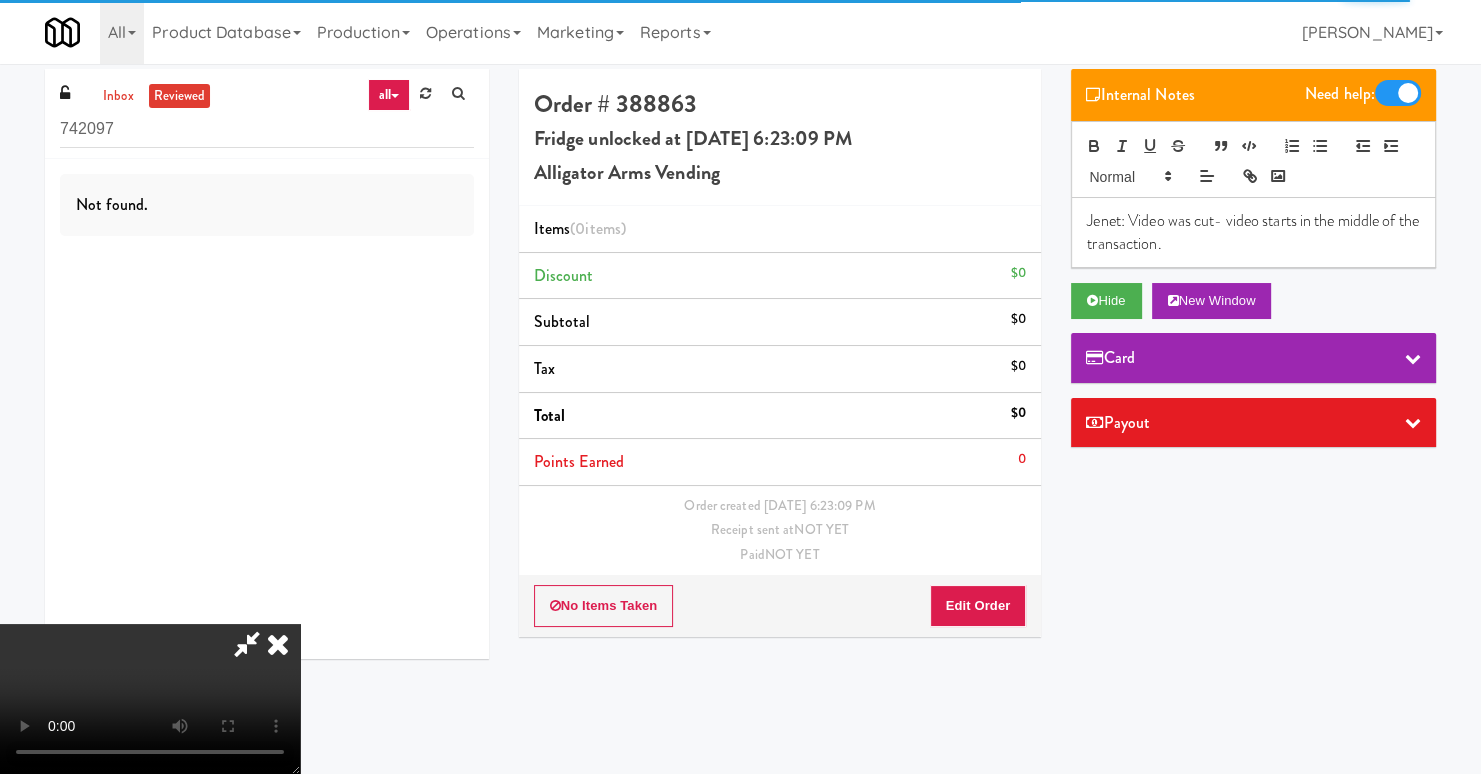 scroll, scrollTop: 0, scrollLeft: 0, axis: both 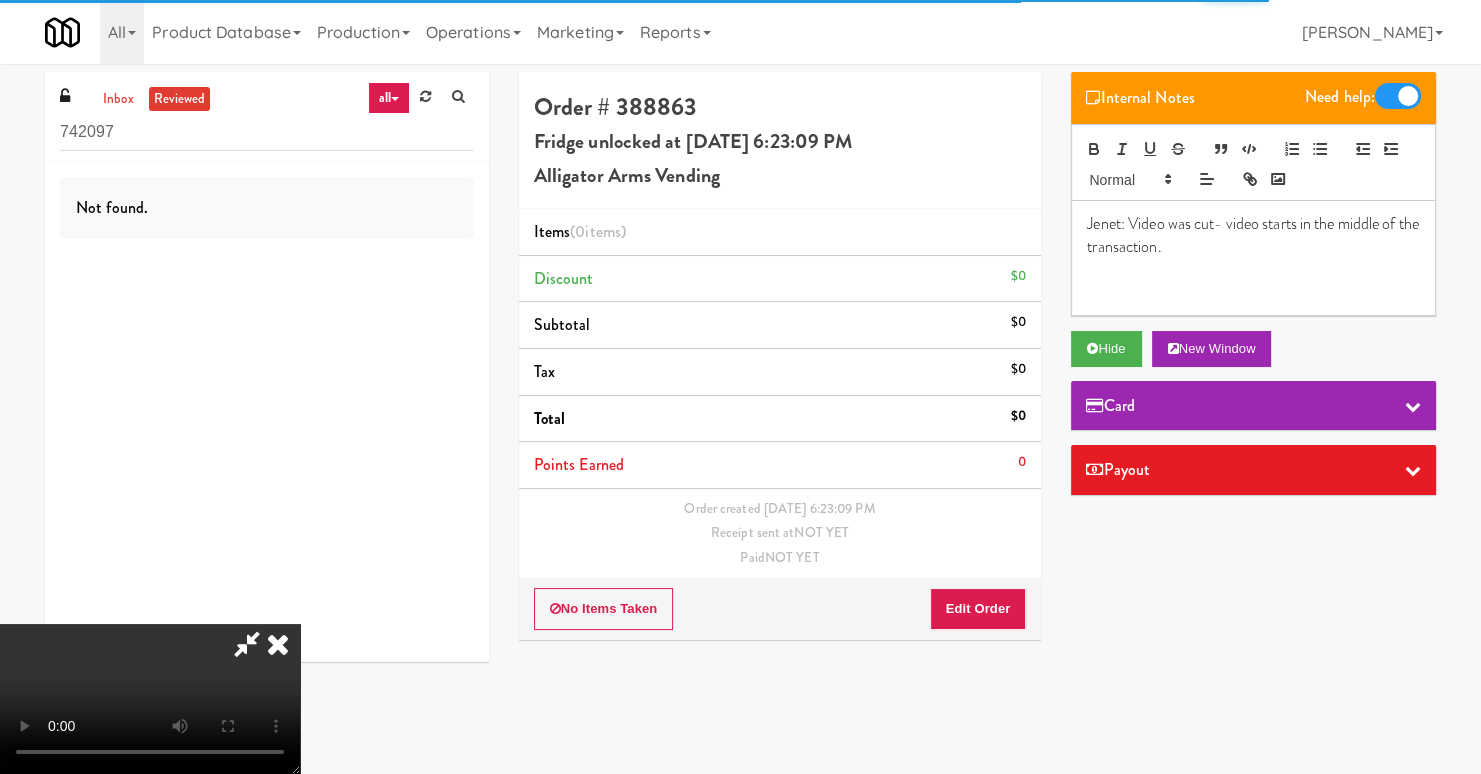 type 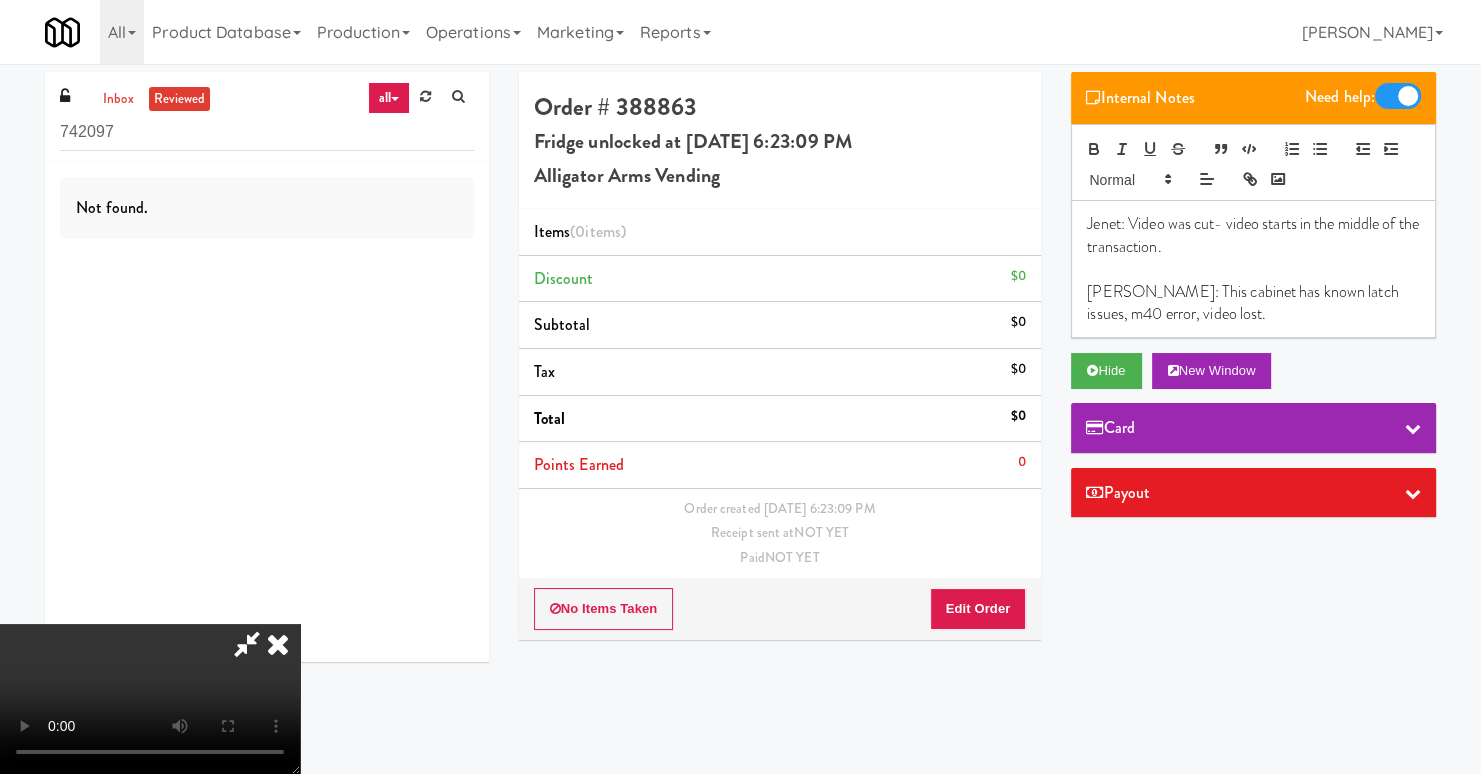 click at bounding box center [278, 644] 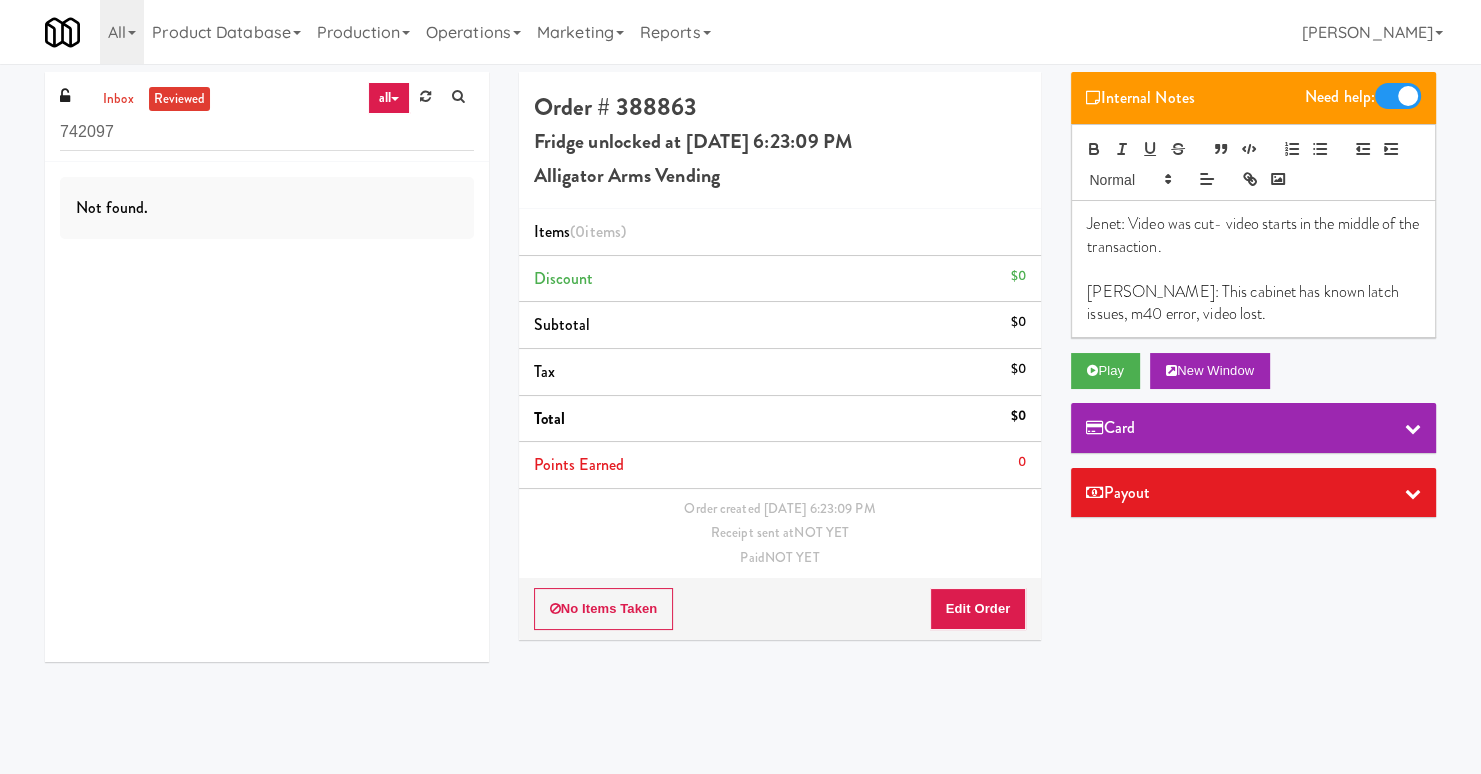 click on "Order # 388863 Fridge unlocked at Monday, July 7th 2025 6:23:09 PM Alligator Arms Vending Items  (0  items ) Discount  $0 Subtotal $0 Tax $0 Total $0 Points Earned  0 Order created Jul 7, 2025 6:23:09 PM Receipt sent at  NOT YET Paid  NOT YET  No Items Taken Edit Order" at bounding box center [780, 363] 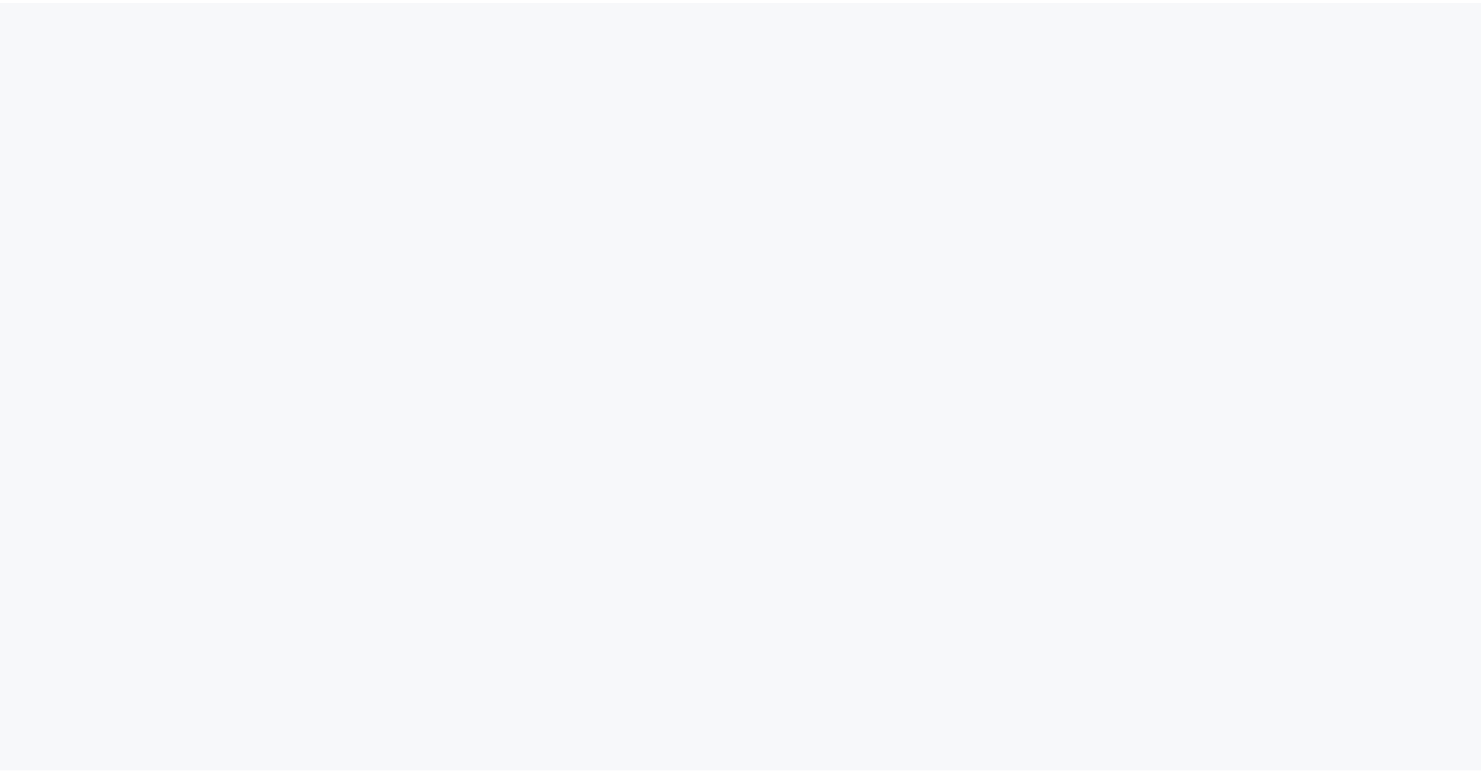 scroll, scrollTop: 0, scrollLeft: 0, axis: both 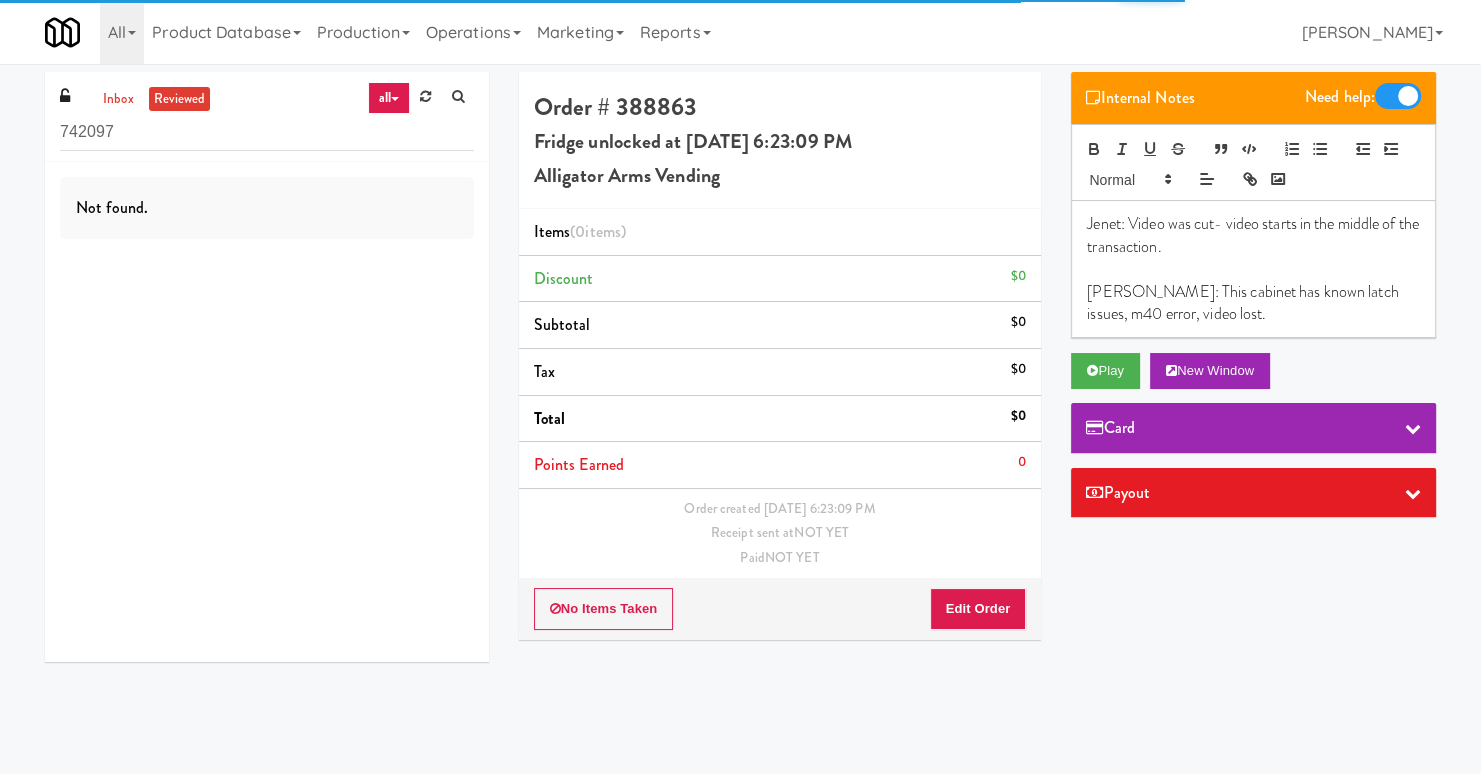 click on "Matias: This cabinet has known latch issues, m40 error, video lost." at bounding box center [1253, 303] 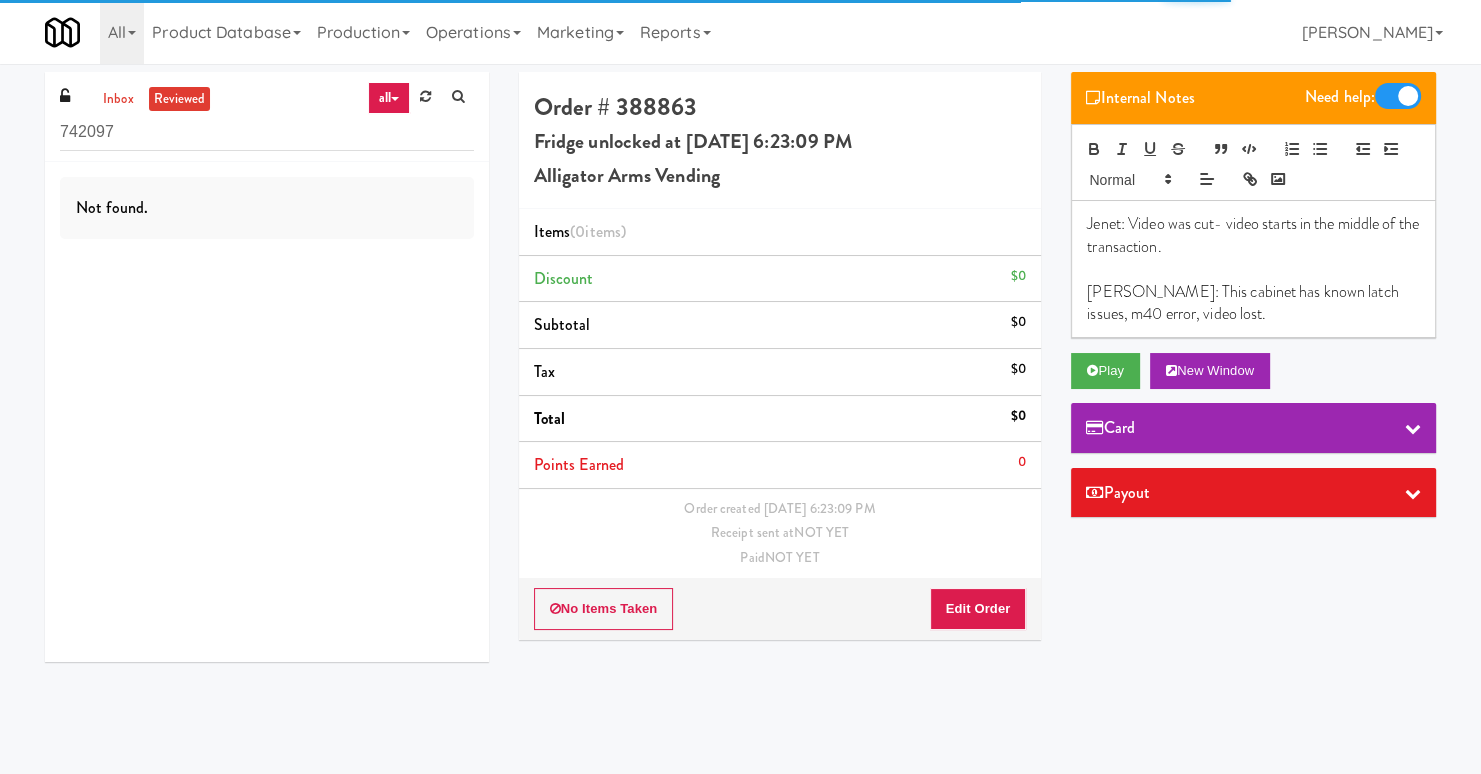click on "Matias: This cabinet has known latch issues, m40 error, video lost." at bounding box center (1253, 303) 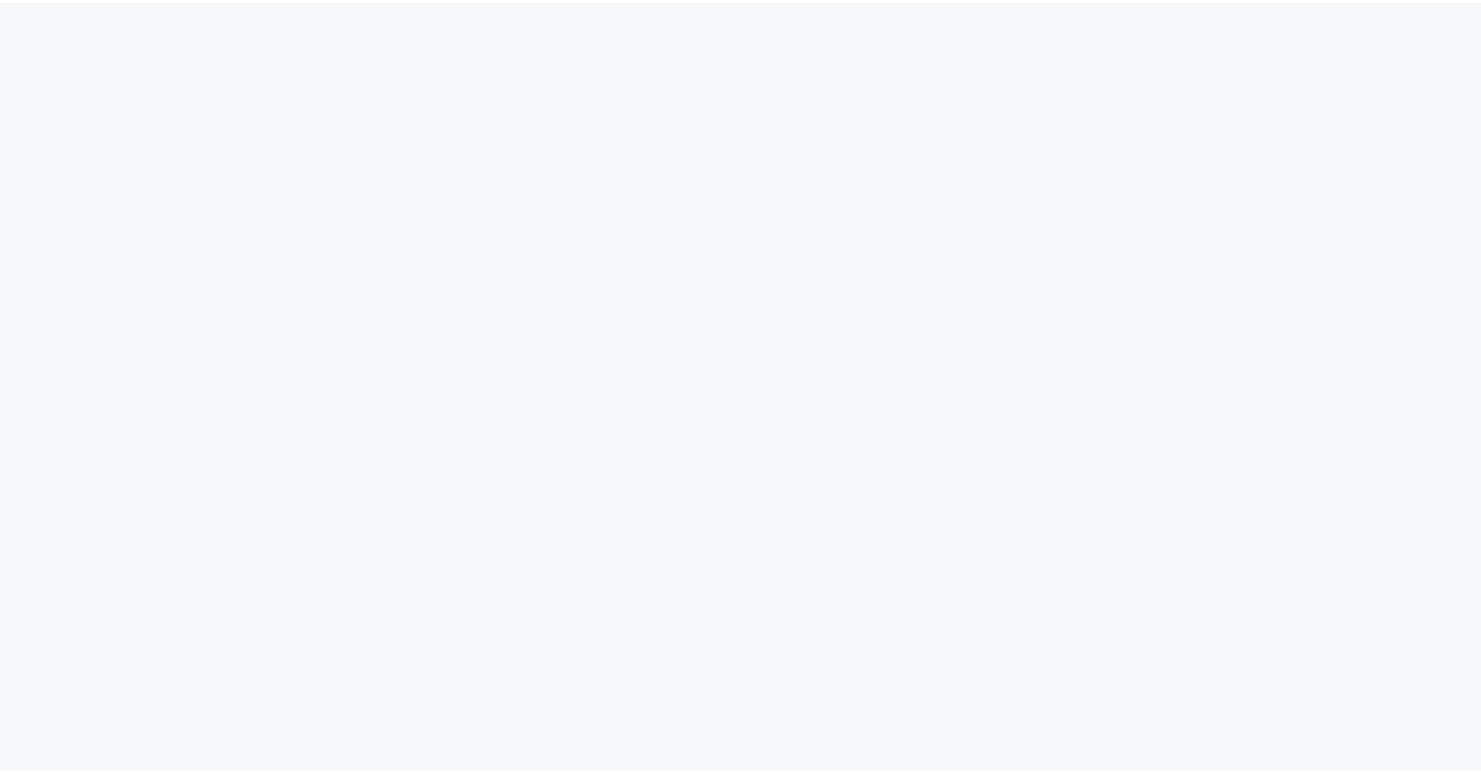 scroll, scrollTop: 0, scrollLeft: 0, axis: both 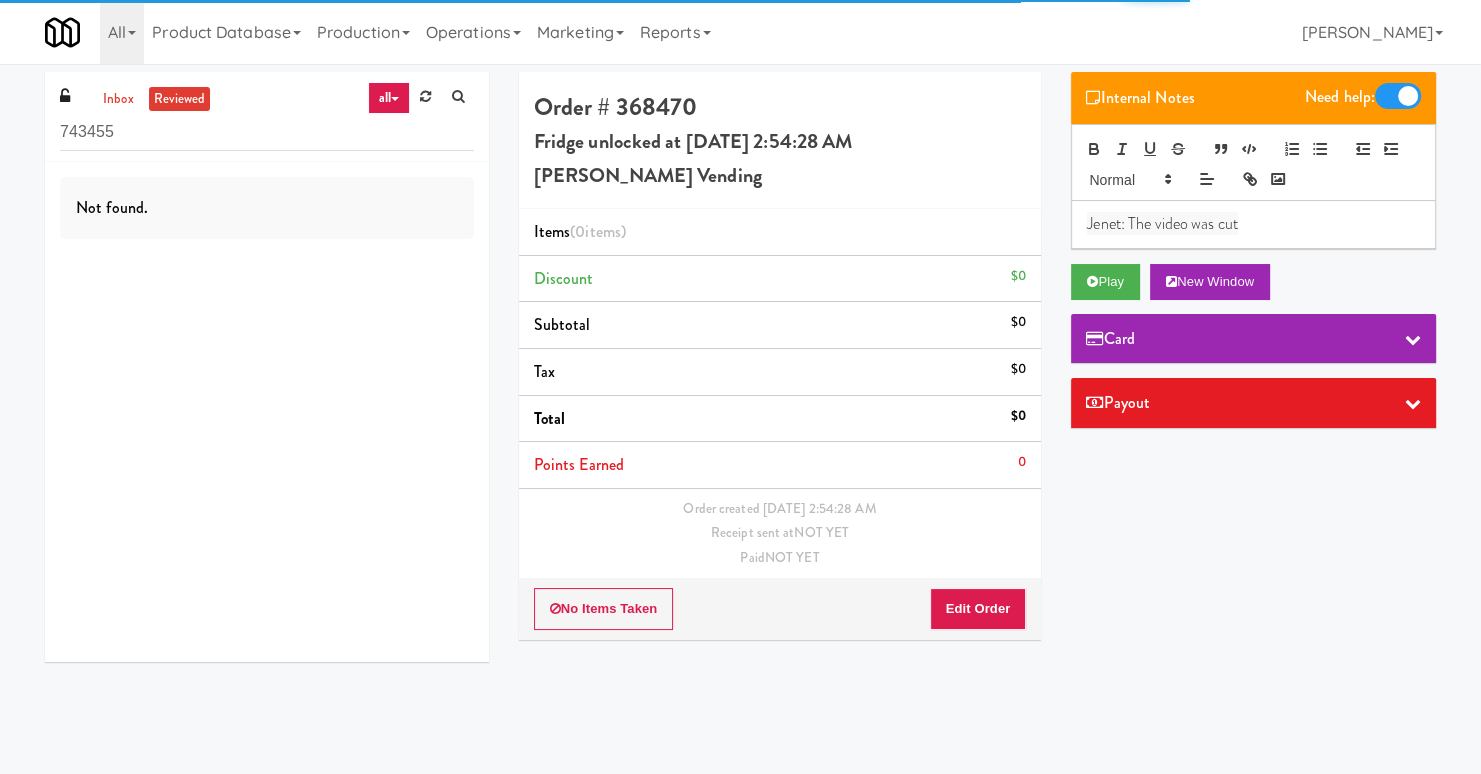 click on "Jenet: The video was cut" at bounding box center (1253, 224) 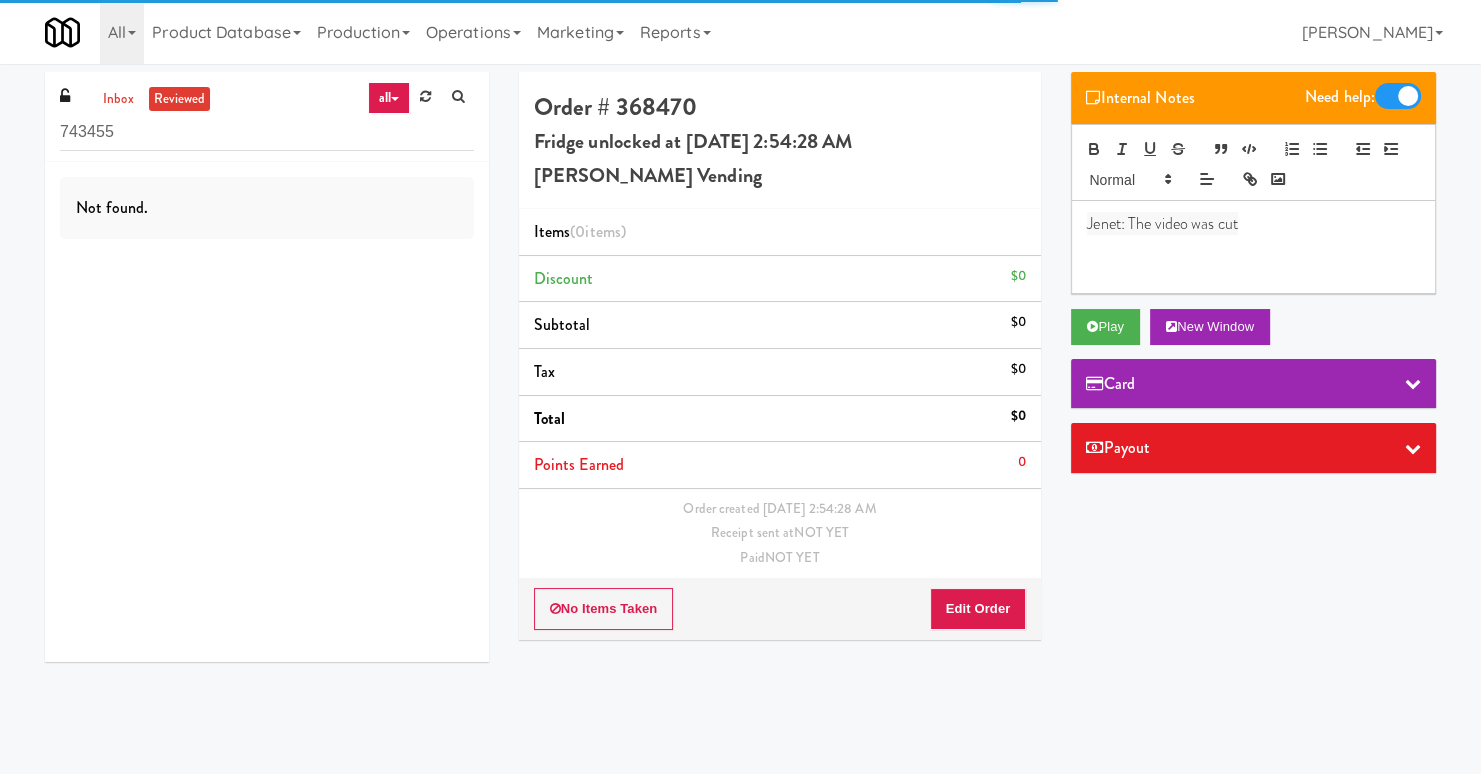 type 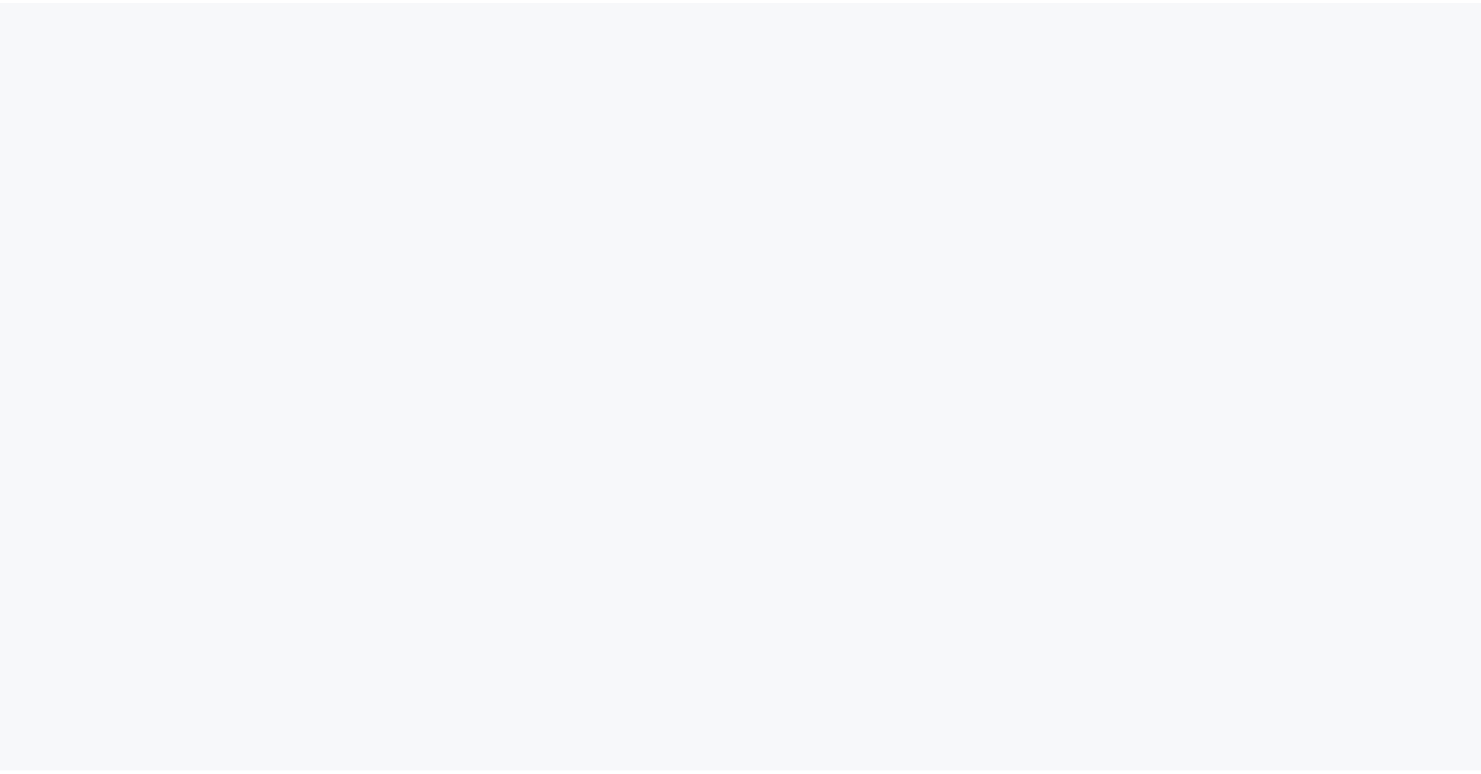 scroll, scrollTop: 0, scrollLeft: 0, axis: both 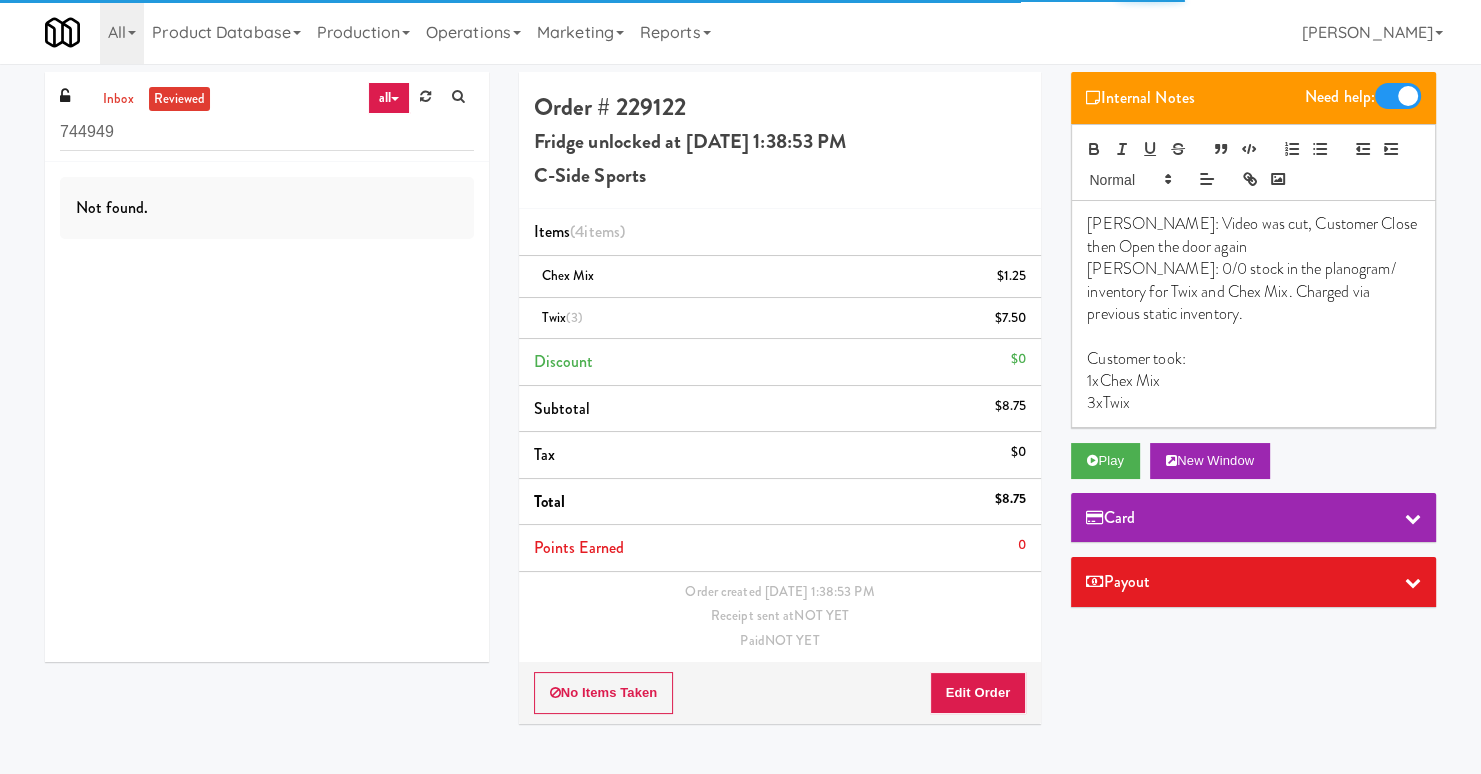 click on "Customer took:" at bounding box center [1253, 359] 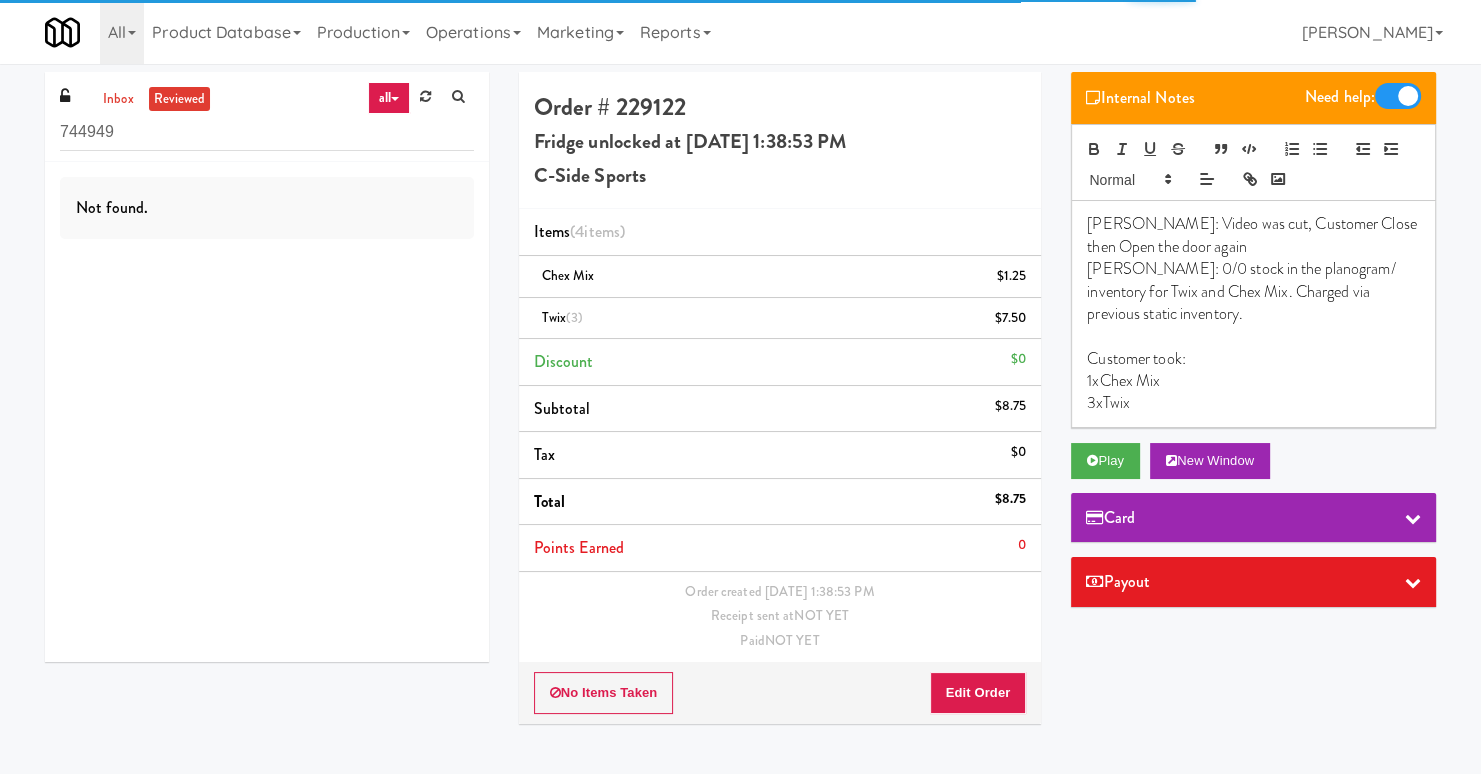 drag, startPoint x: 1241, startPoint y: 383, endPoint x: 1229, endPoint y: 392, distance: 15 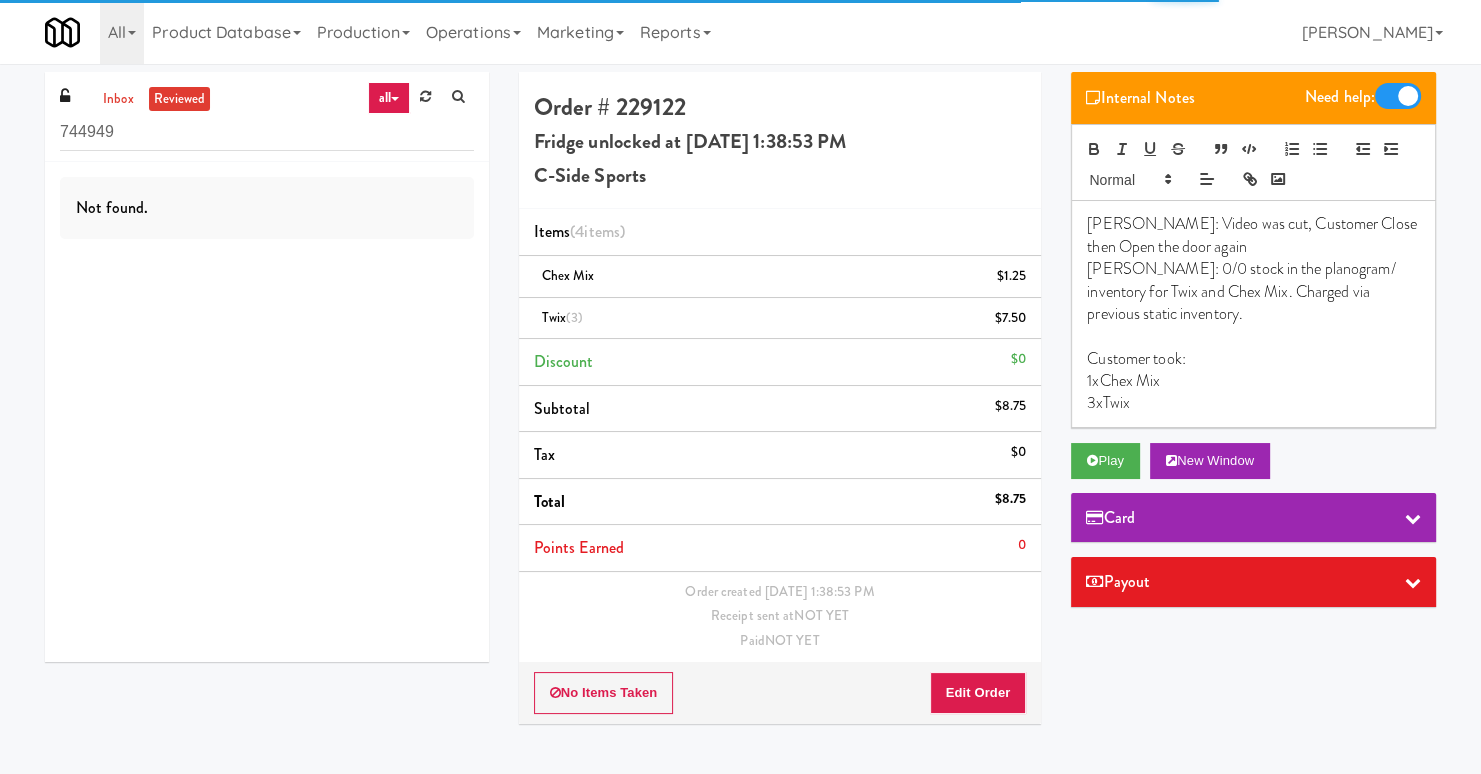 click on "3xTwix" at bounding box center [1253, 403] 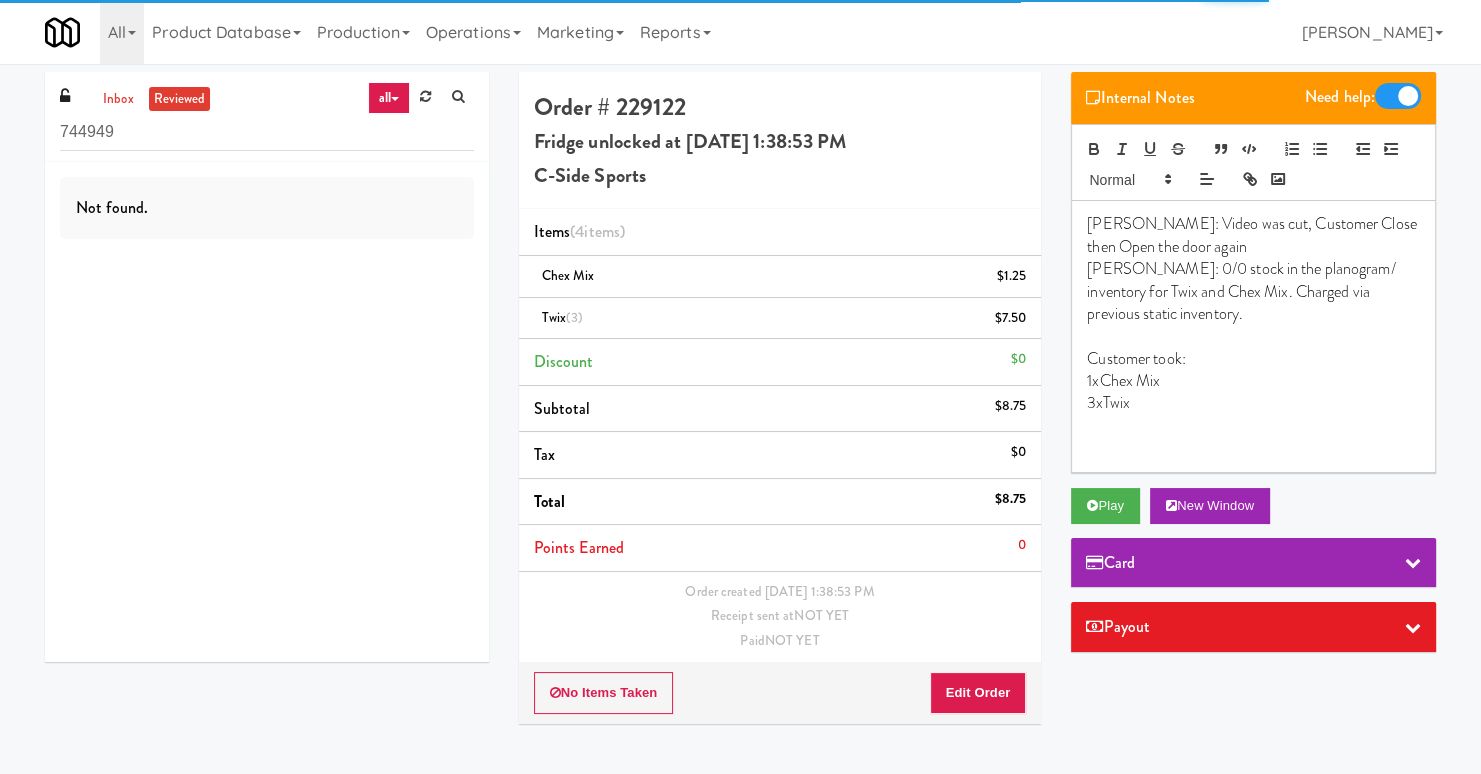 type 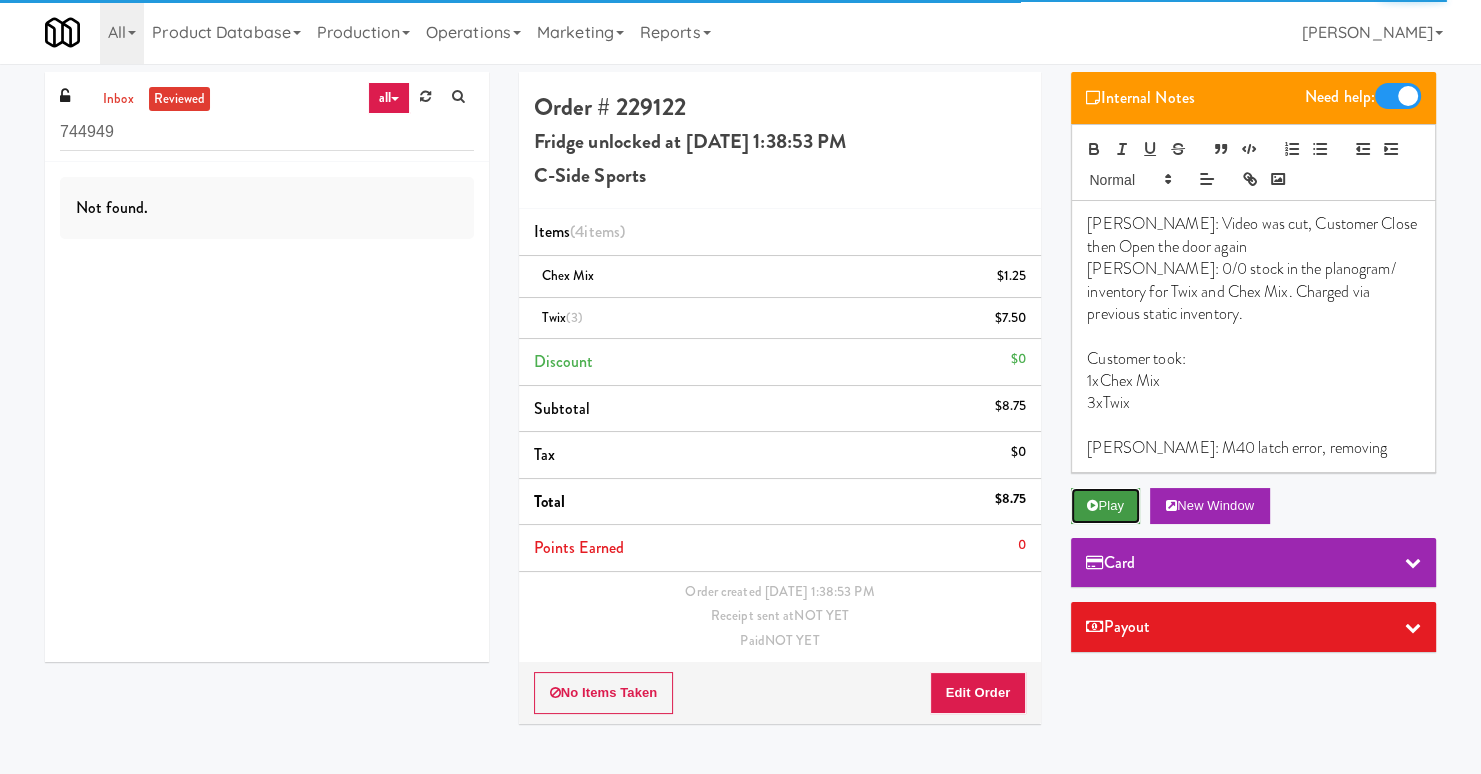 click on "Play" at bounding box center [1105, 506] 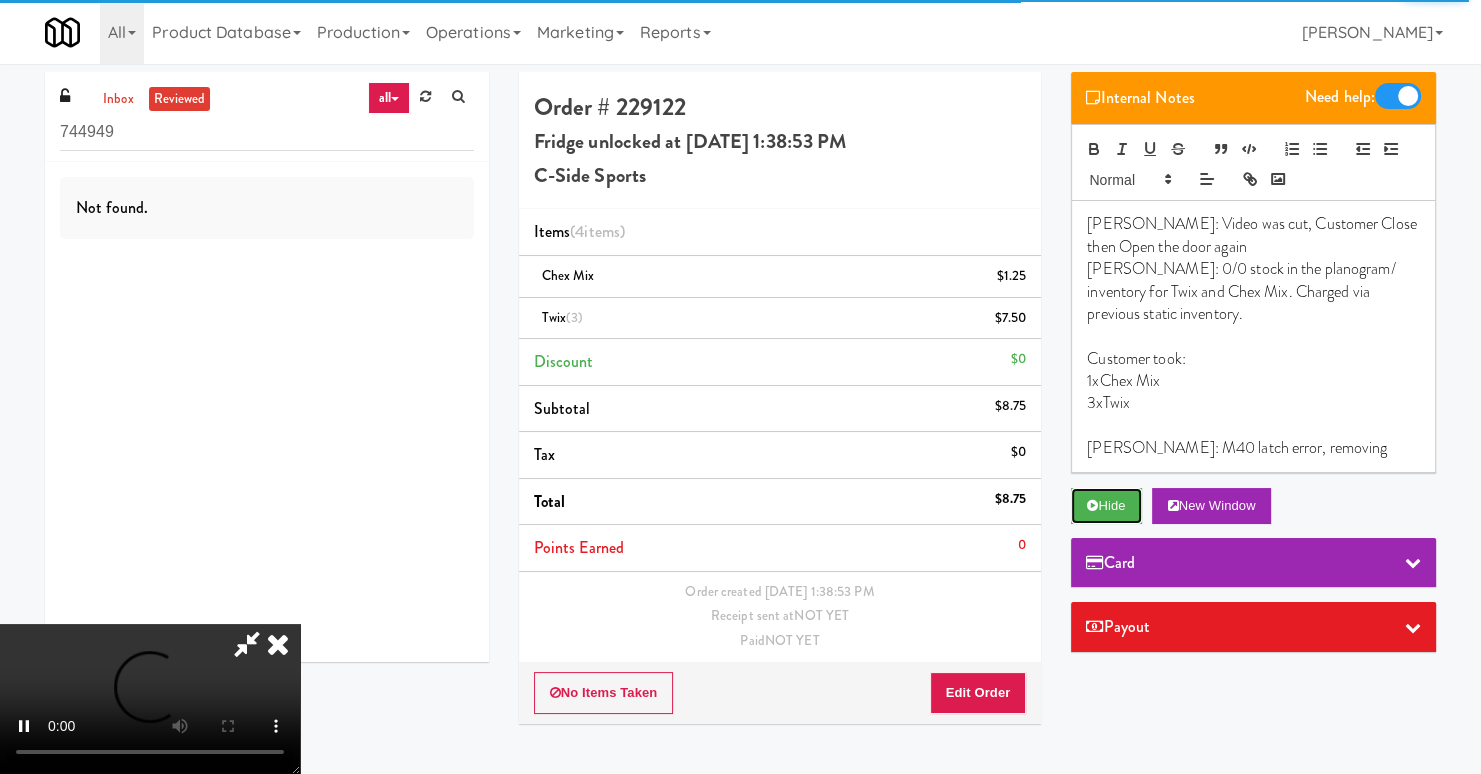scroll, scrollTop: 214, scrollLeft: 0, axis: vertical 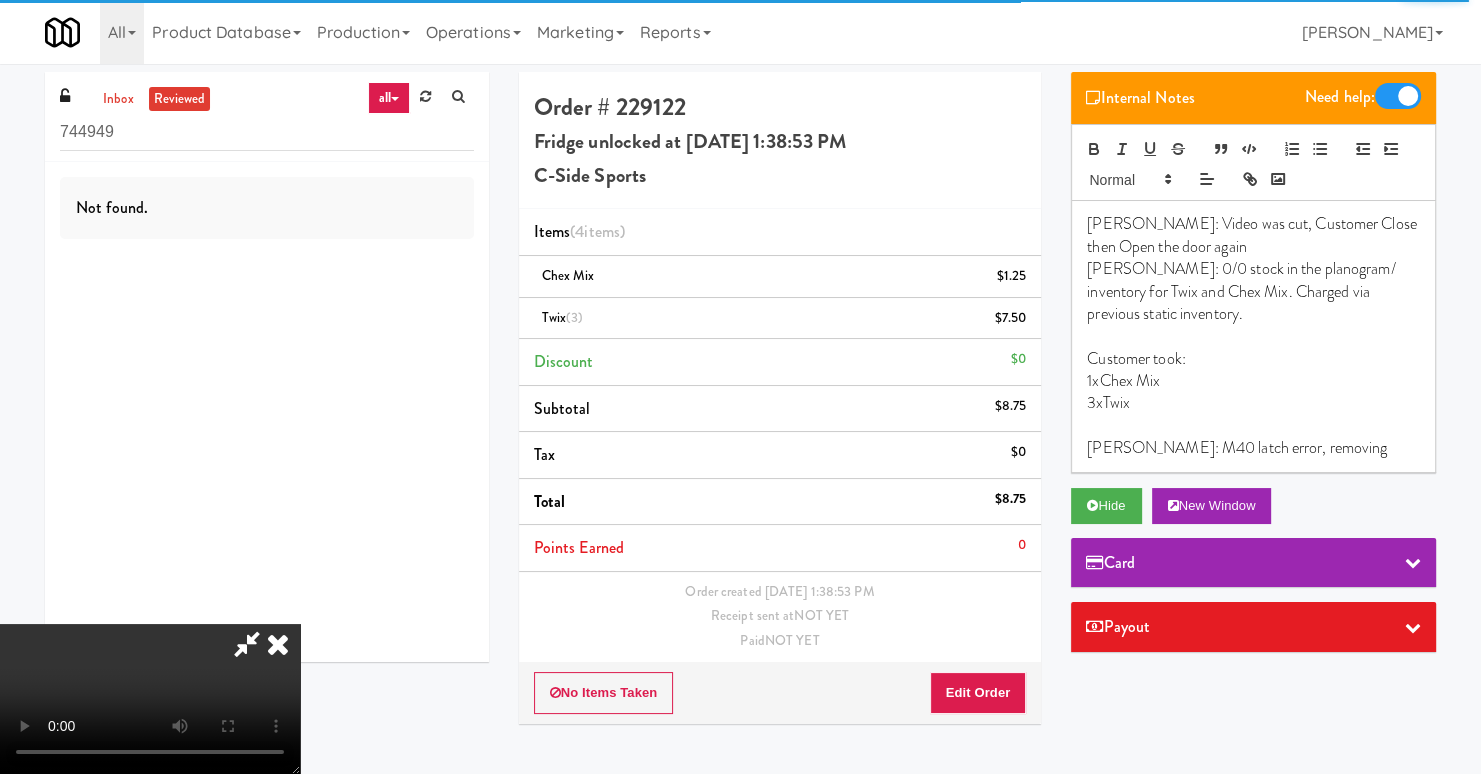 type 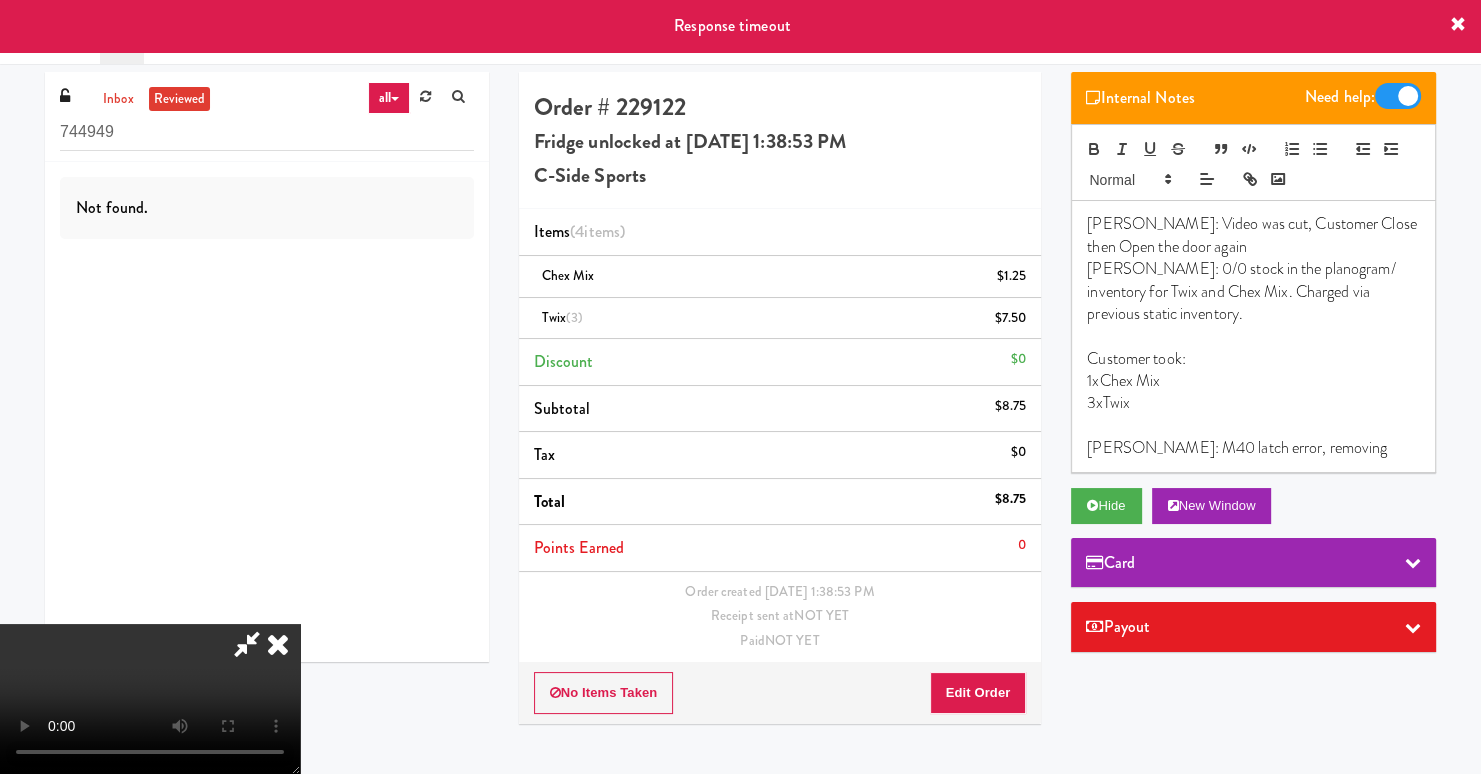 scroll, scrollTop: 0, scrollLeft: 0, axis: both 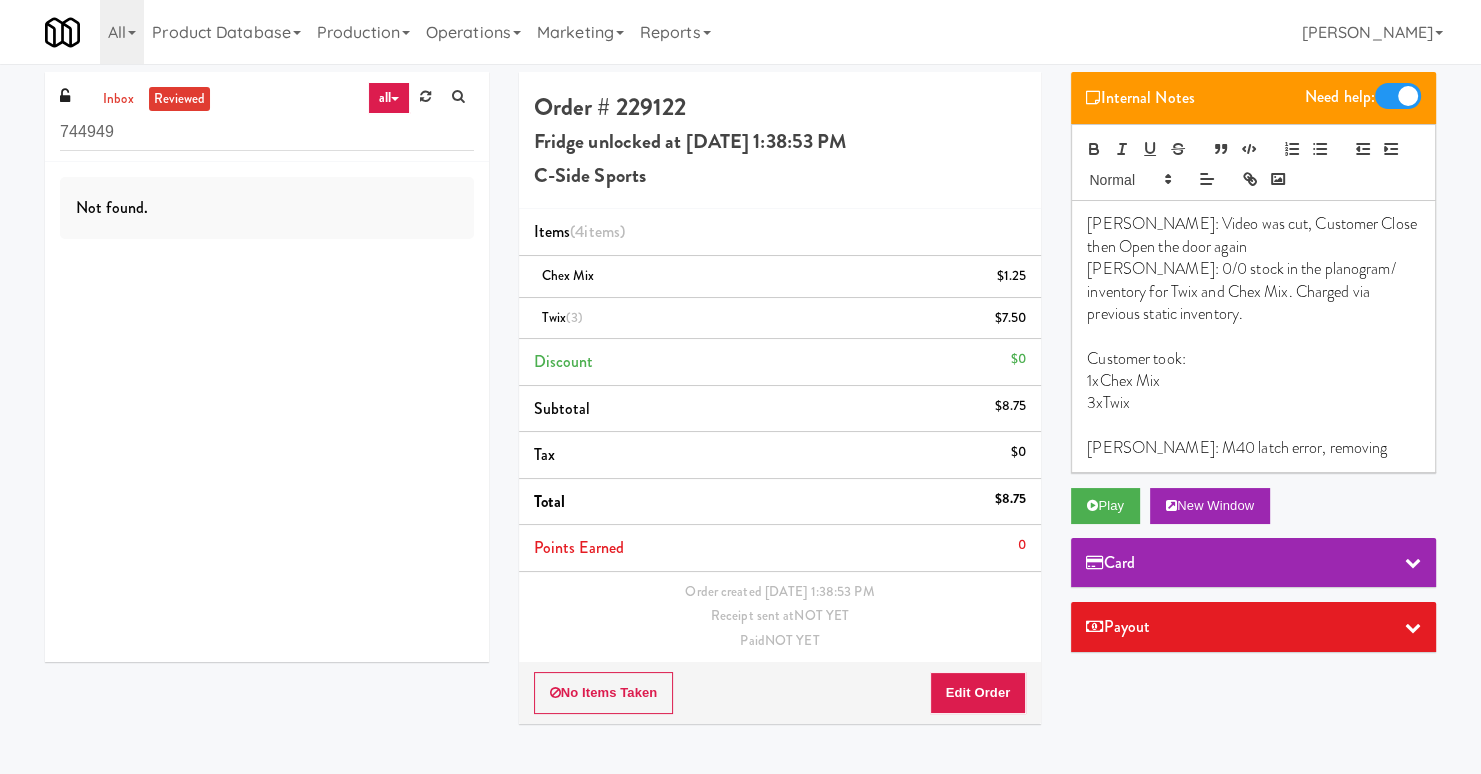 click on "Matias: M40 latch error, removing" at bounding box center (1253, 448) 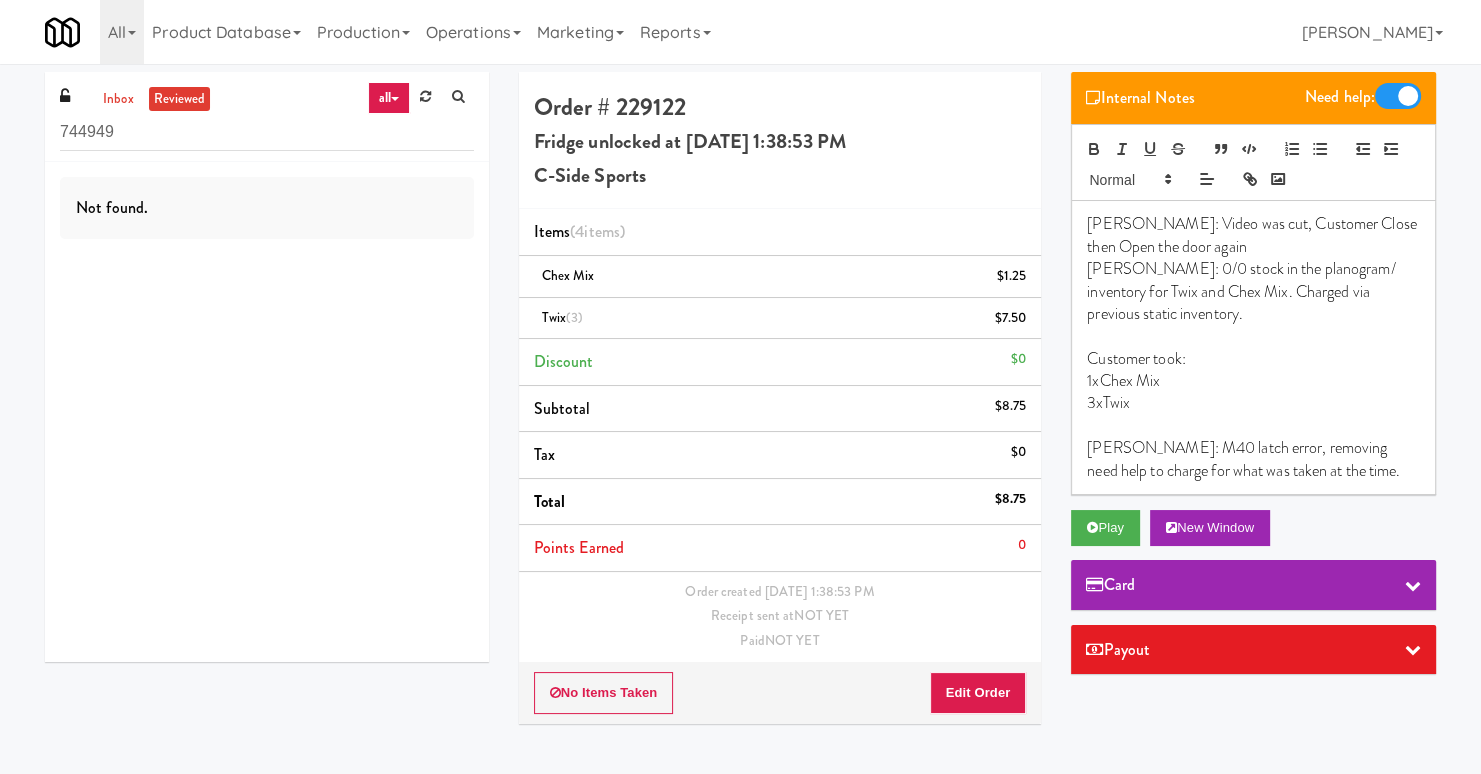 drag, startPoint x: 755, startPoint y: 139, endPoint x: 998, endPoint y: 138, distance: 243.00206 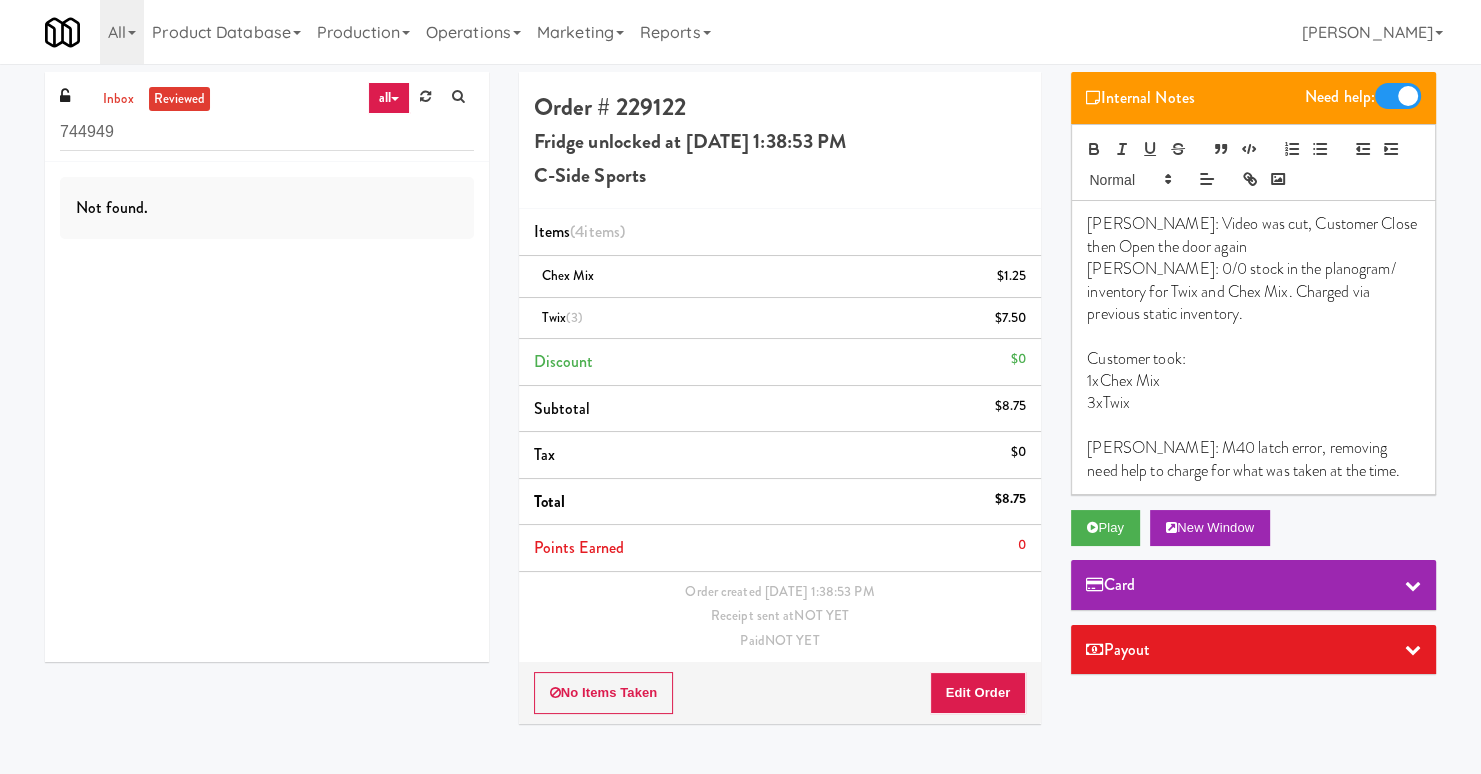 click on "Fridge unlocked at Tuesday, July 8th 2025 1:38:53 PM" at bounding box center [780, 142] 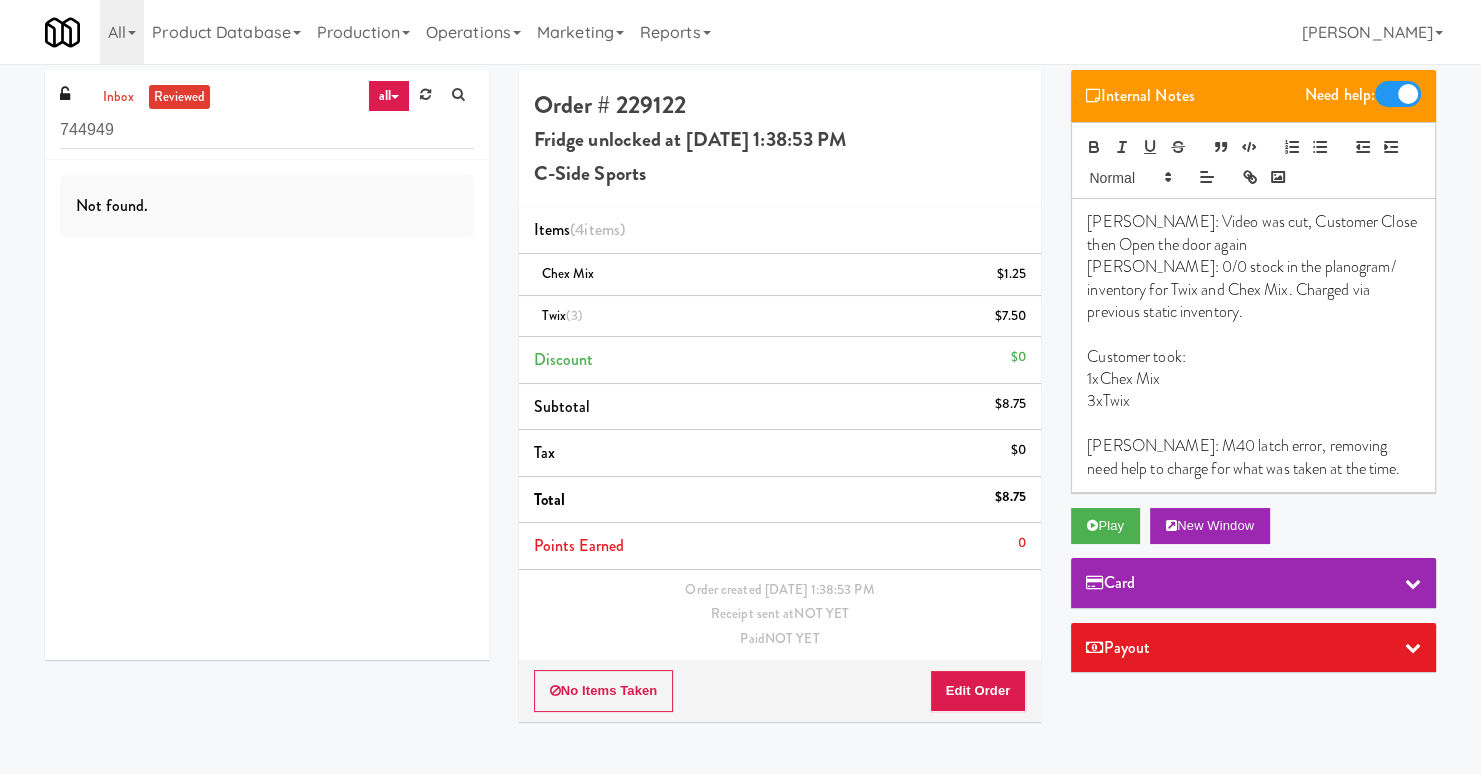 scroll, scrollTop: 0, scrollLeft: 0, axis: both 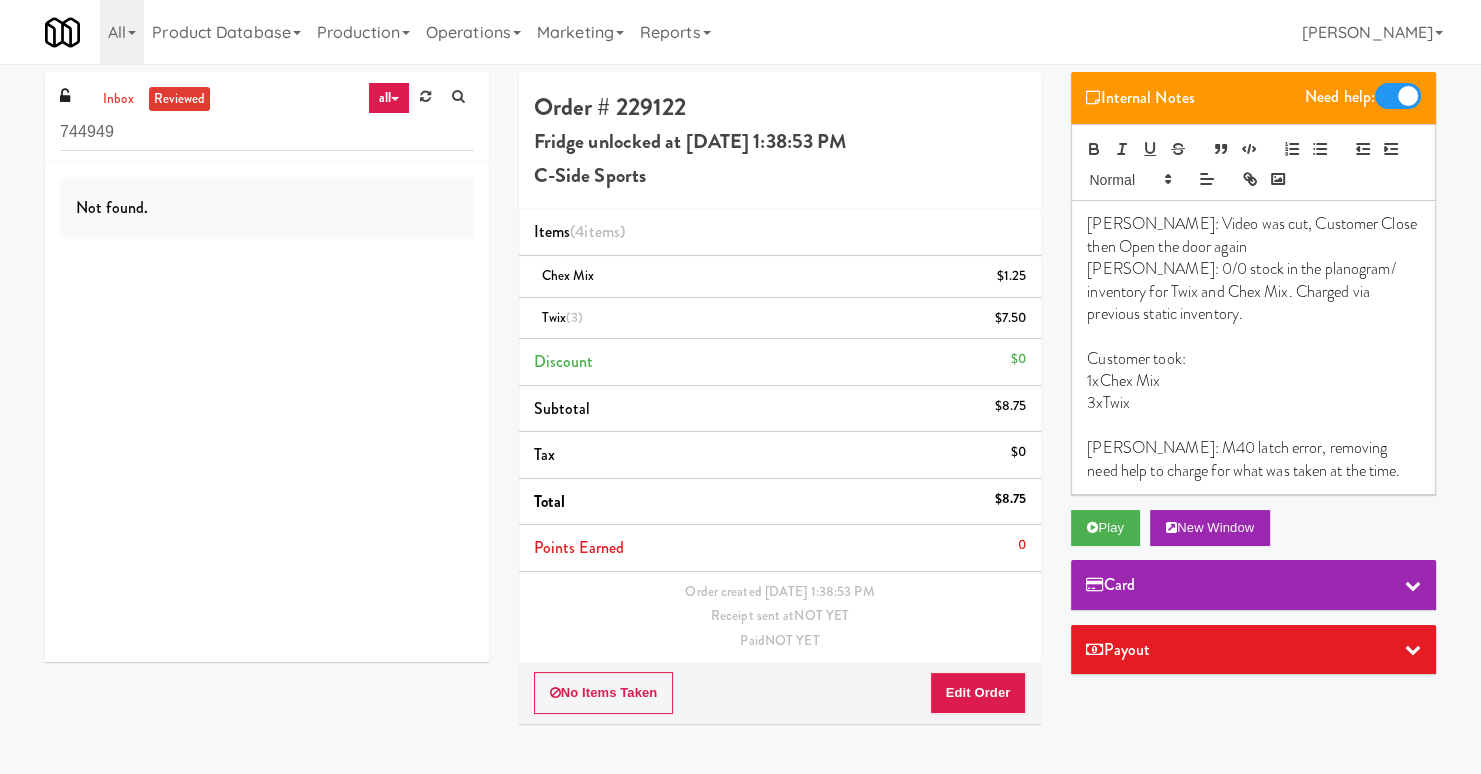 click at bounding box center (1398, 96) 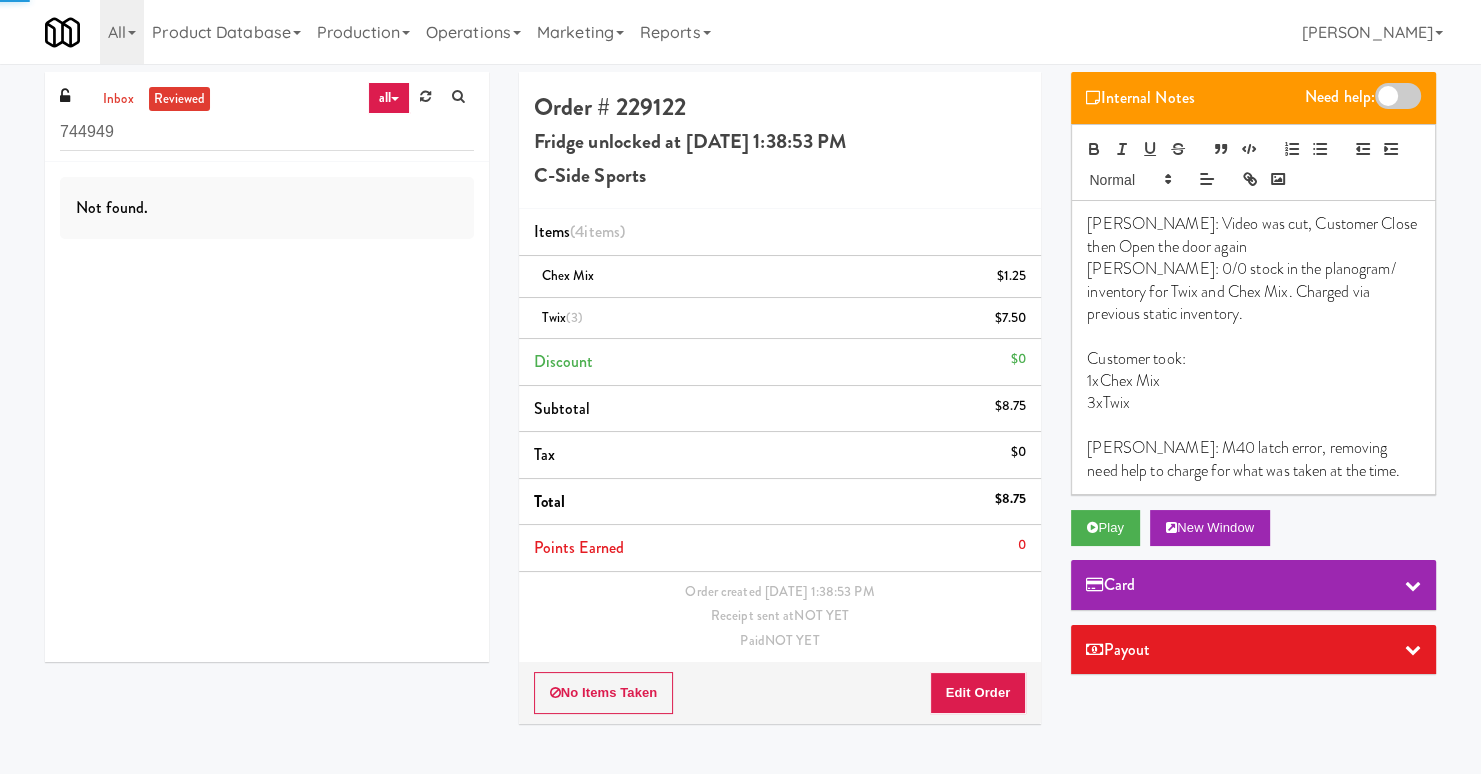 click on "Lyn: 0/0 stock in the planogram/ inventory for Twix and Chex Mix. Charged via previous static inventory." at bounding box center [1253, 291] 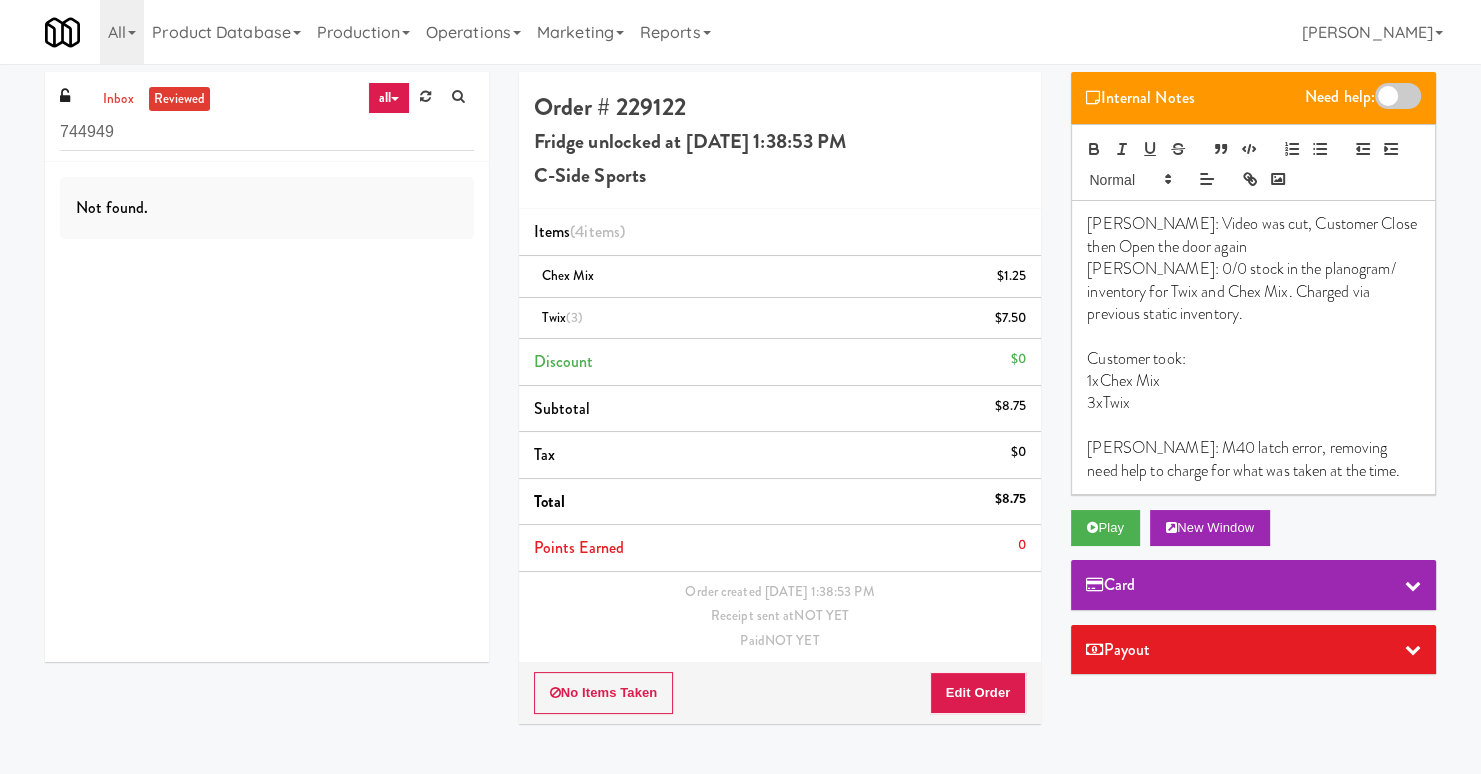 click on "Lyn: 0/0 stock in the planogram/ inventory for Twix and Chex Mix. Charged via previous static inventory." at bounding box center [1253, 291] 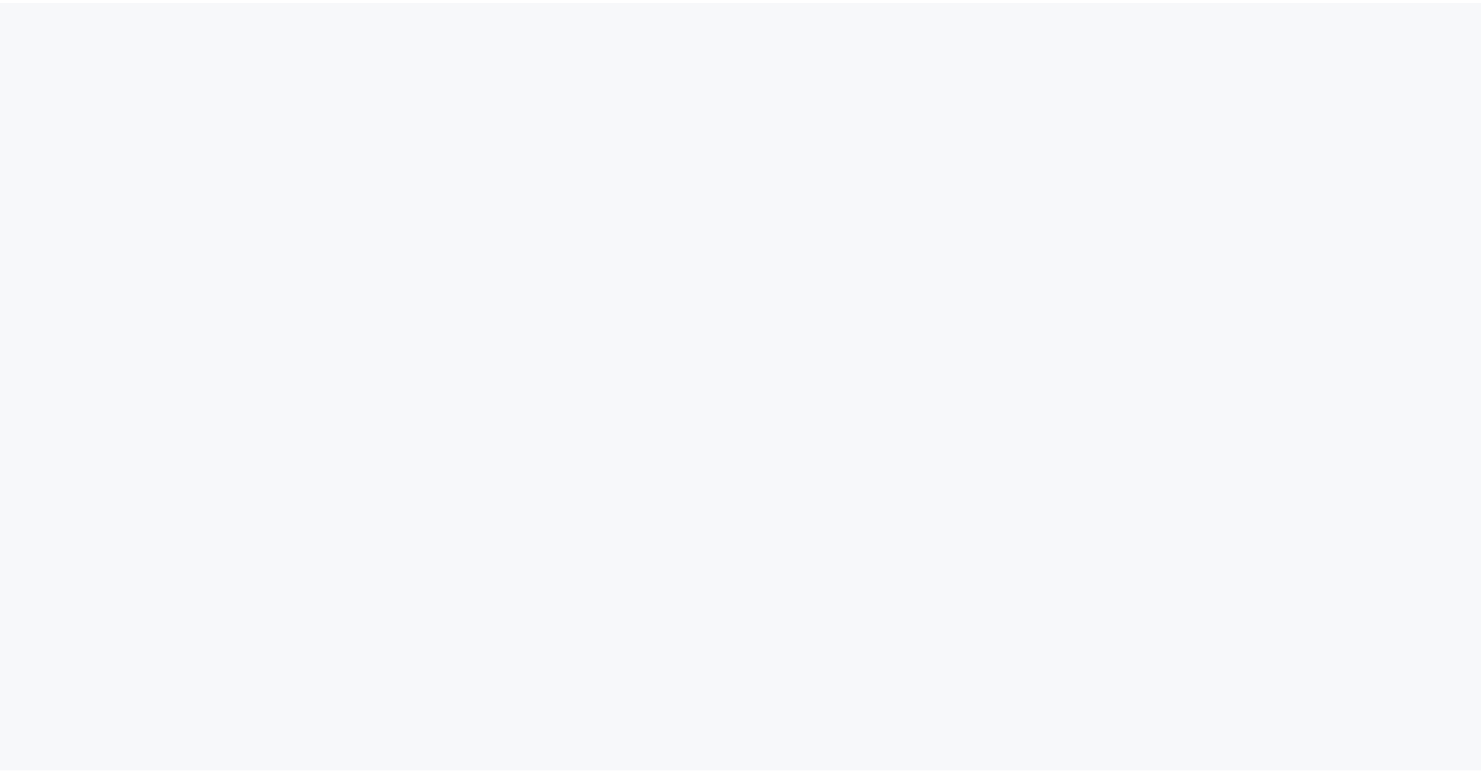 scroll, scrollTop: 0, scrollLeft: 0, axis: both 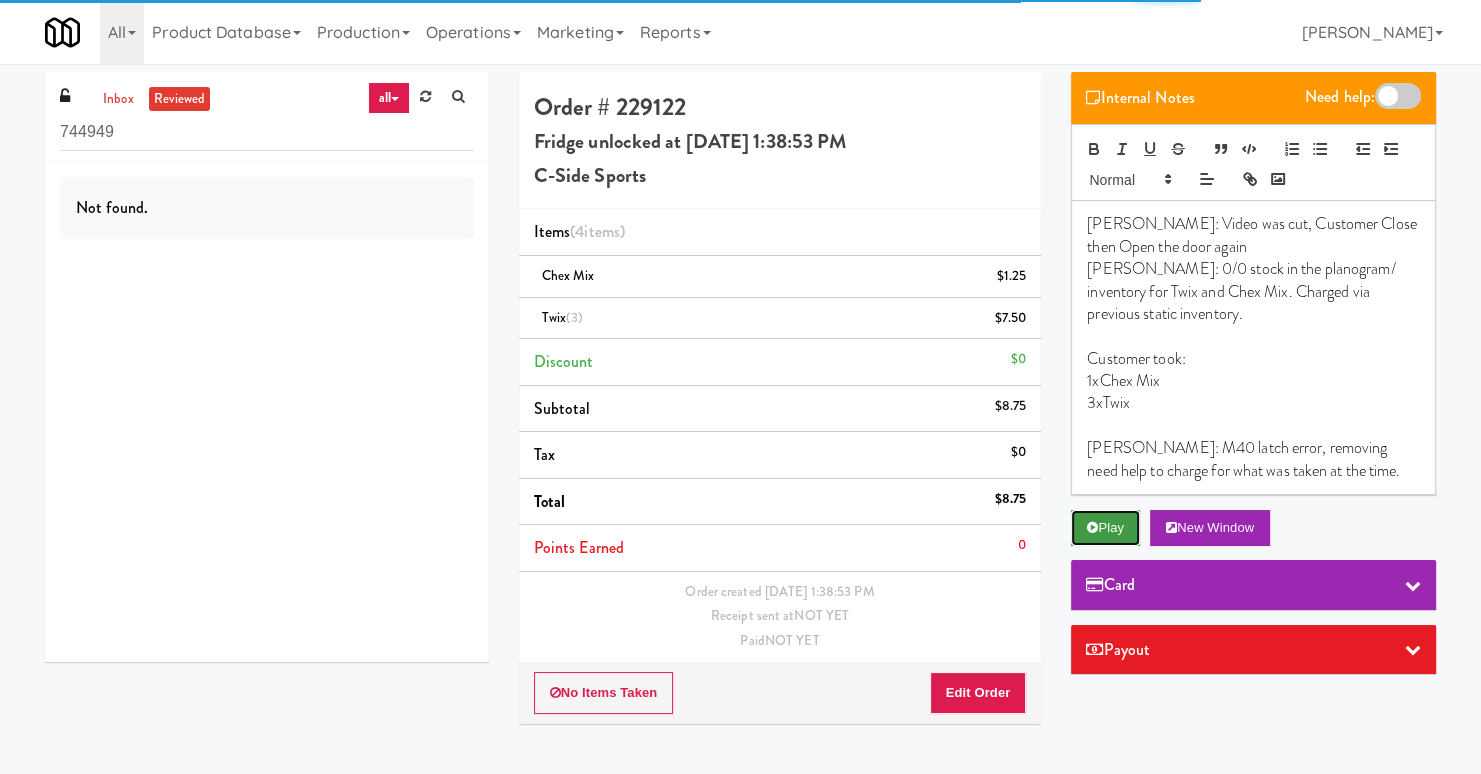 click on "Play" at bounding box center (1105, 528) 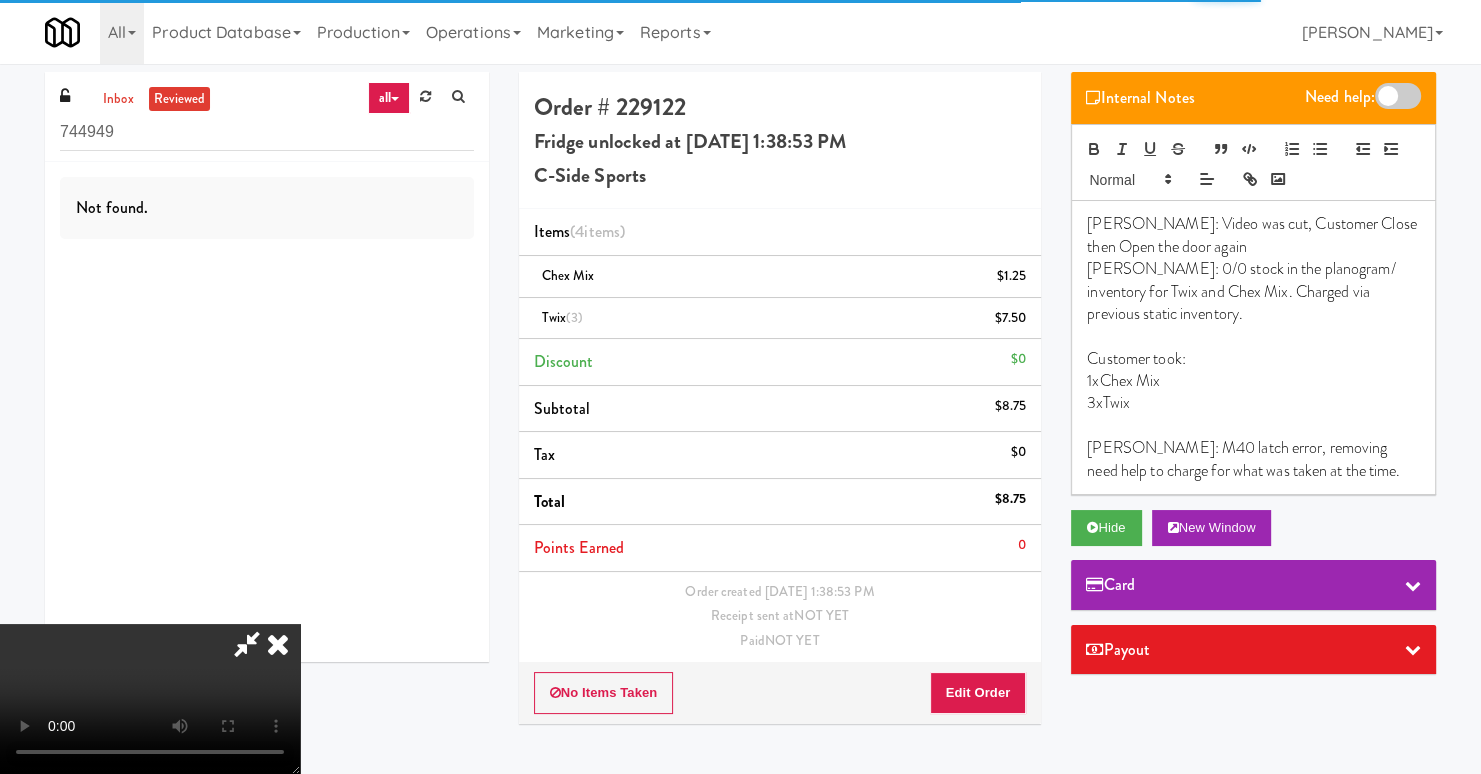 click at bounding box center [1253, 336] 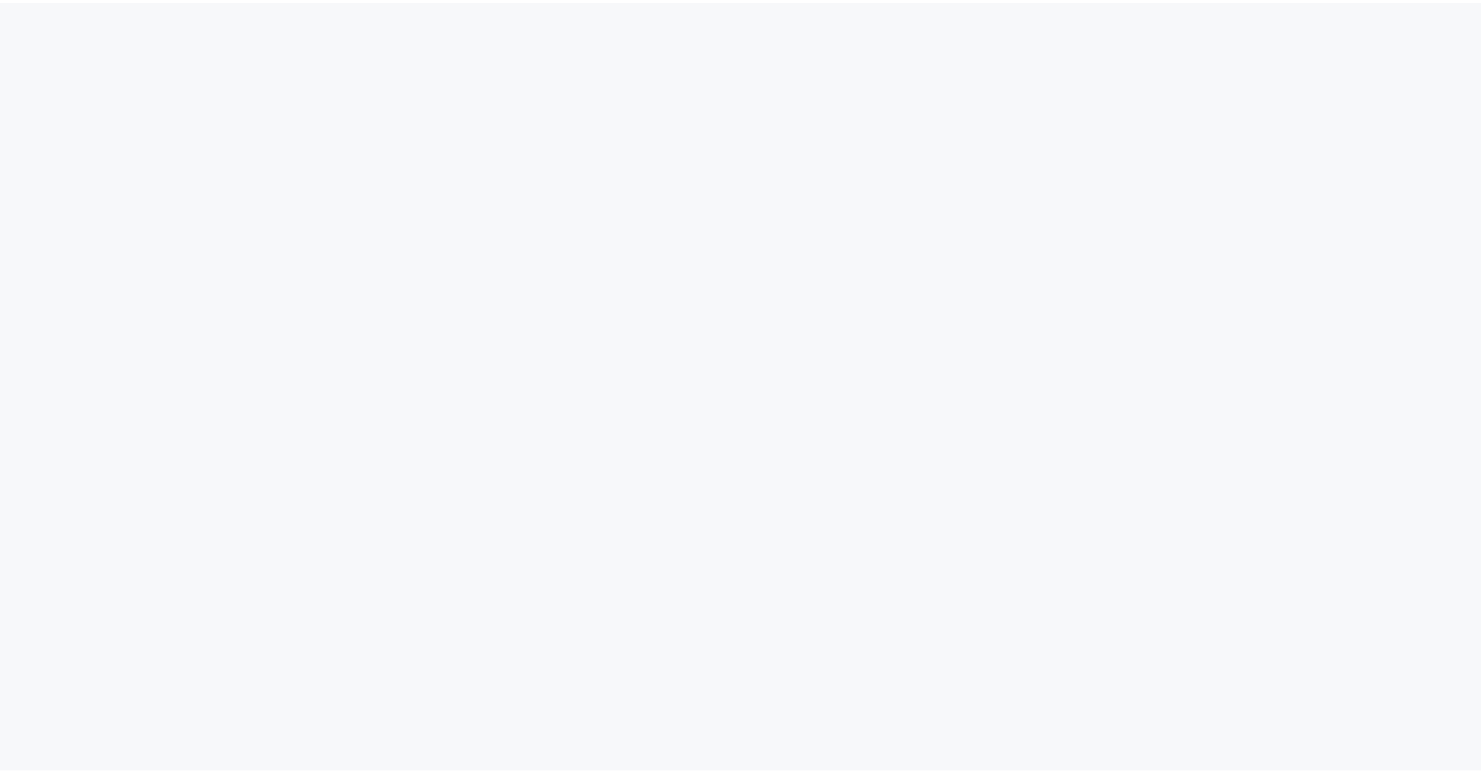 scroll, scrollTop: 0, scrollLeft: 0, axis: both 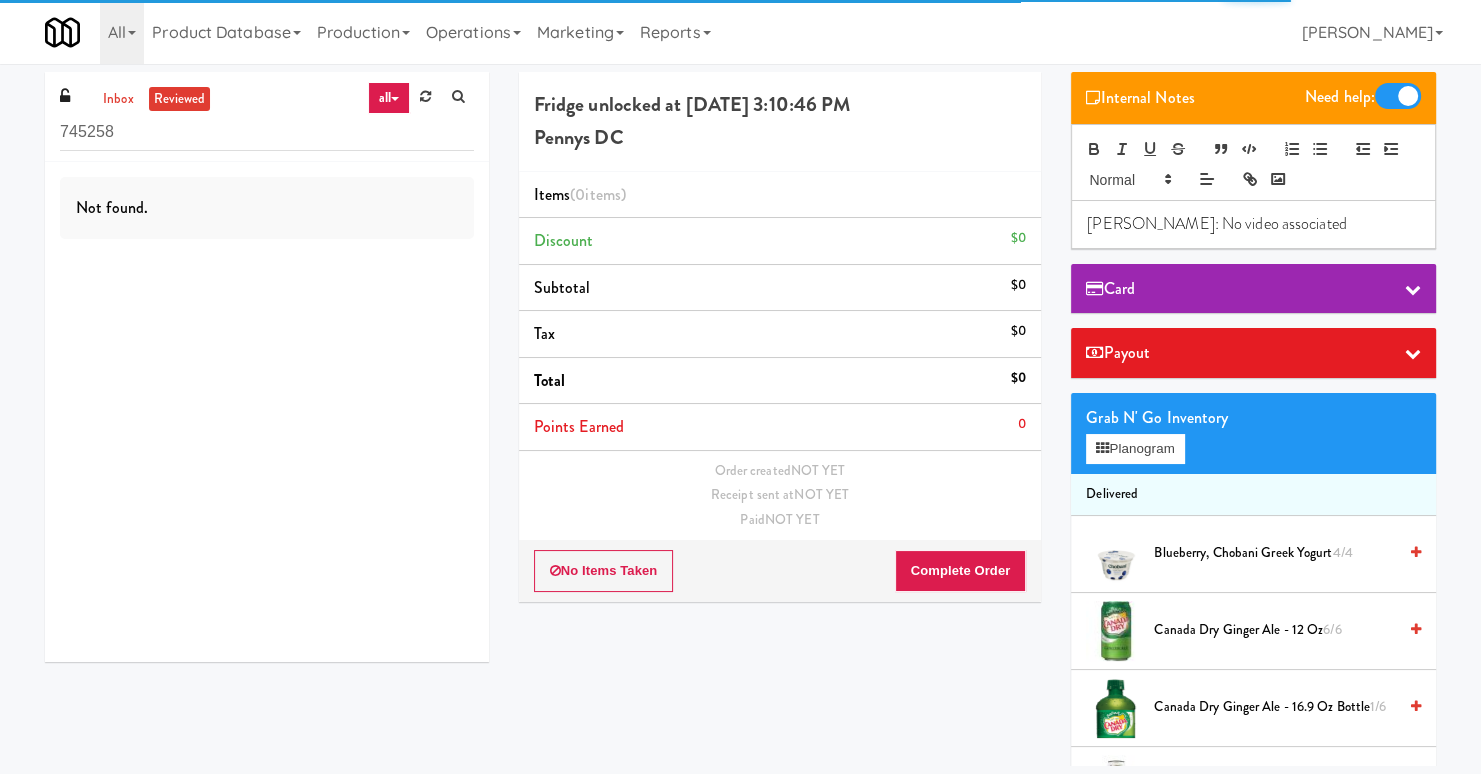 click on "Lyn: No video associated" at bounding box center [1253, 224] 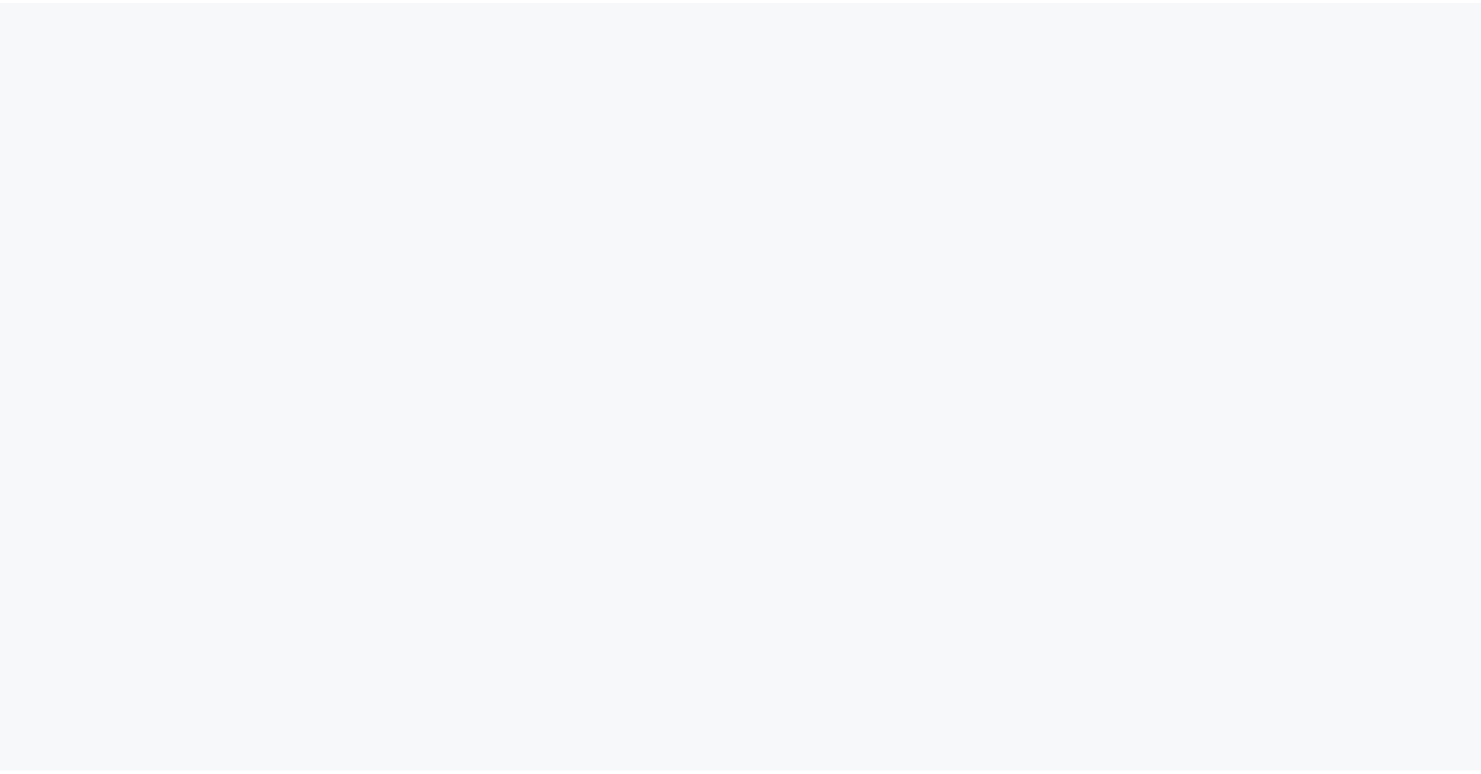 scroll, scrollTop: 0, scrollLeft: 0, axis: both 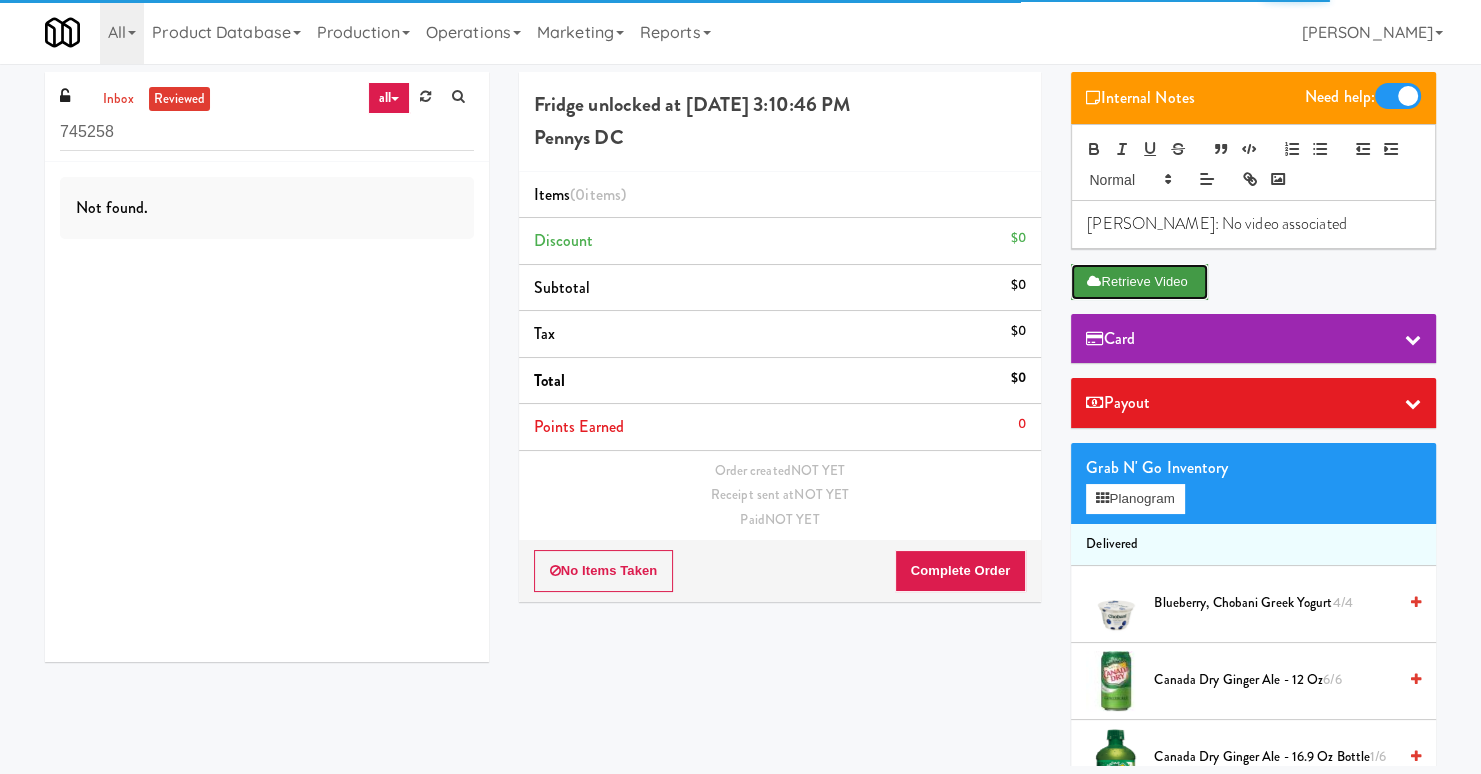 click on "Retrieve Video" at bounding box center [1139, 282] 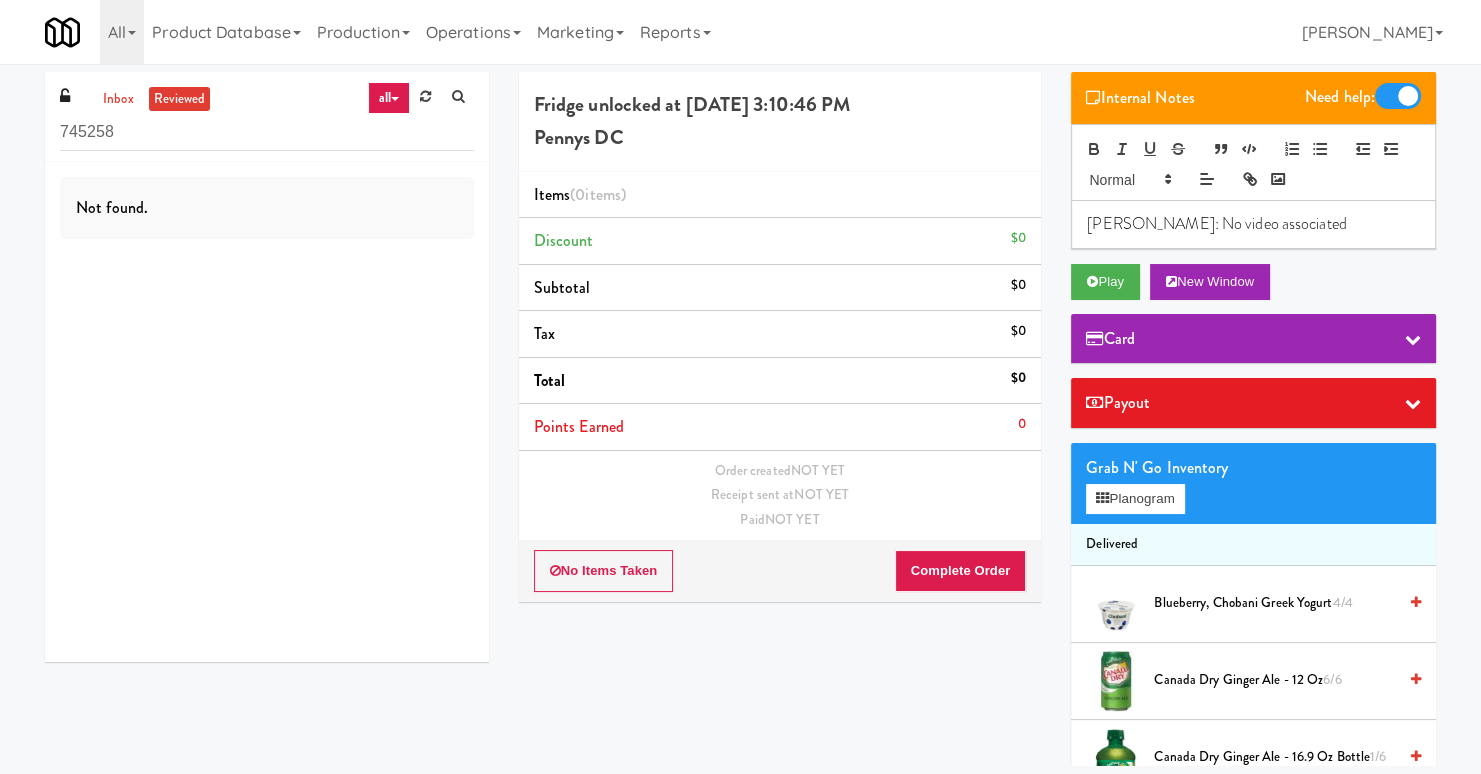 click on "Lyn: No video associated" at bounding box center (1253, 224) 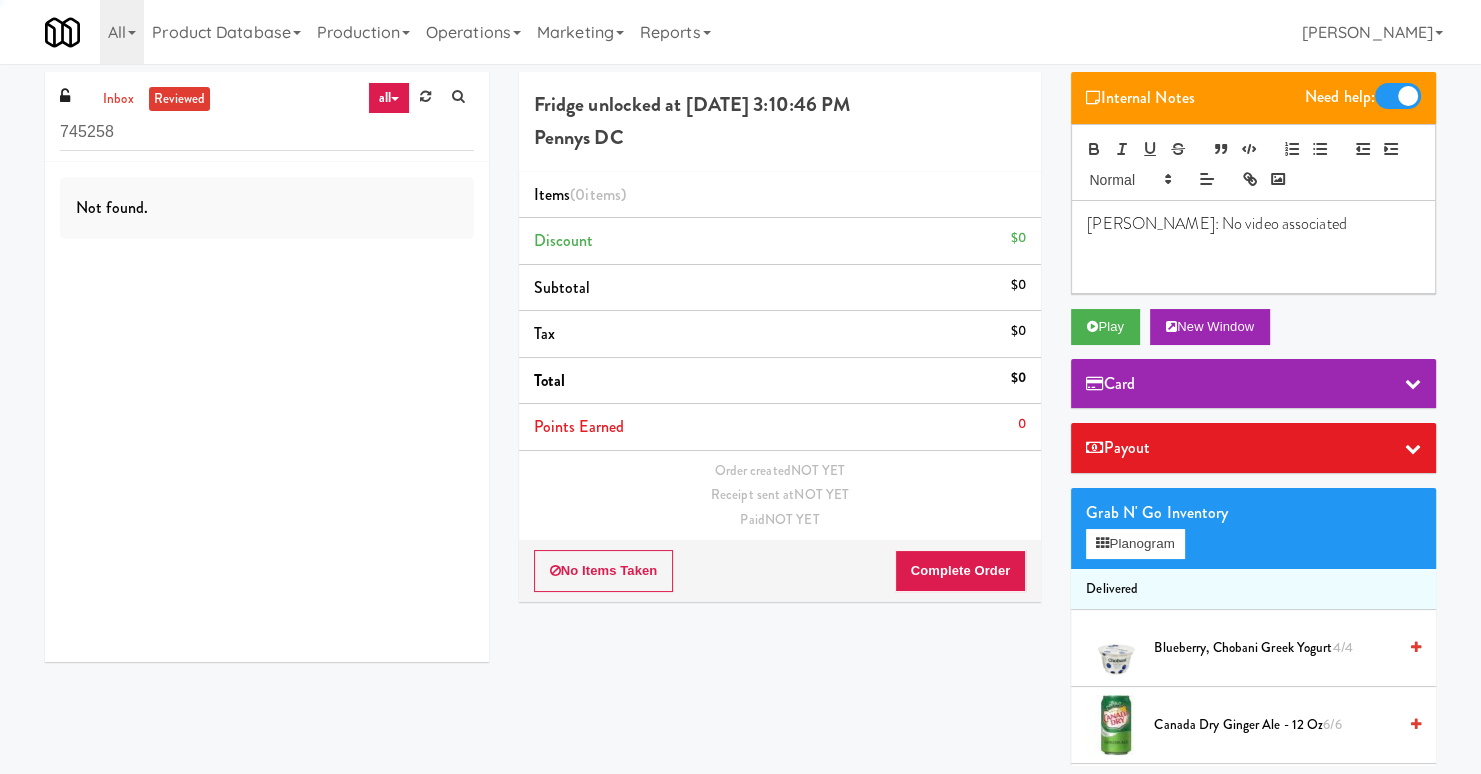type 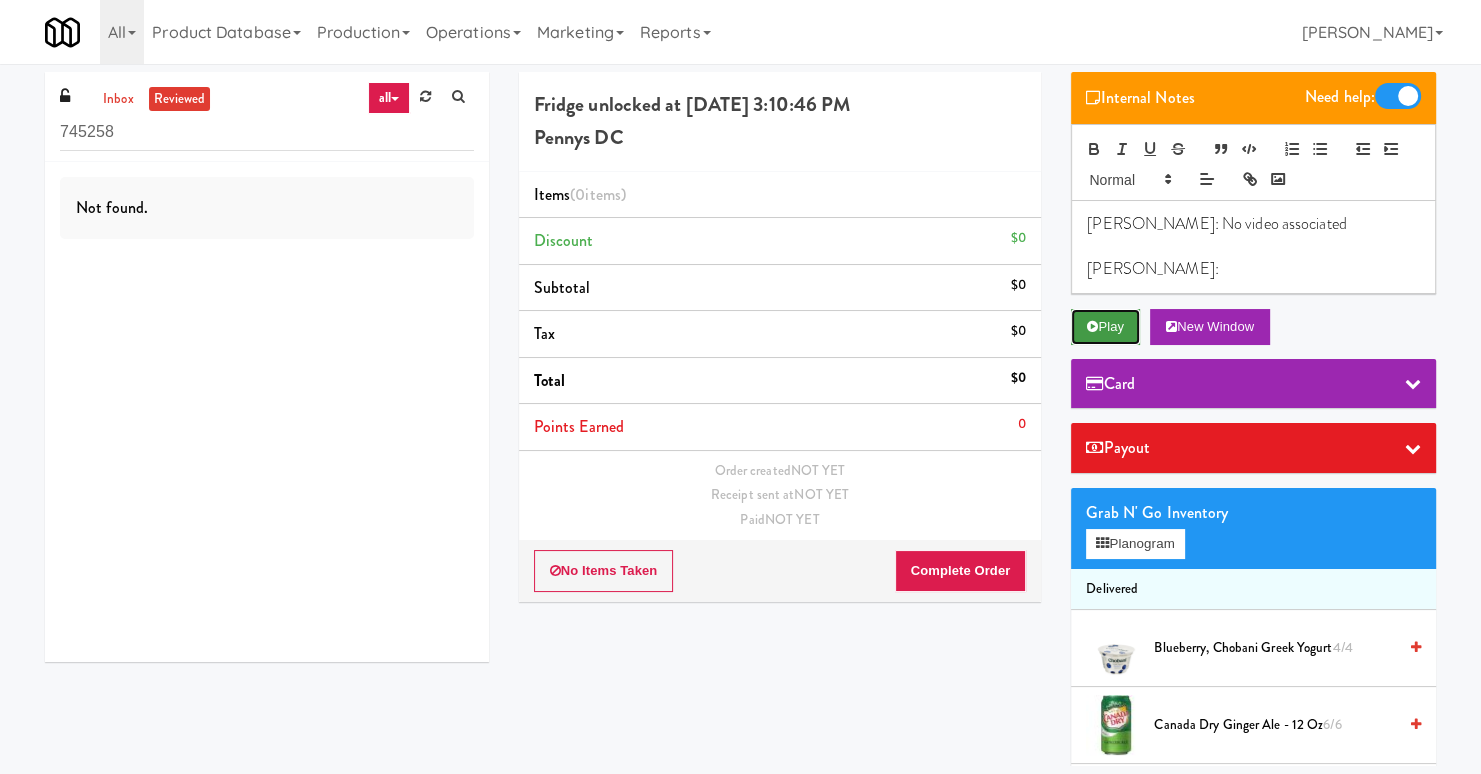 click on "Play" at bounding box center (1105, 327) 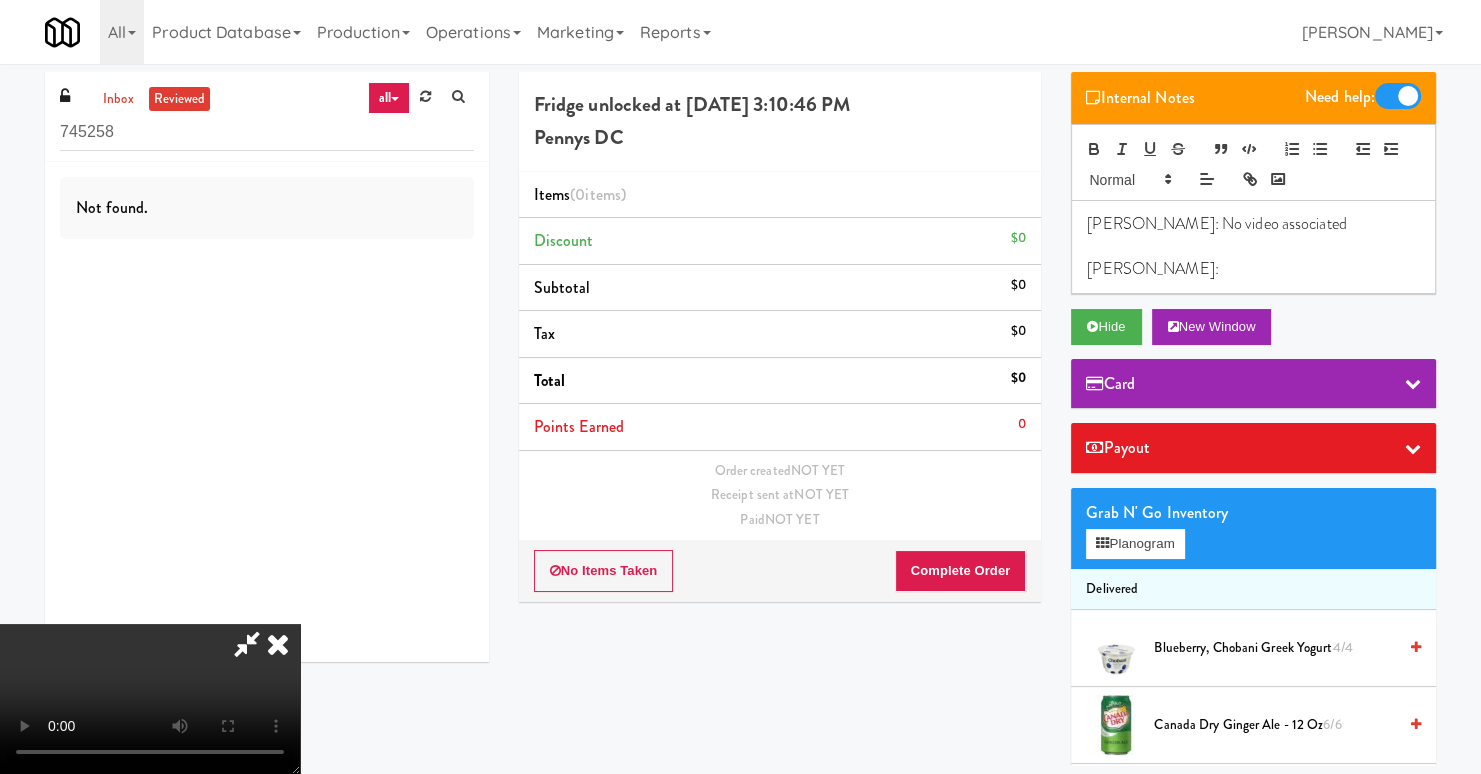 click on "Matias:" at bounding box center [1253, 269] 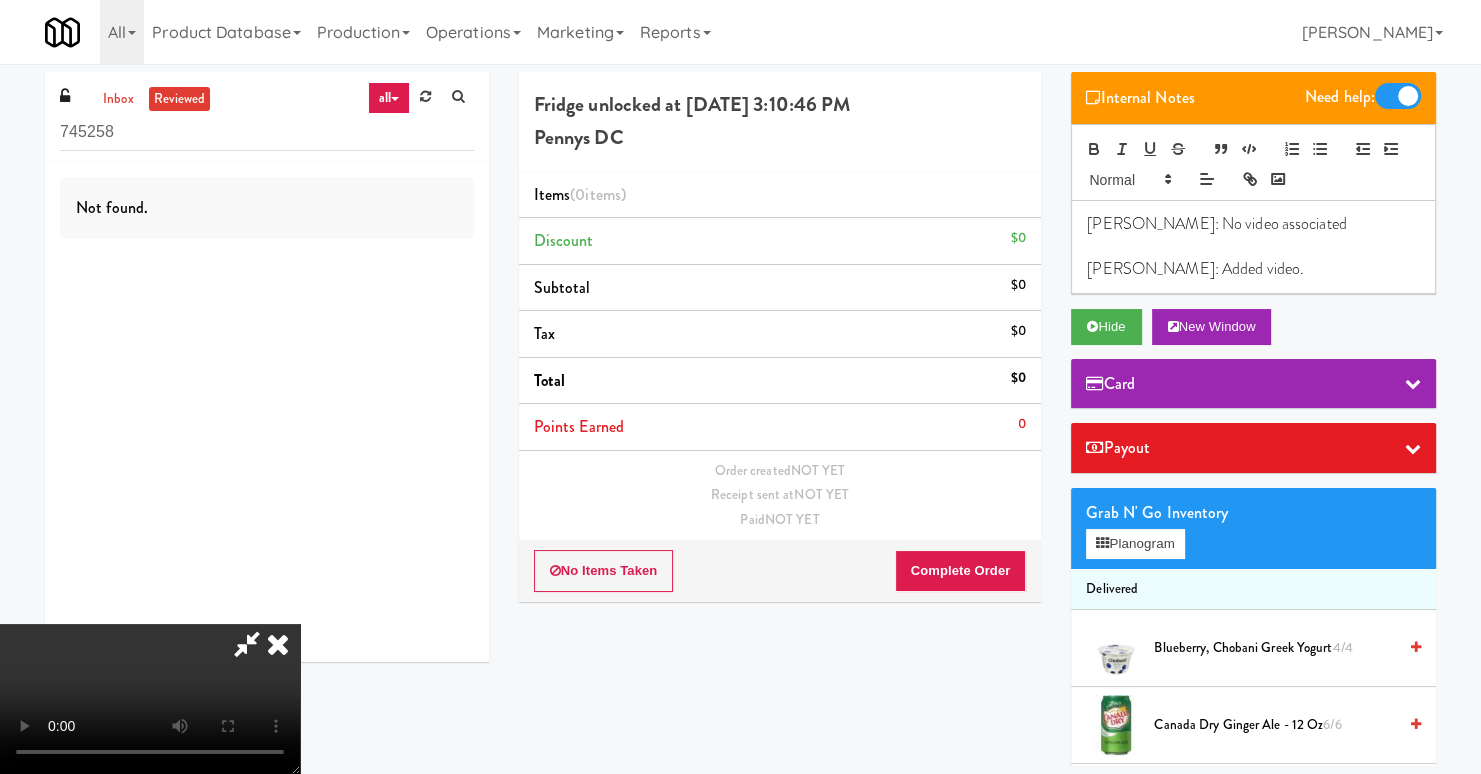 scroll, scrollTop: 214, scrollLeft: 0, axis: vertical 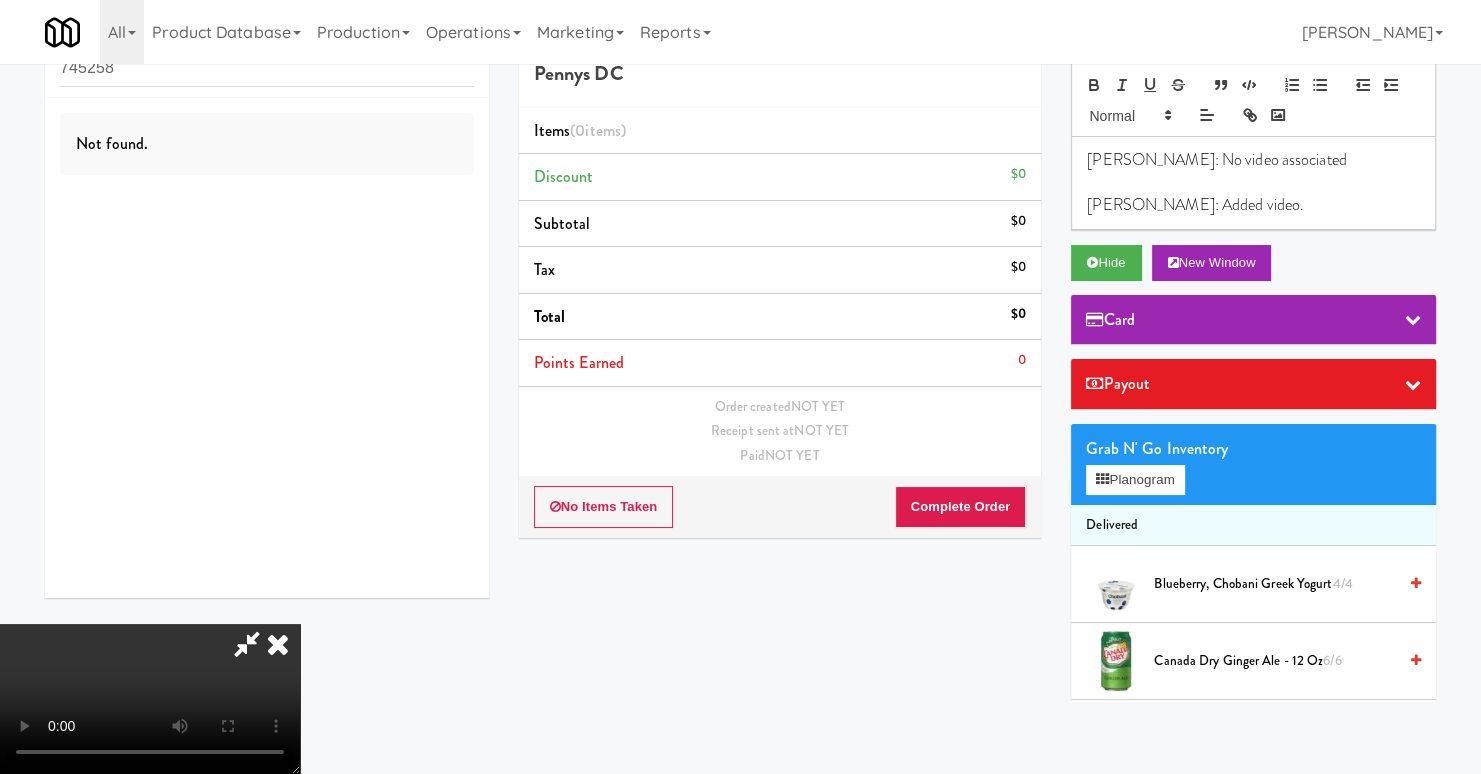 type 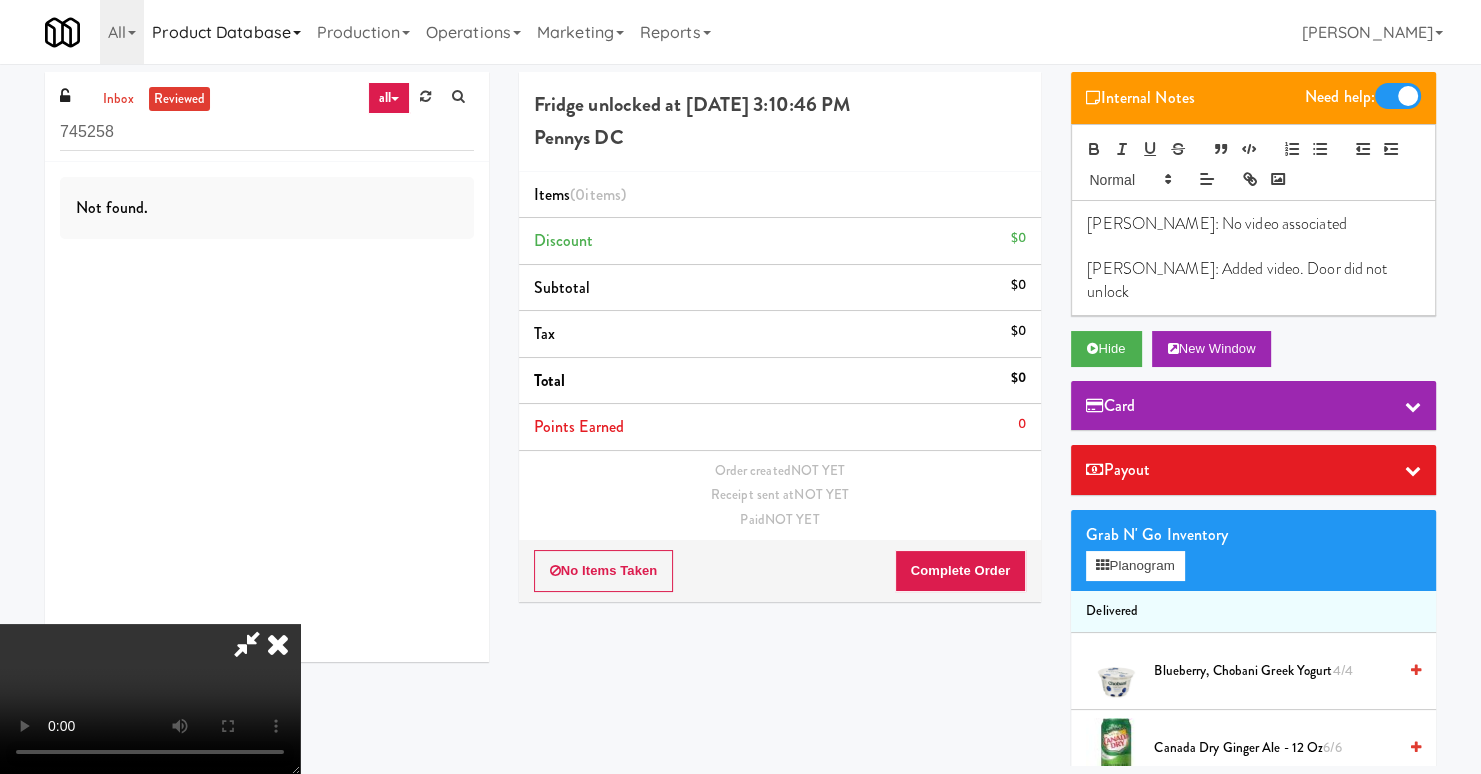 scroll, scrollTop: 0, scrollLeft: 0, axis: both 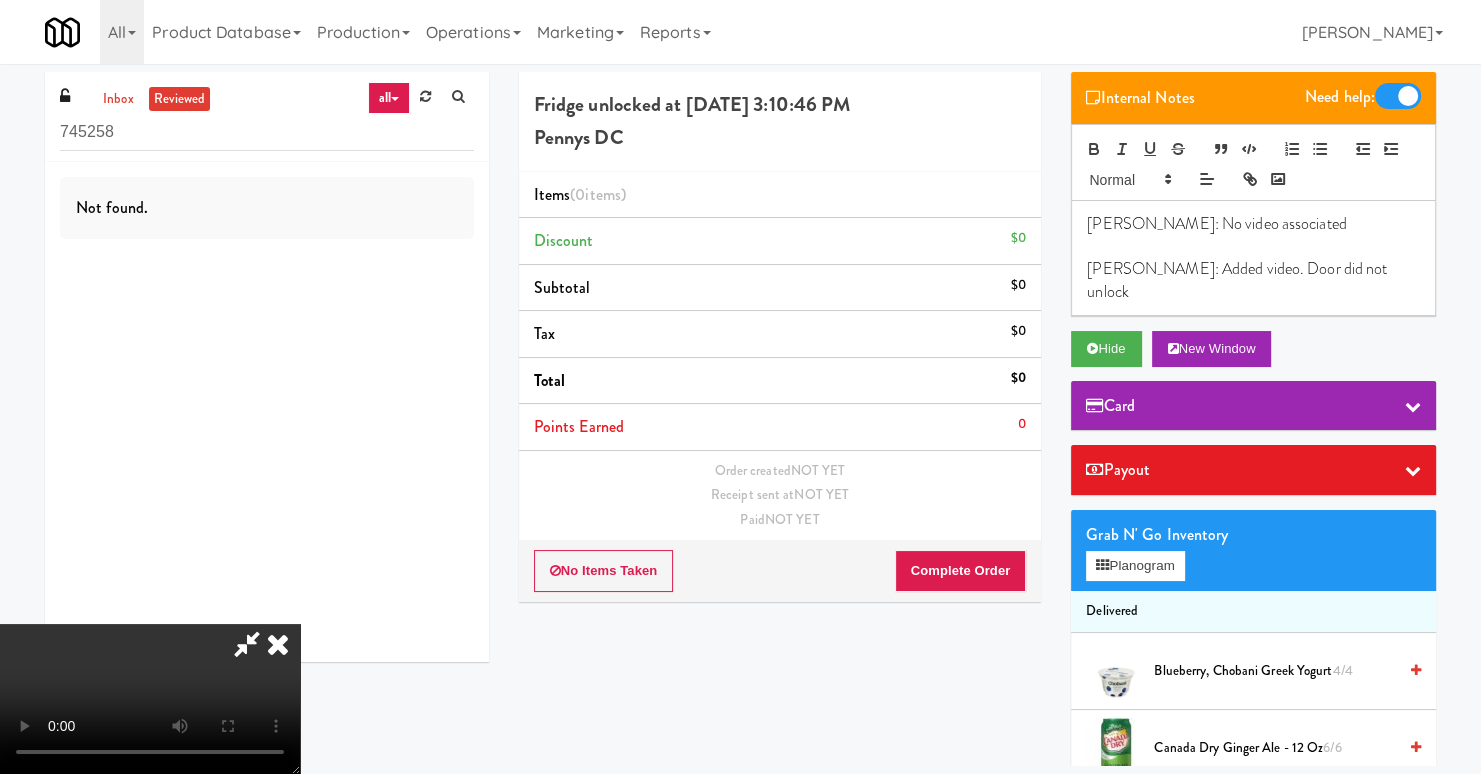 click at bounding box center [278, 644] 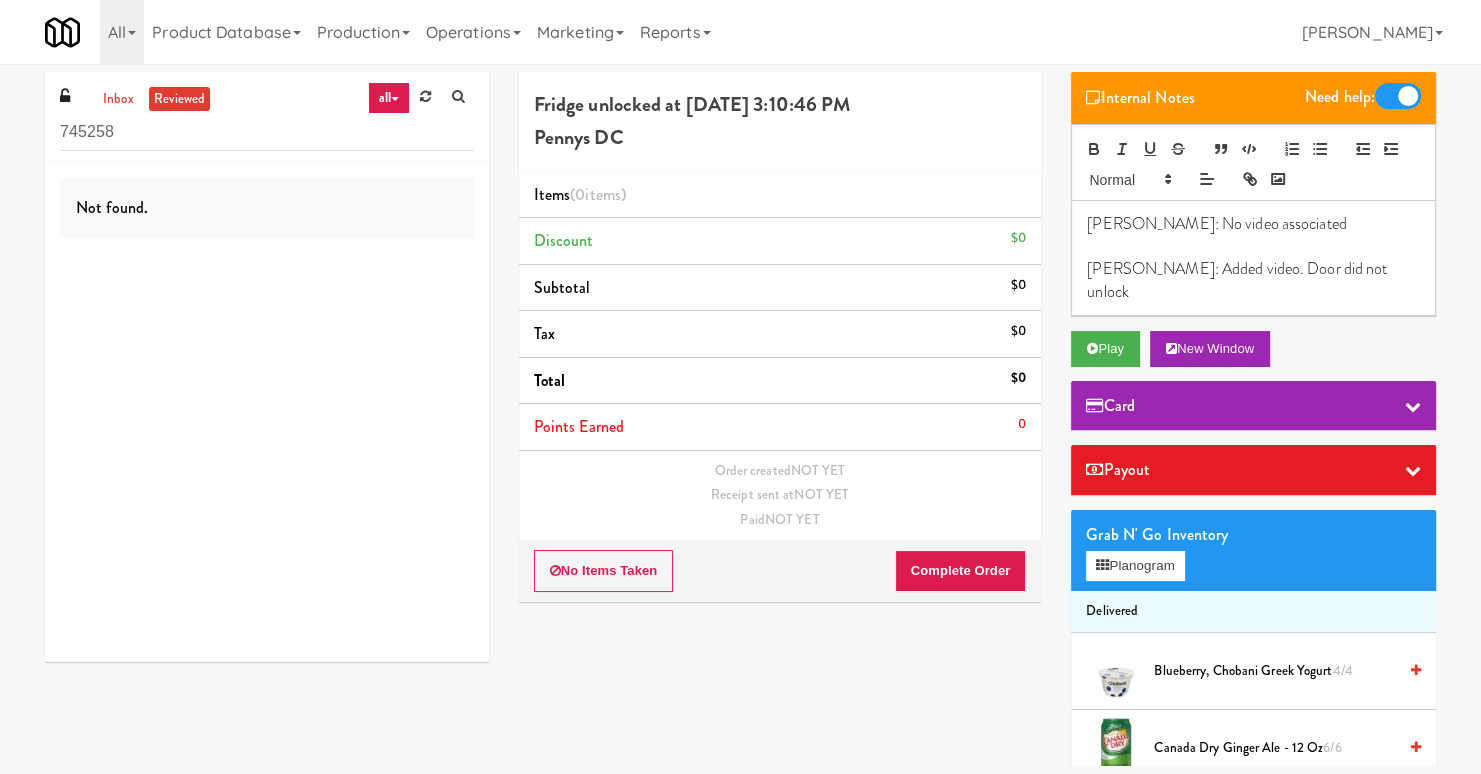 drag, startPoint x: 760, startPoint y: 103, endPoint x: 981, endPoint y: 103, distance: 221 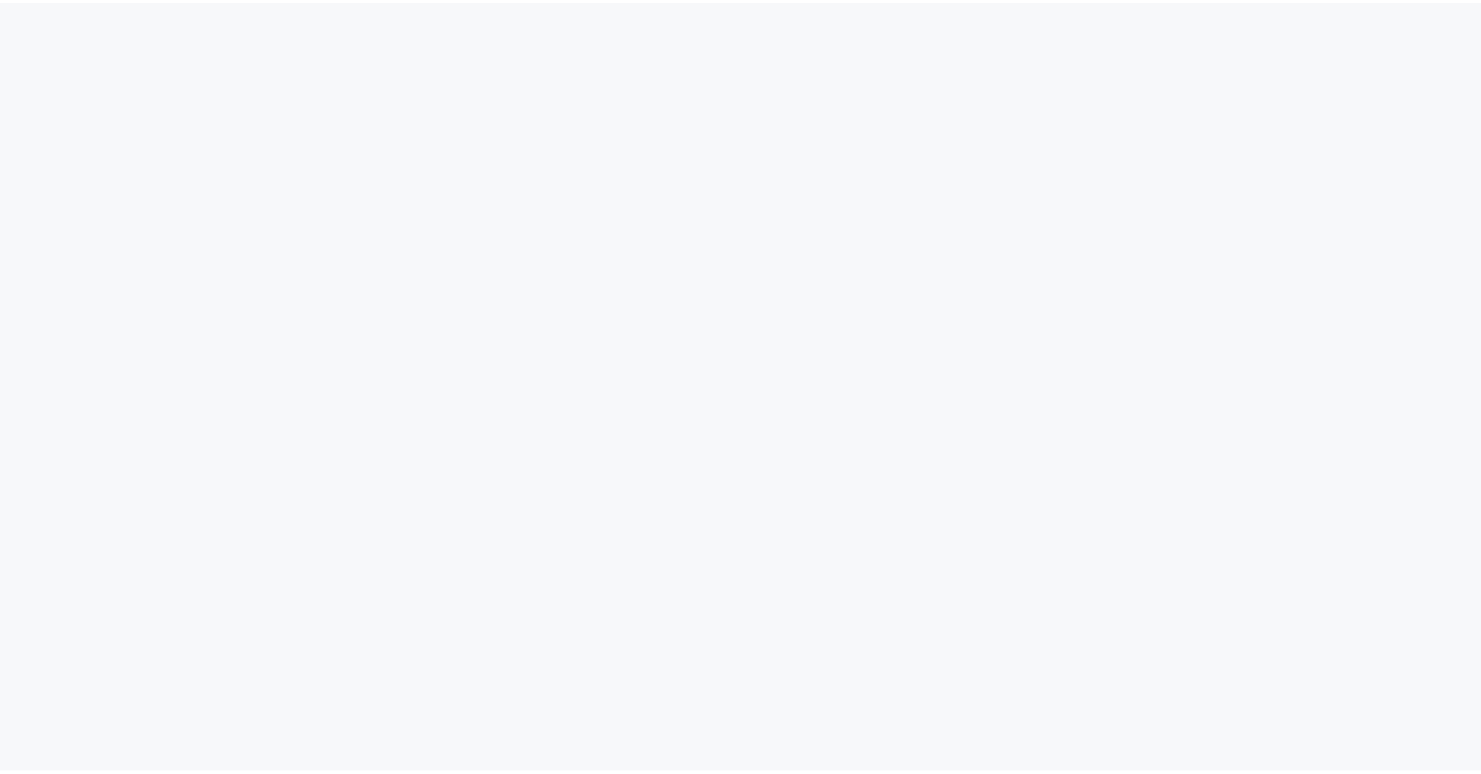 scroll, scrollTop: 0, scrollLeft: 0, axis: both 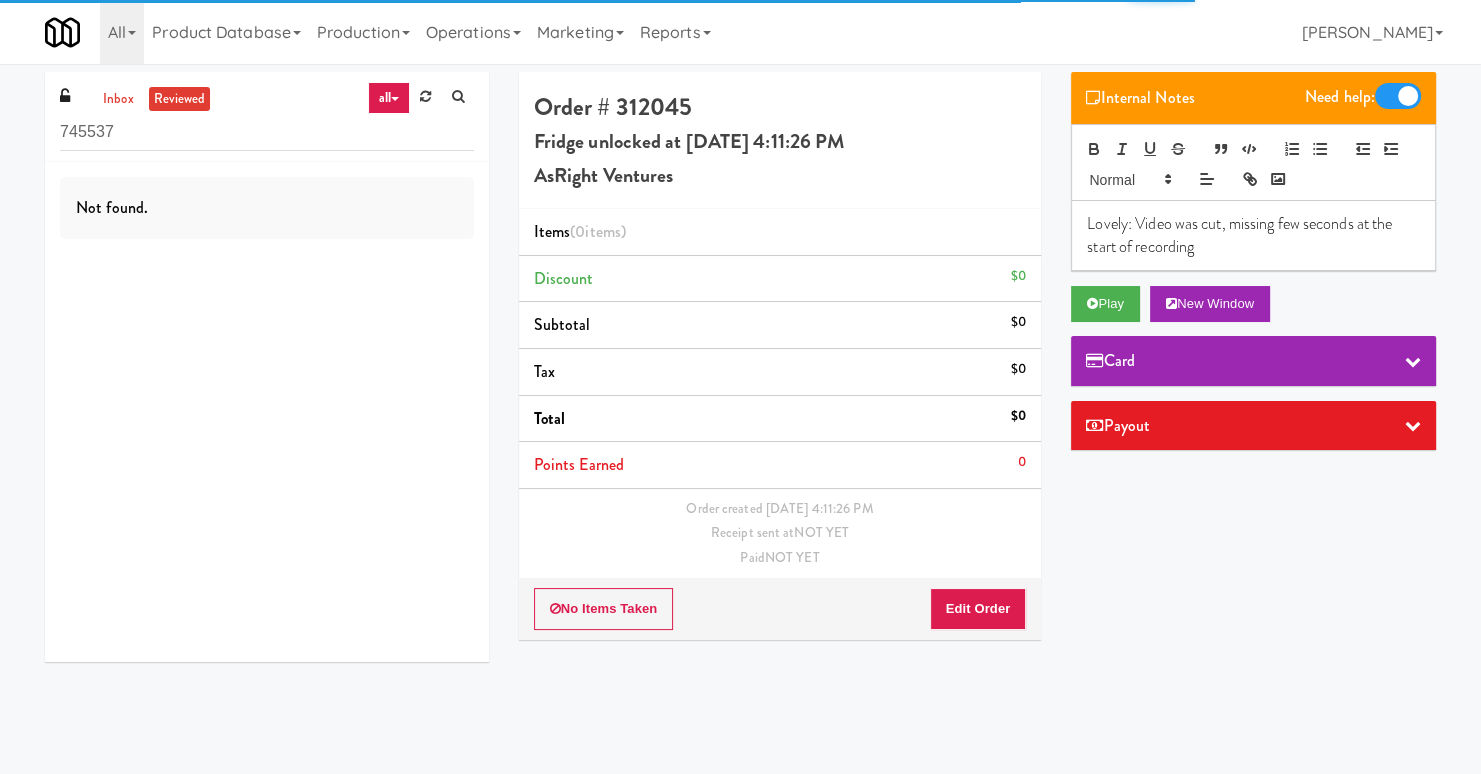 click on "Lovely: Video was cut, missing few seconds at the start of recording" at bounding box center (1253, 235) 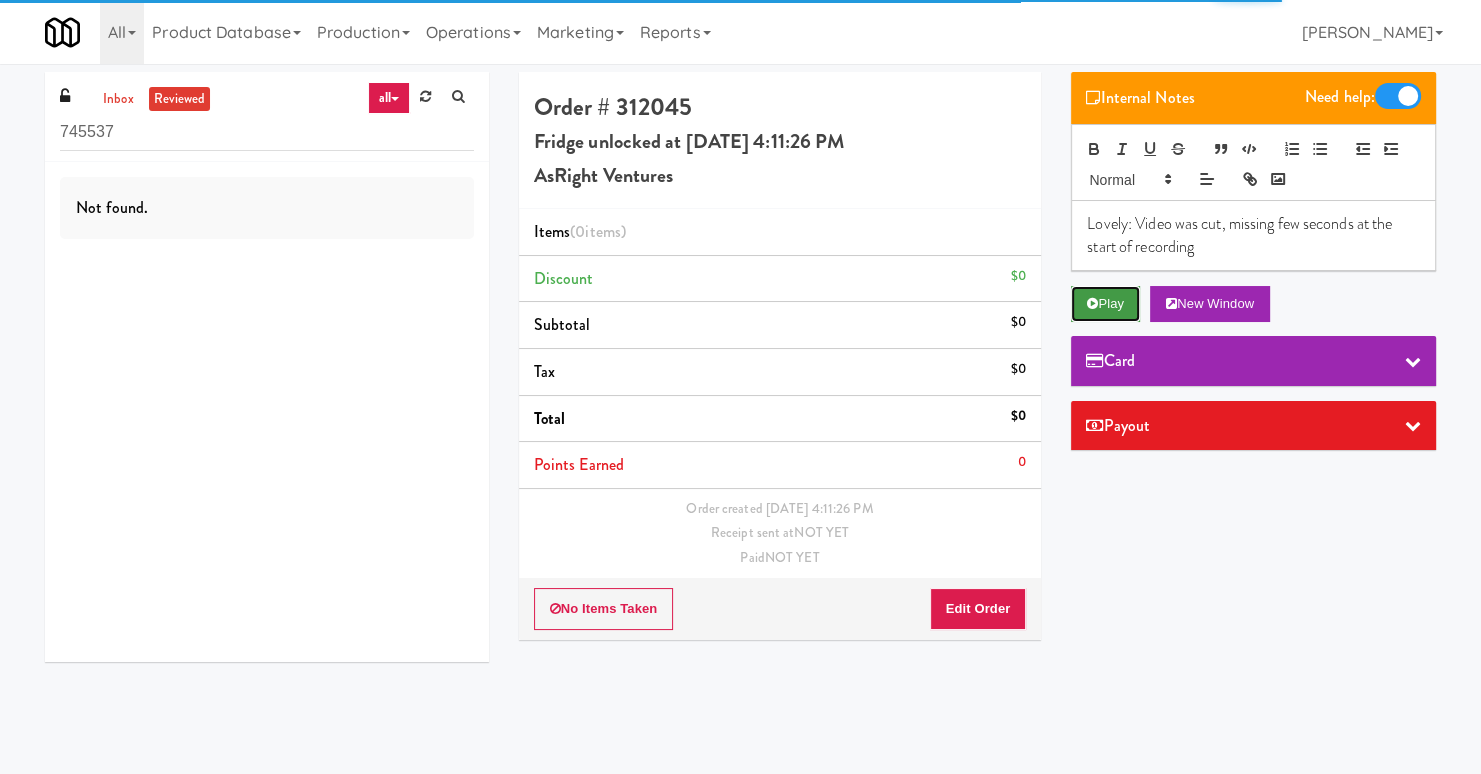 click on "Play" at bounding box center (1105, 304) 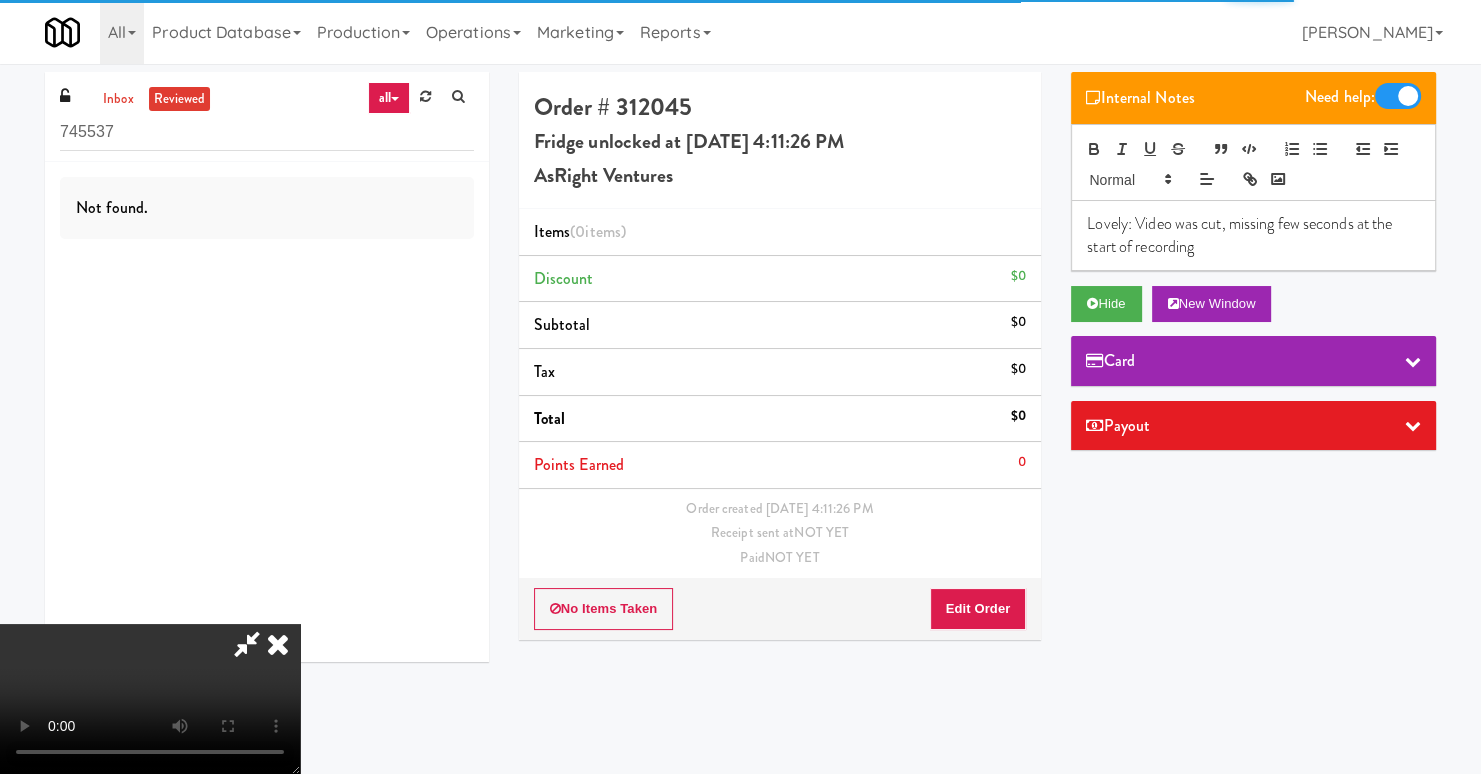 click on "Lovely: Video was cut, missing few seconds at the start of recording" at bounding box center (1253, 235) 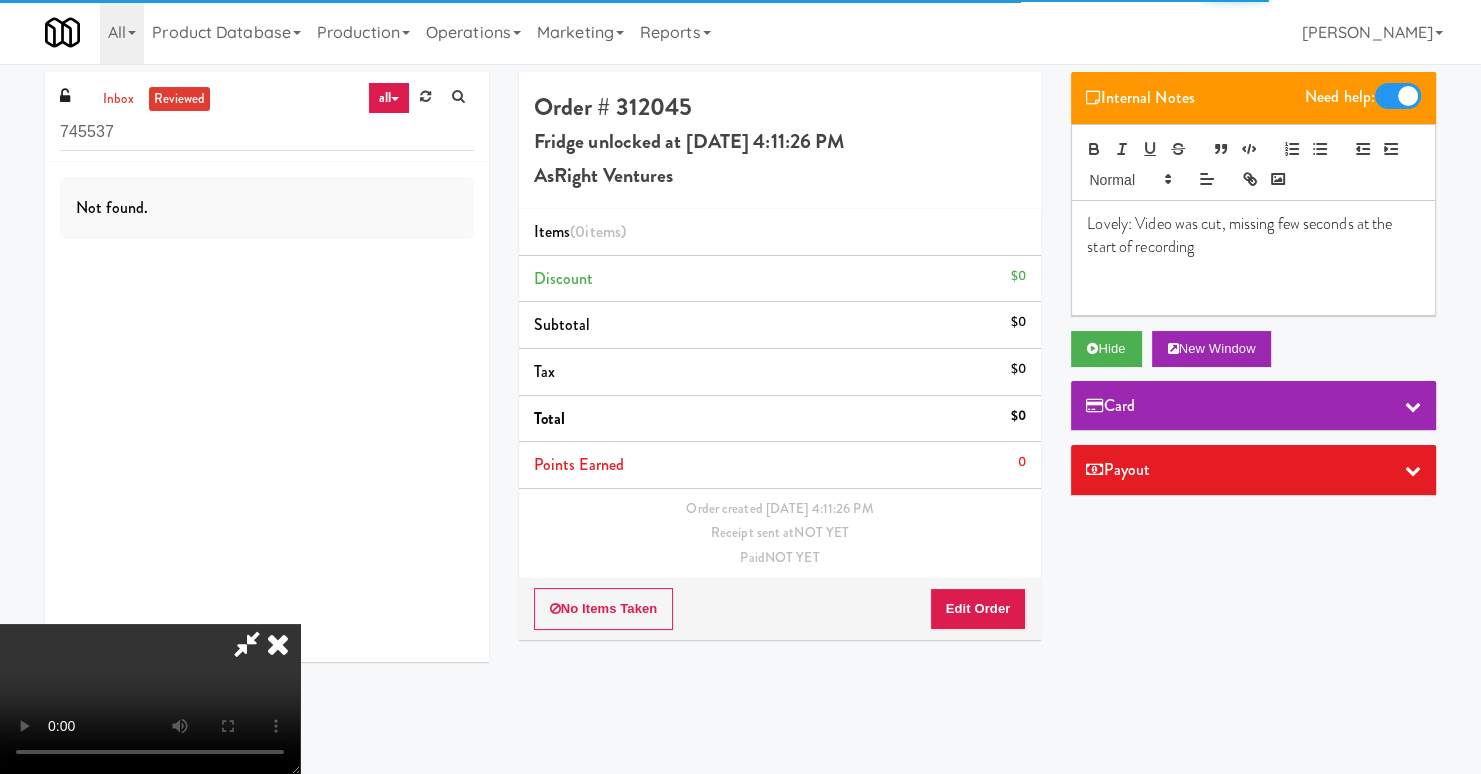type 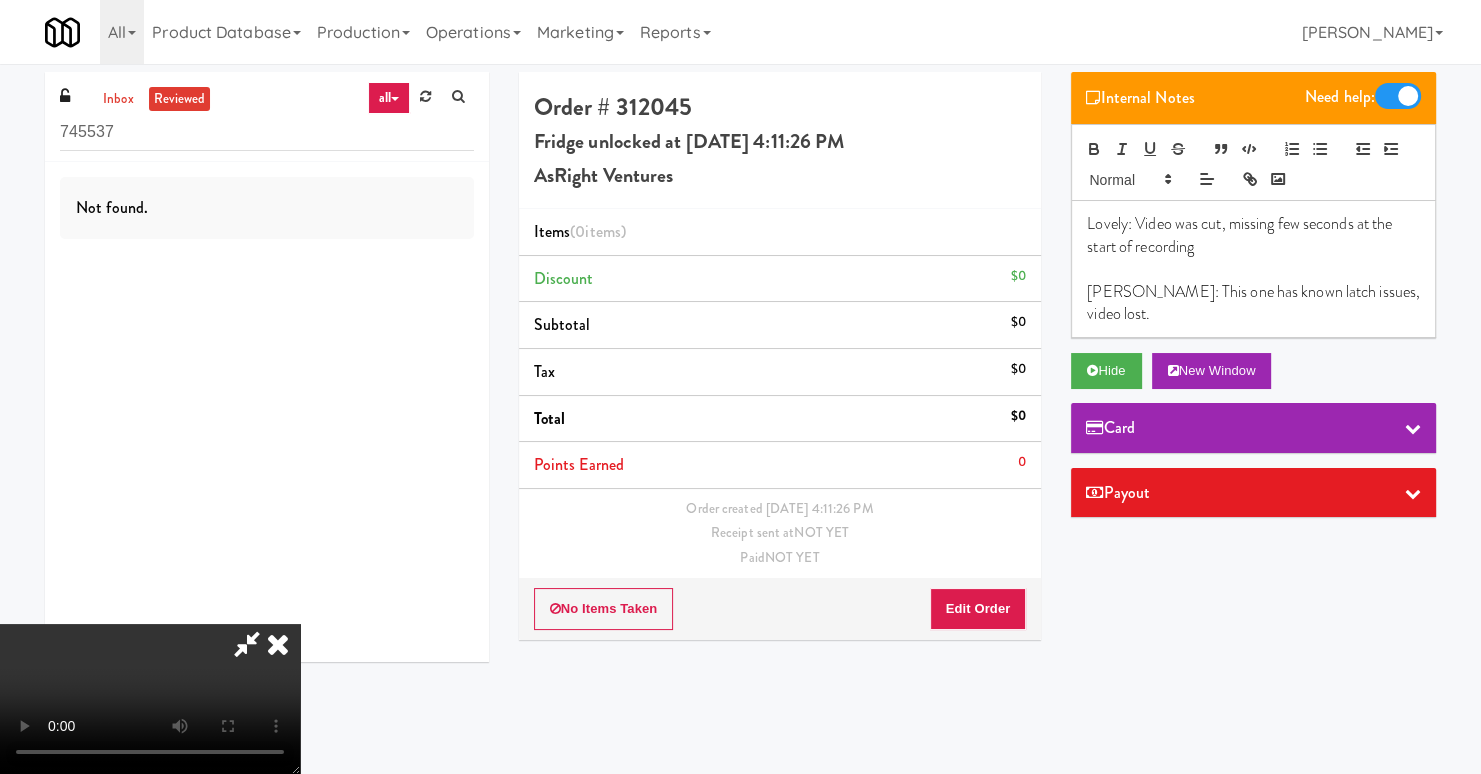type 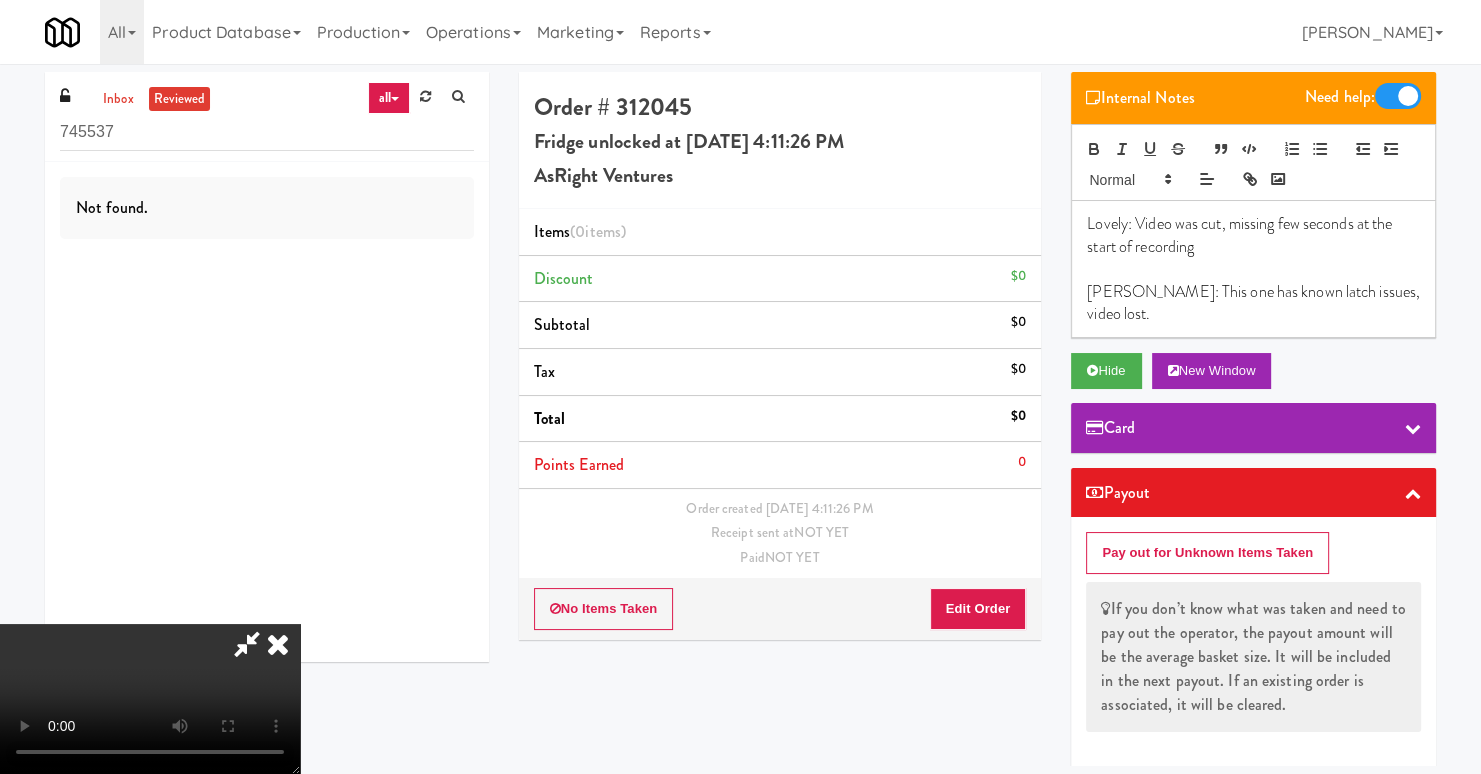 scroll, scrollTop: 0, scrollLeft: 0, axis: both 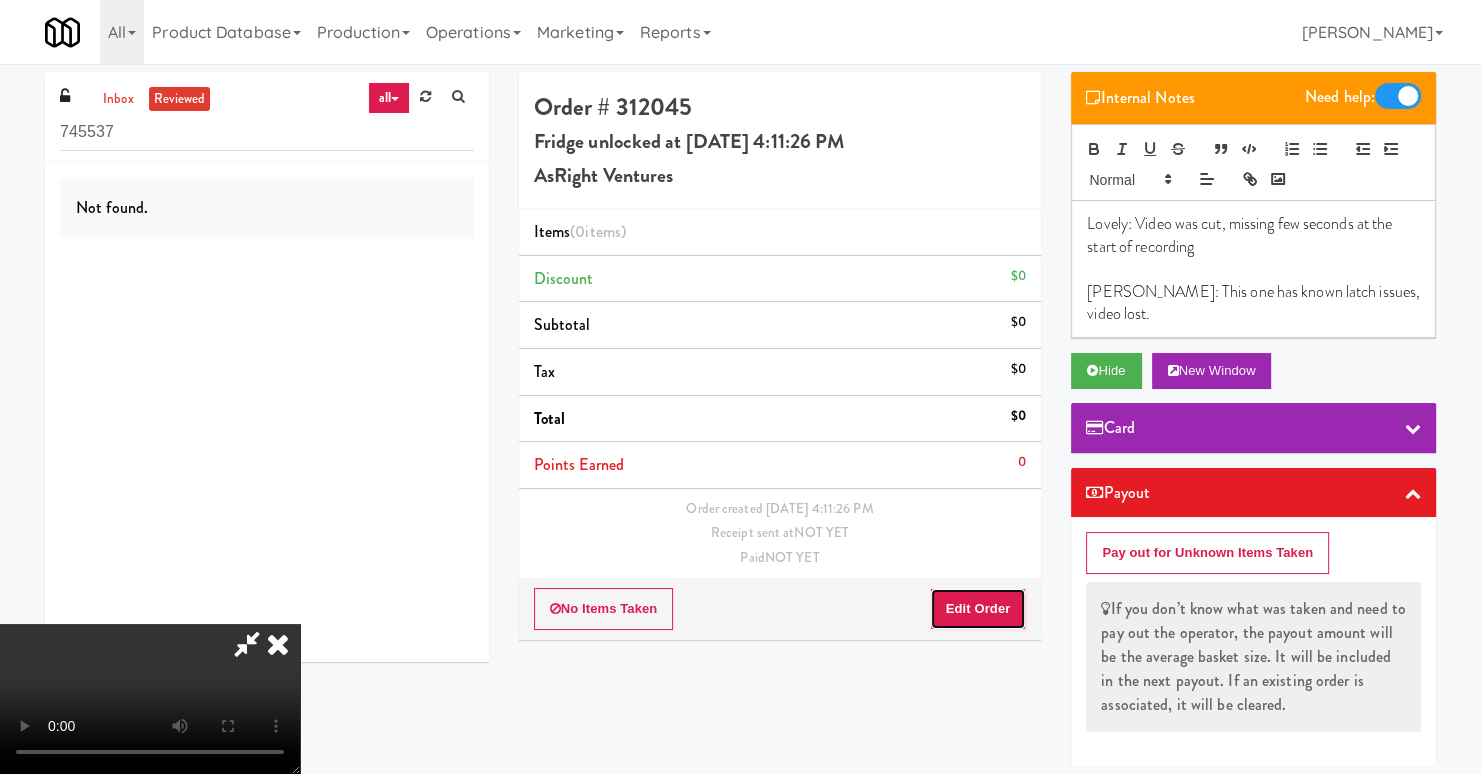 drag, startPoint x: 990, startPoint y: 604, endPoint x: 1111, endPoint y: 555, distance: 130.54501 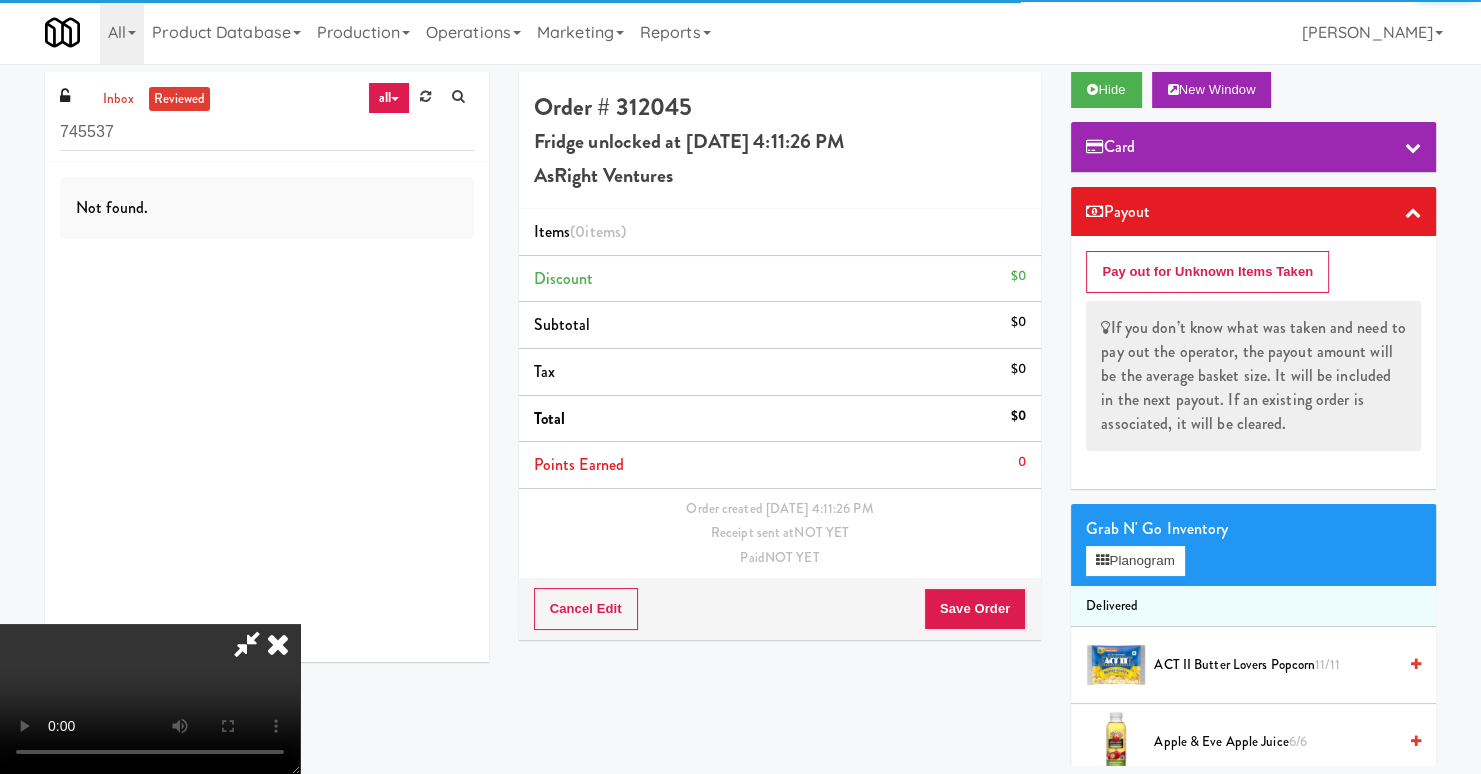 scroll, scrollTop: 543, scrollLeft: 0, axis: vertical 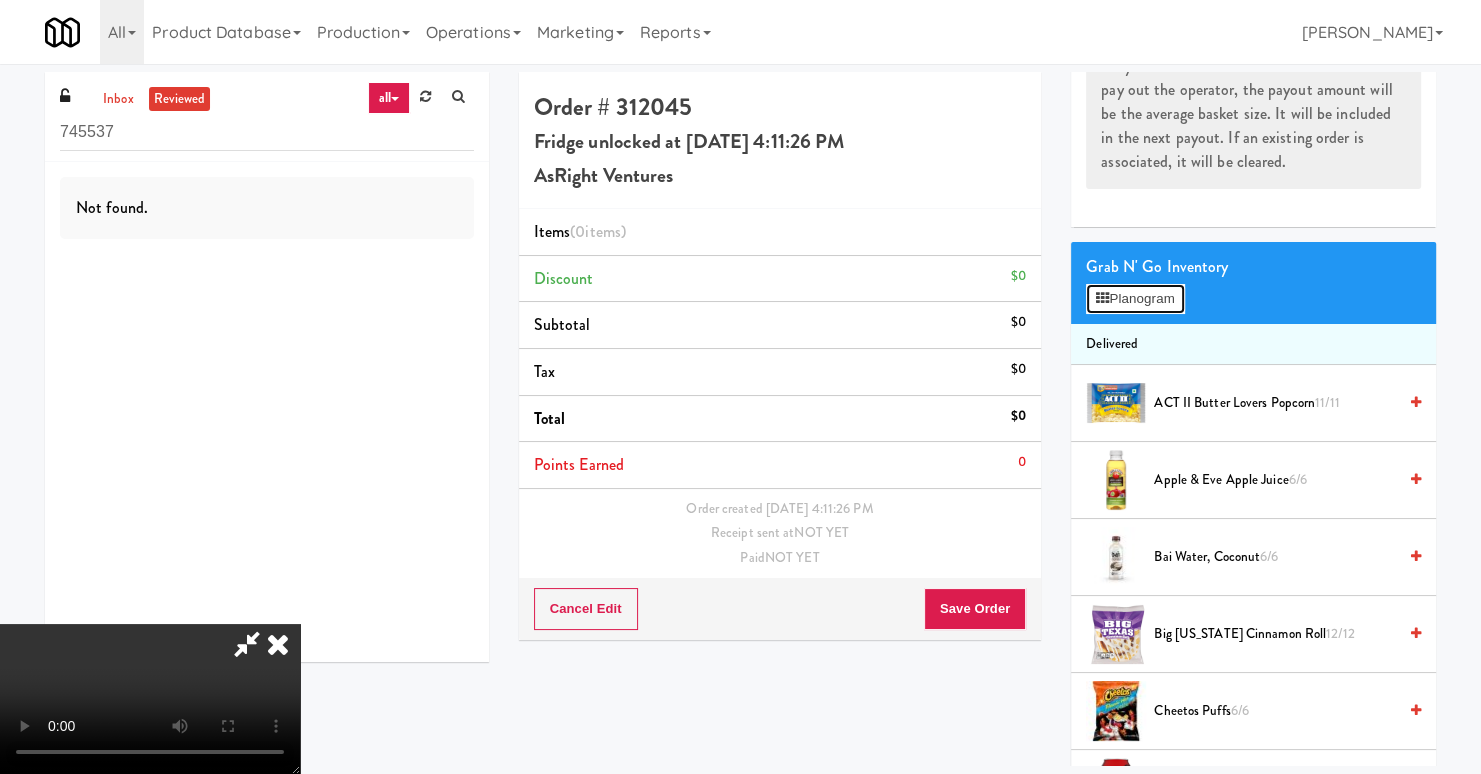 click on "Planogram" at bounding box center (1135, 299) 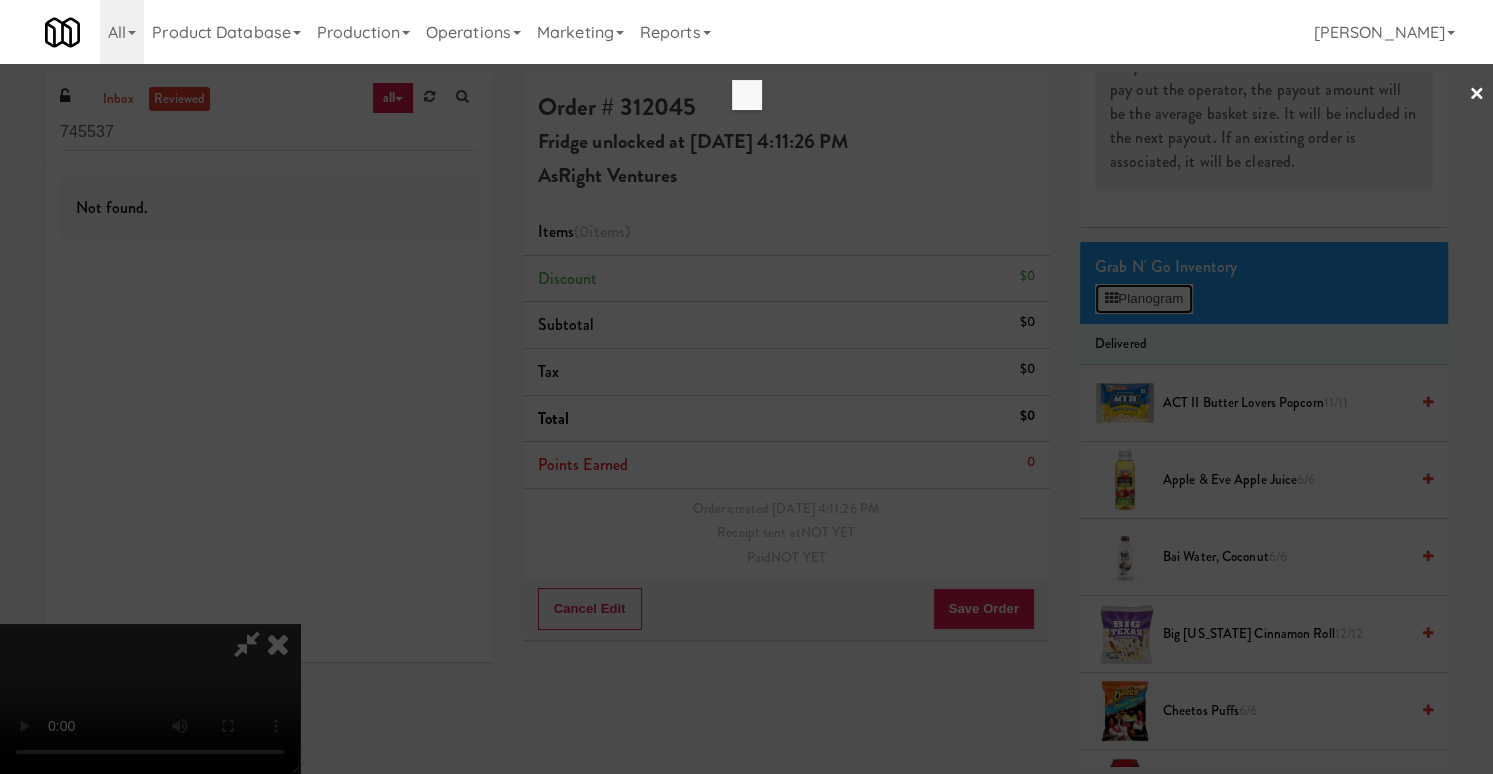 type 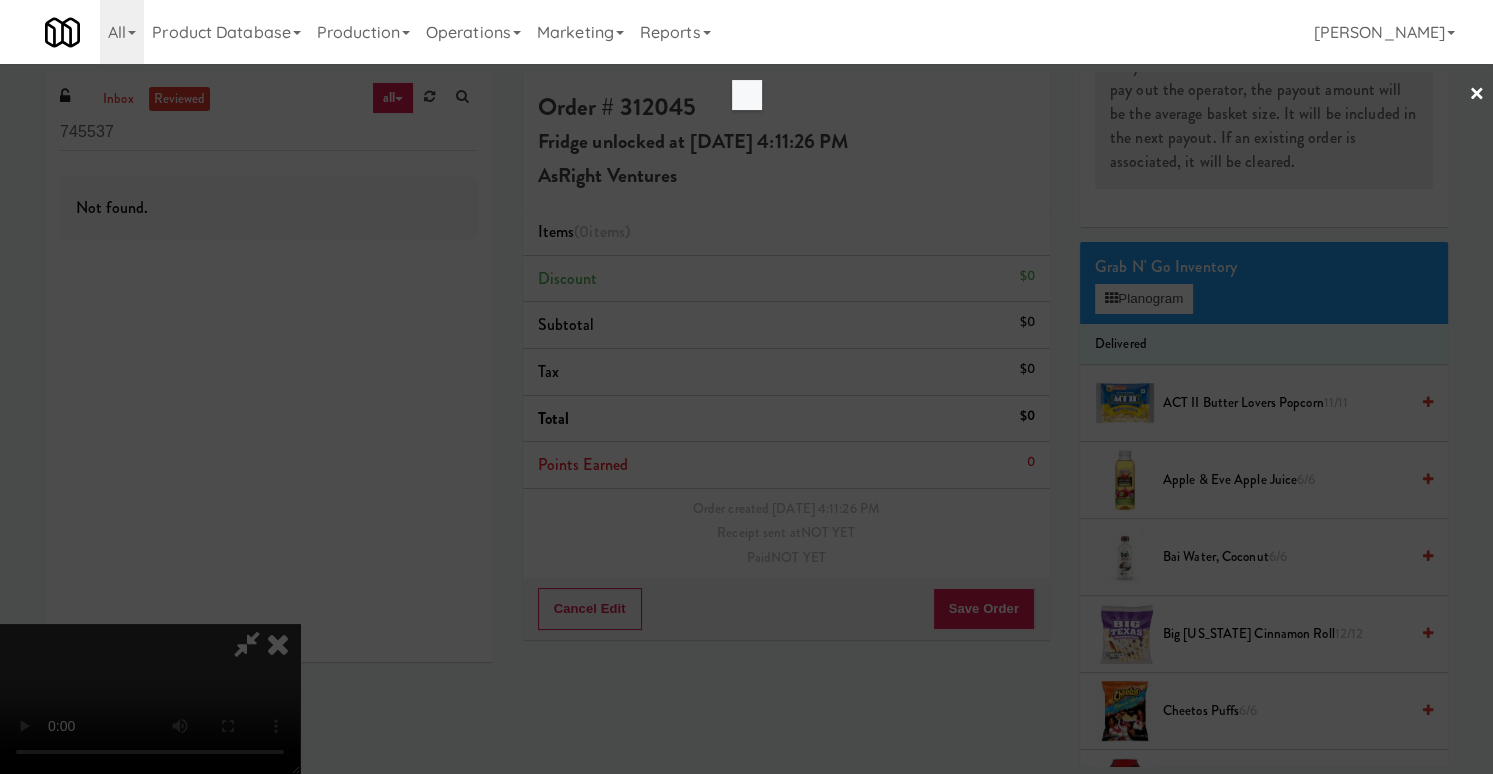 click on "×" at bounding box center (1477, 95) 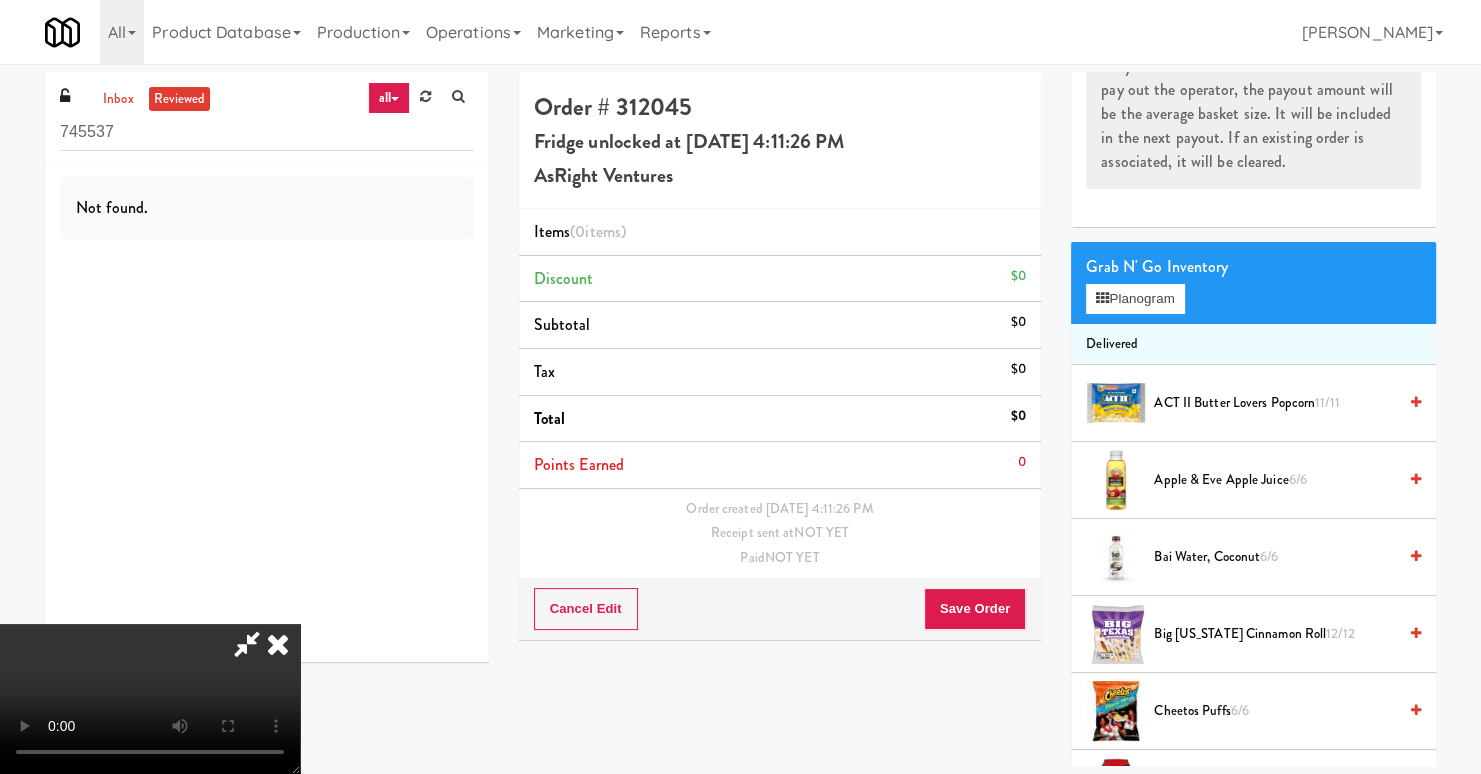click at bounding box center [278, 644] 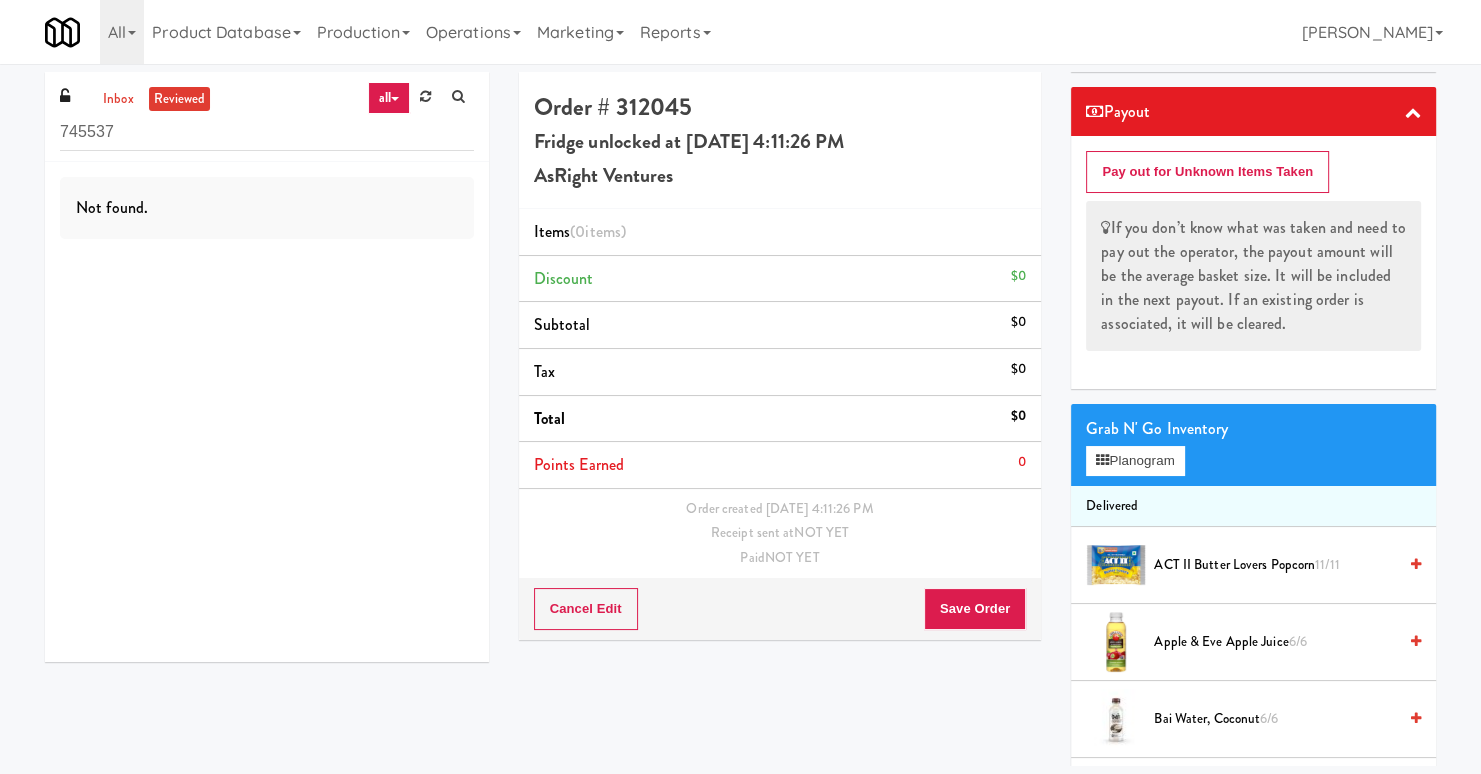 scroll, scrollTop: 52, scrollLeft: 0, axis: vertical 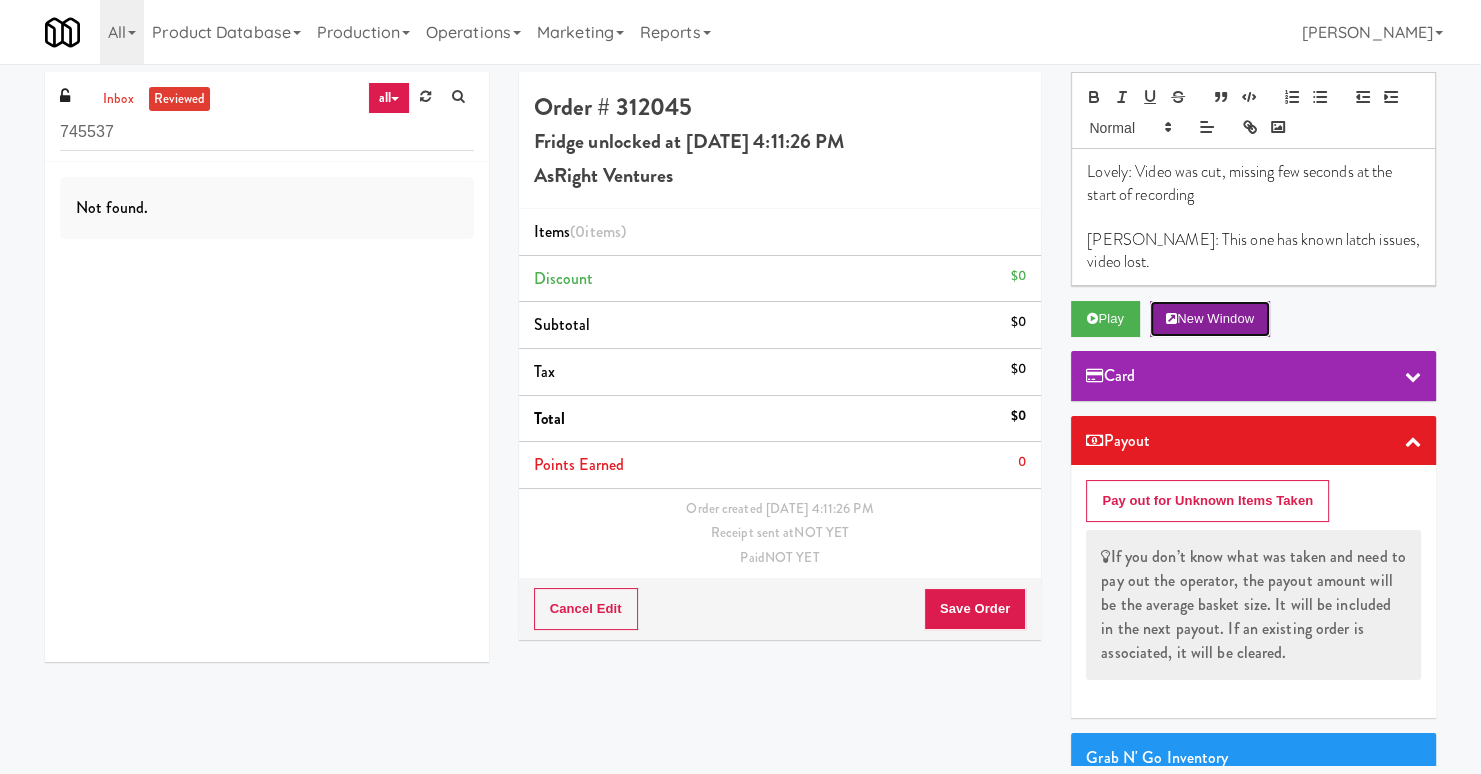 click on "New Window" at bounding box center [1210, 319] 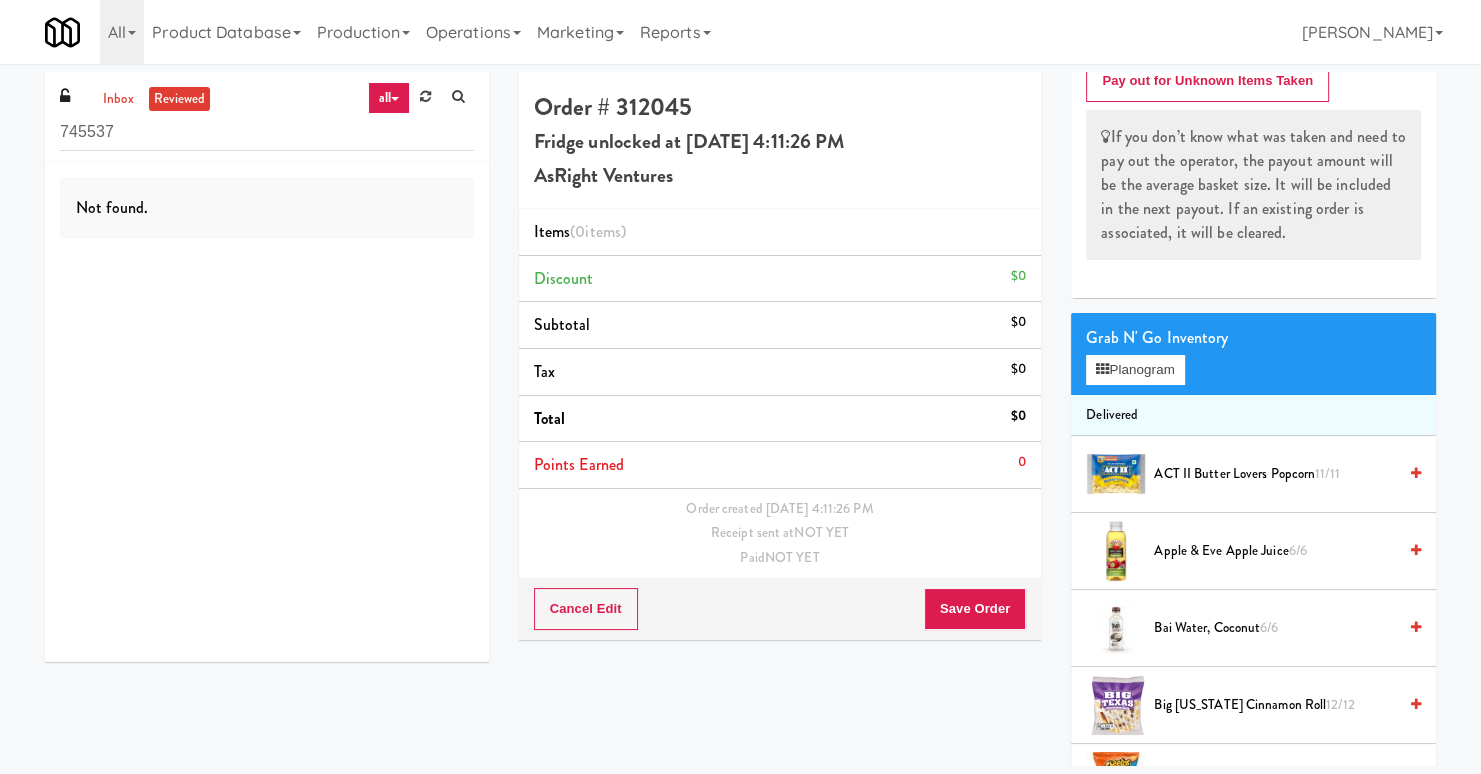 scroll, scrollTop: 537, scrollLeft: 0, axis: vertical 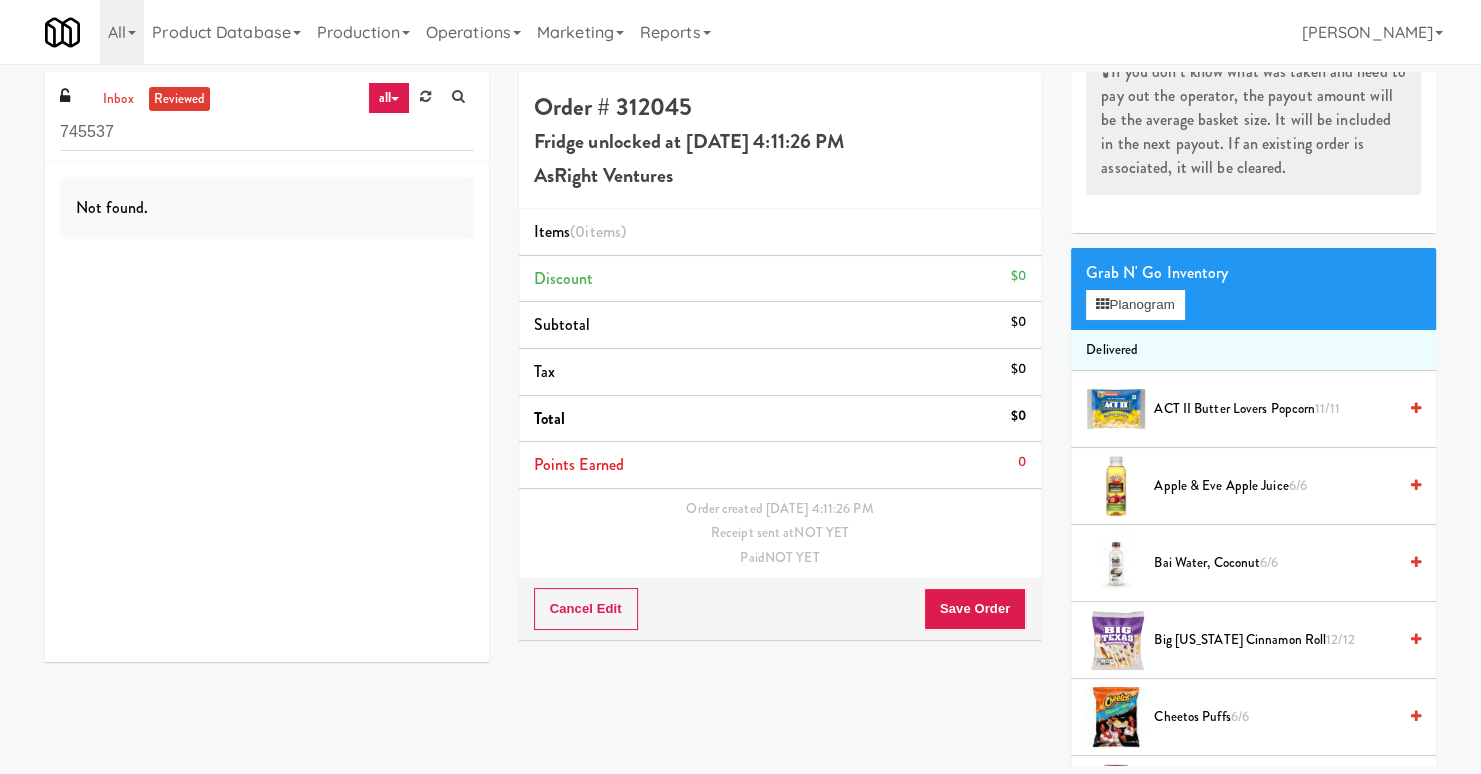type 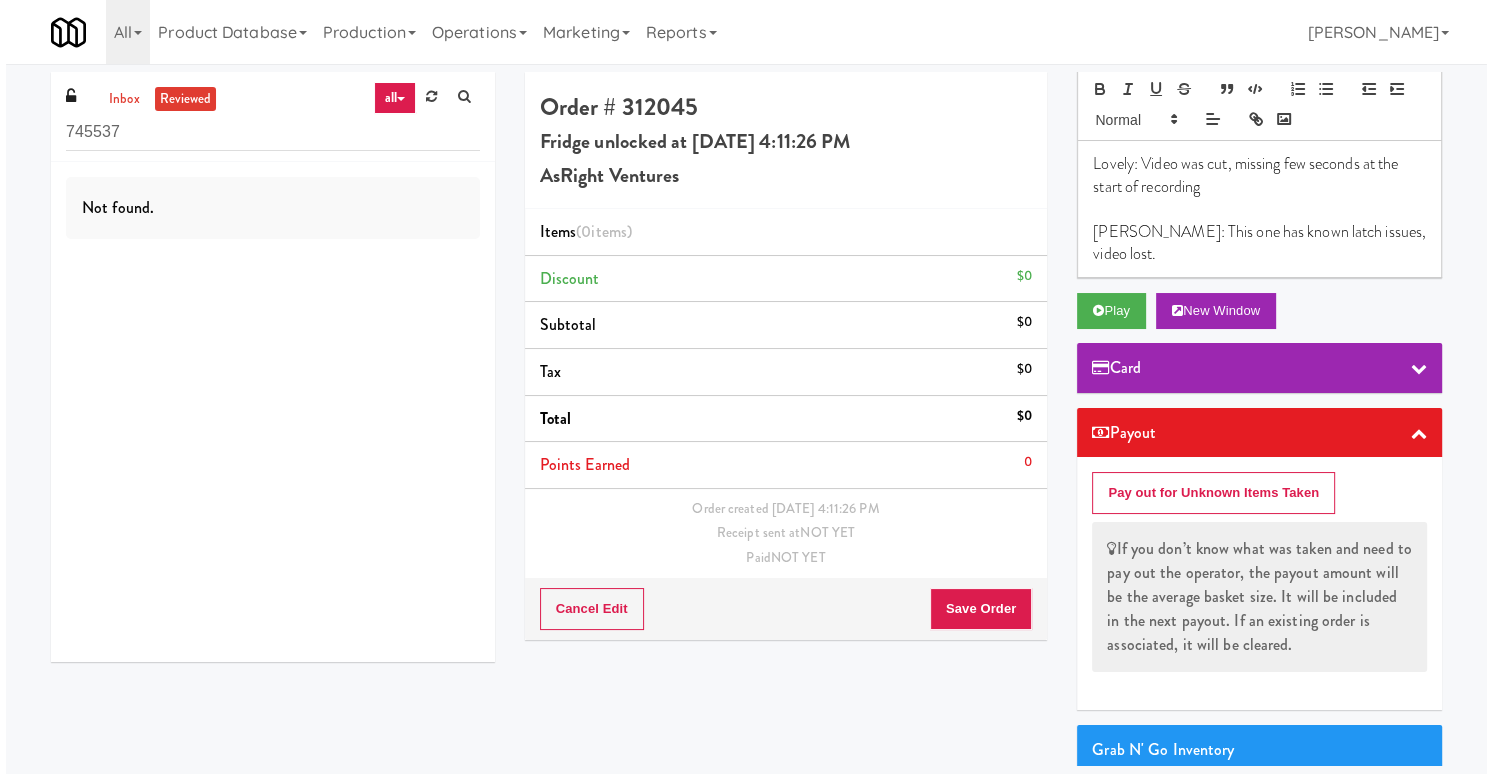 scroll, scrollTop: 182, scrollLeft: 0, axis: vertical 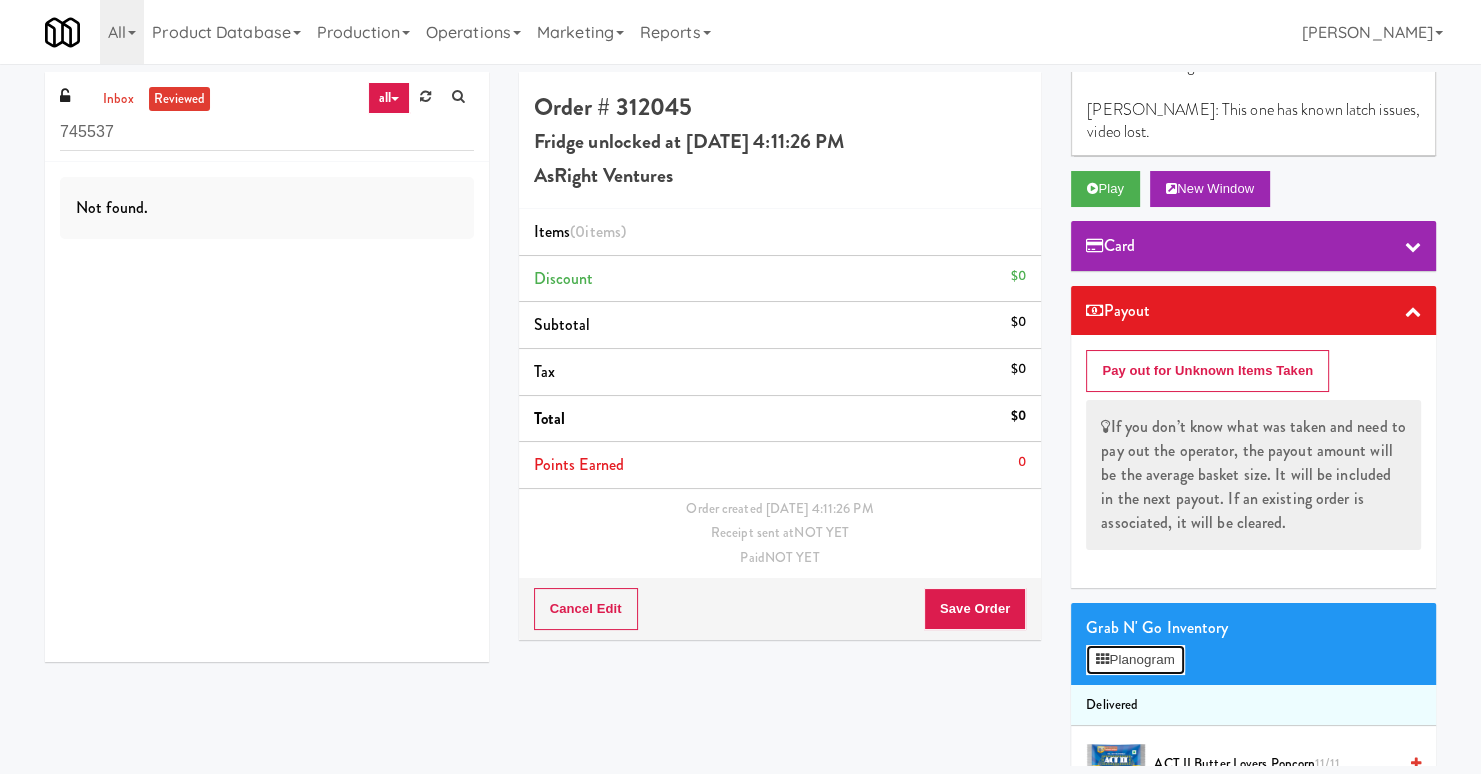 click on "Planogram" at bounding box center [1135, 660] 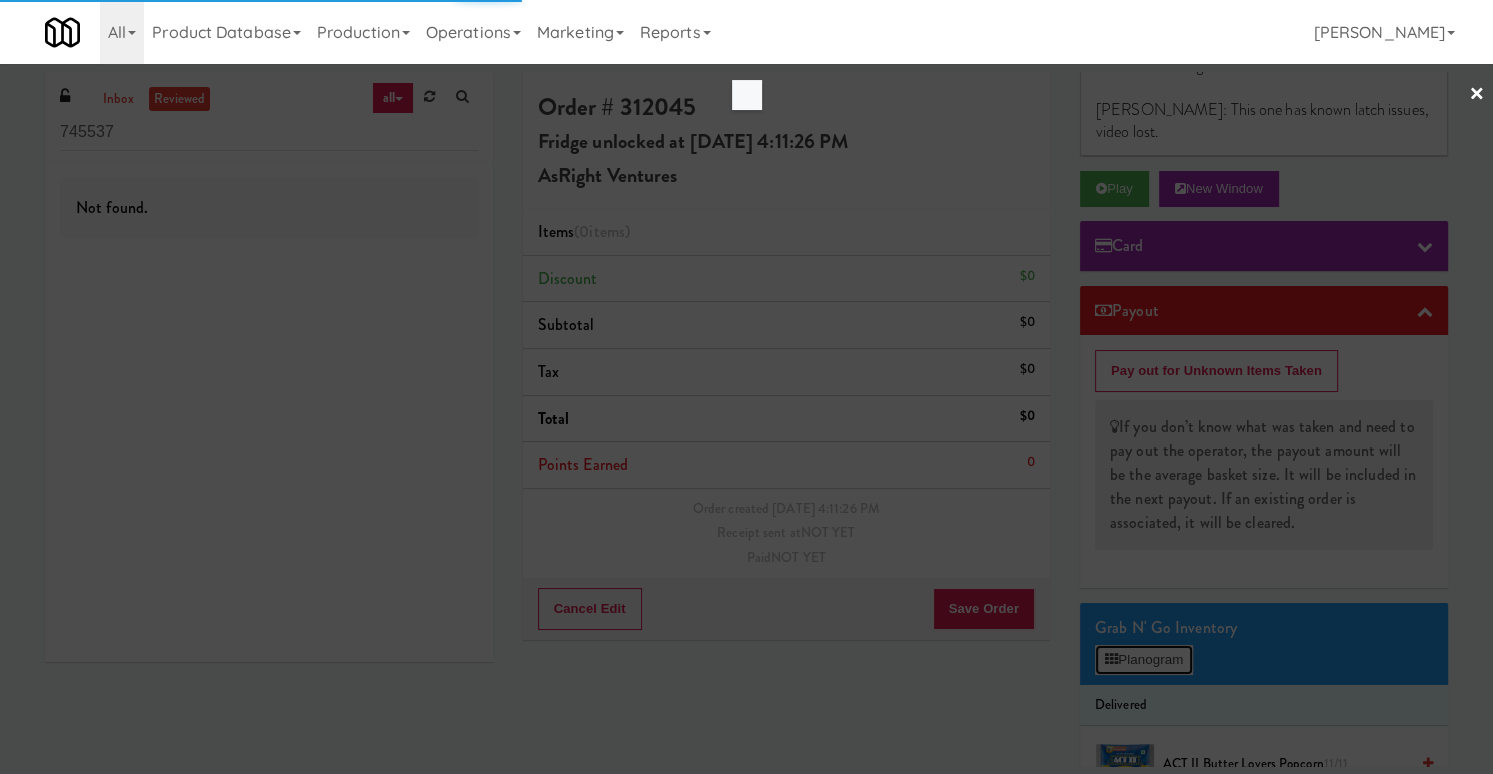 scroll, scrollTop: 0, scrollLeft: 0, axis: both 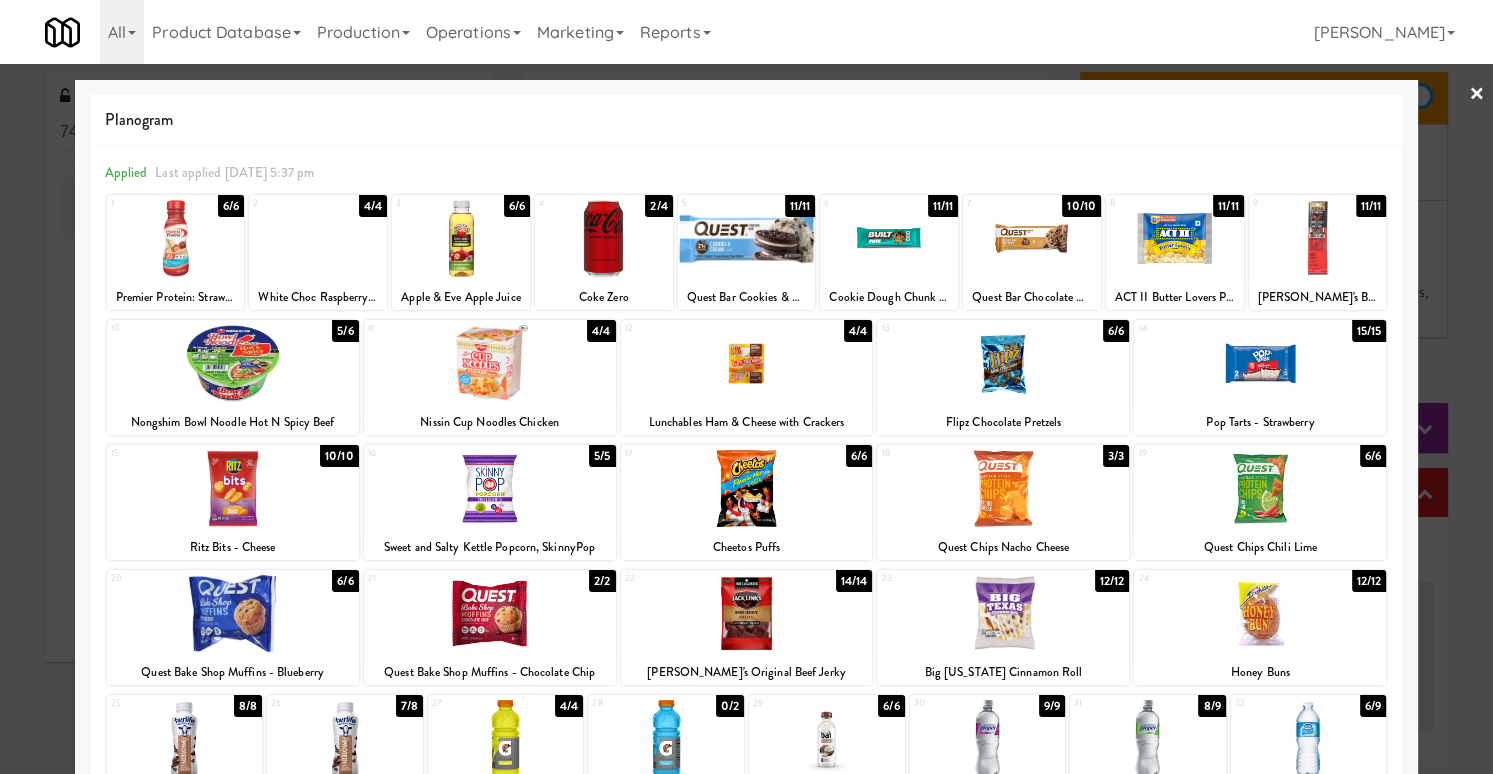 click on "×" at bounding box center (1477, 95) 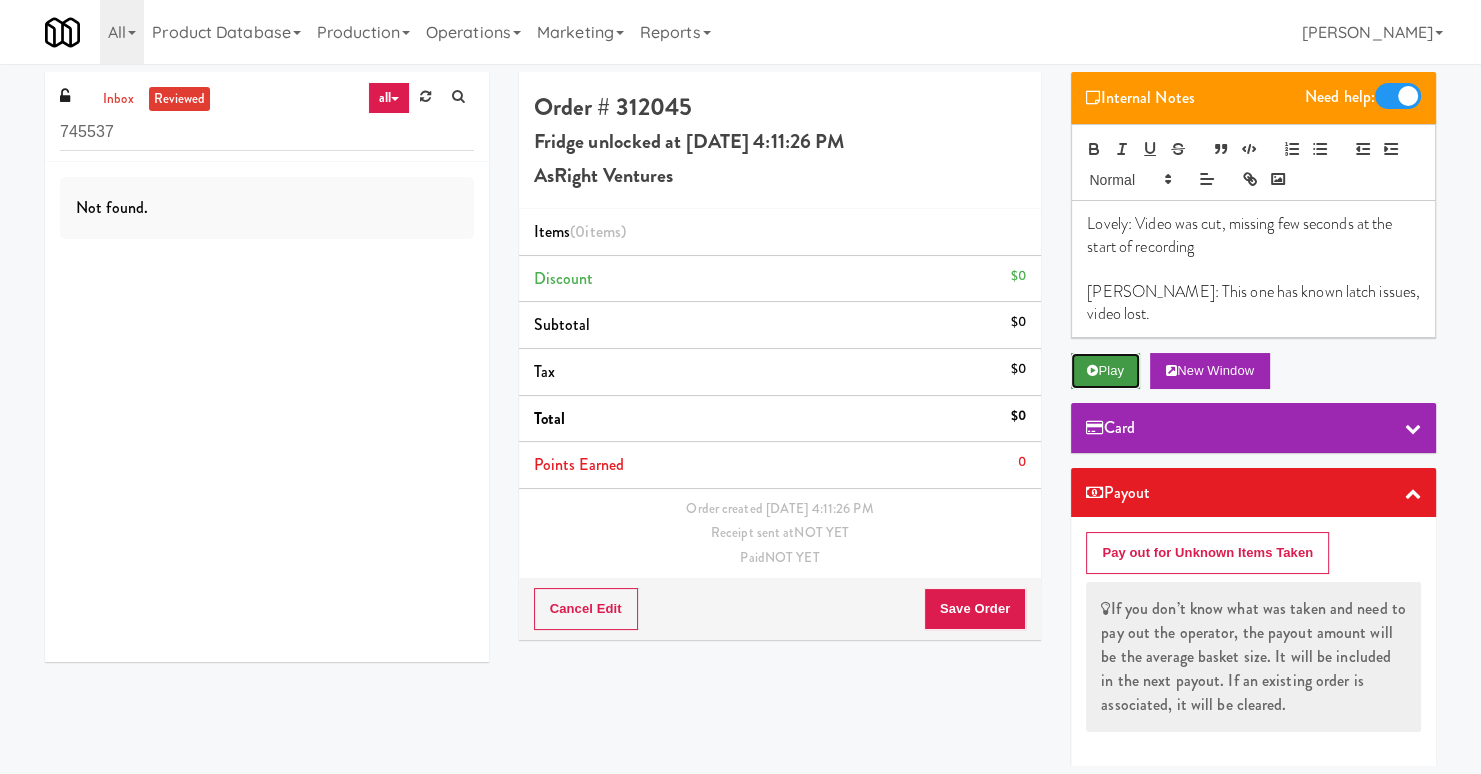 click on "Play" at bounding box center (1105, 371) 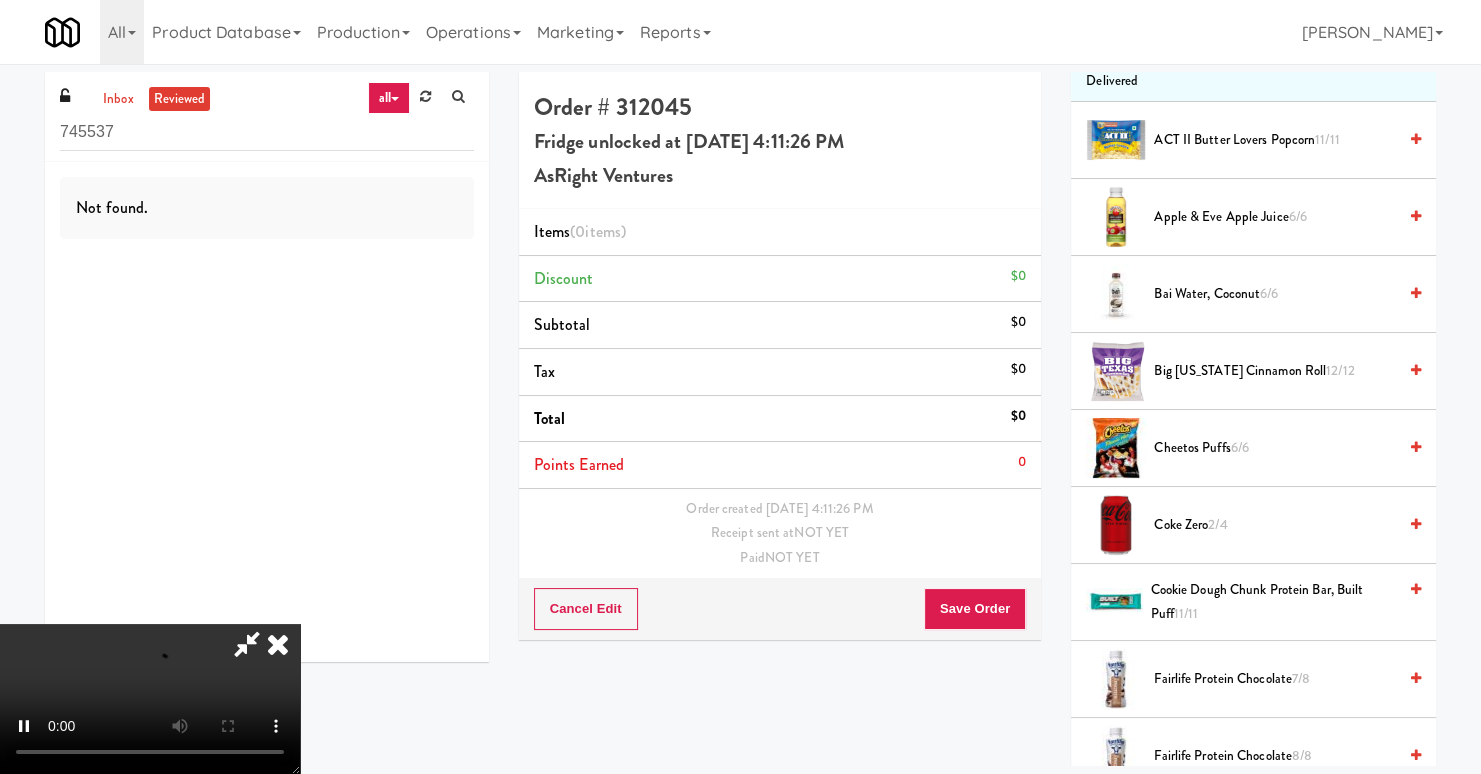 scroll, scrollTop: 808, scrollLeft: 0, axis: vertical 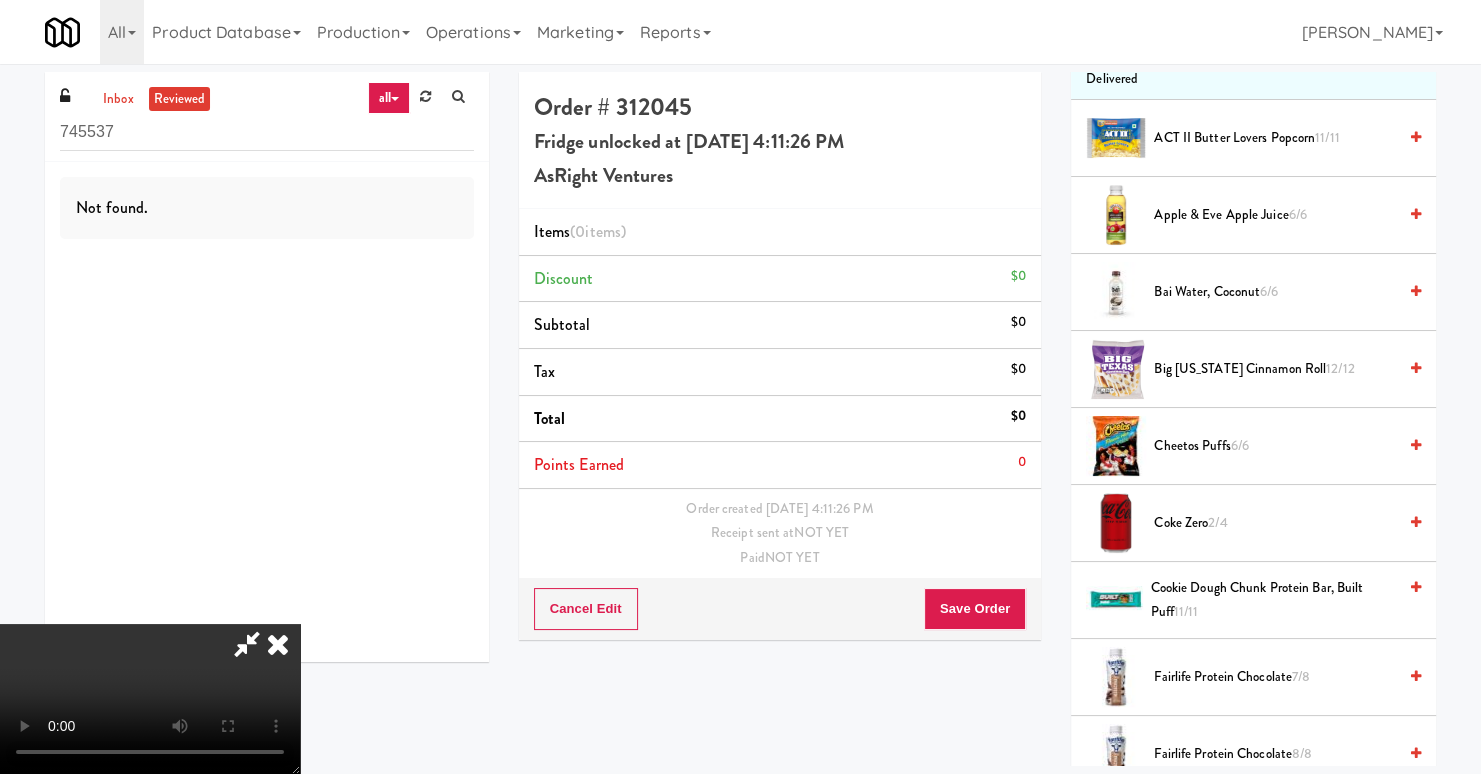 click at bounding box center [150, 699] 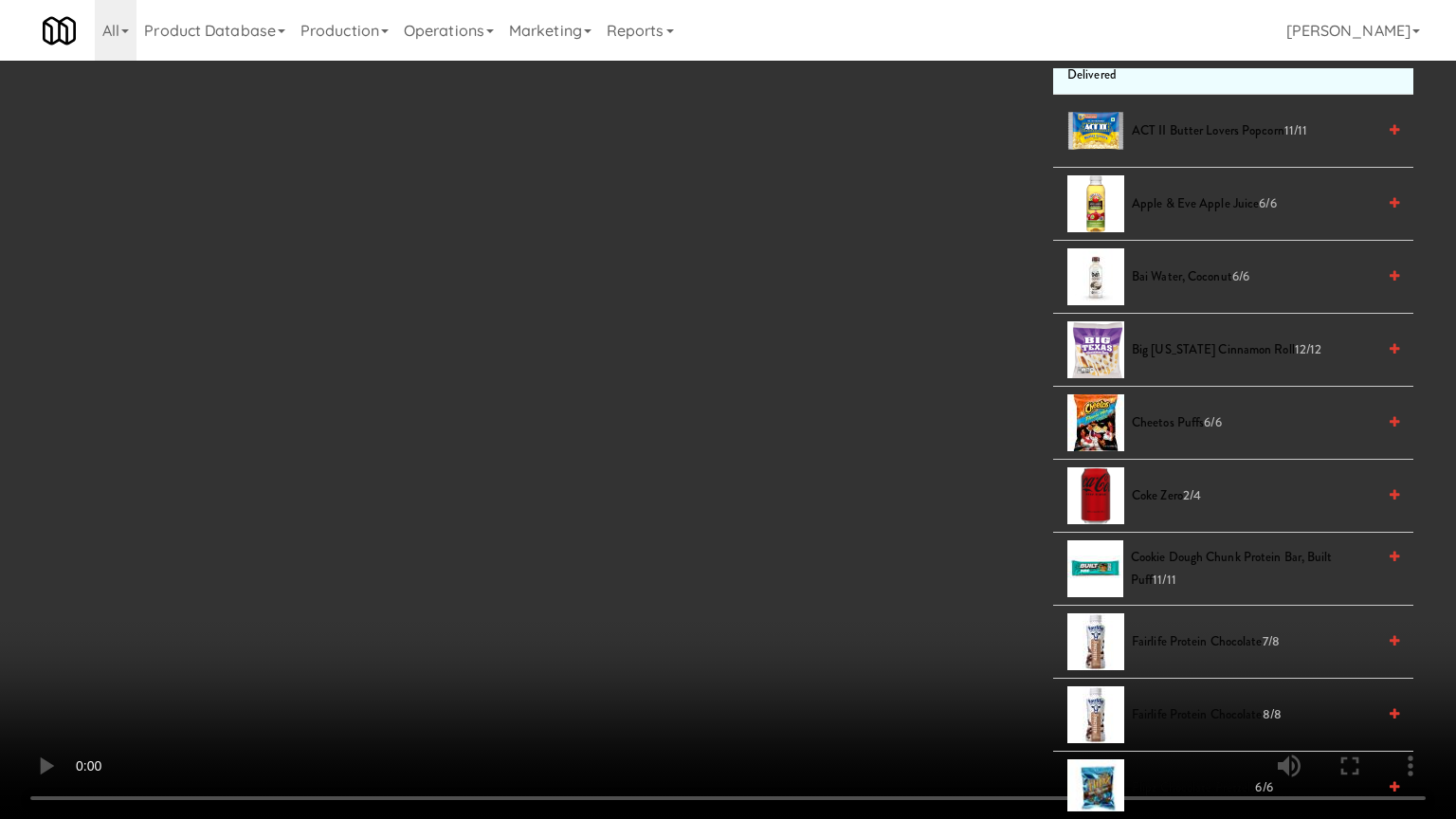 click at bounding box center [728, 410] 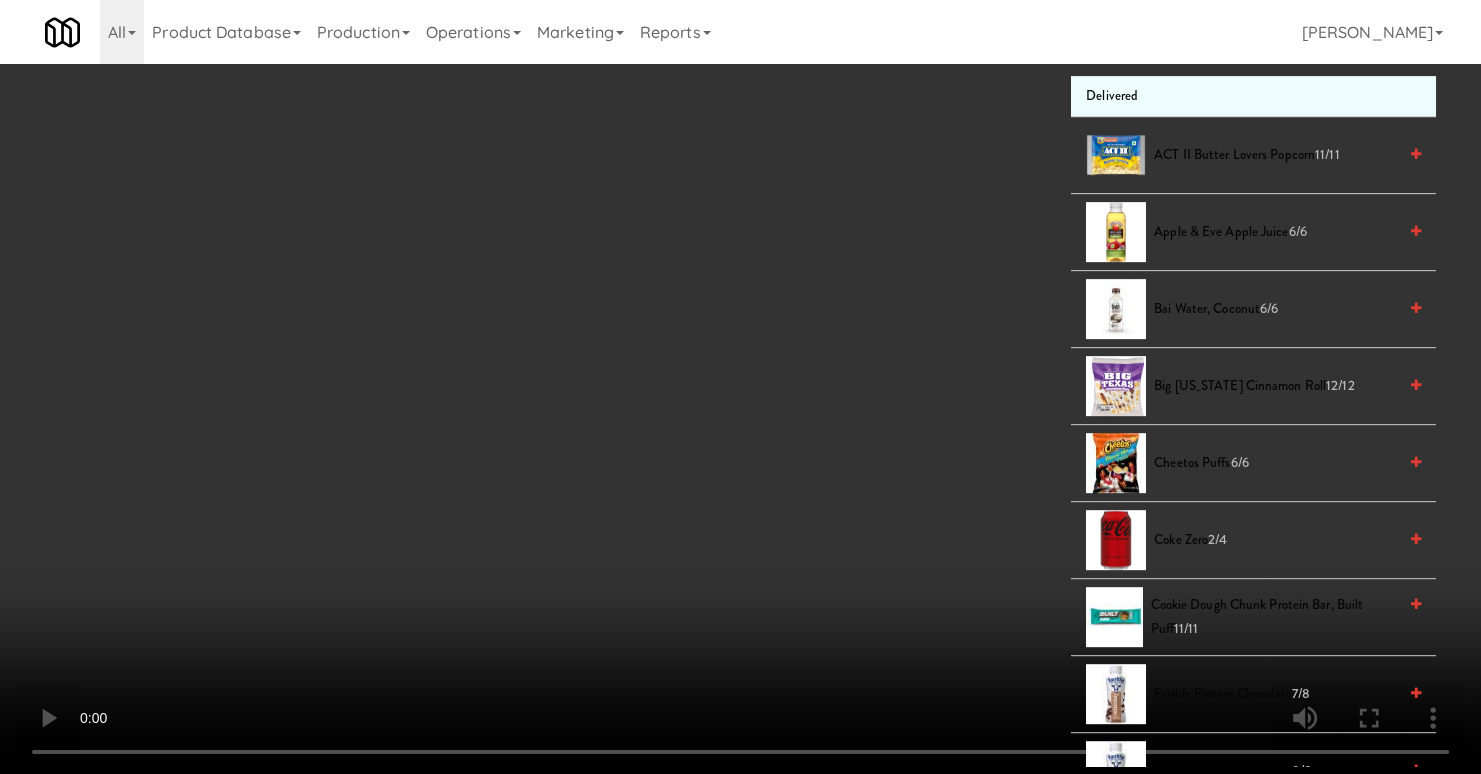 scroll, scrollTop: 788, scrollLeft: 0, axis: vertical 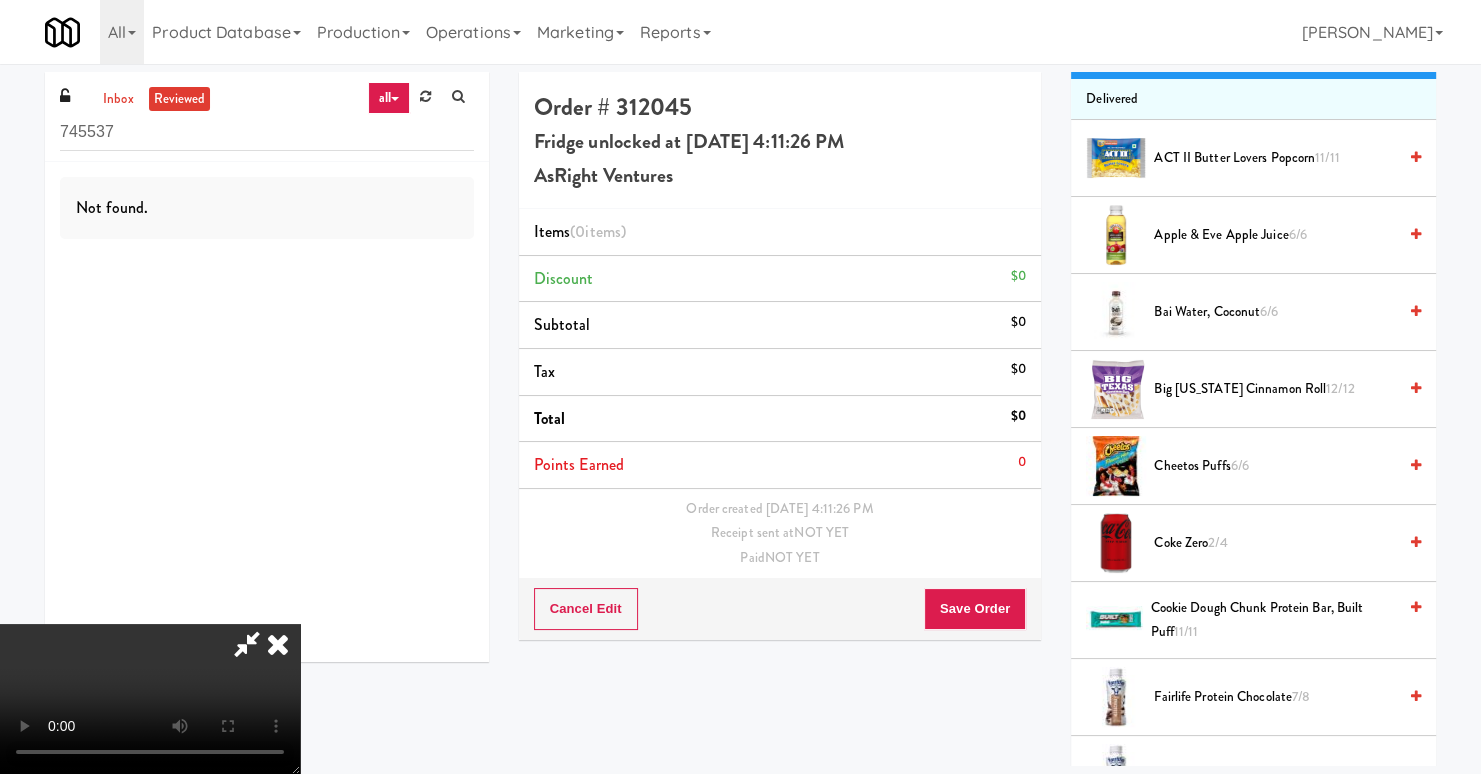 click on "Apple & Eve Apple Juice  6/6" at bounding box center (1253, 235) 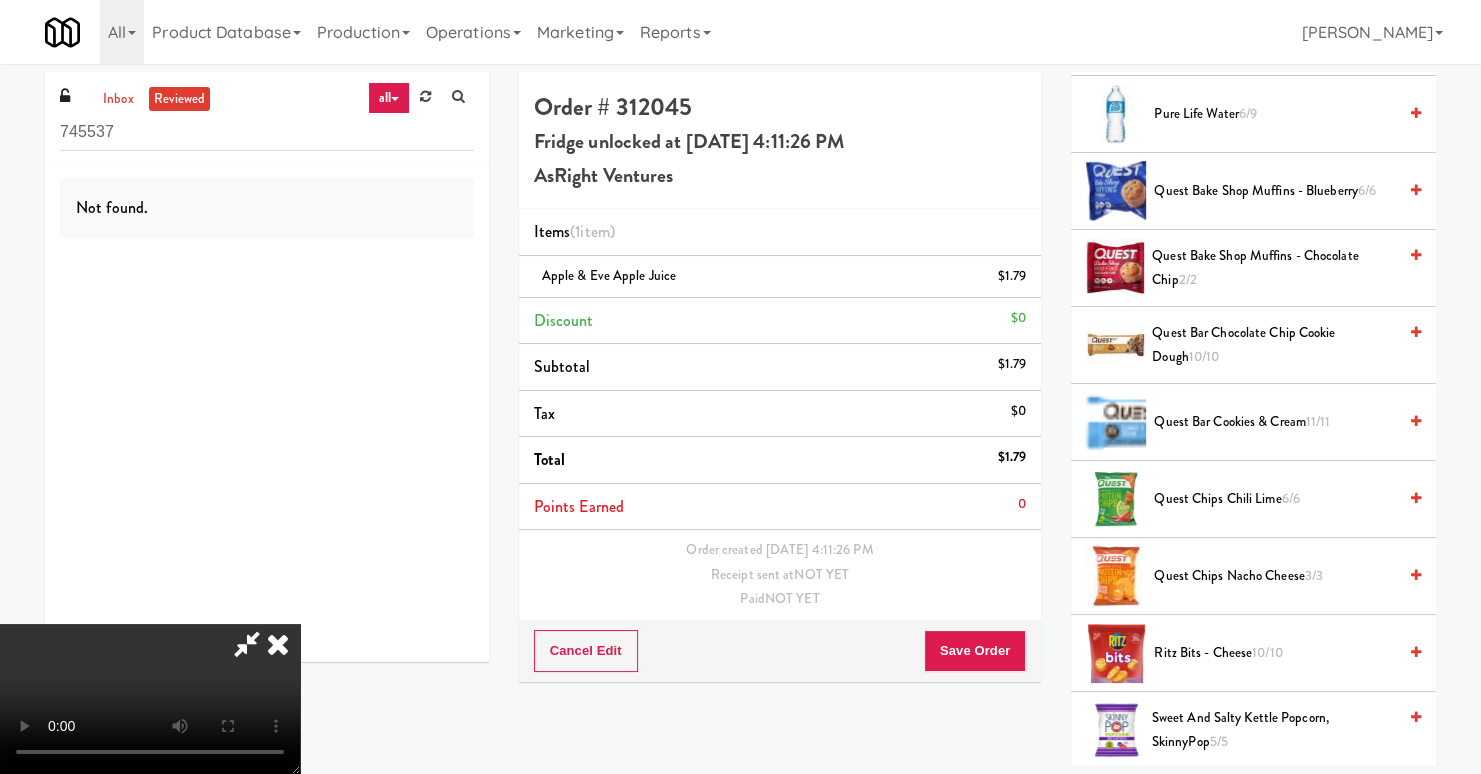 scroll, scrollTop: 2729, scrollLeft: 0, axis: vertical 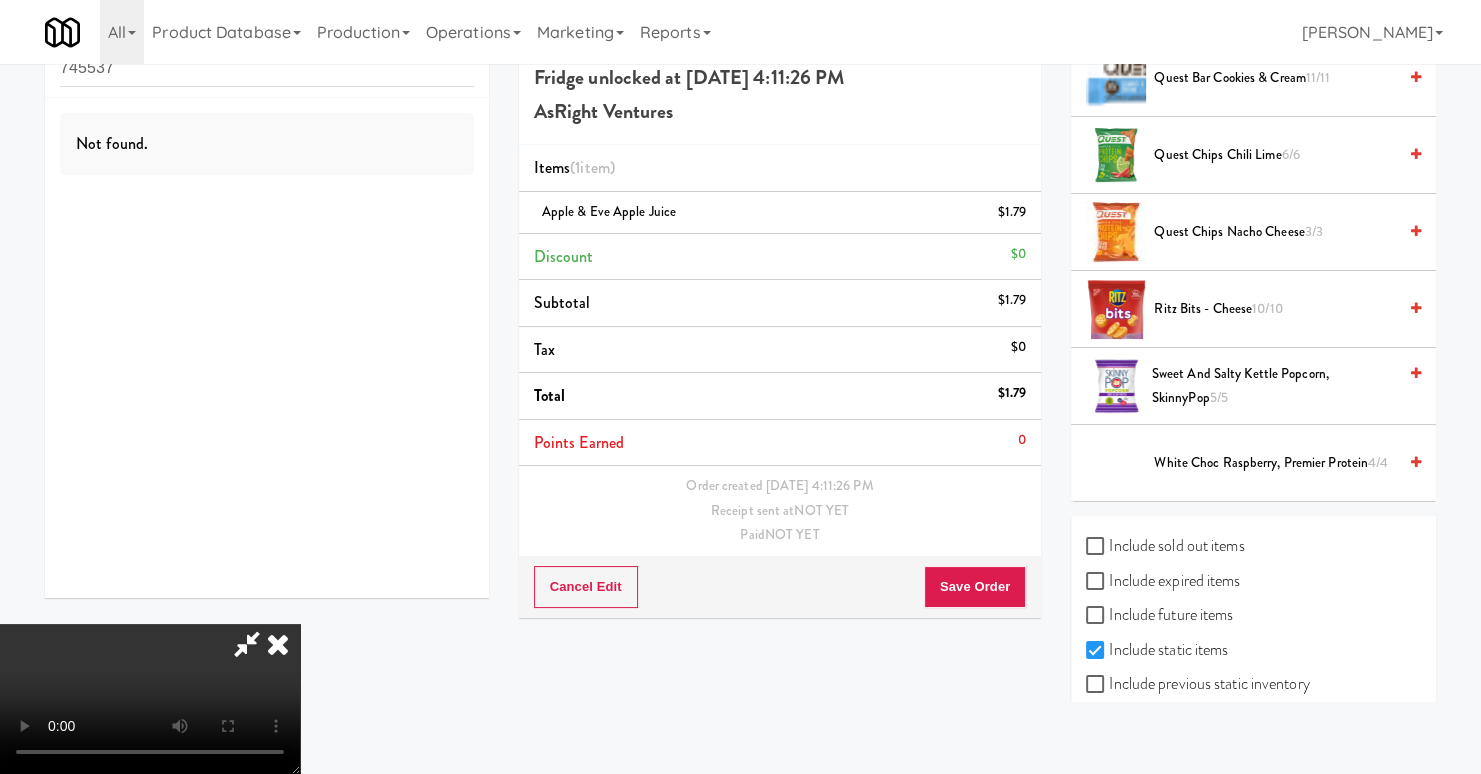 click on "Include previous static inventory" at bounding box center (1197, 684) 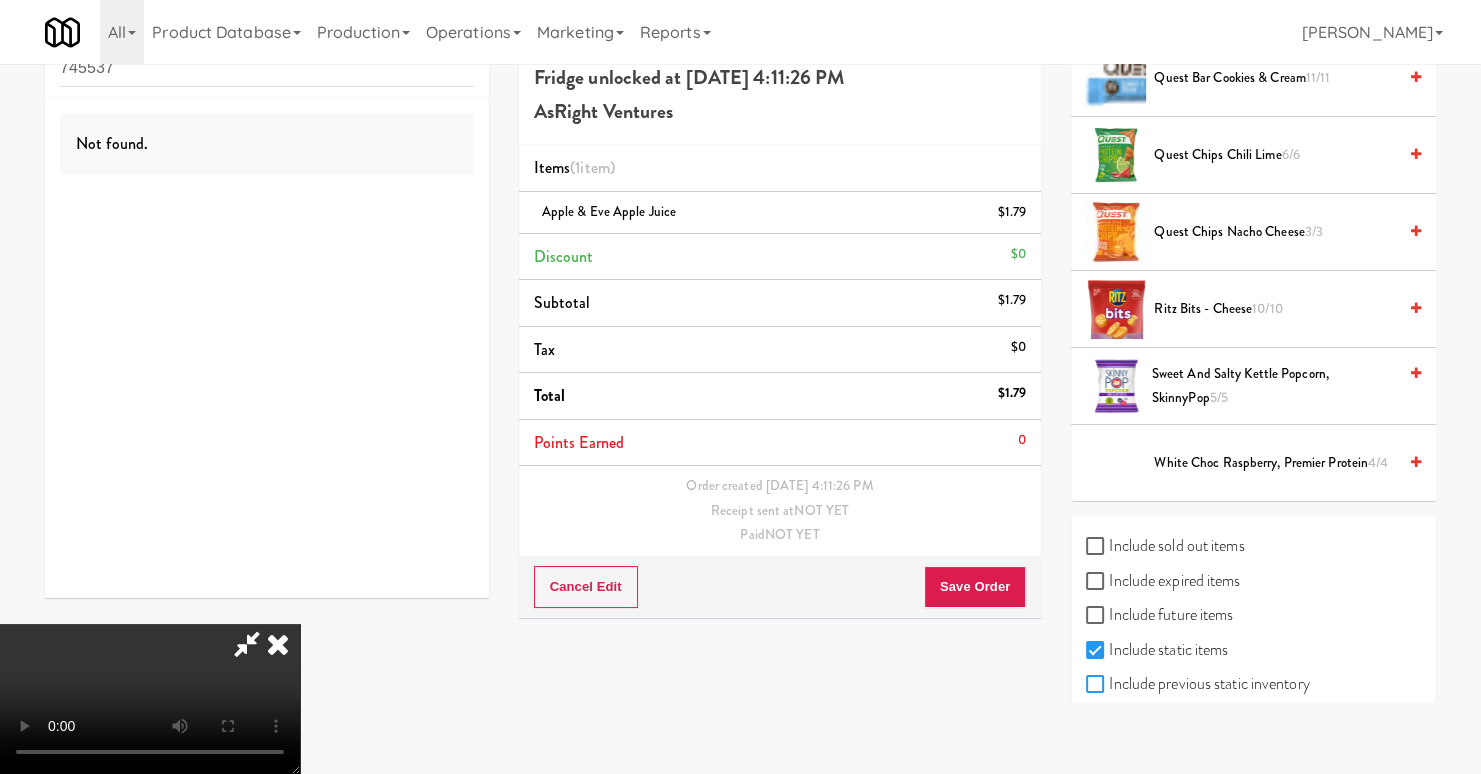 click on "Include previous static inventory" at bounding box center [1097, 685] 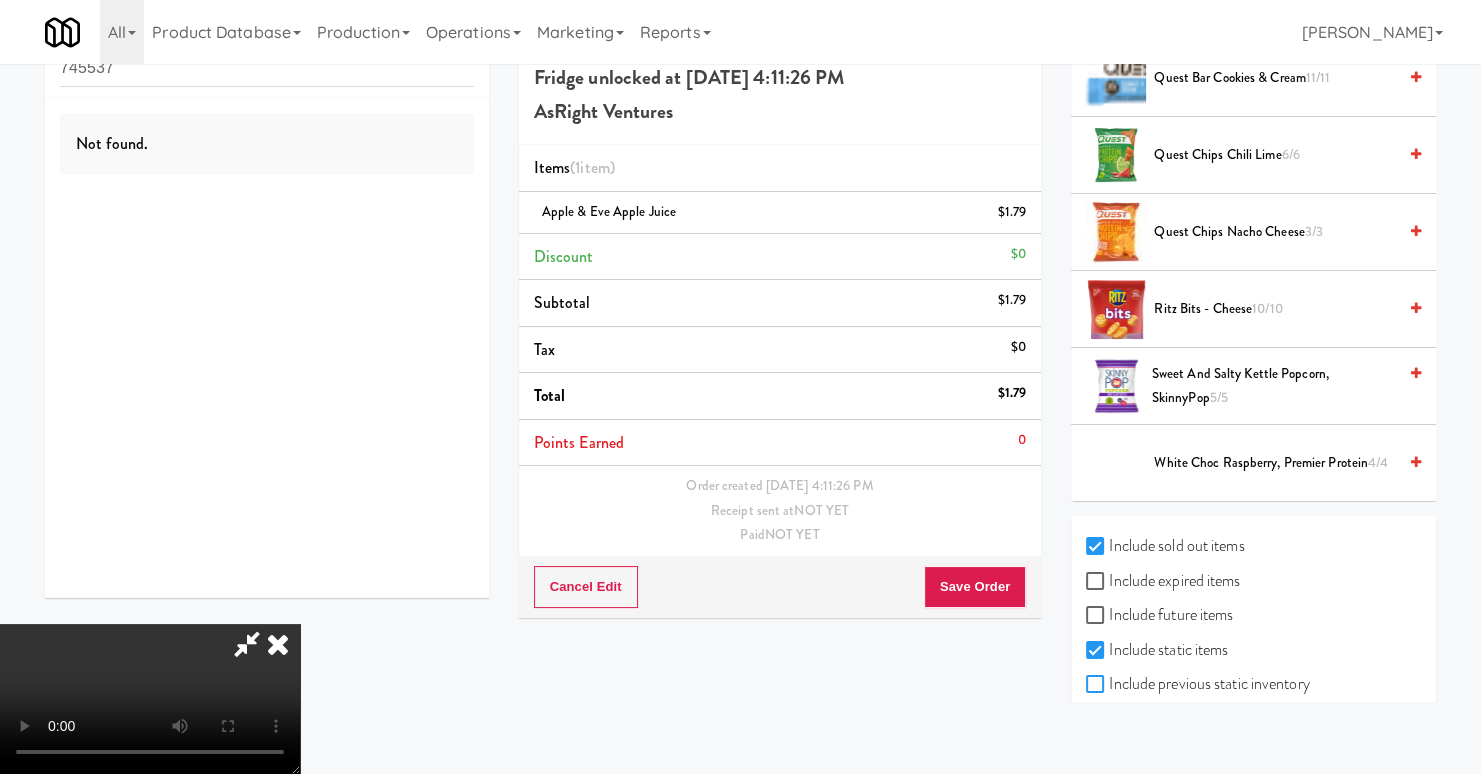checkbox on "true" 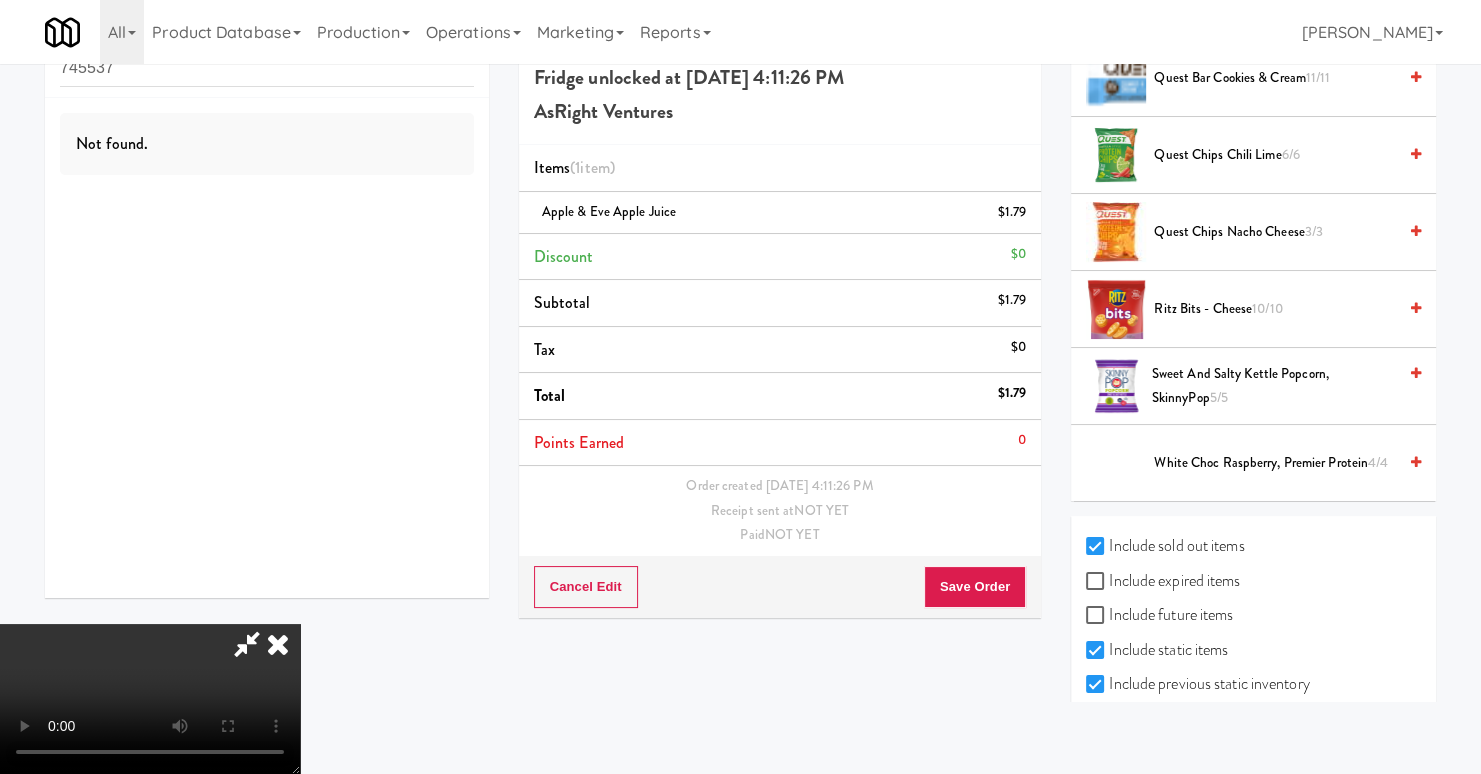 checkbox on "true" 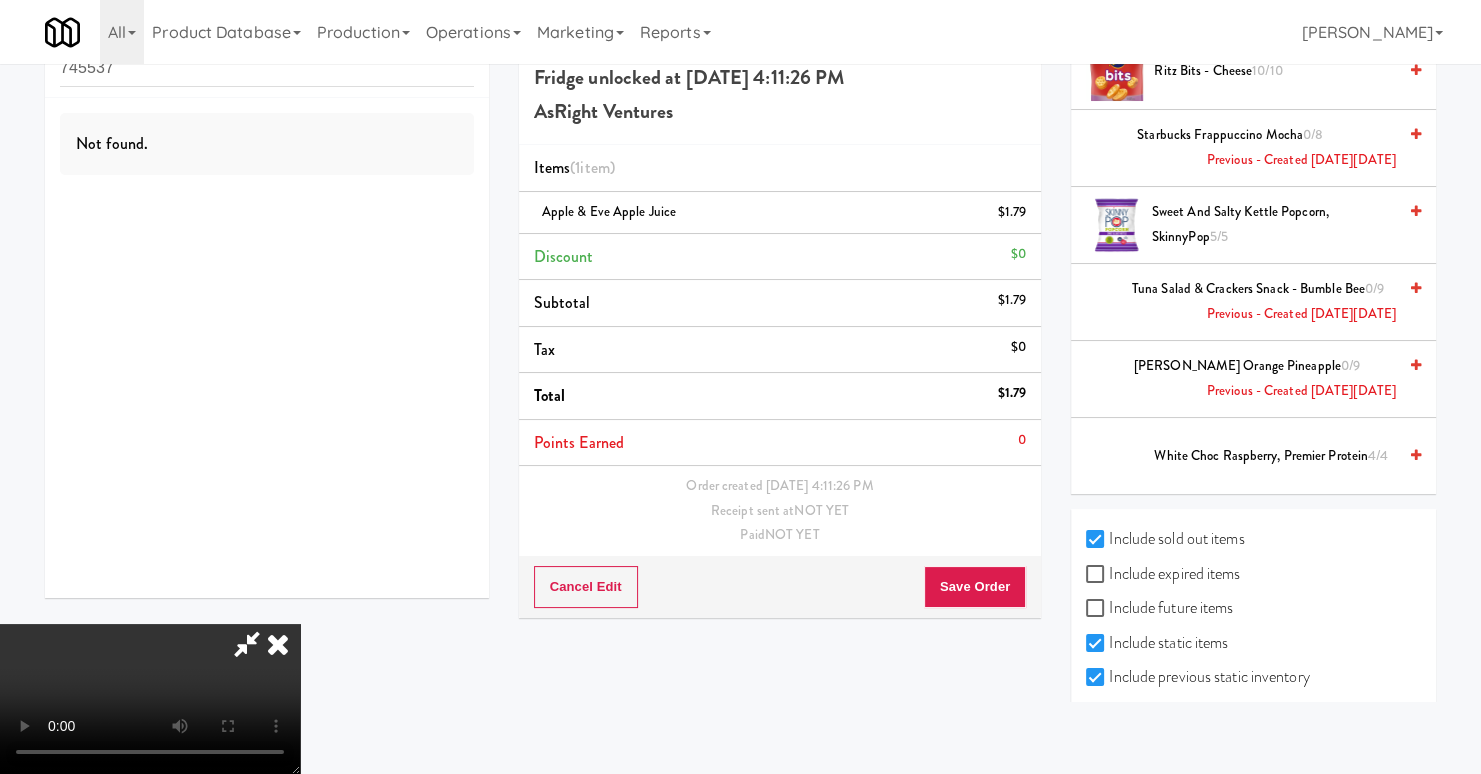scroll, scrollTop: 1640, scrollLeft: 0, axis: vertical 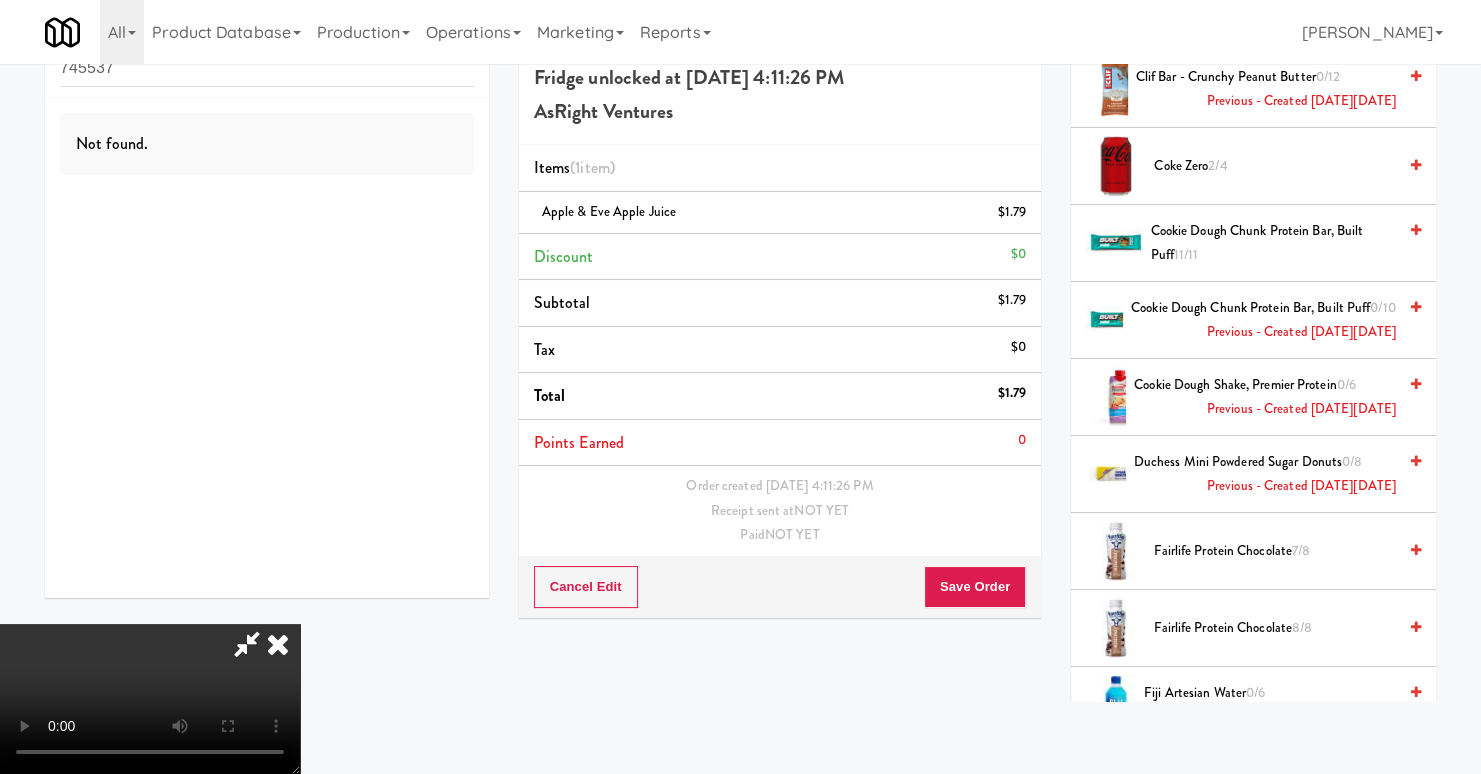 click at bounding box center (1416, 384) 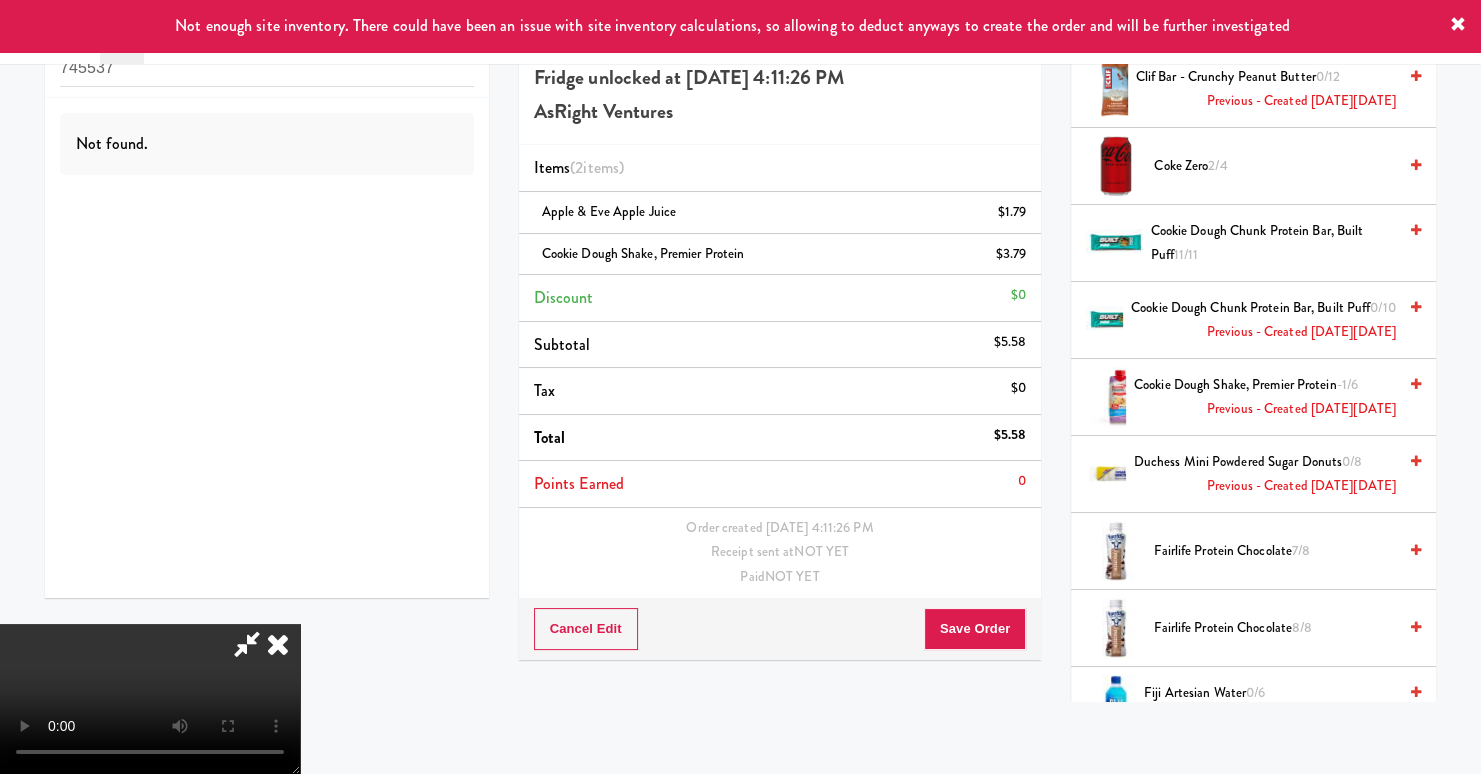 click at bounding box center (278, 644) 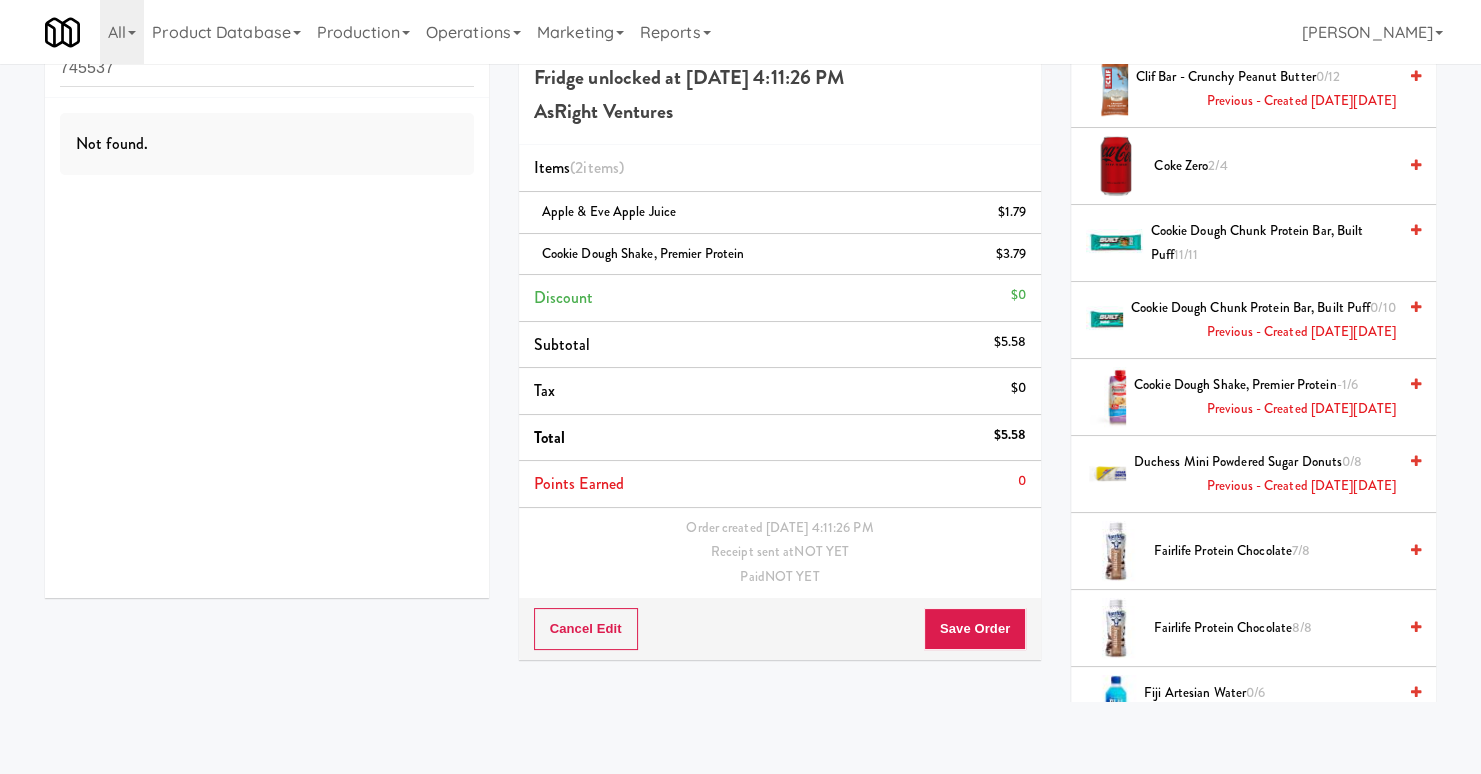 click on "Toggle navigation All   901 Smrt Mrkt https://classic.micromart.com/vision-orders/745537?operator_id=142   9518002 Canada https://classic.micromart.com/vision-orders/745537?operator_id=259   Abrom Vending https://classic.micromart.com/vision-orders/745537?operator_id=294   Access Amenities https://classic.micromart.com/vision-orders/745537?operator_id=194   Ace Plus Vending https://classic.micromart.com/vision-orders/745537?operator_id=300   AetherTek, Inc. https://classic.micromart.com/vision-orders/745537?operator_id=183   AI Vending https://classic.micromart.com/vision-orders/745537?operator_id=276   Allgood Provisions https://classic.micromart.com/vision-orders/745537?operator_id=309   Alligator Arms Vending https://classic.micromart.com/vision-orders/745537?operator_id=159   All Things Vending https://classic.micromart.com/vision-orders/745537?operator_id=178   Alpine Modern Vending https://classic.micromart.com/vision-orders/745537?operator_id=80   Amenity Advocates   AsRight Ventures   AVI Foodsystems" at bounding box center (740, 32) 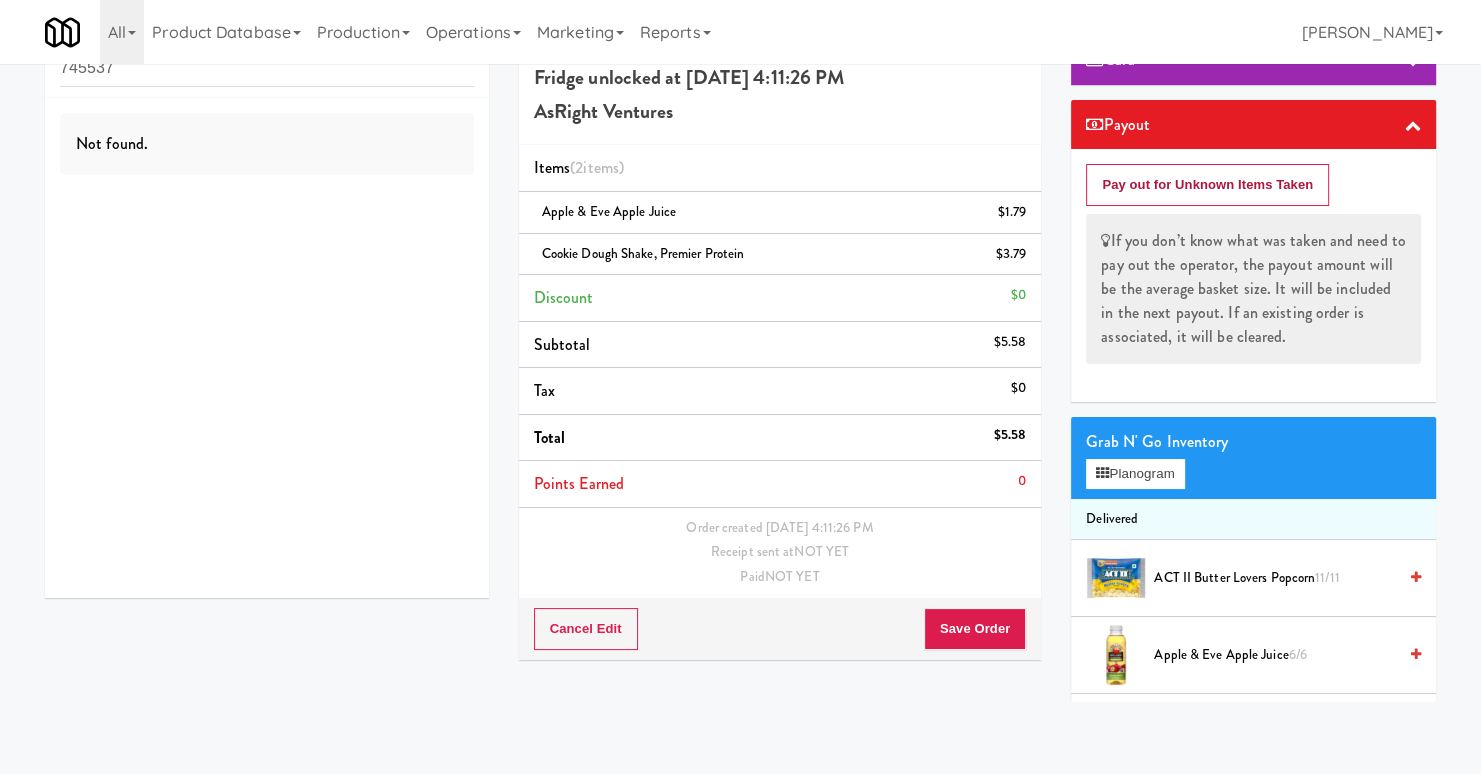 scroll, scrollTop: 0, scrollLeft: 0, axis: both 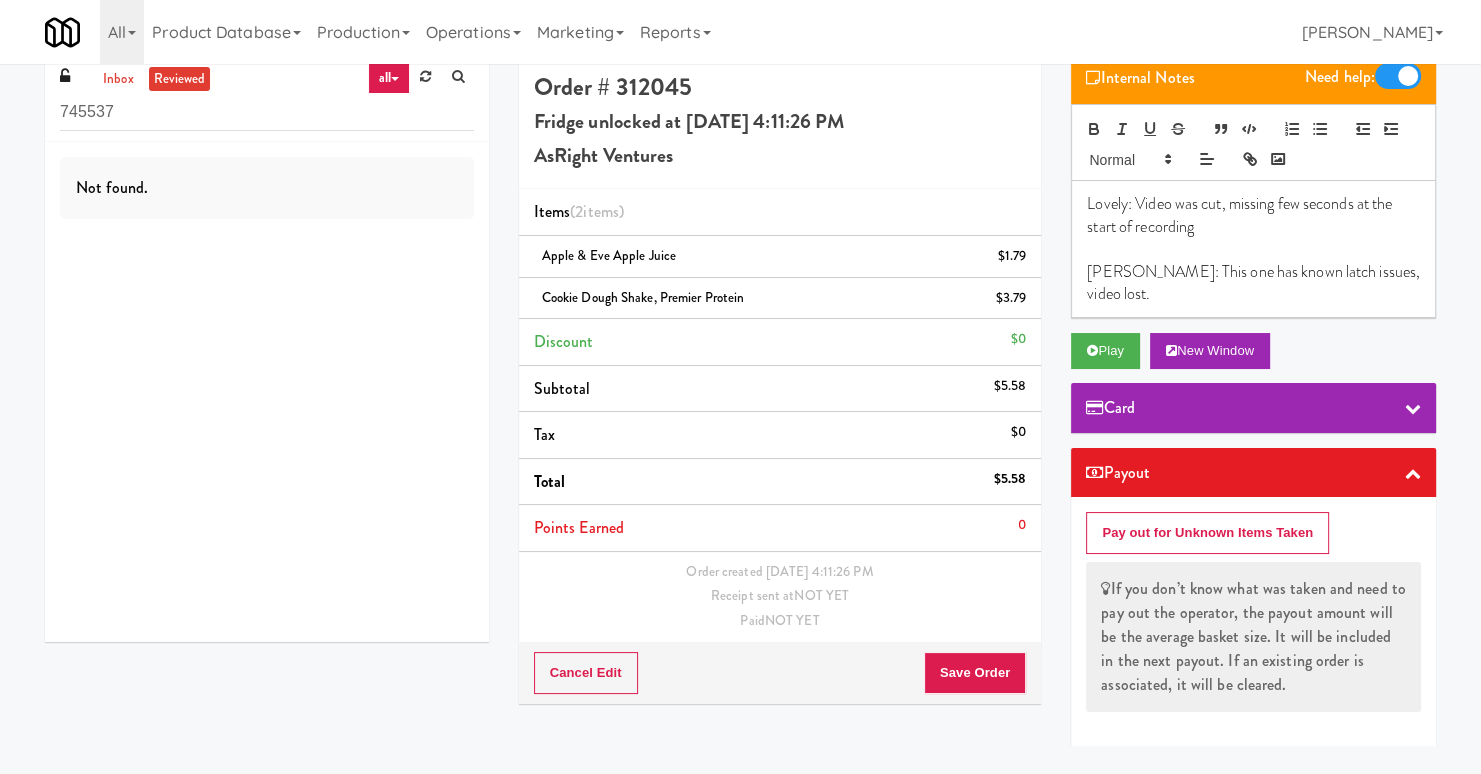 click on "Order created Jul 8, 2025 4:11:26 PM" at bounding box center (780, 572) 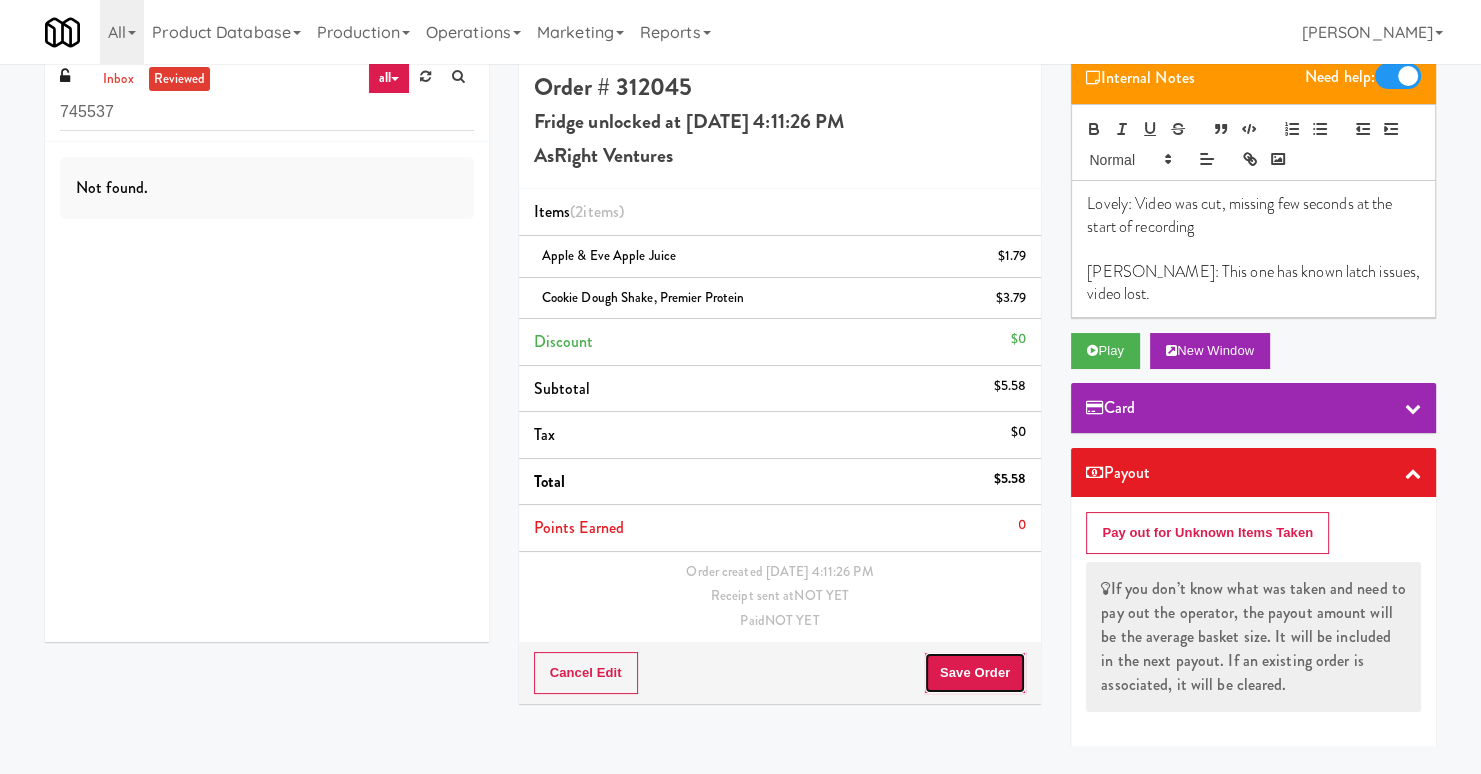 click on "Save Order" at bounding box center (975, 673) 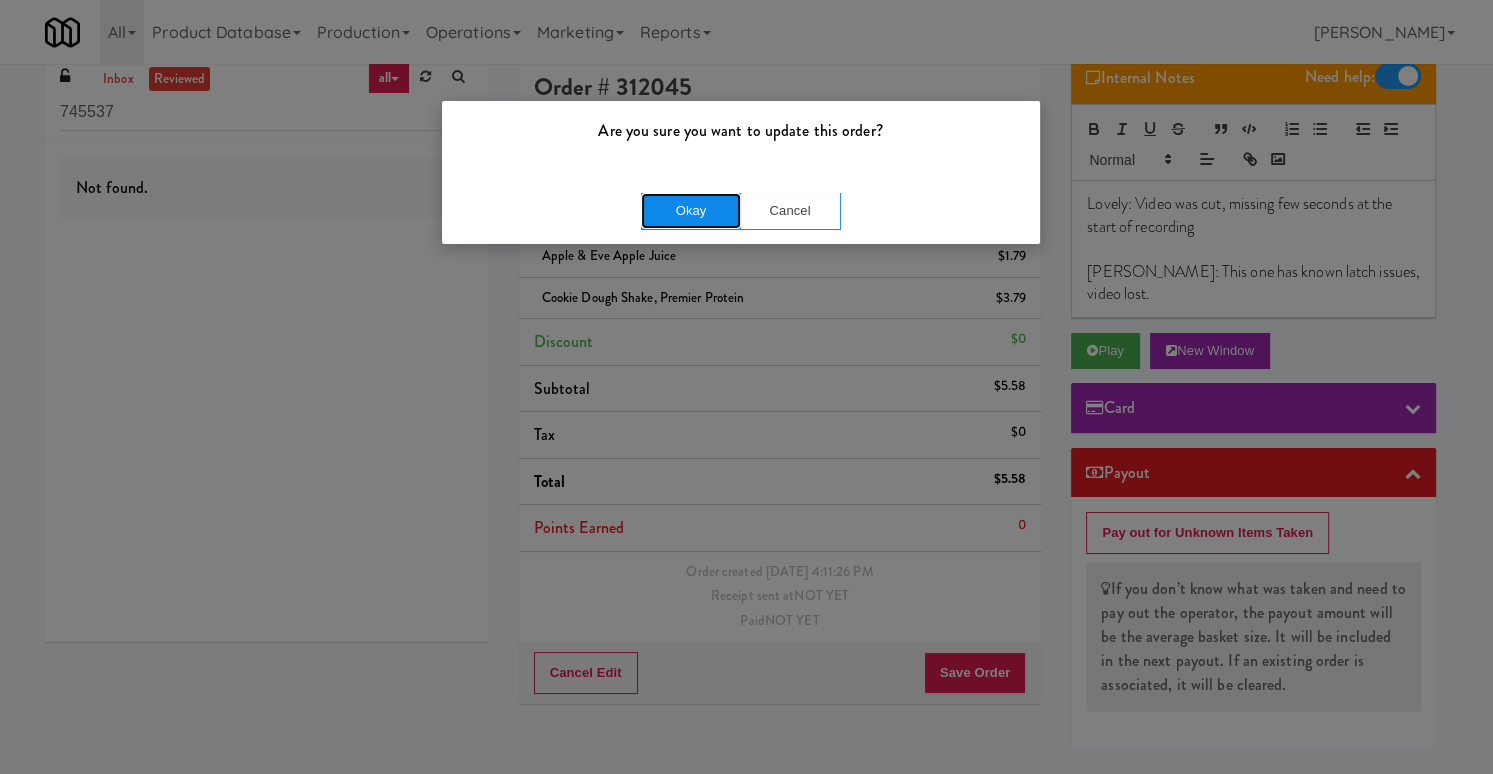 click on "Okay" at bounding box center (691, 211) 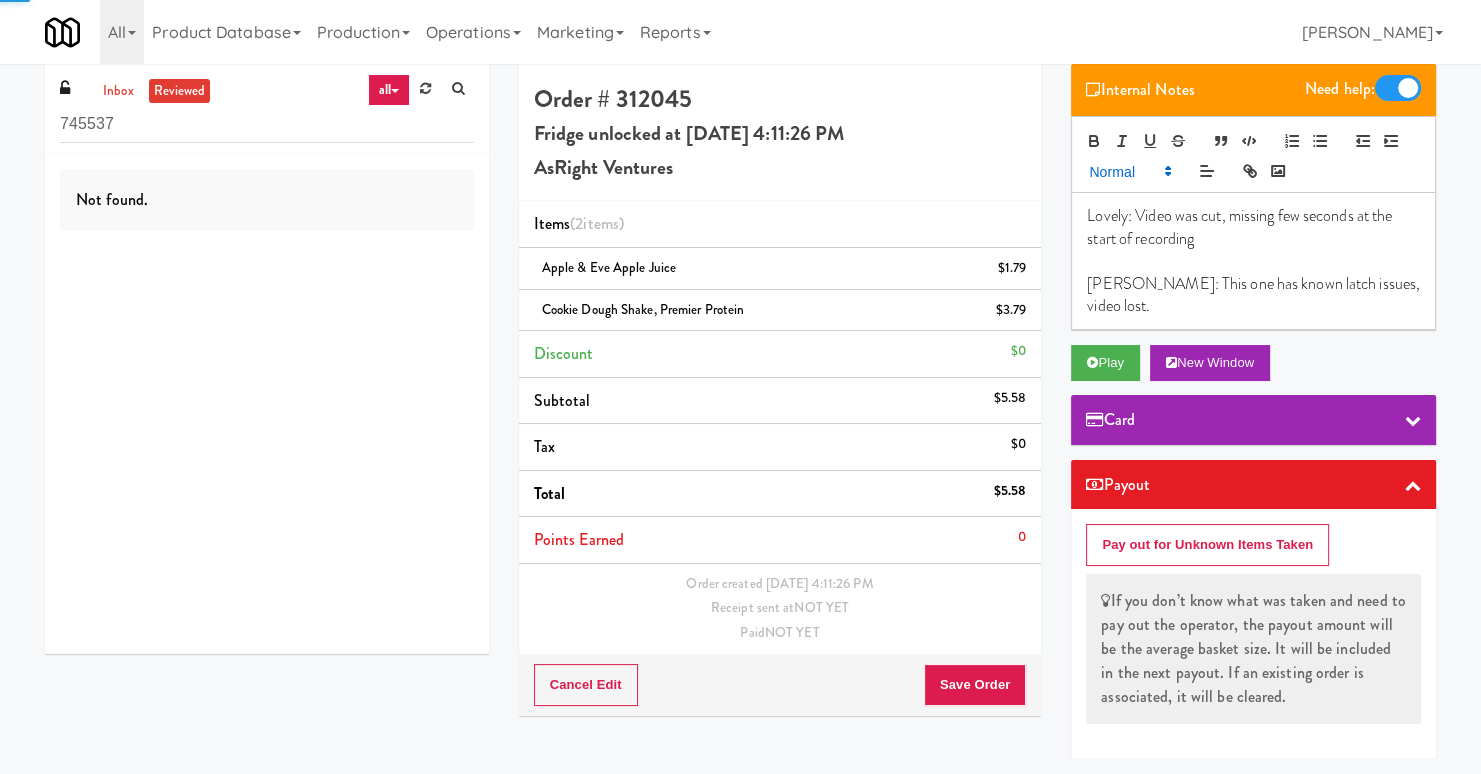 scroll, scrollTop: 0, scrollLeft: 0, axis: both 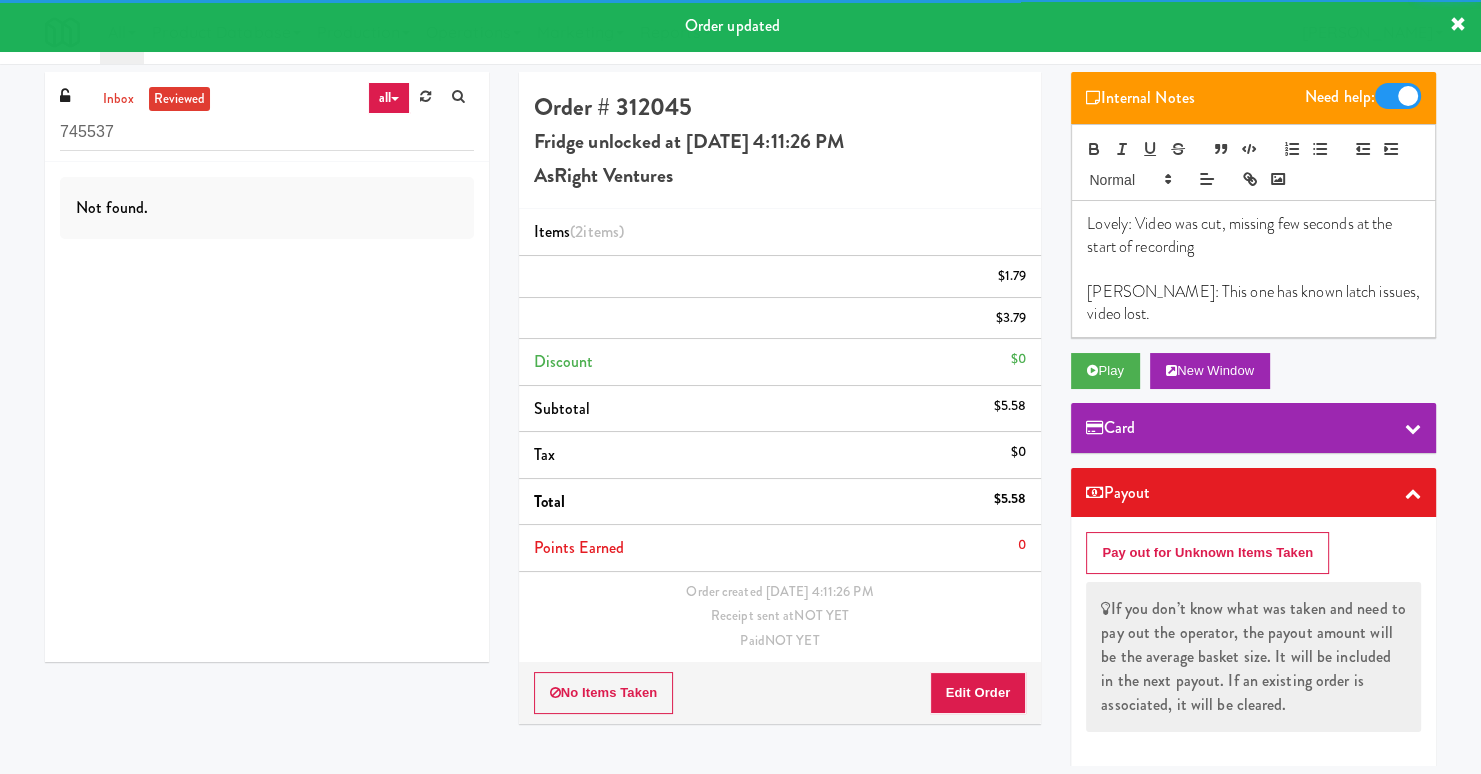 click at bounding box center [1398, 96] 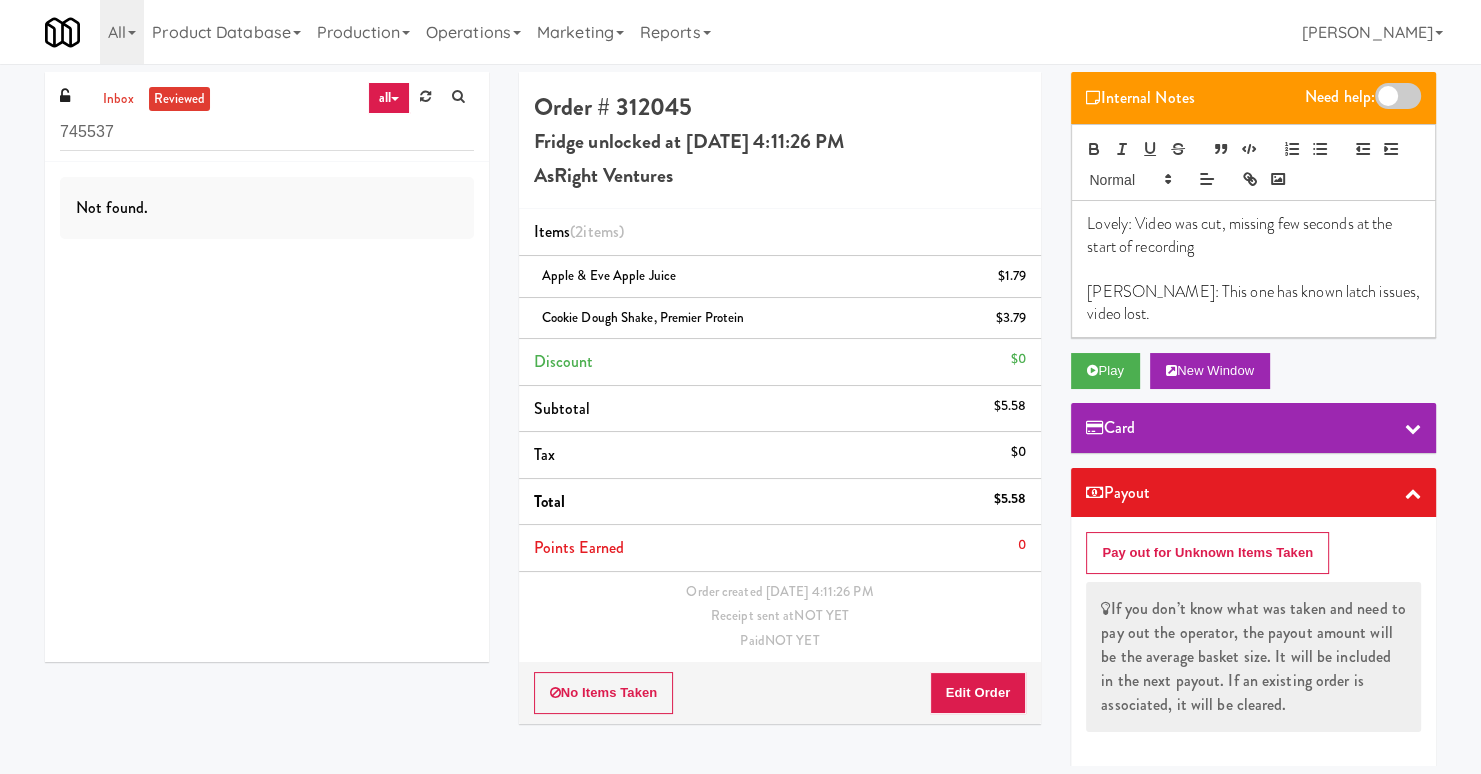 click on "Matias: This one has known latch issues, video lost." at bounding box center [1253, 303] 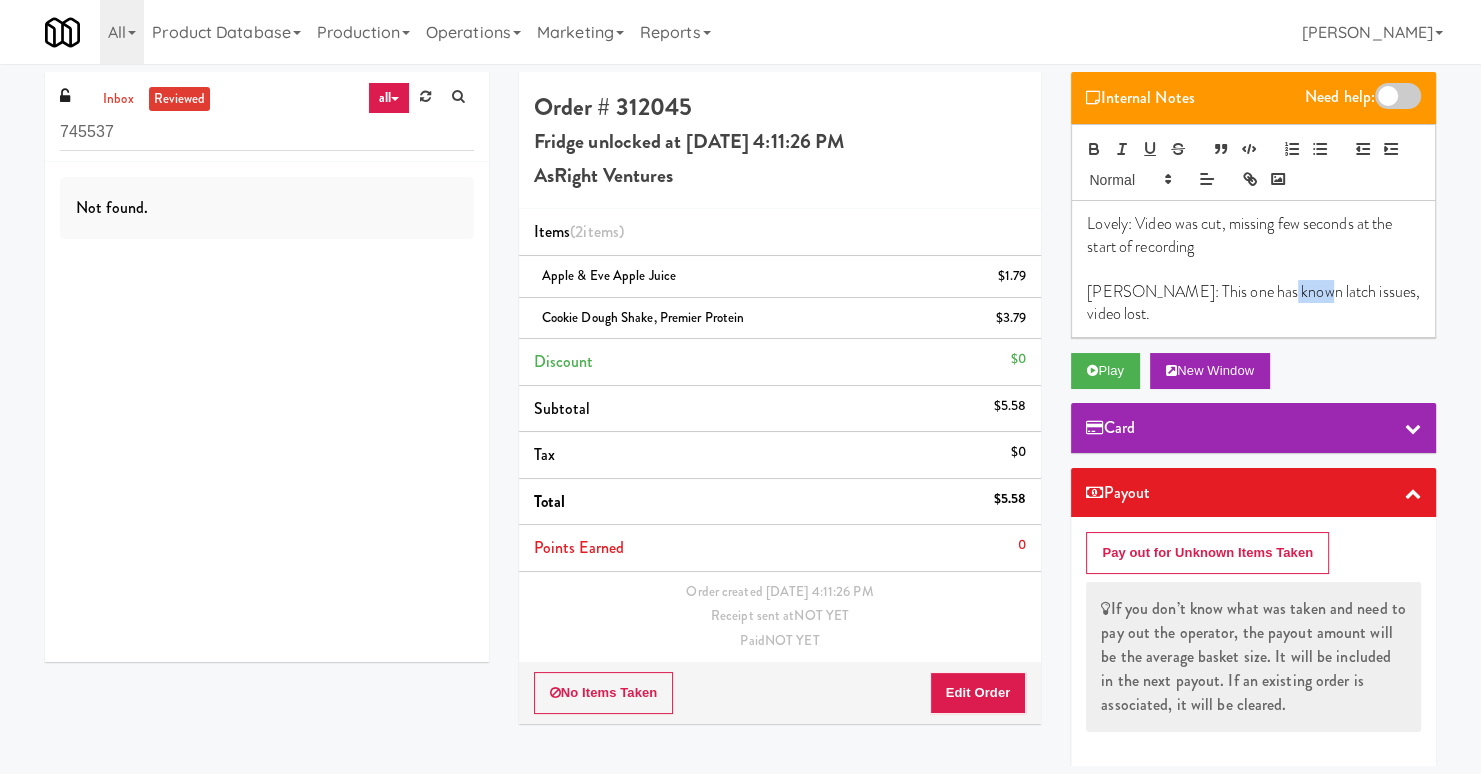 click on "Matias: This one has known latch issues, video lost." at bounding box center [1253, 303] 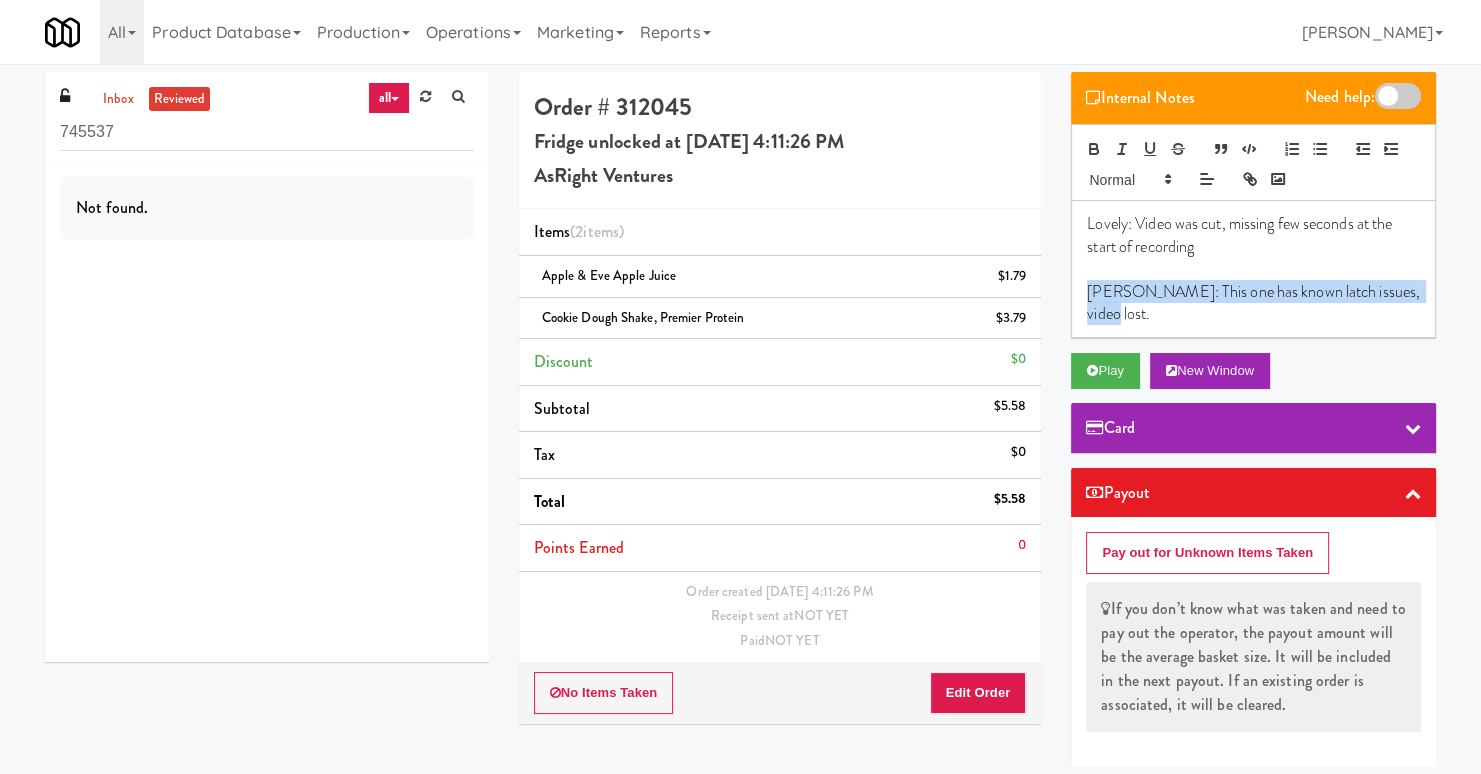 click on "Matias: This one has known latch issues, video lost." at bounding box center [1253, 303] 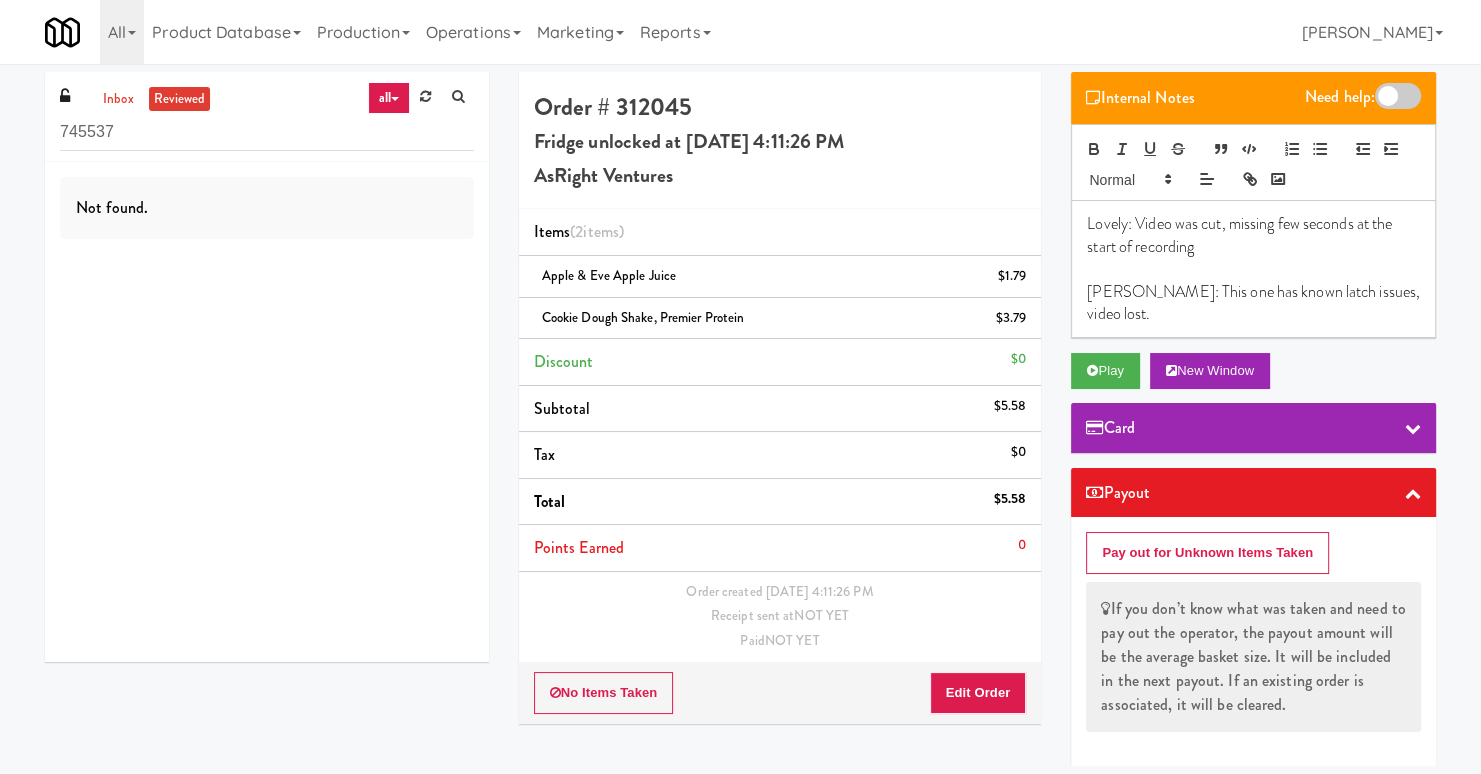 click at bounding box center (1253, 269) 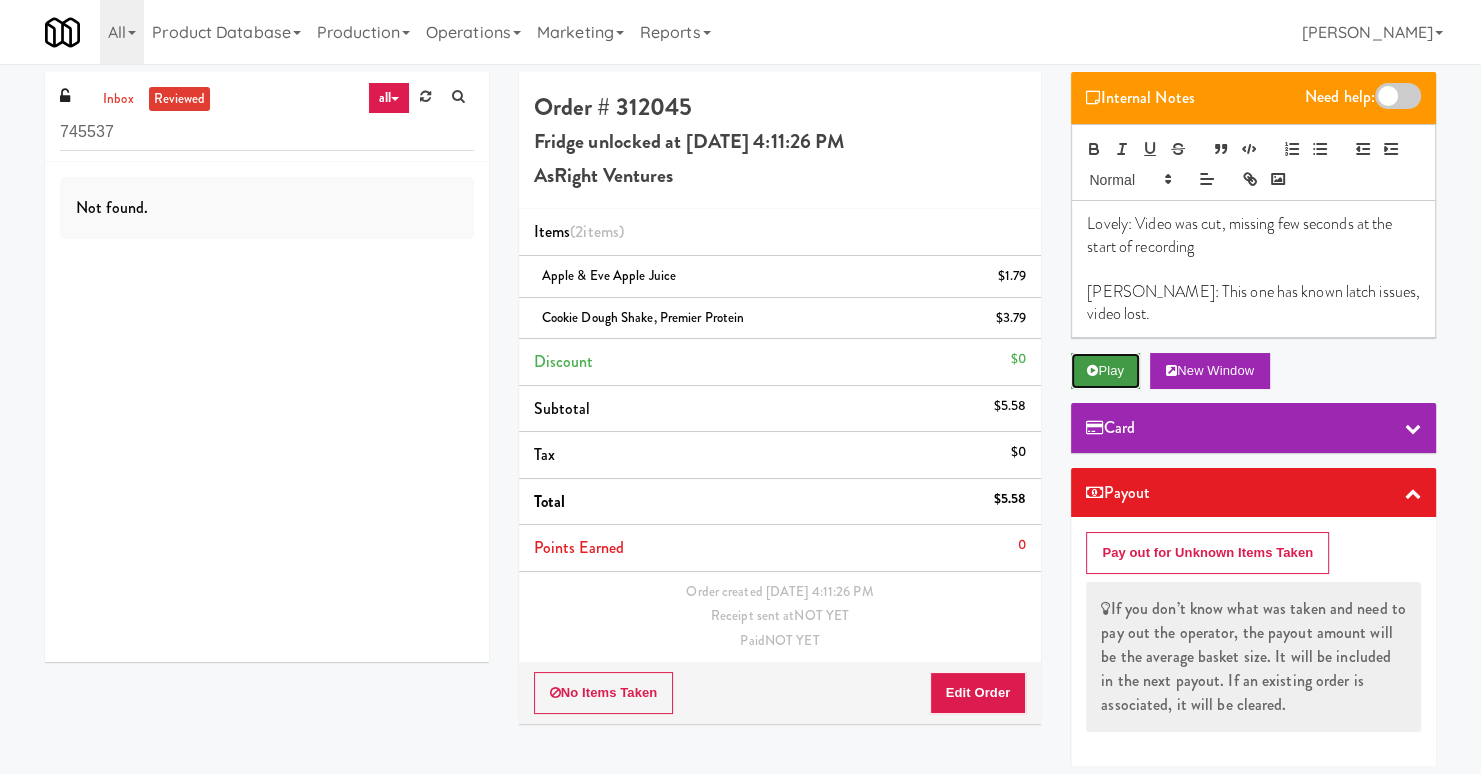 click on "Play" at bounding box center [1105, 371] 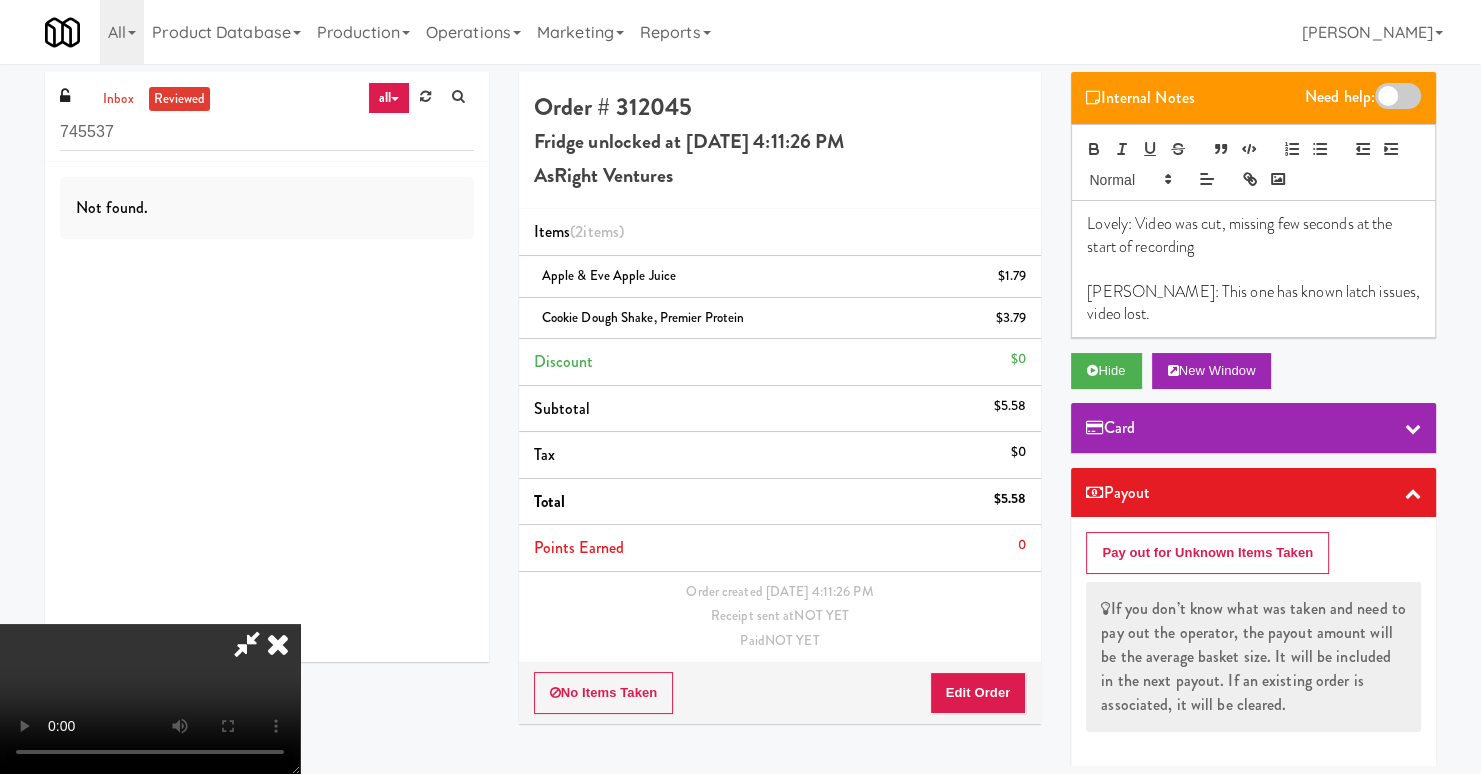 click at bounding box center (278, 644) 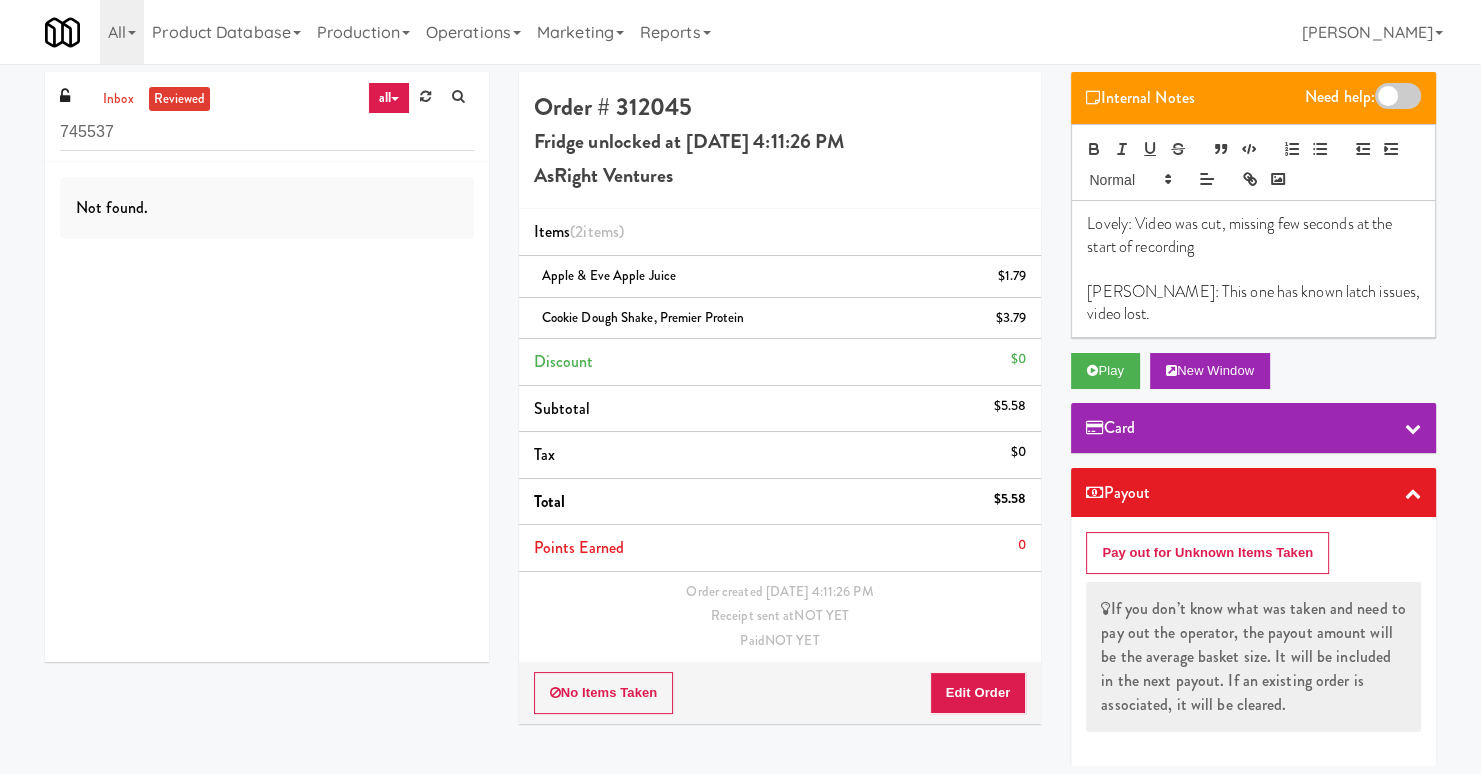 click on "Matias: This one has known latch issues, video lost." at bounding box center [1253, 303] 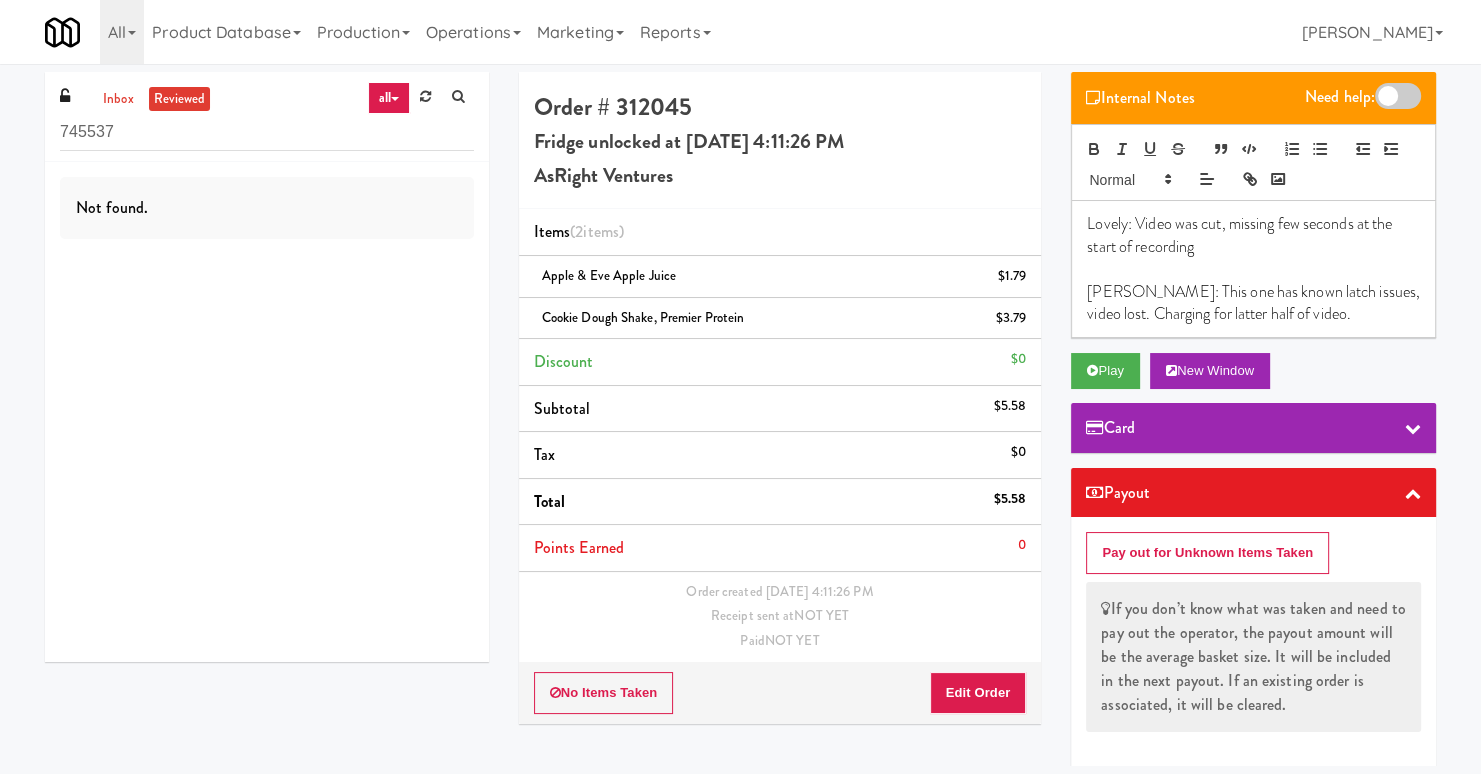 click on "Lovely: Video was cut, missing few seconds at the start of recording" at bounding box center [1253, 235] 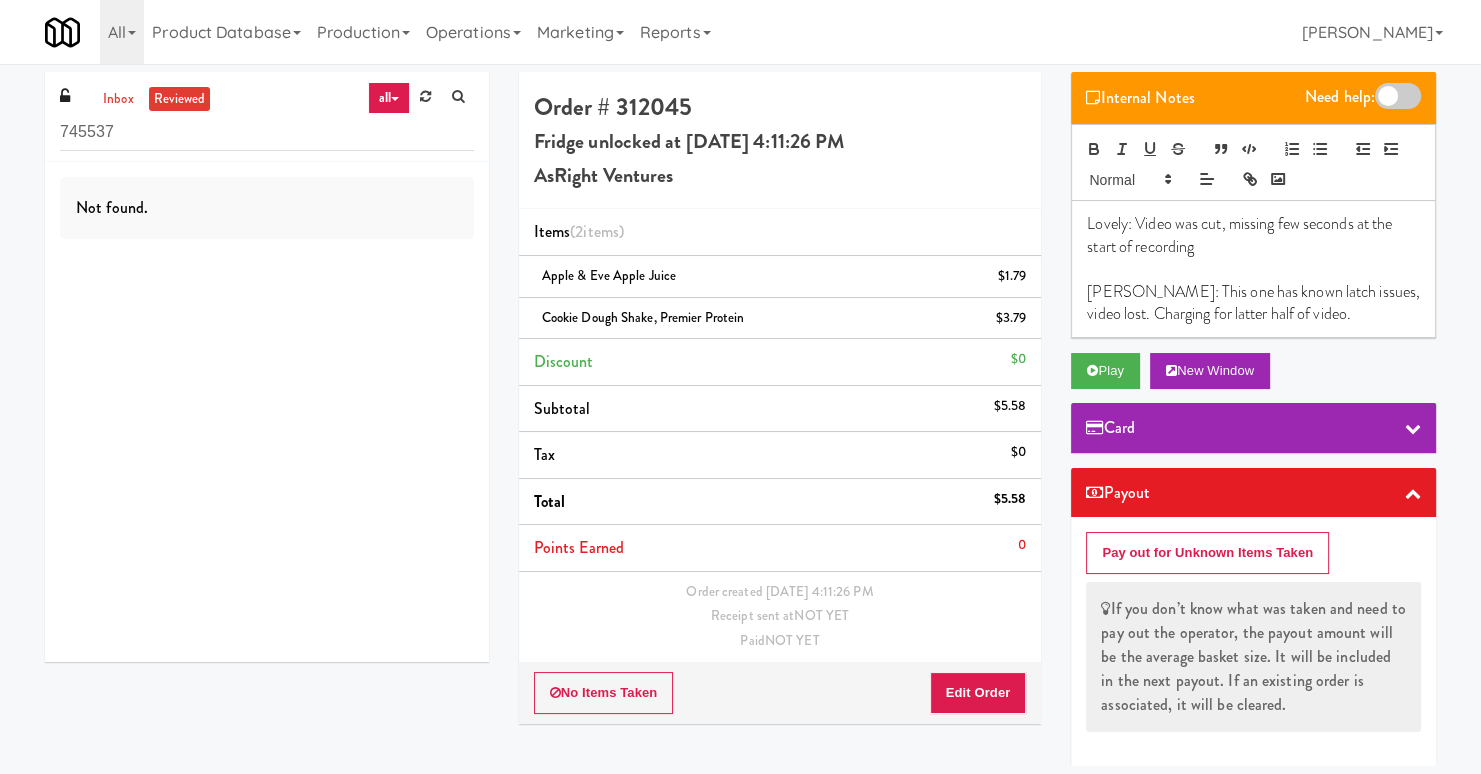 drag, startPoint x: 1226, startPoint y: 264, endPoint x: 1247, endPoint y: 264, distance: 21 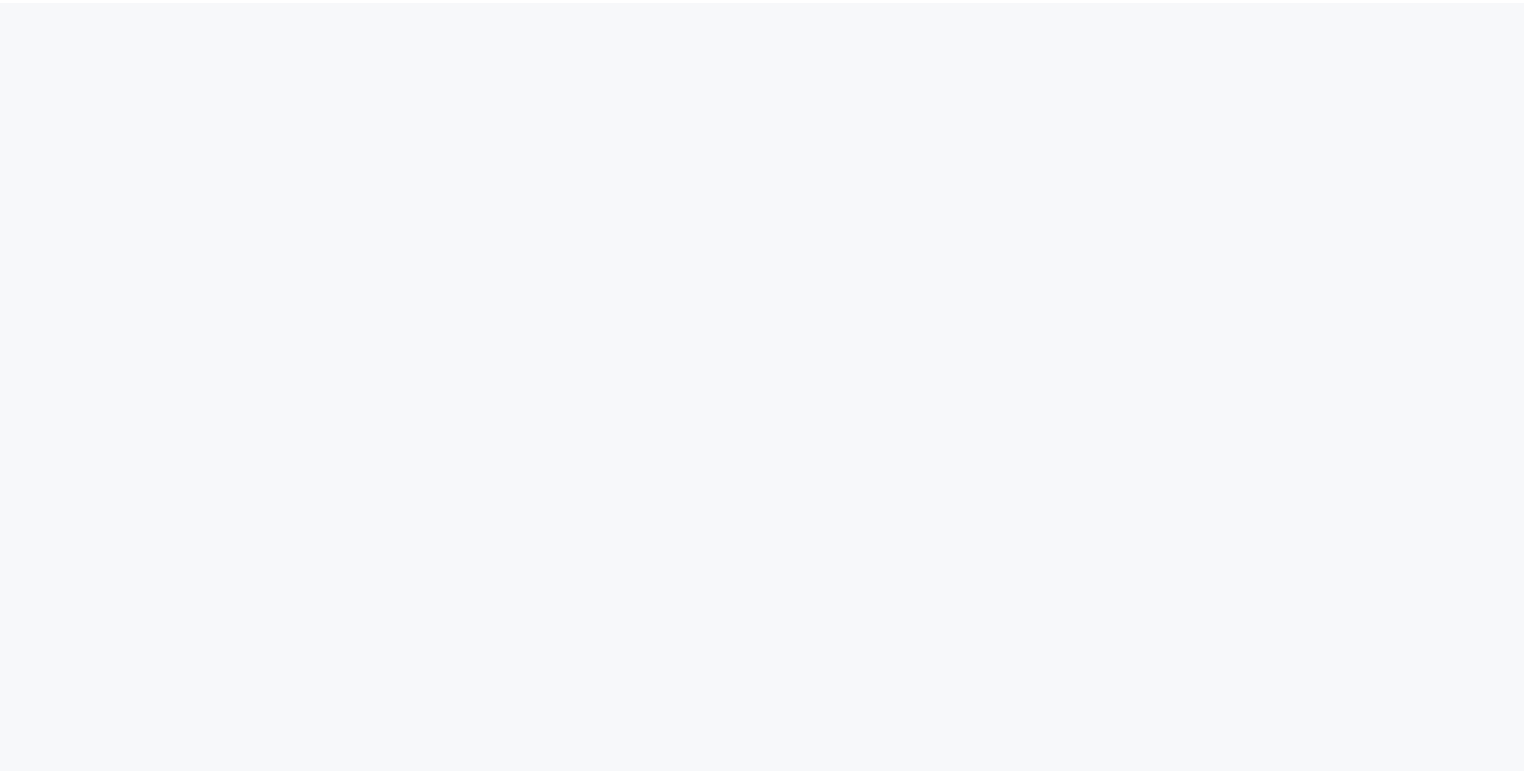 scroll, scrollTop: 0, scrollLeft: 0, axis: both 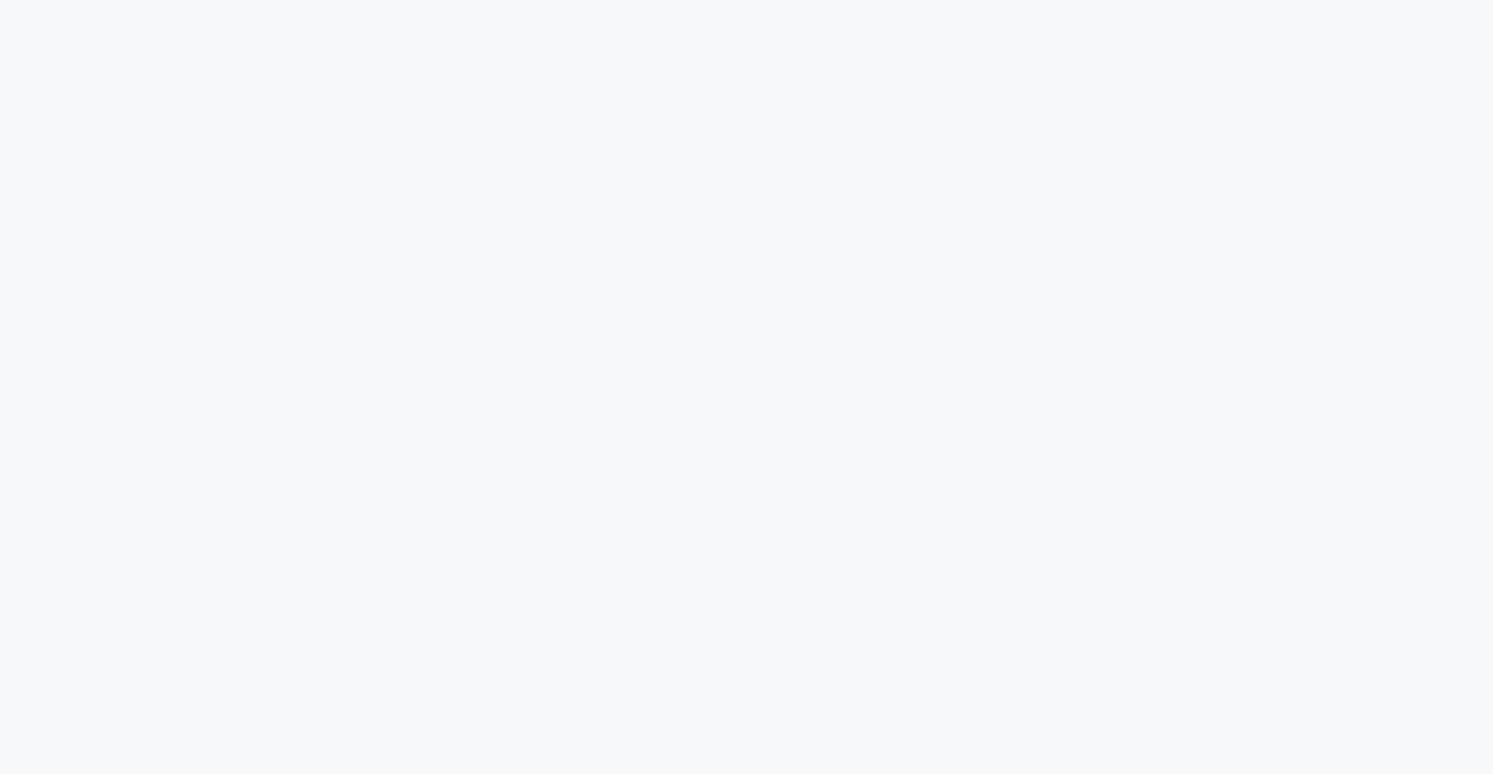 click at bounding box center [746, 0] 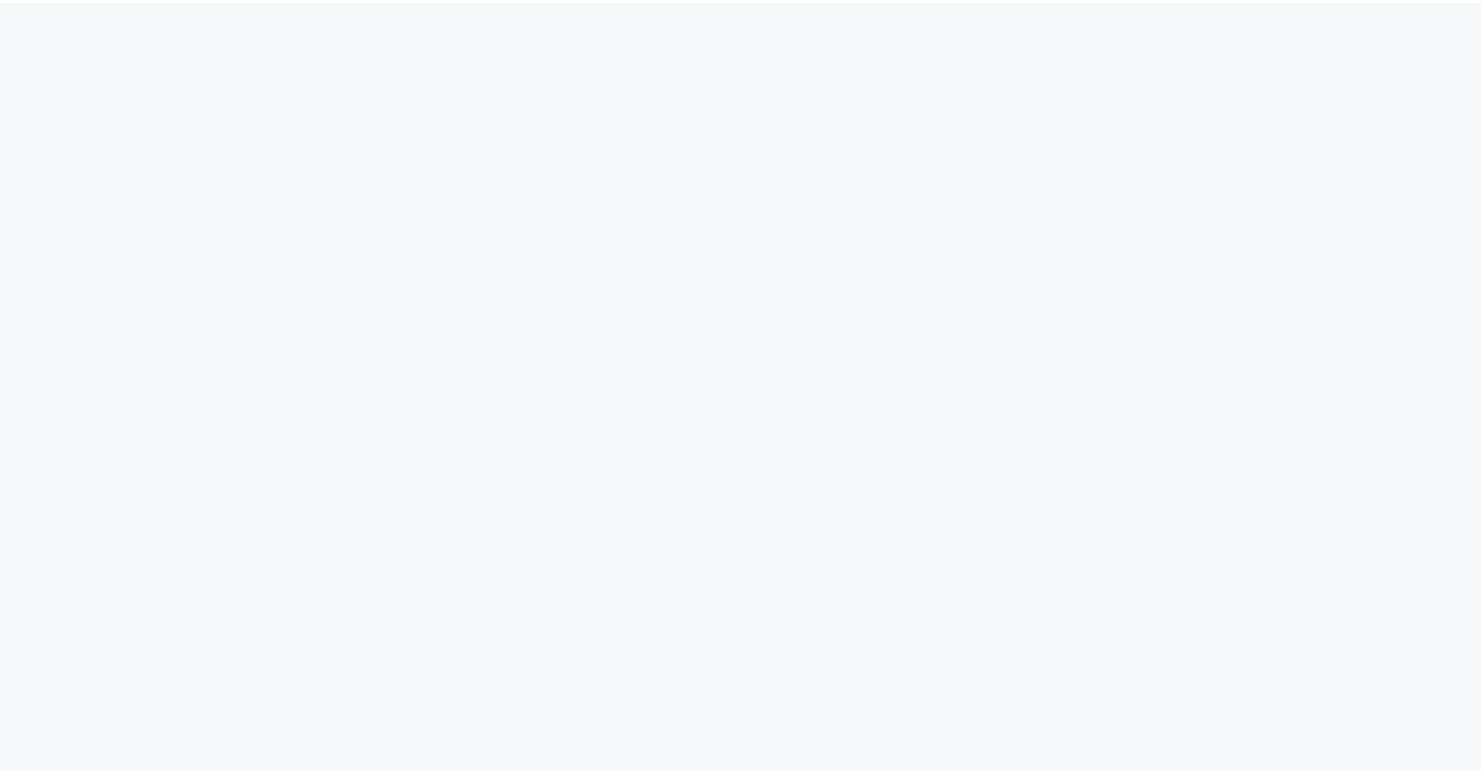 scroll, scrollTop: 0, scrollLeft: 0, axis: both 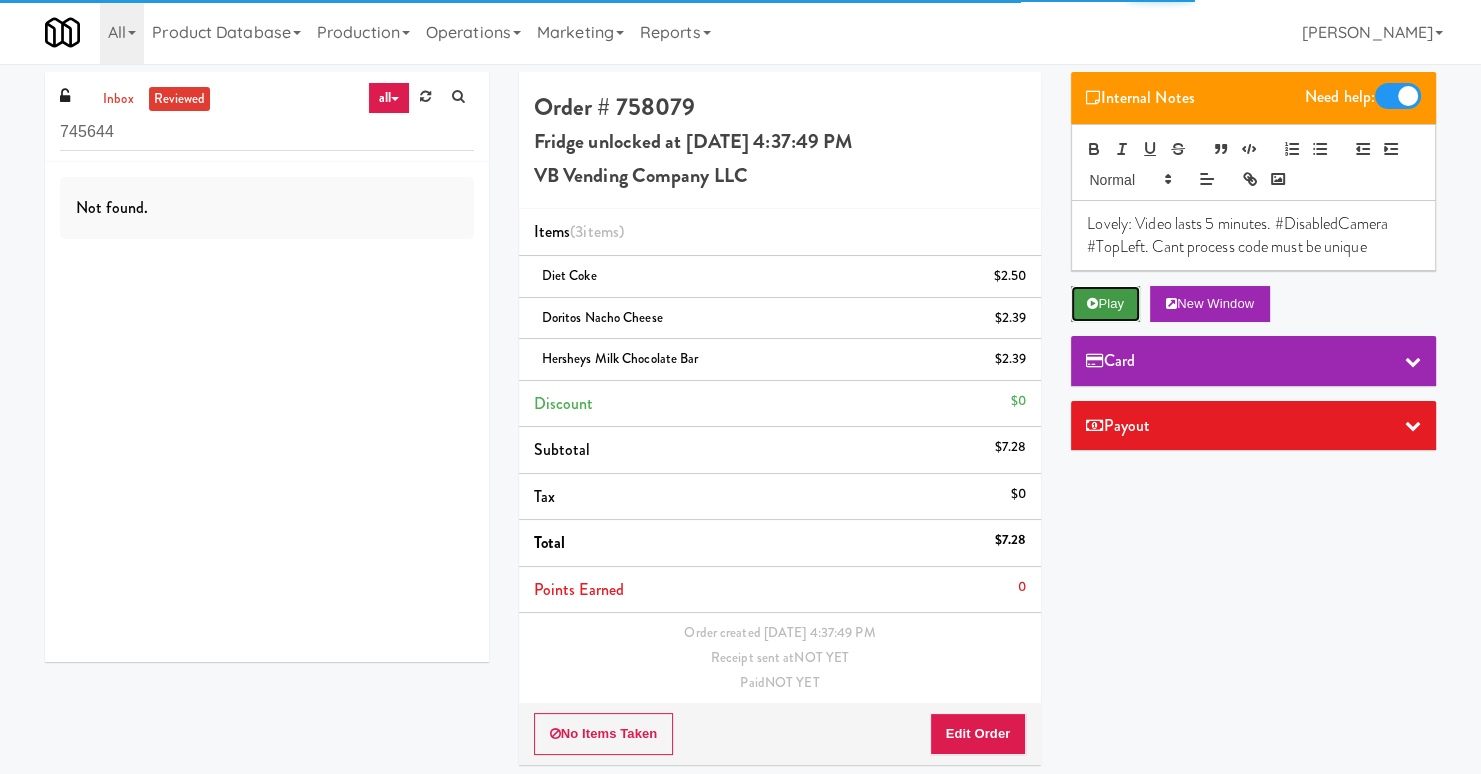 click on "Play" at bounding box center [1105, 304] 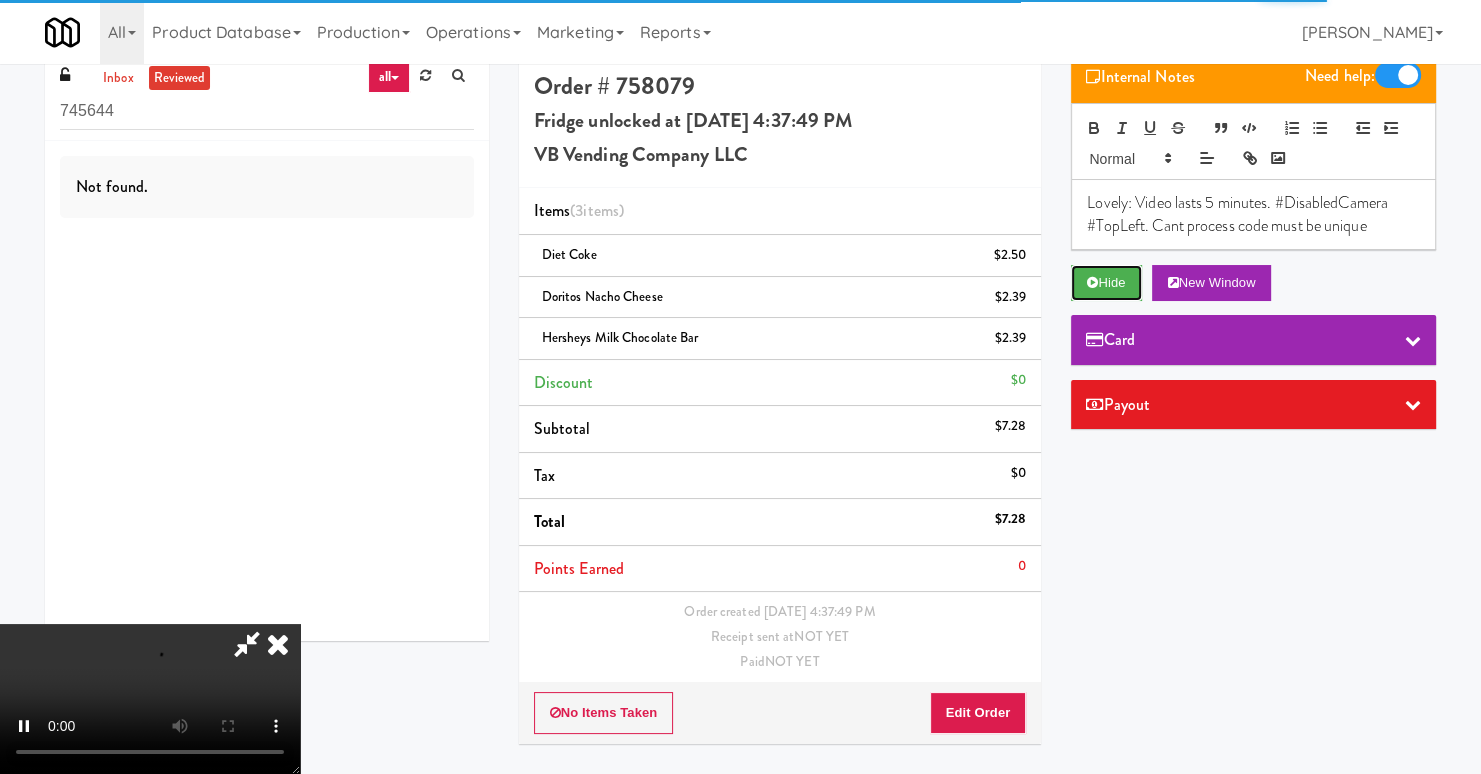 scroll, scrollTop: 64, scrollLeft: 0, axis: vertical 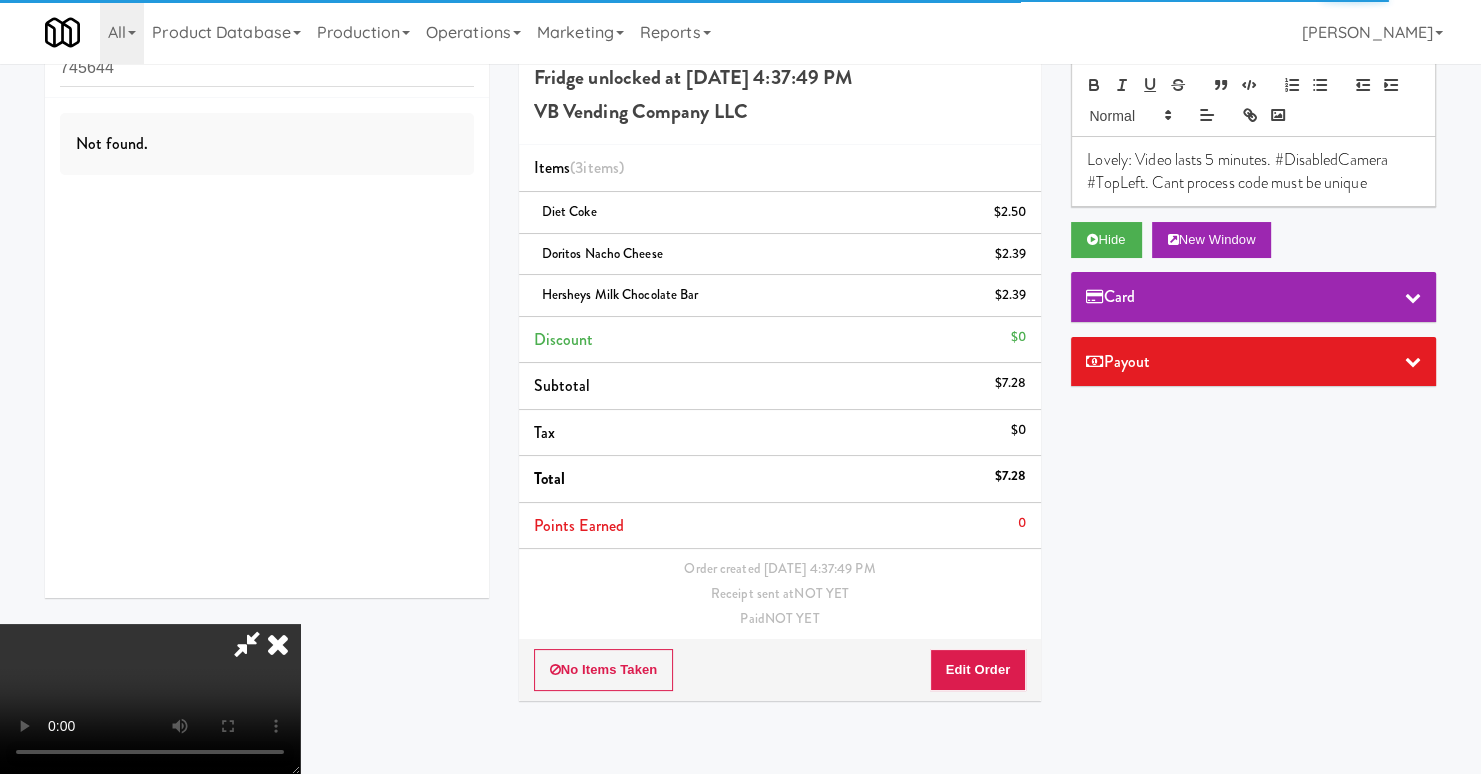 type 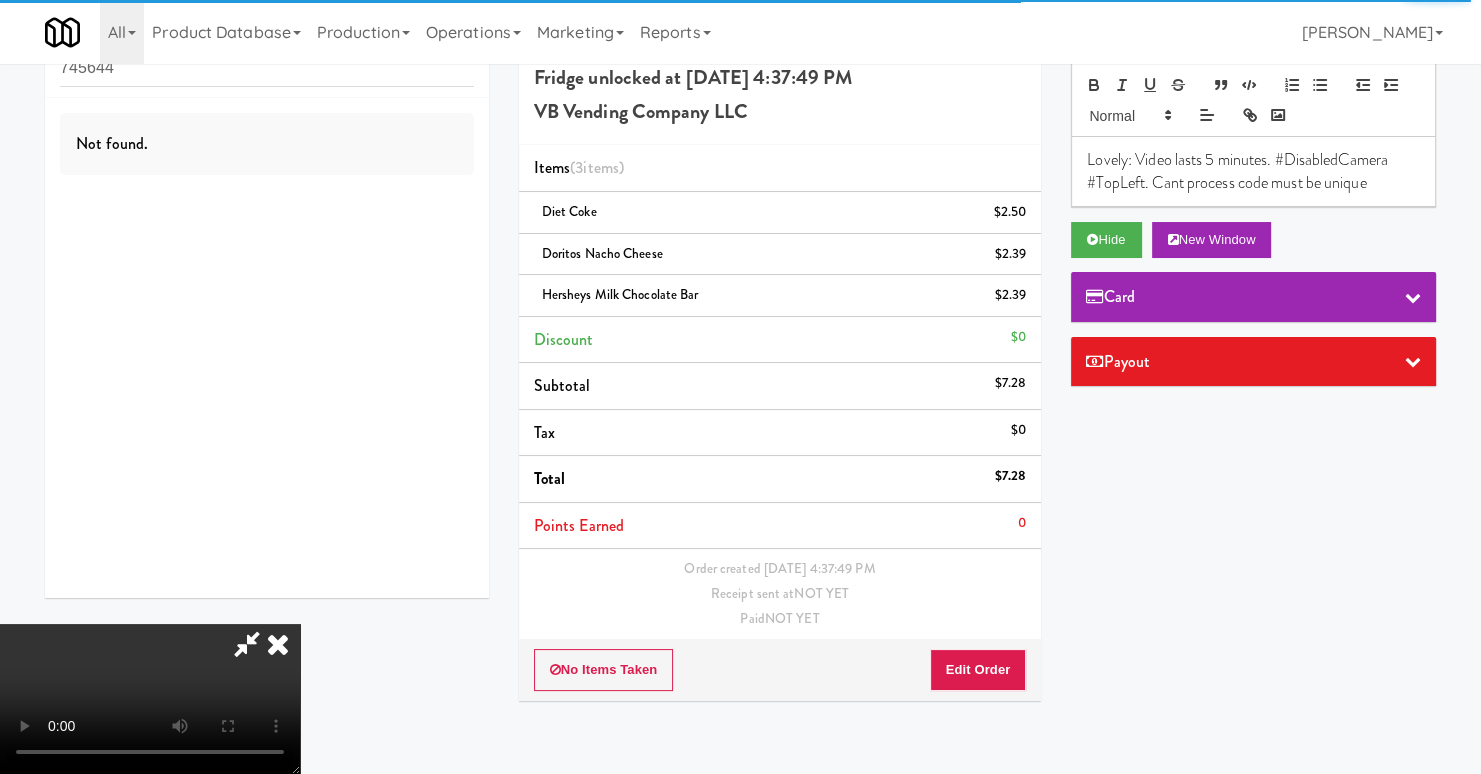 click on "Payout" at bounding box center (1253, 362) 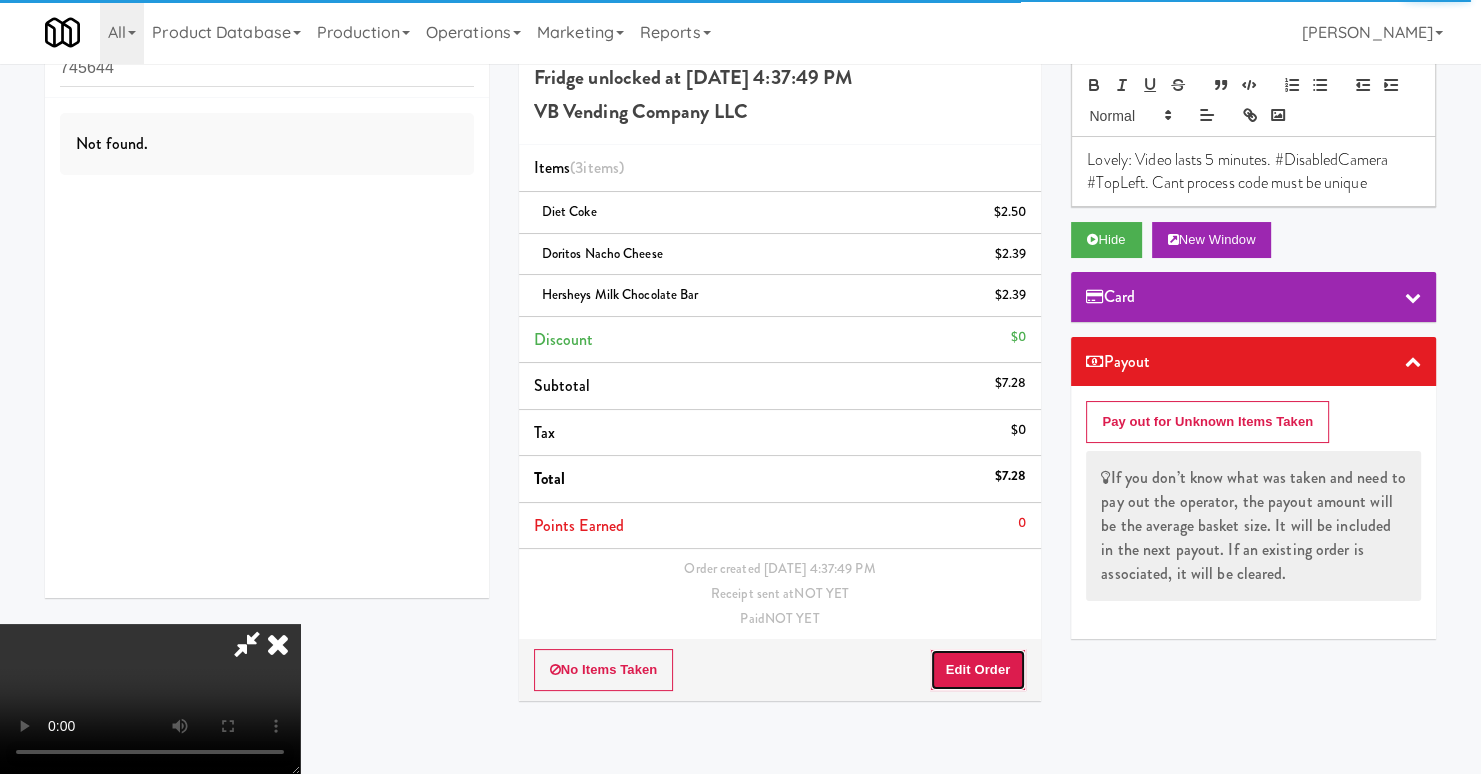 click on "Edit Order" at bounding box center (978, 670) 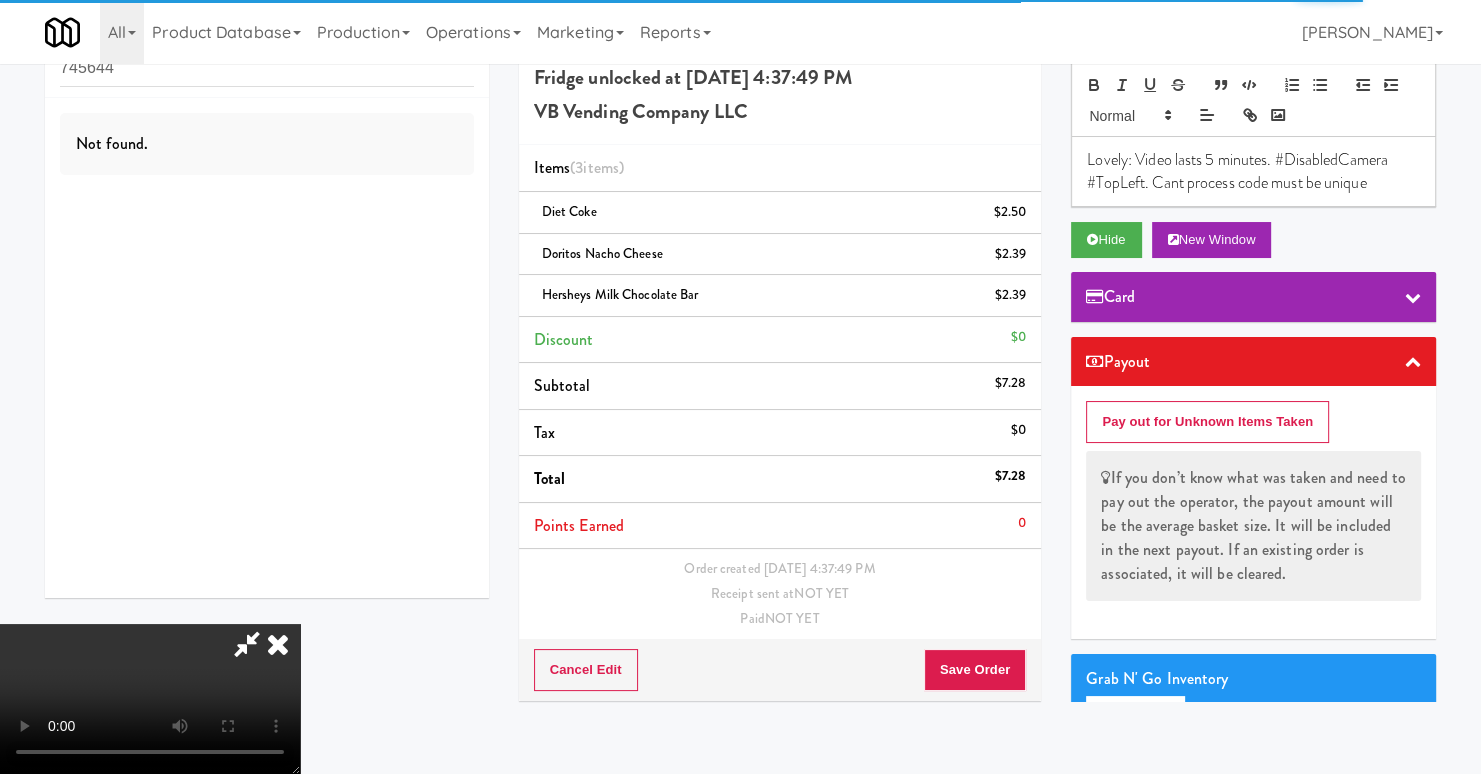 click at bounding box center (150, 699) 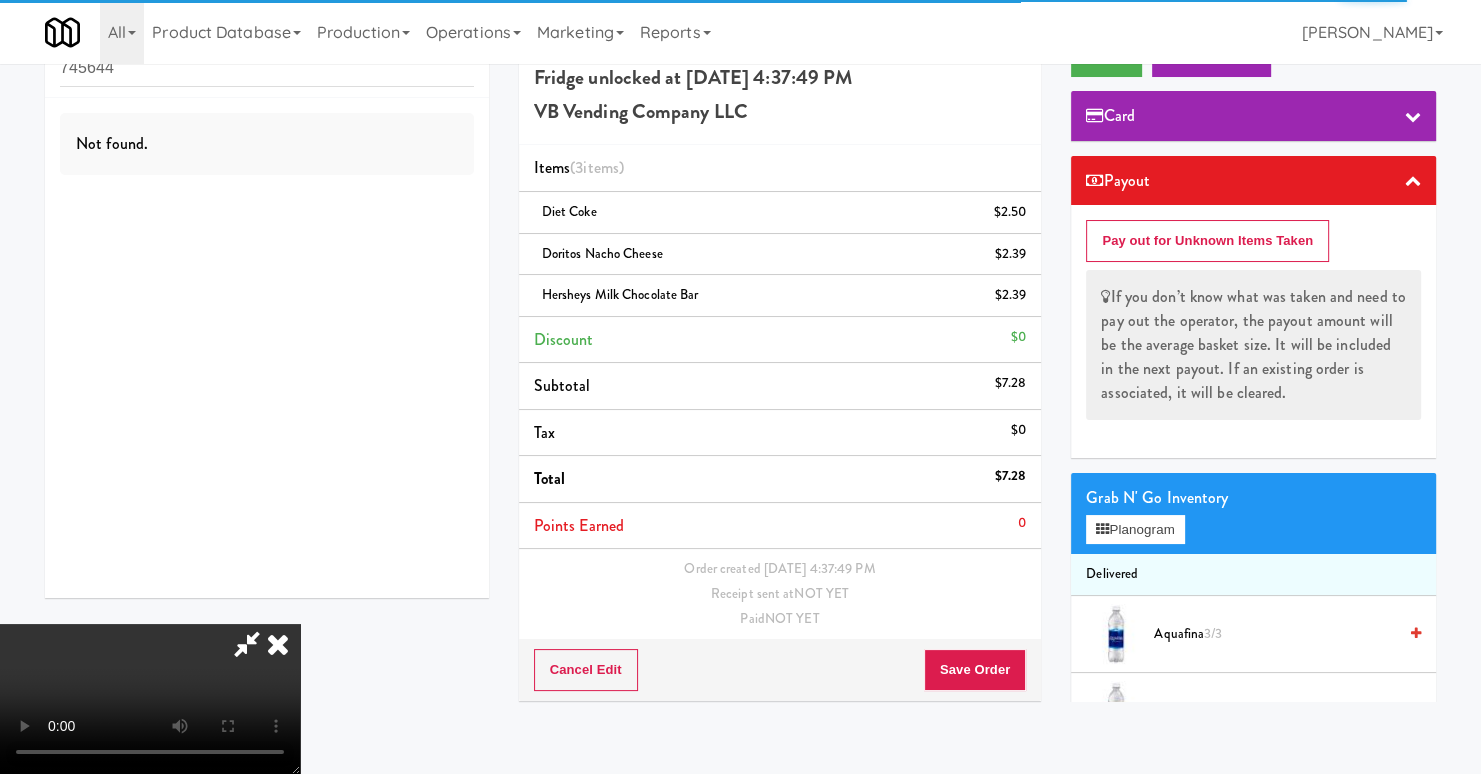 scroll, scrollTop: 241, scrollLeft: 0, axis: vertical 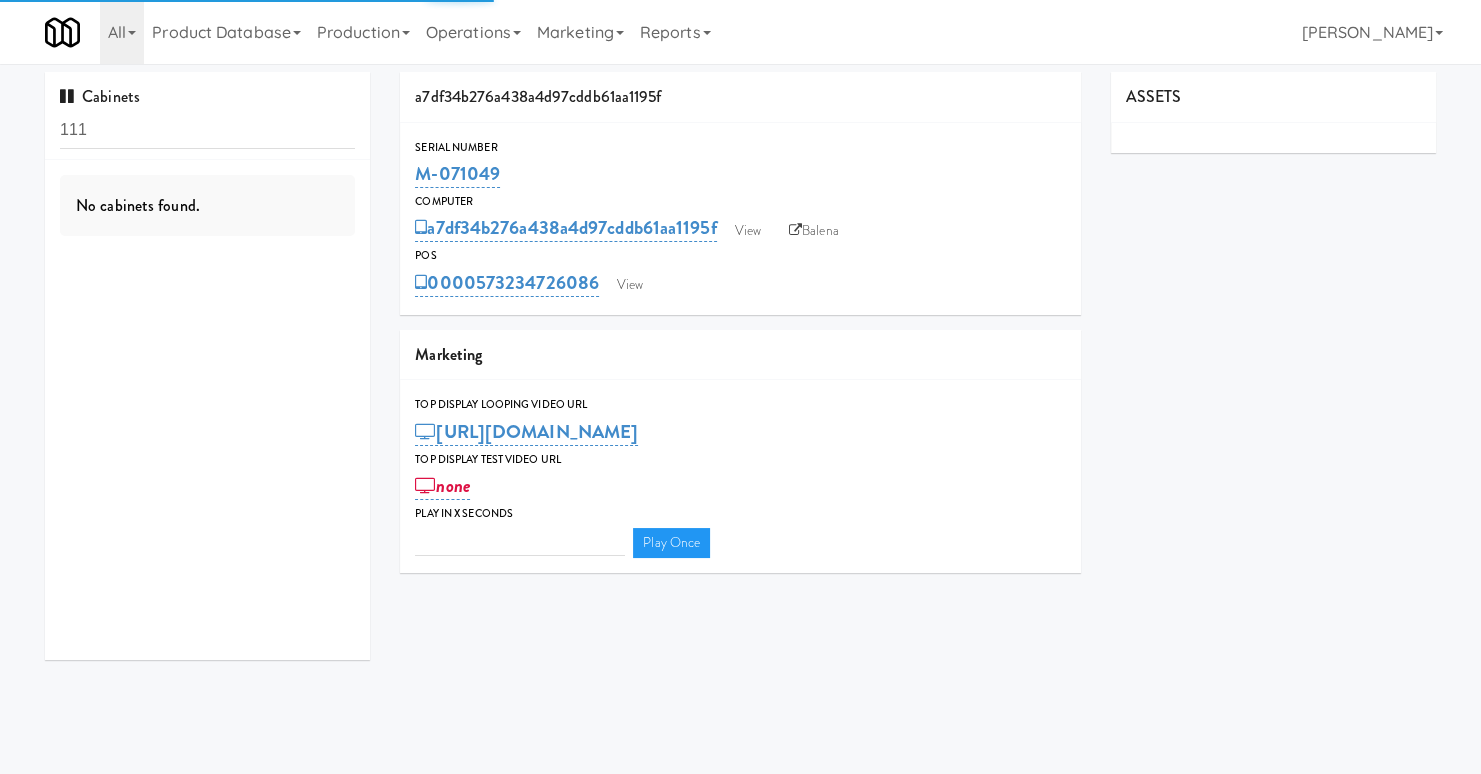 type on "3" 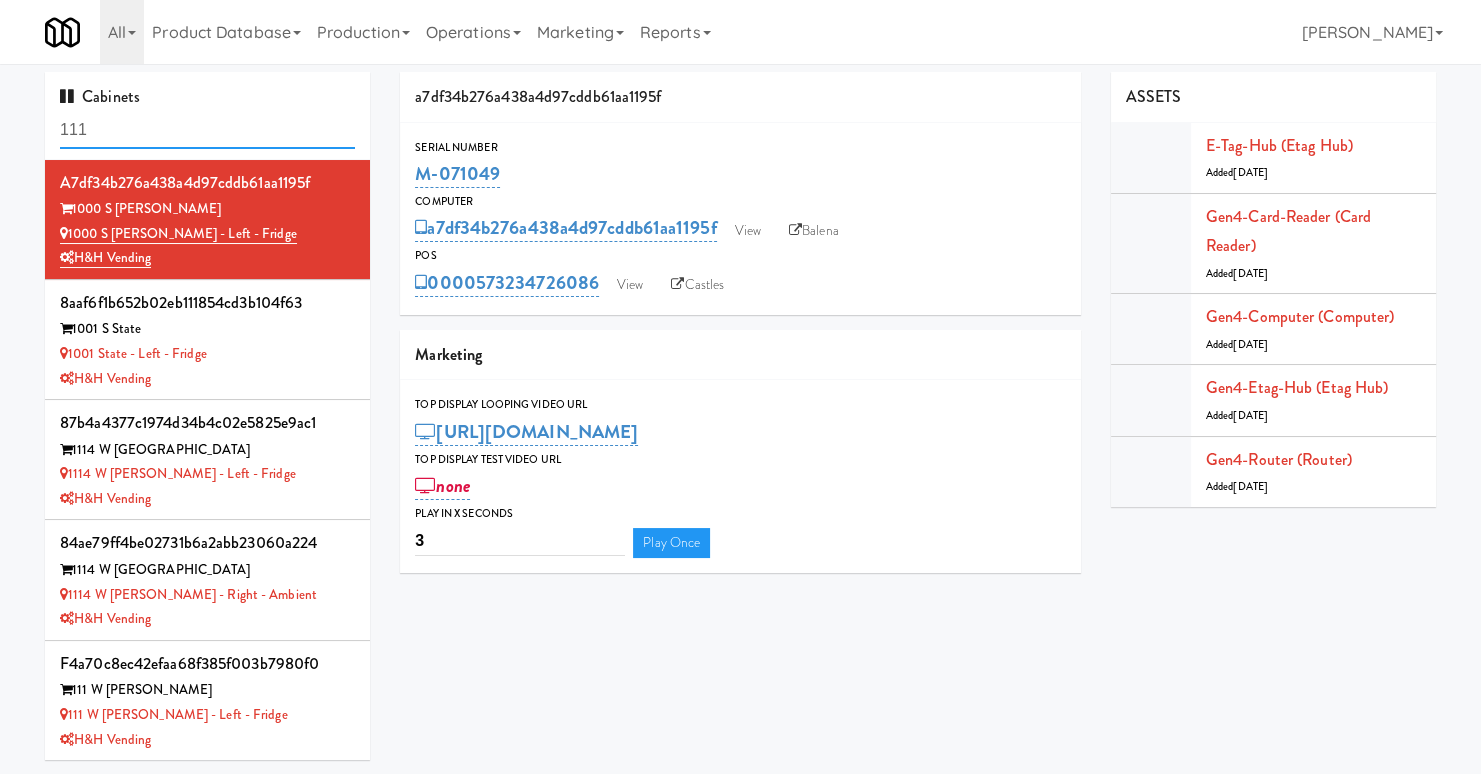 click on "111" at bounding box center (207, 130) 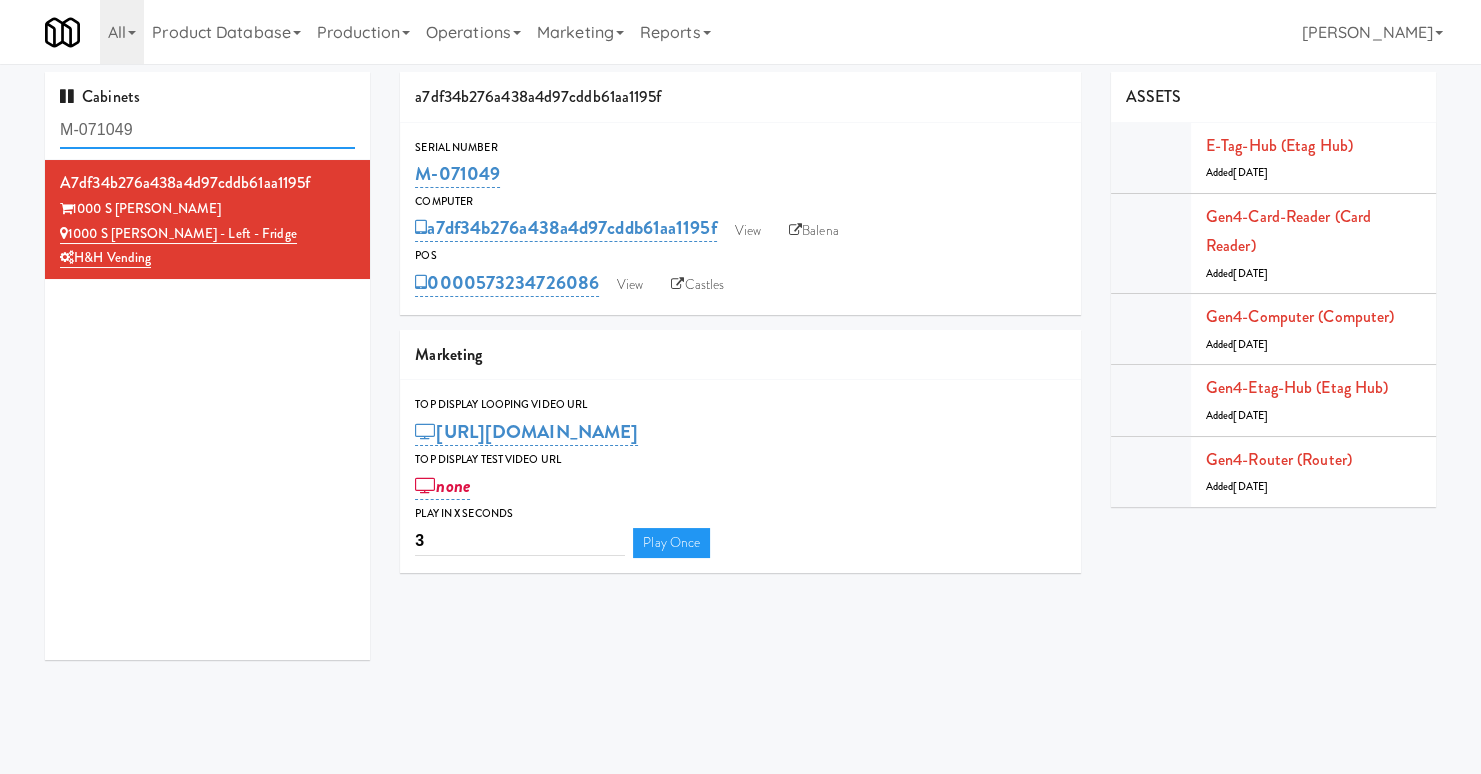 type on "M-071049" 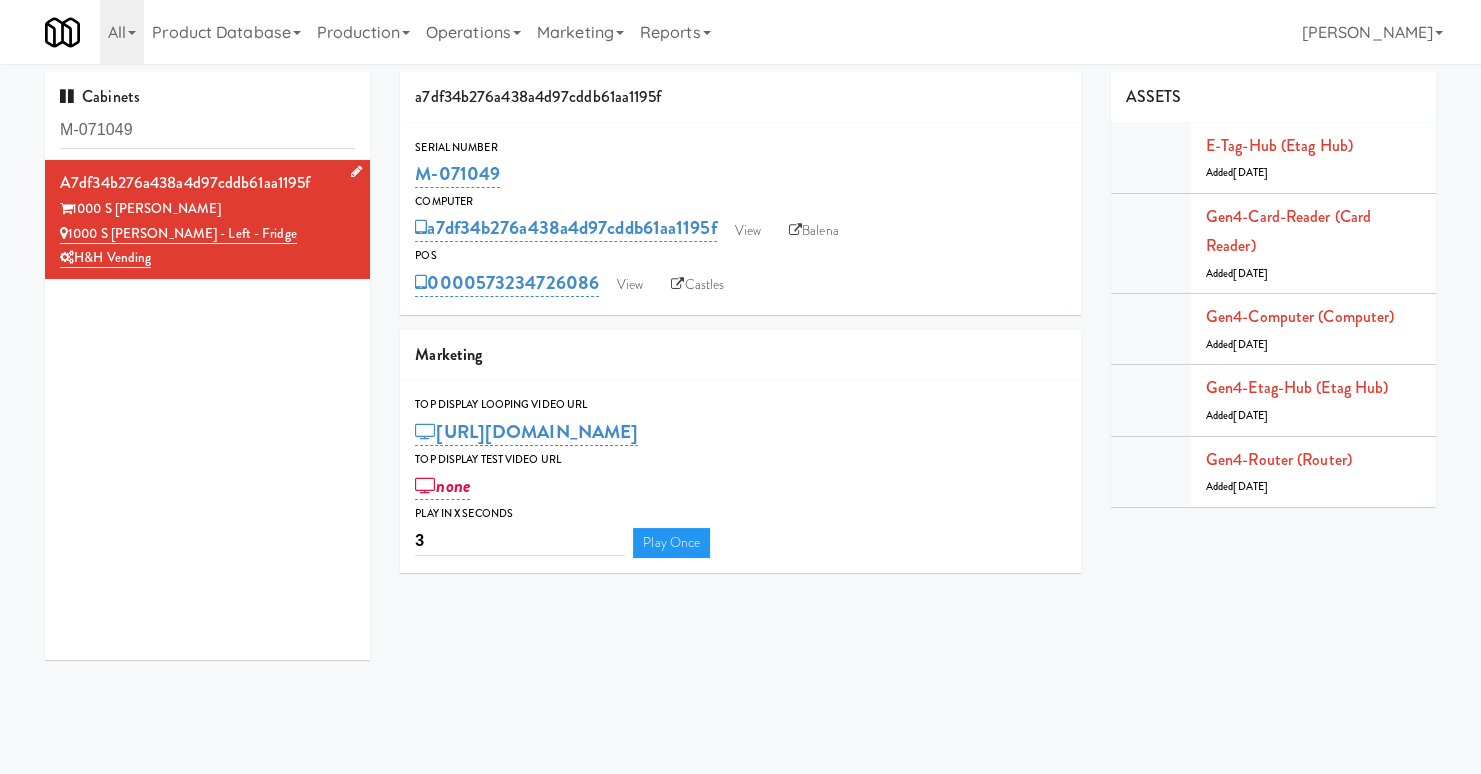 click on "a7df34b276a438a4d97cddb61aa1195f" at bounding box center (207, 183) 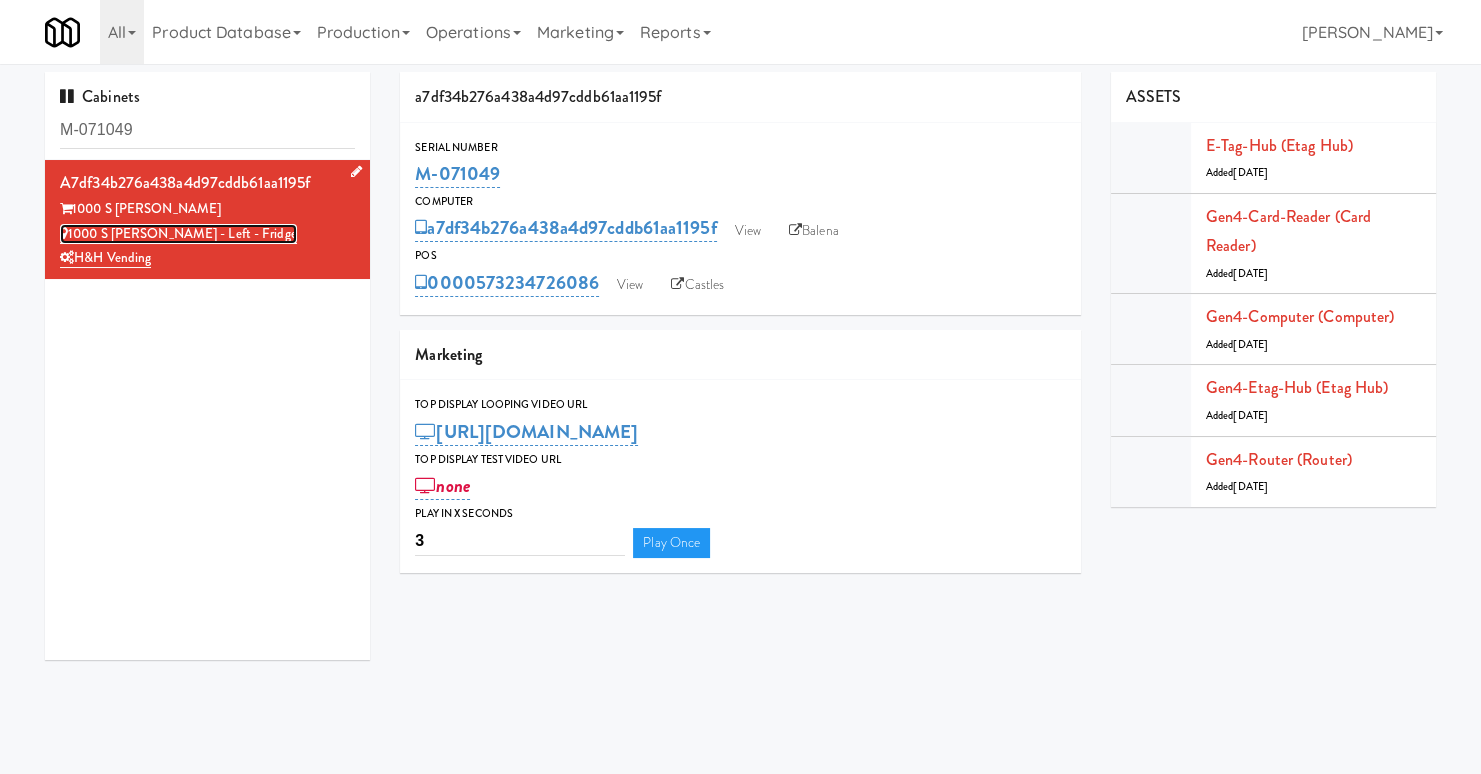click on "1000 S Clark - Left - Fridge" at bounding box center (178, 234) 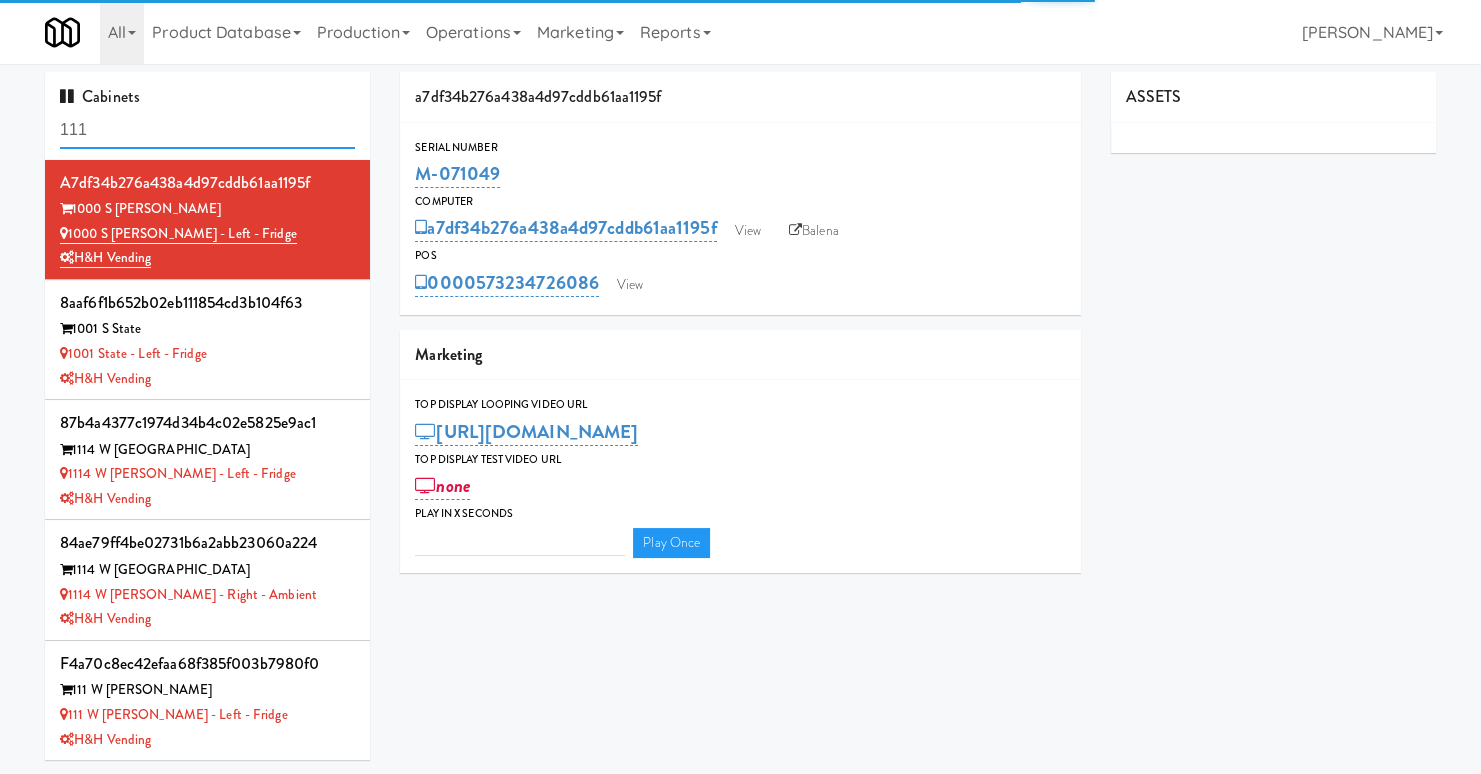 click on "111" at bounding box center [207, 130] 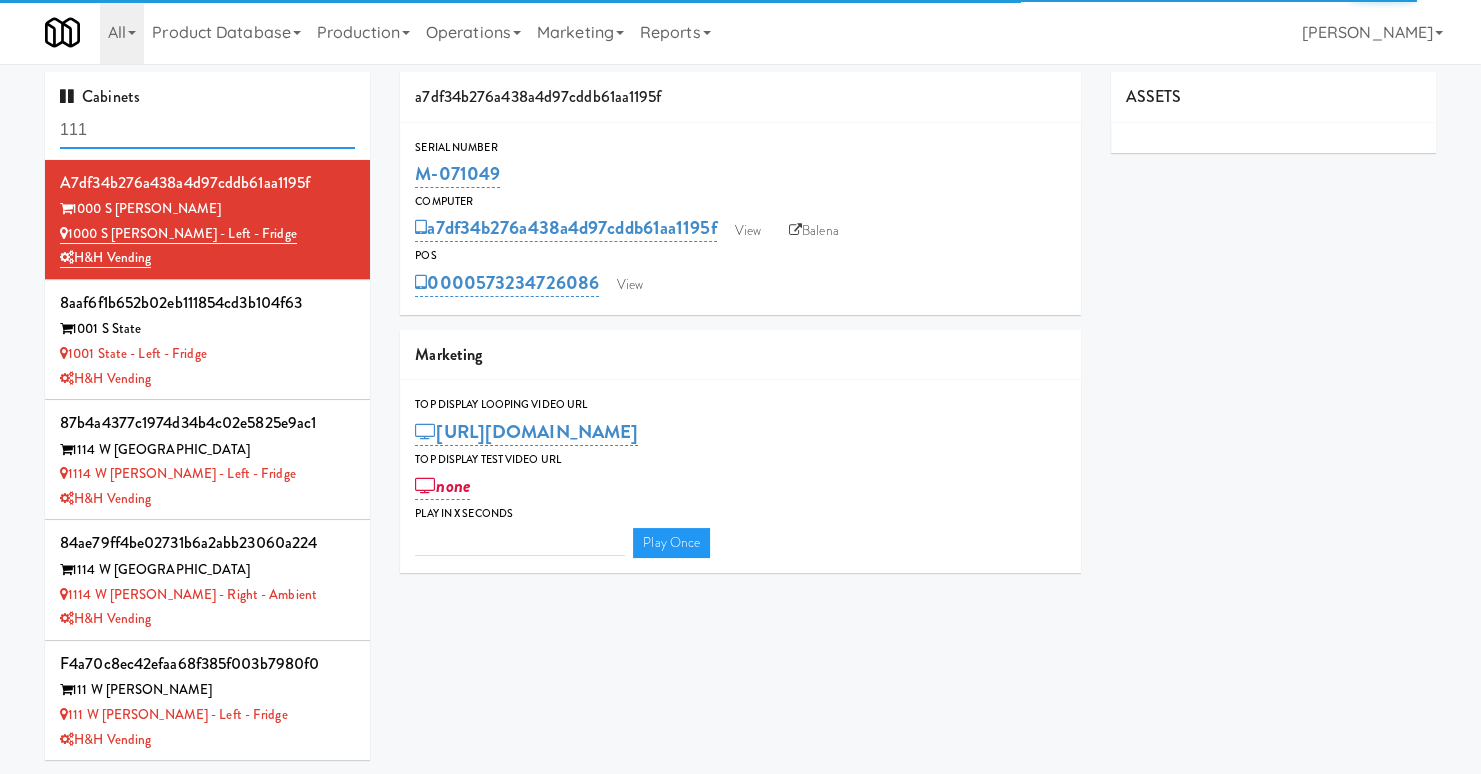 type on "3" 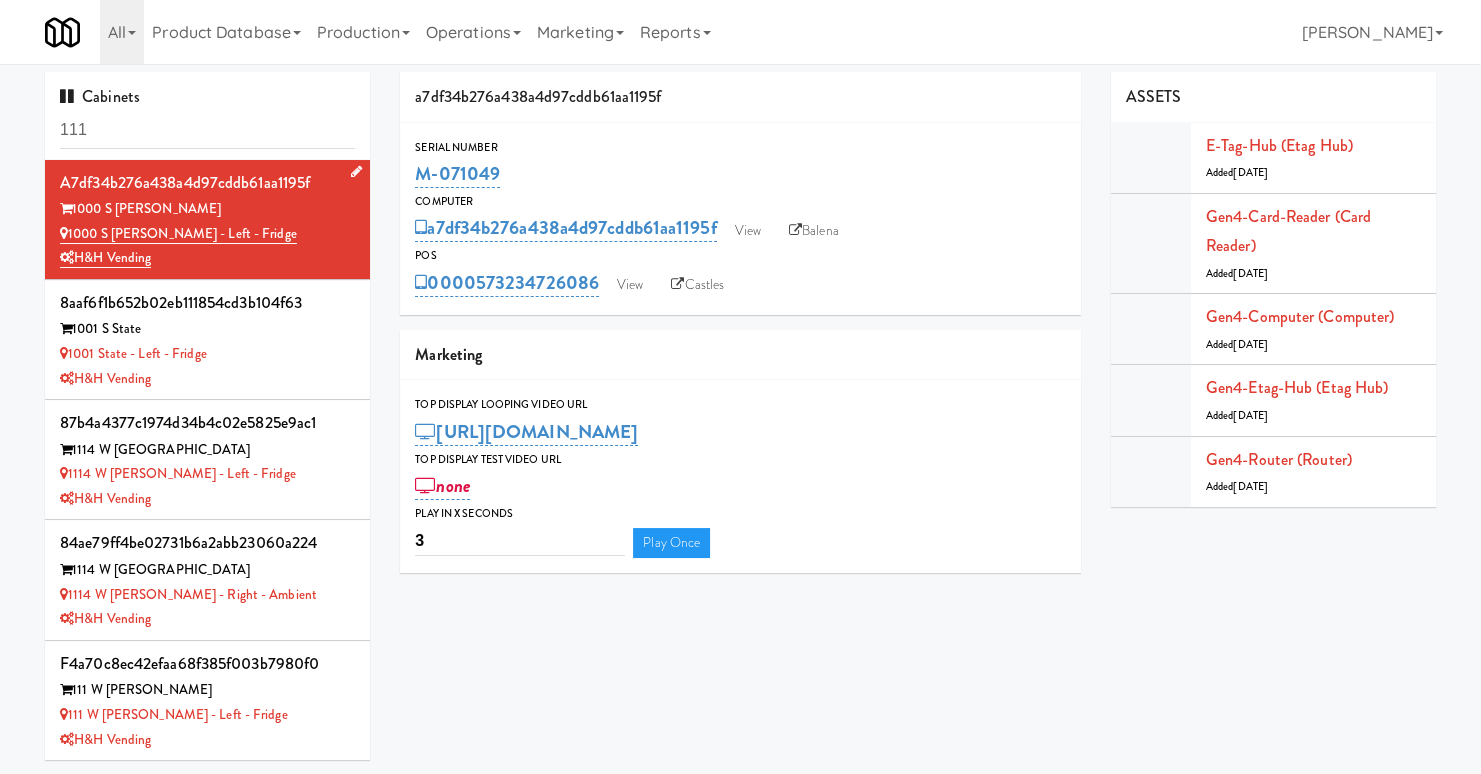 click on "1000 S Clark - Left - Fridge" at bounding box center [207, 234] 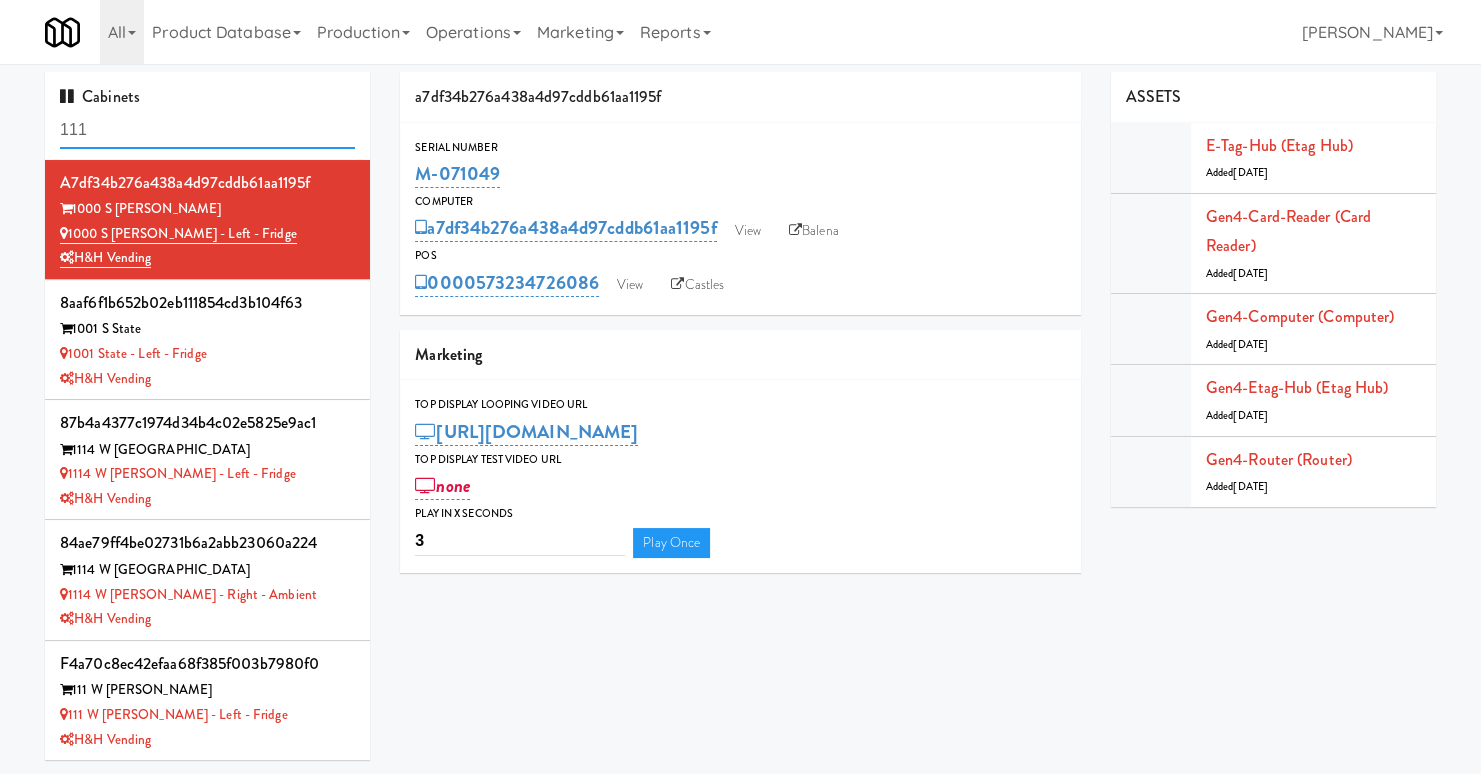 click on "111" at bounding box center (207, 130) 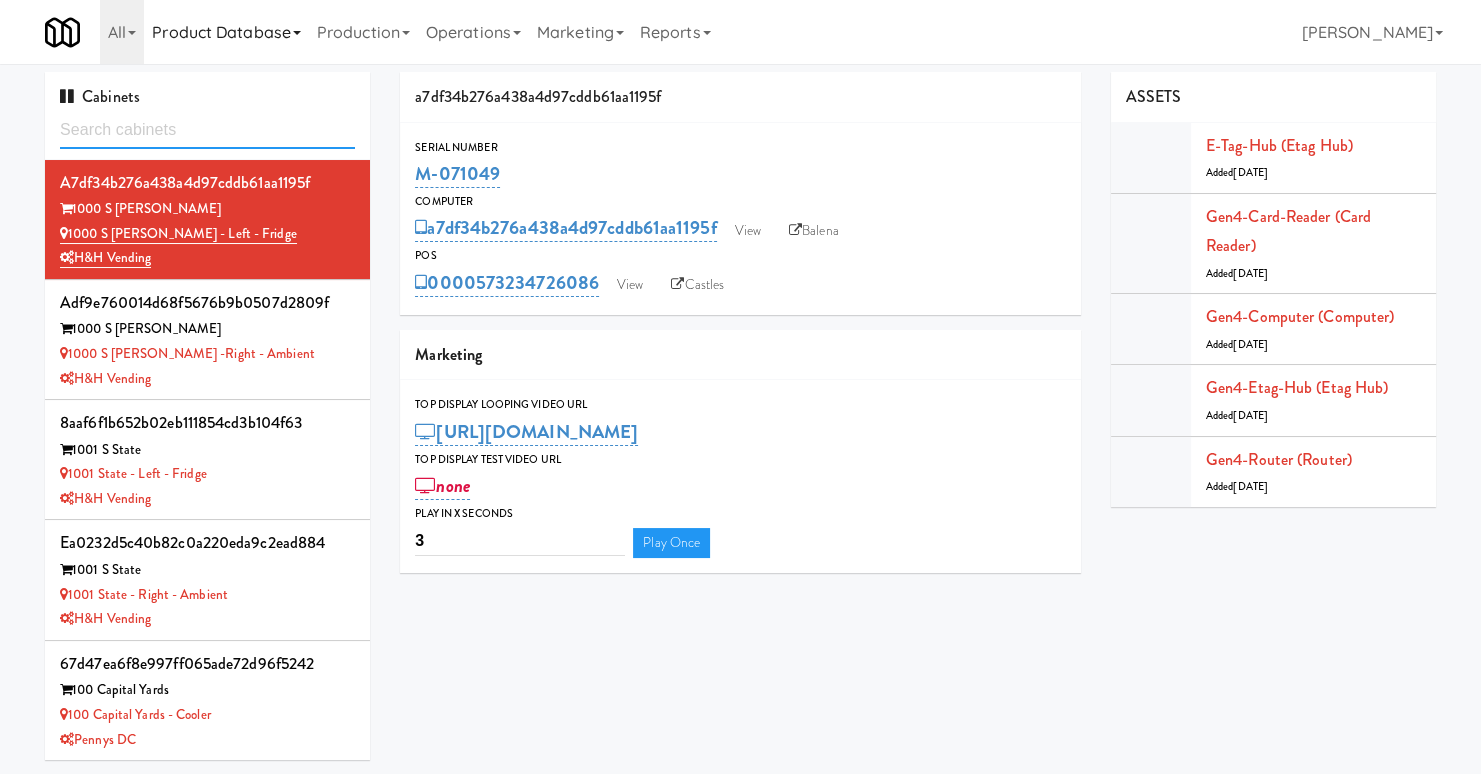 type 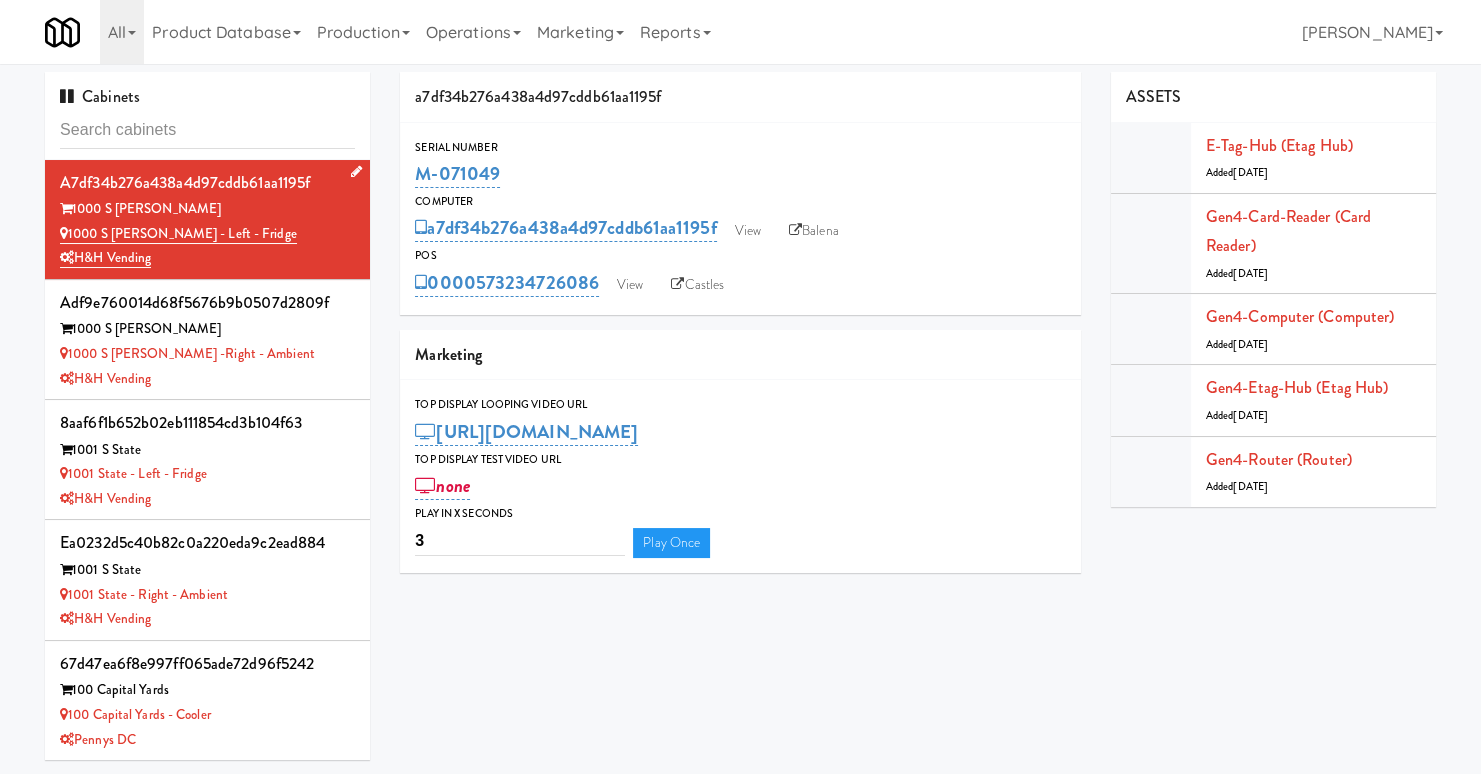 click on "1000 S Clark - Left - Fridge" at bounding box center [207, 234] 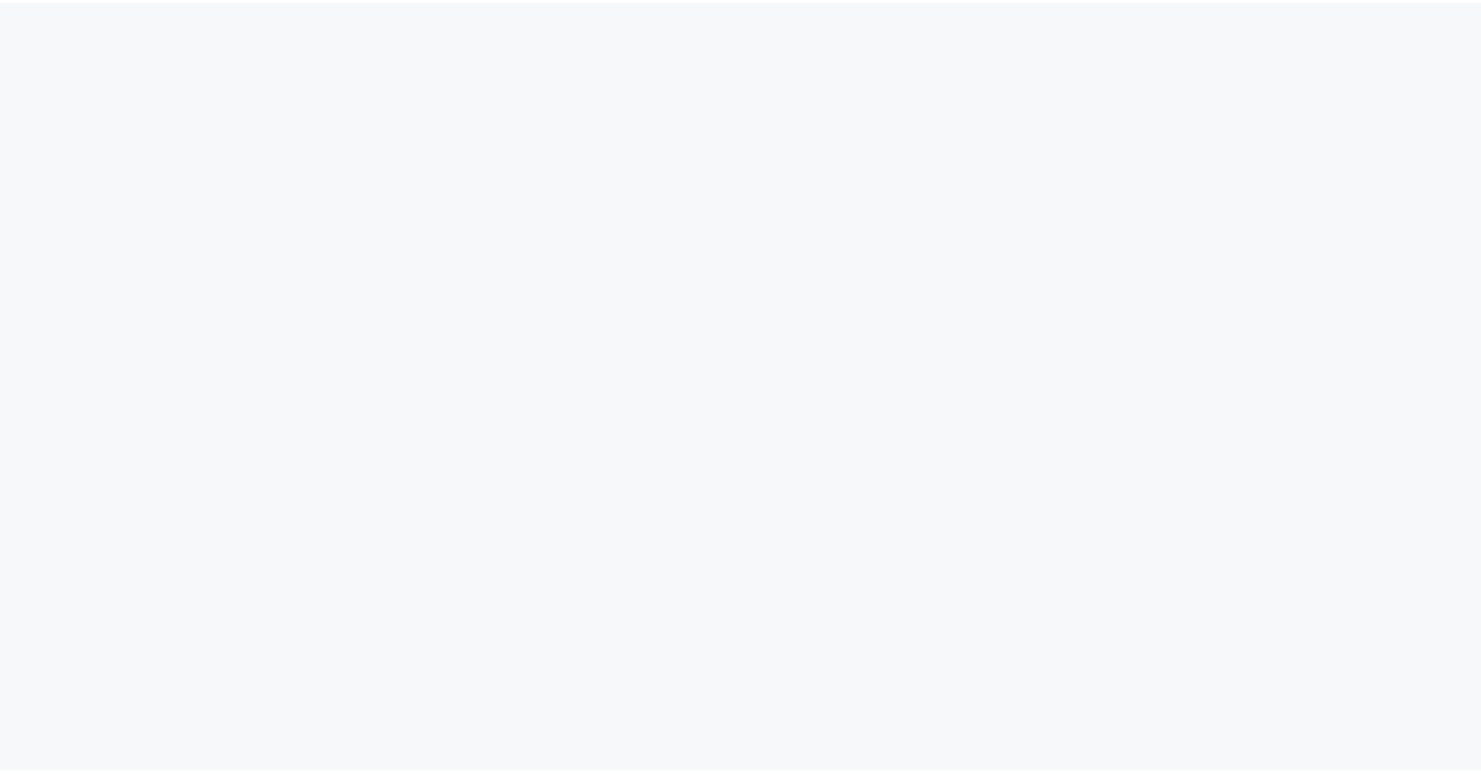 scroll, scrollTop: 0, scrollLeft: 0, axis: both 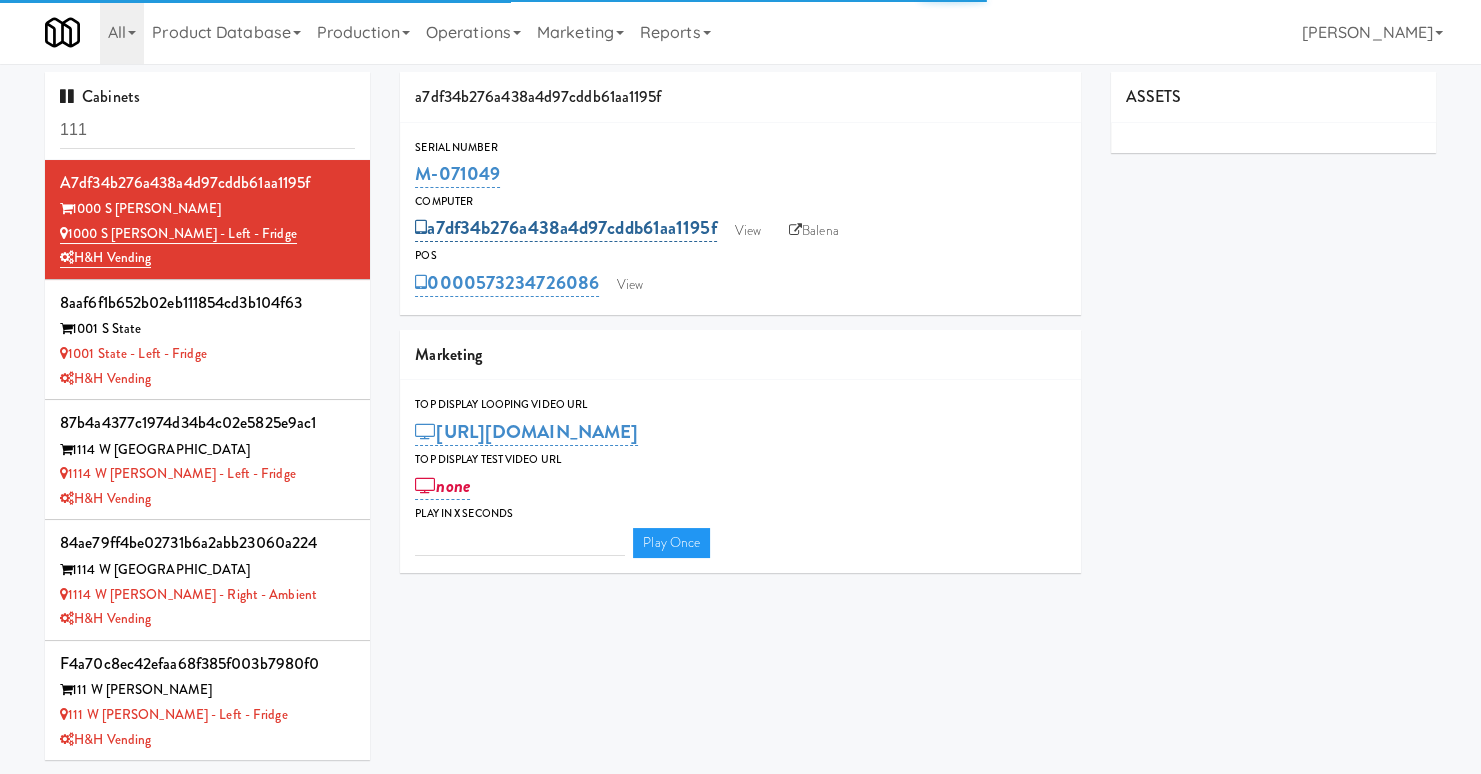 type on "3" 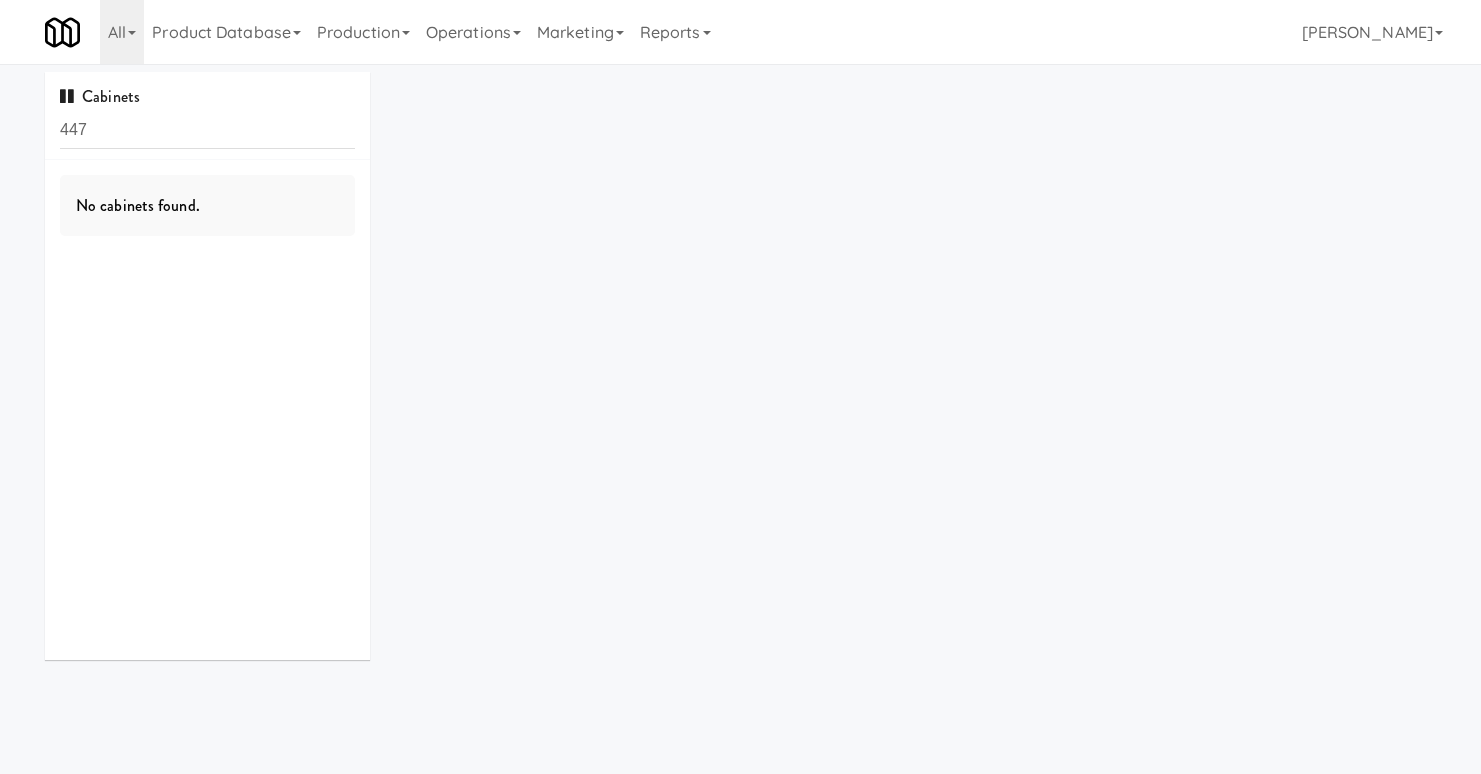 scroll, scrollTop: 0, scrollLeft: 0, axis: both 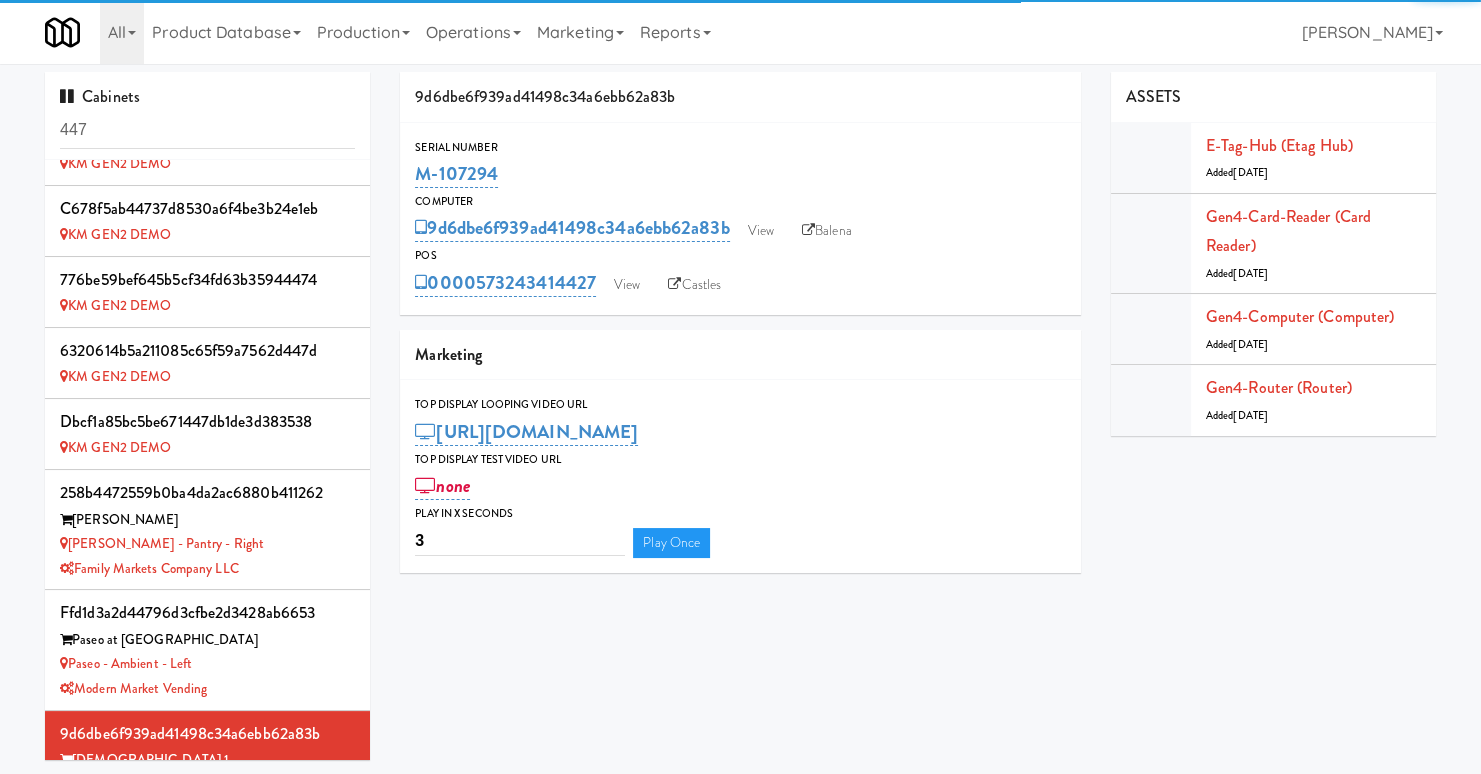 click on "M-107294" at bounding box center (740, 174) 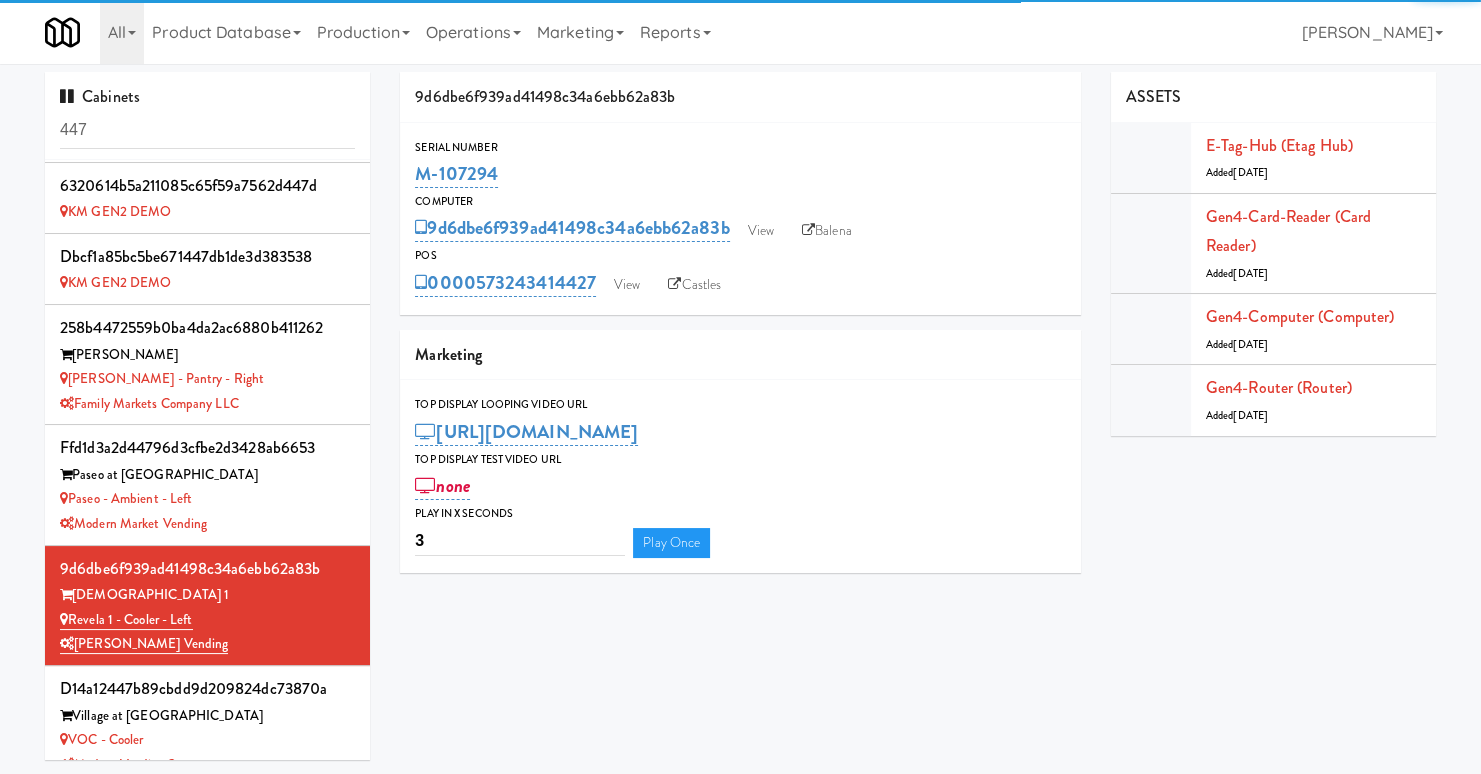scroll, scrollTop: 1069, scrollLeft: 0, axis: vertical 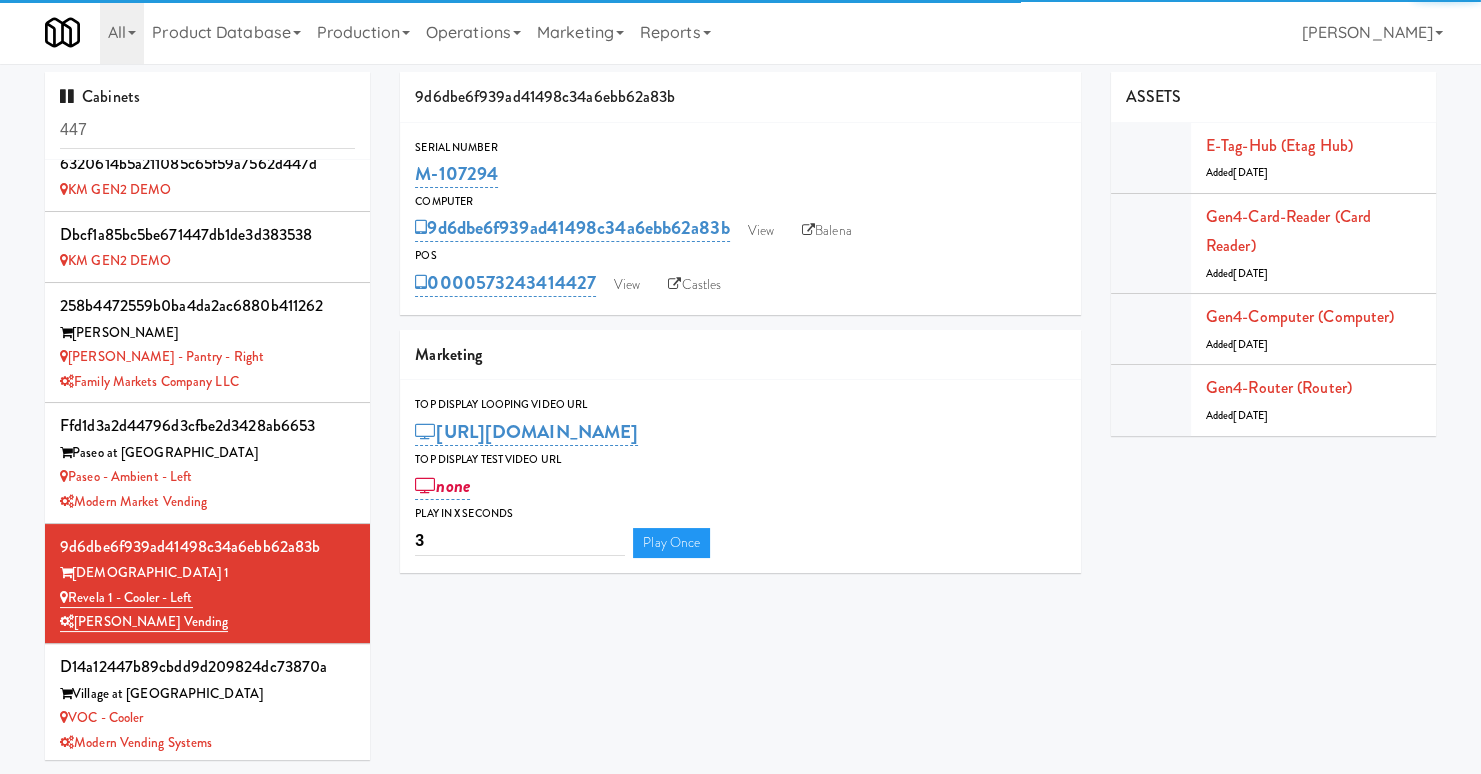 click on "M-107294" at bounding box center [740, 174] 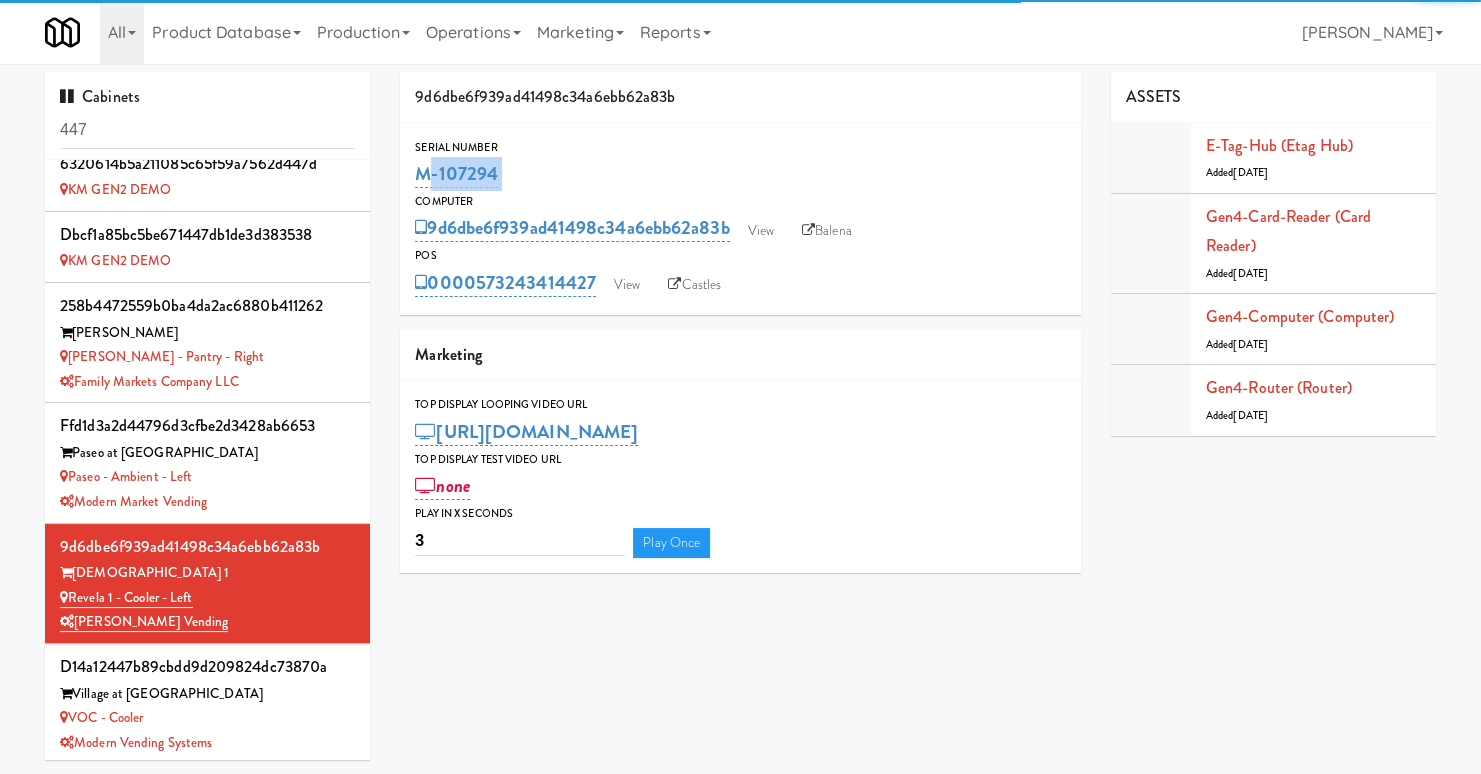 click on "M-107294" at bounding box center [740, 174] 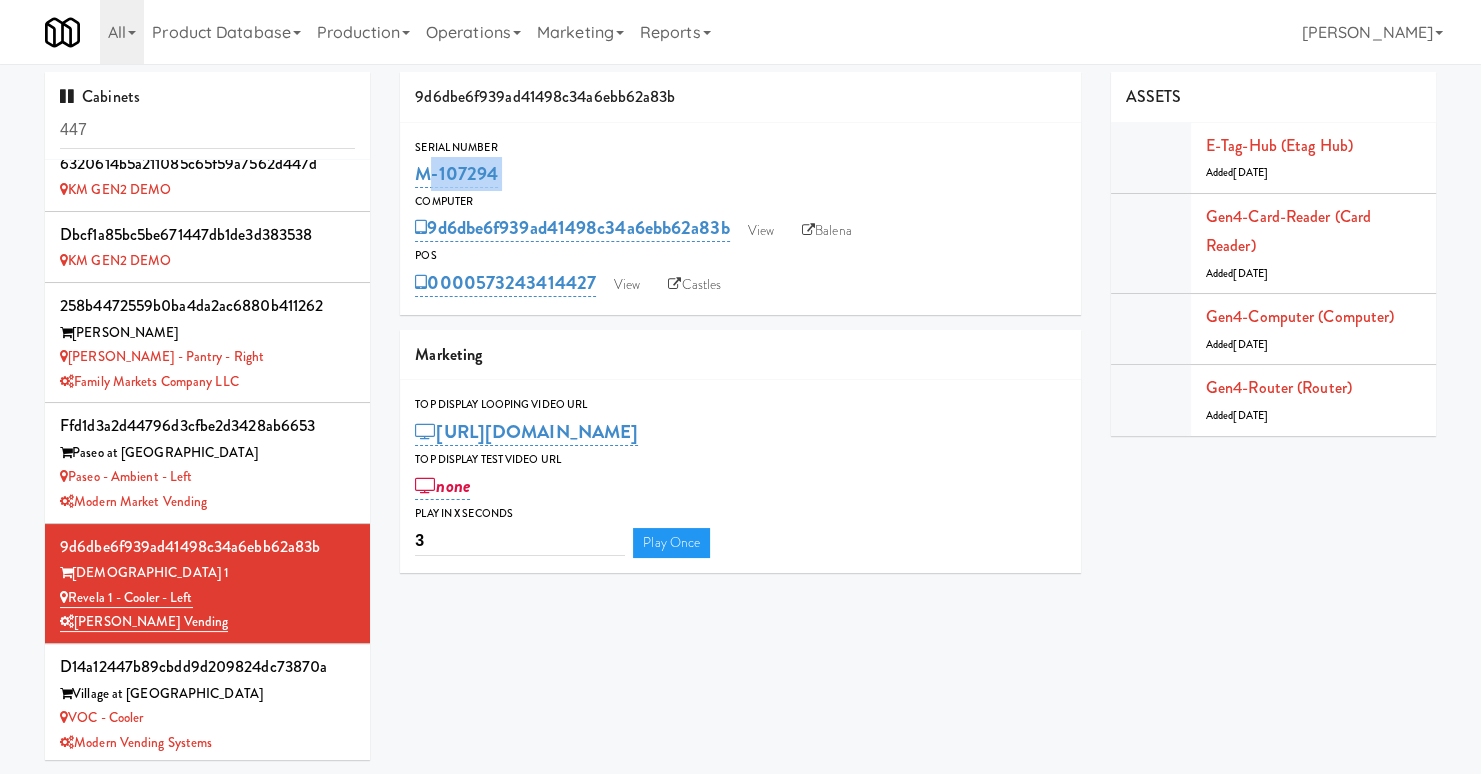 click on "M-107294" at bounding box center [740, 174] 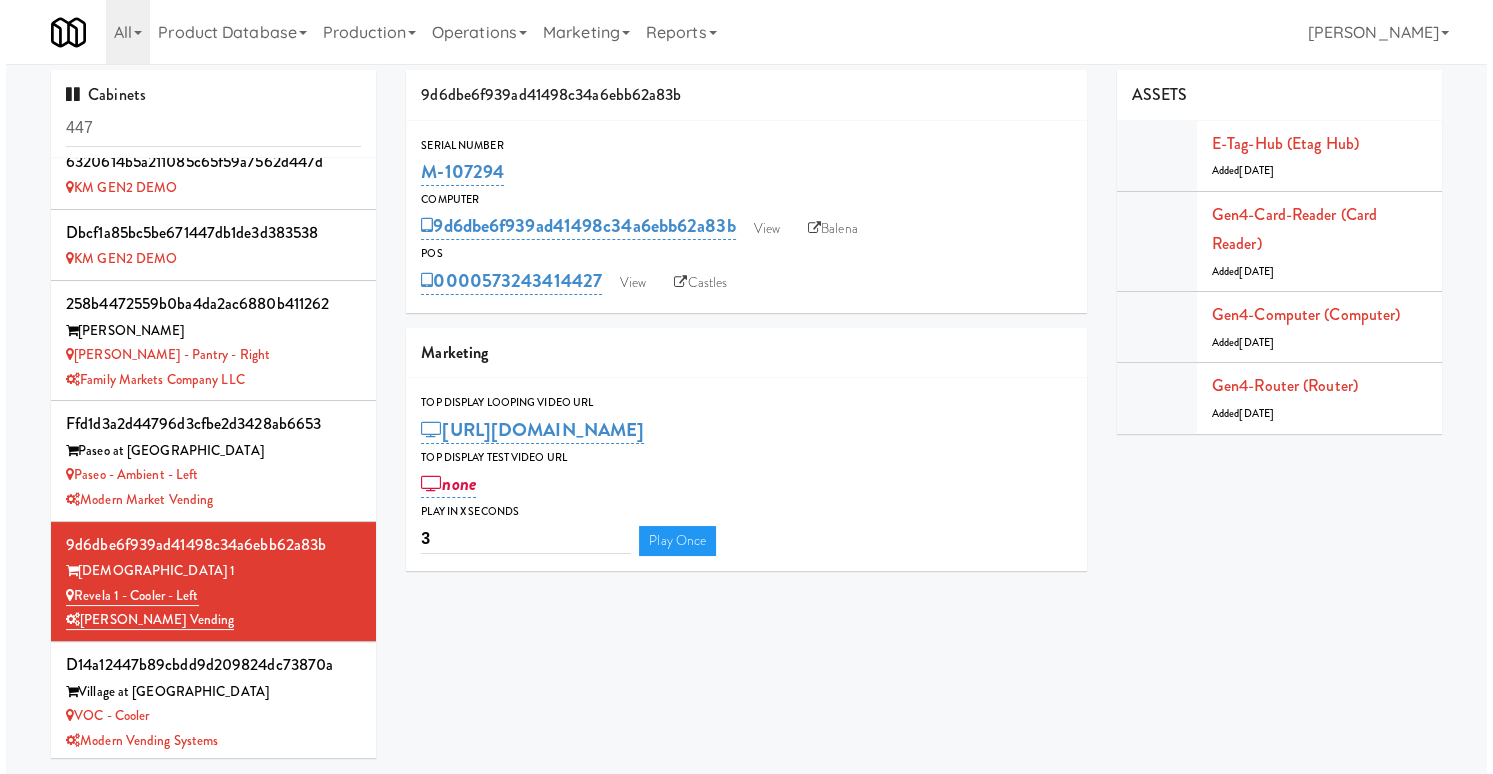 scroll, scrollTop: 3, scrollLeft: 0, axis: vertical 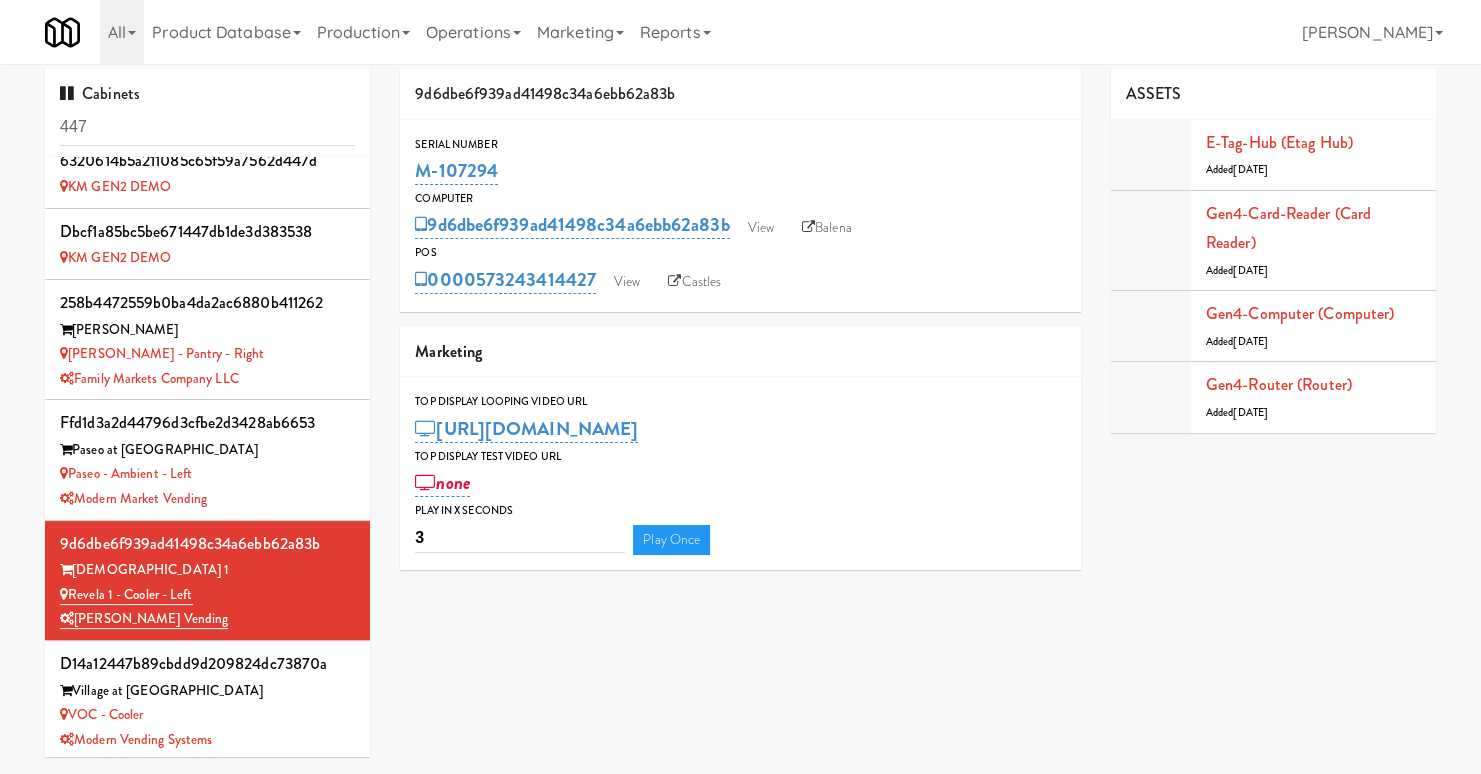 click on "M-107294" at bounding box center [740, 171] 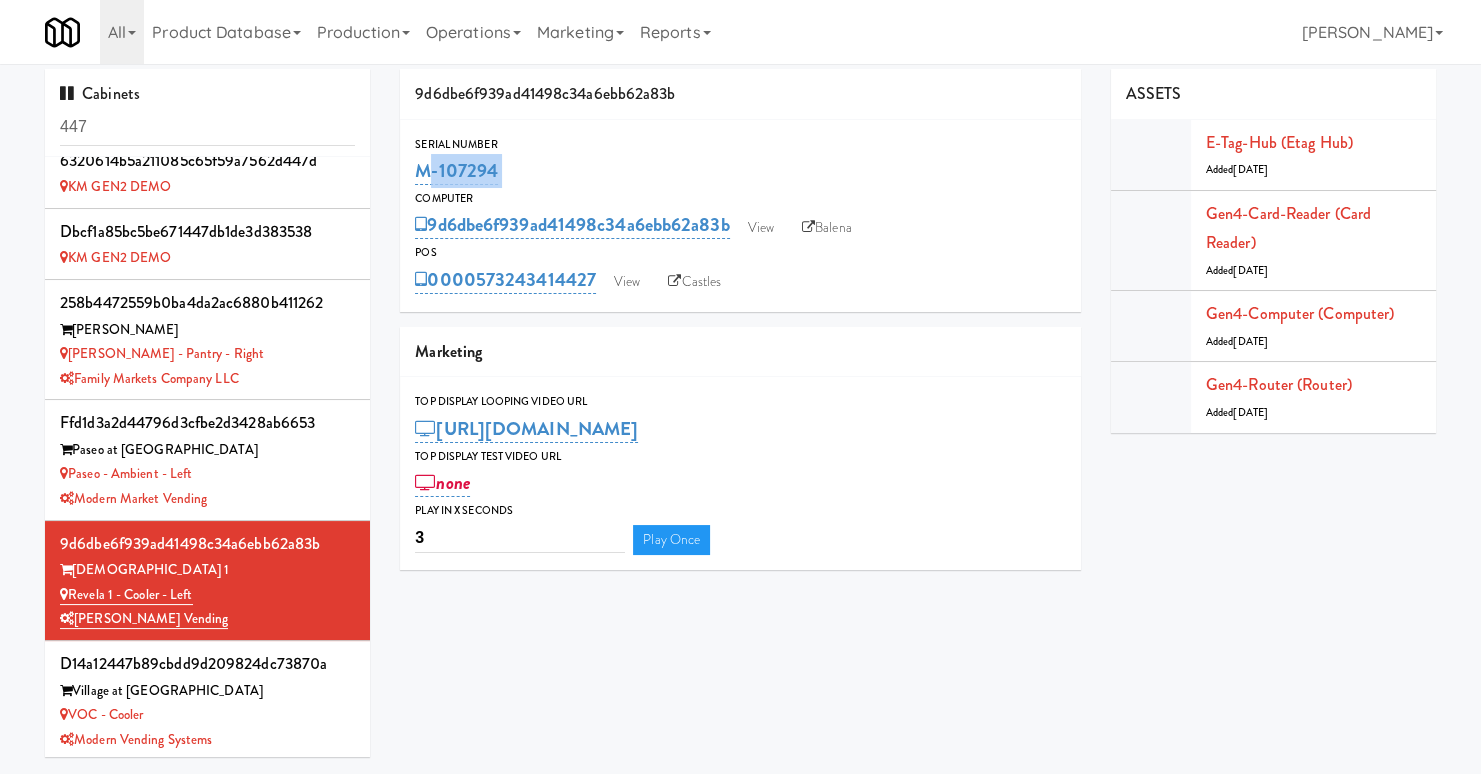 click on "M-107294" at bounding box center (740, 171) 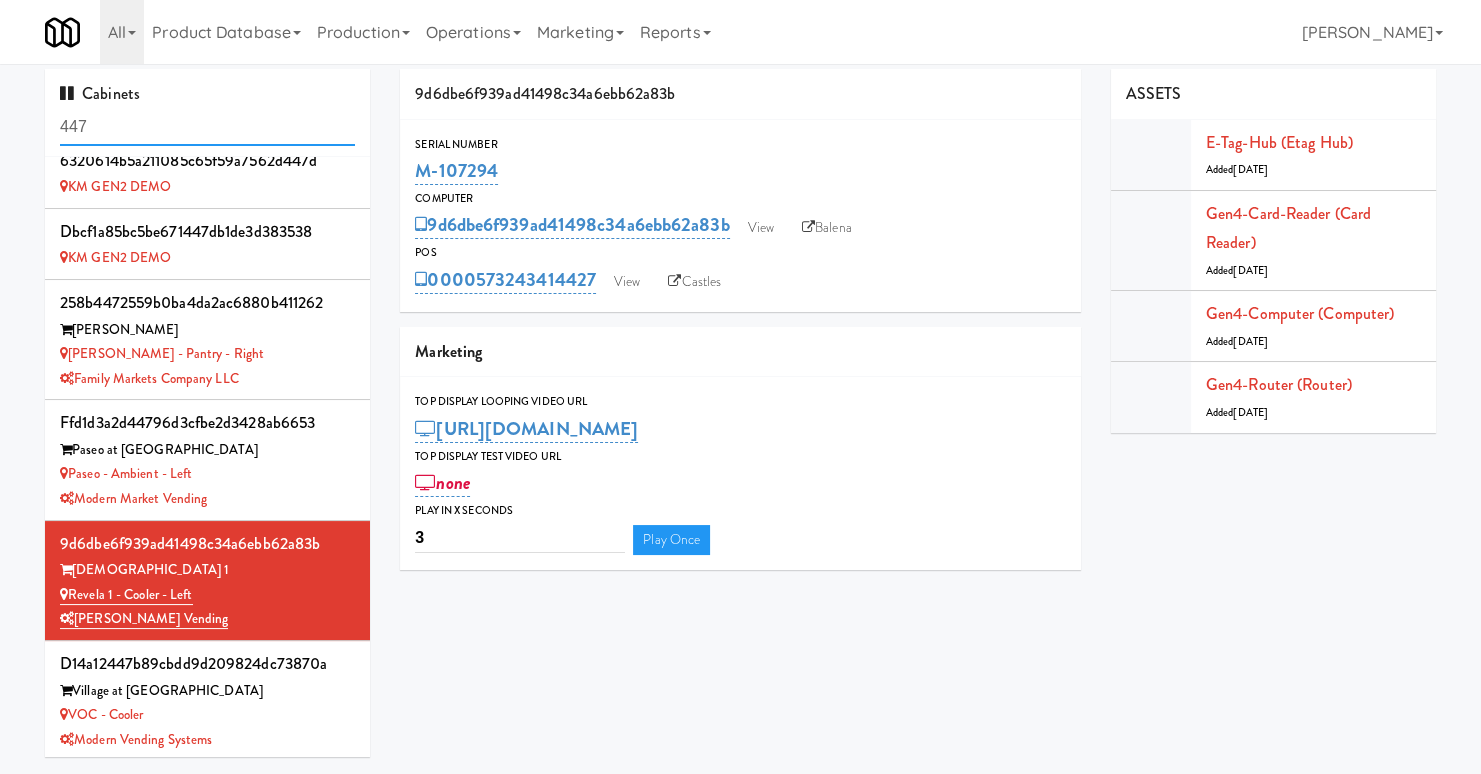 click on "447" at bounding box center [207, 127] 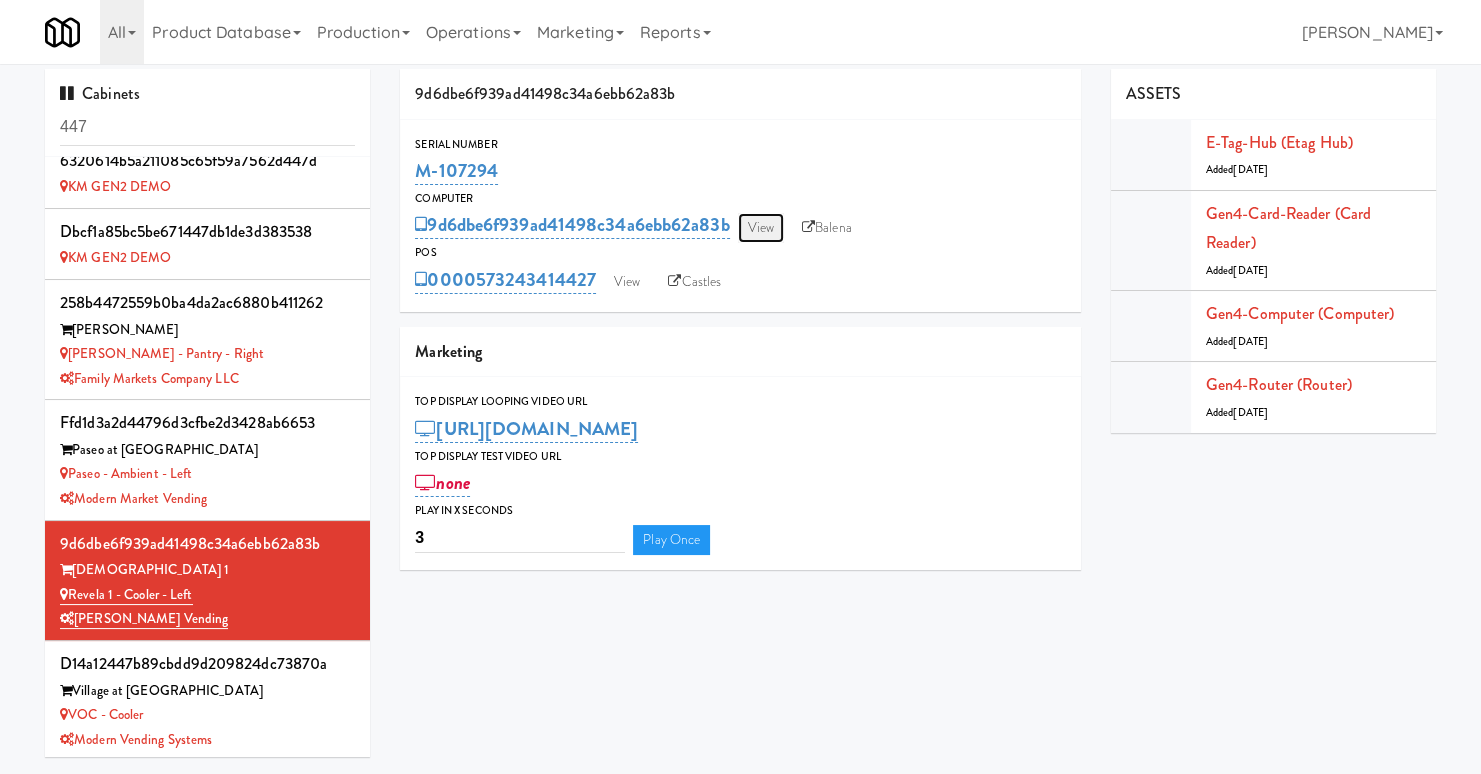 click on "View" at bounding box center [761, 228] 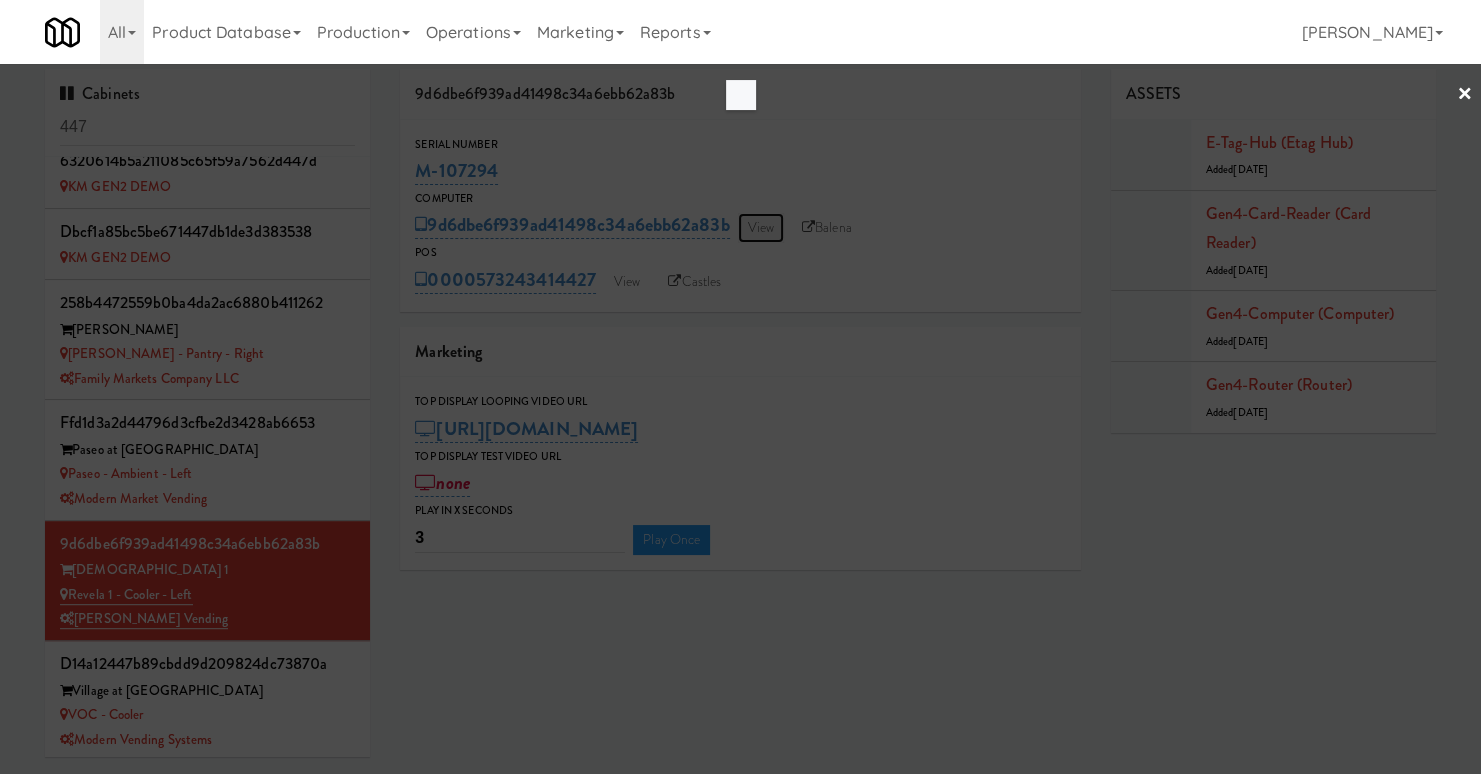 click on "9d6dbe6f939ad41498c34a6ebb62a83b Serial Number  M-107294 Computer  9d6dbe6f939ad41498c34a6ebb62a83b View  Balena POS  0000573243414427 View Castles Marketing Top Display Looping Video Url  https://res.cloudinary.com/kitchenmate/video/upload/v1738781880/vbjdkld6csu91agddsyv.mp4 Top Display Test Video Url  none Play in X seconds 3 Play Once   ASSETS E-tag-hub (Etag Hub) Added  6 months ago Gen4-card-reader (Card Reader) Added  6 months ago Gen4-computer (Computer) Added  6 months ago Gen4-router (Router) Added  6 months ago ×" at bounding box center (918, 327) 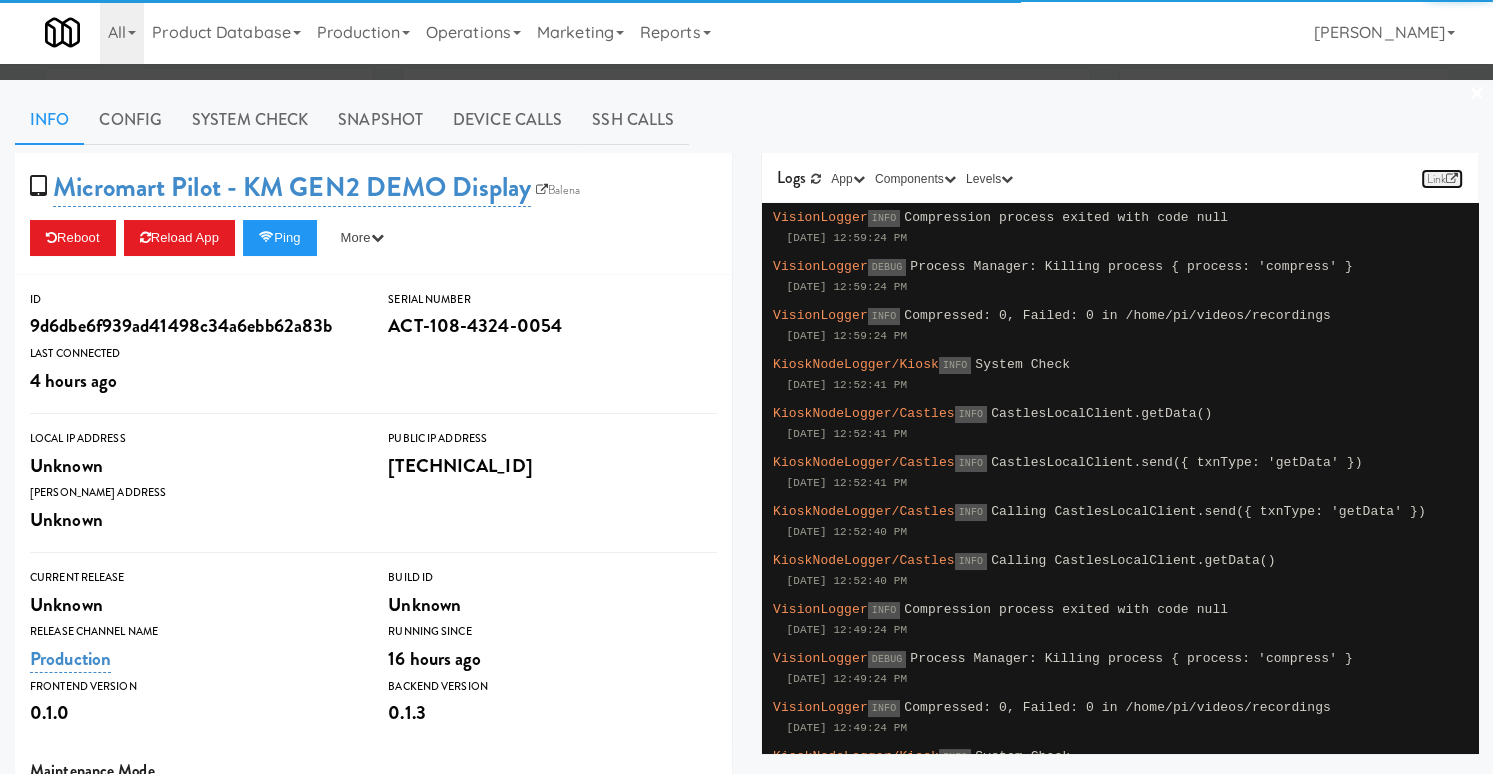 click on "Link" at bounding box center (1442, 179) 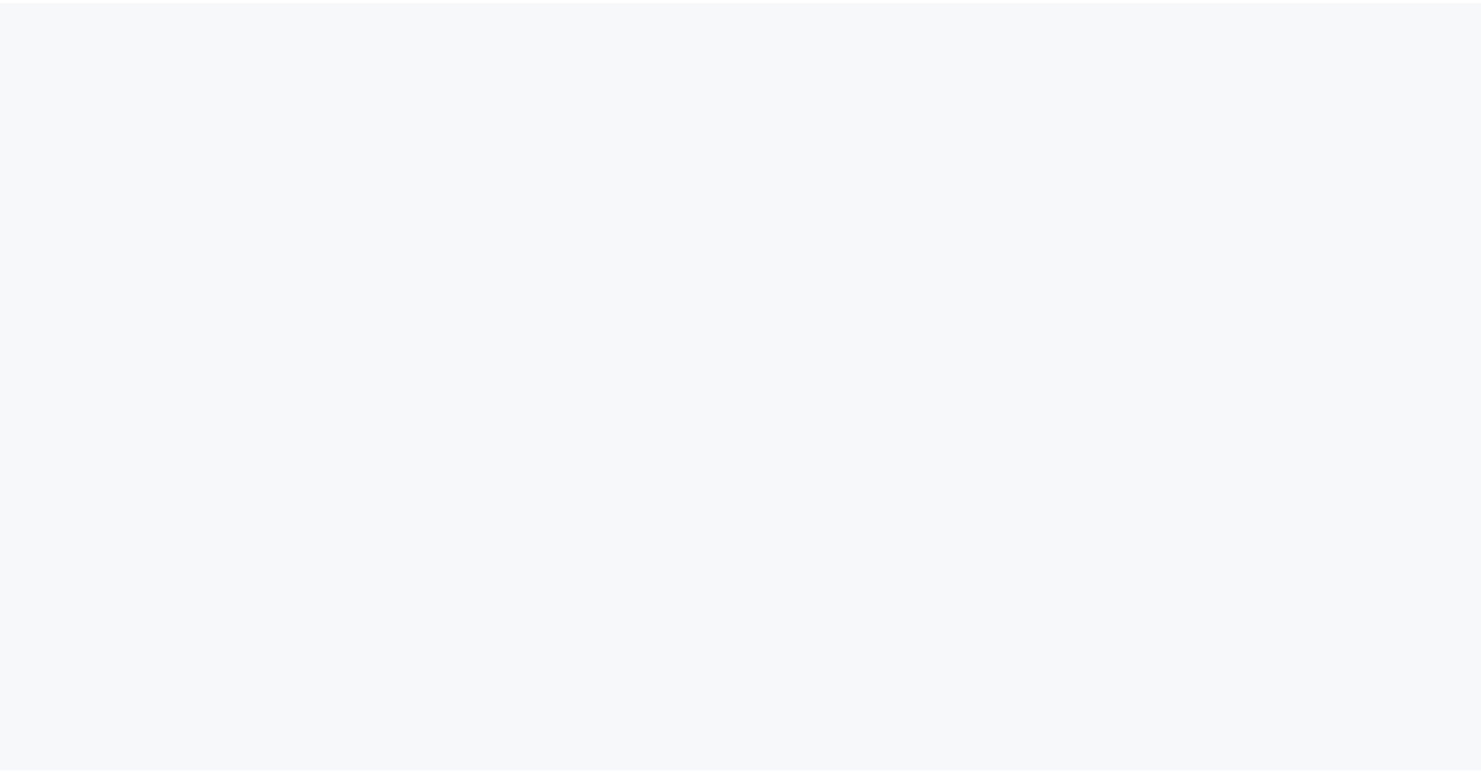 scroll, scrollTop: 0, scrollLeft: 0, axis: both 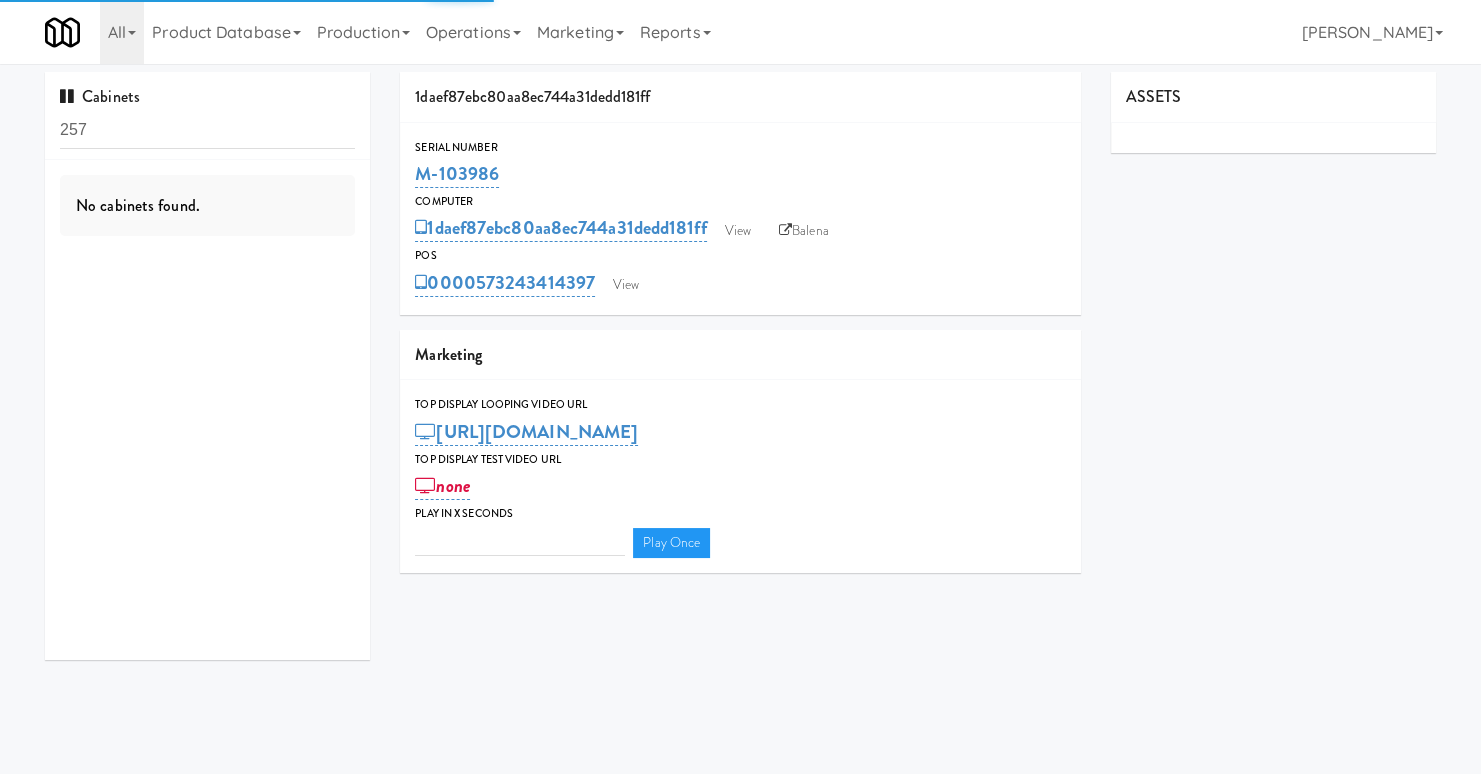 type on "3" 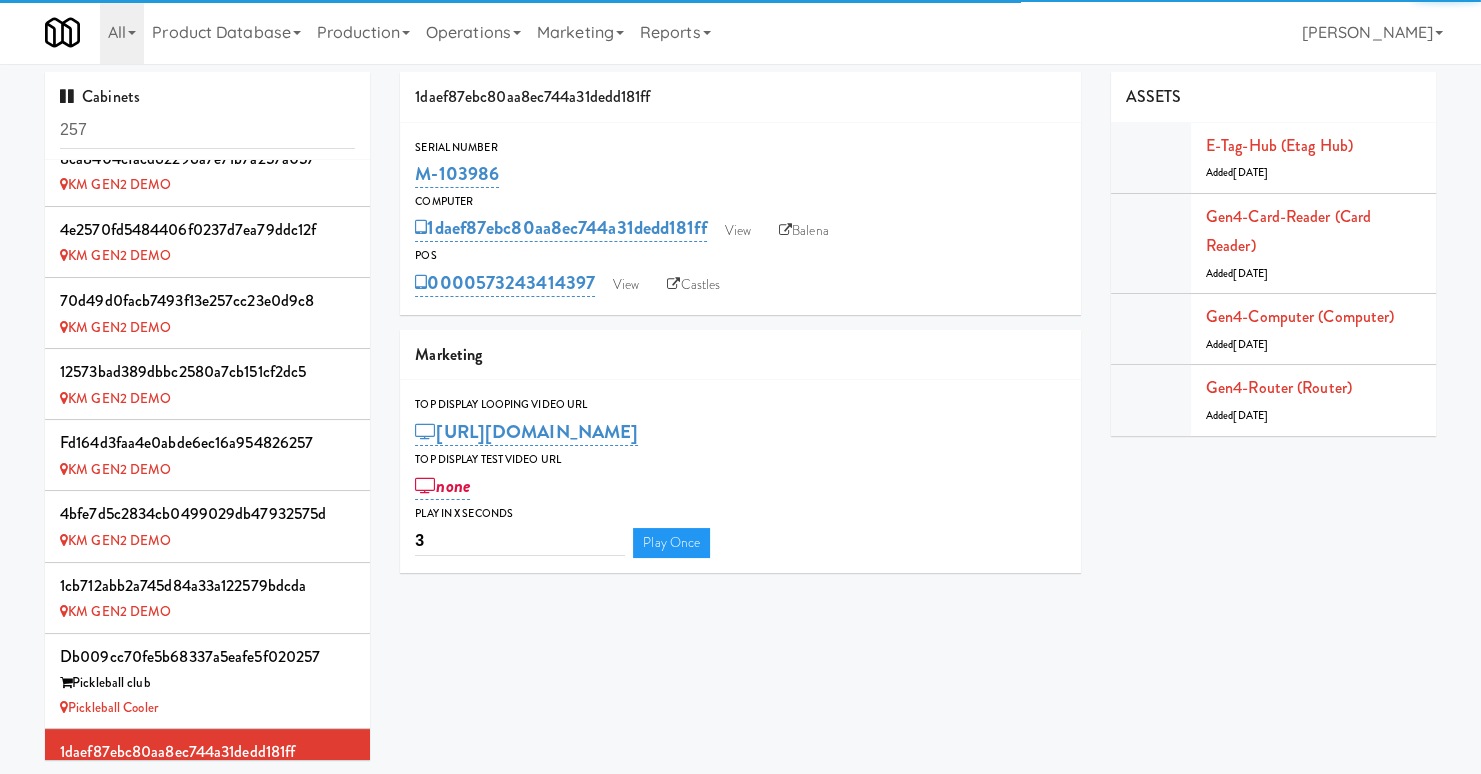 scroll, scrollTop: 663, scrollLeft: 0, axis: vertical 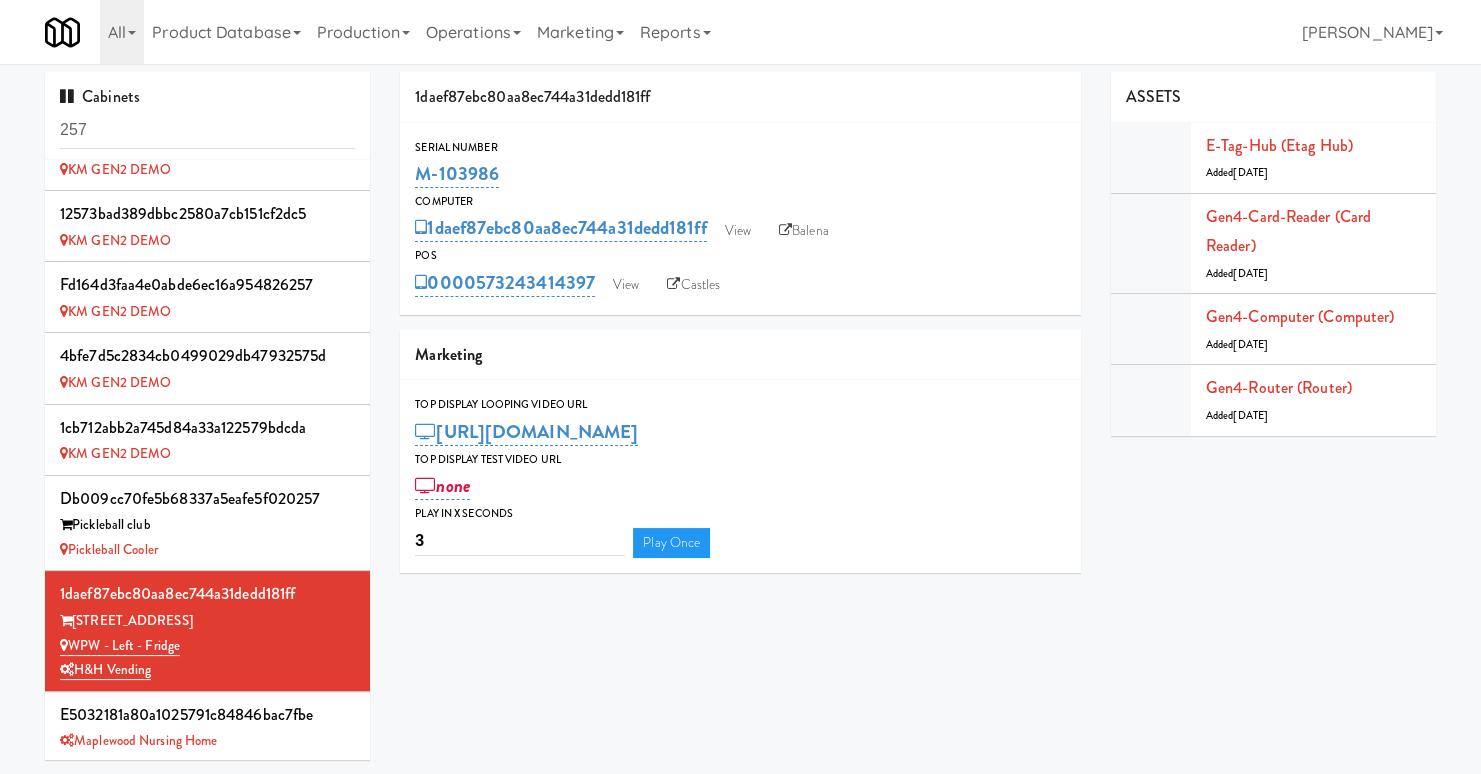 drag, startPoint x: 452, startPoint y: 172, endPoint x: 410, endPoint y: 168, distance: 42.190044 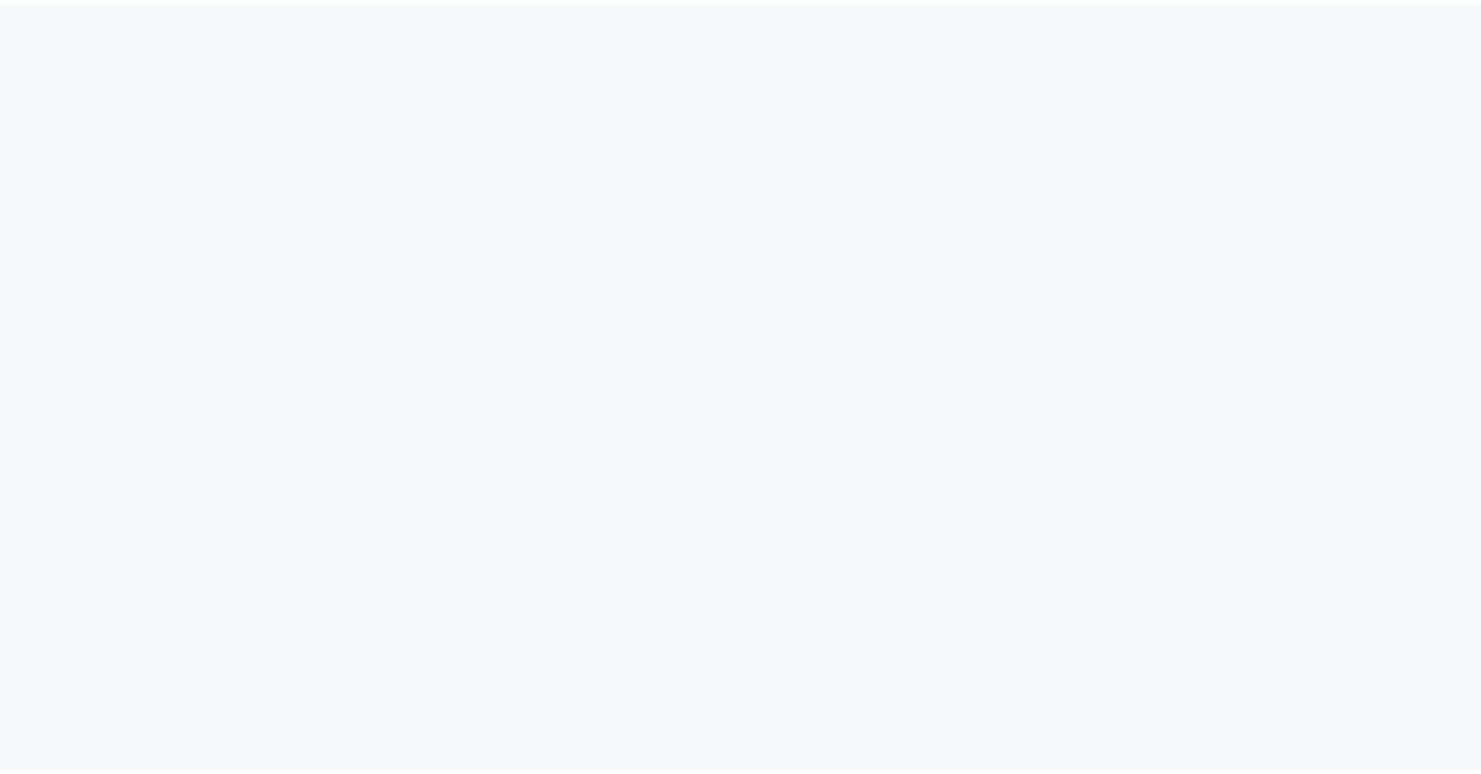 scroll, scrollTop: 0, scrollLeft: 0, axis: both 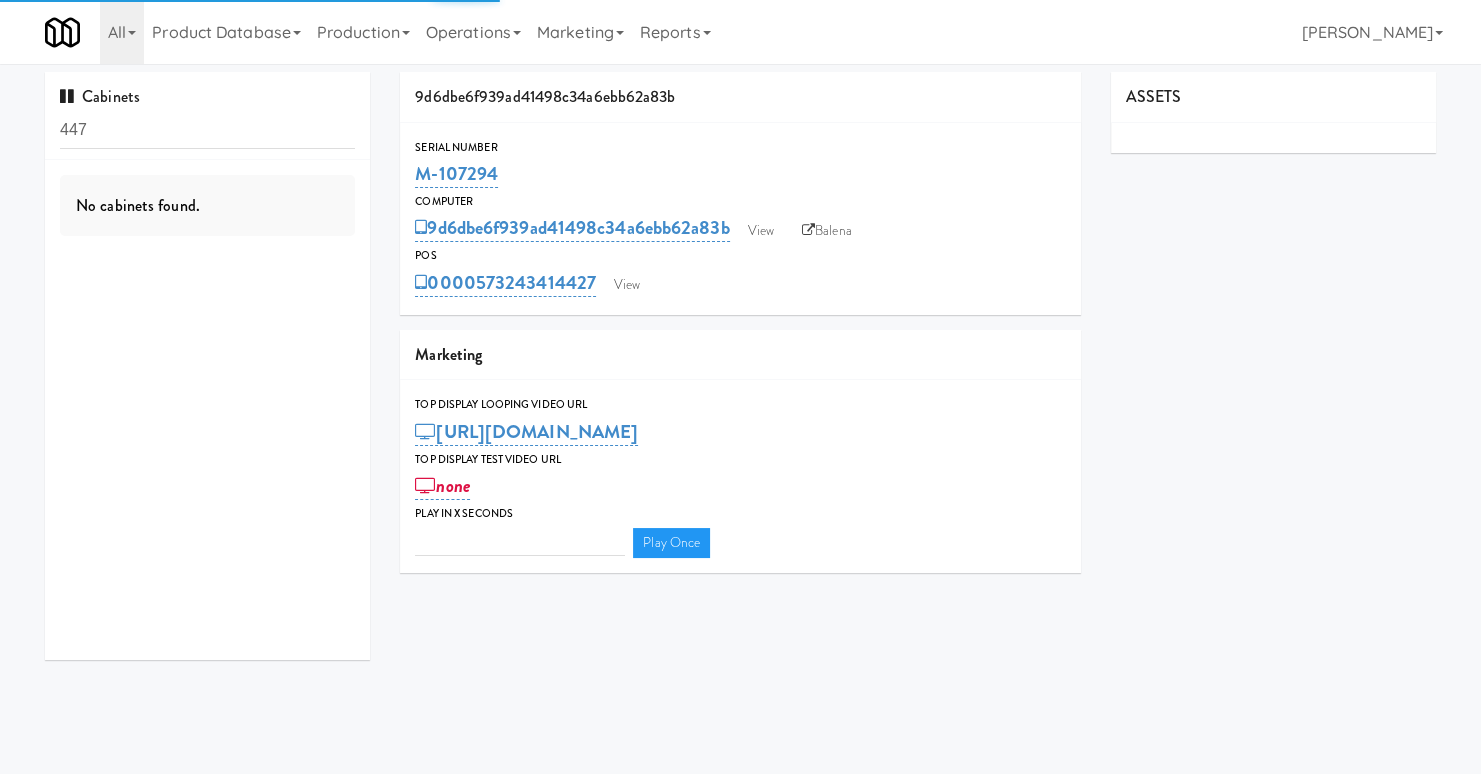 type on "3" 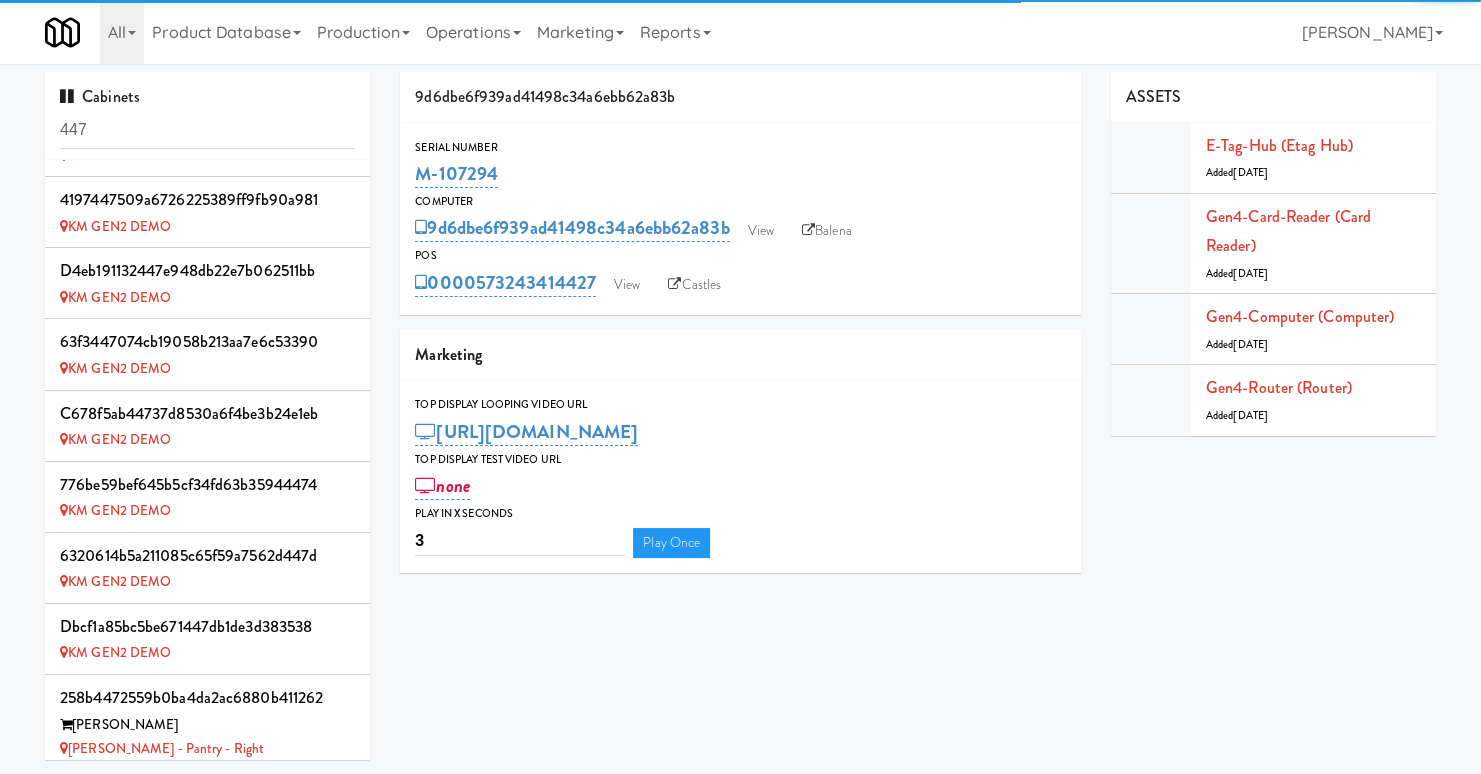 scroll, scrollTop: 1069, scrollLeft: 0, axis: vertical 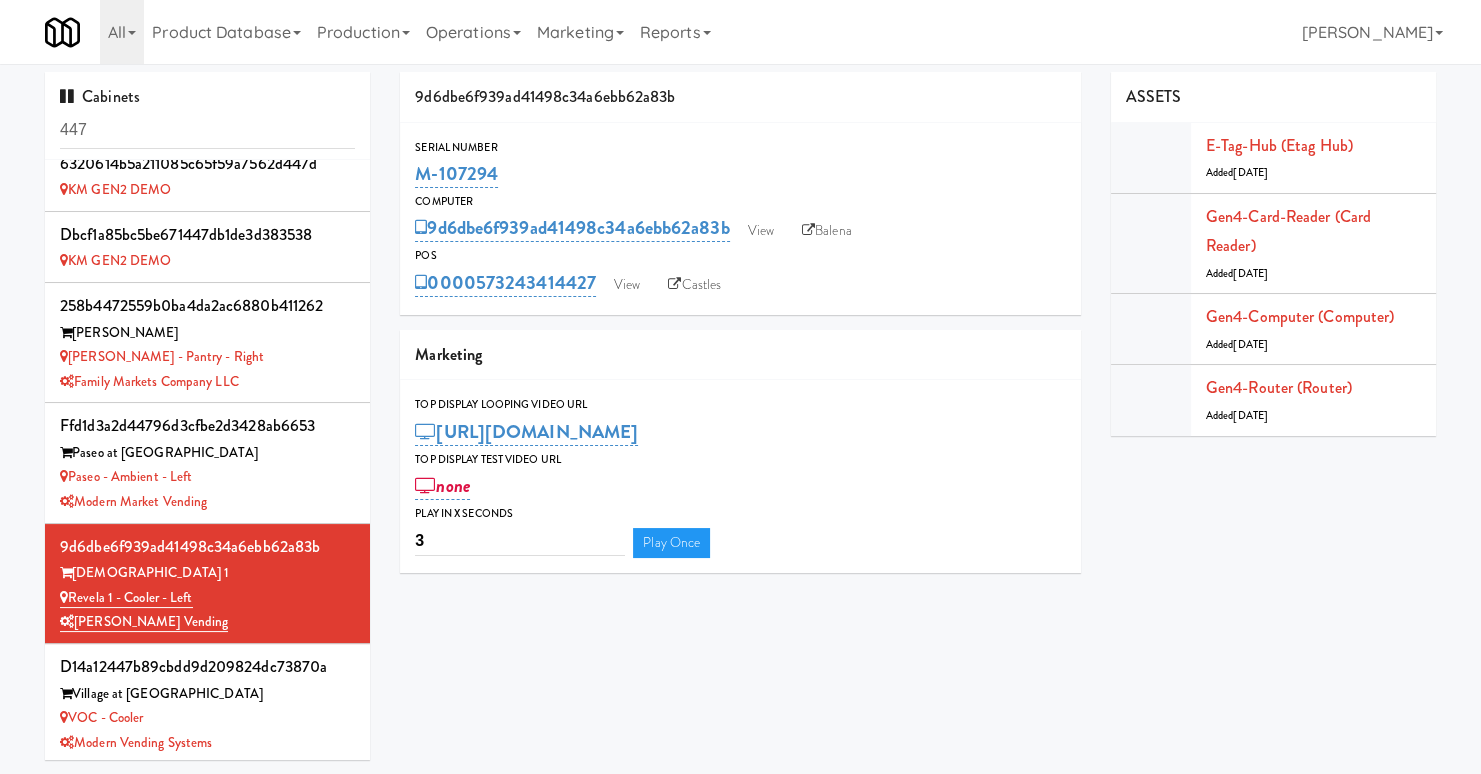 click on "M-107294" at bounding box center [740, 174] 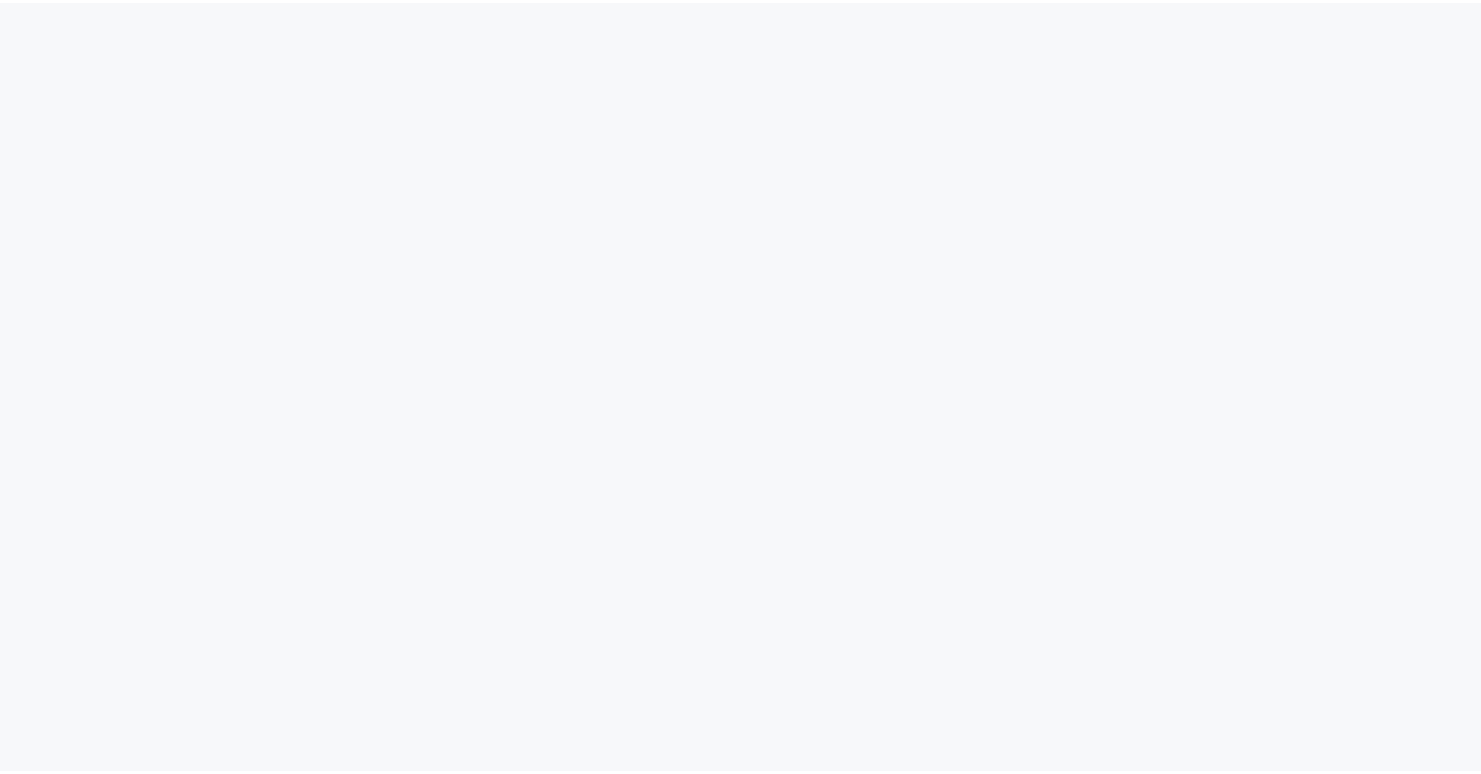 scroll, scrollTop: 0, scrollLeft: 0, axis: both 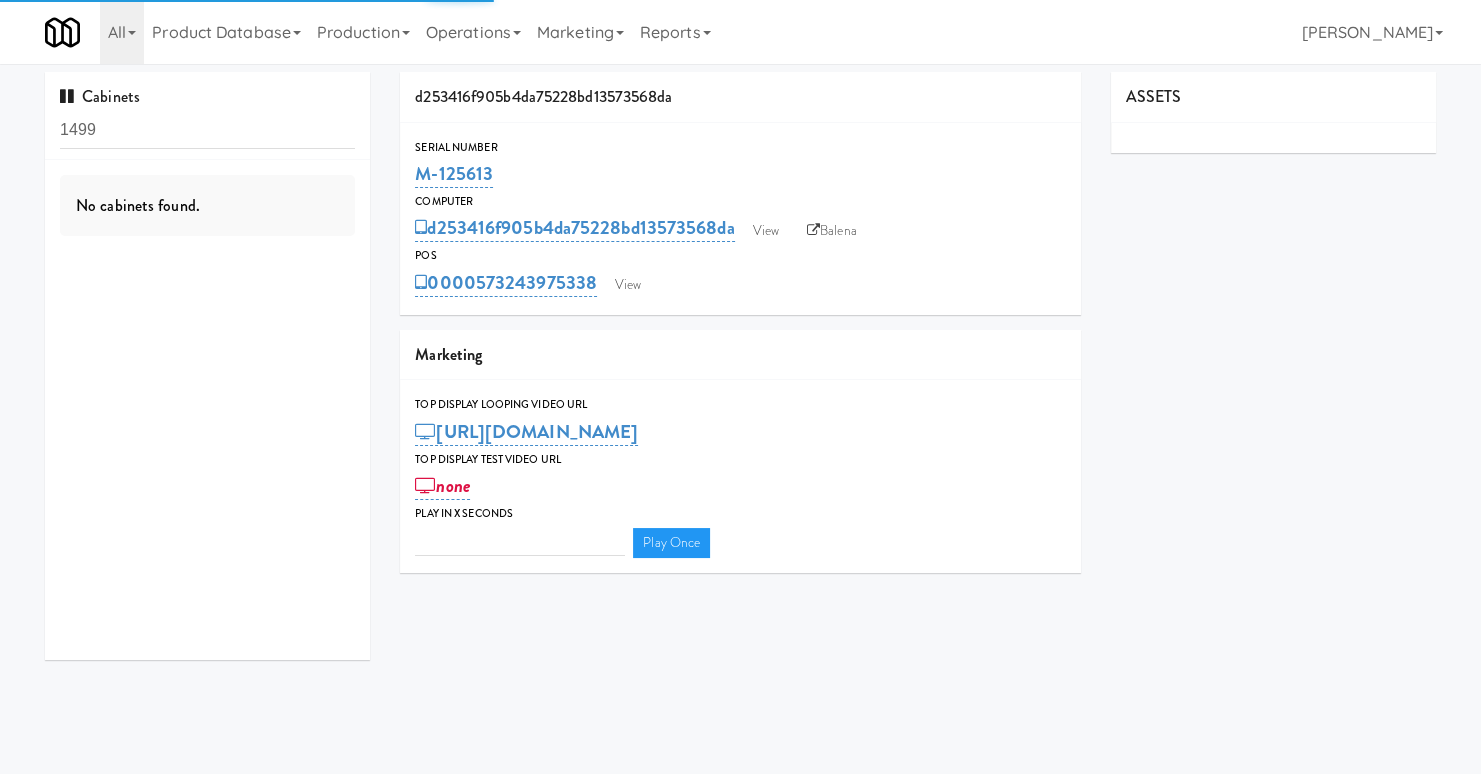 type on "3" 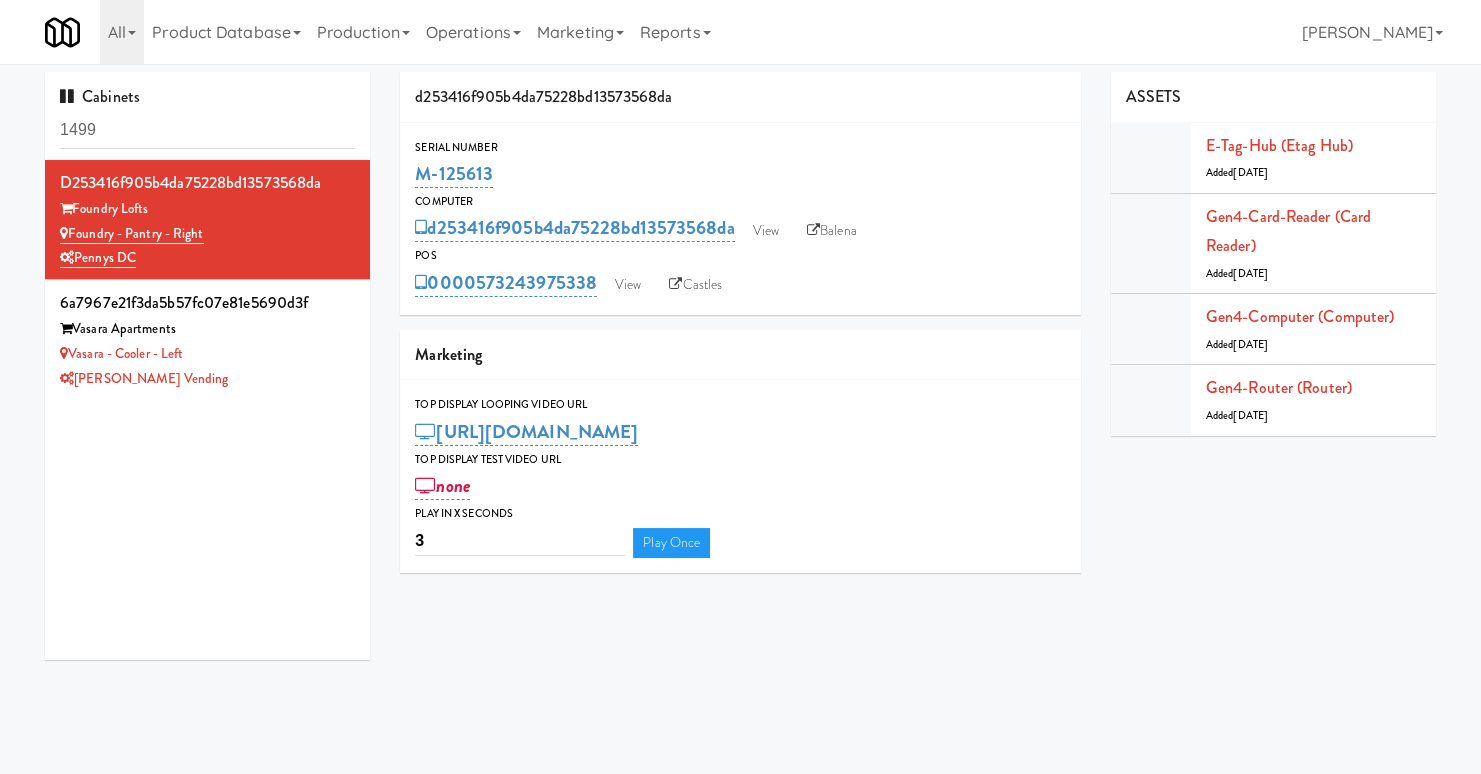 click on "Serial Number" at bounding box center (740, 148) 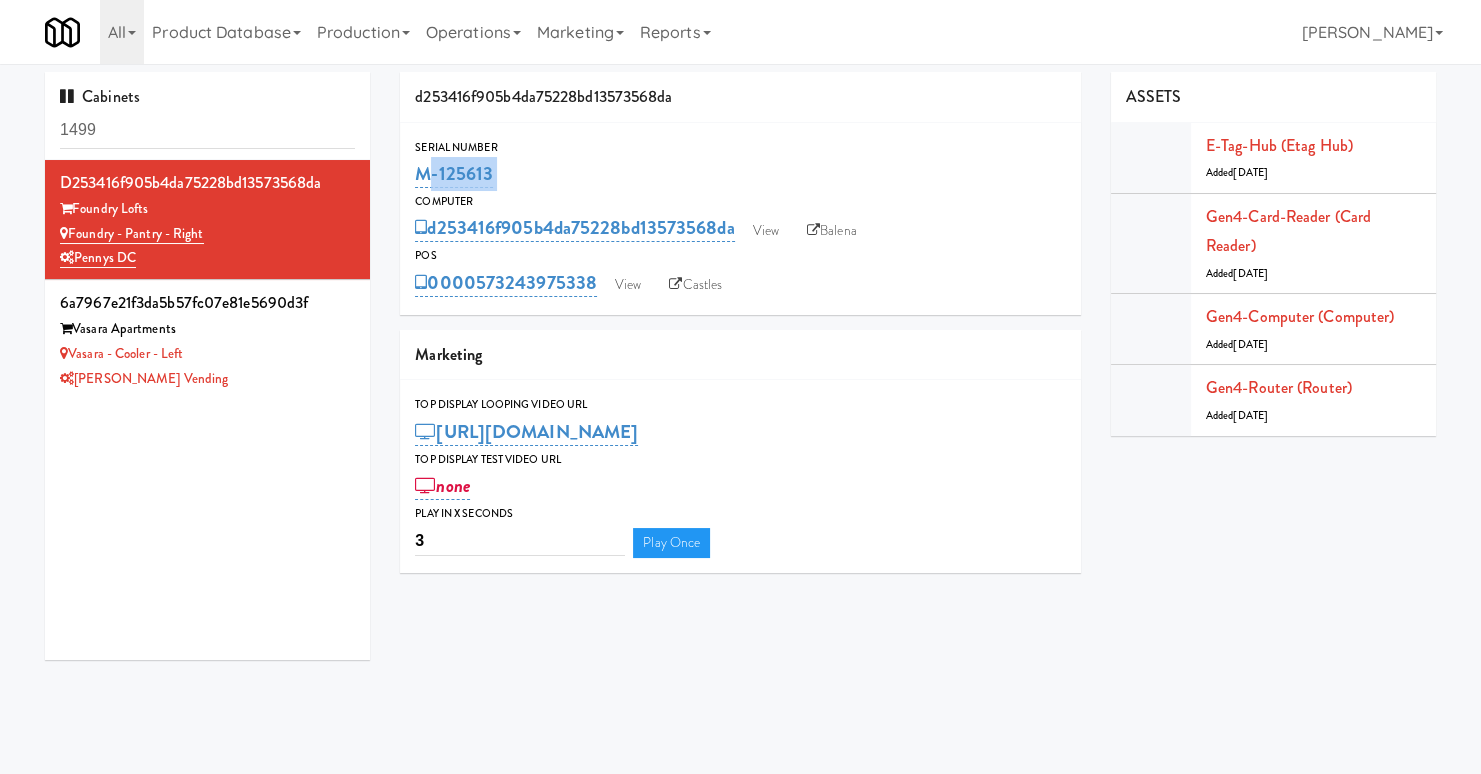 click on "M-125613" at bounding box center (740, 174) 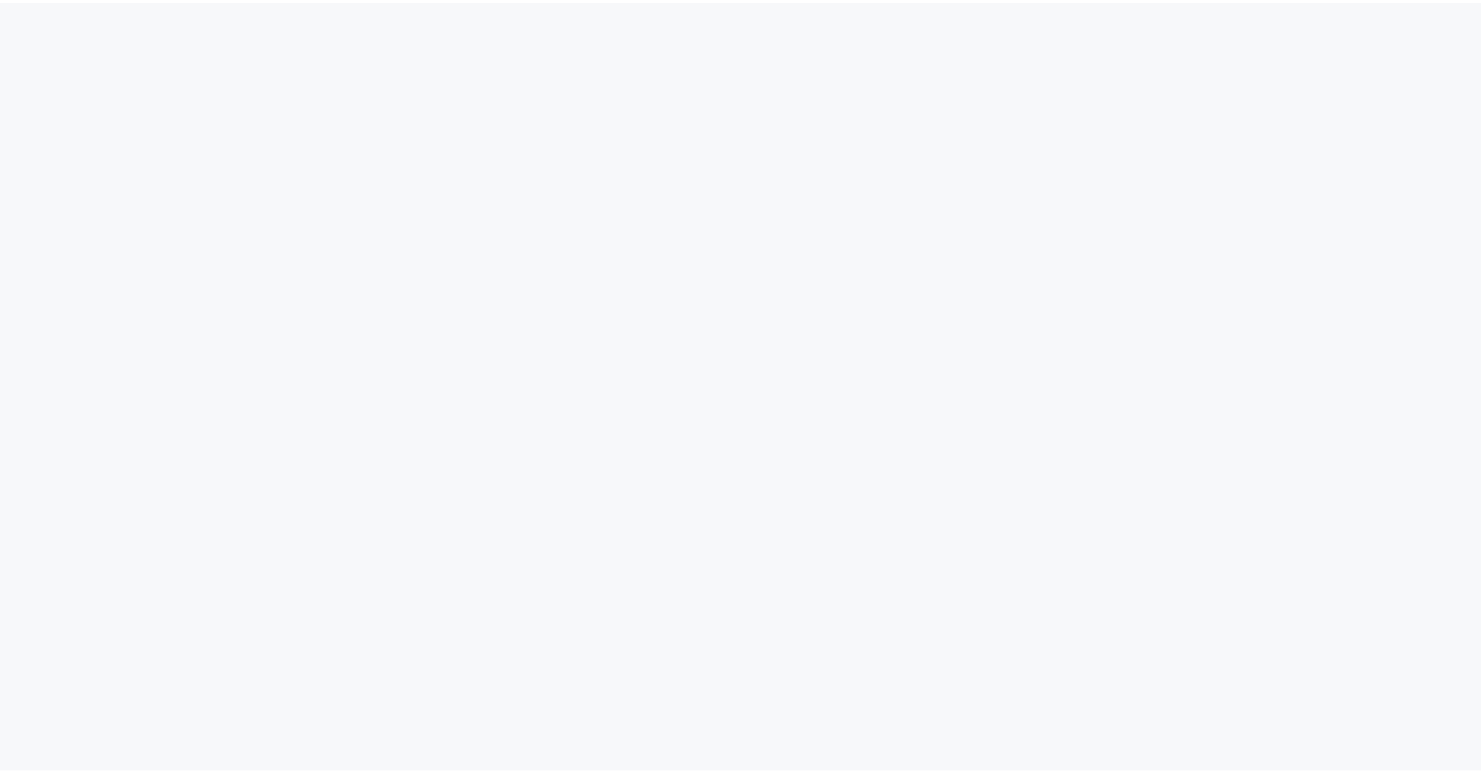 scroll, scrollTop: 0, scrollLeft: 0, axis: both 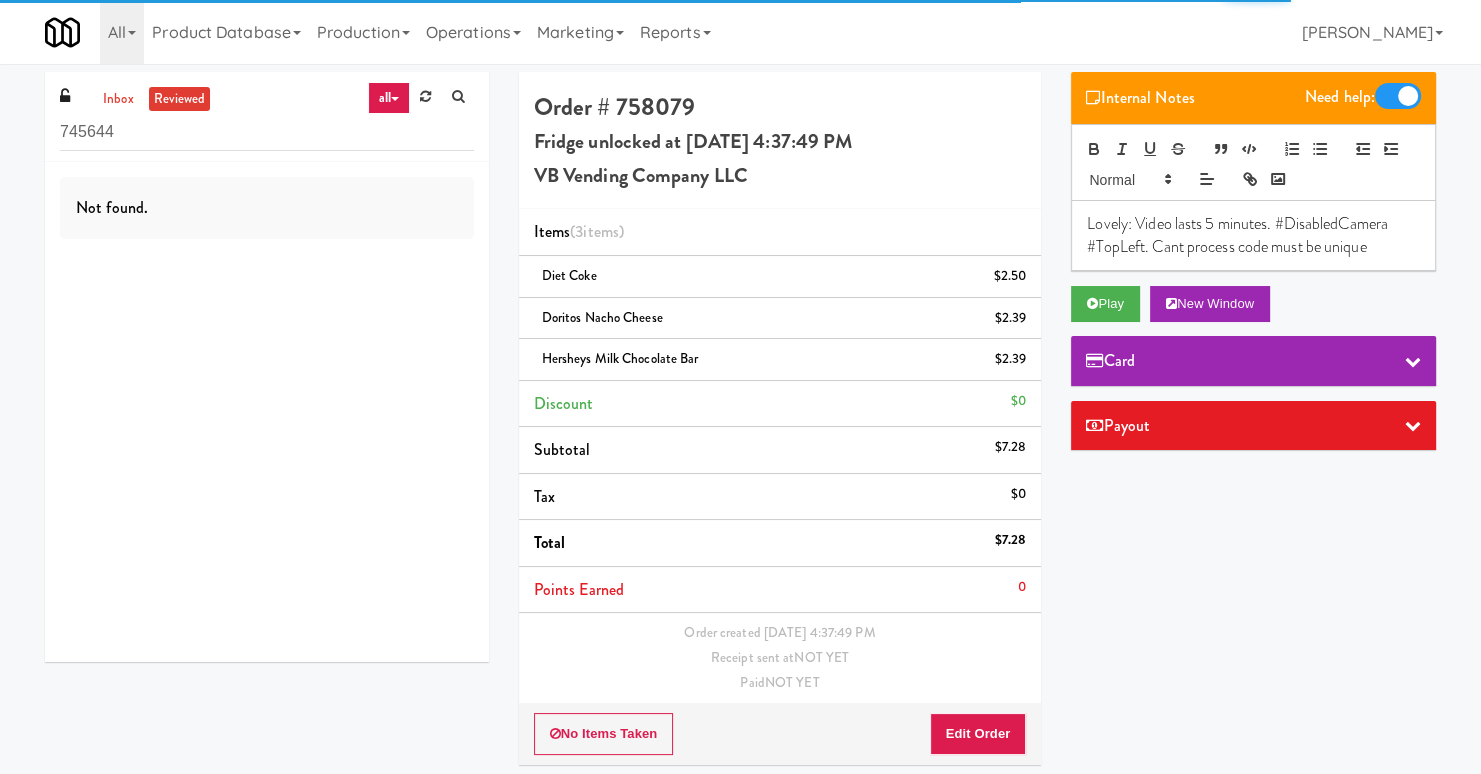 click on "Lovely: Video lasts 5 minutes. #DisabledCamera #TopLeft. Cant process code must be unique" at bounding box center (1253, 235) 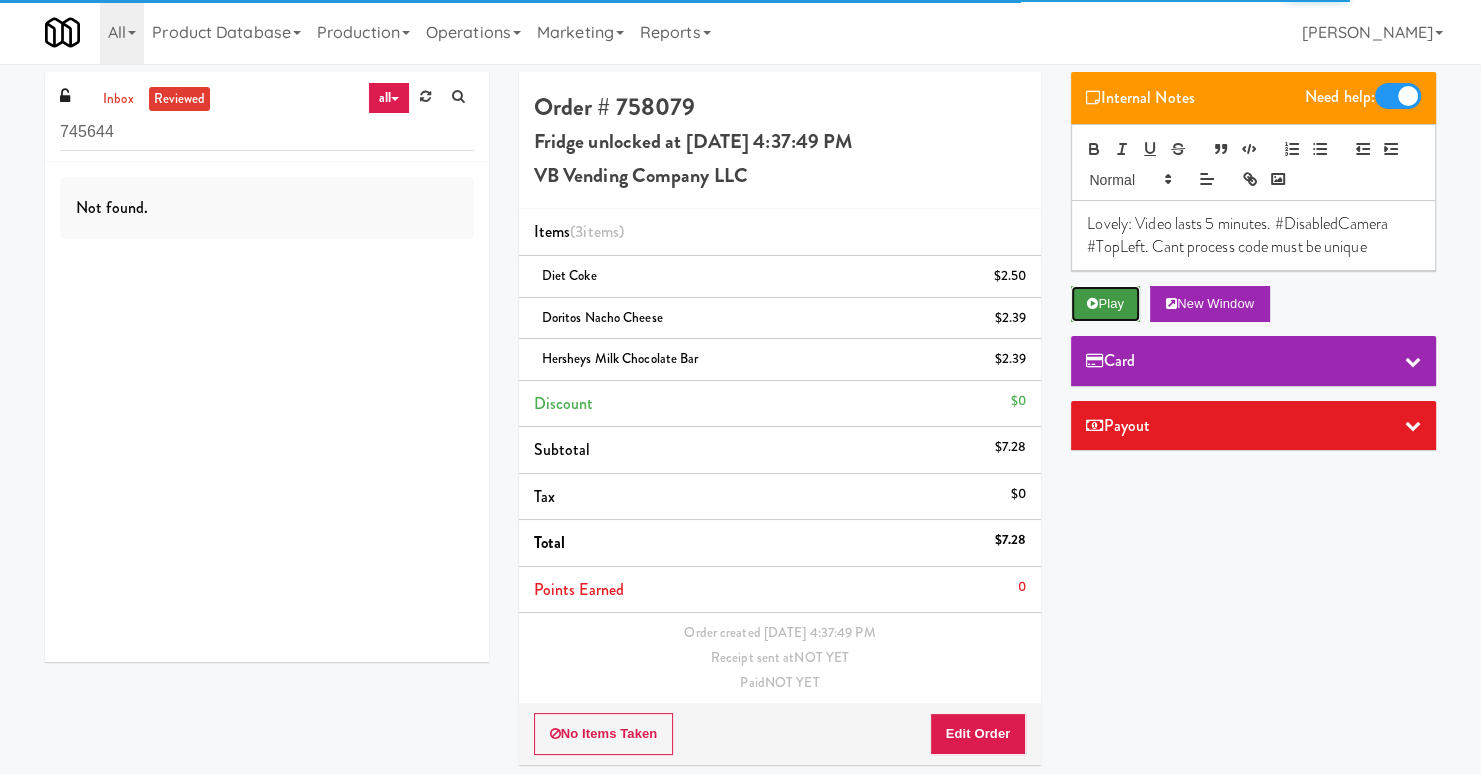 click on "Play" at bounding box center (1105, 304) 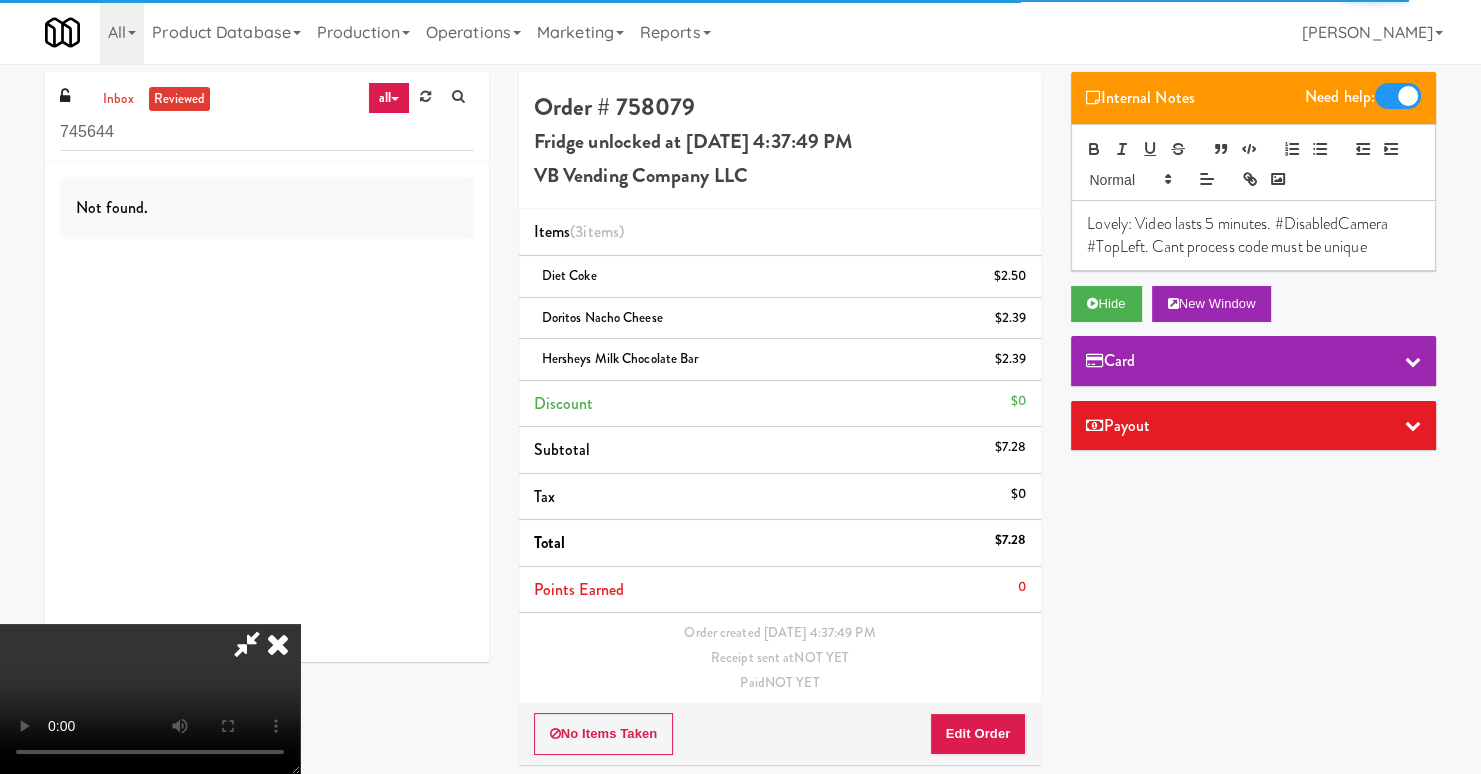 click at bounding box center [278, 644] 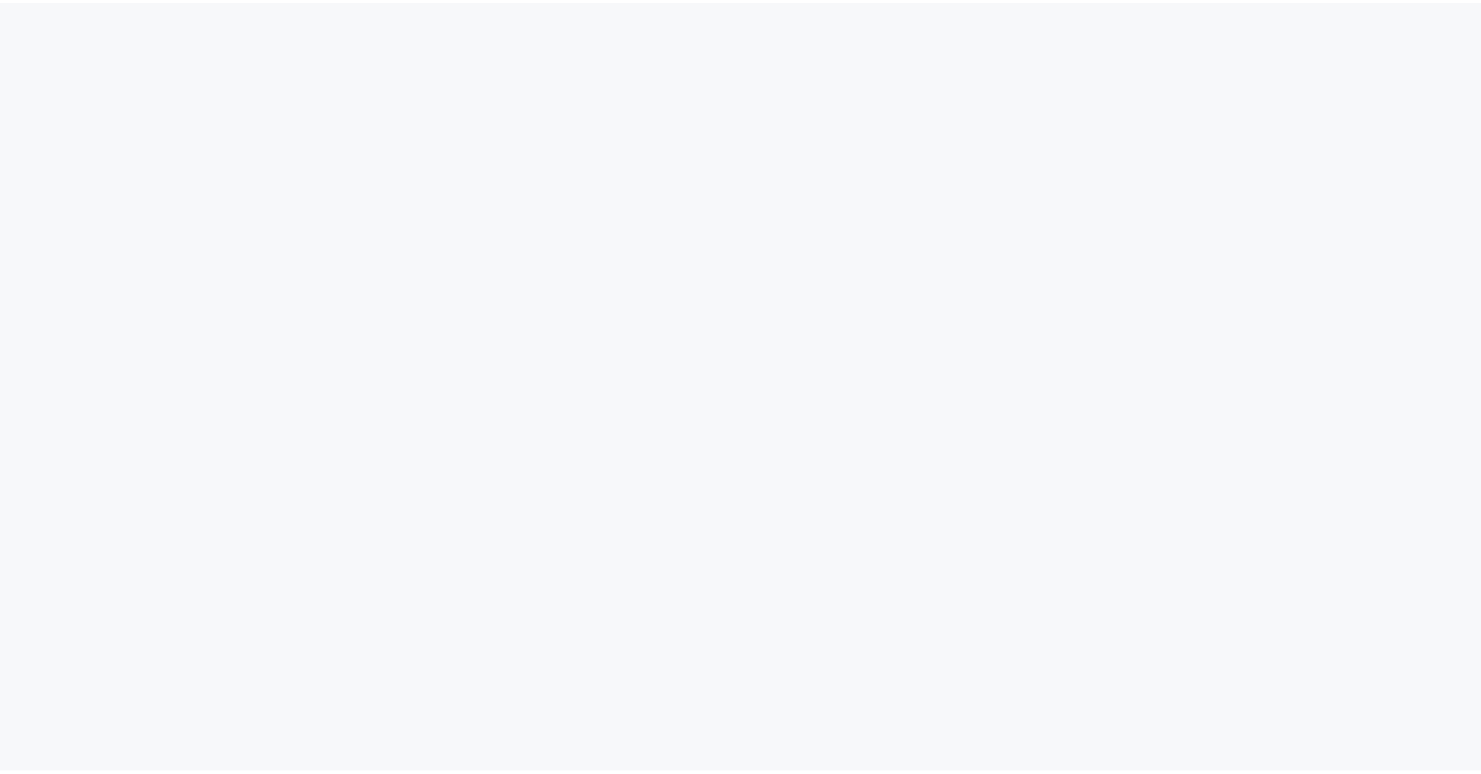 scroll, scrollTop: 0, scrollLeft: 0, axis: both 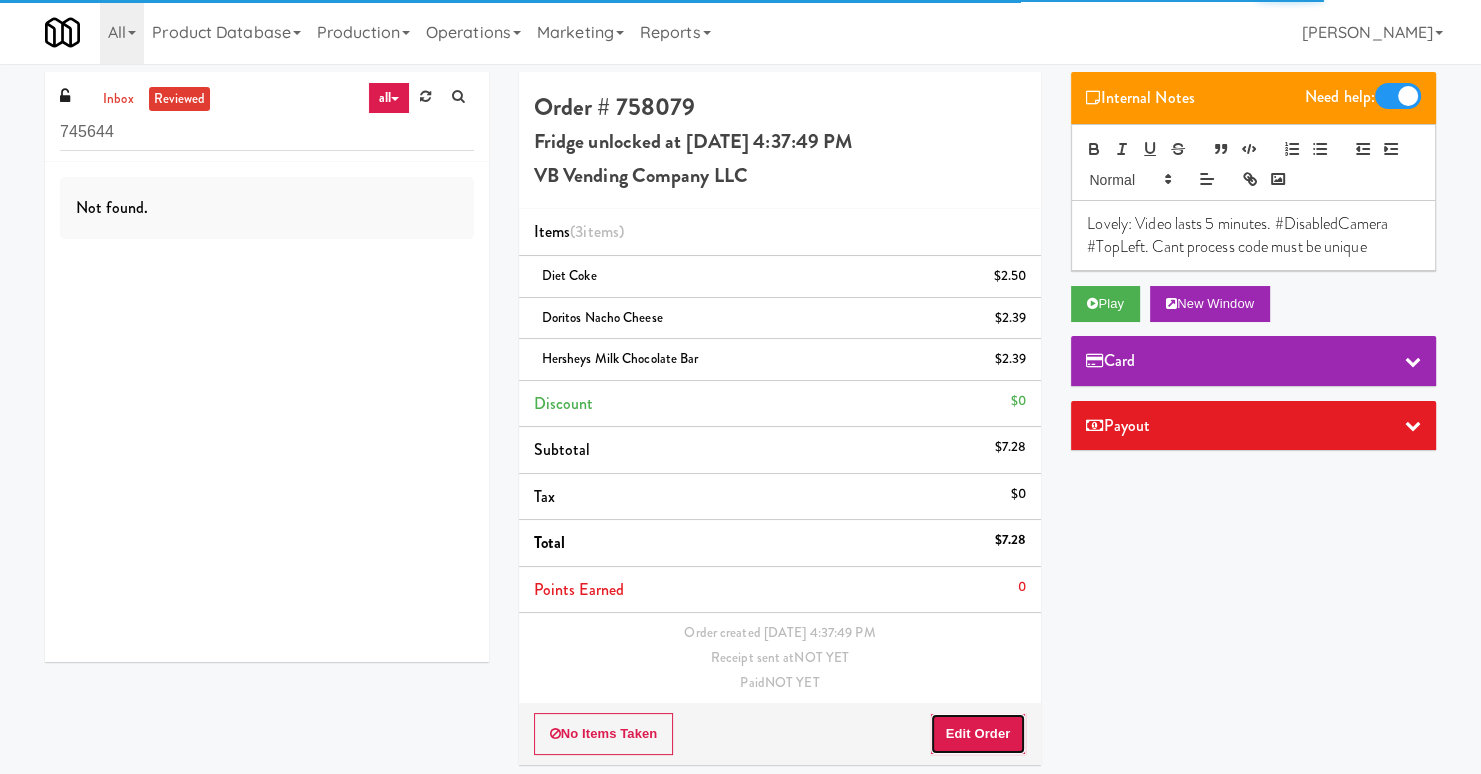 click on "Edit Order" at bounding box center [978, 734] 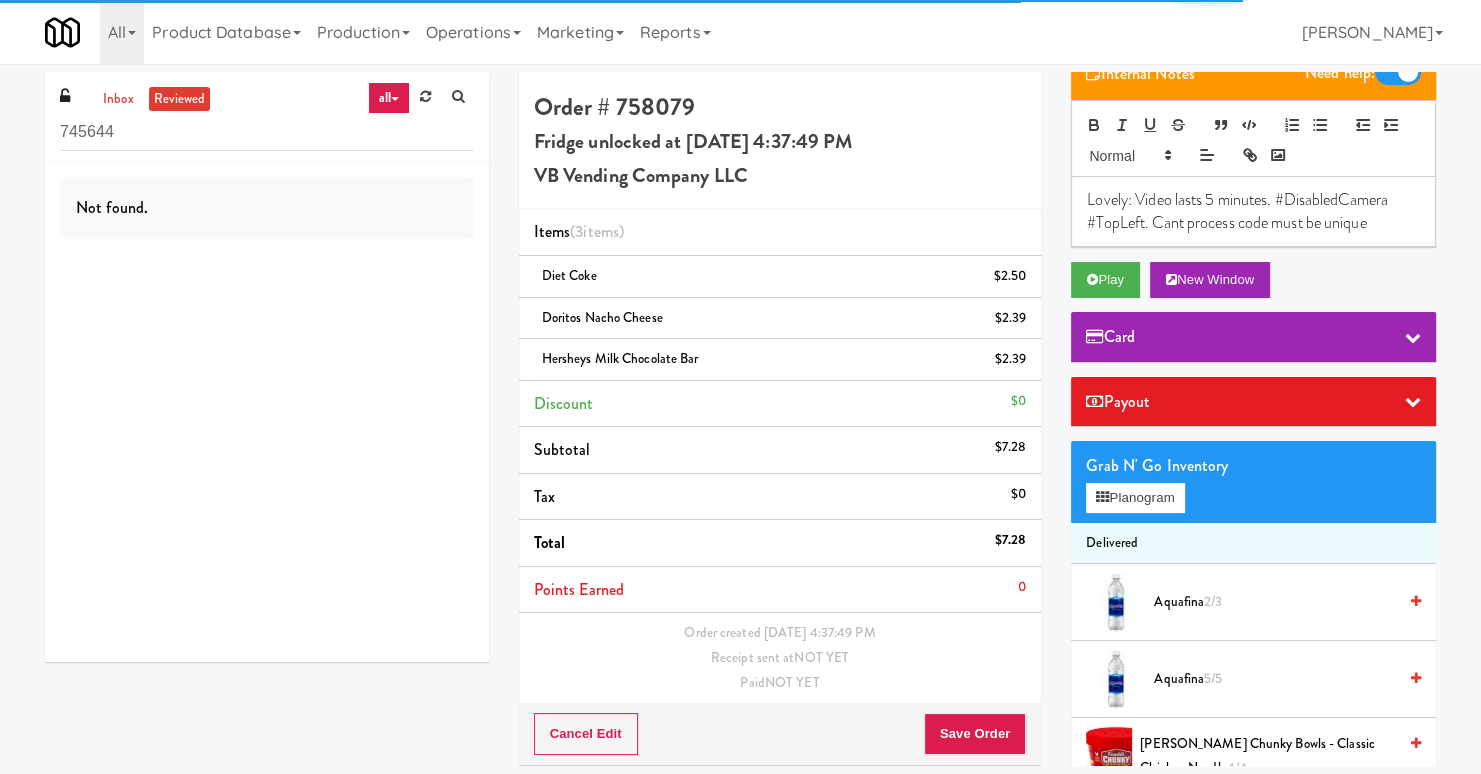 scroll, scrollTop: 242, scrollLeft: 0, axis: vertical 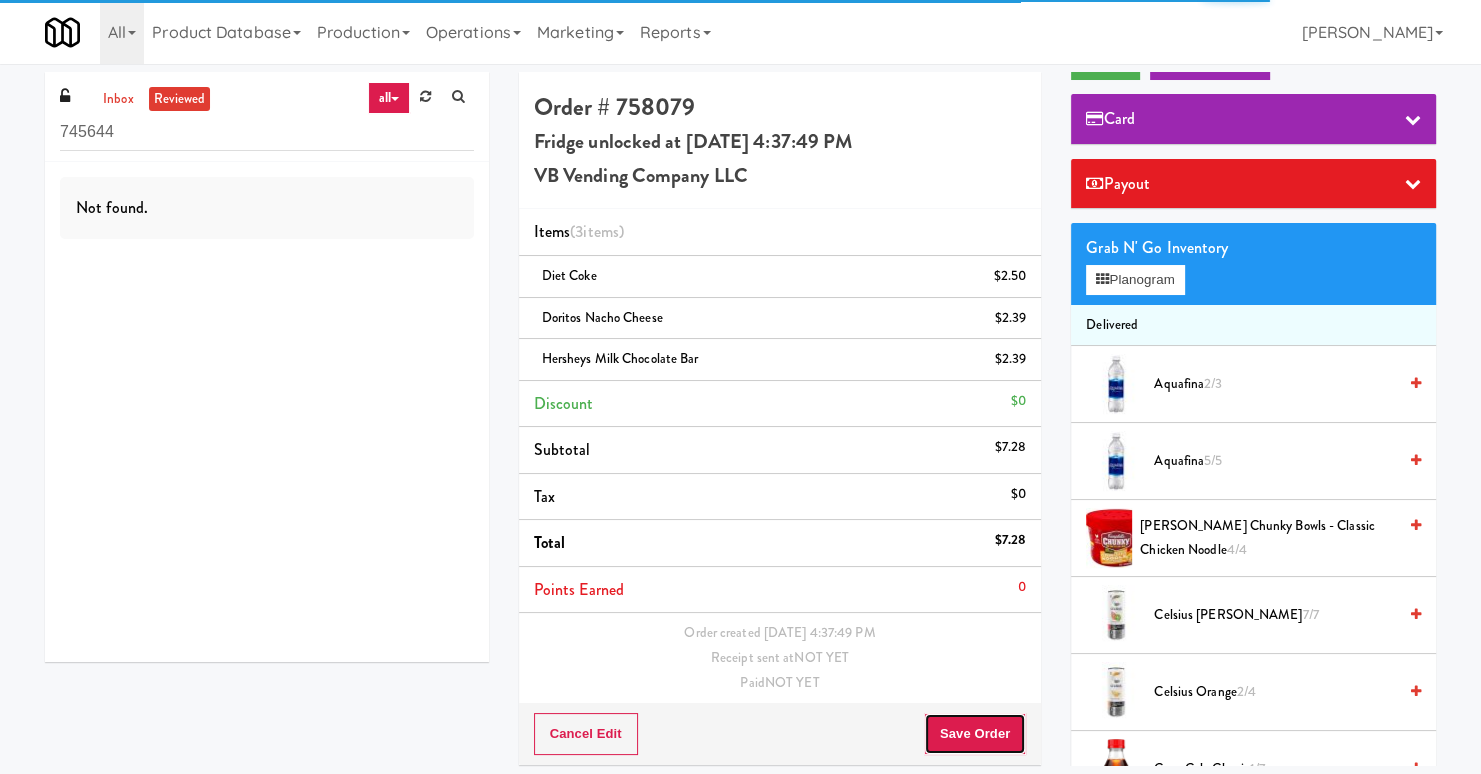 click on "Save Order" at bounding box center (975, 734) 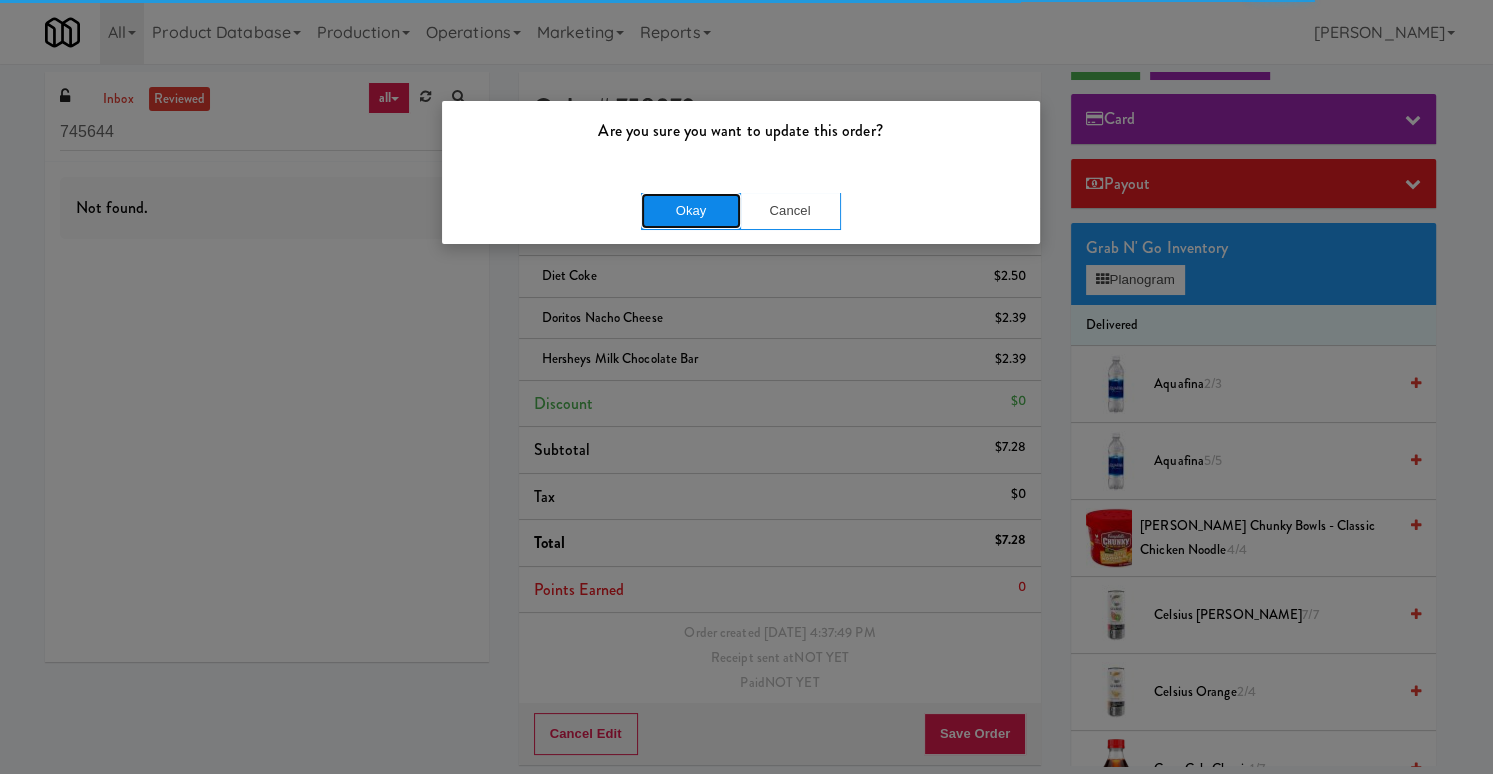click on "Okay" at bounding box center (691, 211) 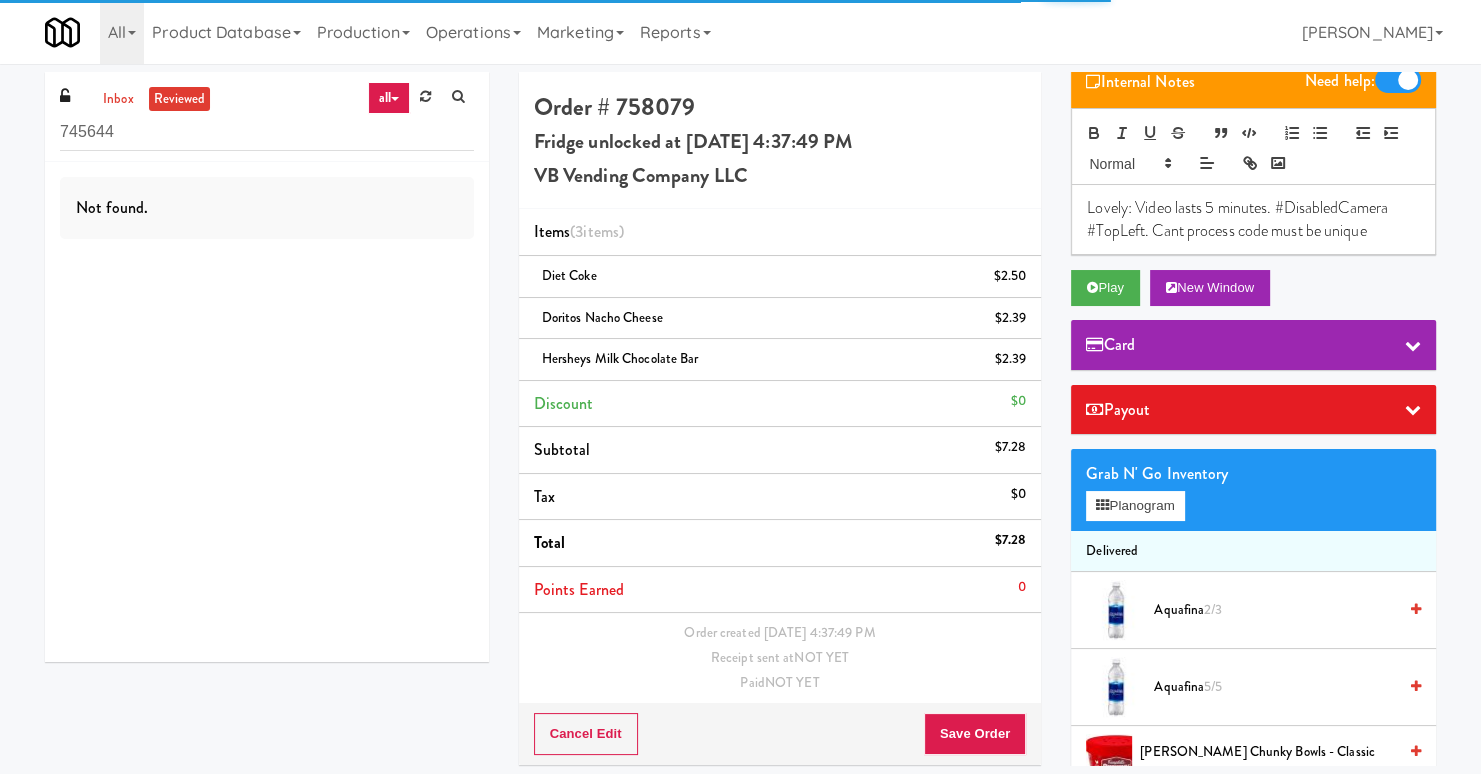 scroll, scrollTop: 0, scrollLeft: 0, axis: both 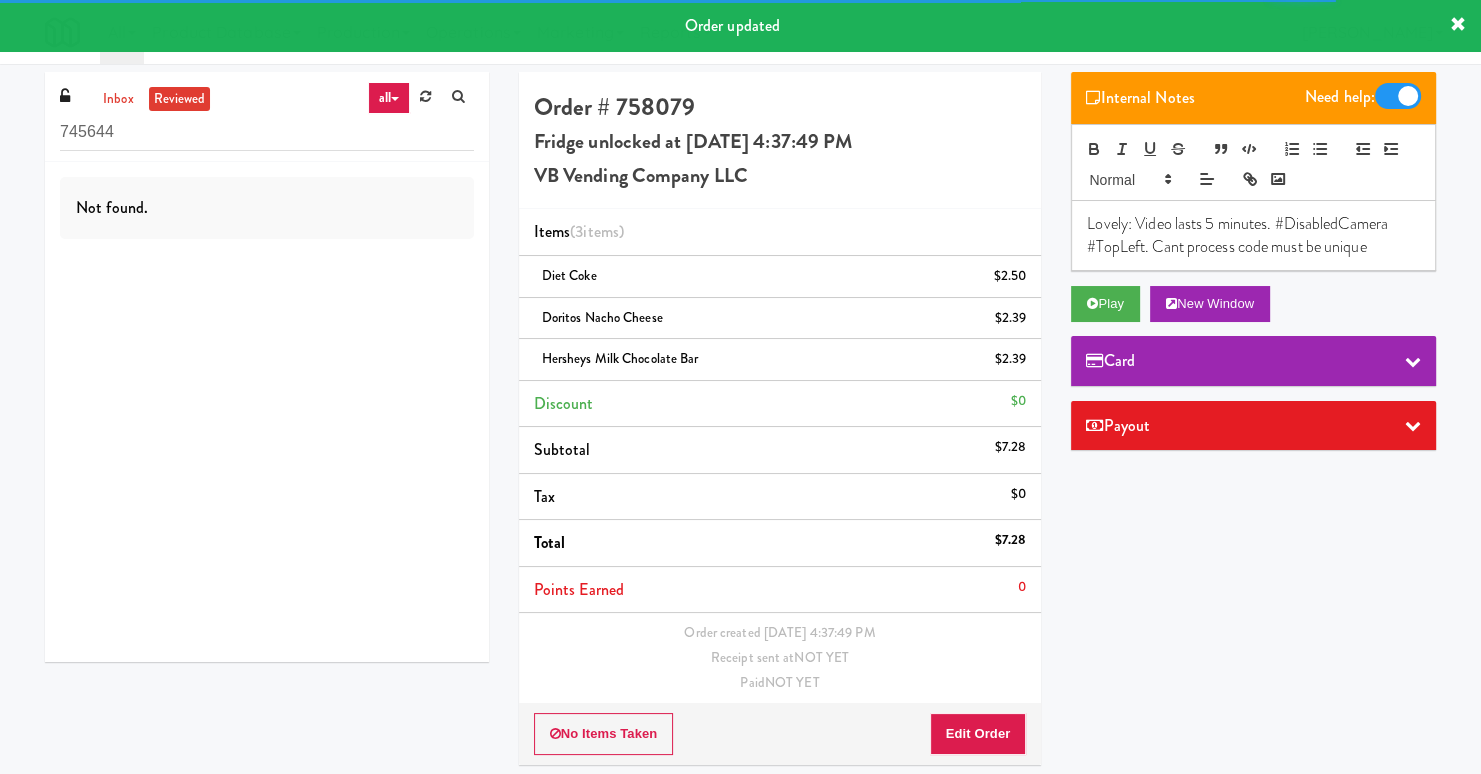 click at bounding box center (1398, 96) 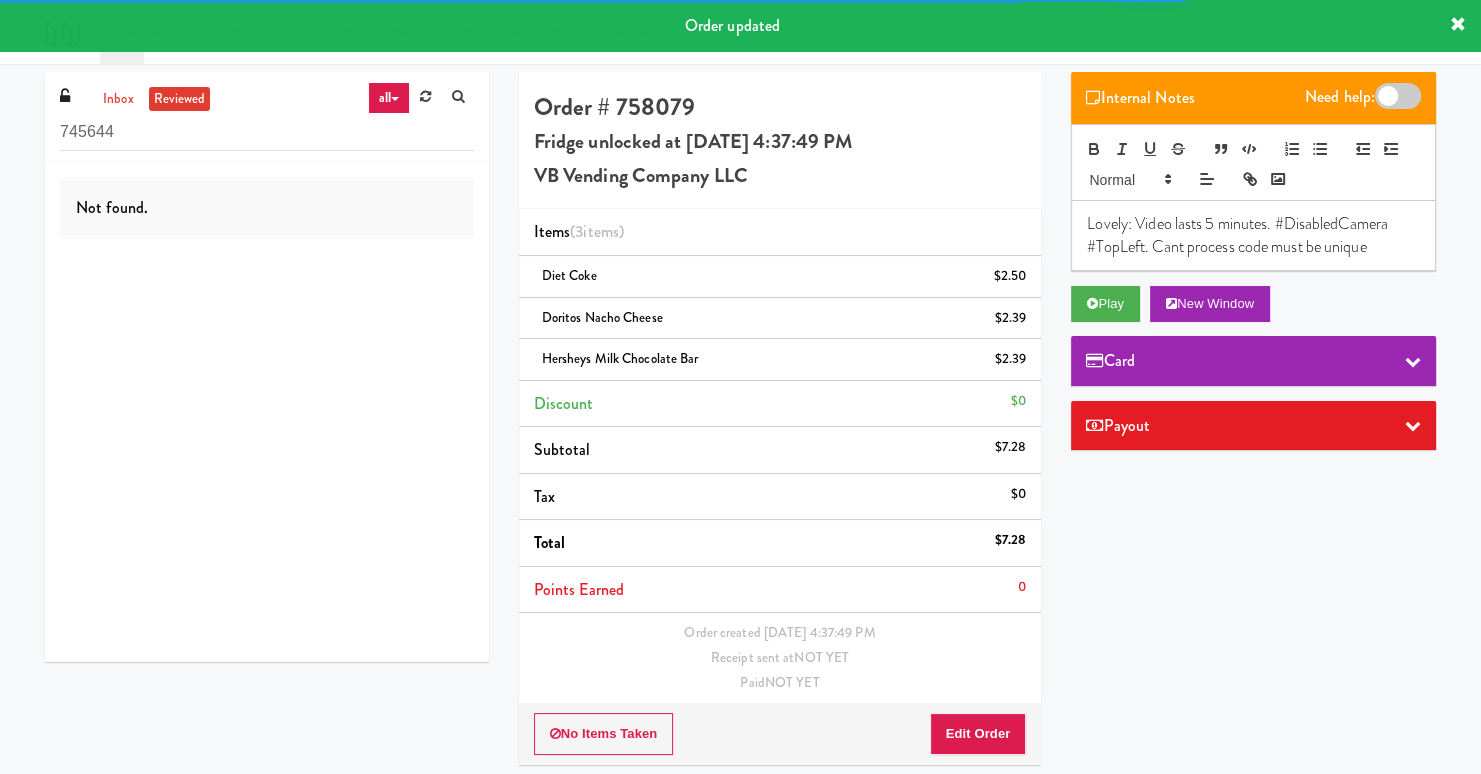 click on "Lovely: Video lasts 5 minutes. #DisabledCamera #TopLeft. Cant process code must be unique" at bounding box center (1253, 235) 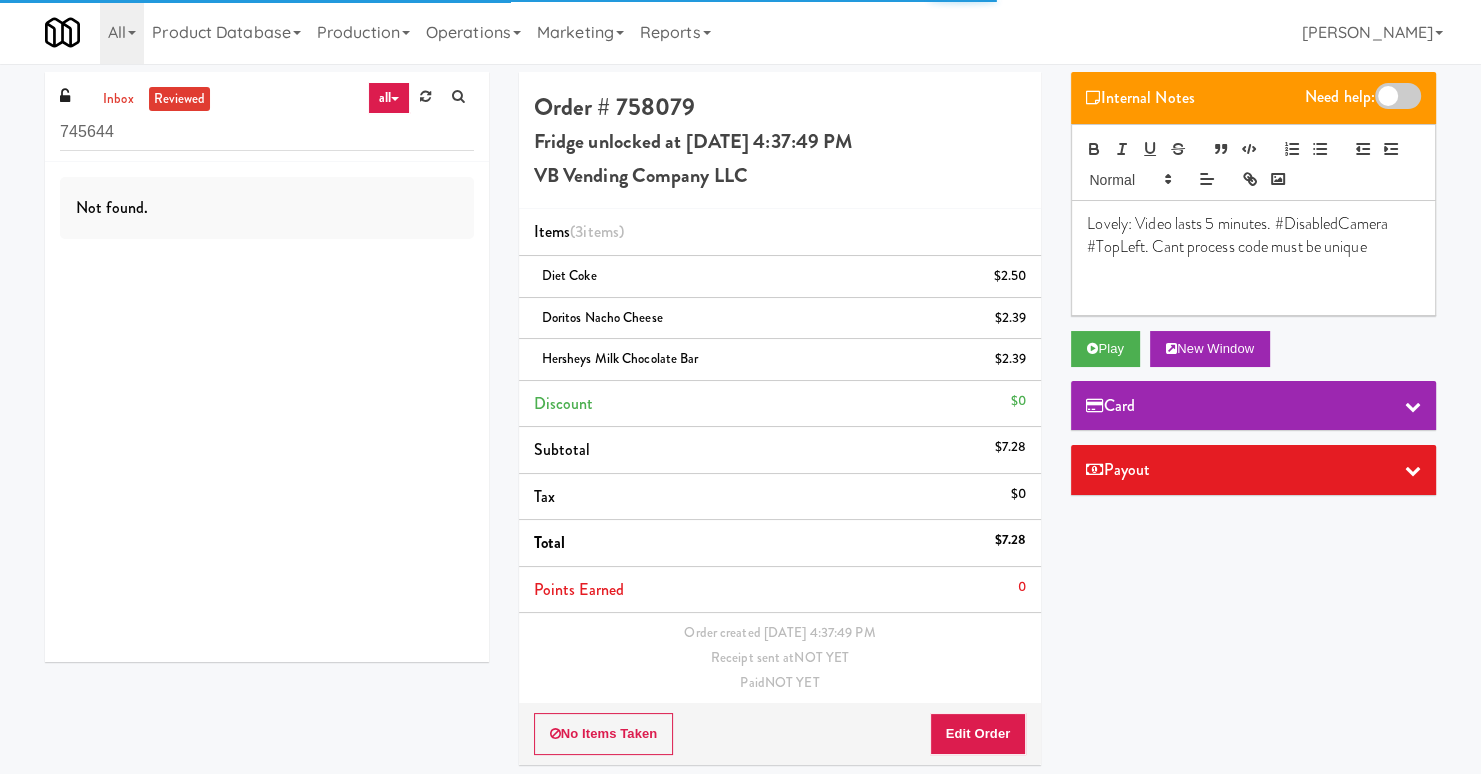 type 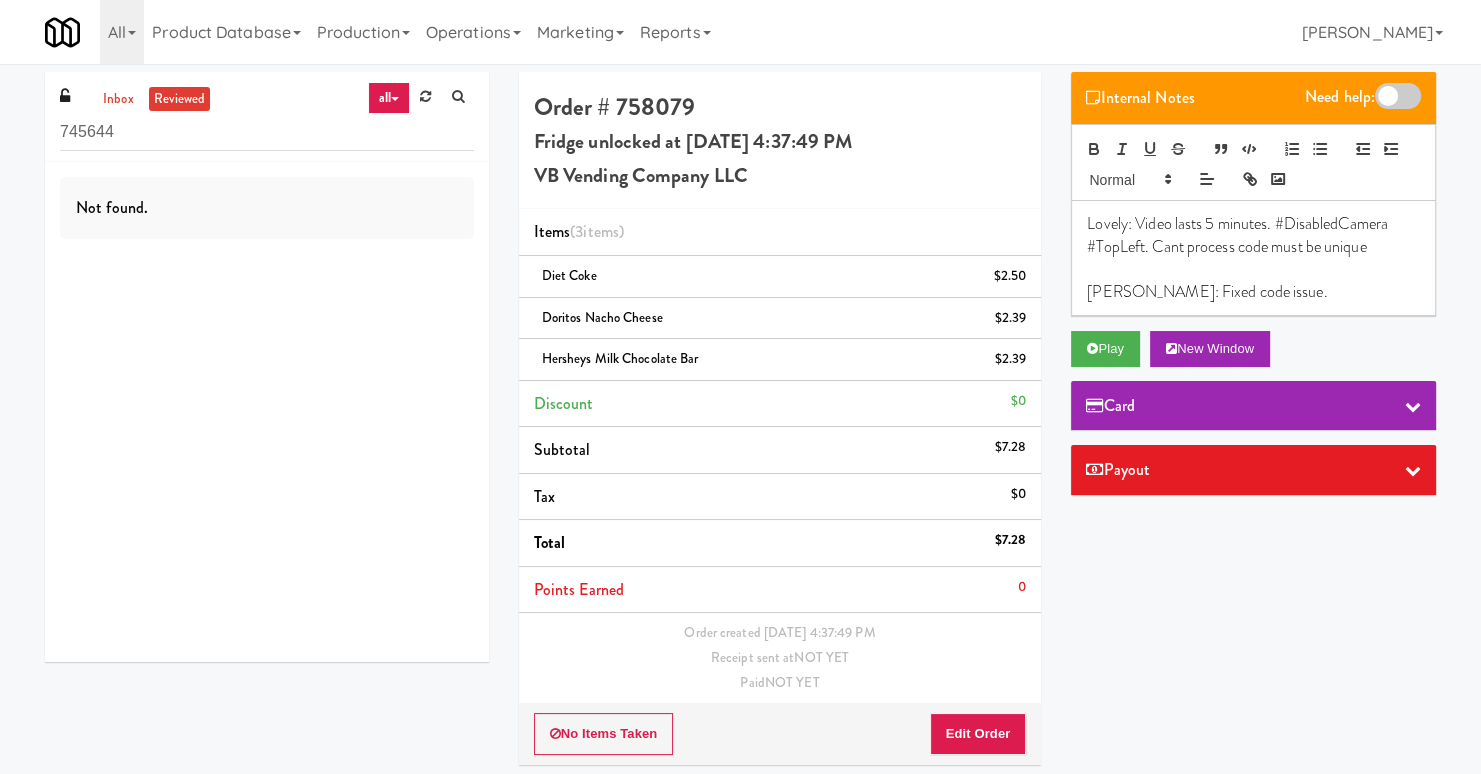 click on "Items  (3  items ) Diet coke  $2.50 Doritos Nacho Cheese  $2.39 Hersheys Milk Chocolate Bar  $2.39 Discount  $0 Subtotal $7.28 Tax $0 Total $7.28 Points Earned  0 Order created Jul 8, 2025 4:37:49 PM Receipt sent at  NOT YET Paid  NOT YET" at bounding box center [780, 456] 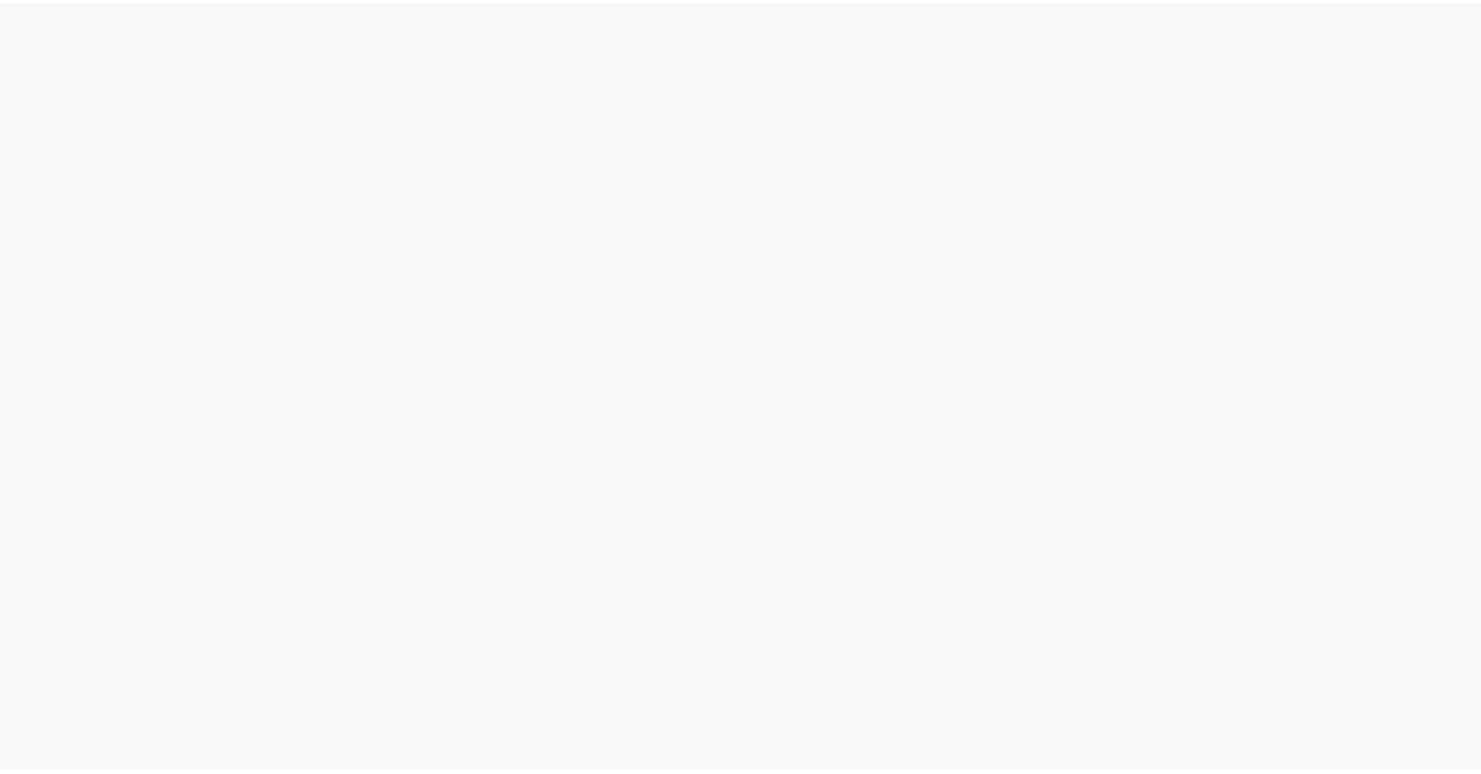 scroll, scrollTop: 0, scrollLeft: 0, axis: both 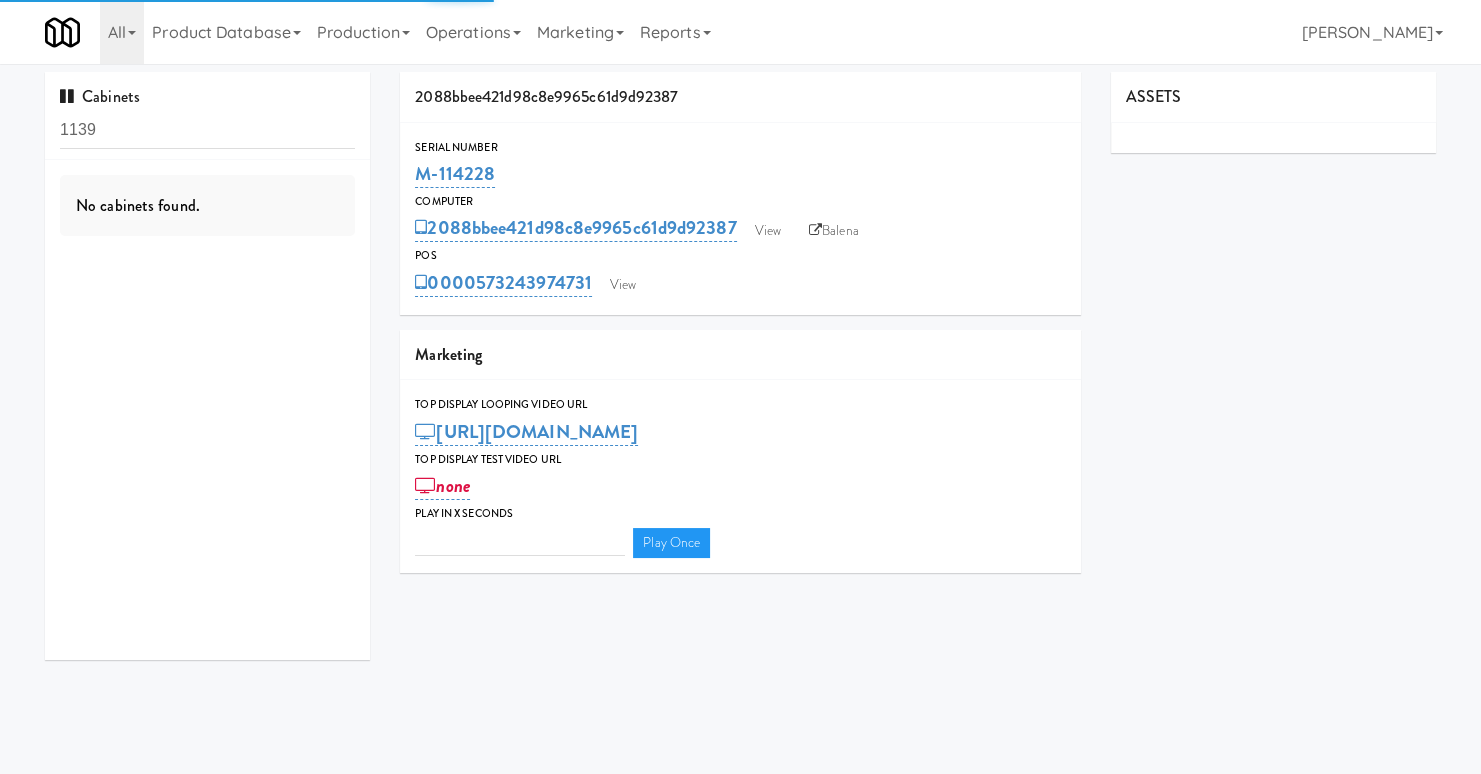 type on "3" 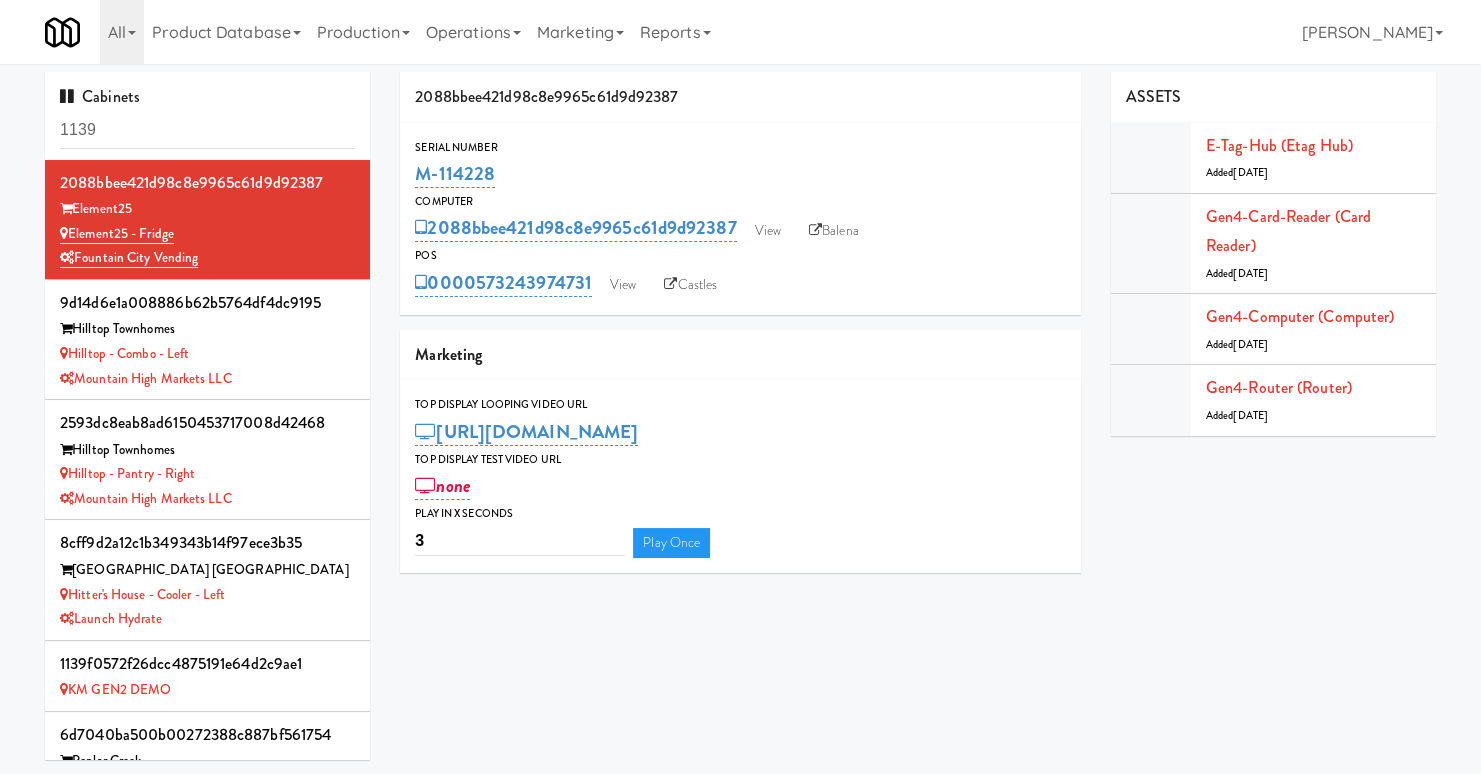 drag, startPoint x: 443, startPoint y: 175, endPoint x: 412, endPoint y: 181, distance: 31.575306 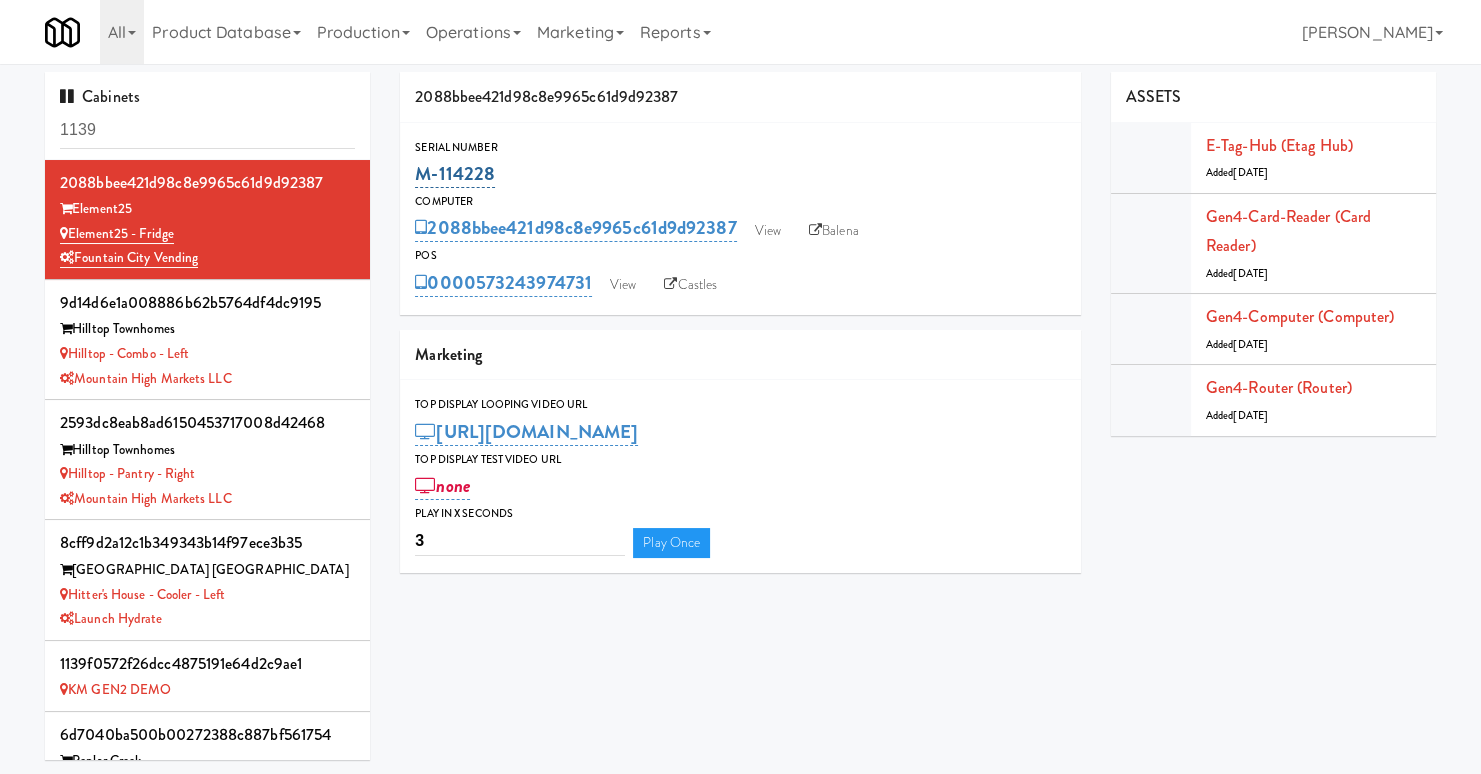 copy on "M-114228" 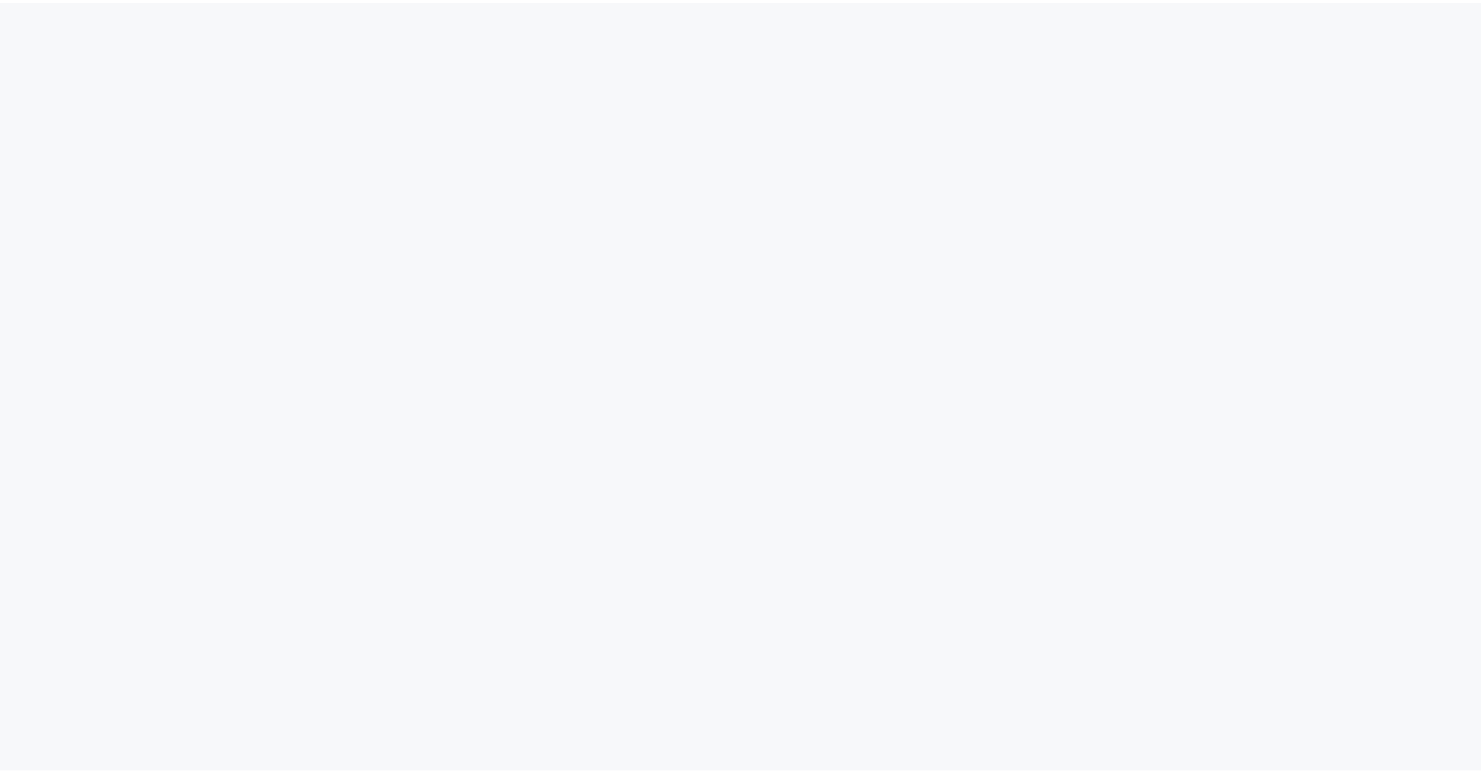 scroll, scrollTop: 0, scrollLeft: 0, axis: both 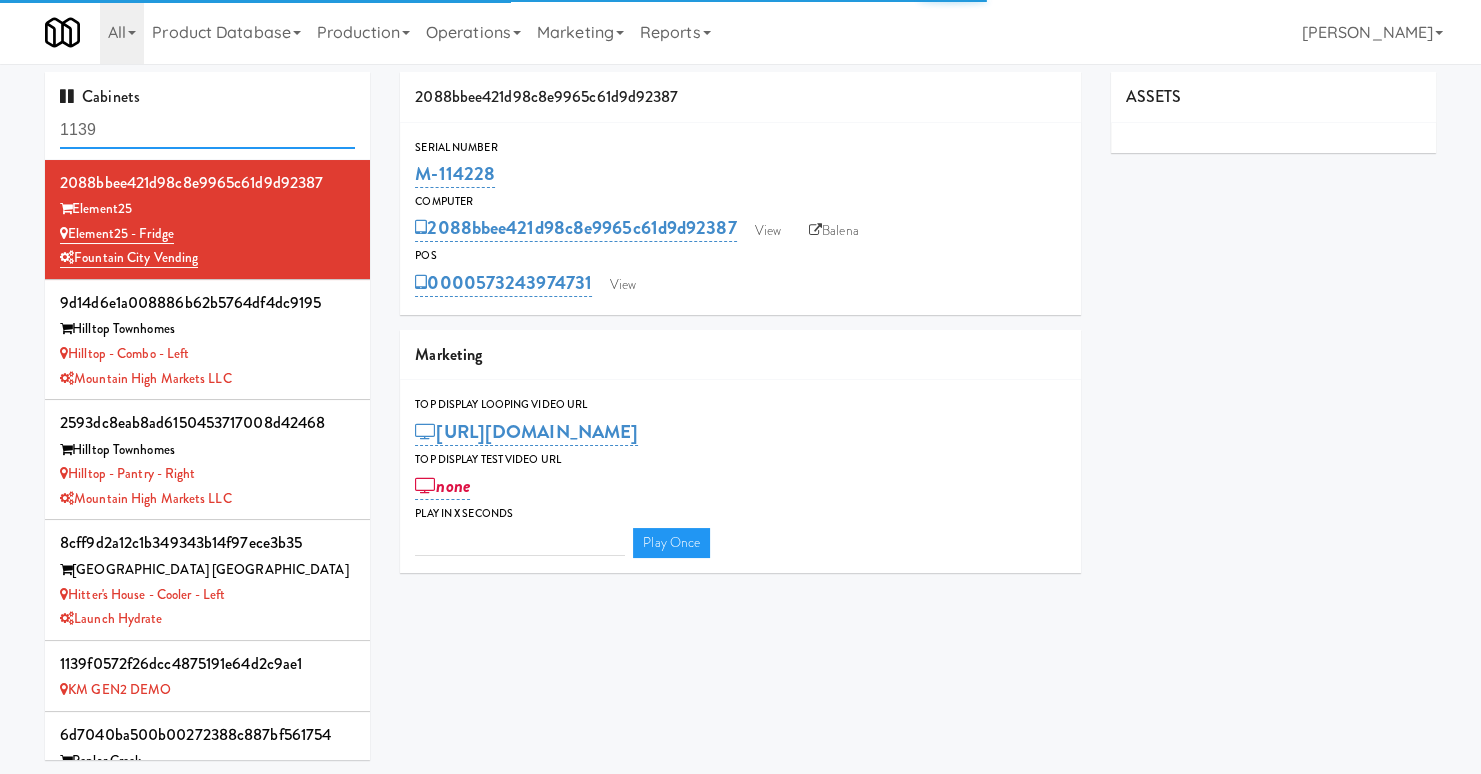 type on "3" 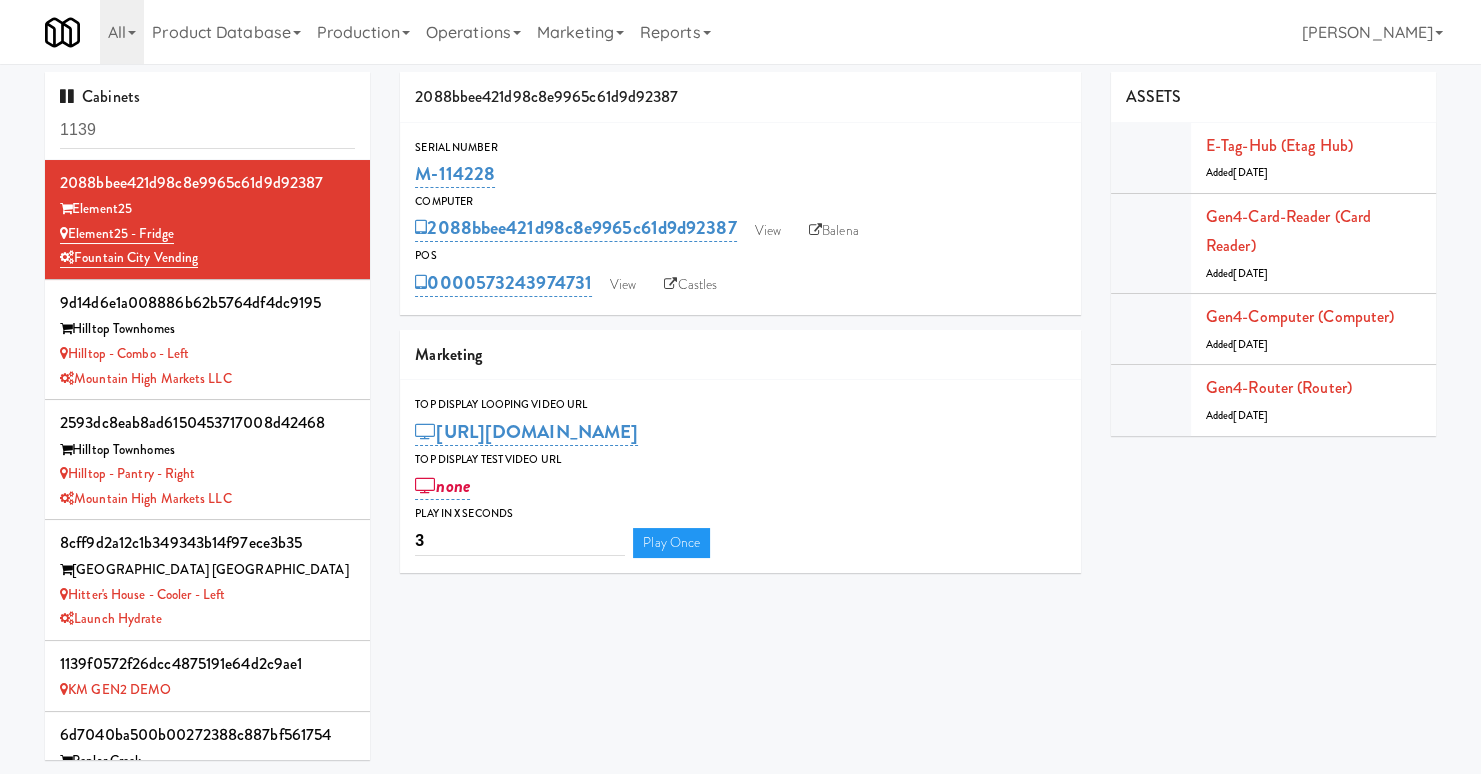 drag, startPoint x: 563, startPoint y: 176, endPoint x: 408, endPoint y: 184, distance: 155.20631 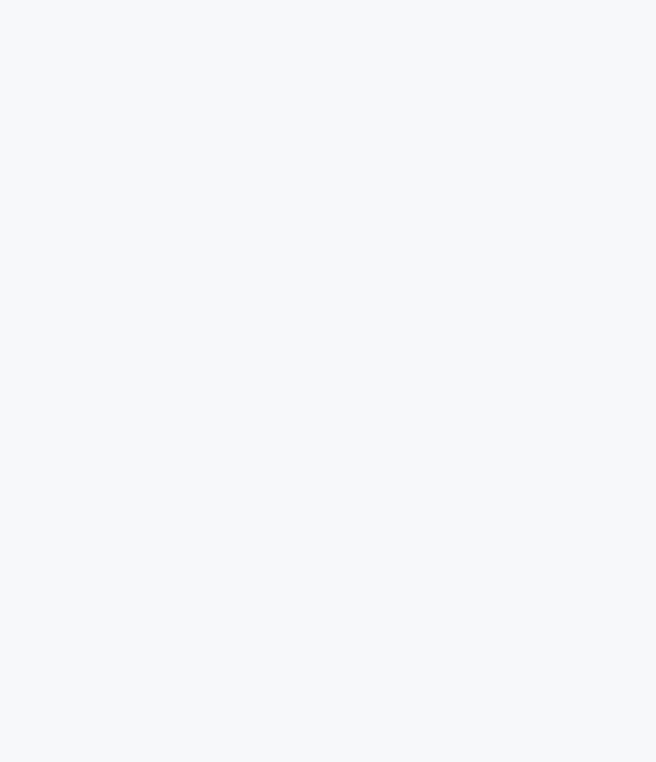 scroll, scrollTop: 0, scrollLeft: 0, axis: both 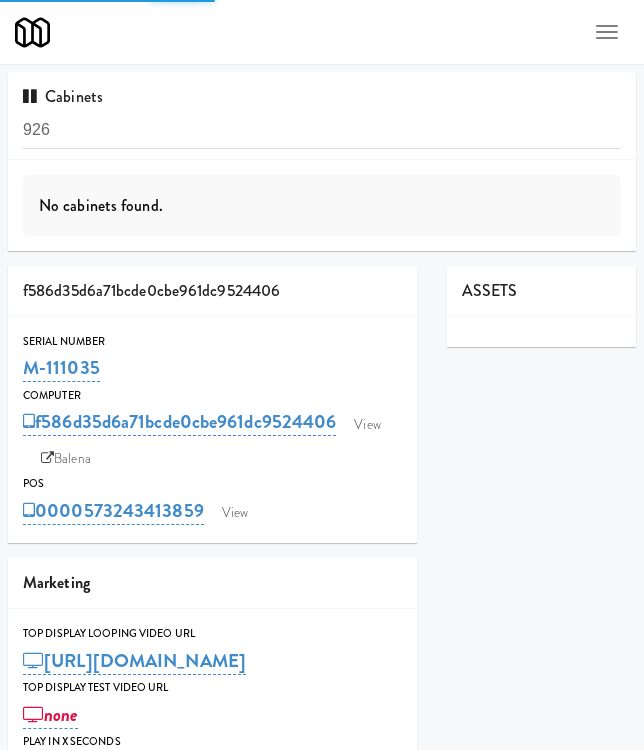 type on "3" 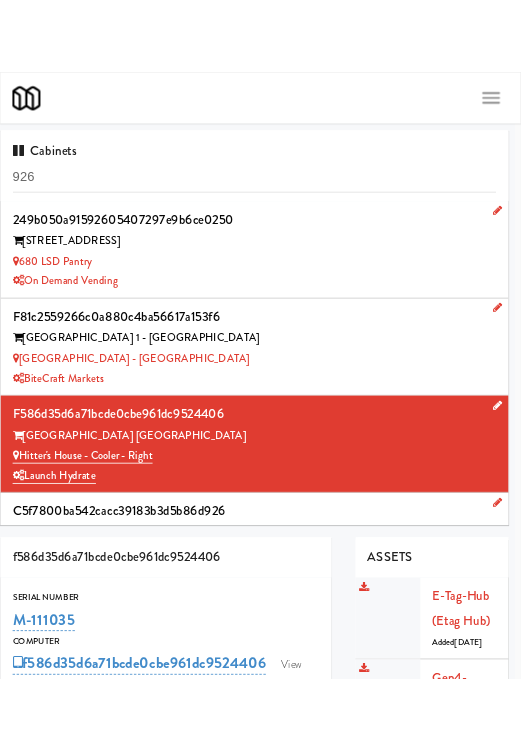 scroll, scrollTop: 0, scrollLeft: 0, axis: both 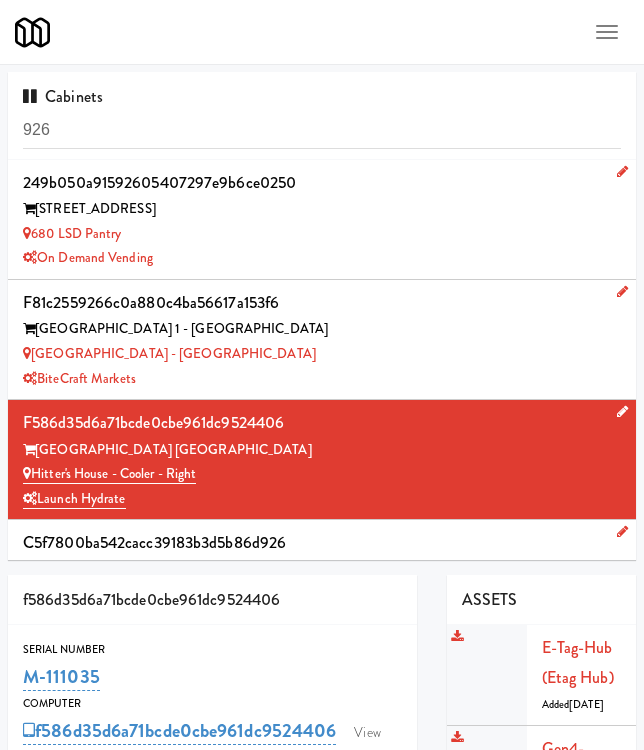 drag, startPoint x: 99, startPoint y: 678, endPoint x: 12, endPoint y: 677, distance: 87.005745 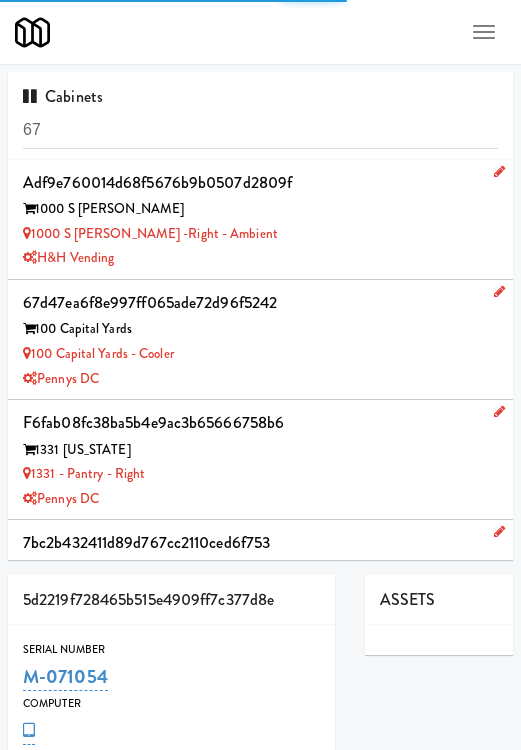 scroll, scrollTop: 0, scrollLeft: 0, axis: both 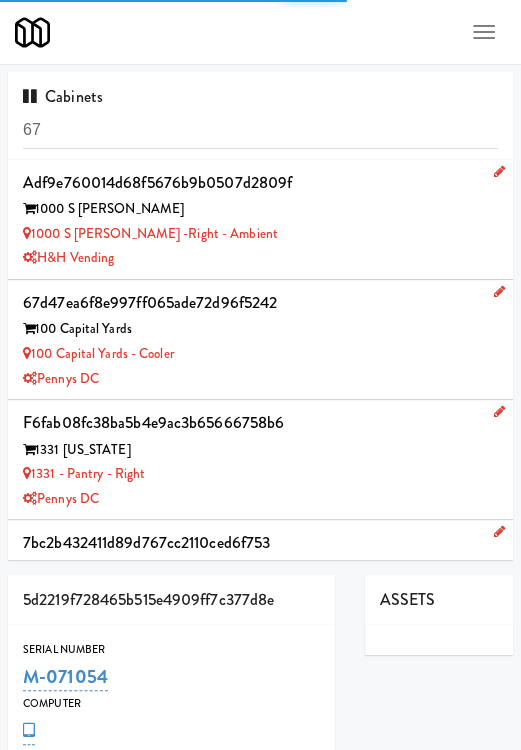 type on "3" 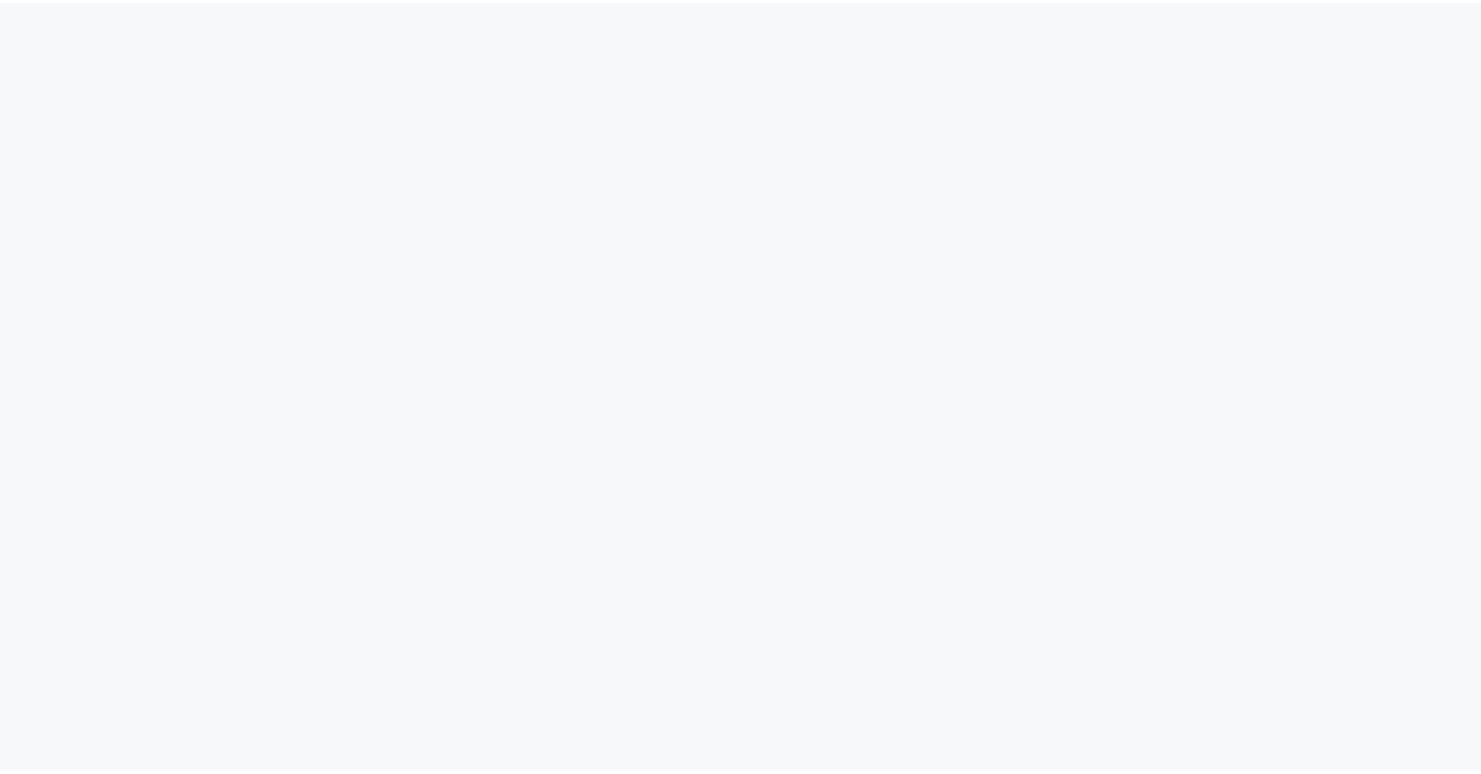 scroll, scrollTop: 0, scrollLeft: 0, axis: both 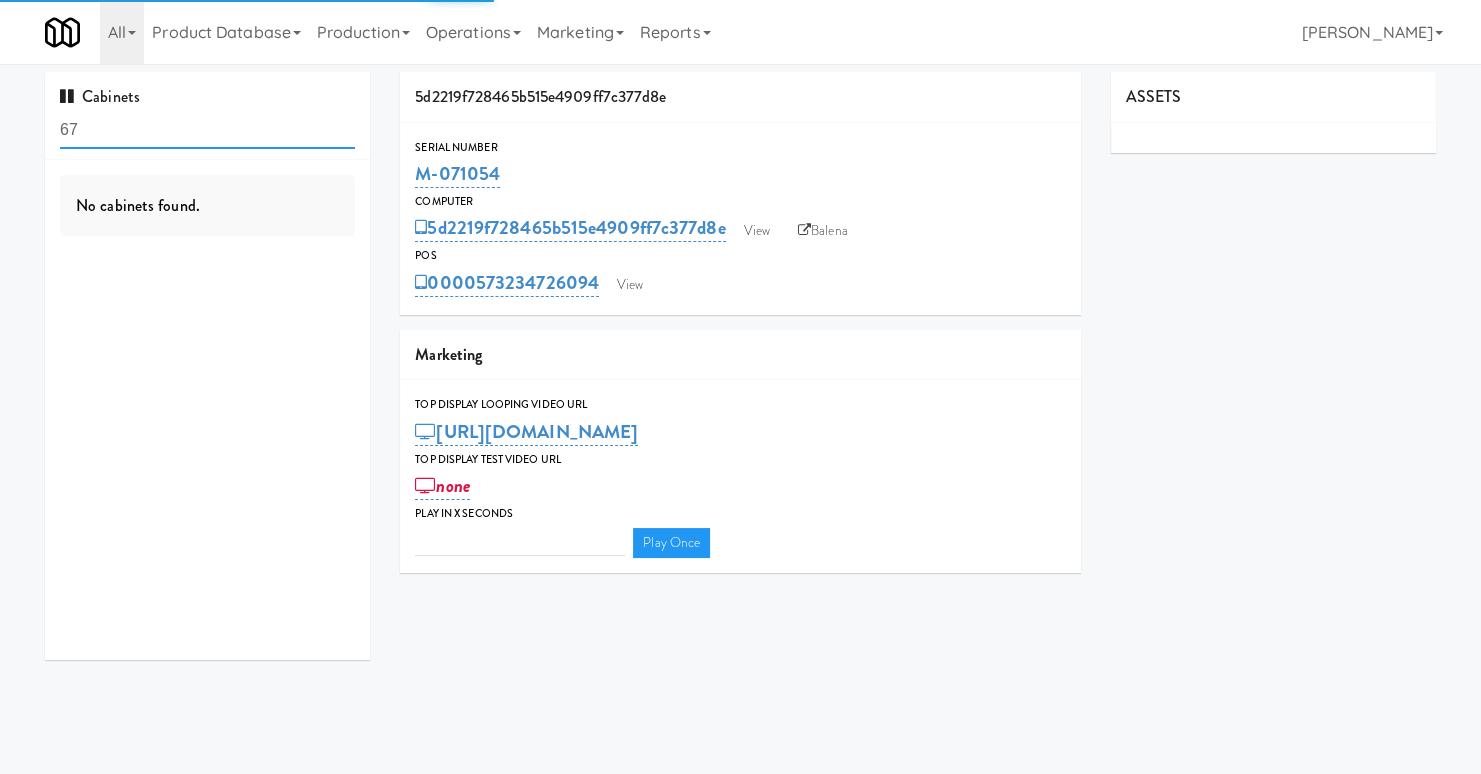 type on "3" 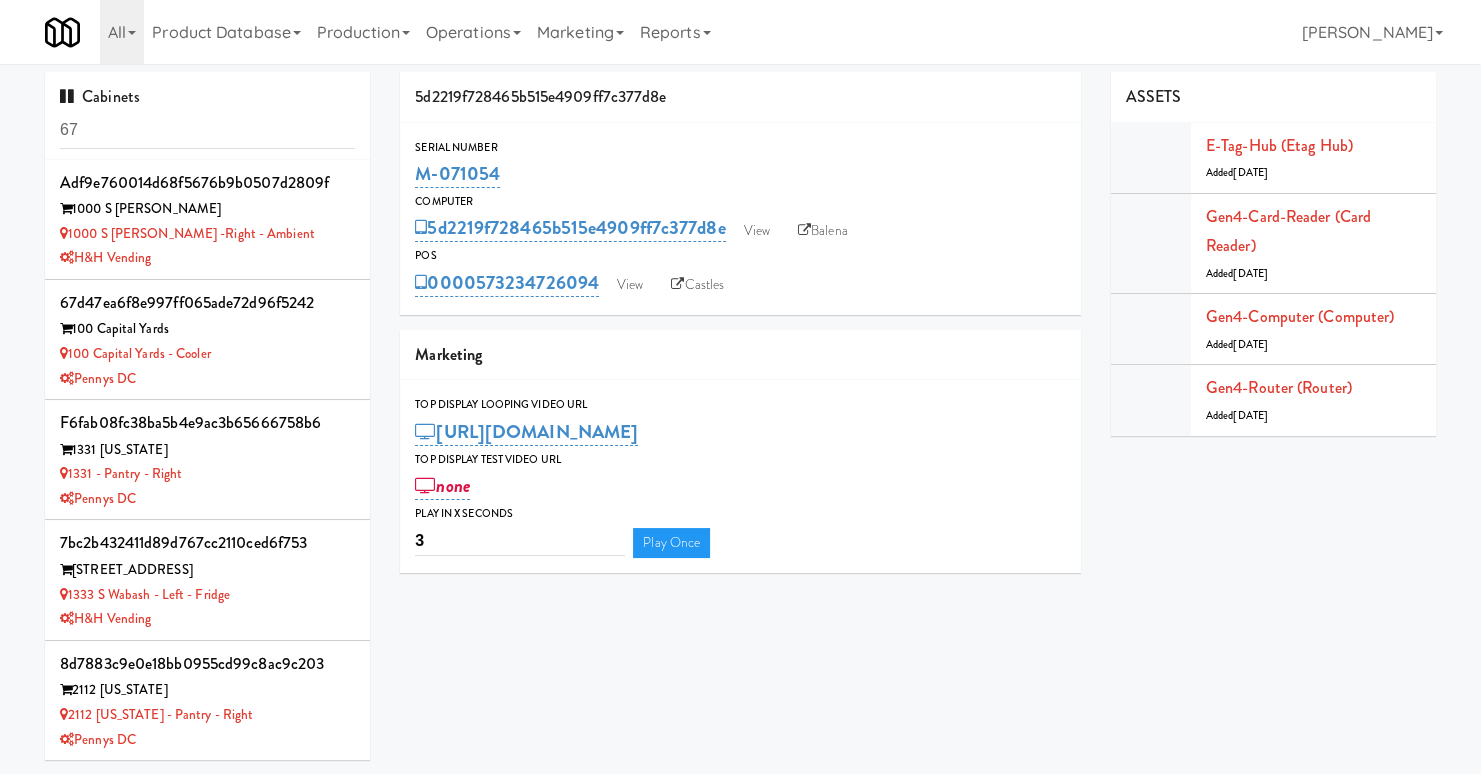 drag, startPoint x: 505, startPoint y: 172, endPoint x: 406, endPoint y: 173, distance: 99.00505 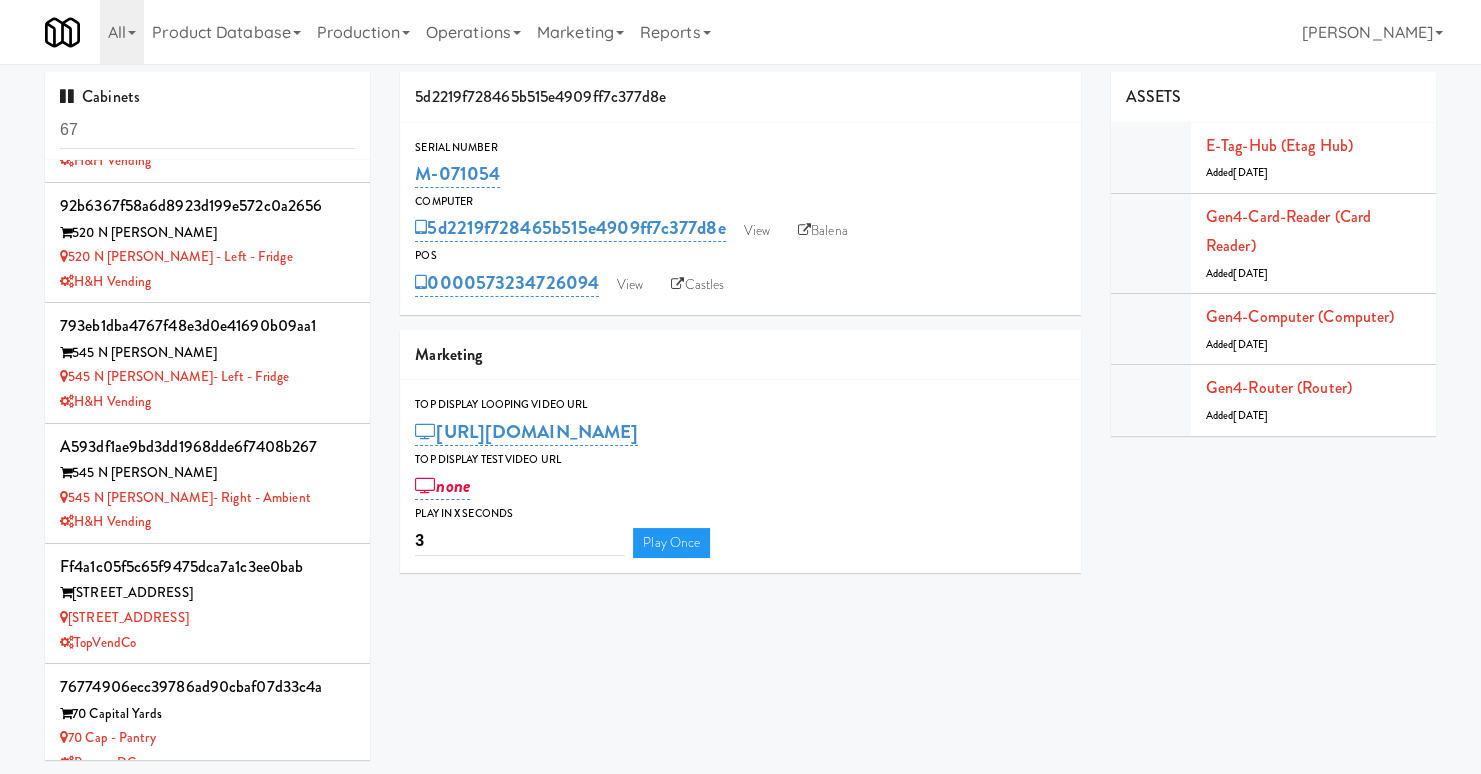 scroll, scrollTop: 1309, scrollLeft: 0, axis: vertical 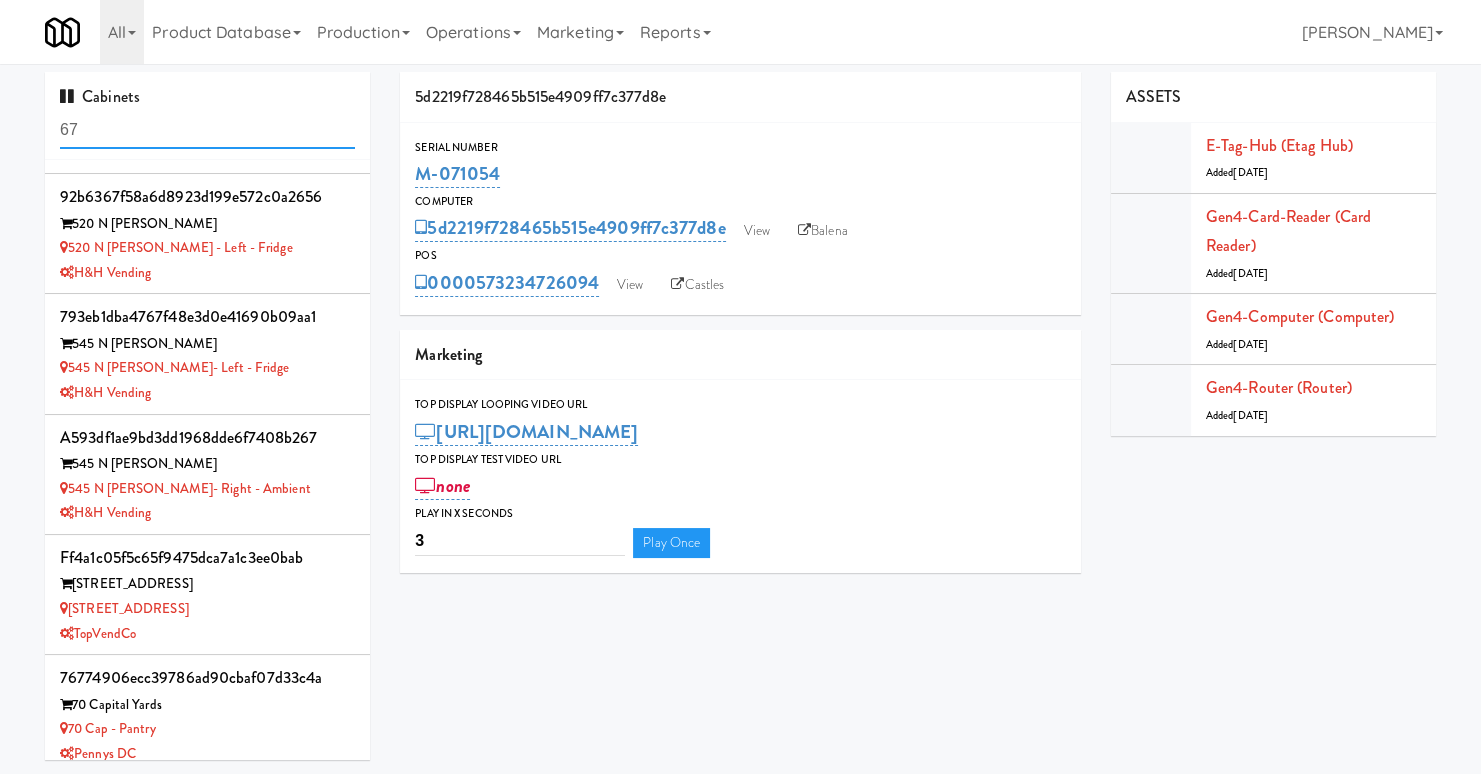 drag, startPoint x: 172, startPoint y: 118, endPoint x: 182, endPoint y: 125, distance: 12.206555 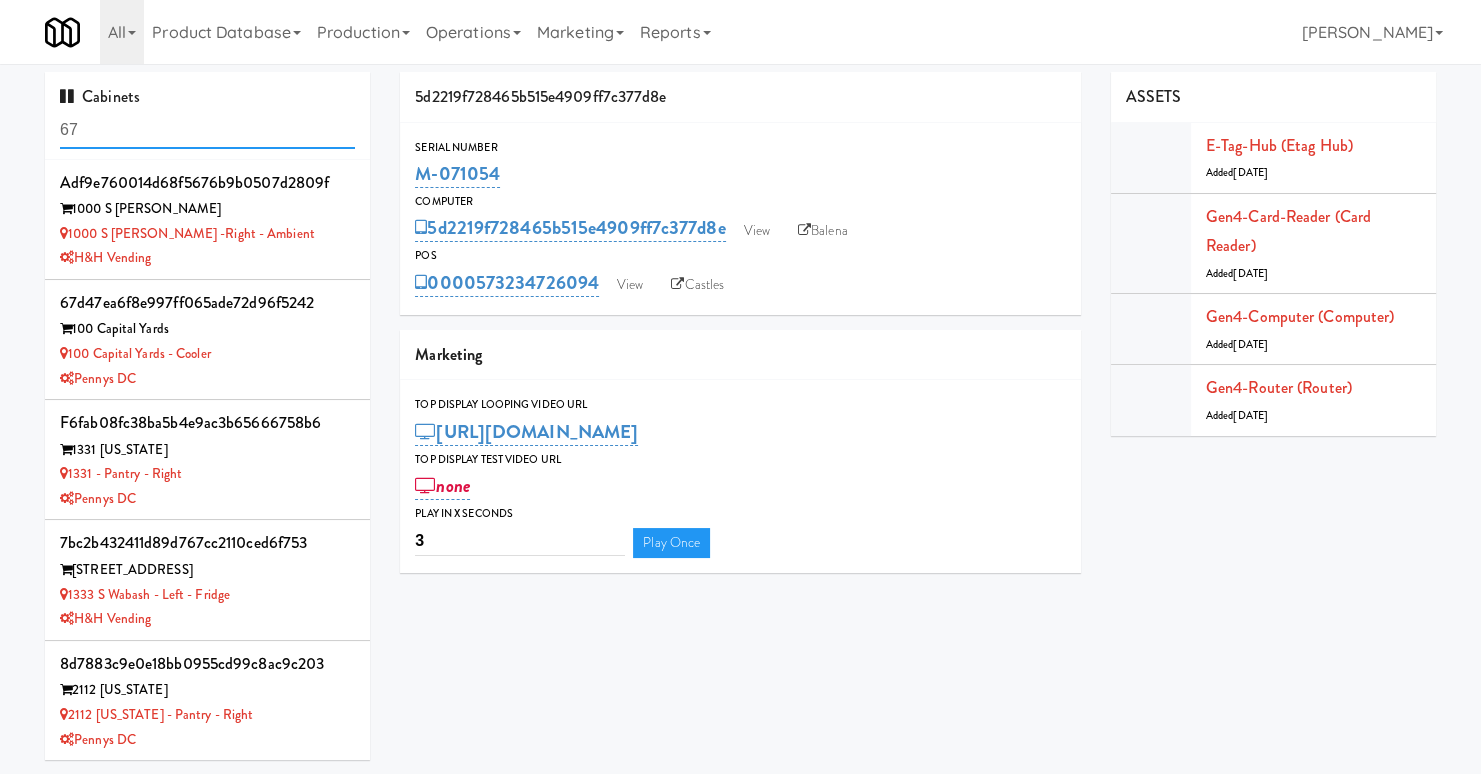 click on "67" at bounding box center [207, 130] 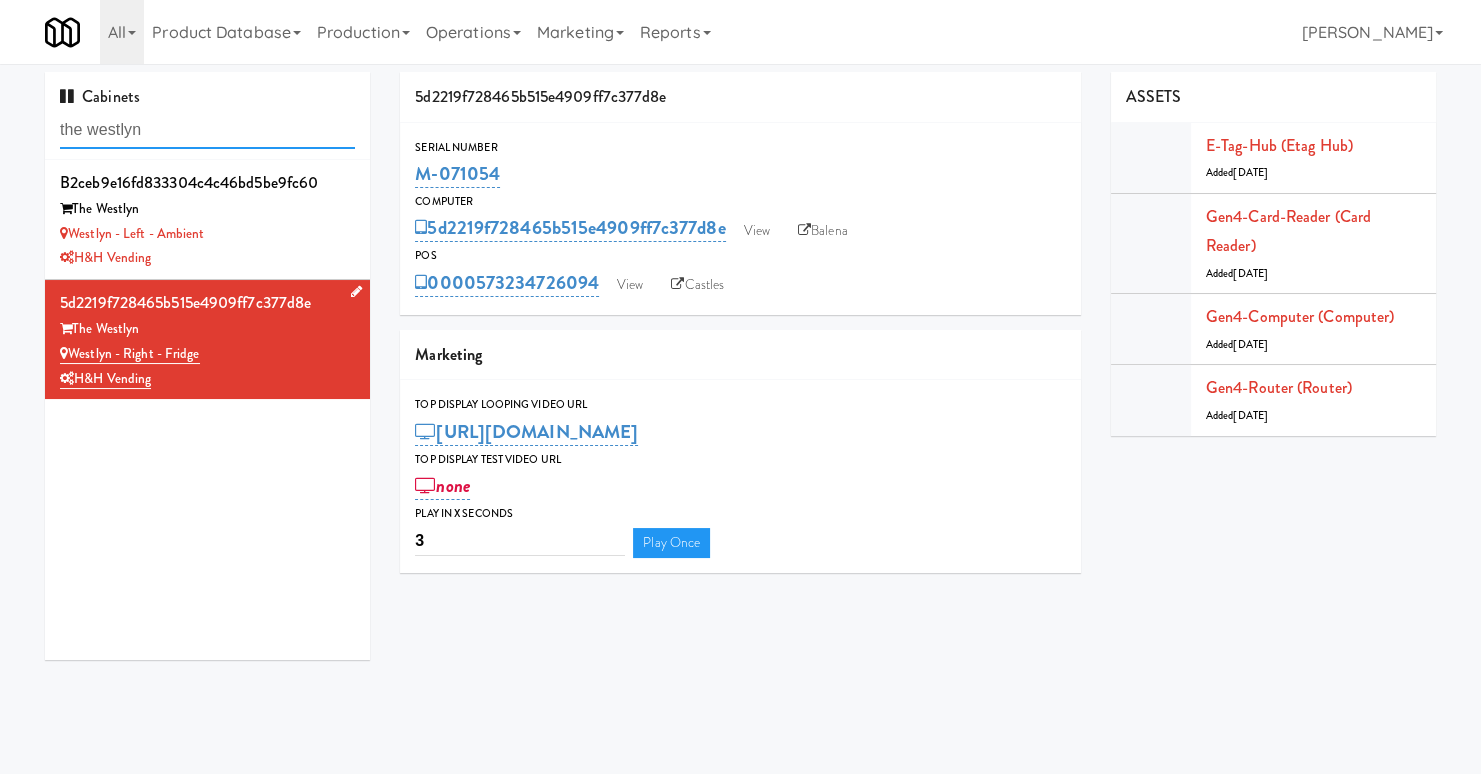 type on "the westlyn" 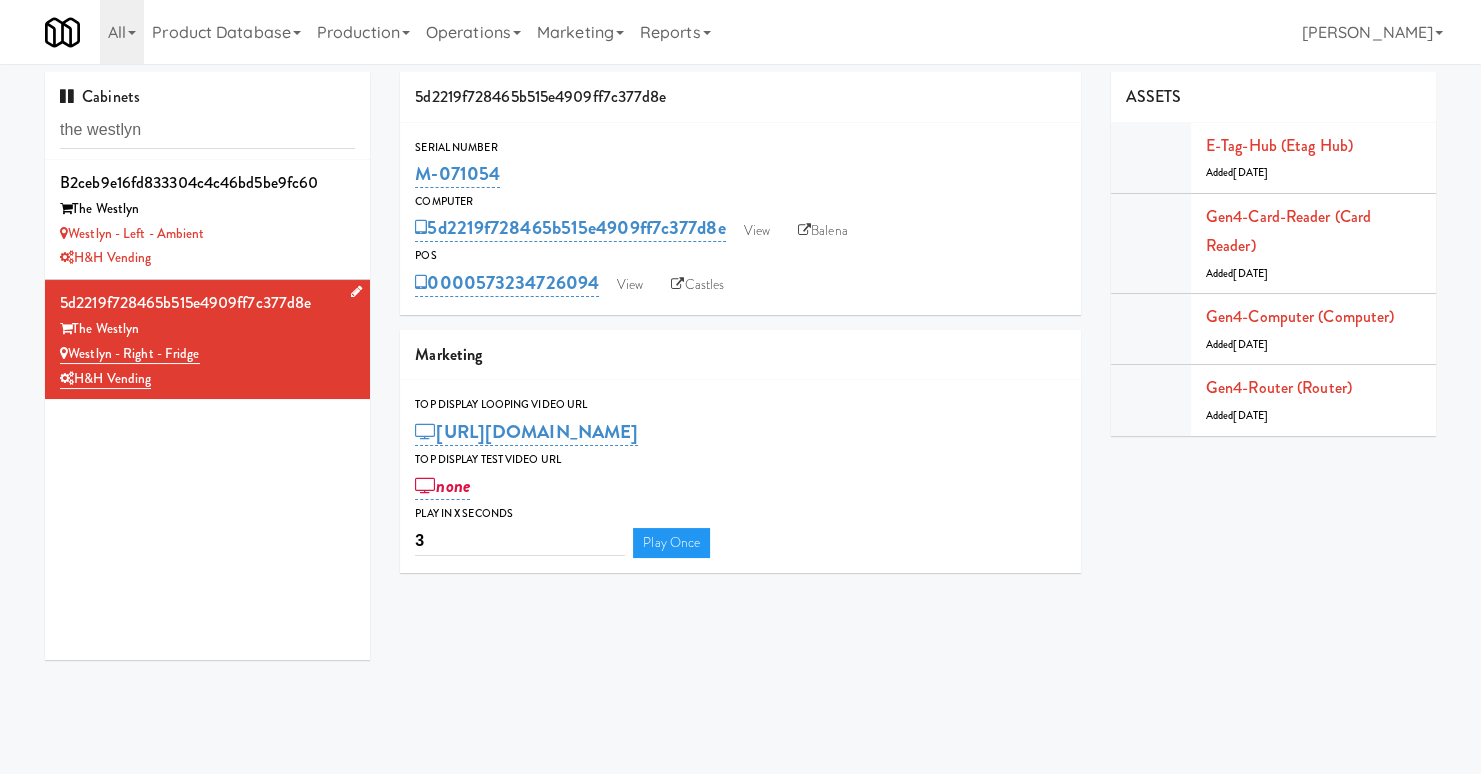 click on "H&H Vending" at bounding box center (207, 379) 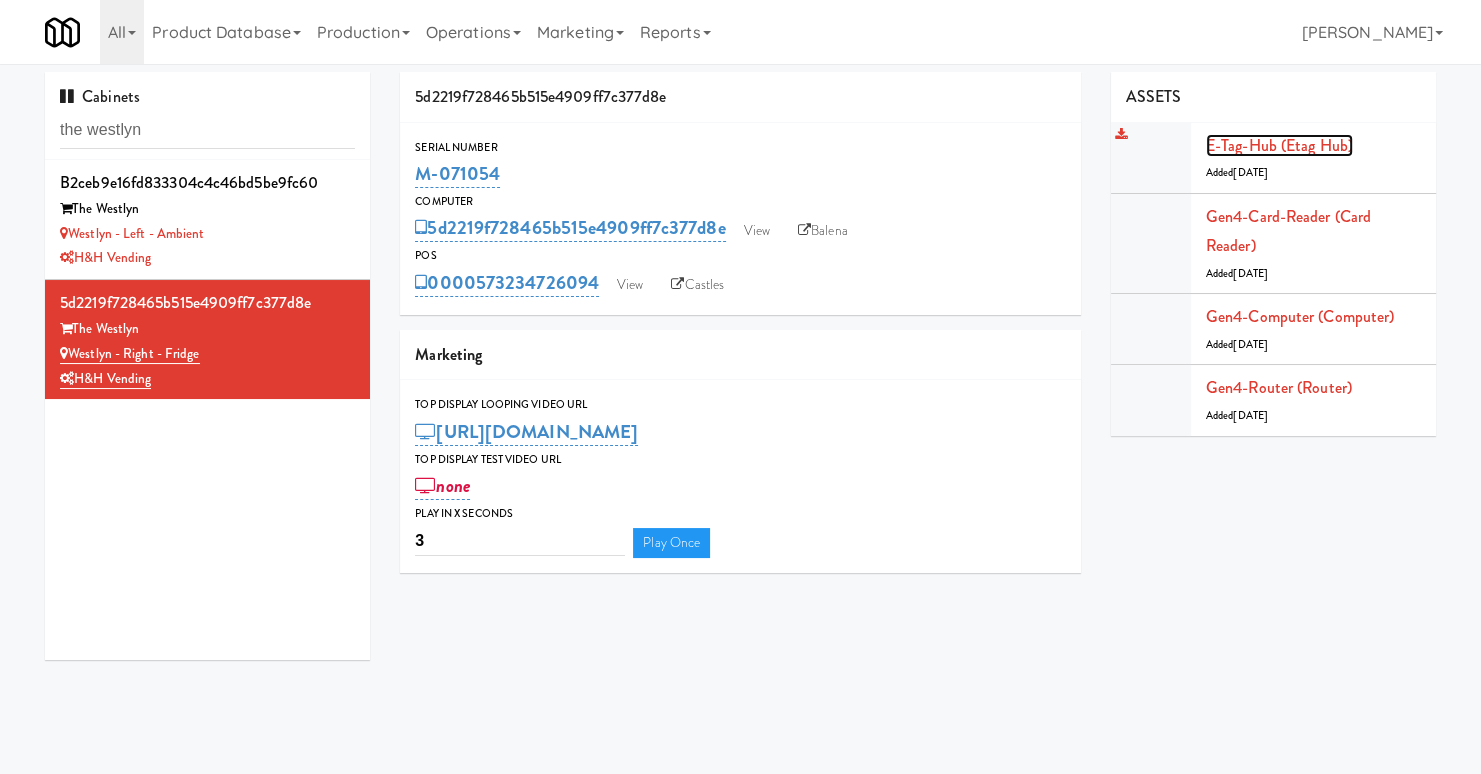click on "E-tag-hub (Etag Hub)" at bounding box center [1279, 145] 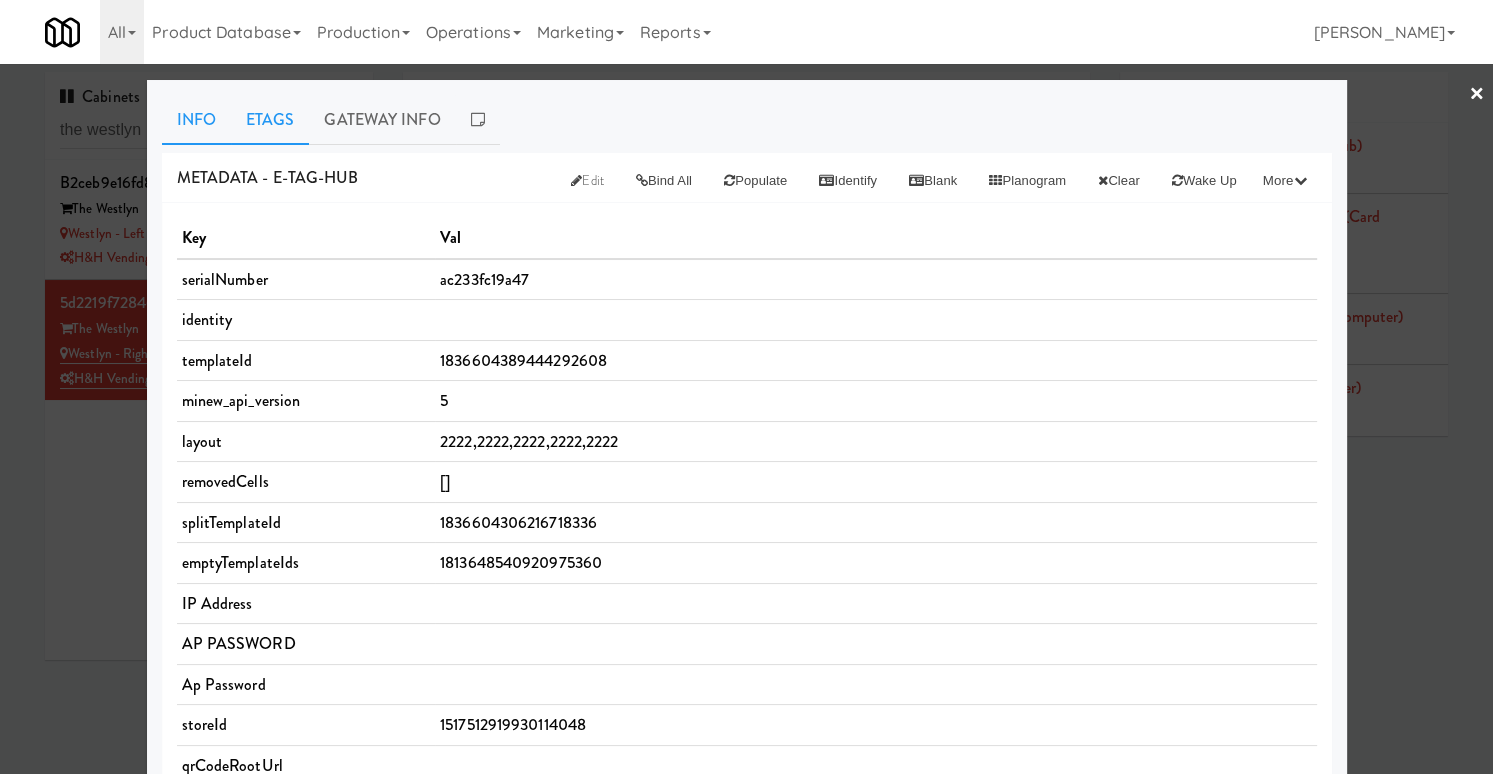 click on "Etags" at bounding box center (270, 120) 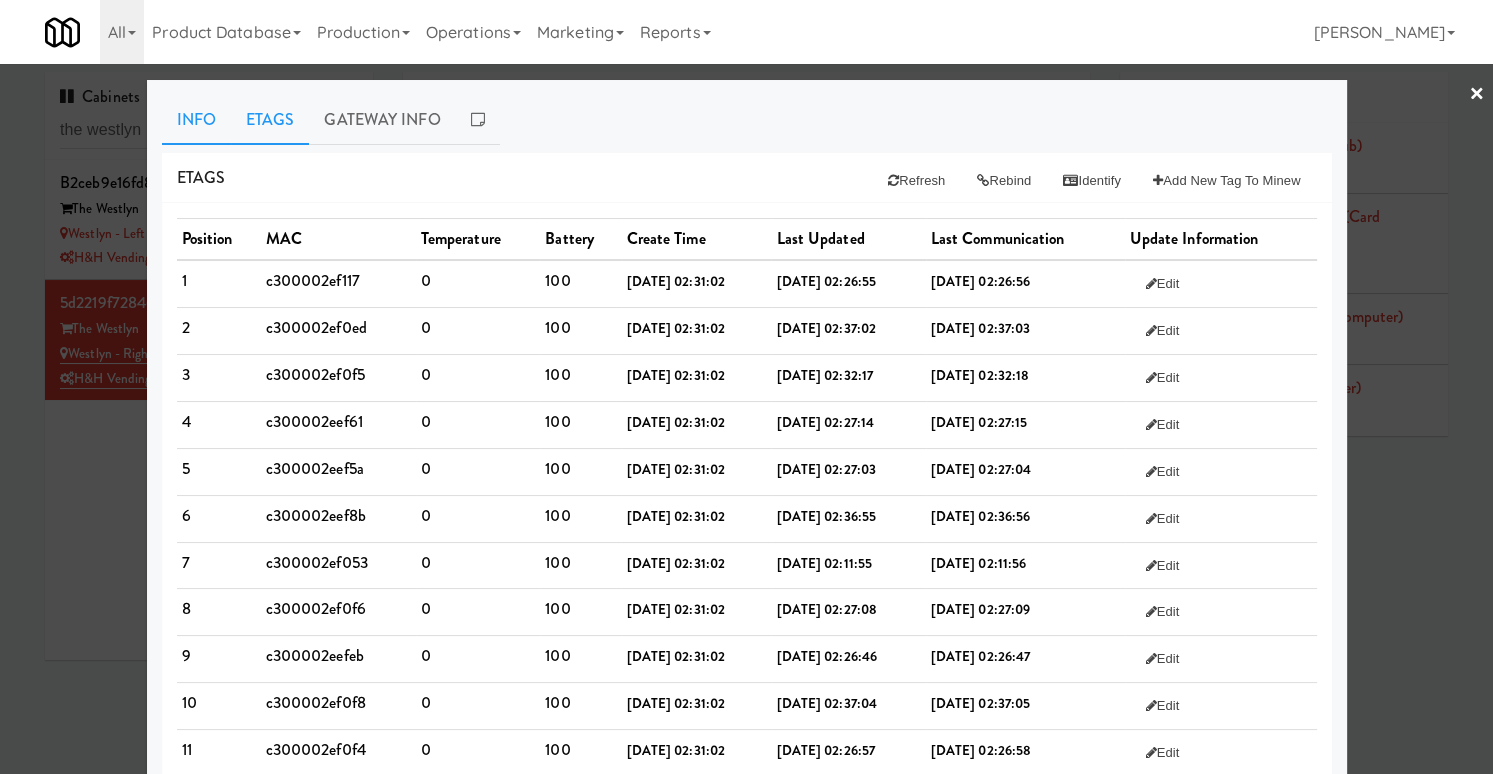 click on "Info" at bounding box center (196, 120) 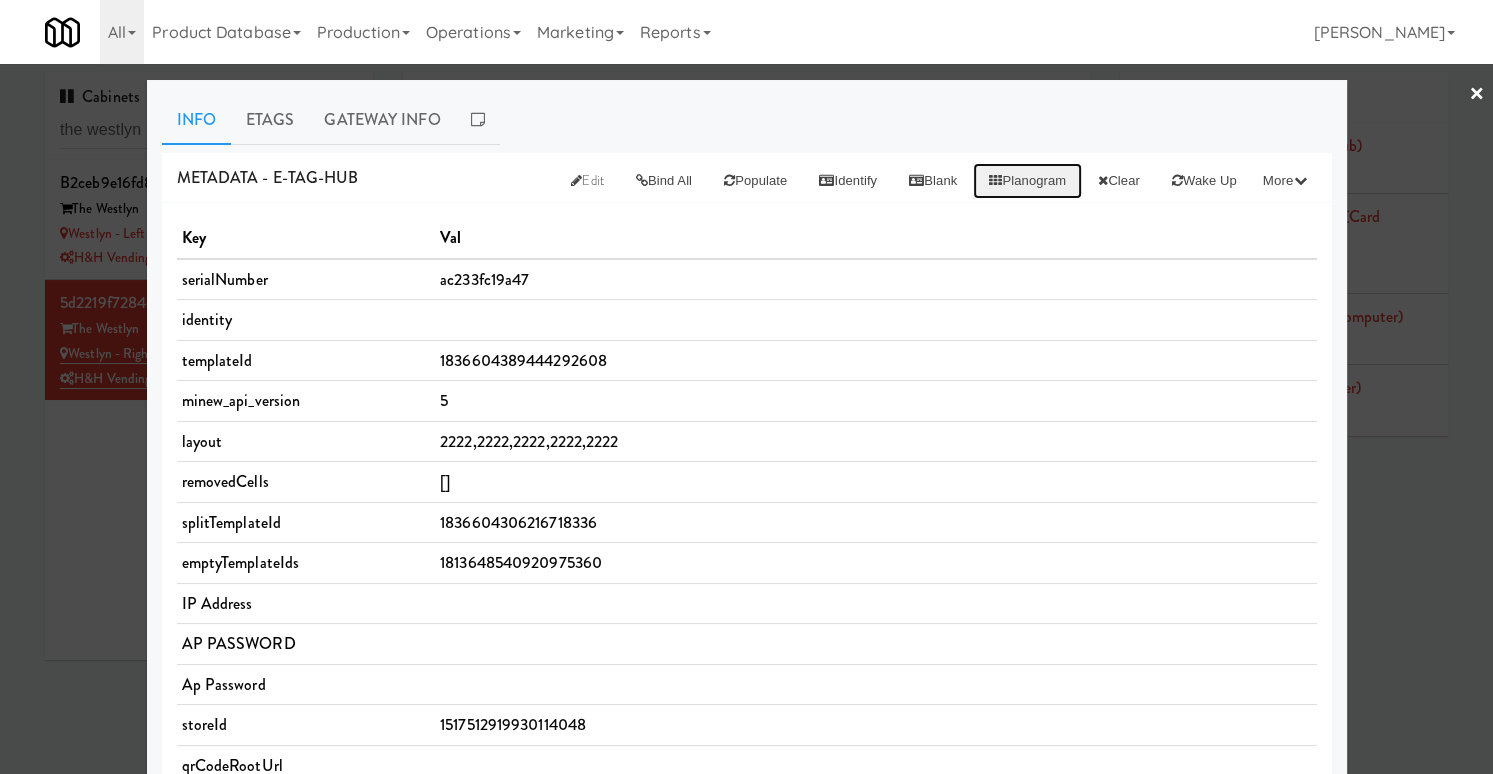 click on "Planogram" at bounding box center [1027, 181] 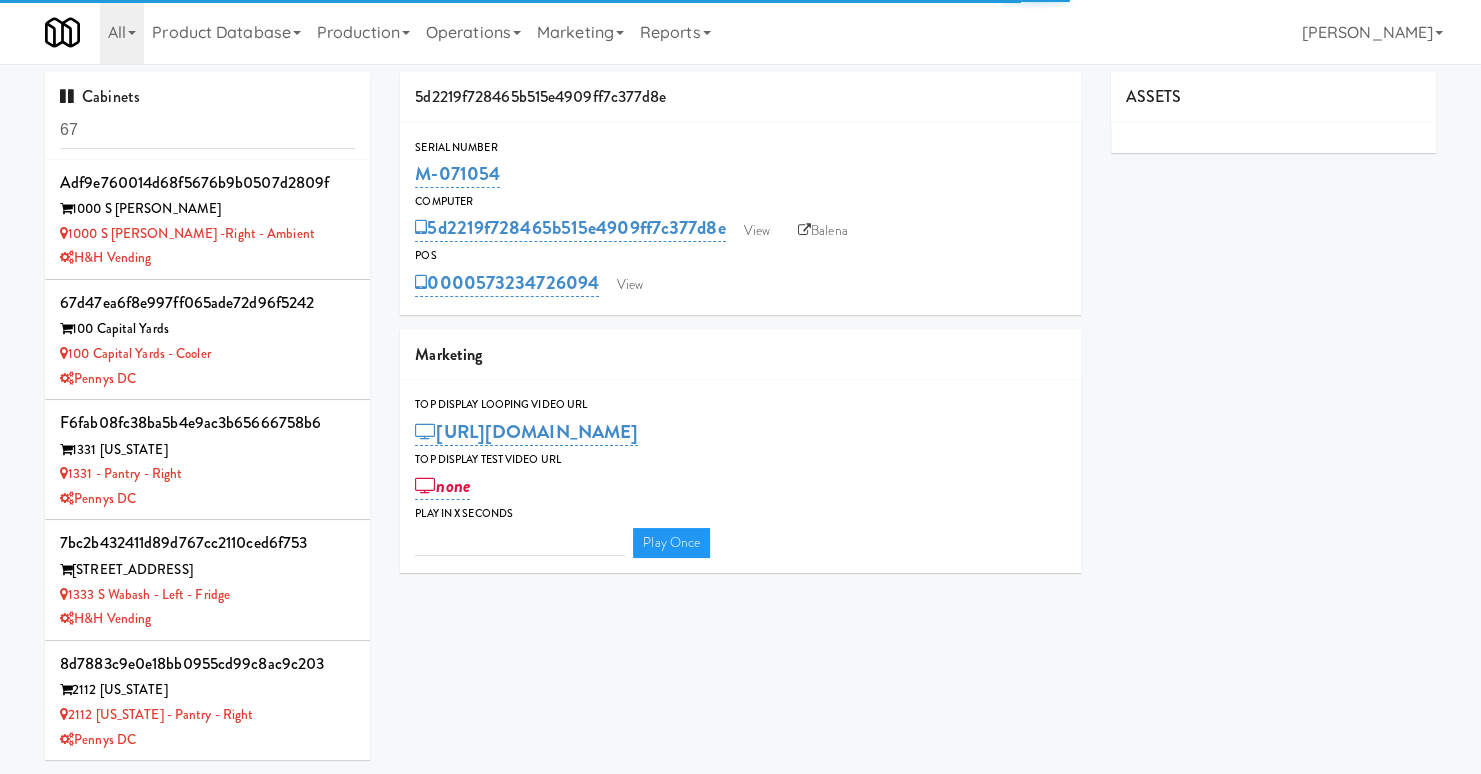 type on "3" 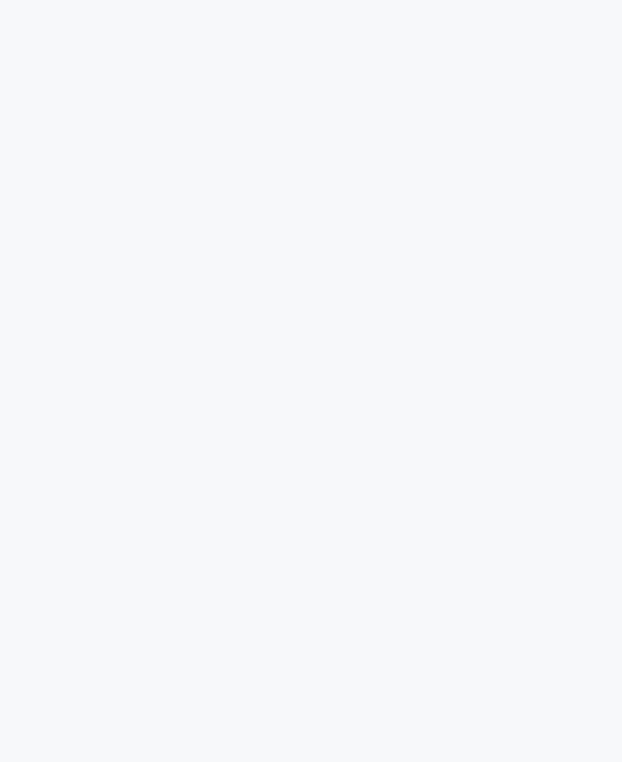 scroll, scrollTop: 0, scrollLeft: 0, axis: both 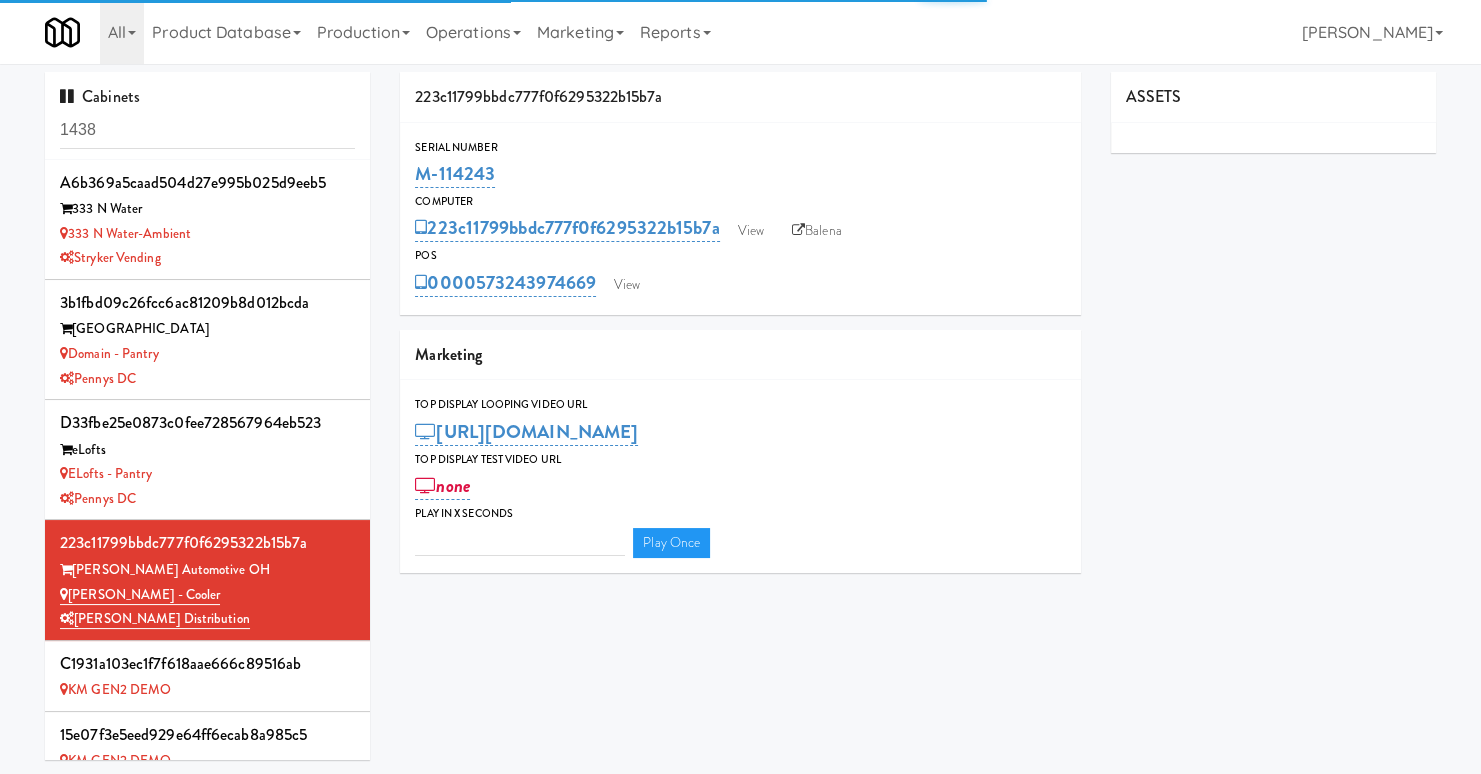 type on "3" 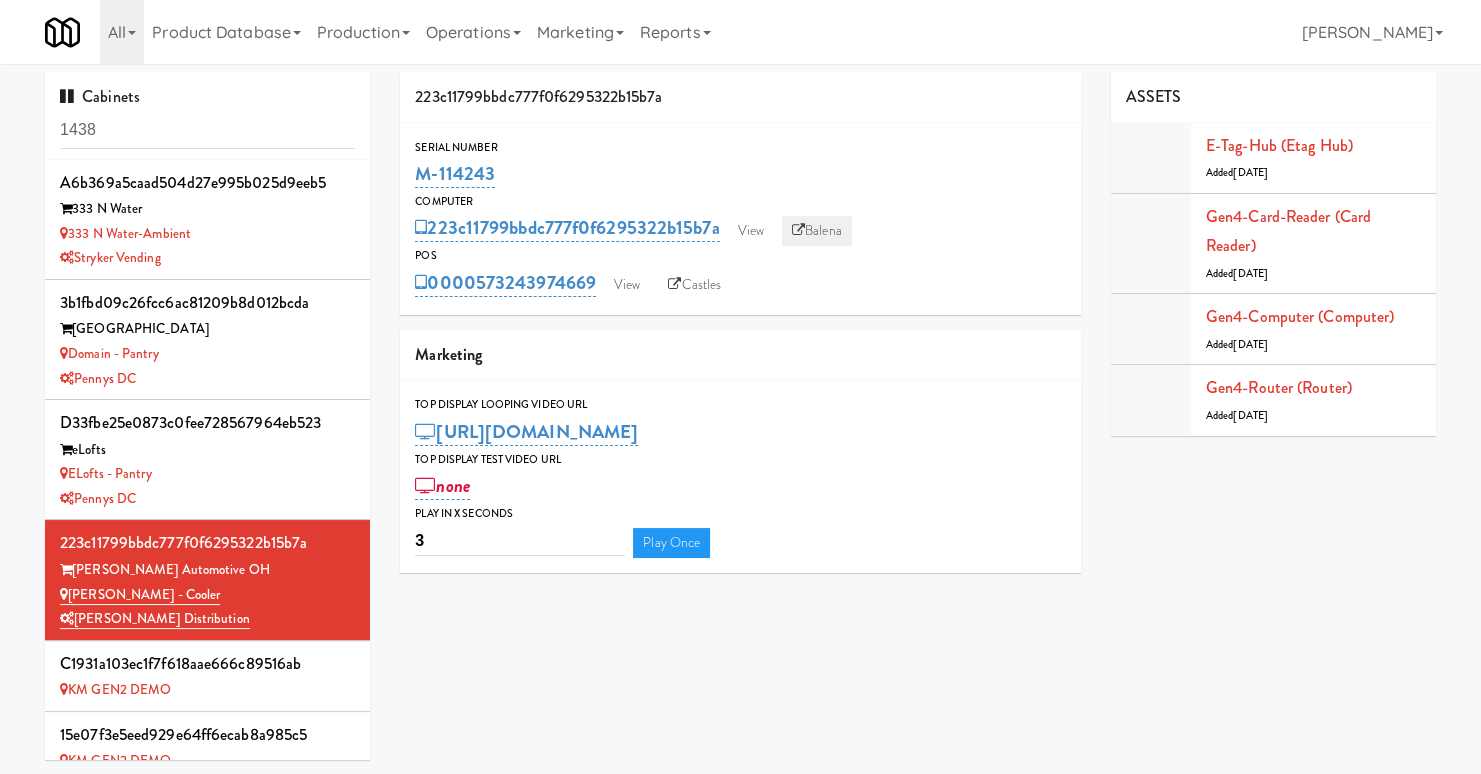 click on "Balena" at bounding box center [817, 231] 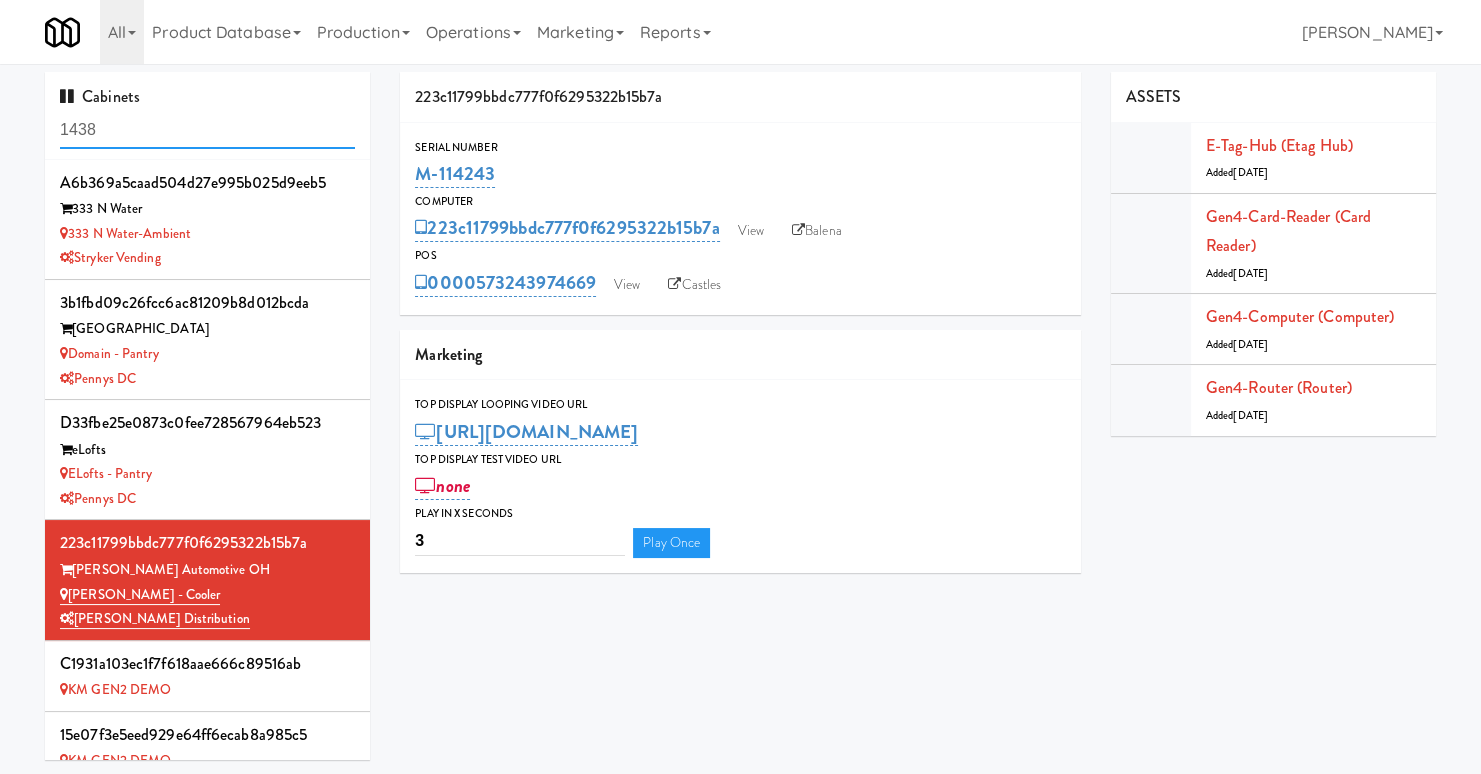 click on "1438" at bounding box center [207, 130] 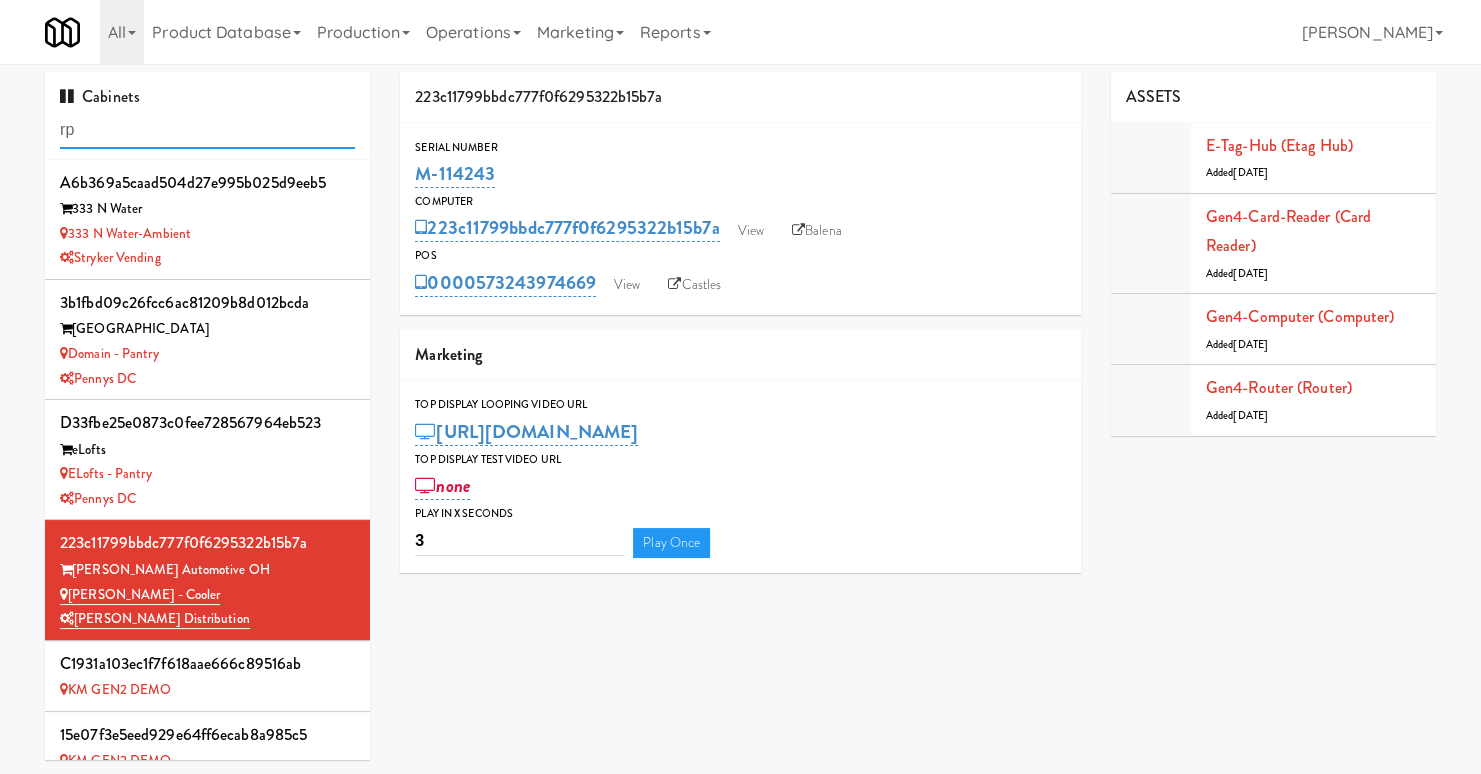 type on "r" 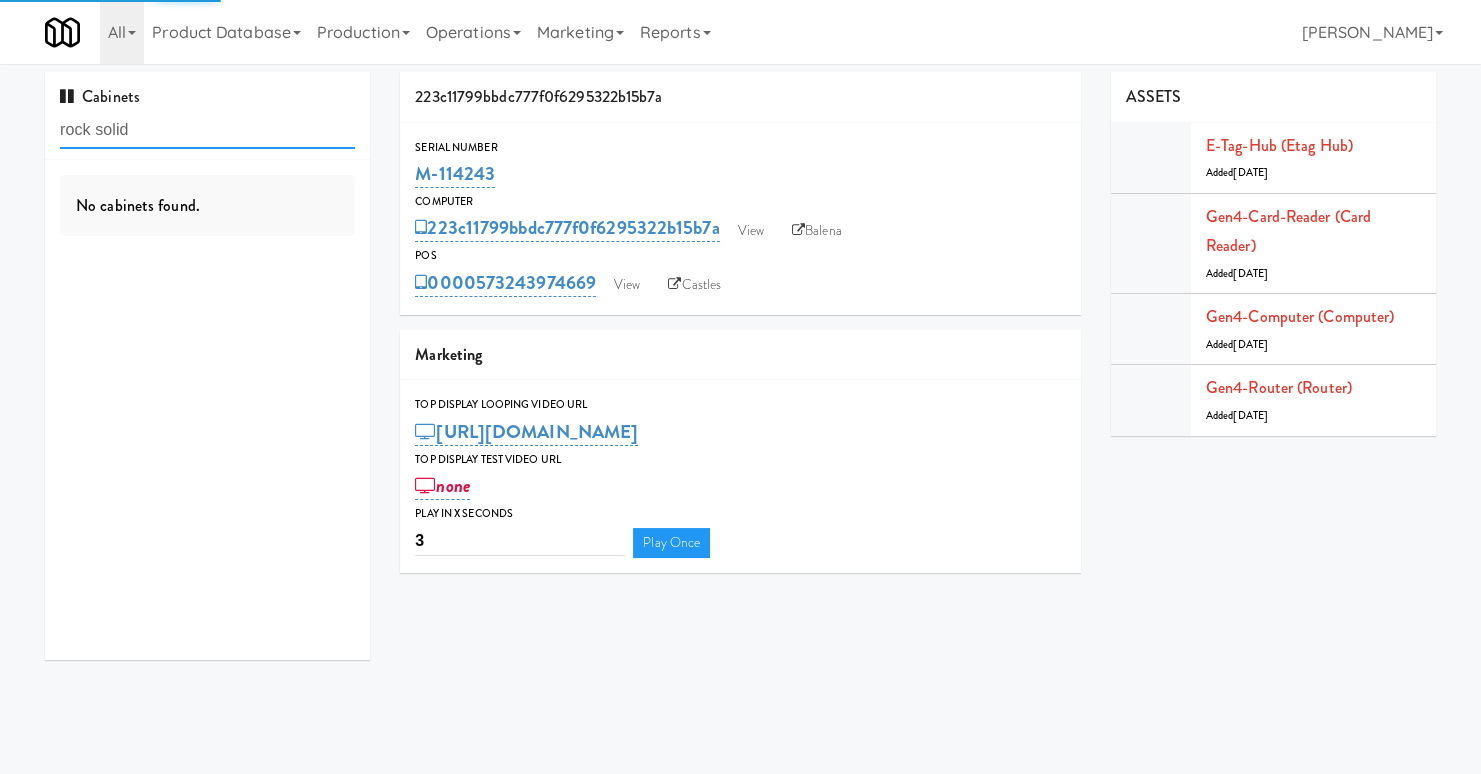type on "rock solid" 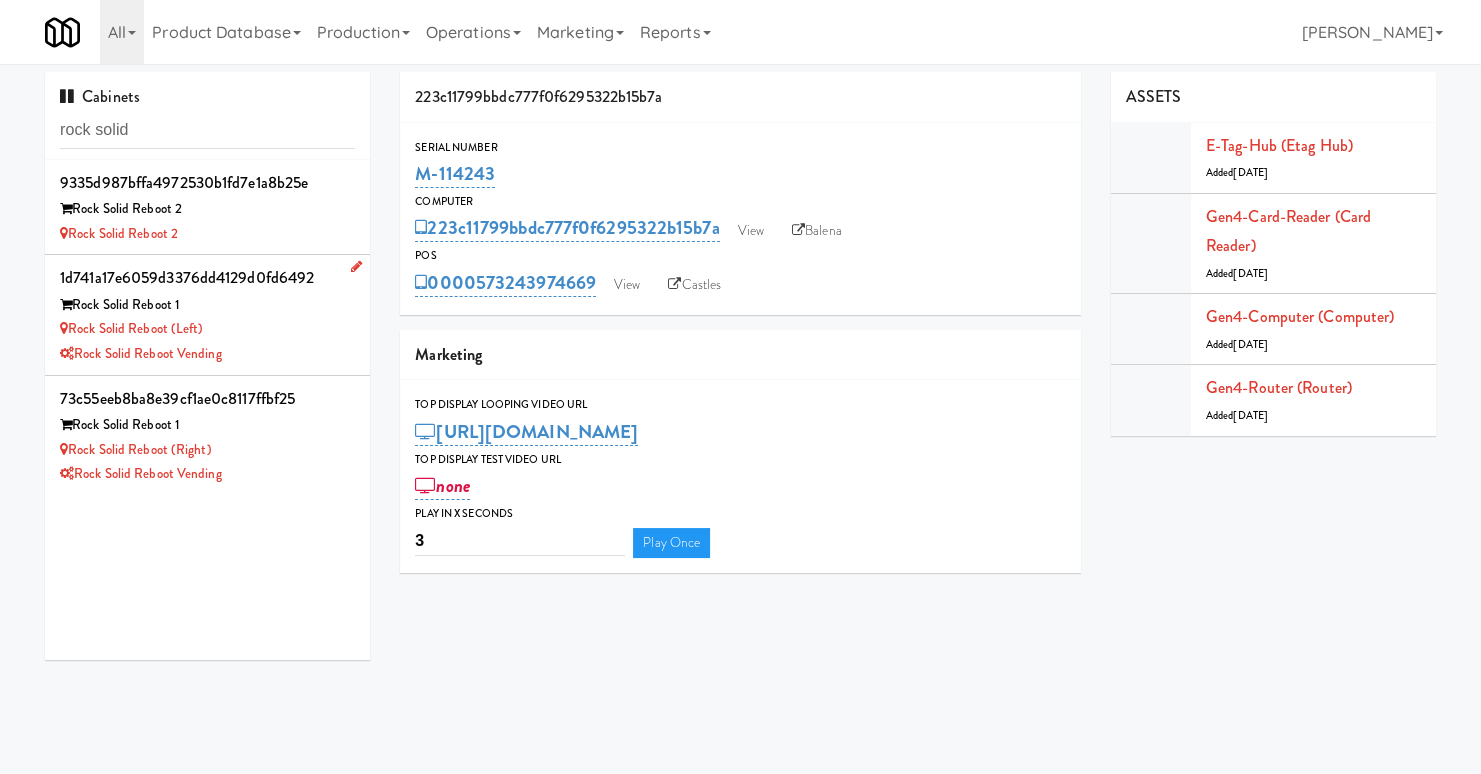 click on "Rock Solid Reboot (Left)" at bounding box center (207, 329) 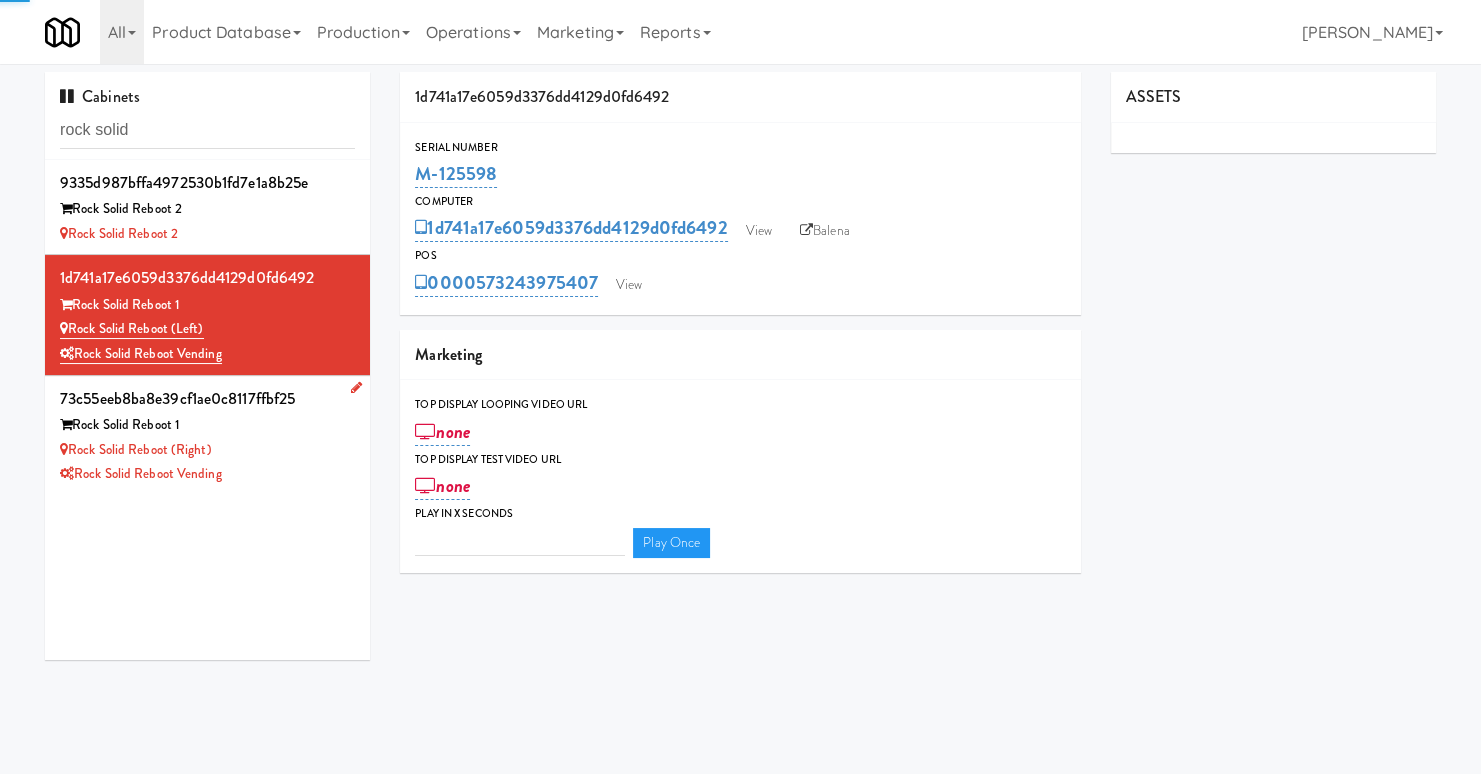 type on "3" 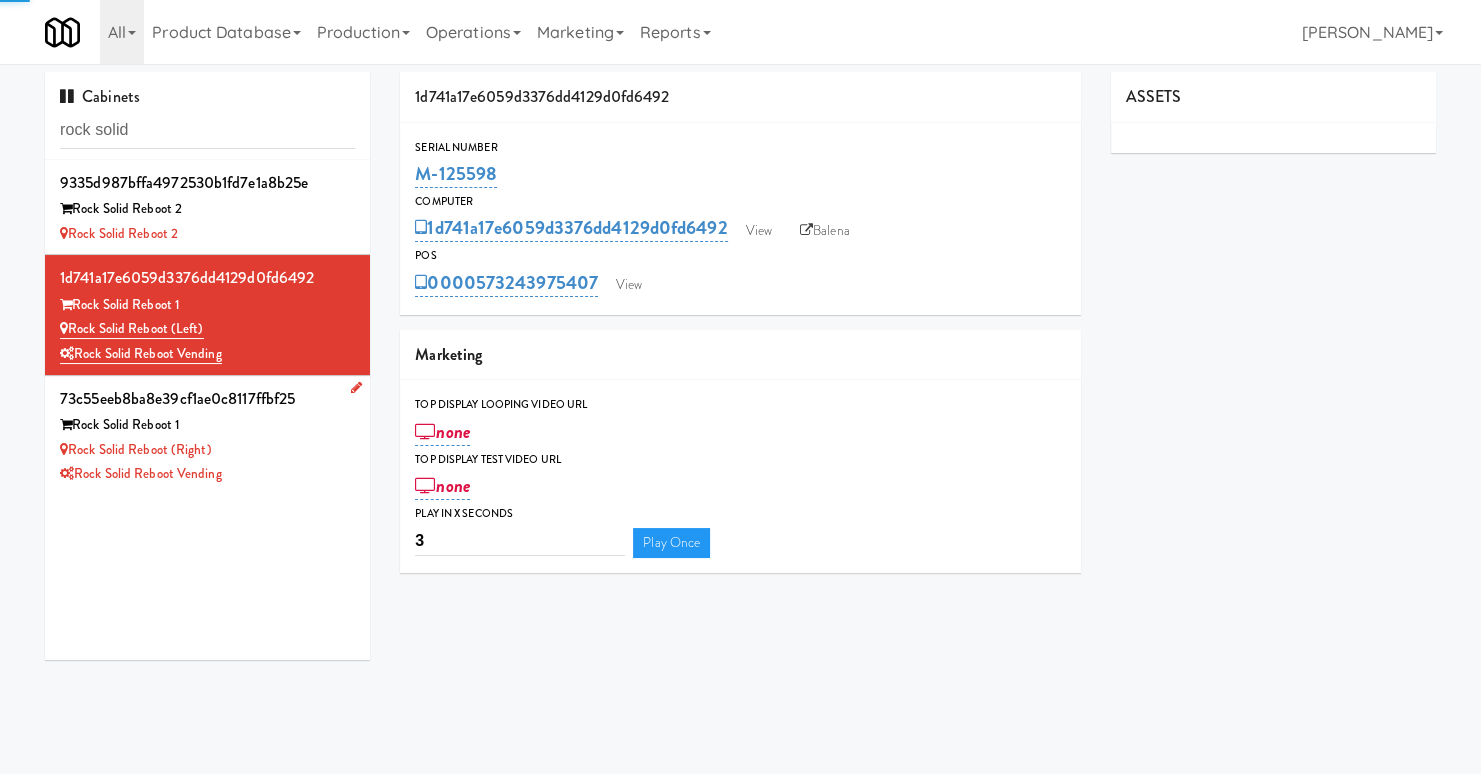 click on "Rock Solid Reboot (Right)" at bounding box center (207, 450) 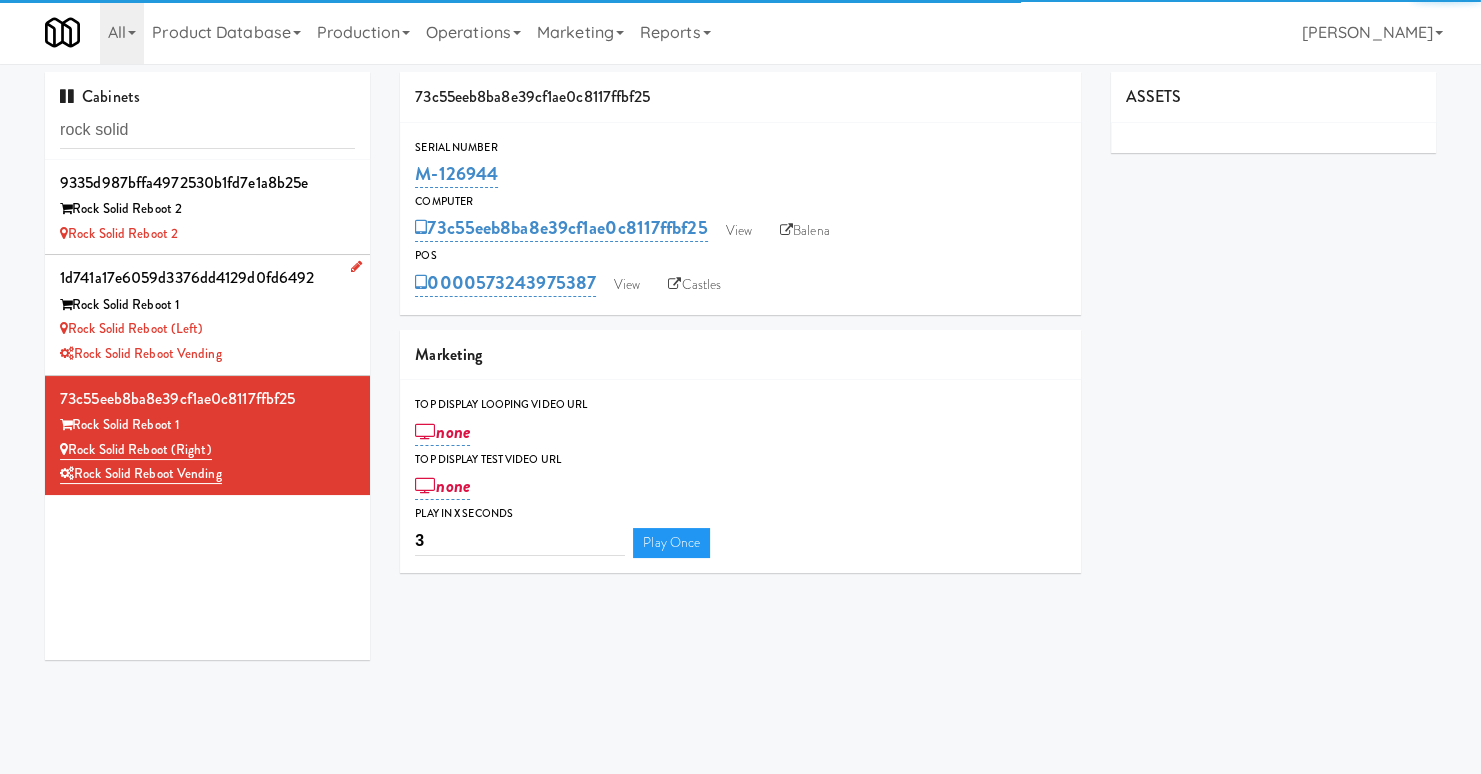 click on "Rock Solid Reboot (Left)" at bounding box center (207, 329) 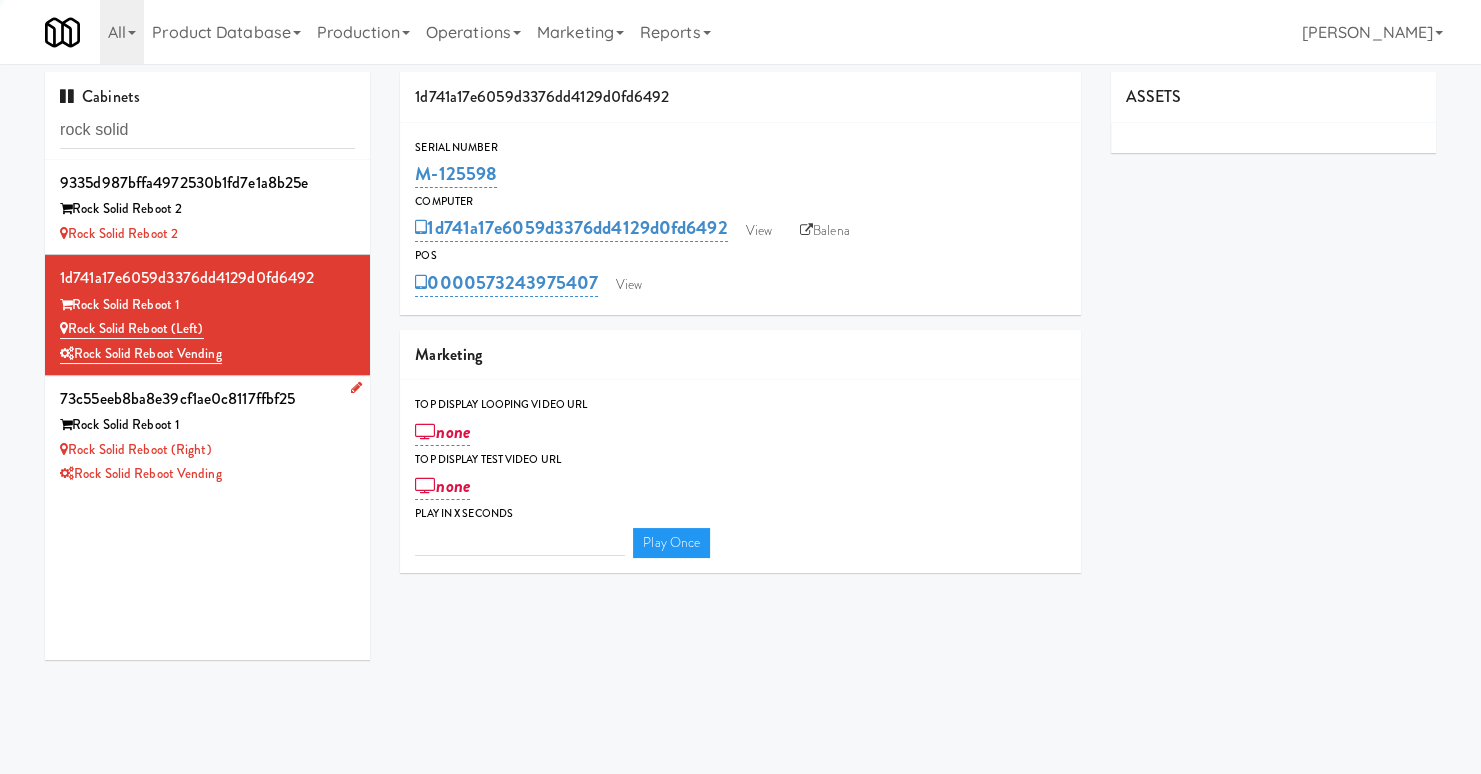 type on "3" 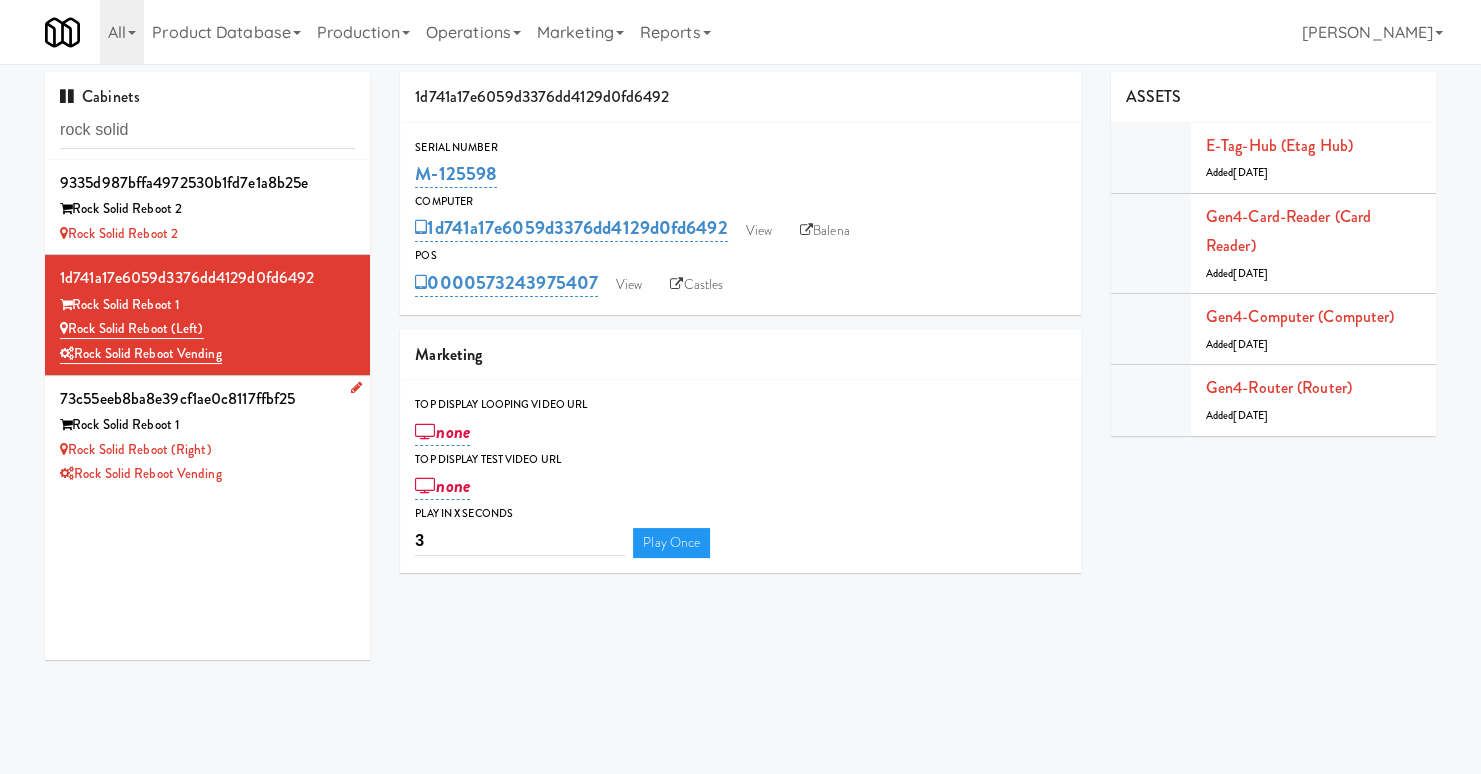 click on "Rock Solid Reboot 1" at bounding box center [207, 425] 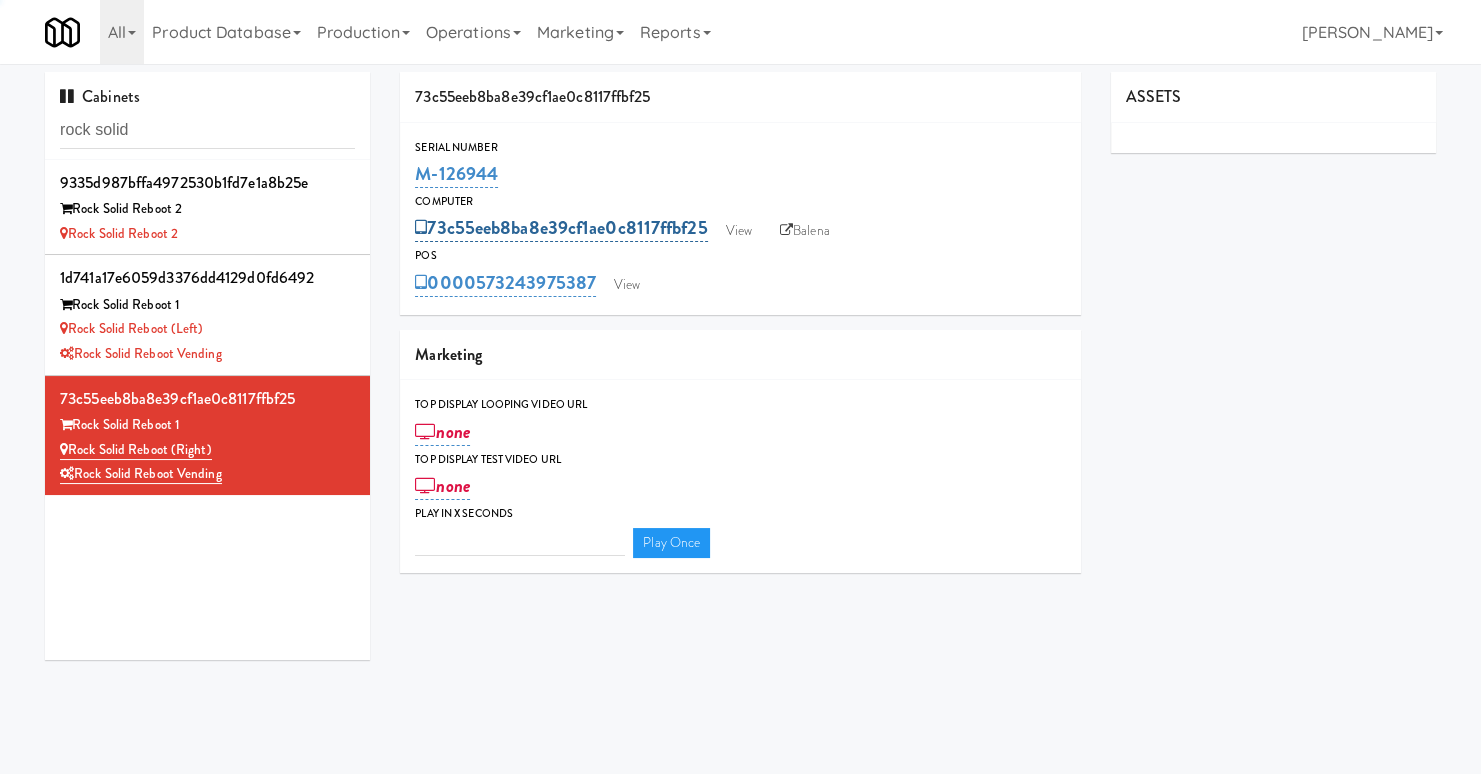 type on "3" 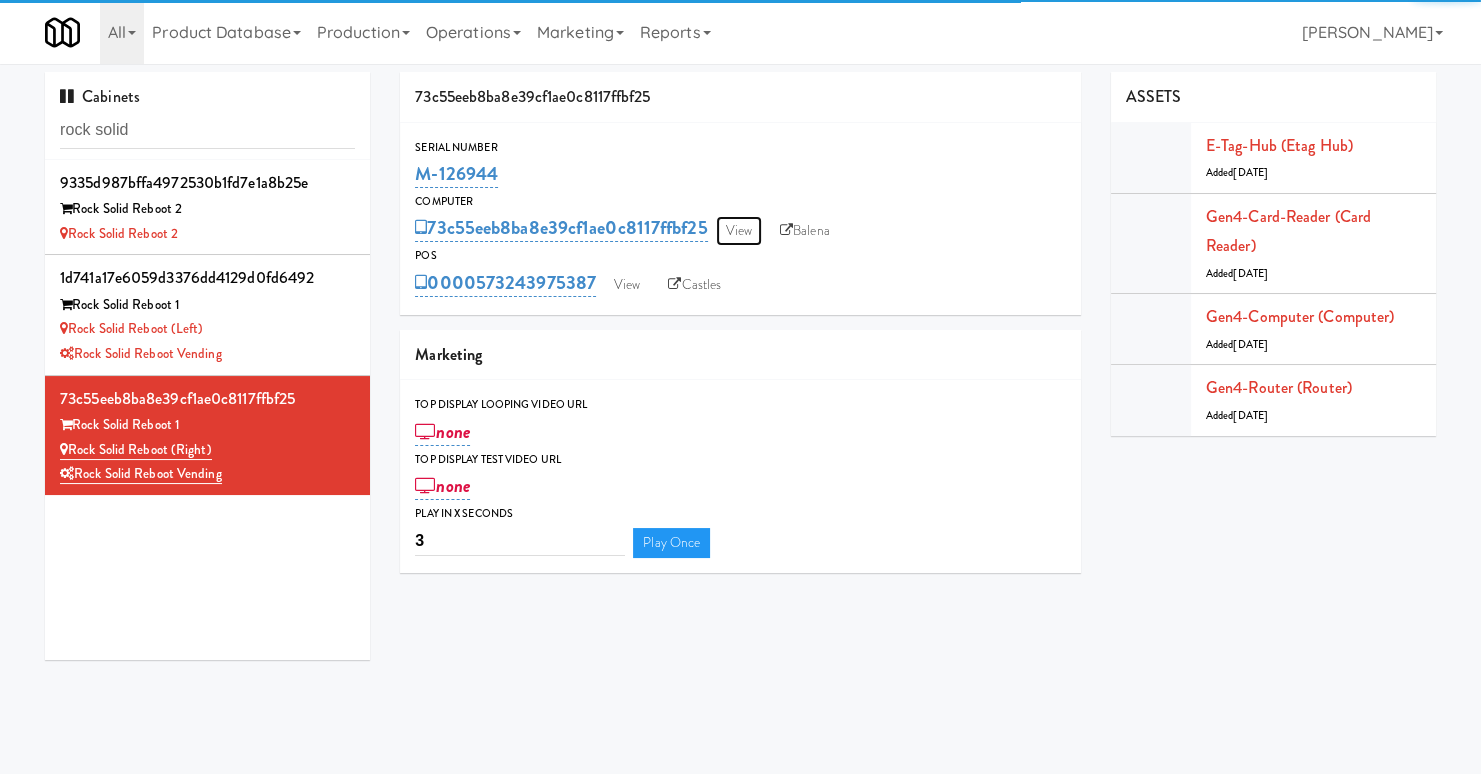 click on "View" at bounding box center [739, 231] 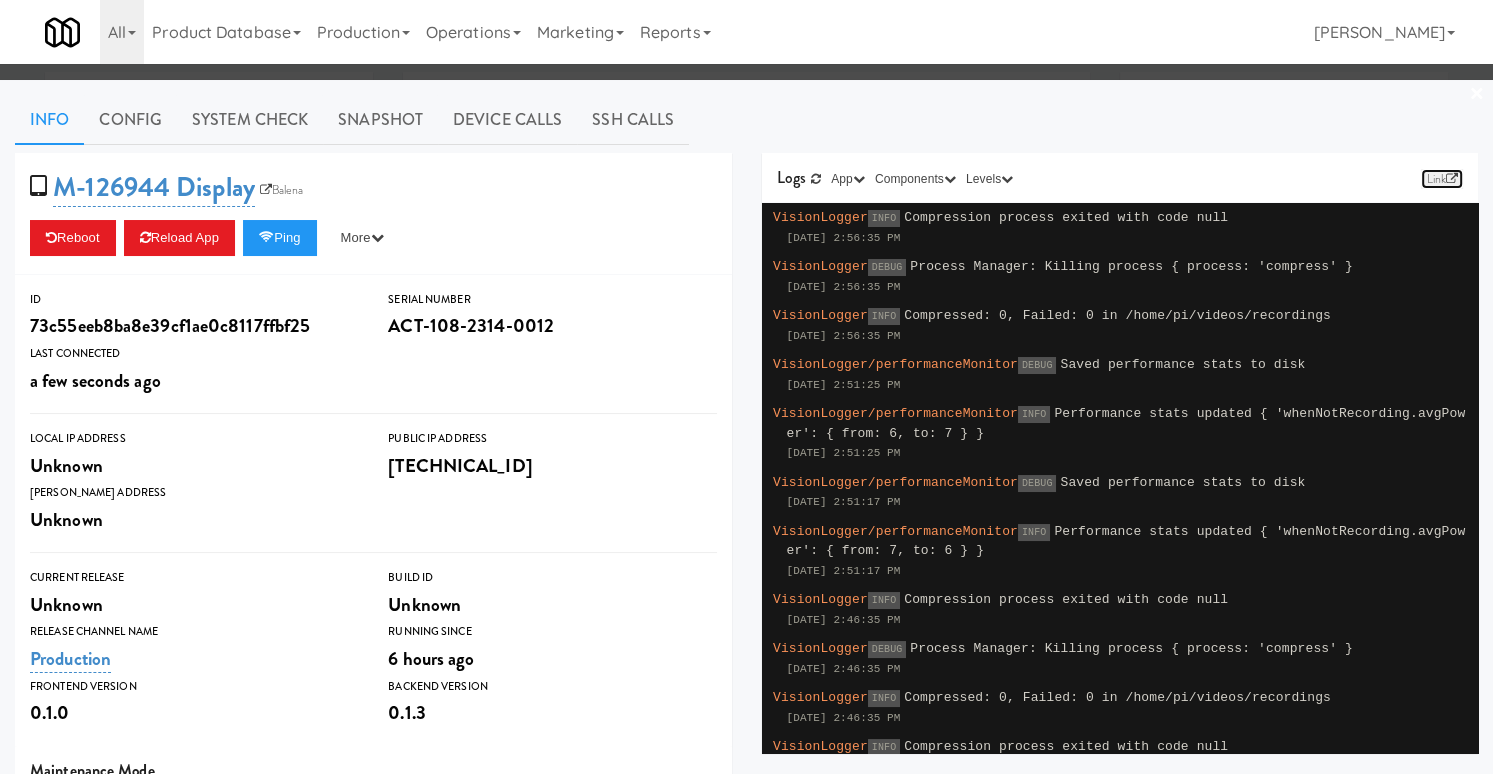 click on "Link" at bounding box center [1442, 179] 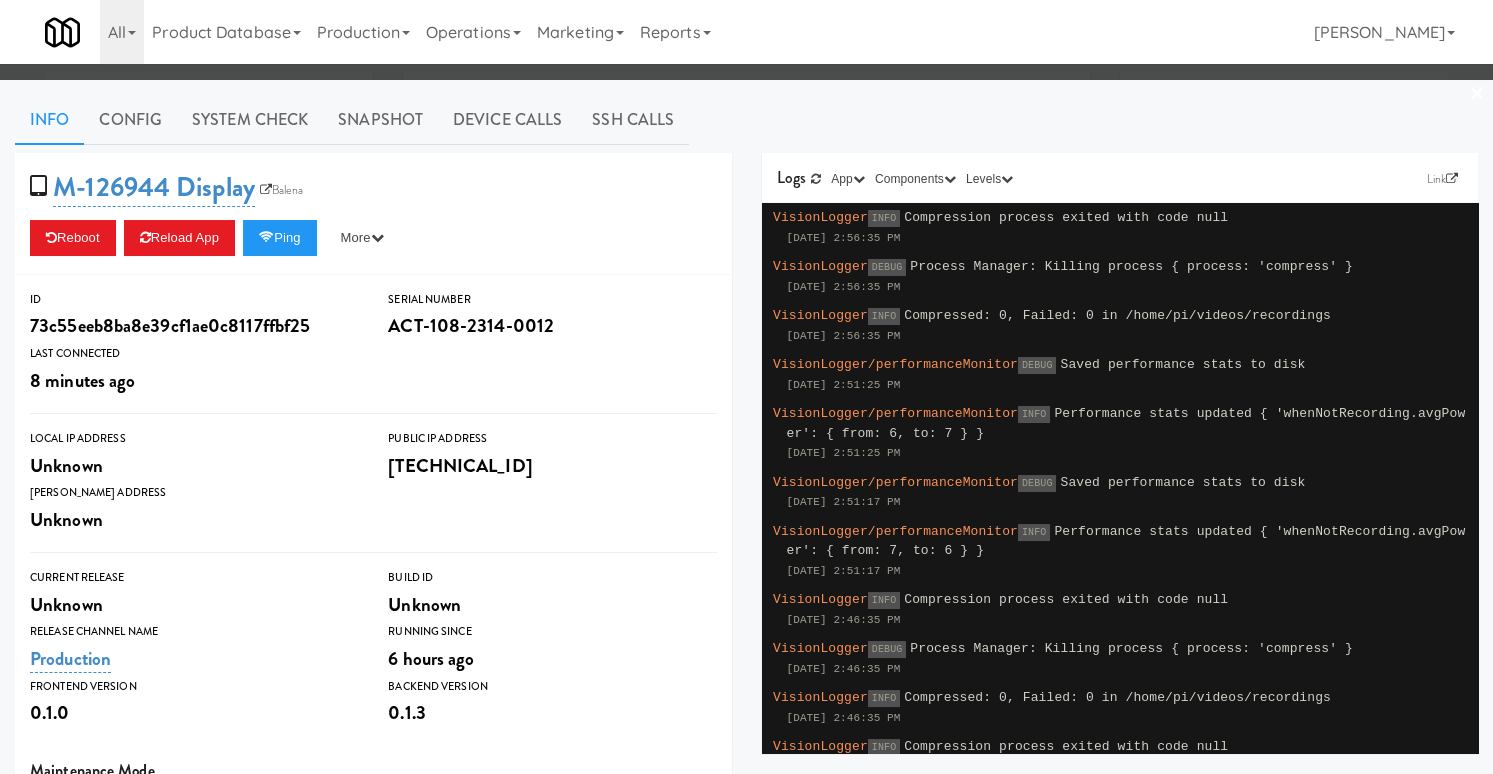 click on "×" at bounding box center [1477, 95] 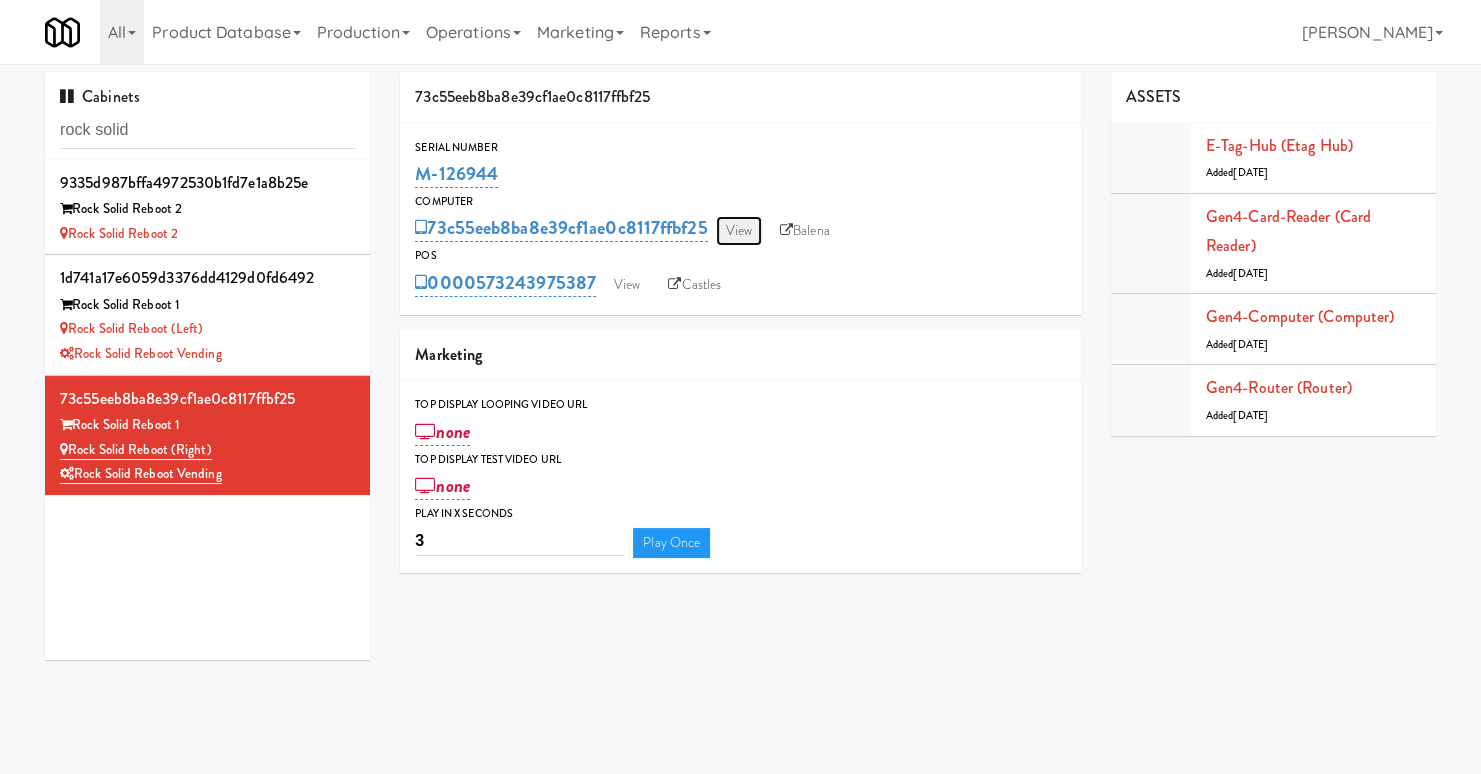 click on "View" at bounding box center [739, 231] 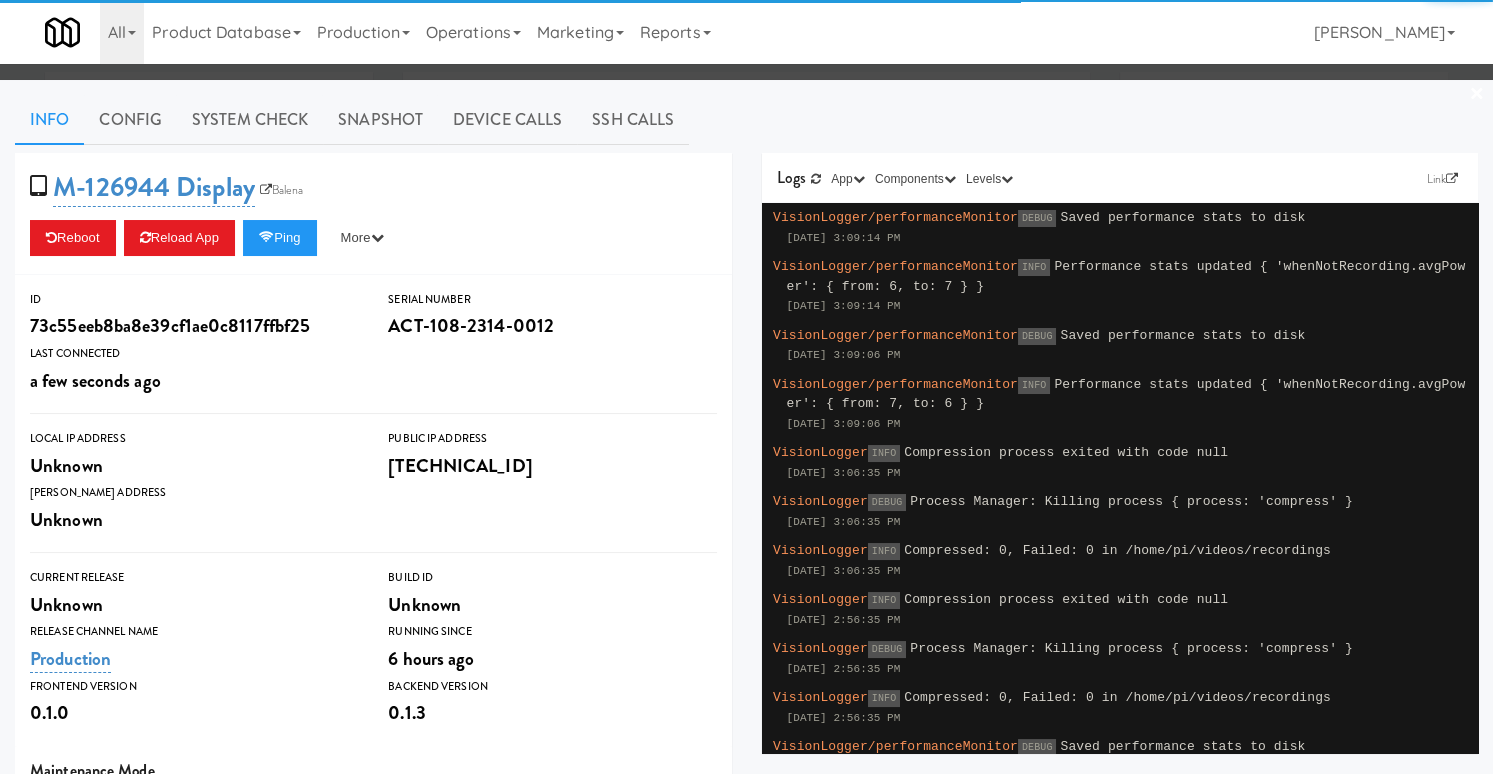 click on "Logs Link  App    KioskNodeLogger   KioskBrowserLogger   KioskTopDisplayLogger Components    Kiosk   Cooler   Cooker   Imbera   Camera   Sandstar   AdyenWebhooks   SandstarWebhooks   Proxy   S3Client   KitchenMateAPIClient   Update   TuyaLocalClient   NodeSocket   Device Levels    debug   info   warn   error   fatal" at bounding box center [1120, 178] 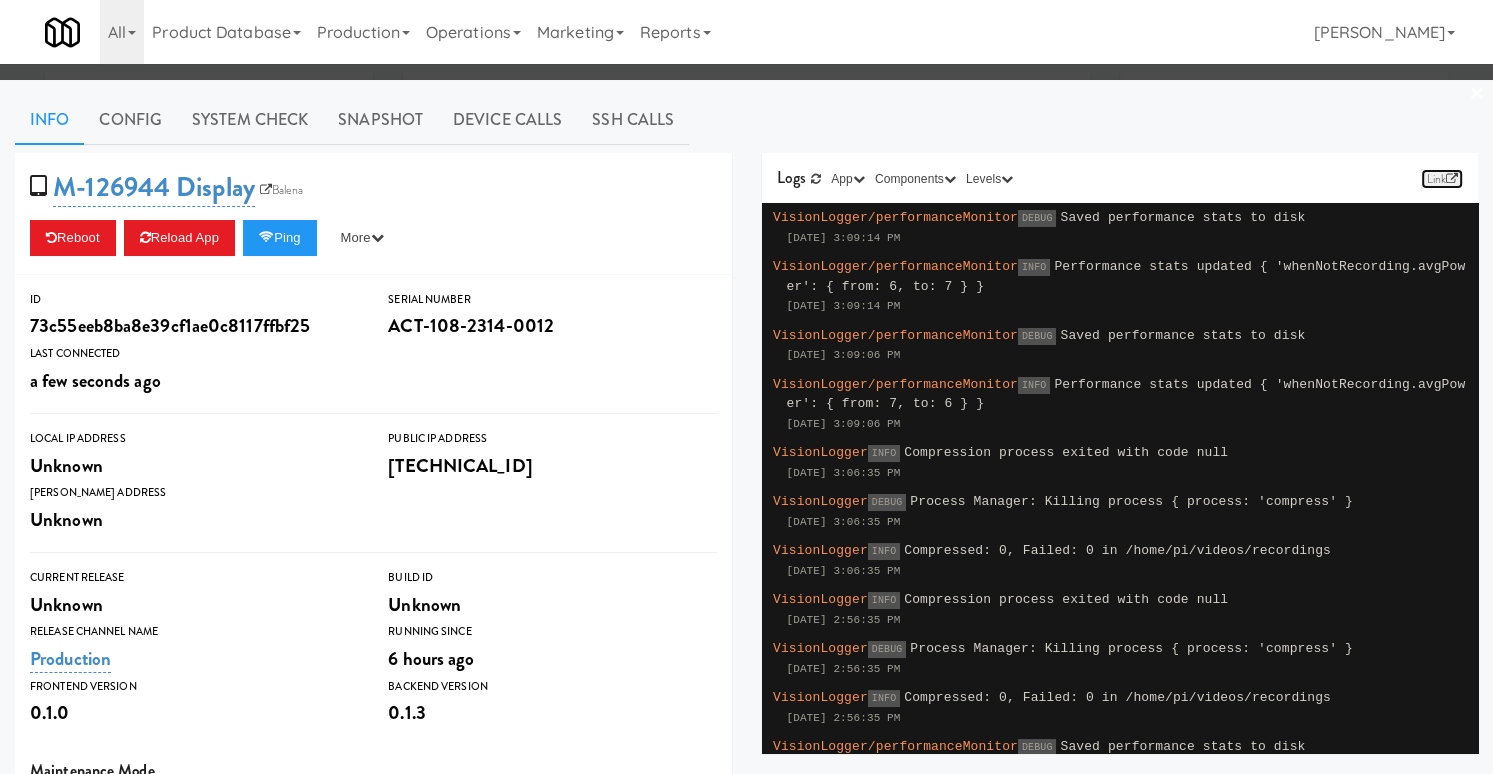 click on "Link" at bounding box center [1442, 179] 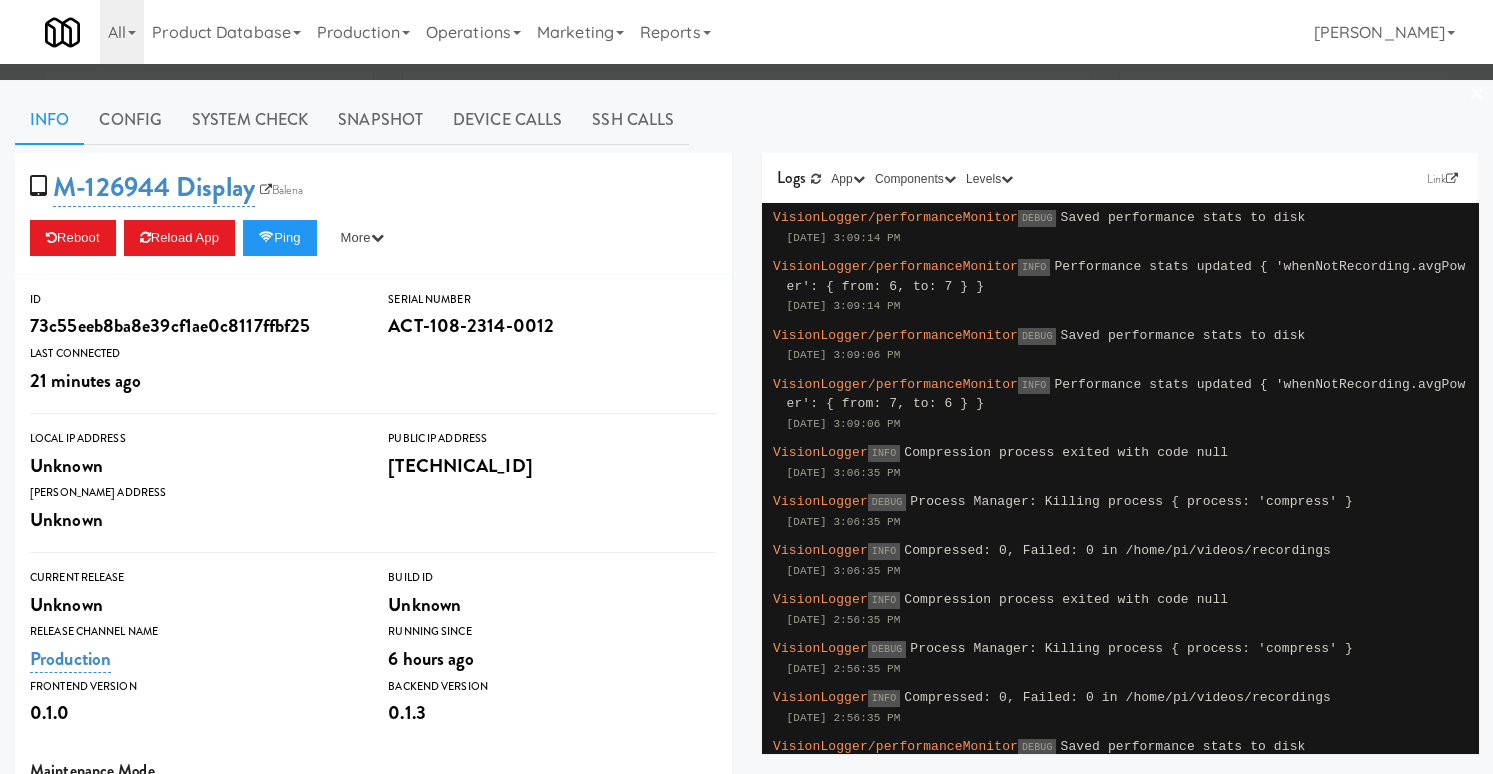 click on "×" at bounding box center [1477, 95] 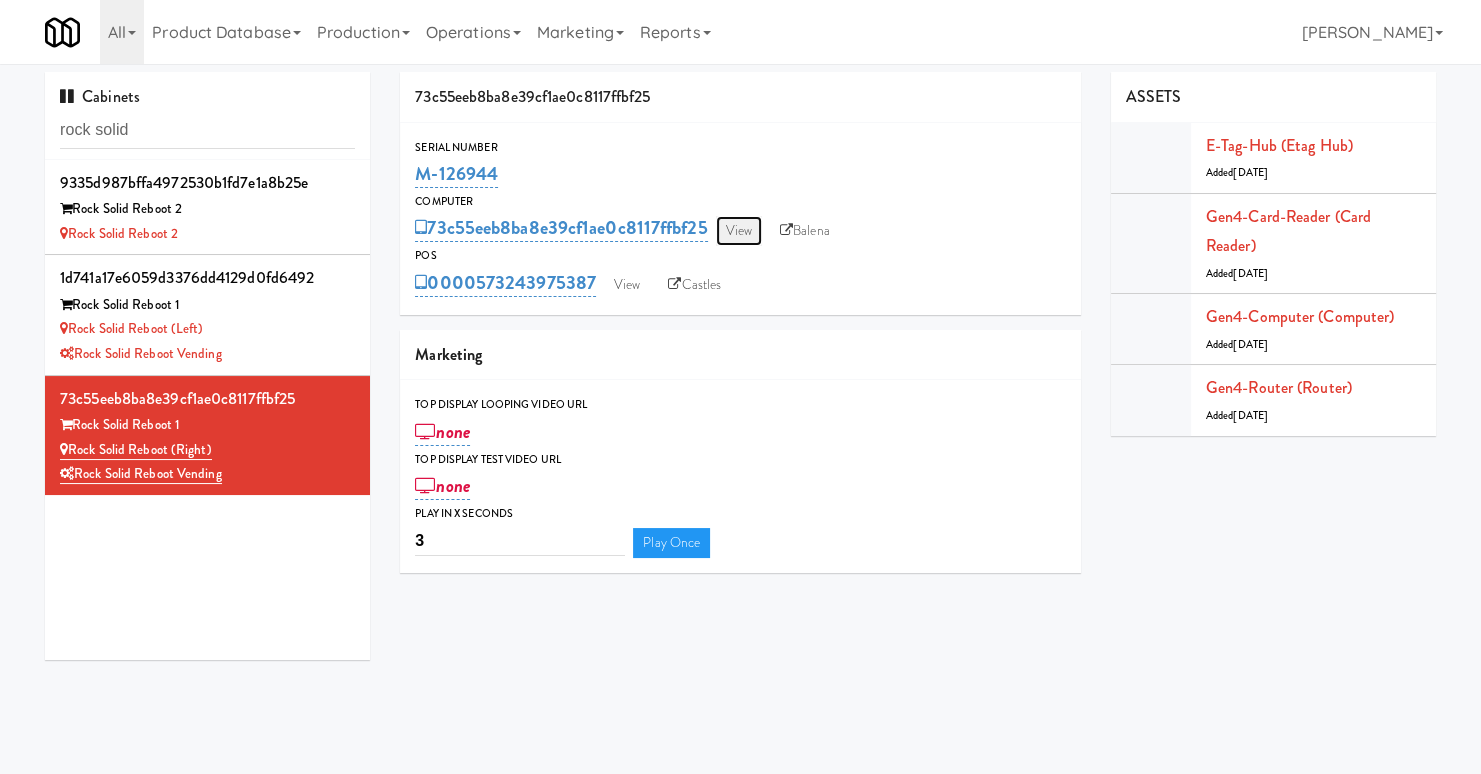 click on "View" at bounding box center [739, 231] 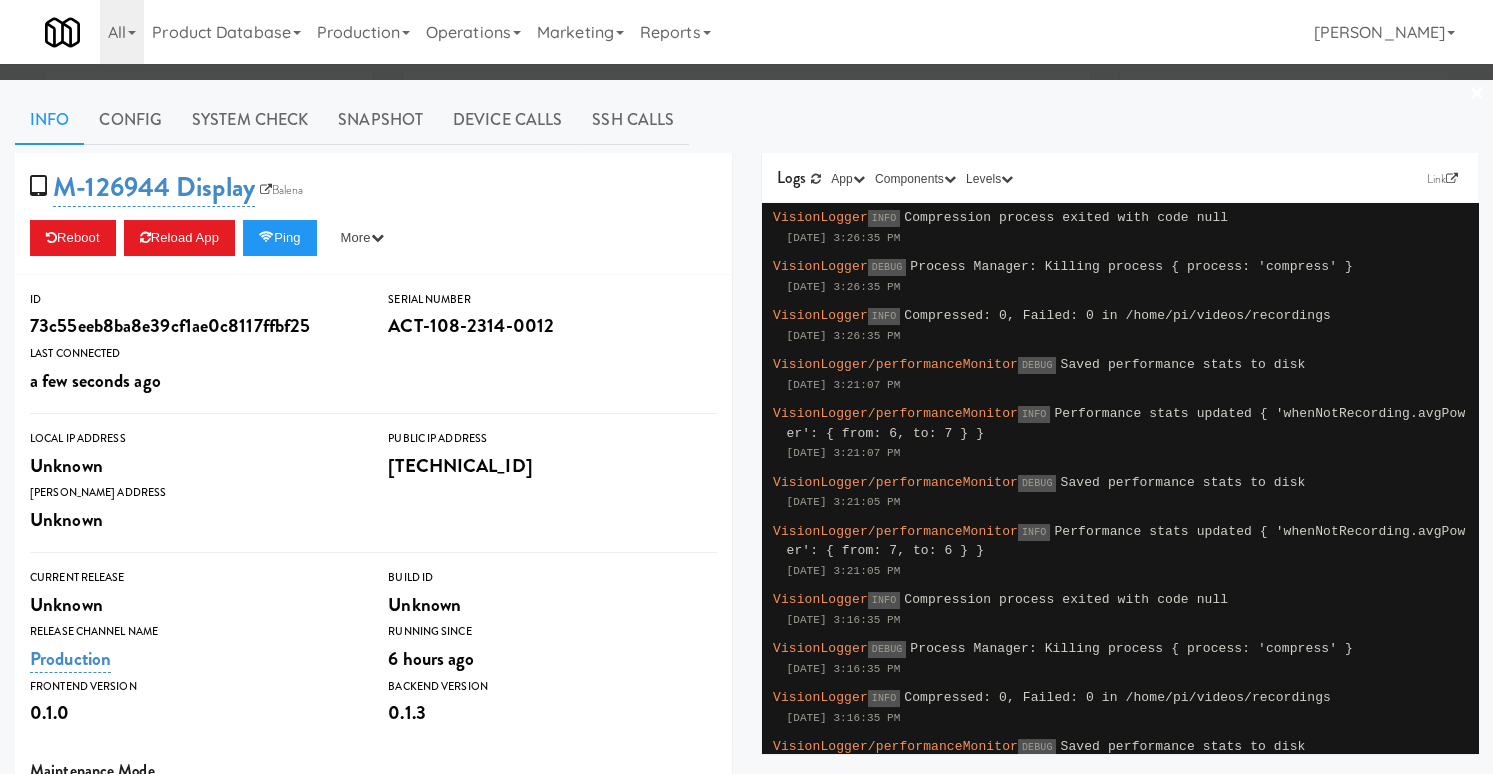 click on "Info Config System Check Snapshot Device Calls SSH Calls     M-126944 Display  Balena  Reboot   Reload App  Ping More  Ping Server  Restart Server   Force Reload App Unlock Fridge Turn ON Maintenance ID 73c55eeb8ba8e39cf1ae0c8117ffbf25 Serial Number ACT-108-2314-0012 Last Connected a few seconds ago Local IP Address Unknown Public IP Address 76.151.211.26 Wifi Mac Address Unknown Current Release Unknown Build Id Unknown Release Channel Name Production Running Since 6 hours ago Frontend Version 0.1.0 Backend Version 0.1.3 Maintenance Mode Maintenance Mode   OFF   Use Custom Text System Status Clear Error No Error    View User  FullStory Logs Link  App    KioskNodeLogger   KioskBrowserLogger   KioskTopDisplayLogger Components    Kiosk   Cooler   Cooker   Imbera   Camera   Sandstar   AdyenWebhooks   SandstarWebhooks   Proxy   S3Client   KitchenMateAPIClient   Update   TuyaLocalClient   NodeSocket   Device Levels    debug   info   warn   error   fatal   VisionLogger  INFO Jul 9, 2025 3:26:35 PM    DEBUG" at bounding box center (746, 584) 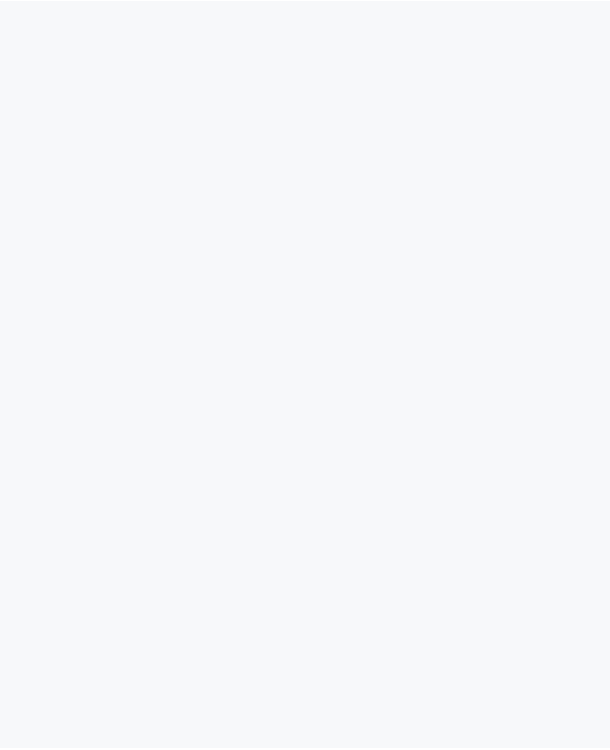 scroll, scrollTop: 0, scrollLeft: 0, axis: both 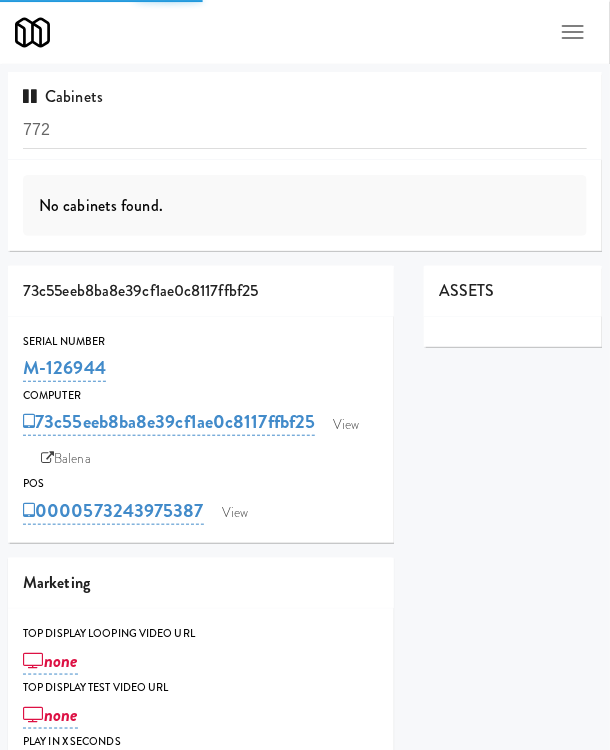type on "3" 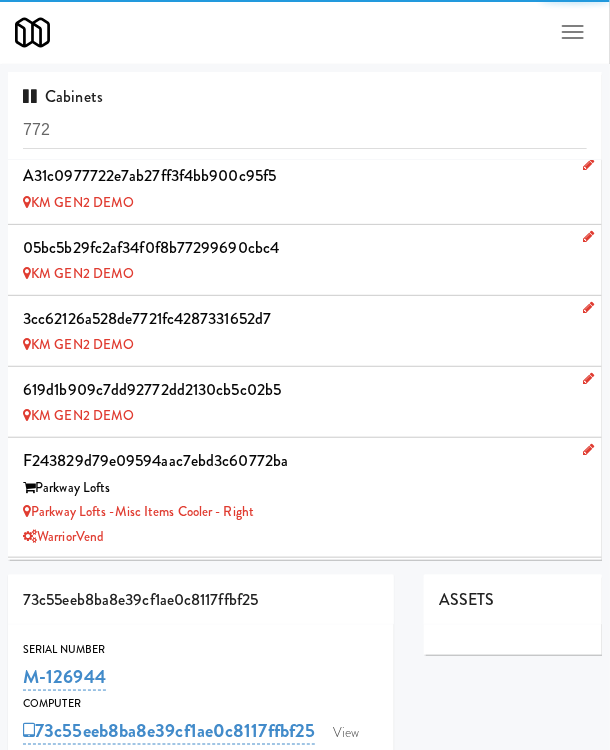 scroll, scrollTop: 1630, scrollLeft: 0, axis: vertical 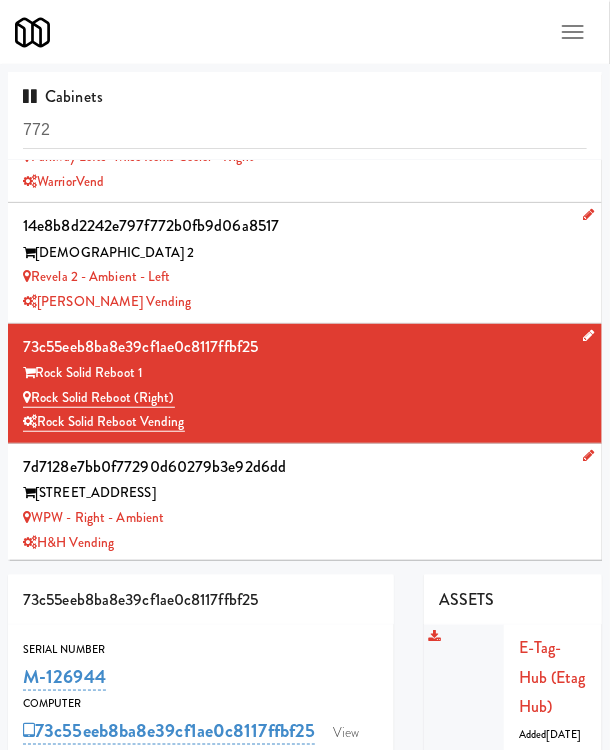 click on "73c55eeb8ba8e39cf1ae0c8117ffbf25" at bounding box center [201, 600] 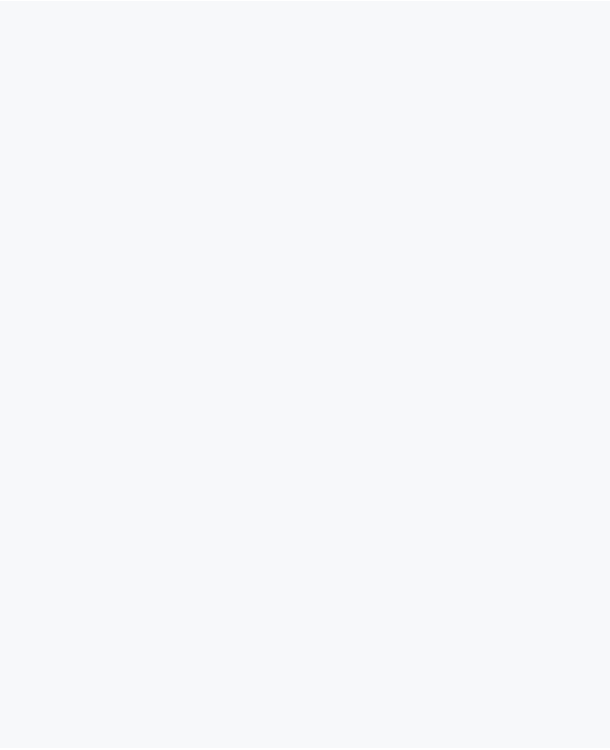 scroll, scrollTop: 0, scrollLeft: 0, axis: both 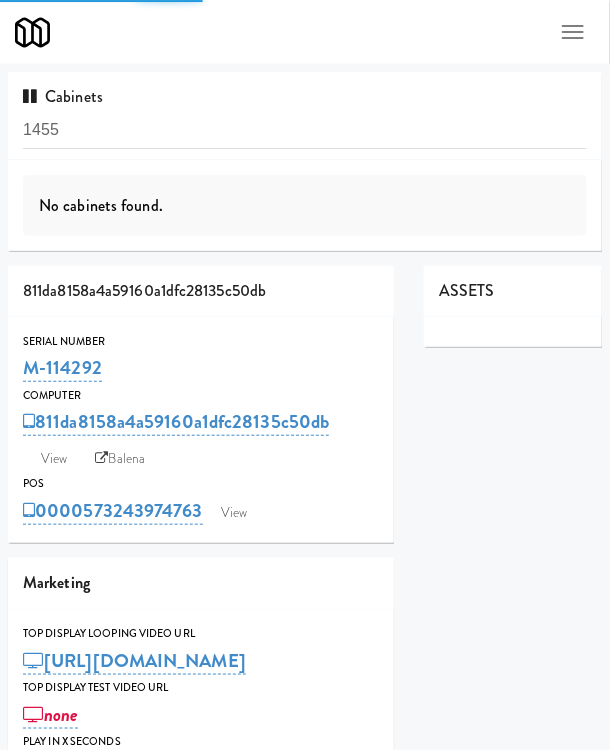type on "3" 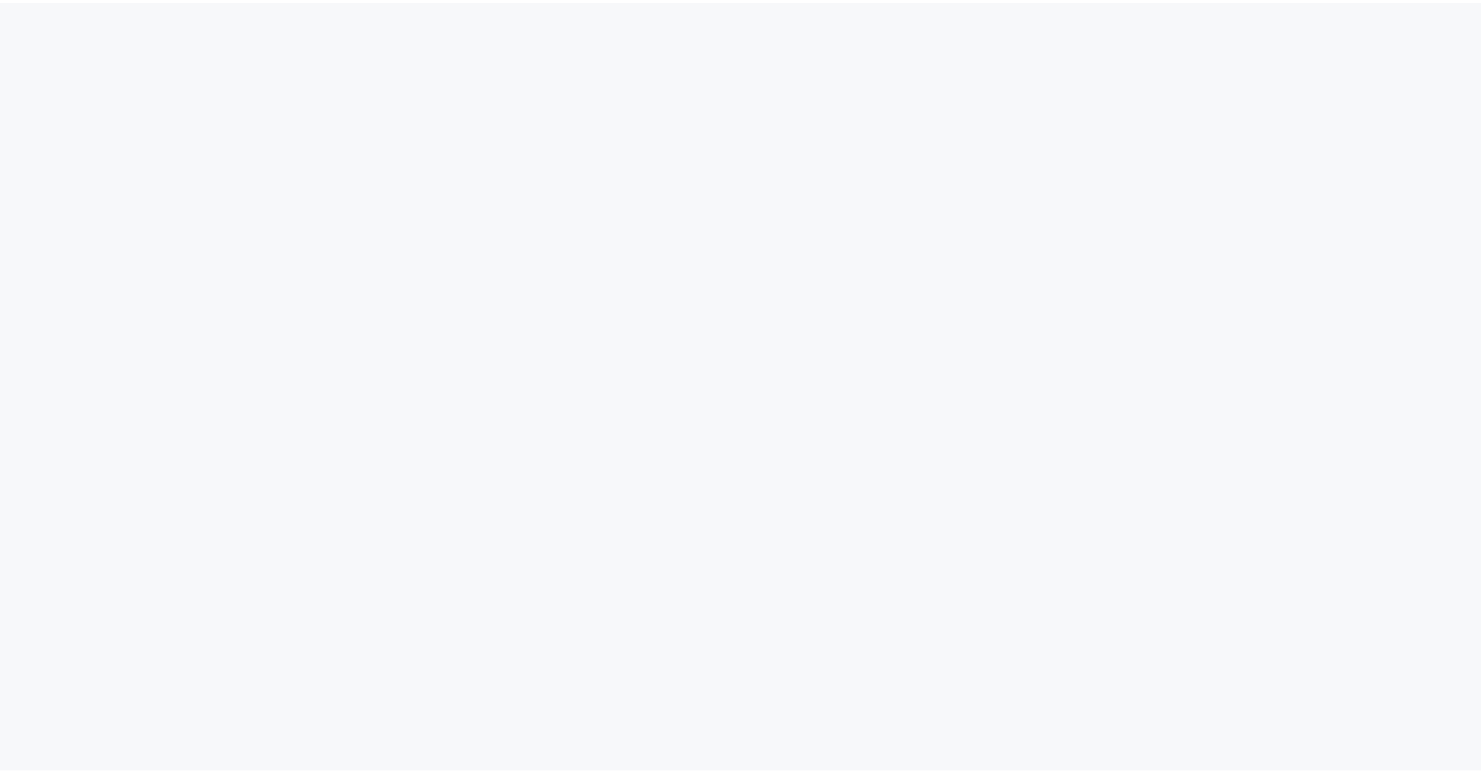scroll, scrollTop: 0, scrollLeft: 0, axis: both 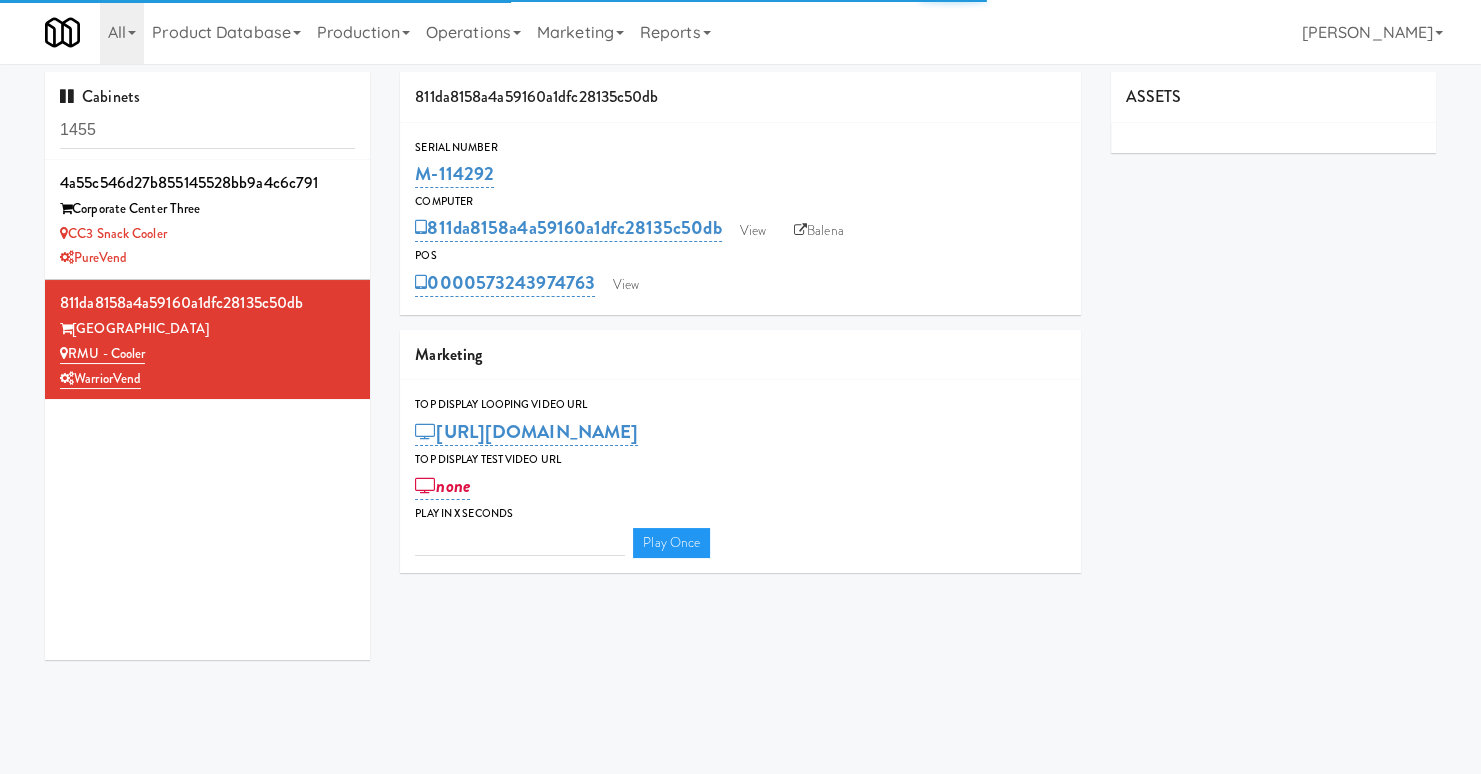 type on "3" 